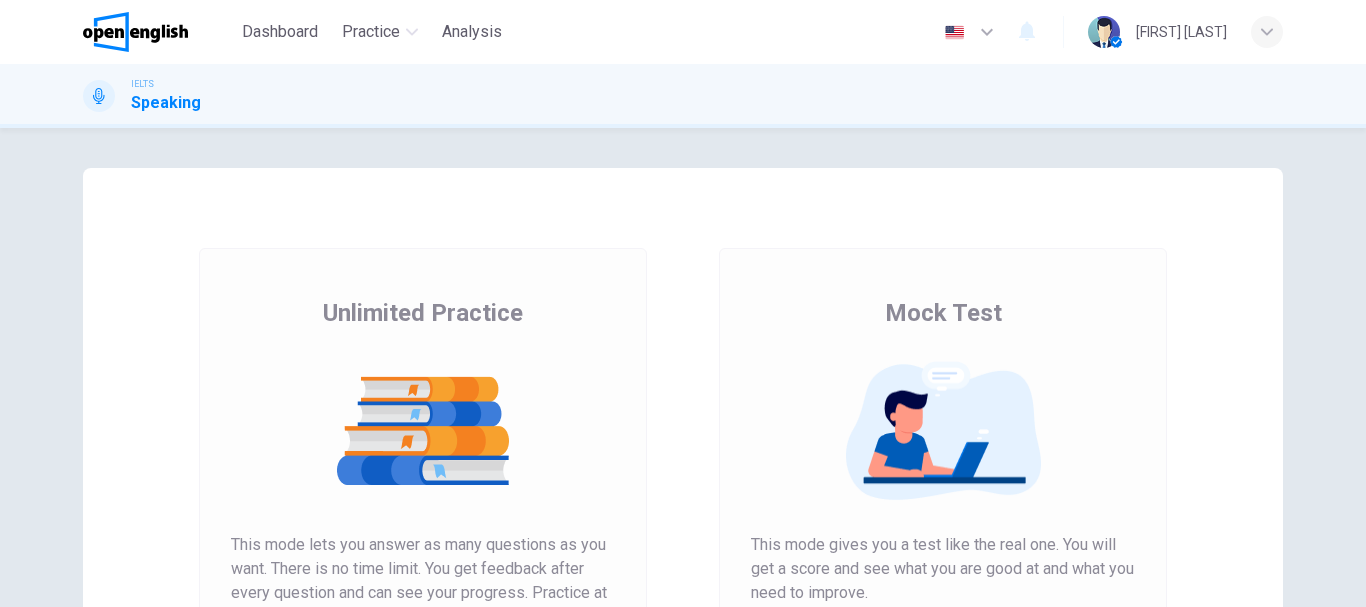scroll, scrollTop: 0, scrollLeft: 0, axis: both 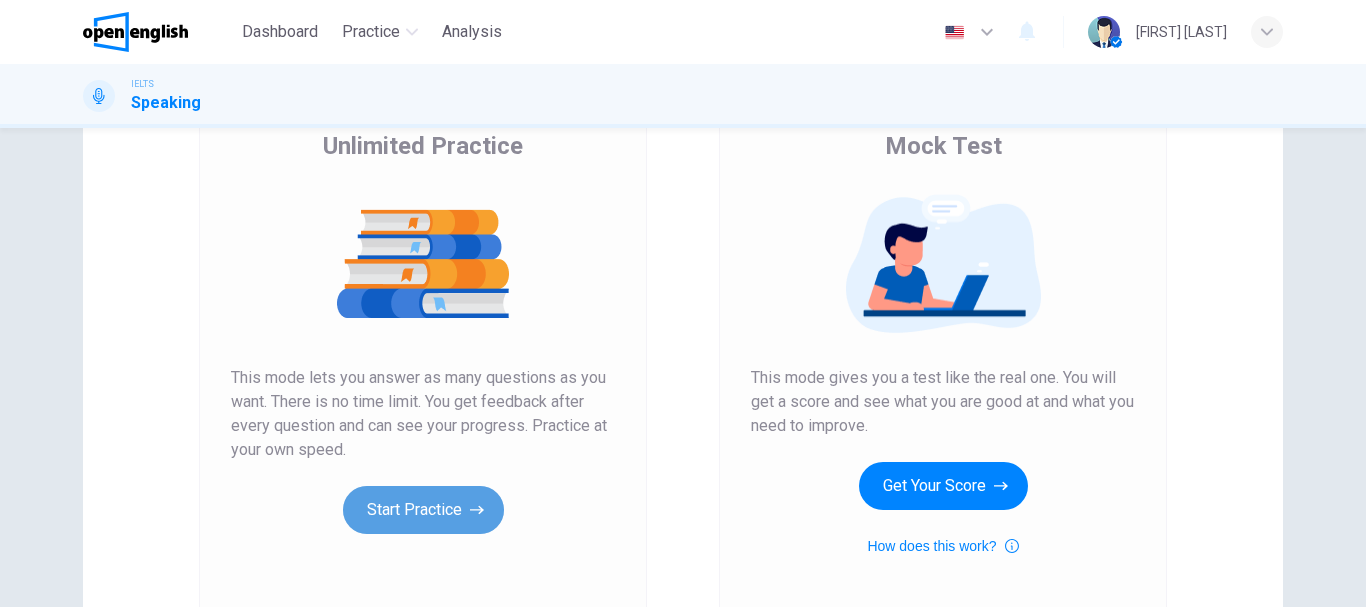click on "Start Practice" at bounding box center [423, 510] 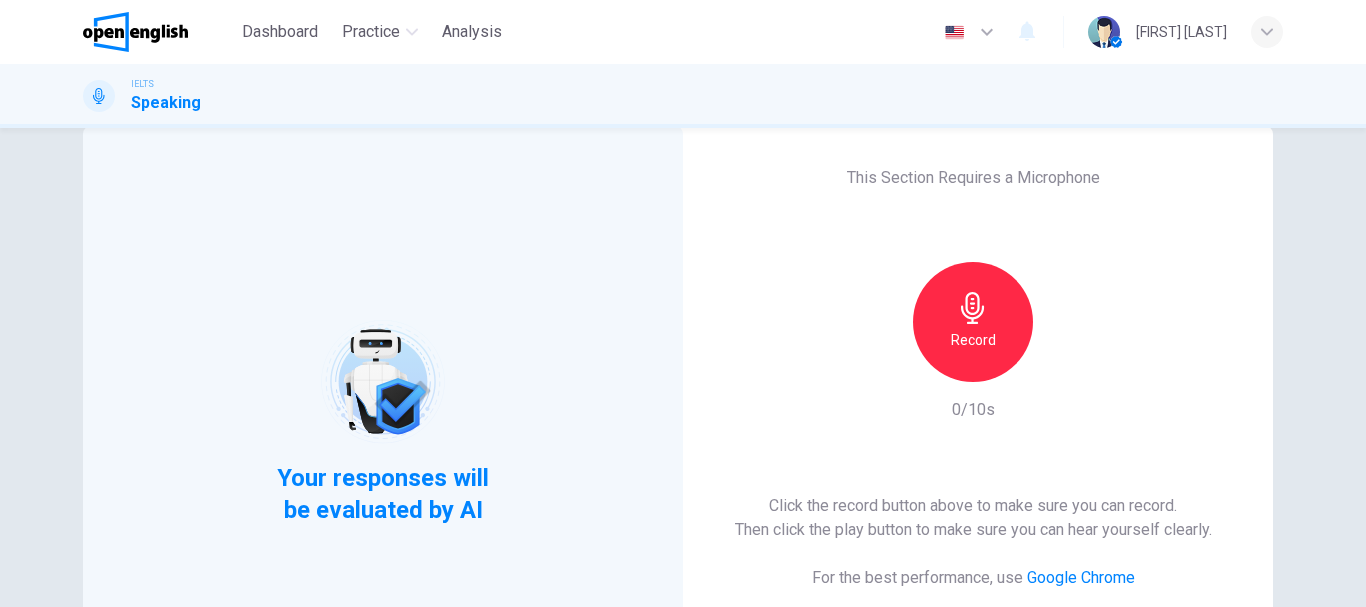 scroll, scrollTop: 67, scrollLeft: 0, axis: vertical 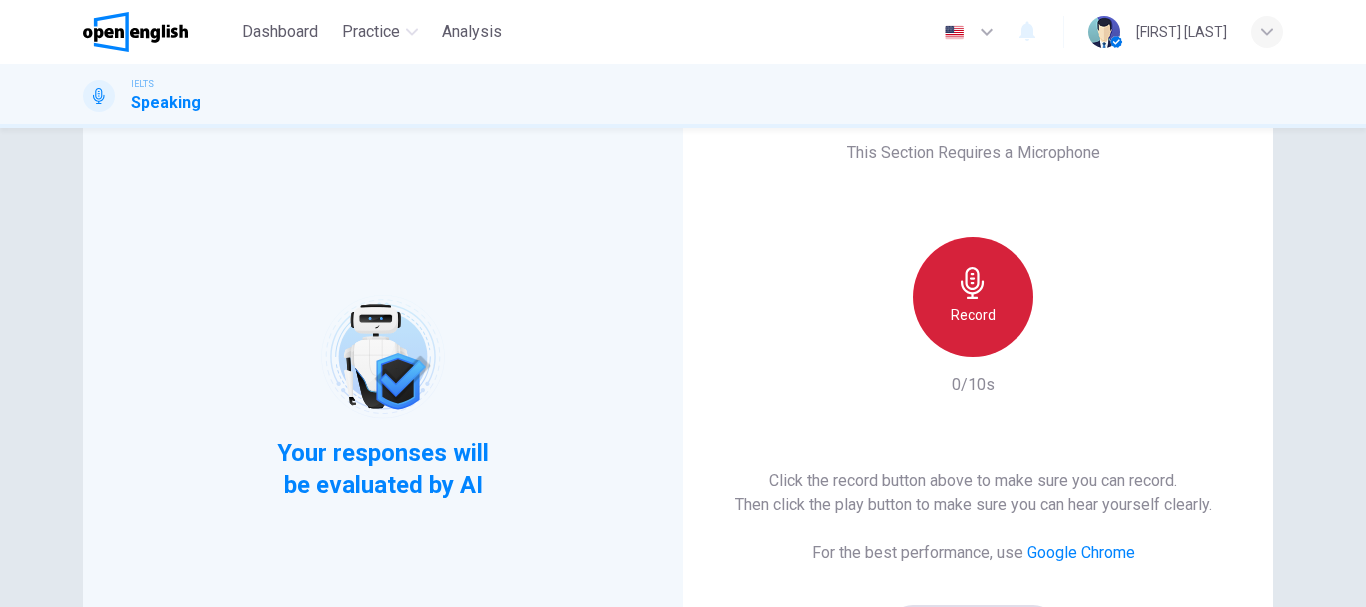 click on "Record" at bounding box center (973, 297) 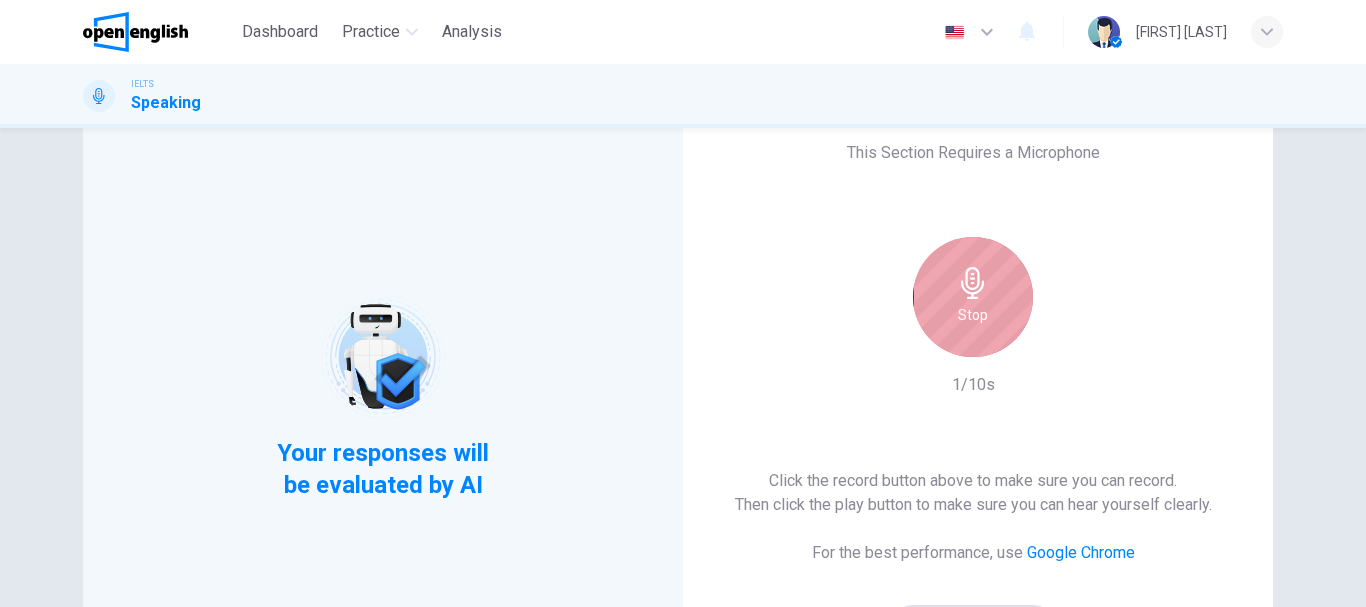 click on "Stop" at bounding box center [973, 297] 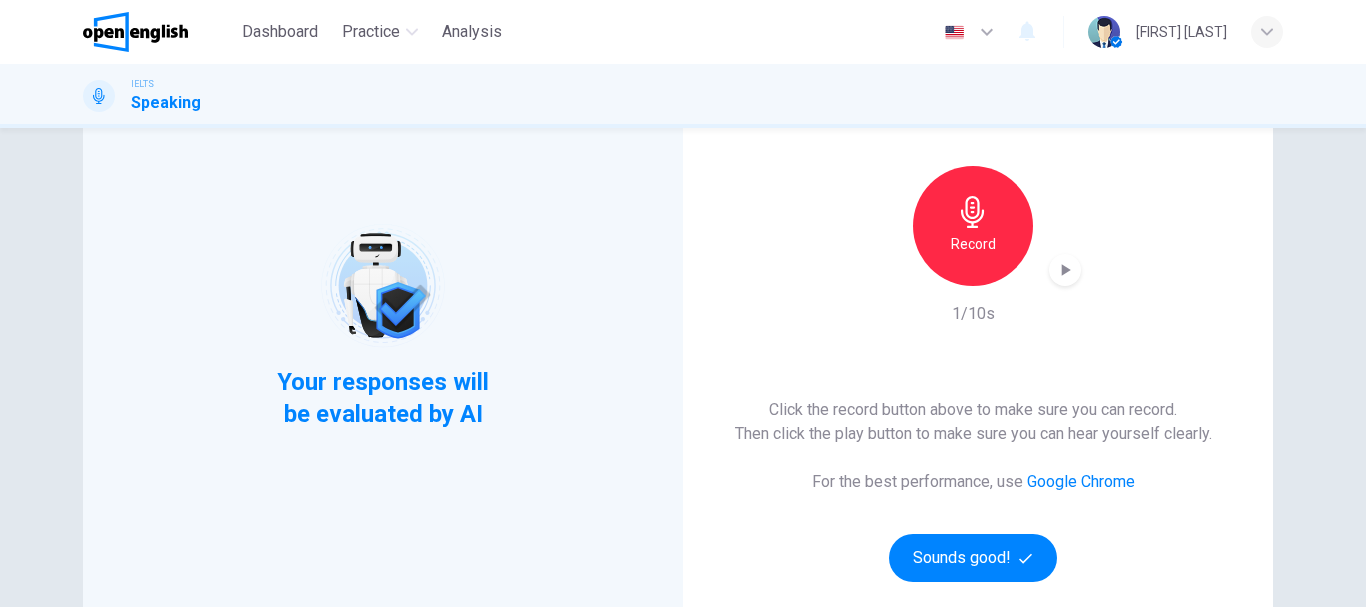 scroll, scrollTop: 233, scrollLeft: 0, axis: vertical 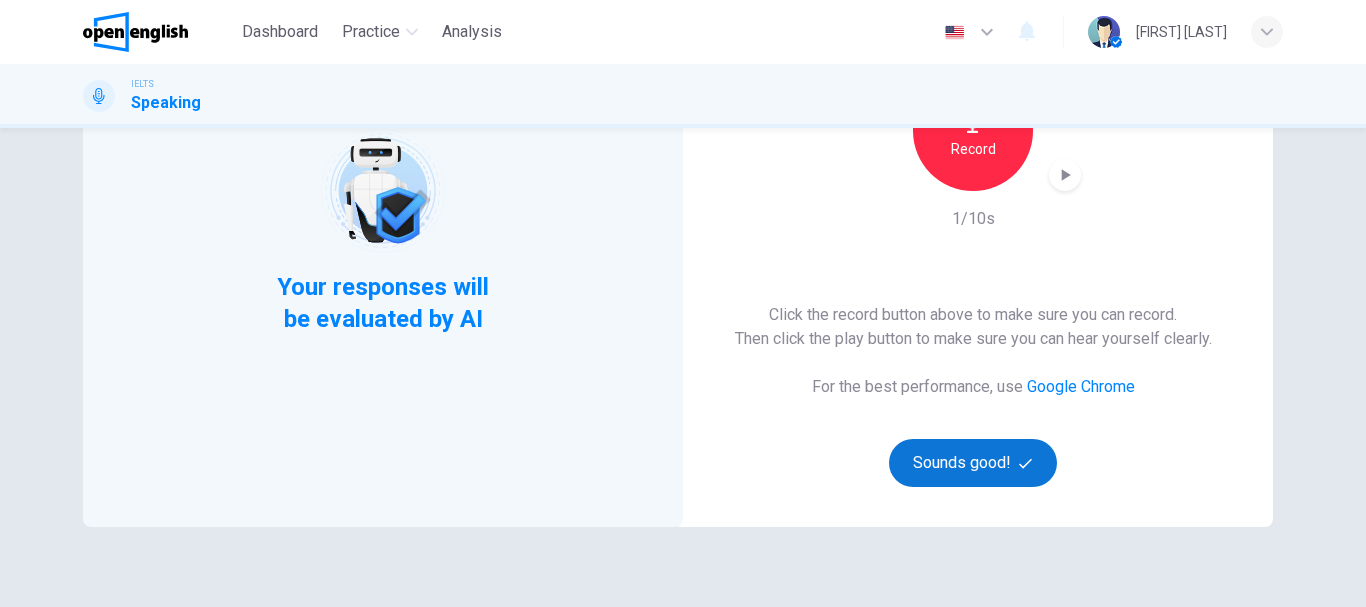 click on "Sounds good!" at bounding box center (973, 463) 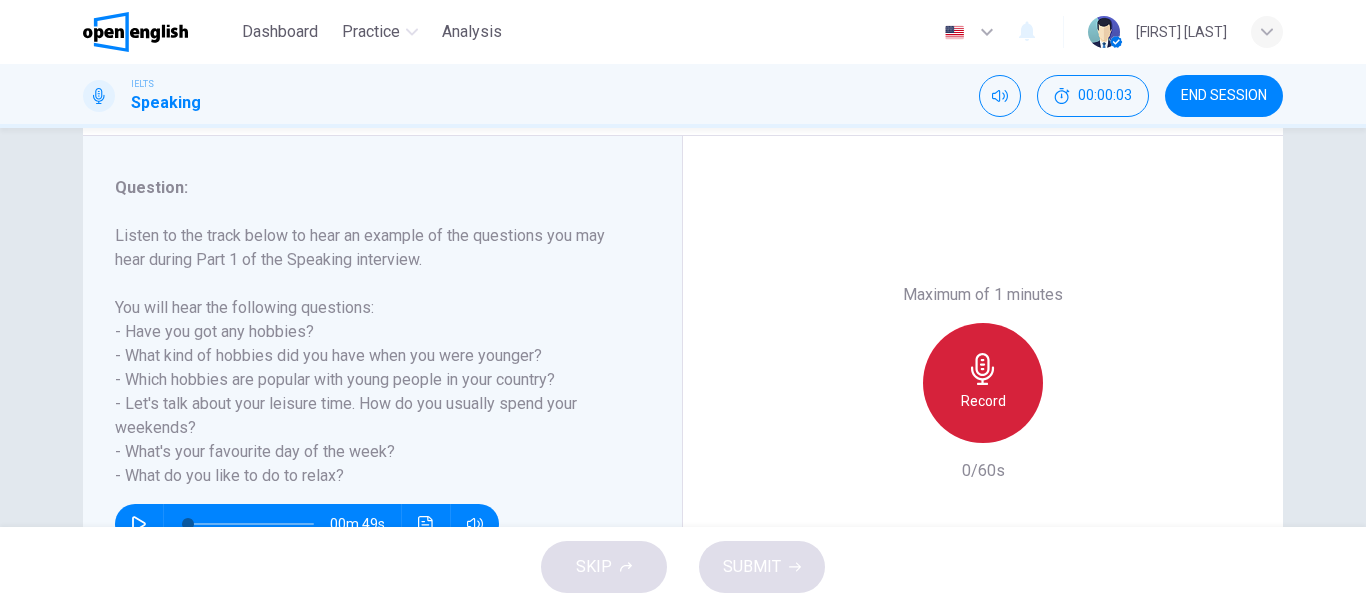 click 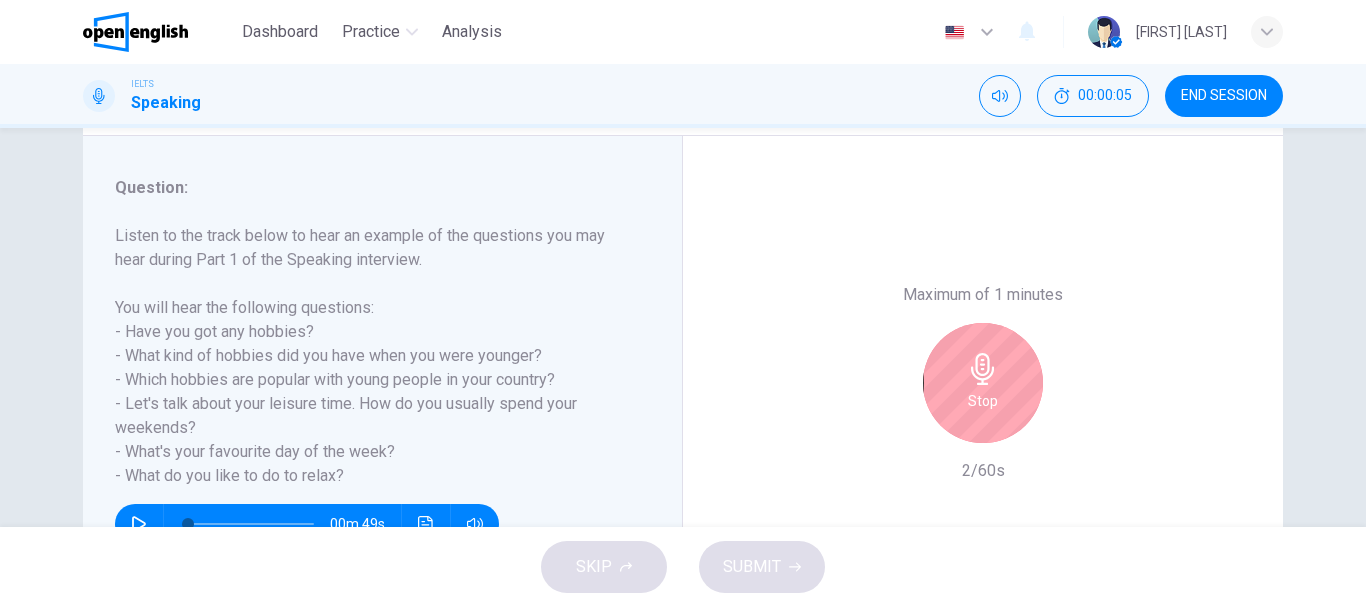 click 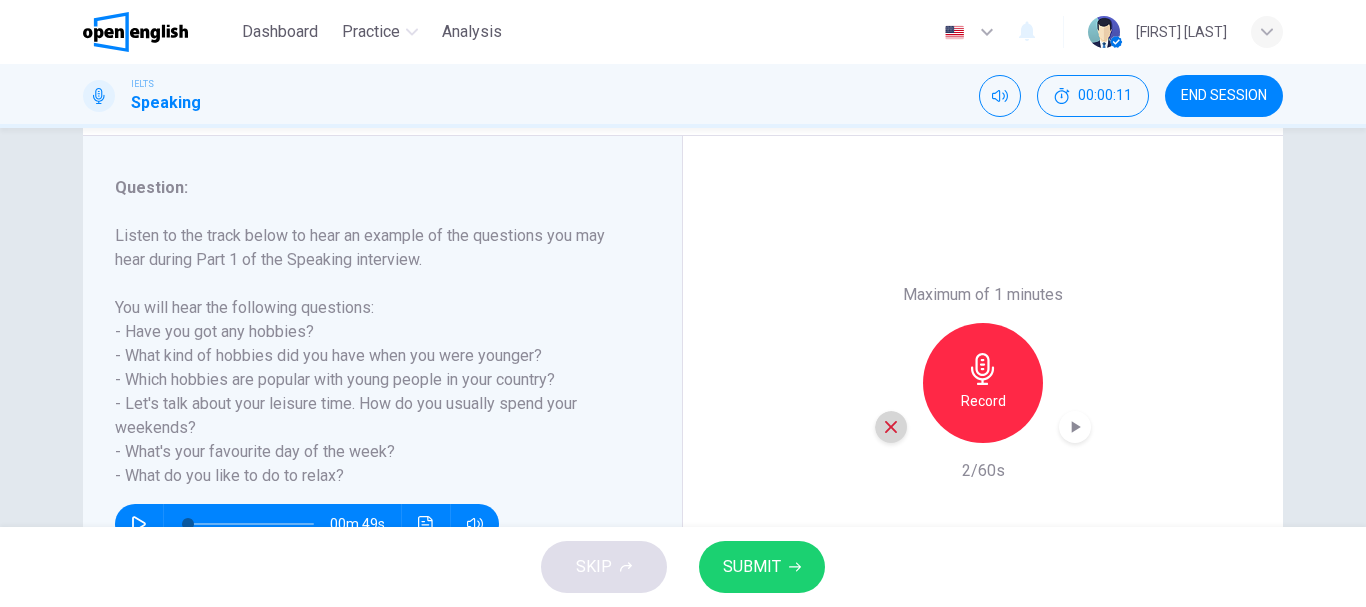click 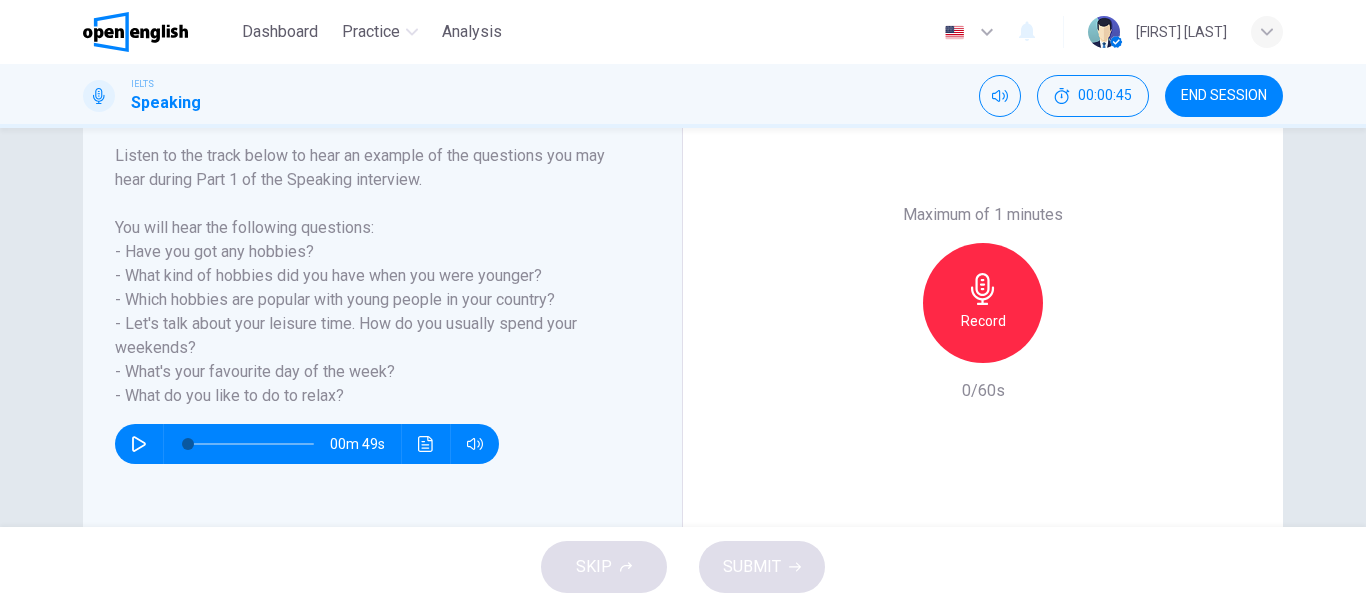 scroll, scrollTop: 333, scrollLeft: 0, axis: vertical 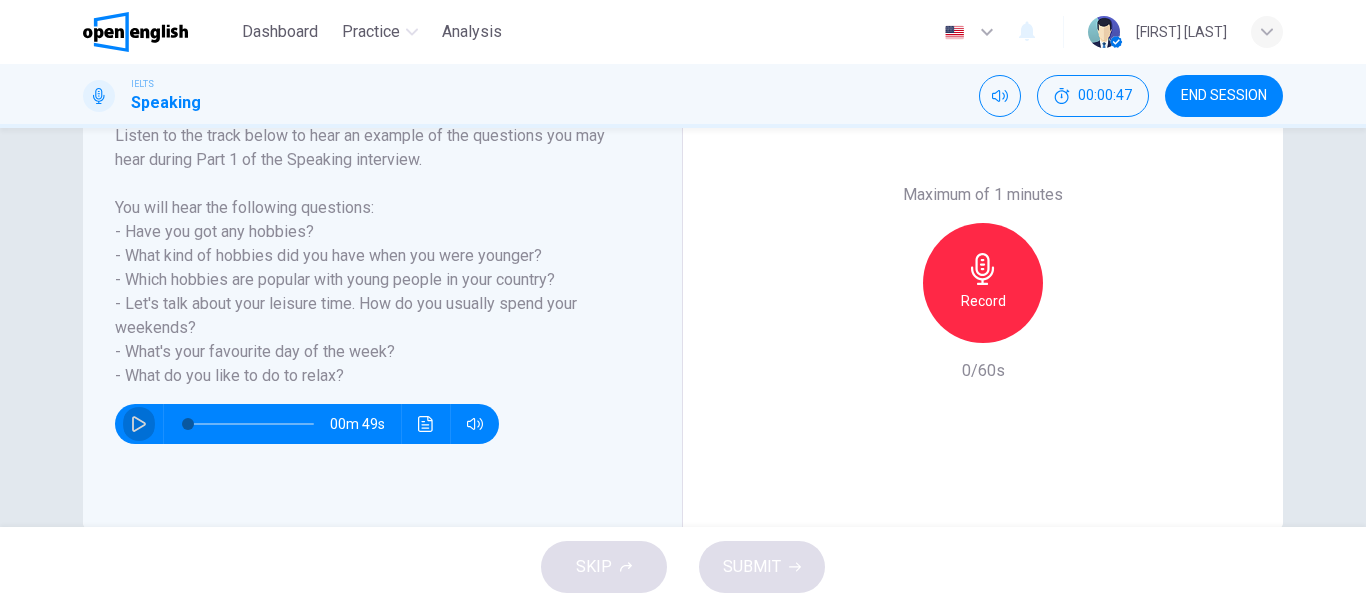 click 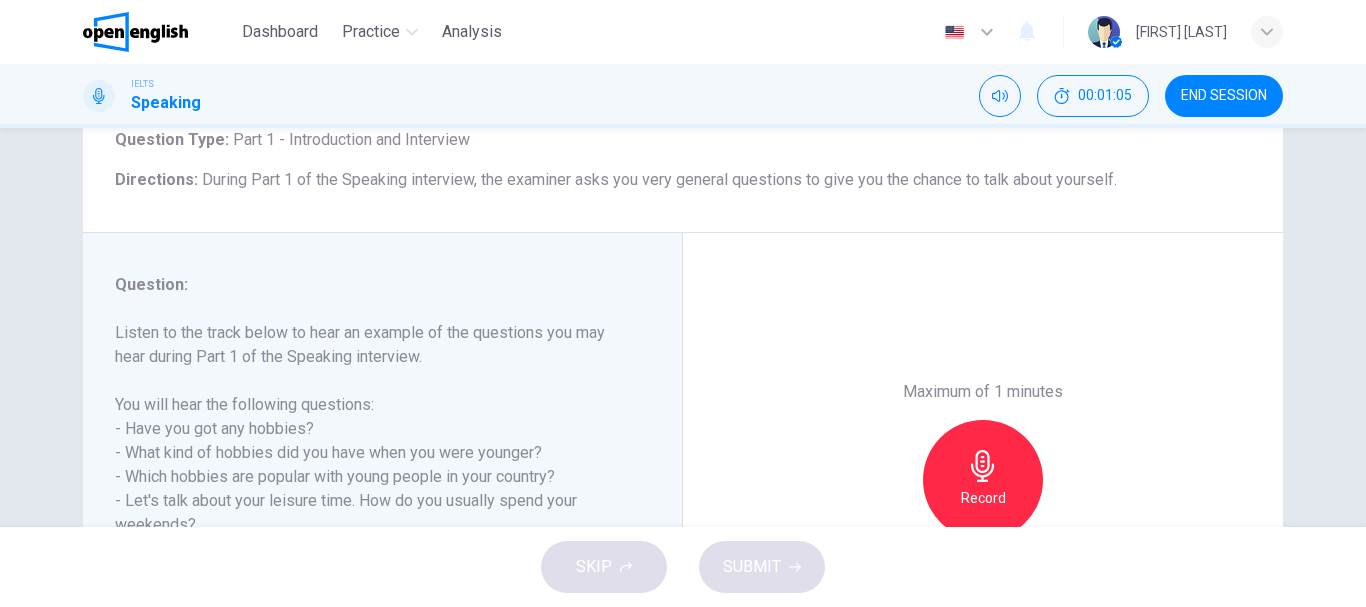scroll, scrollTop: 200, scrollLeft: 0, axis: vertical 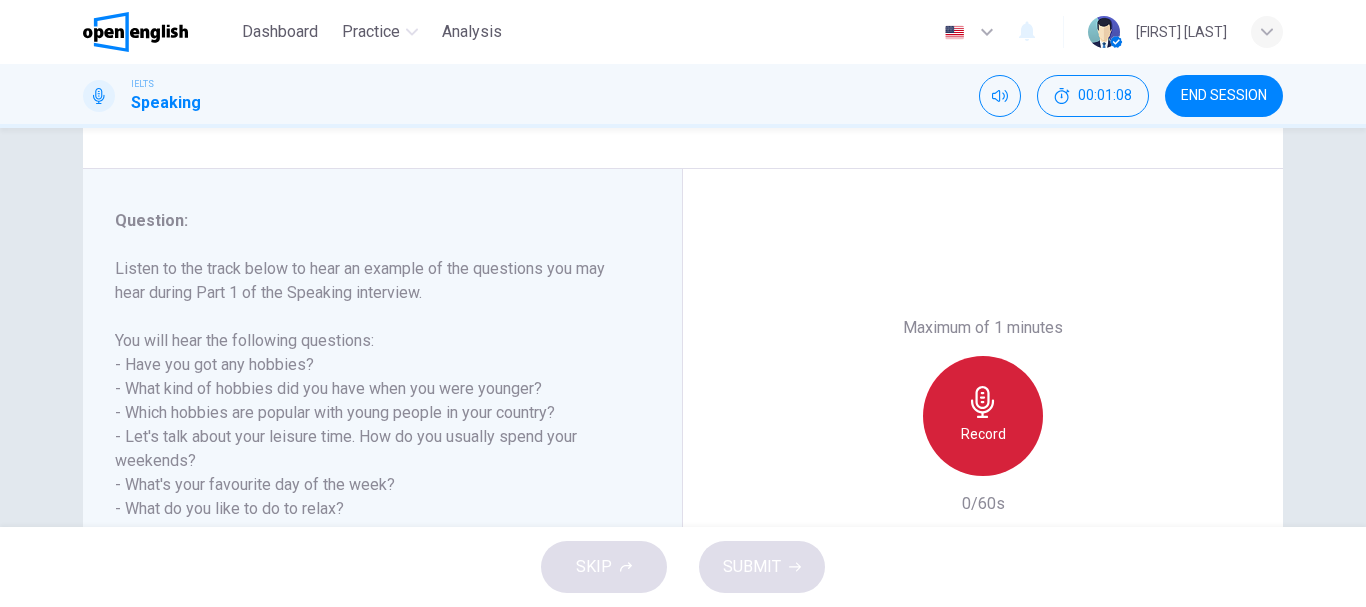 click 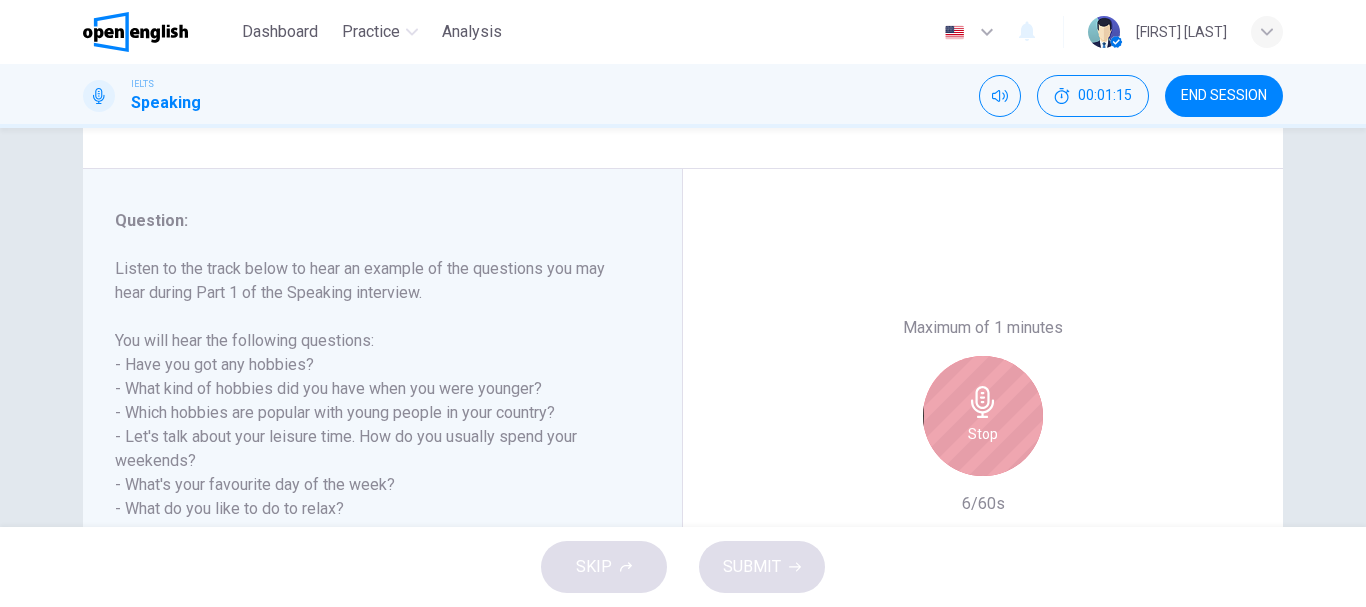 click 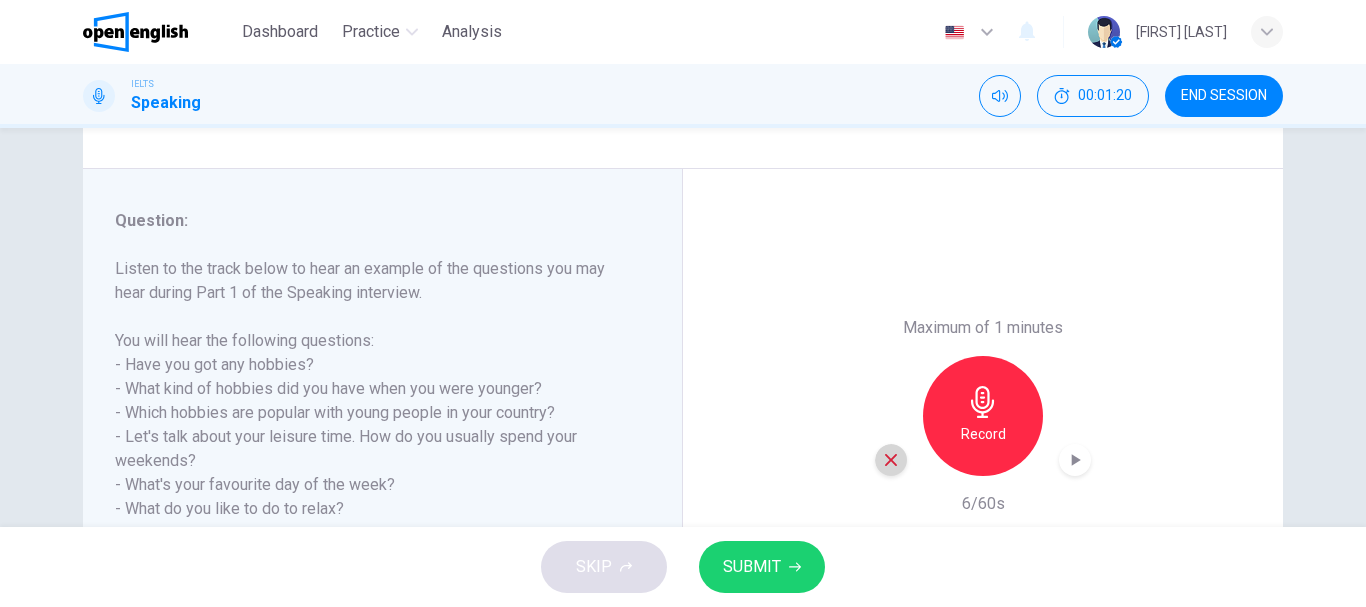 click 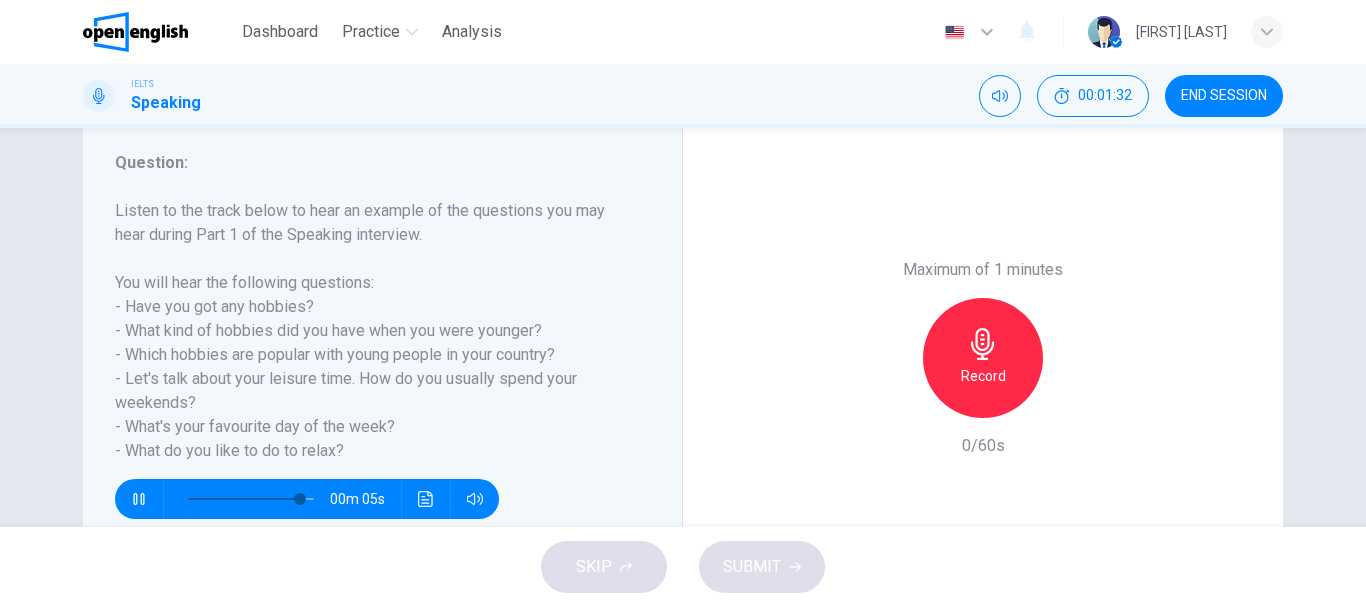 scroll, scrollTop: 267, scrollLeft: 0, axis: vertical 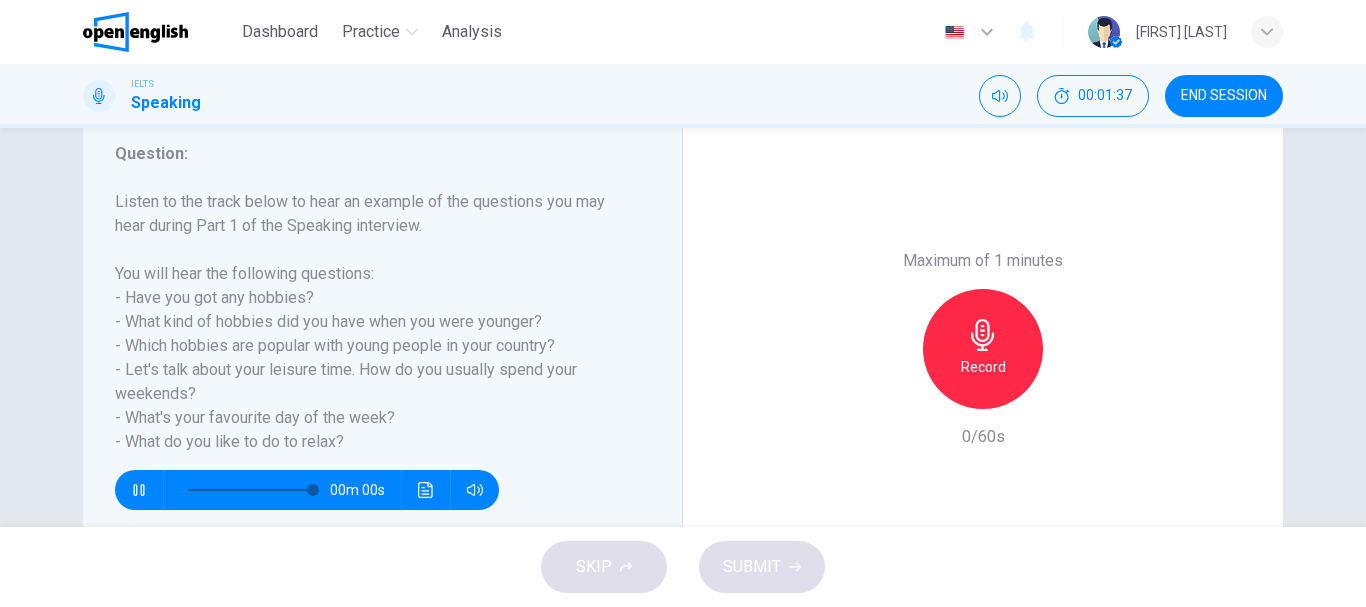 type on "*" 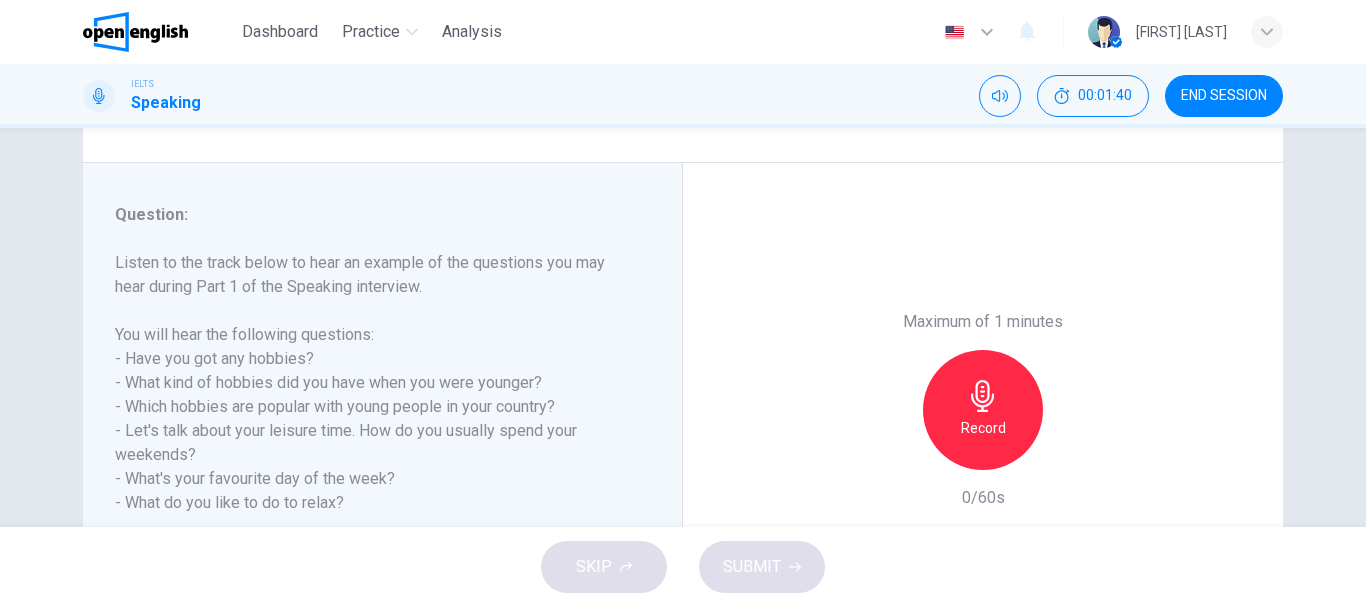 scroll, scrollTop: 200, scrollLeft: 0, axis: vertical 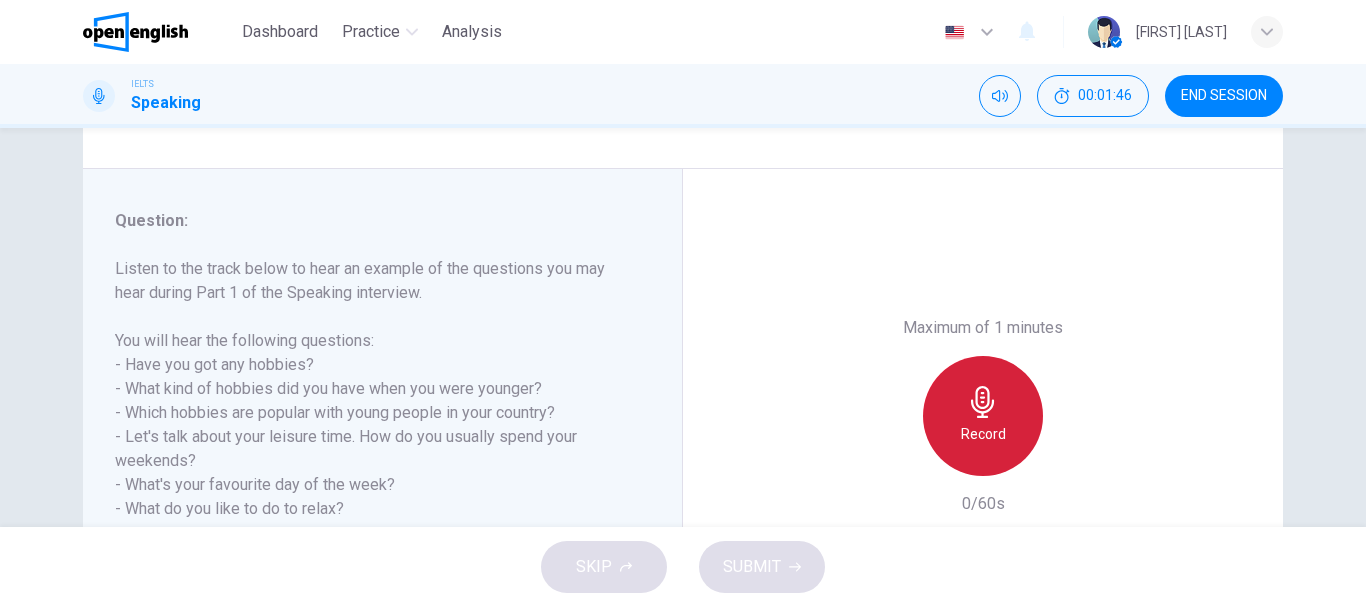 click on "Record" at bounding box center [983, 416] 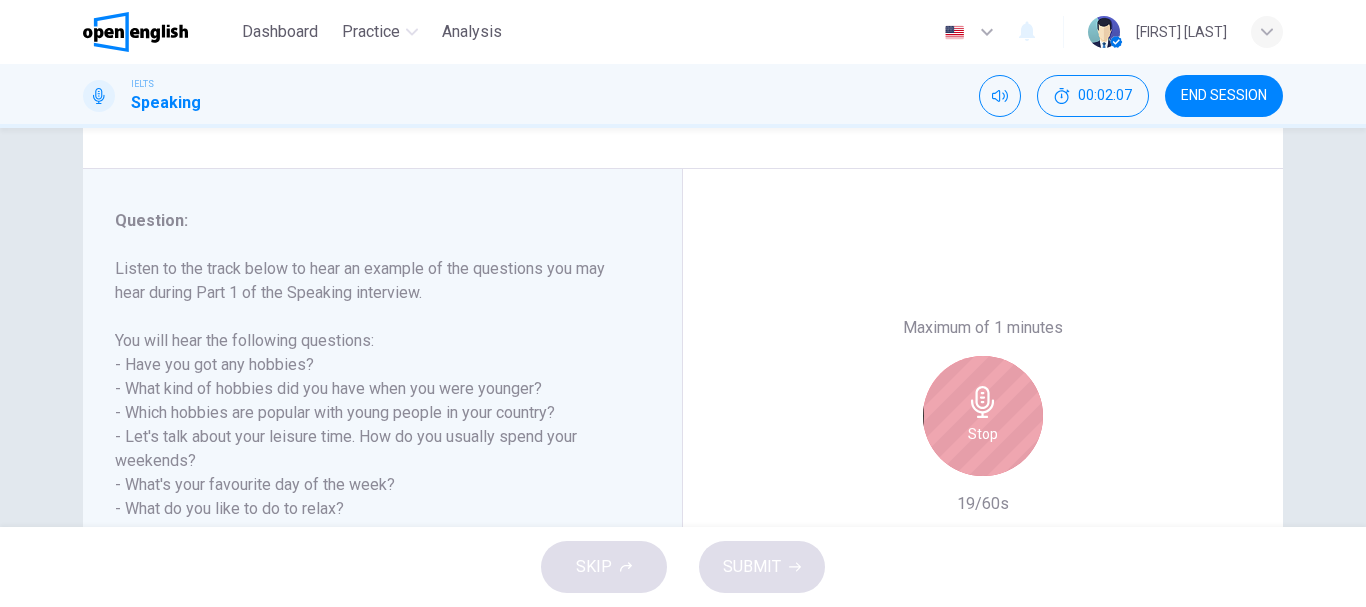 click 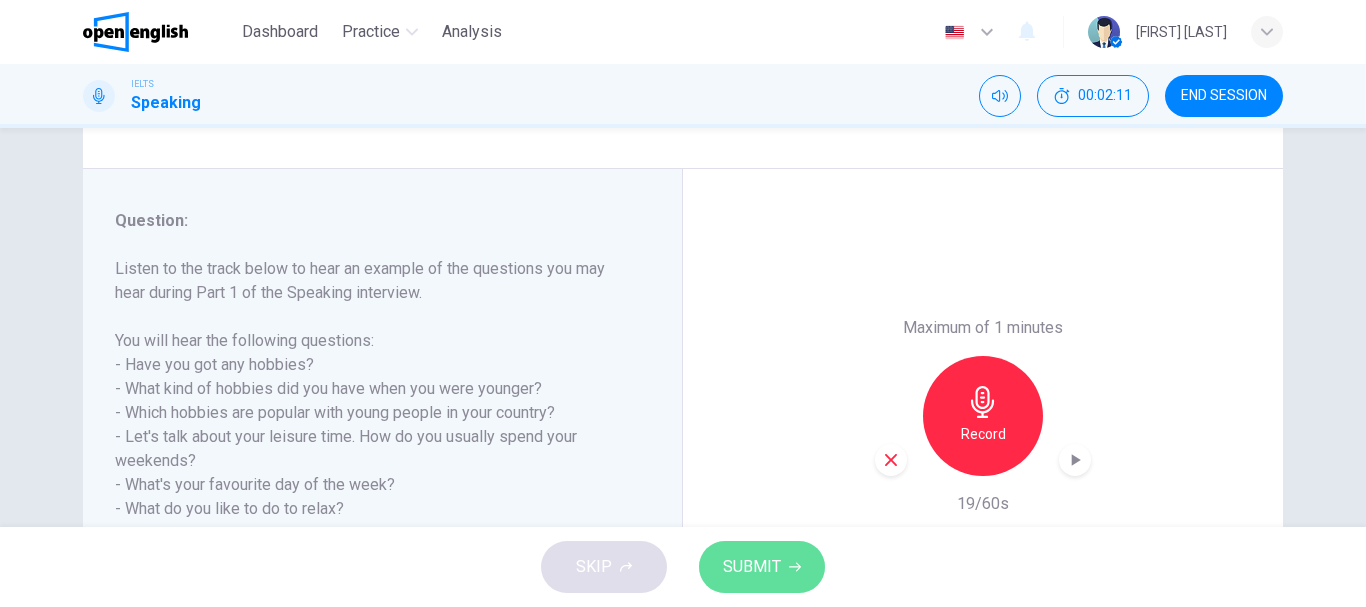 click on "SUBMIT" at bounding box center (752, 567) 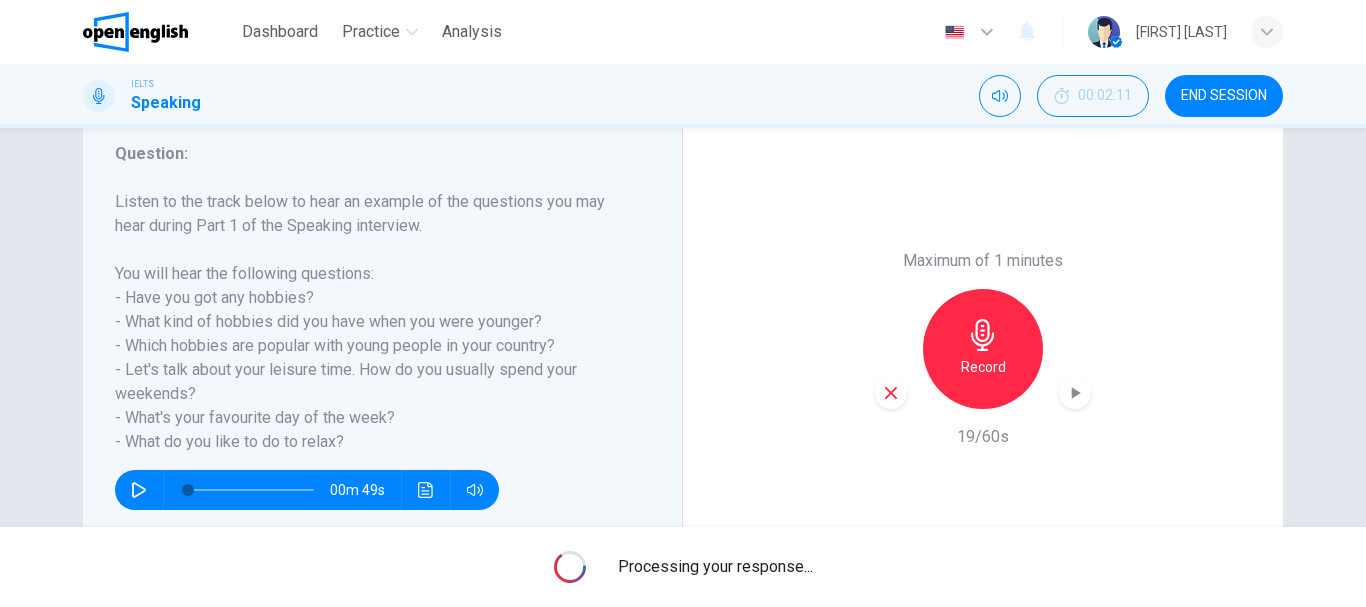 scroll, scrollTop: 300, scrollLeft: 0, axis: vertical 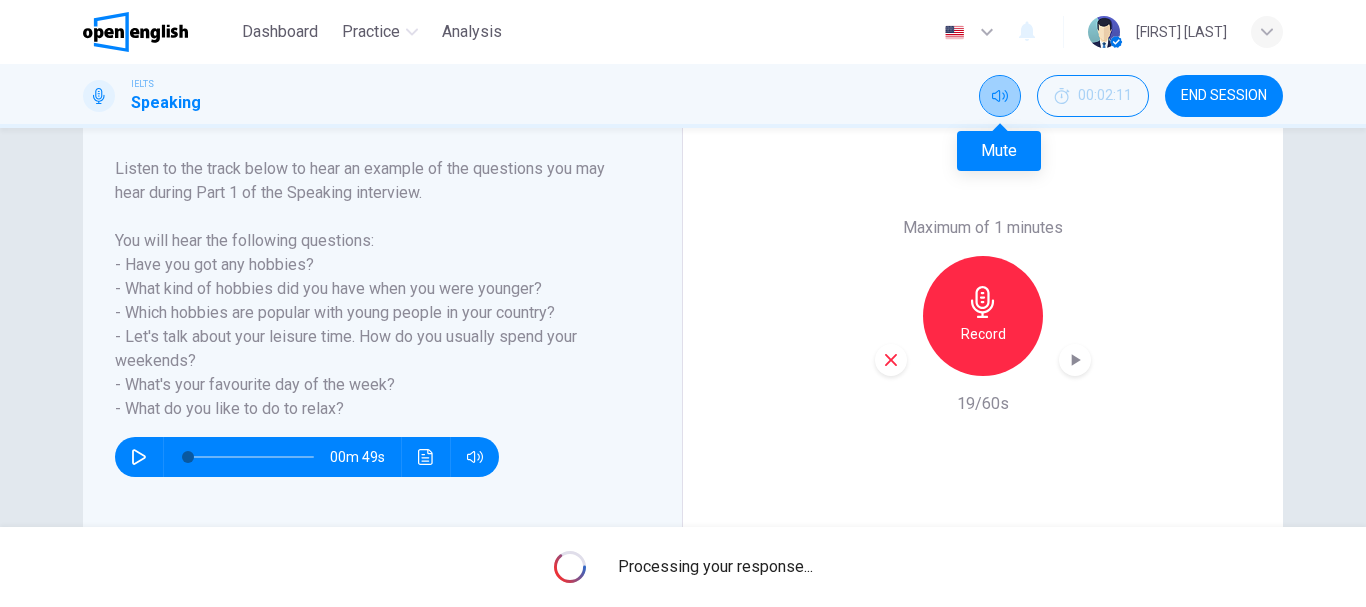 click 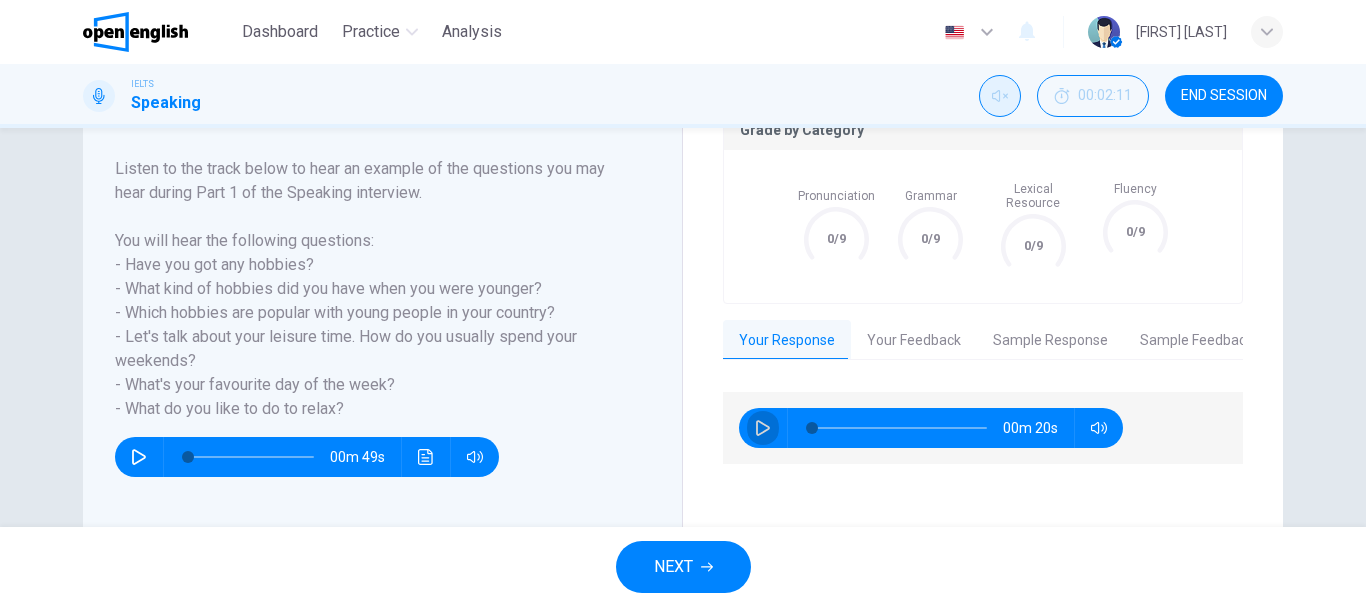 click 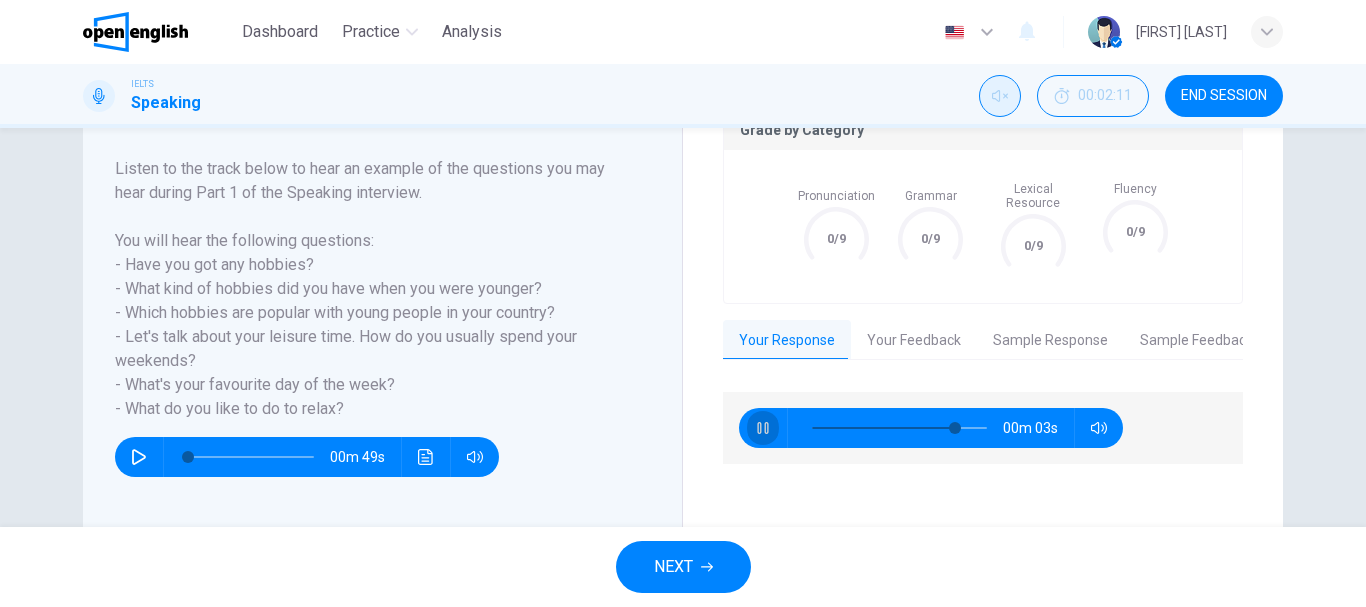 click 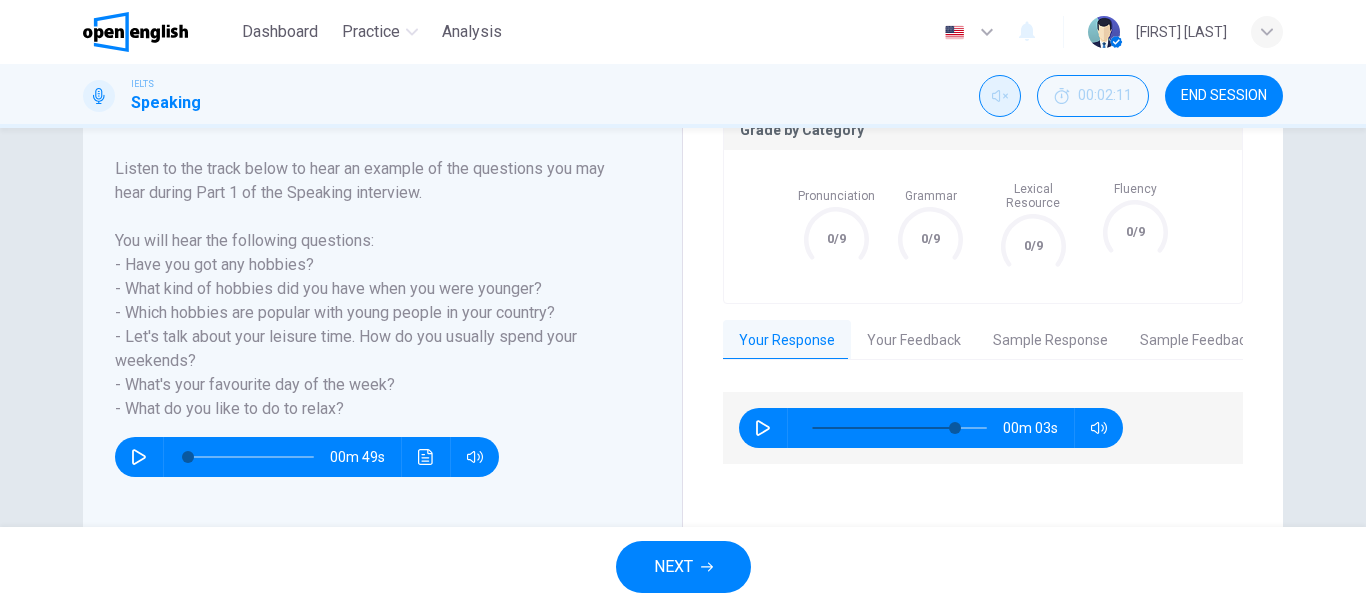click on "00m 03s" at bounding box center (983, 465) 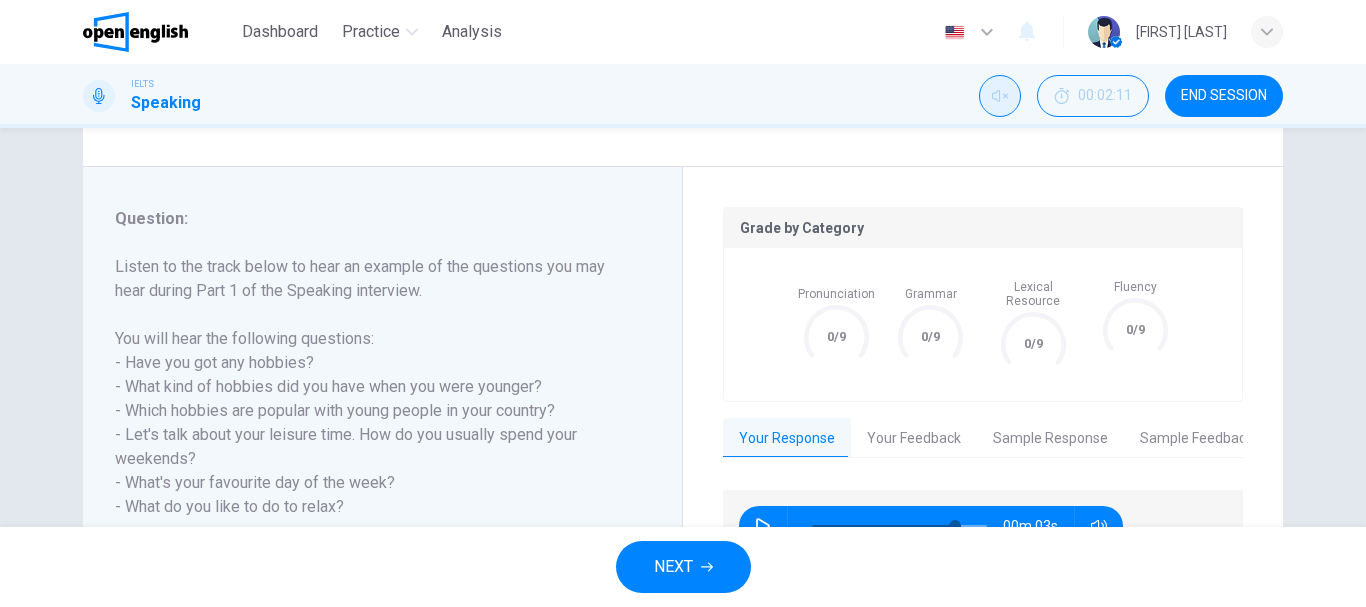 scroll, scrollTop: 200, scrollLeft: 0, axis: vertical 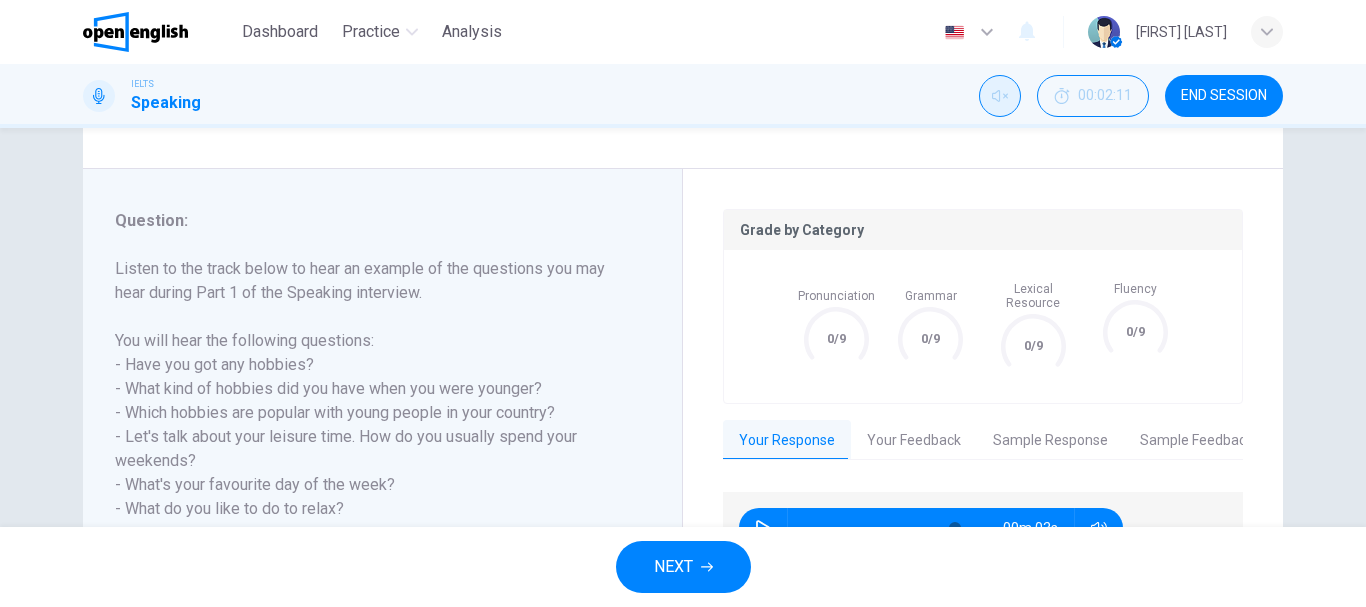 click on "Question   1 Question Type :   Part 1 - Introduction and Interview Directions :   During Part 1 of the Speaking interview, the examiner asks you very general questions to give you the chance to talk about yourself. Grade by Category Pronunciation 0/9 Grammar 0/9 Lexical Resource 0/9 Fluency 0/9 Your Response Your Feedback Sample Response Sample Feedback 00m 20s  Translate ​ ​ Powered by  Overall   0.0 / 9 Your response had fewer than 45 words, so scores are capped at Band 3.   Copy Feedback Pronunciation   0.0 / 9 You did not pronounce any words, but you need to speak clearly so we can hear and assess your pronunciation.   Copy Feedback Grammatical Range and Accuracy   0.0 / 9 You did not use any structures, but you need to form complete sentences with correct grammar.   Copy Feedback Lexical Resource   0.0 / 9 You did not use any words, but you need to use a range of vocabulary to answer the questions.   Copy Feedback Fluency   0.0 / 9   Copy Feedback 01m 51s This candidate scored a  9 Question : 00m 49s" at bounding box center [683, 315] 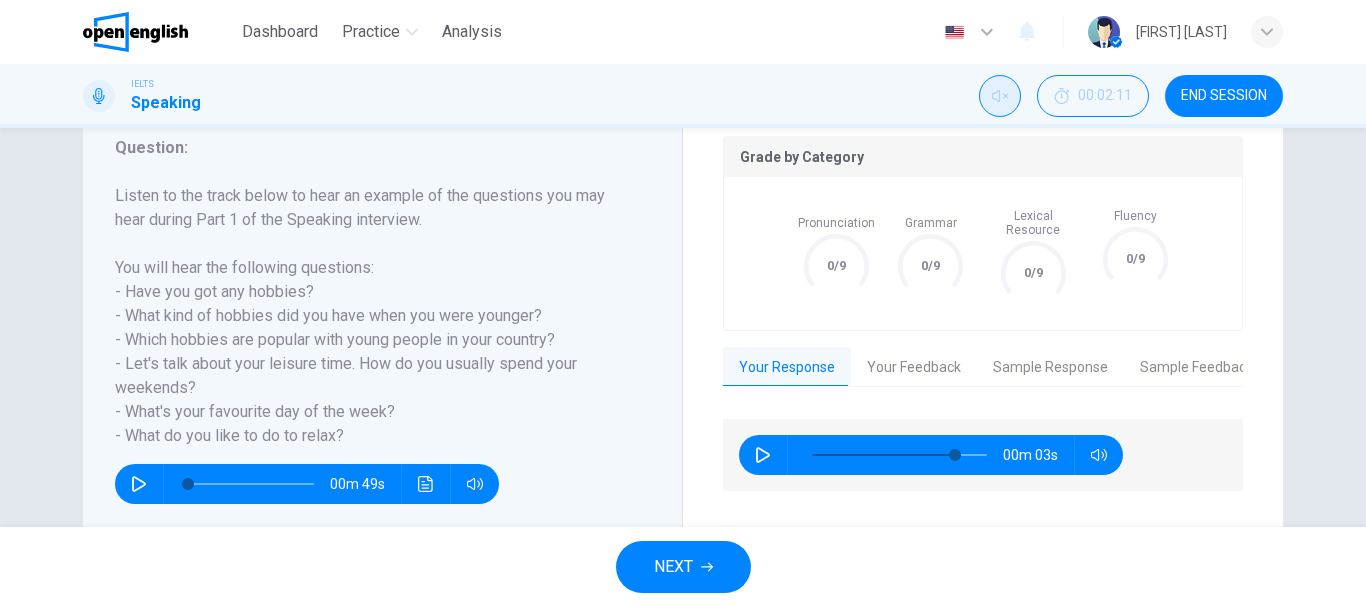 scroll, scrollTop: 300, scrollLeft: 0, axis: vertical 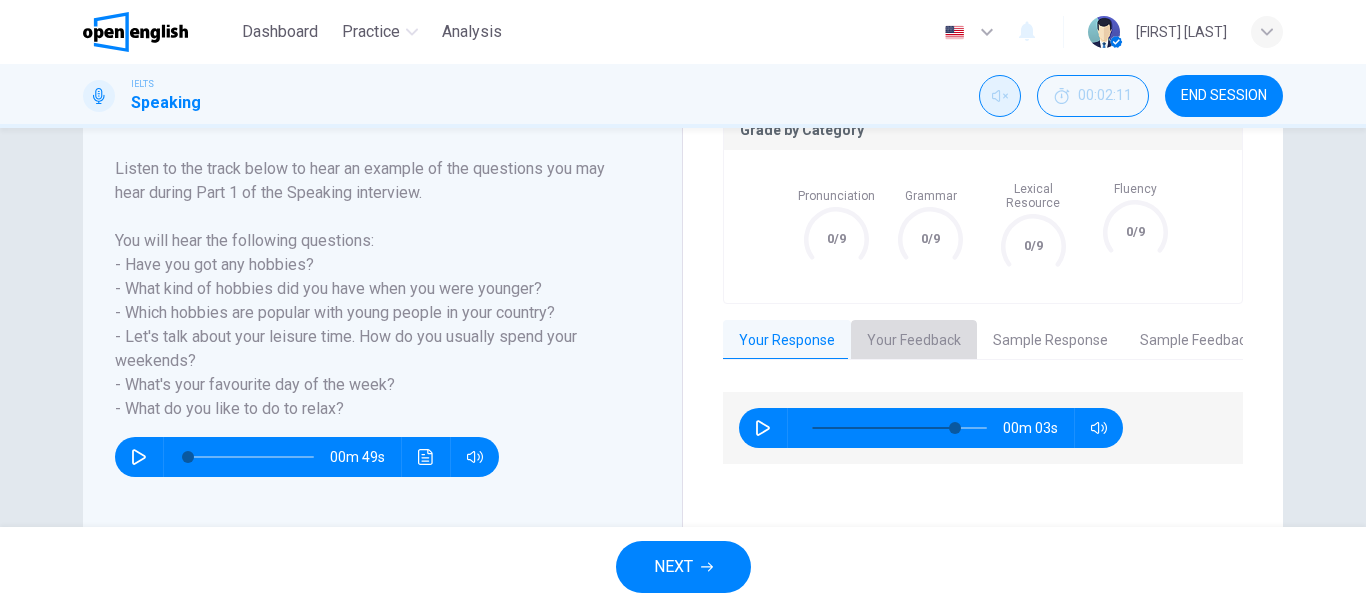 click on "Your Feedback" at bounding box center [914, 341] 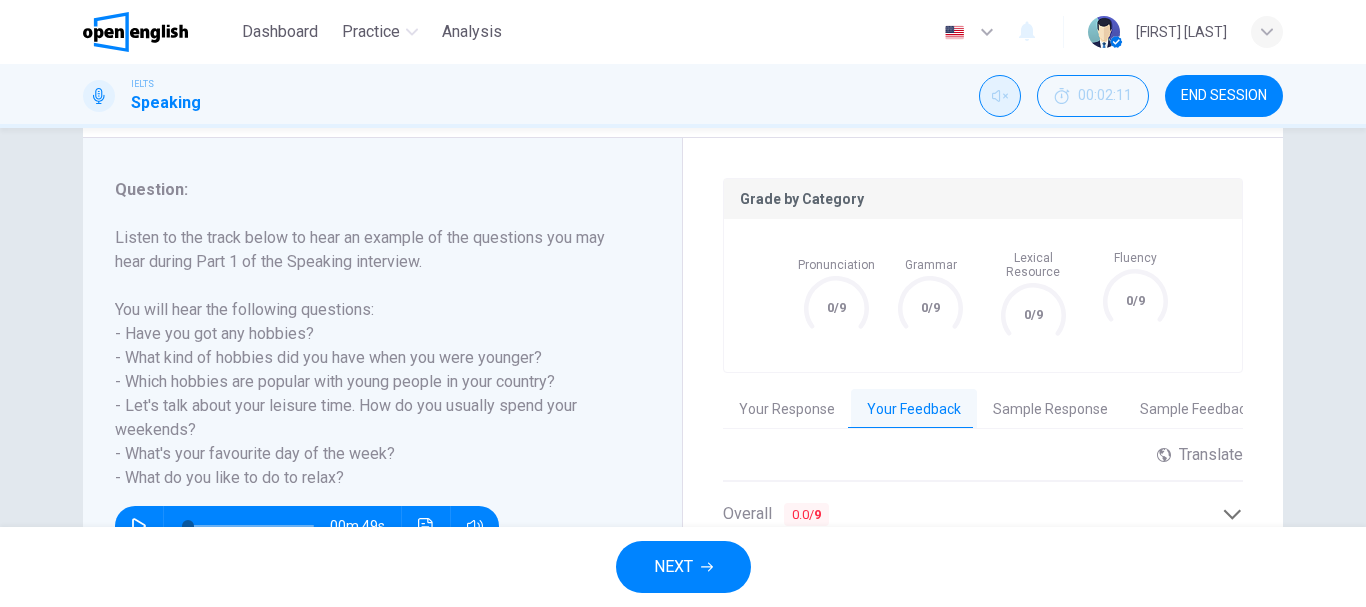 scroll, scrollTop: 251, scrollLeft: 0, axis: vertical 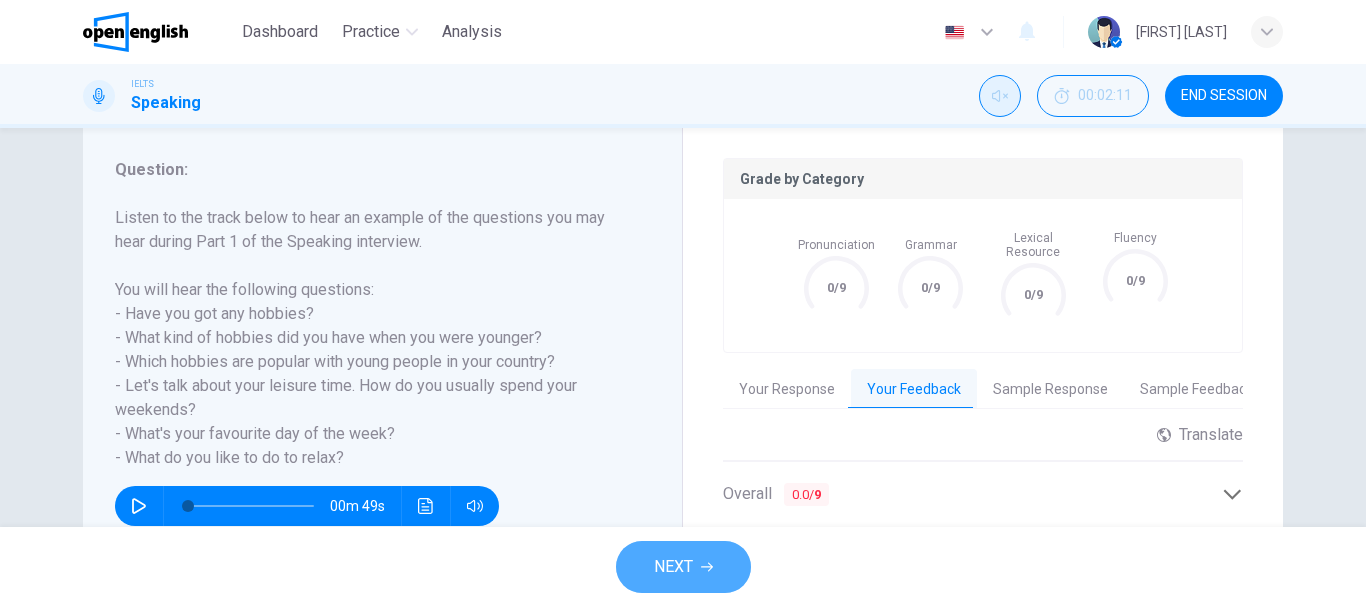 click on "NEXT" at bounding box center [673, 567] 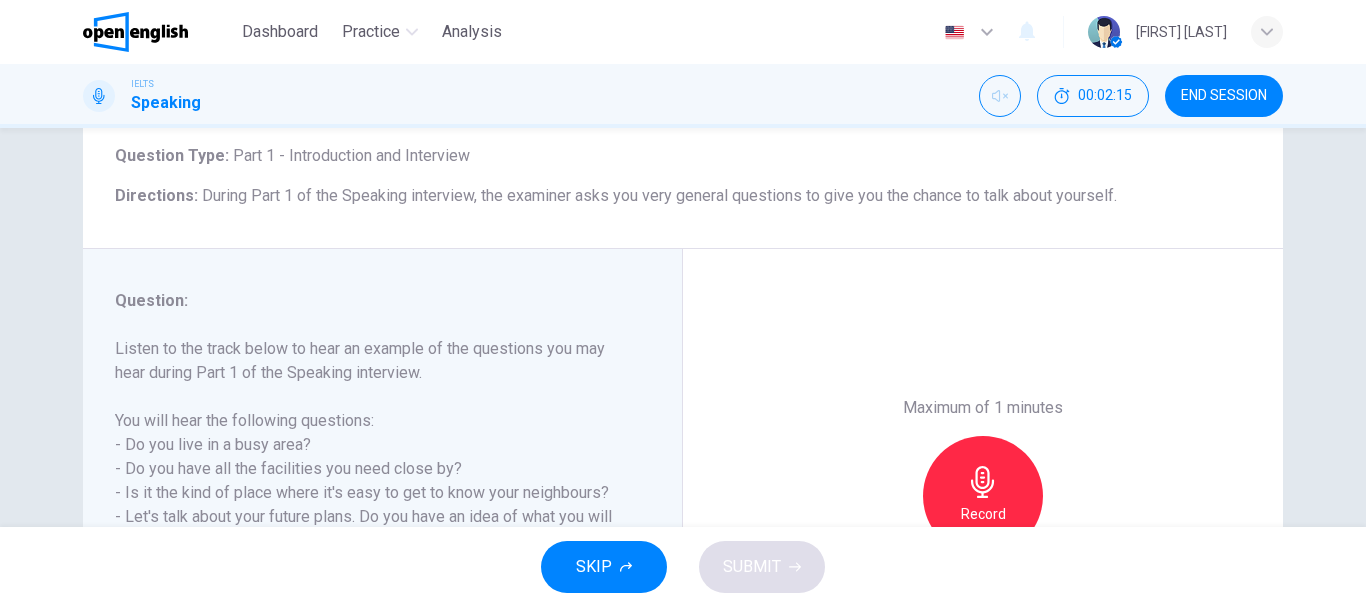 scroll, scrollTop: 133, scrollLeft: 0, axis: vertical 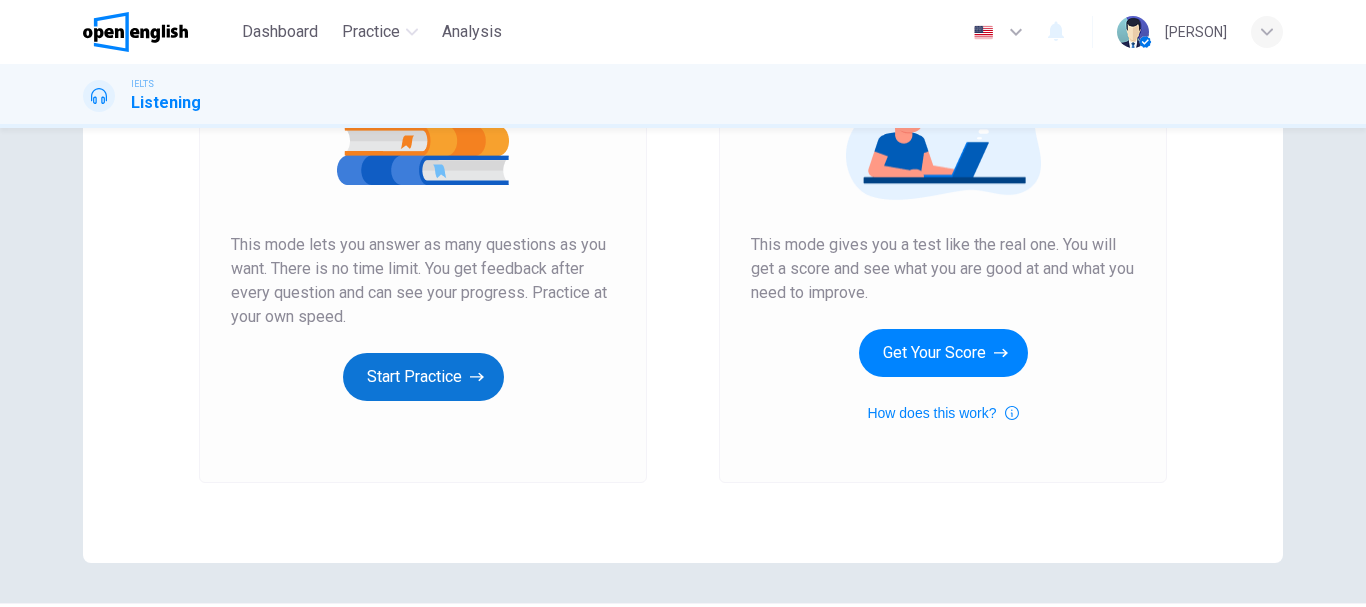 click on "Start Practice" at bounding box center [423, 377] 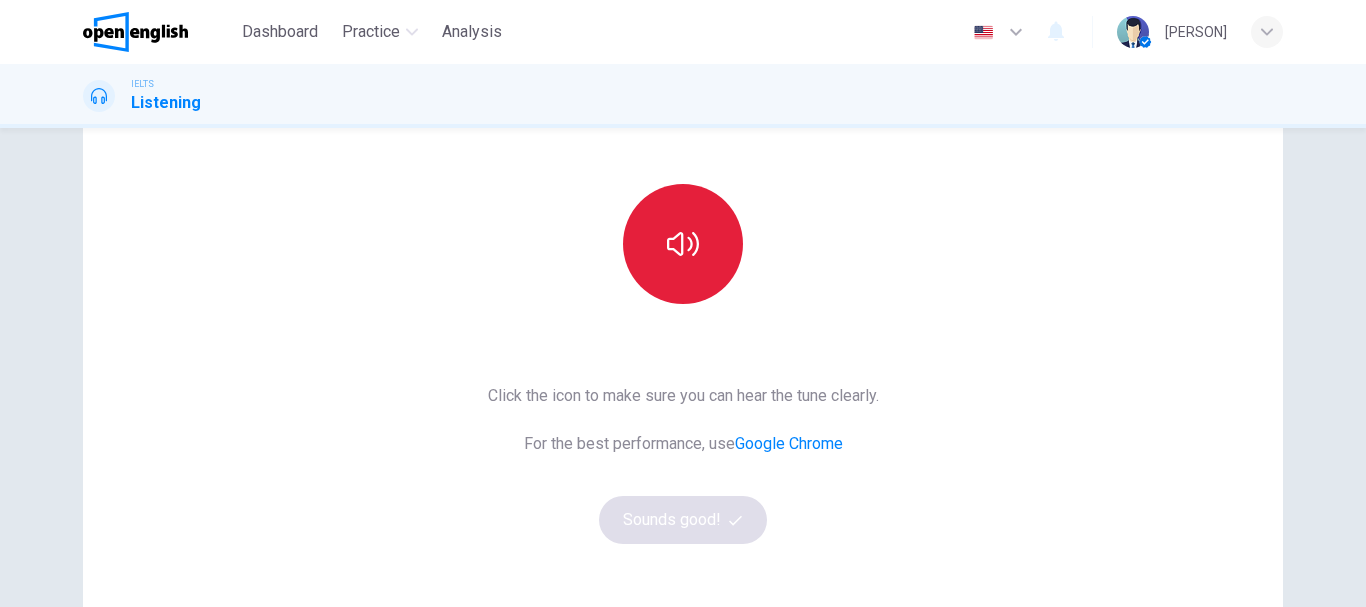scroll, scrollTop: 167, scrollLeft: 0, axis: vertical 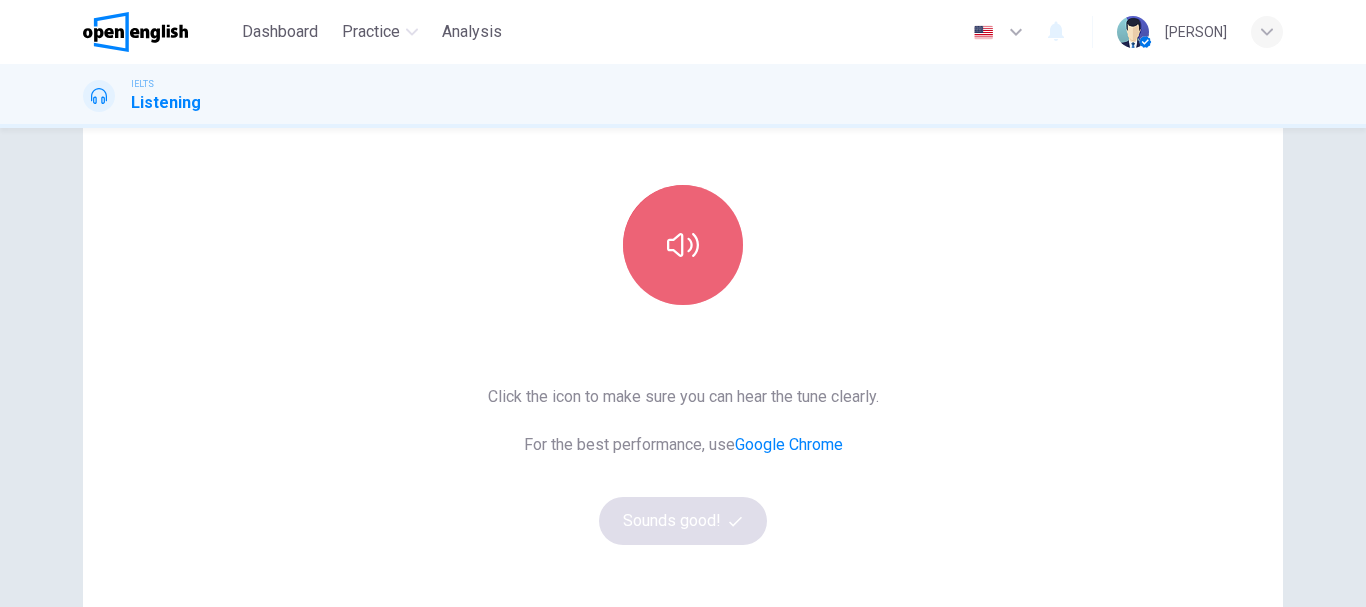click at bounding box center [683, 245] 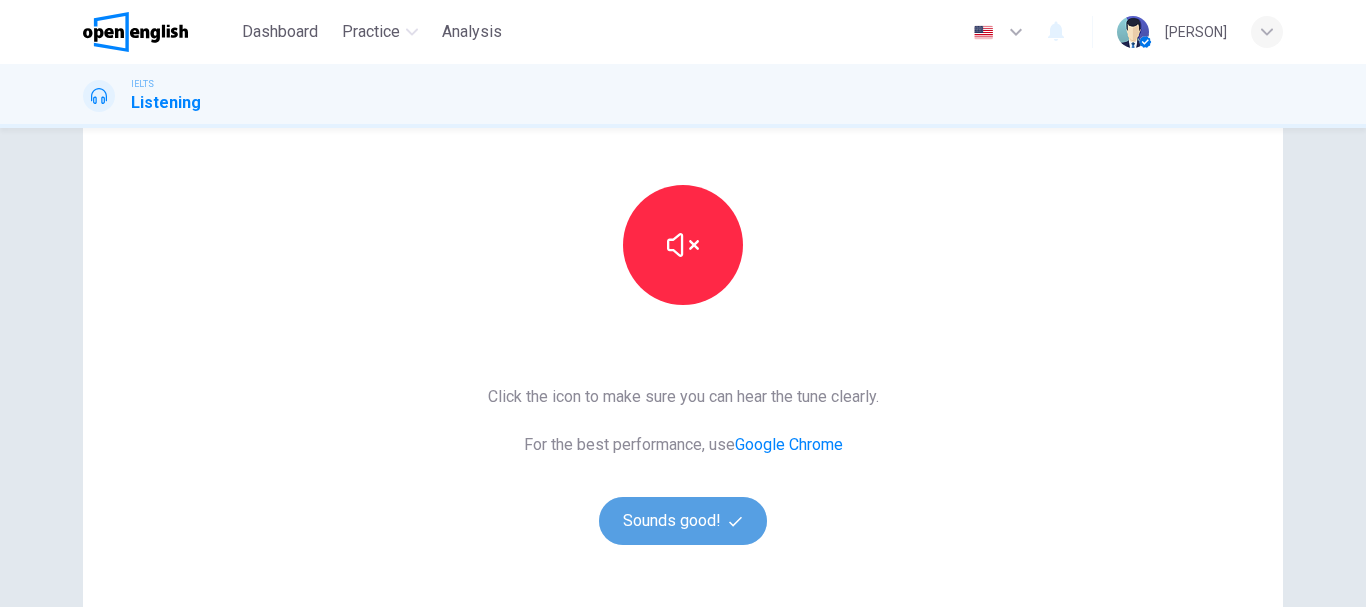 click on "Sounds good!" at bounding box center (683, 521) 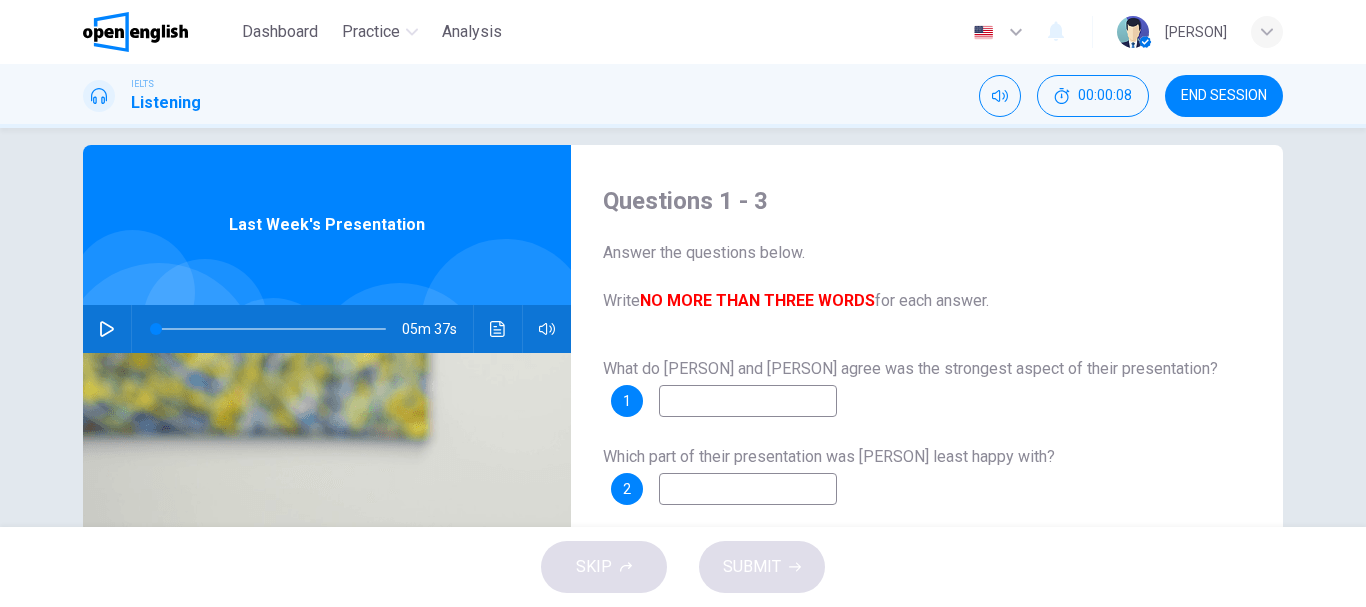 scroll, scrollTop: 33, scrollLeft: 0, axis: vertical 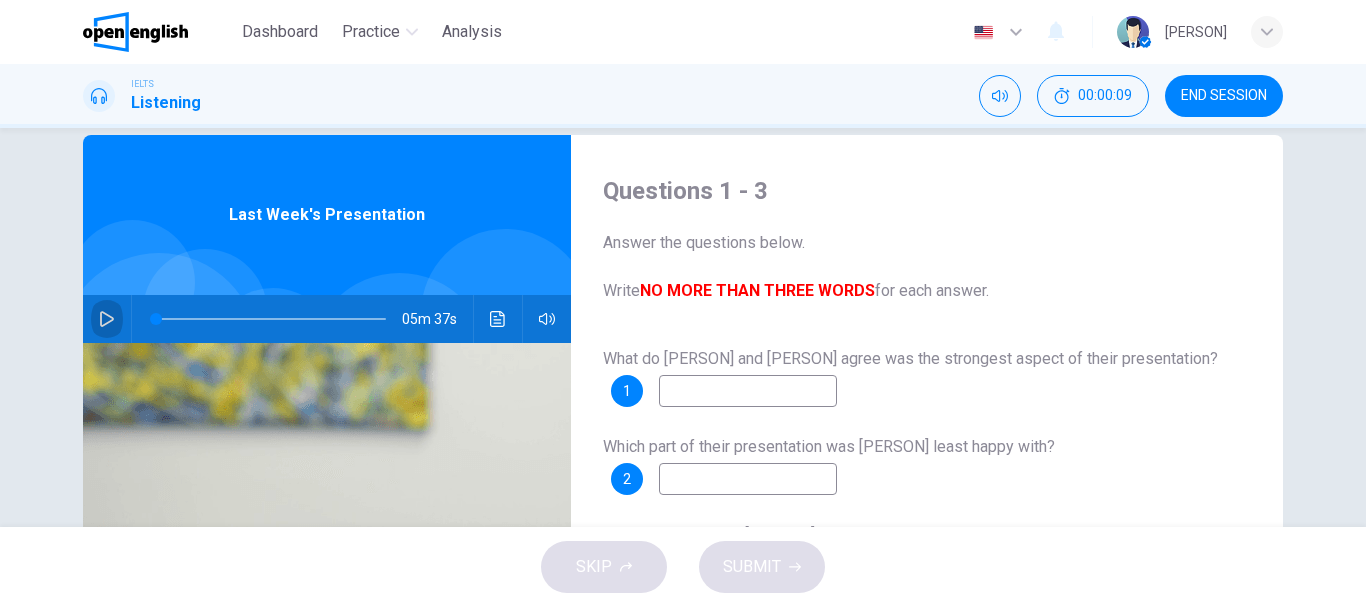 click 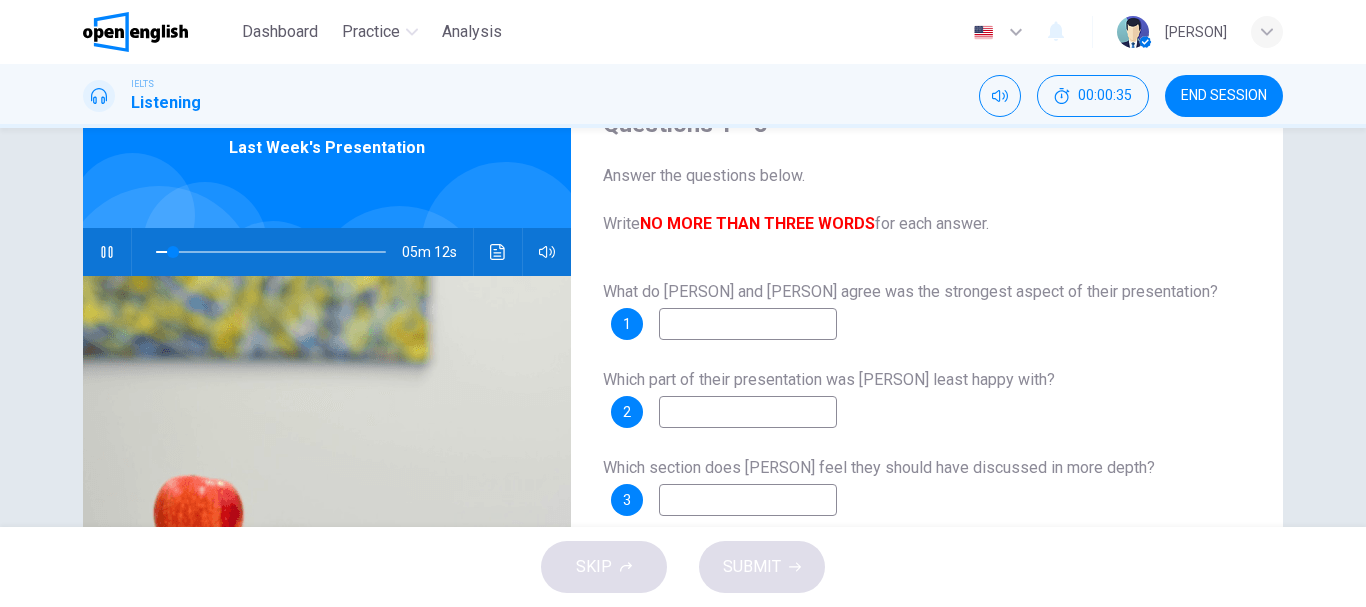 scroll, scrollTop: 133, scrollLeft: 0, axis: vertical 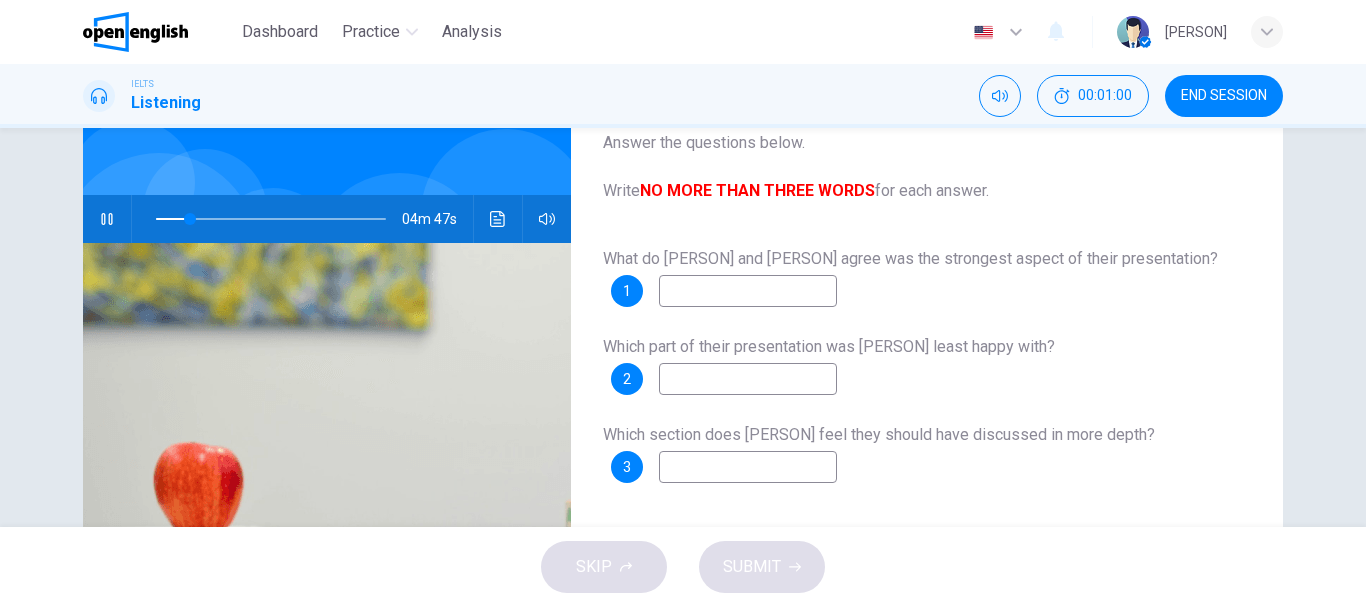 click at bounding box center [748, 291] 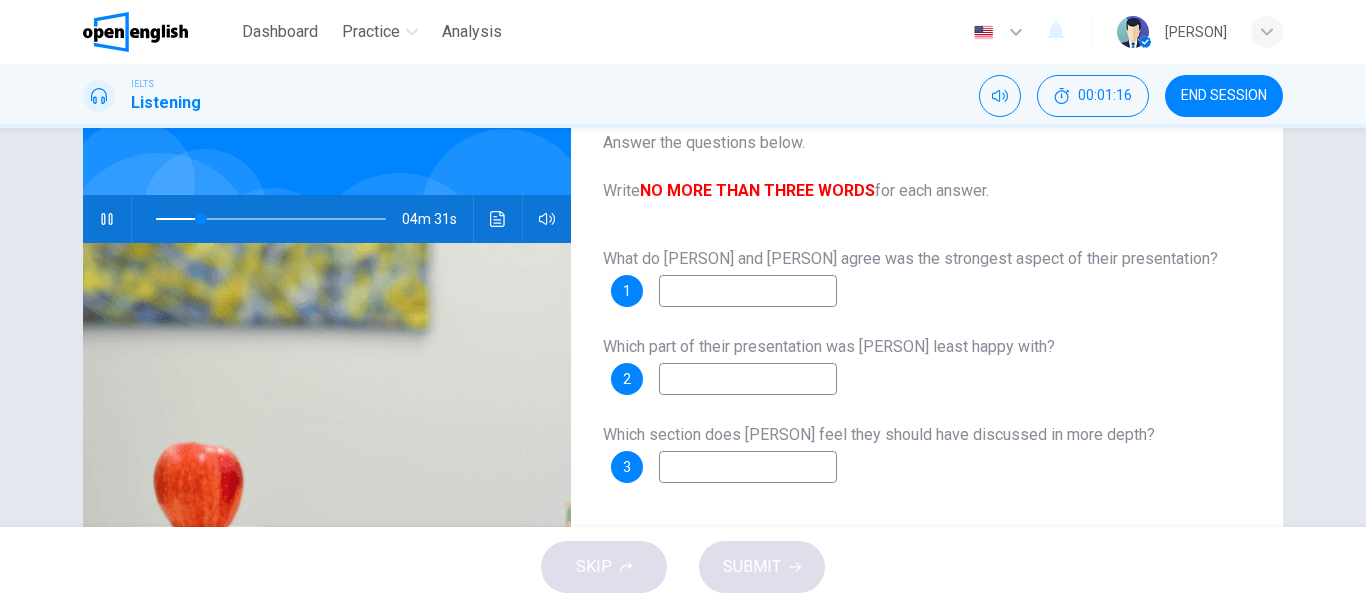 type on "**" 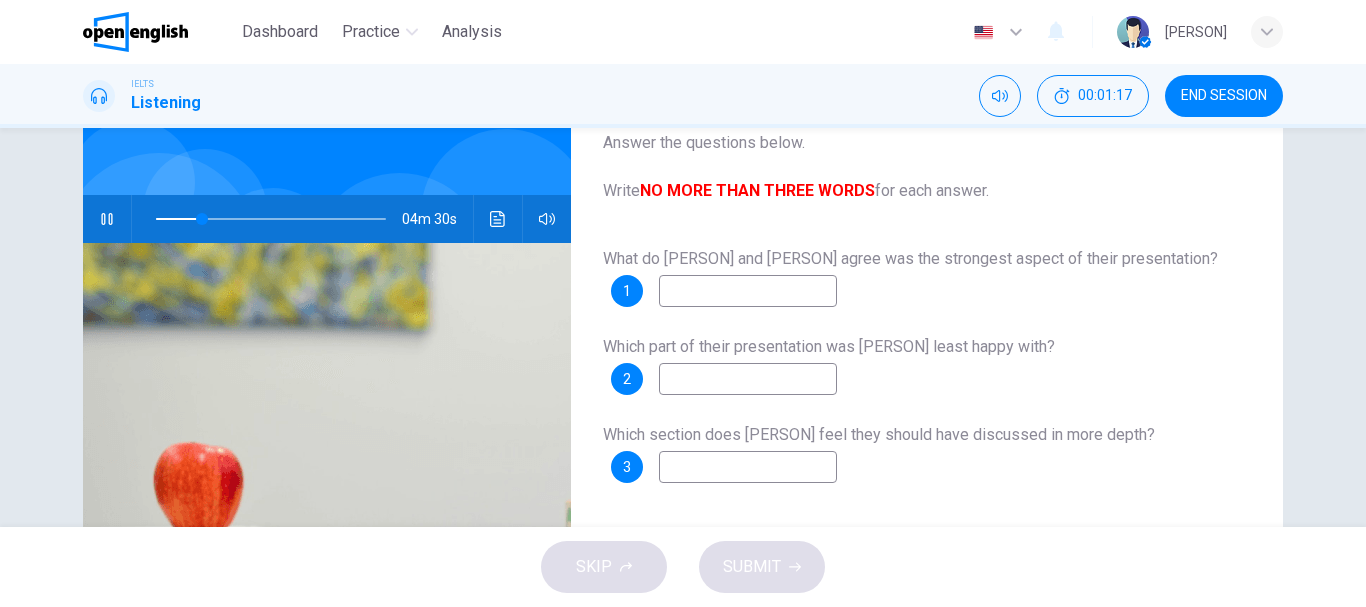 type on "*" 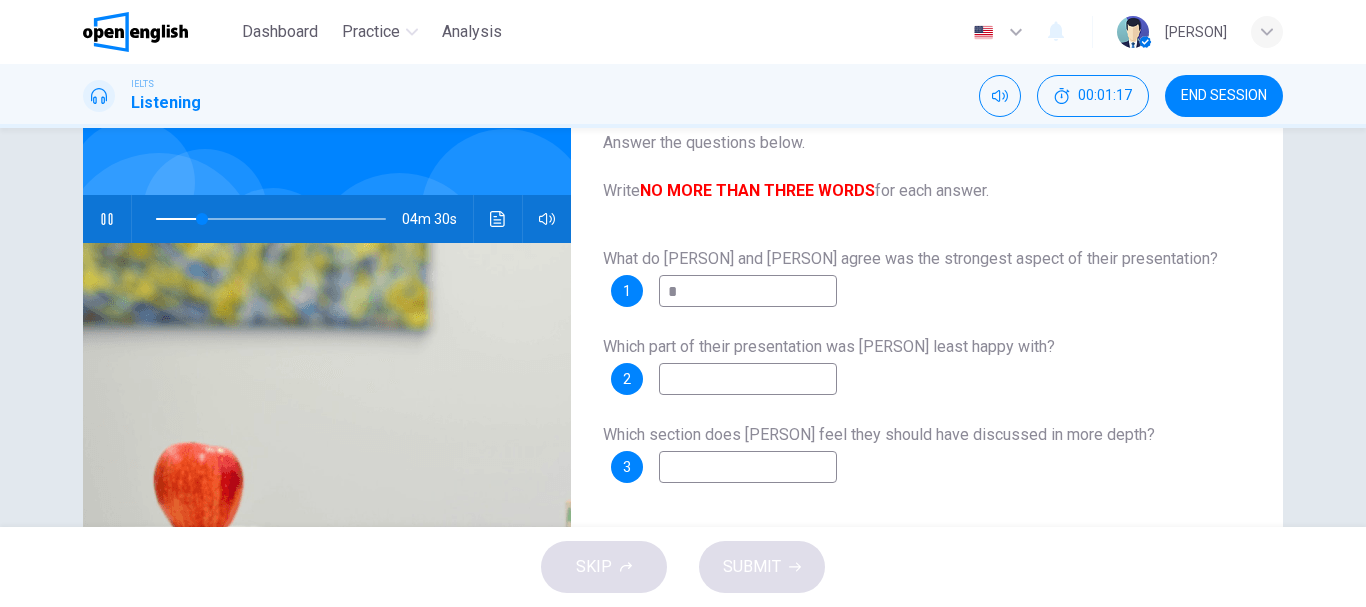 type on "**" 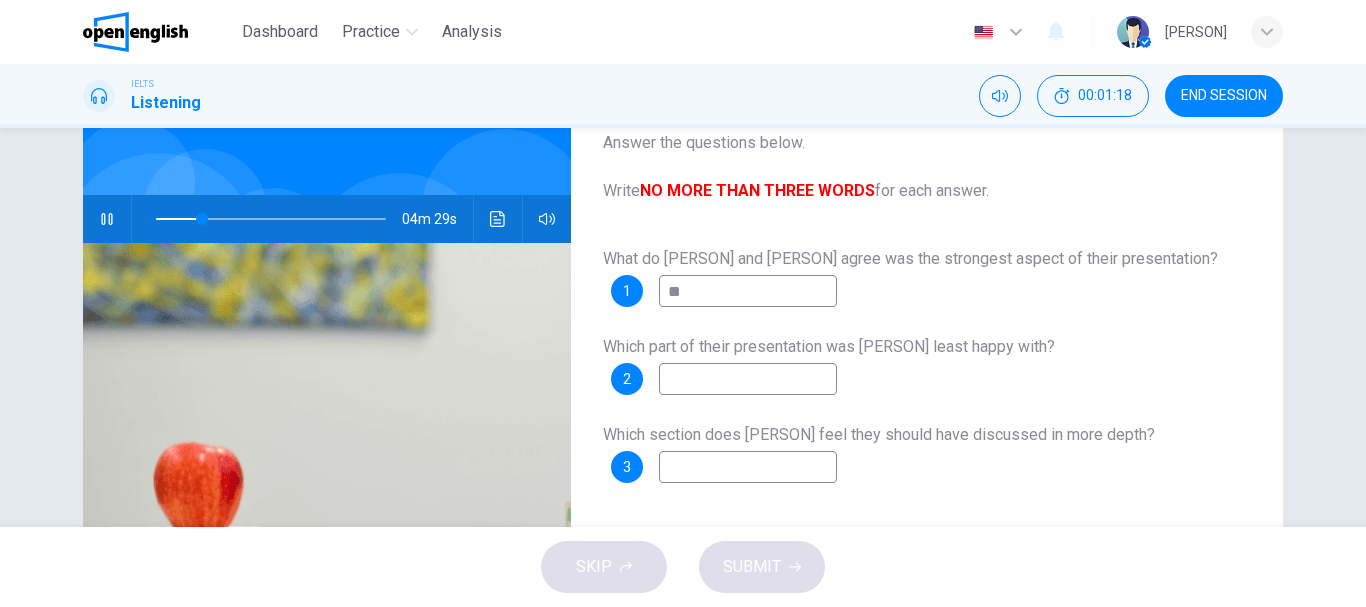 type on "***" 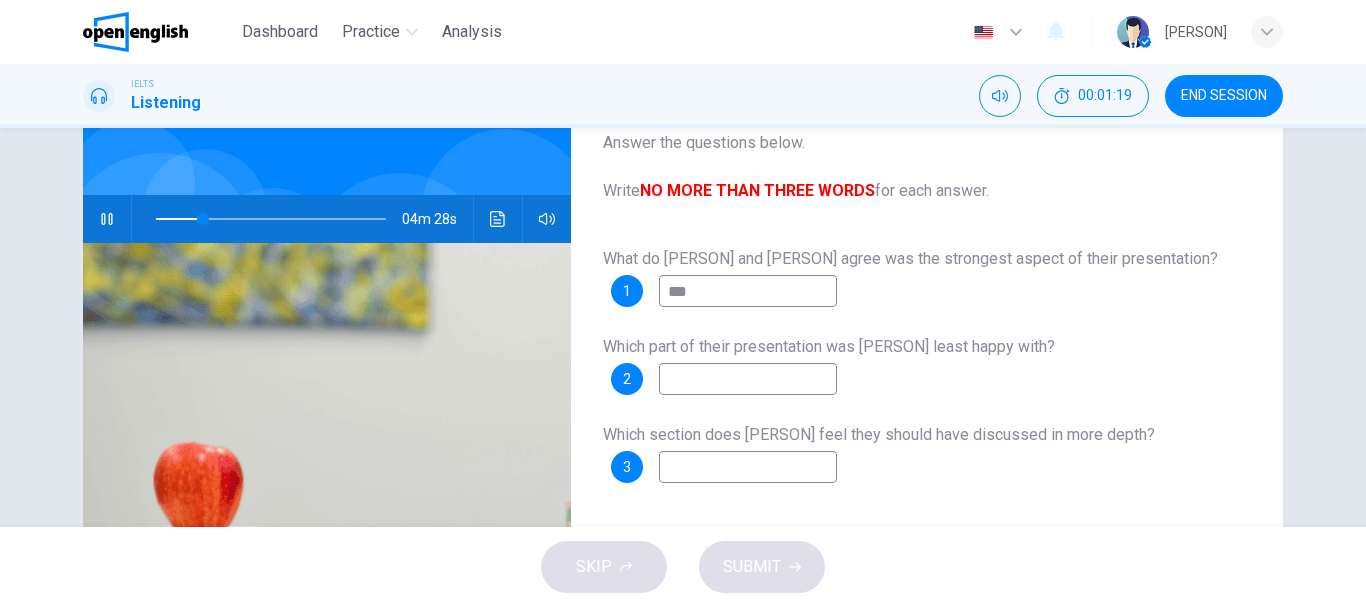 type on "**" 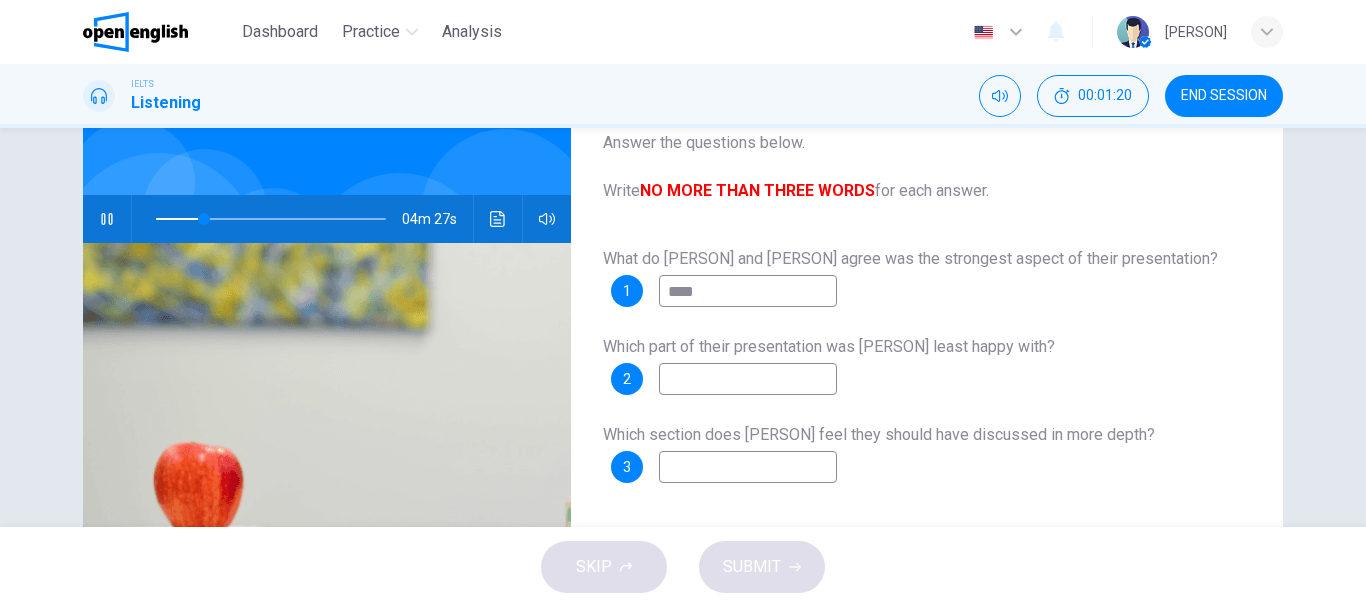 type on "**" 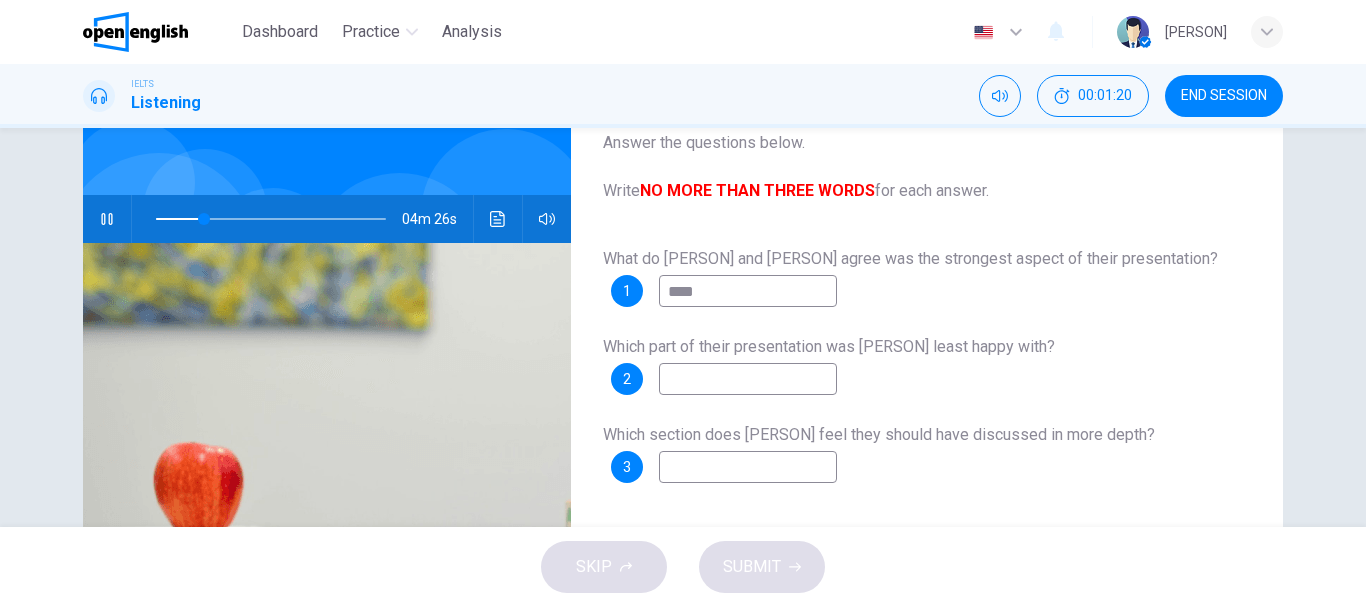 type on "*****" 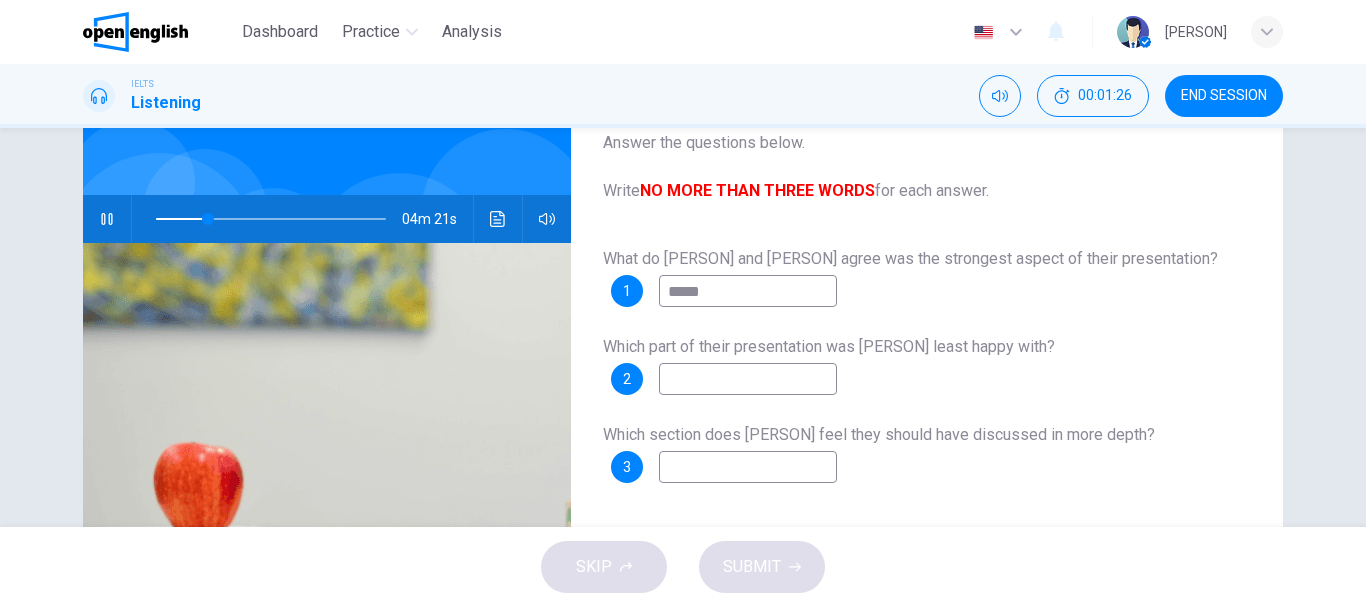 type on "**" 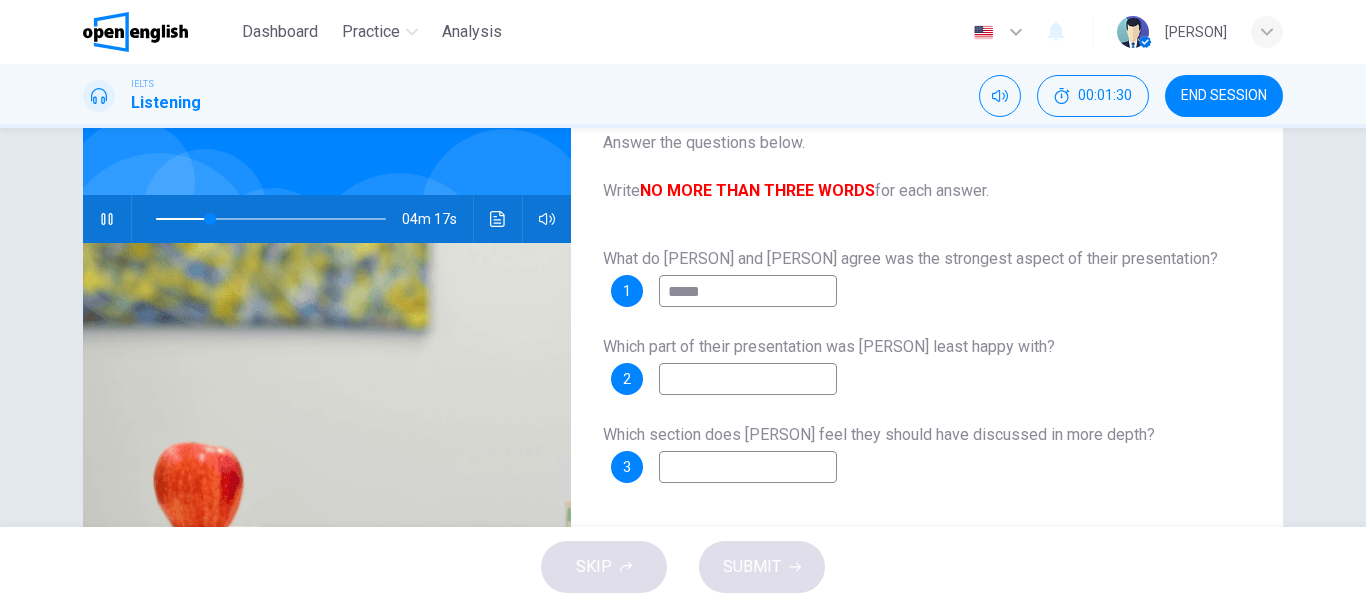 type on "**" 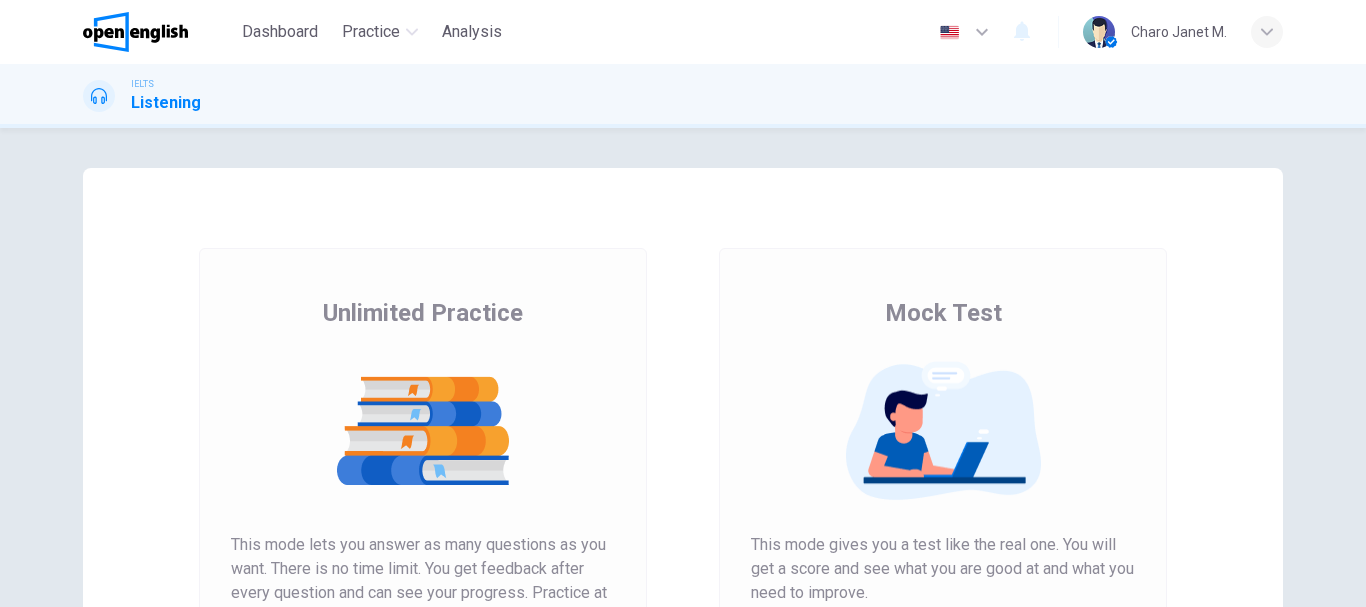 scroll, scrollTop: 0, scrollLeft: 0, axis: both 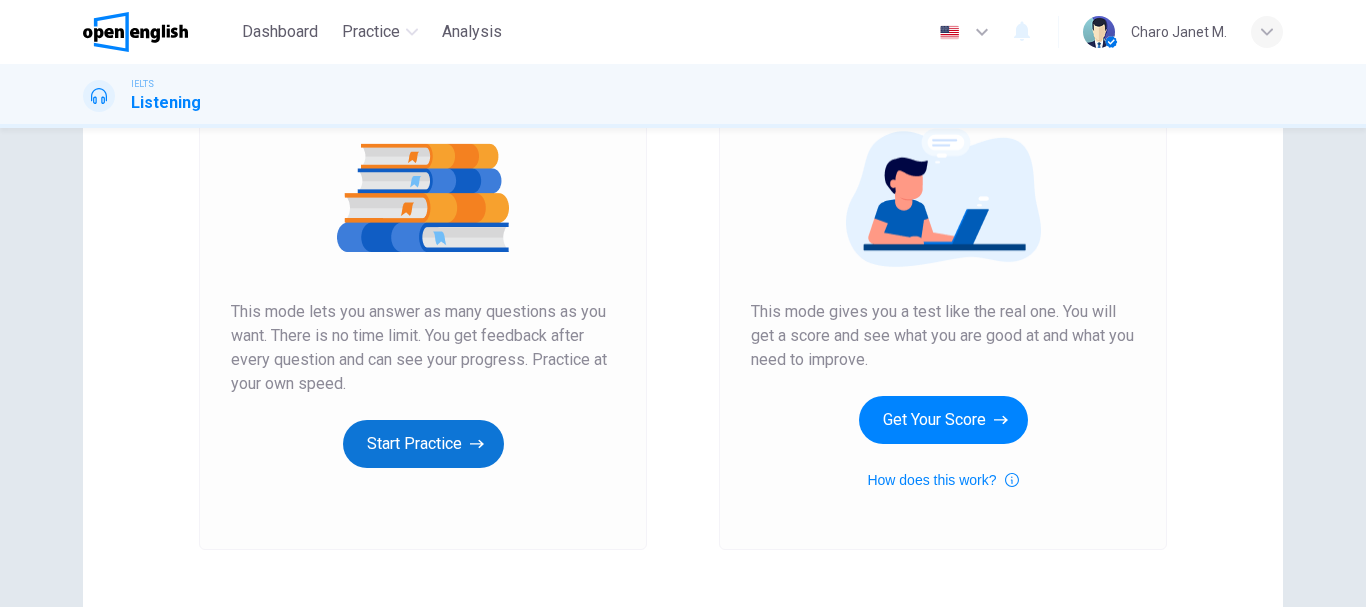 click on "Start Practice" at bounding box center (423, 444) 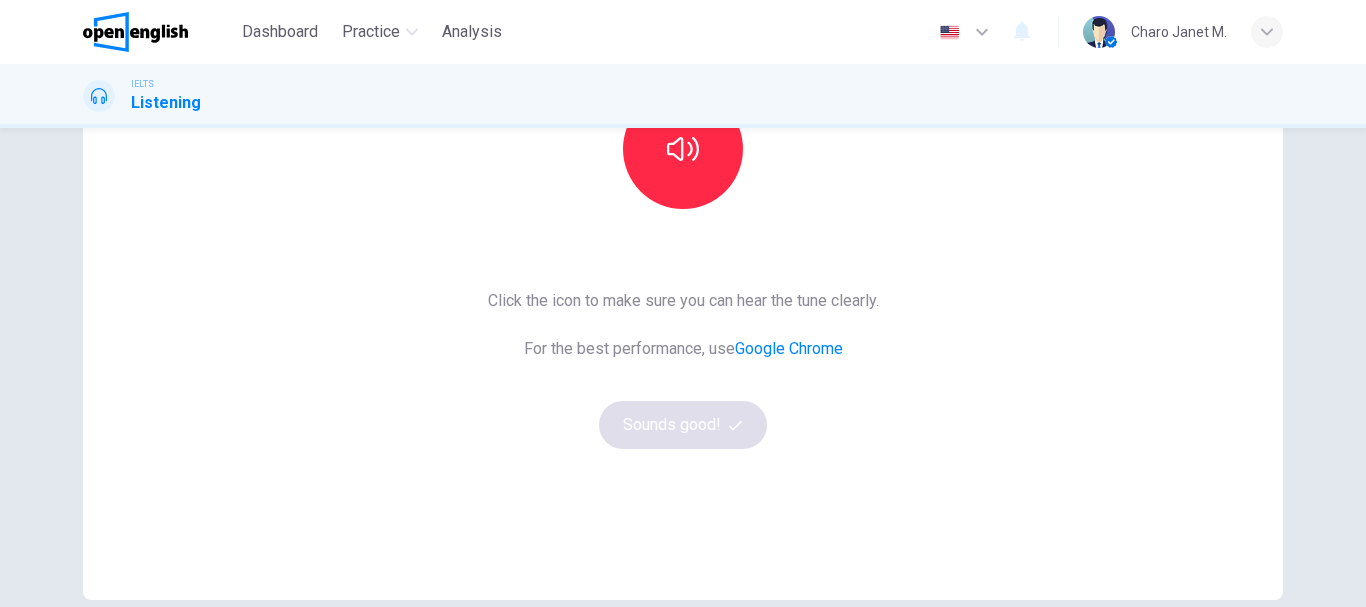 scroll, scrollTop: 267, scrollLeft: 0, axis: vertical 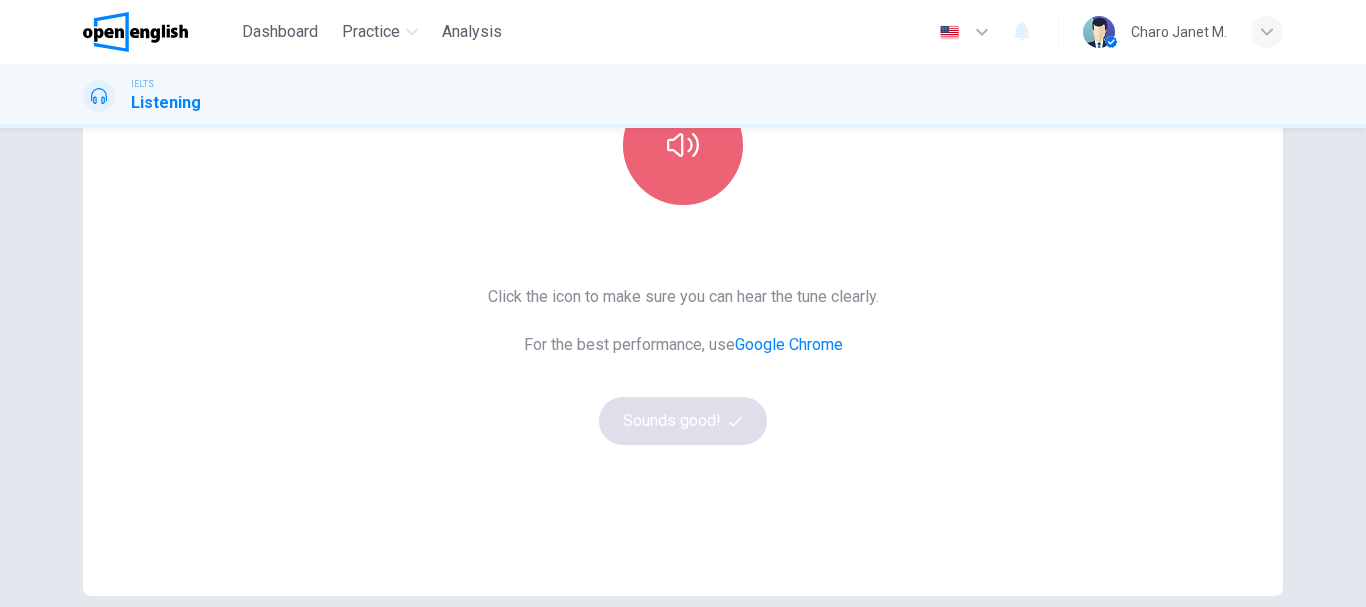 click at bounding box center [683, 145] 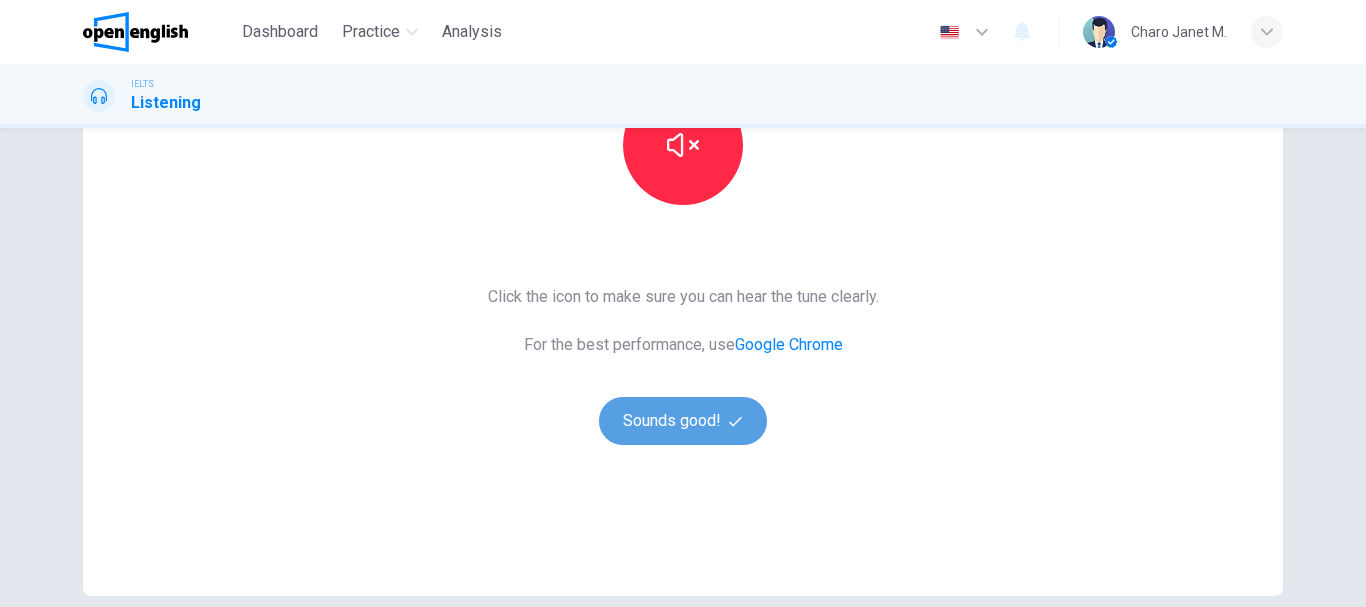 click on "Sounds good!" at bounding box center [683, 421] 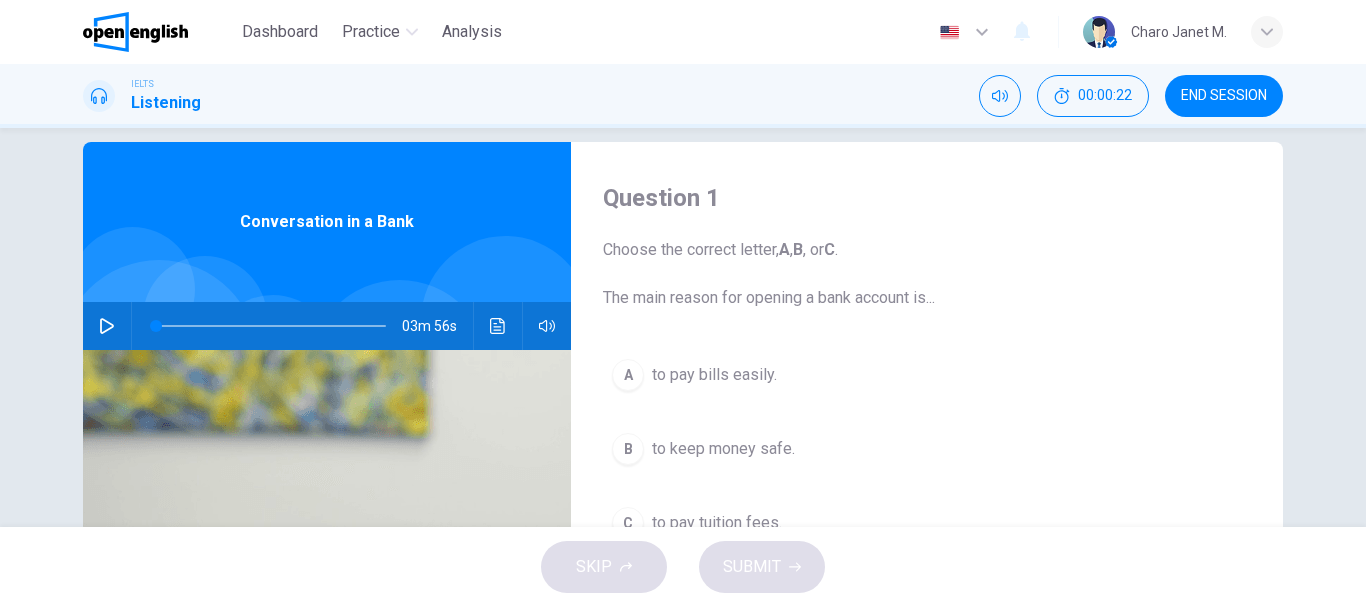 scroll, scrollTop: 33, scrollLeft: 0, axis: vertical 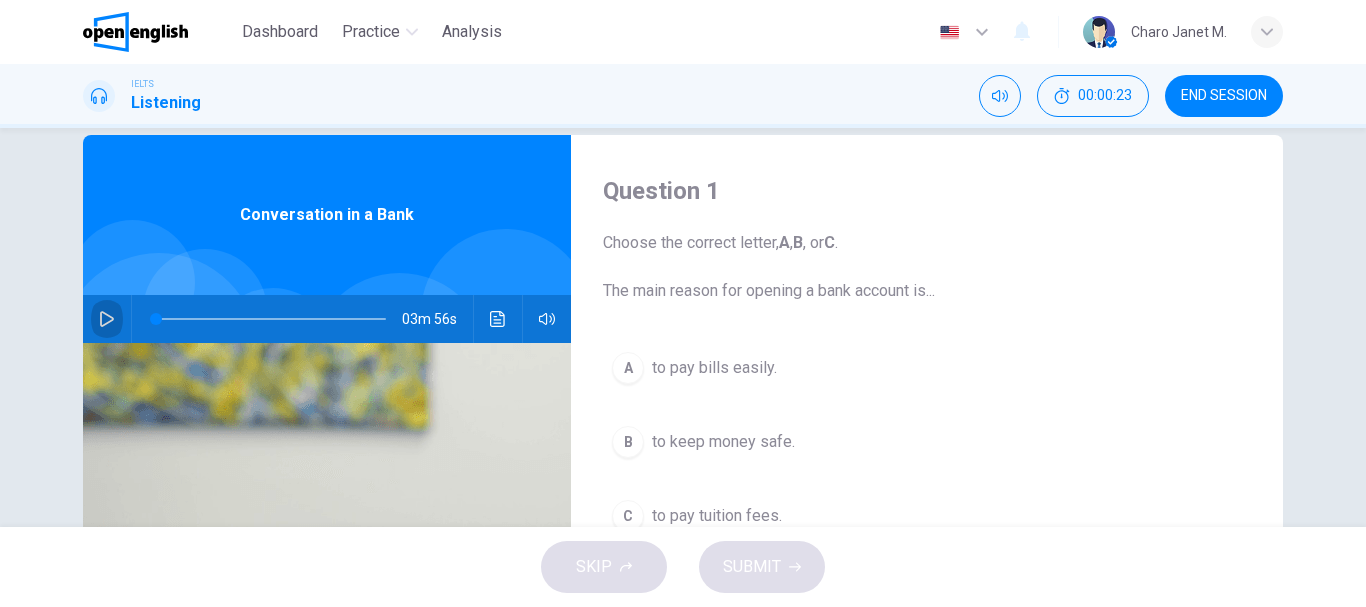 click 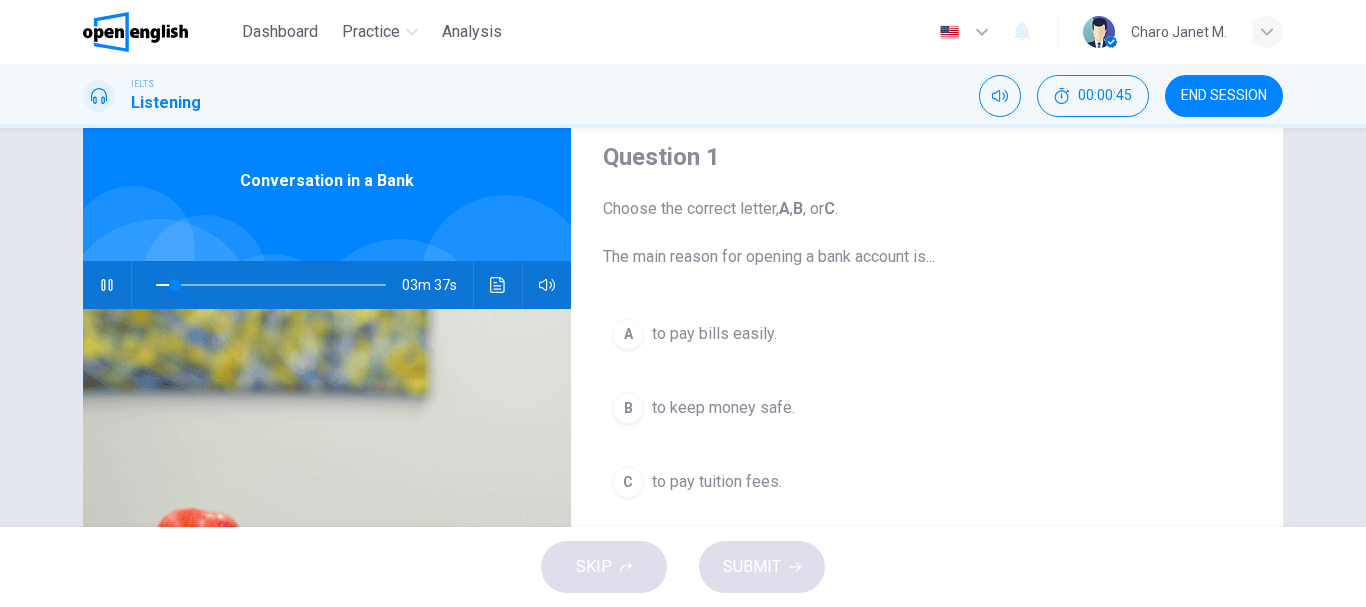 scroll, scrollTop: 100, scrollLeft: 0, axis: vertical 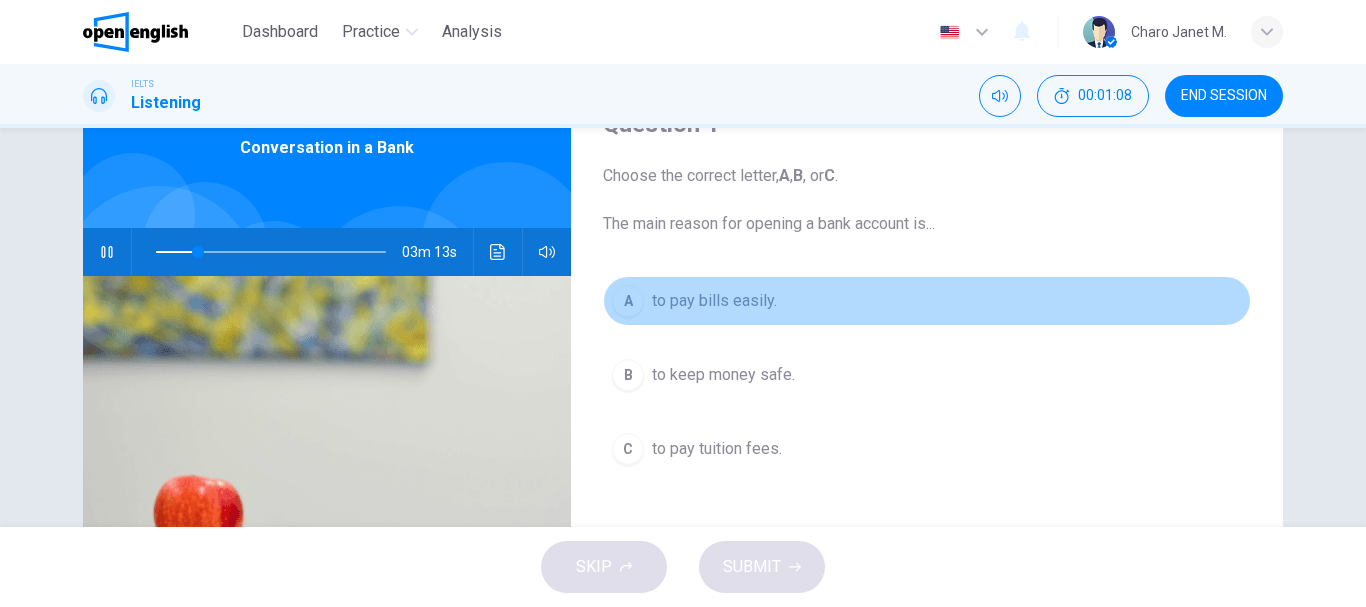 click on "to pay bills easily." at bounding box center (714, 301) 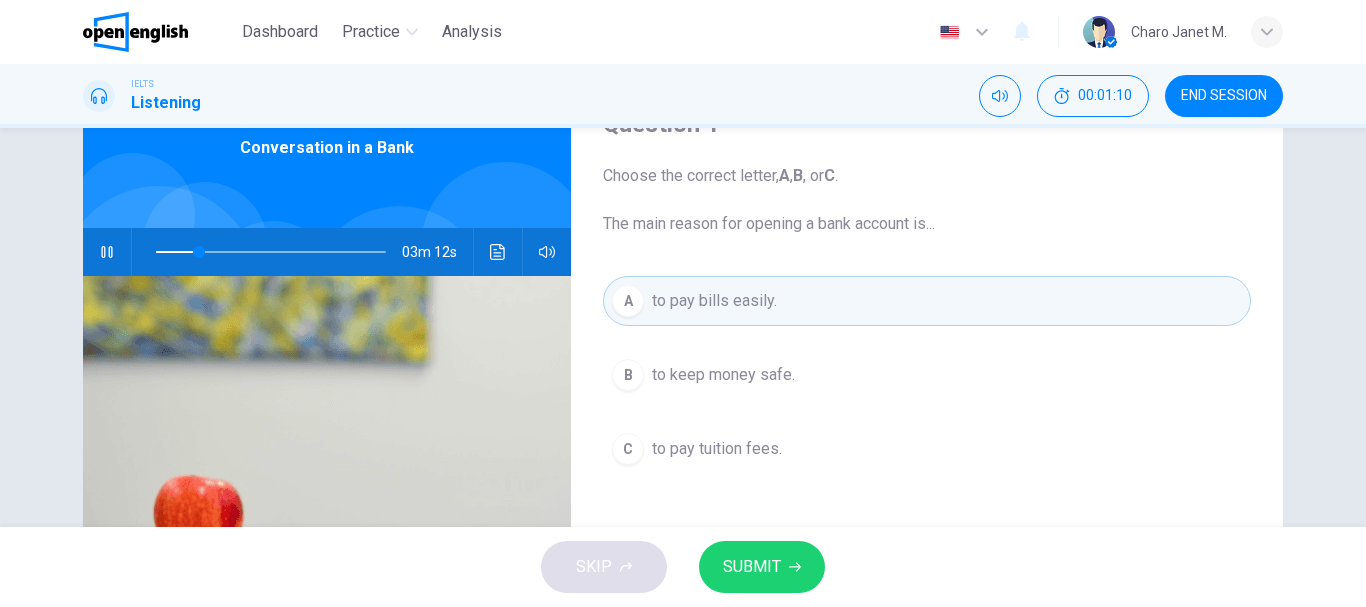 click on "SUBMIT" at bounding box center (752, 567) 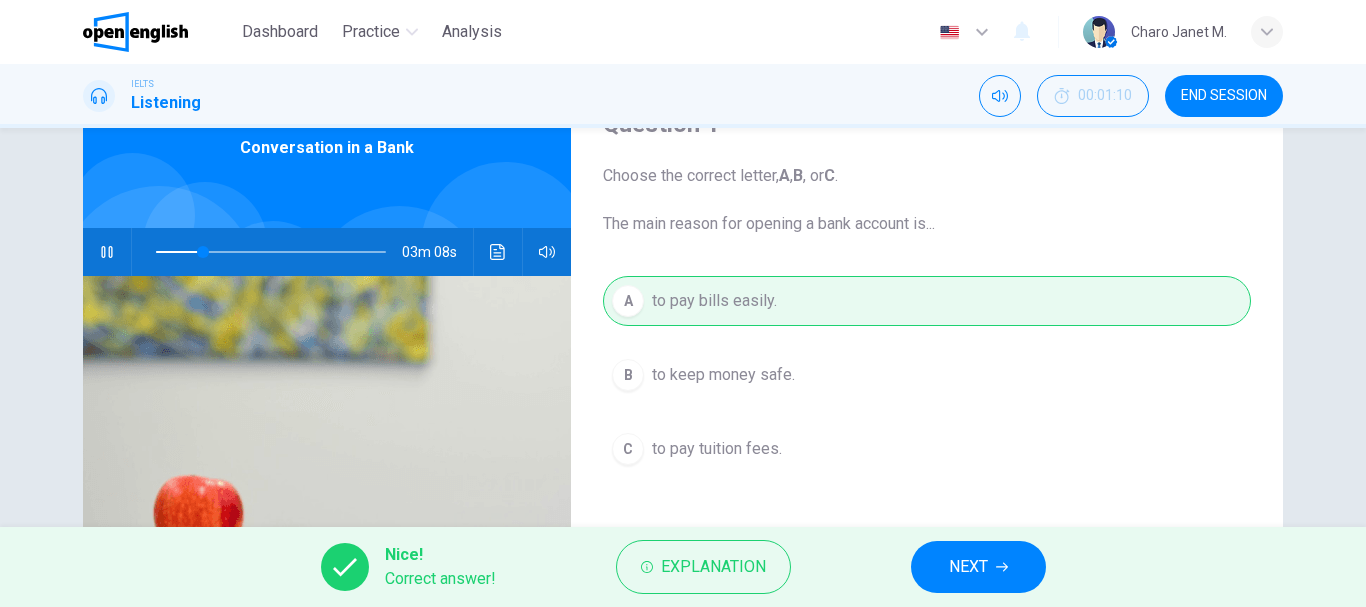 scroll, scrollTop: 133, scrollLeft: 0, axis: vertical 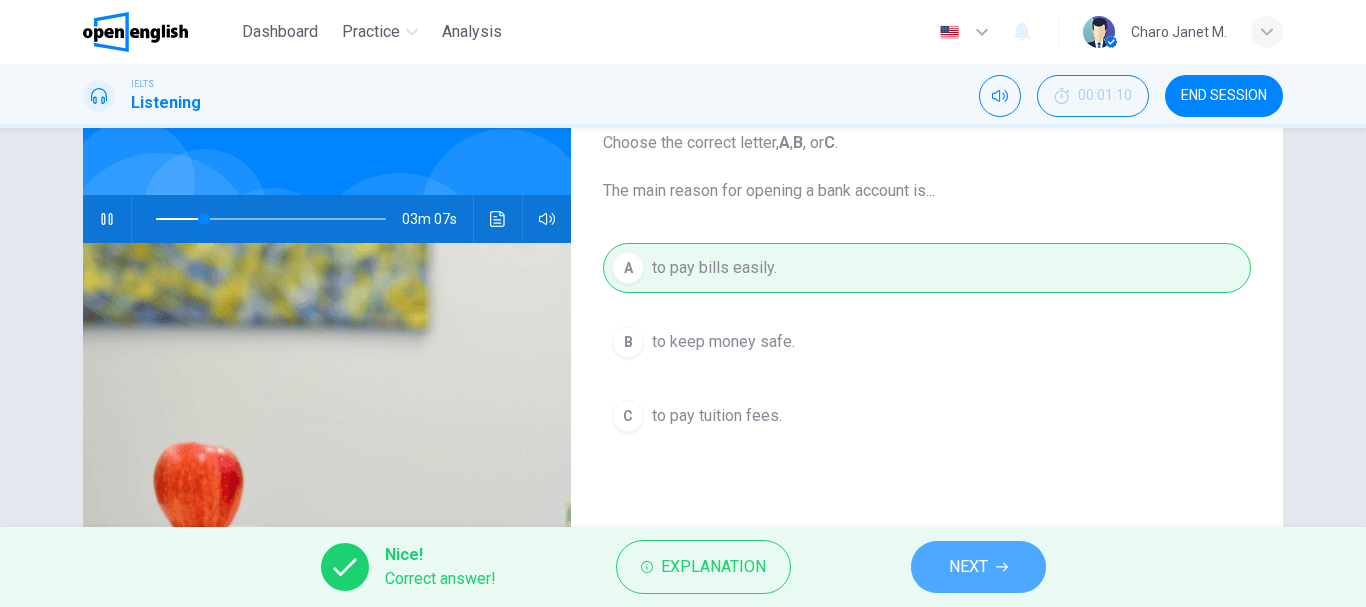 click on "NEXT" at bounding box center [968, 567] 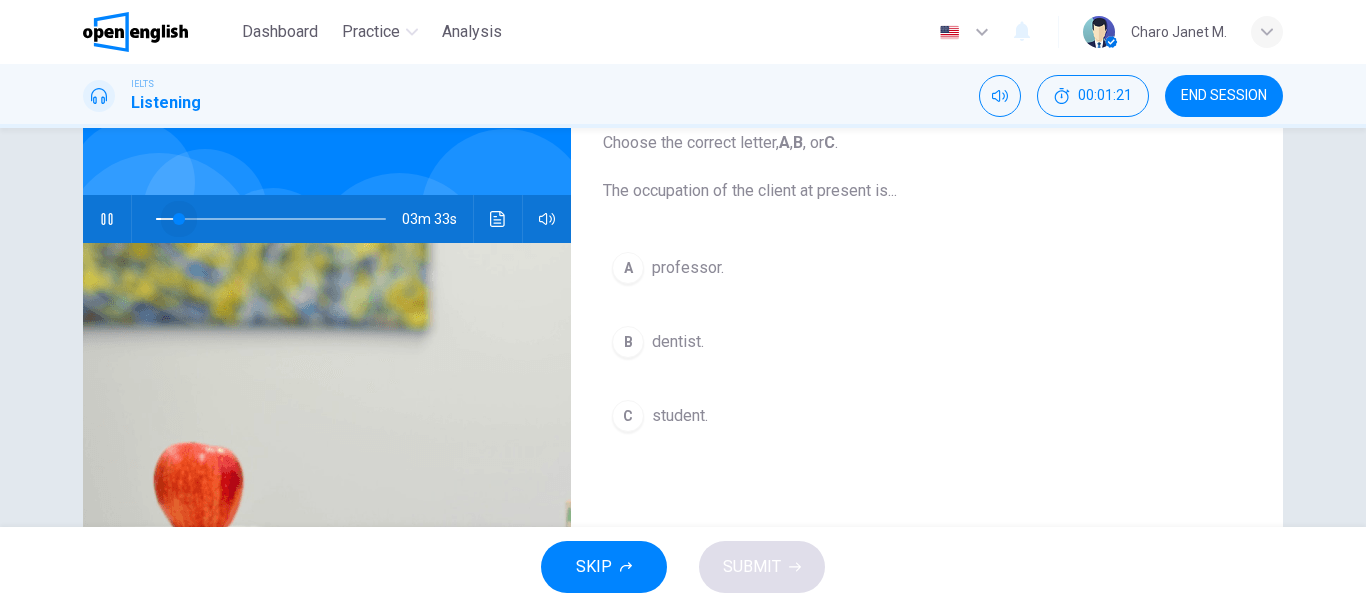 drag, startPoint x: 203, startPoint y: 224, endPoint x: 177, endPoint y: 228, distance: 26.305893 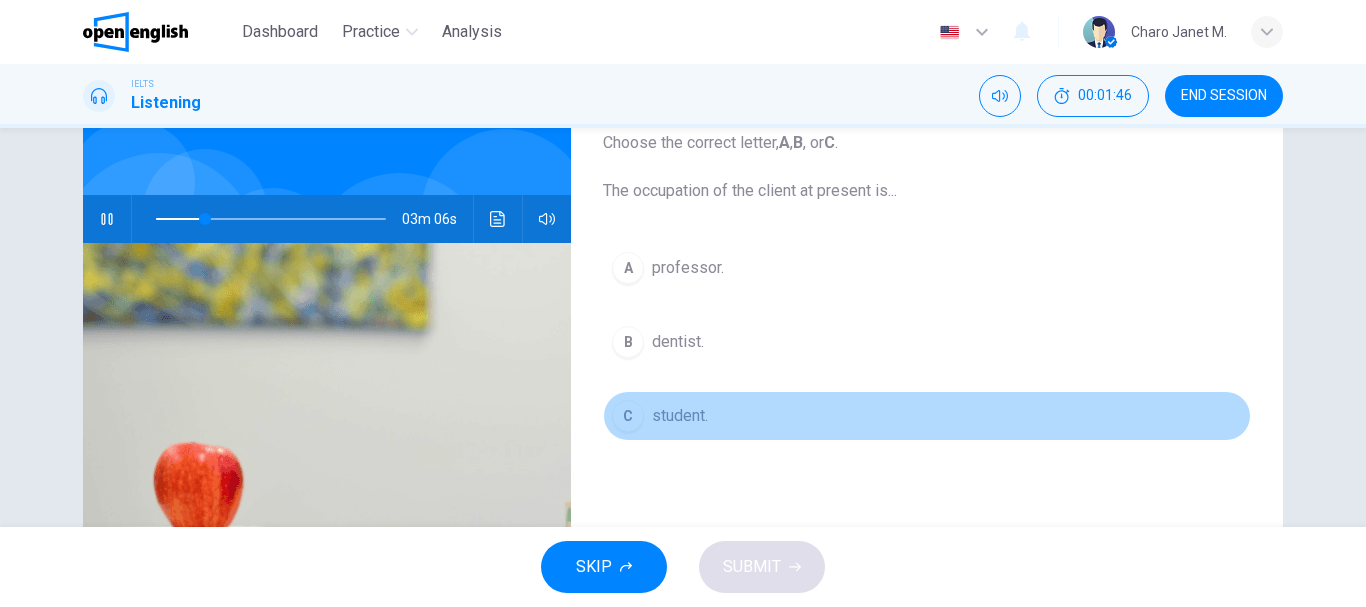 click on "student." at bounding box center (680, 416) 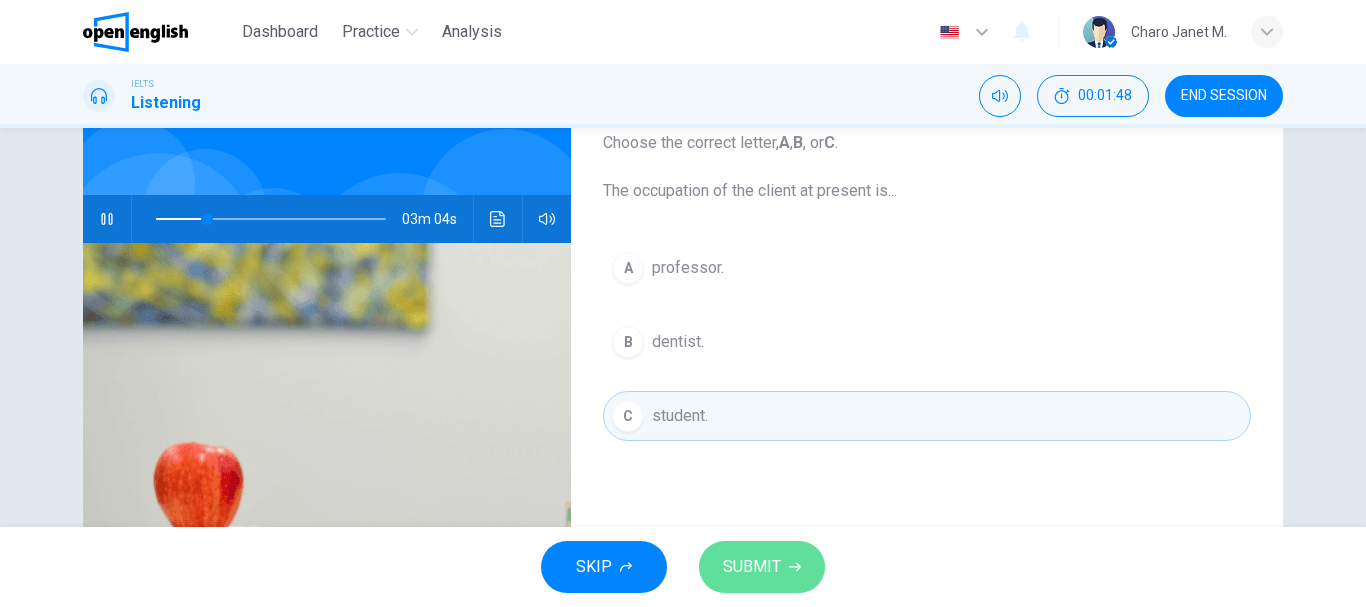 click on "SUBMIT" at bounding box center [752, 567] 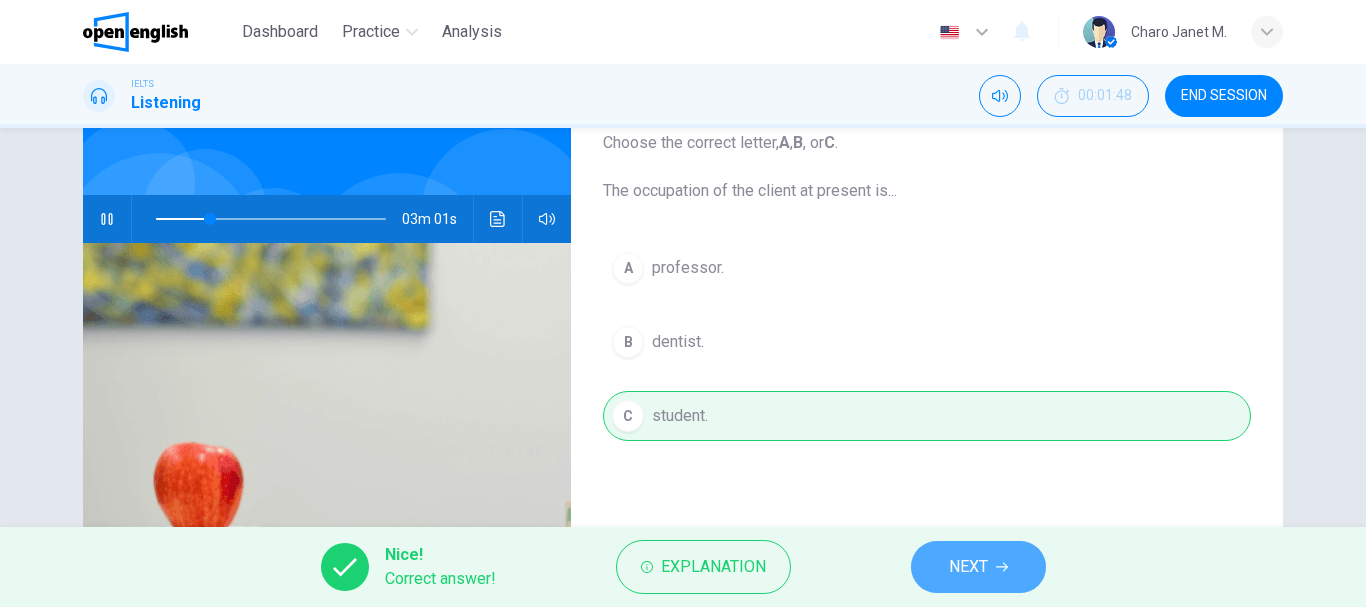 click on "NEXT" at bounding box center (968, 567) 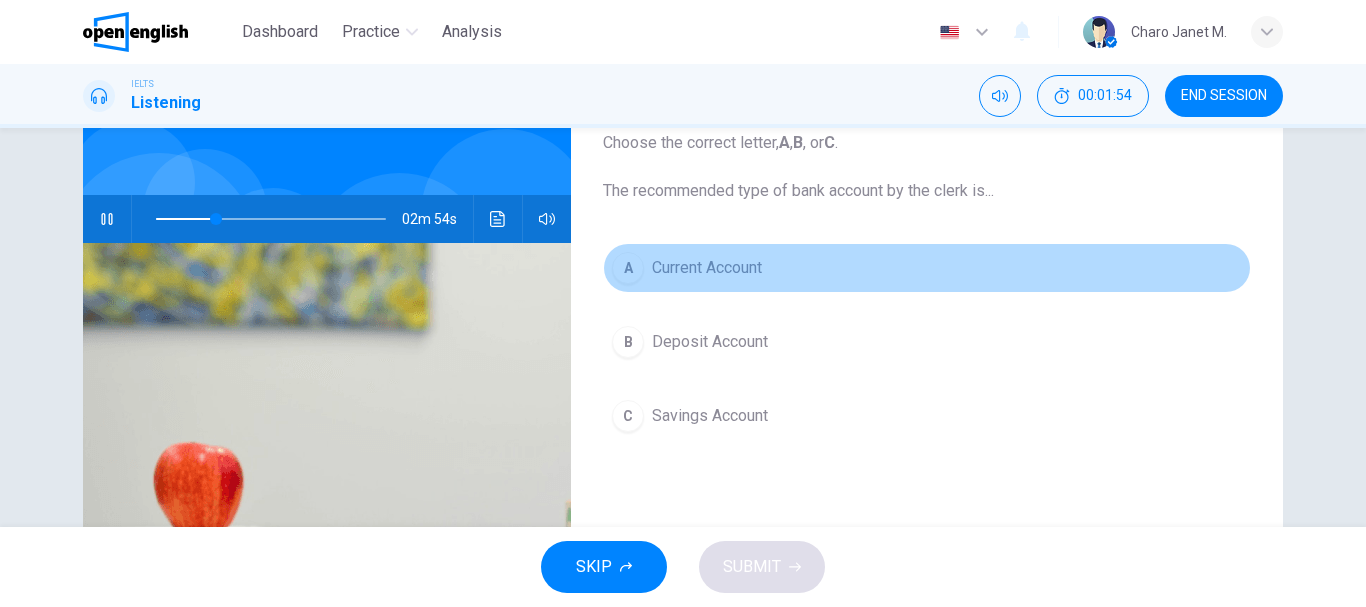 click on "Current Account" at bounding box center (707, 268) 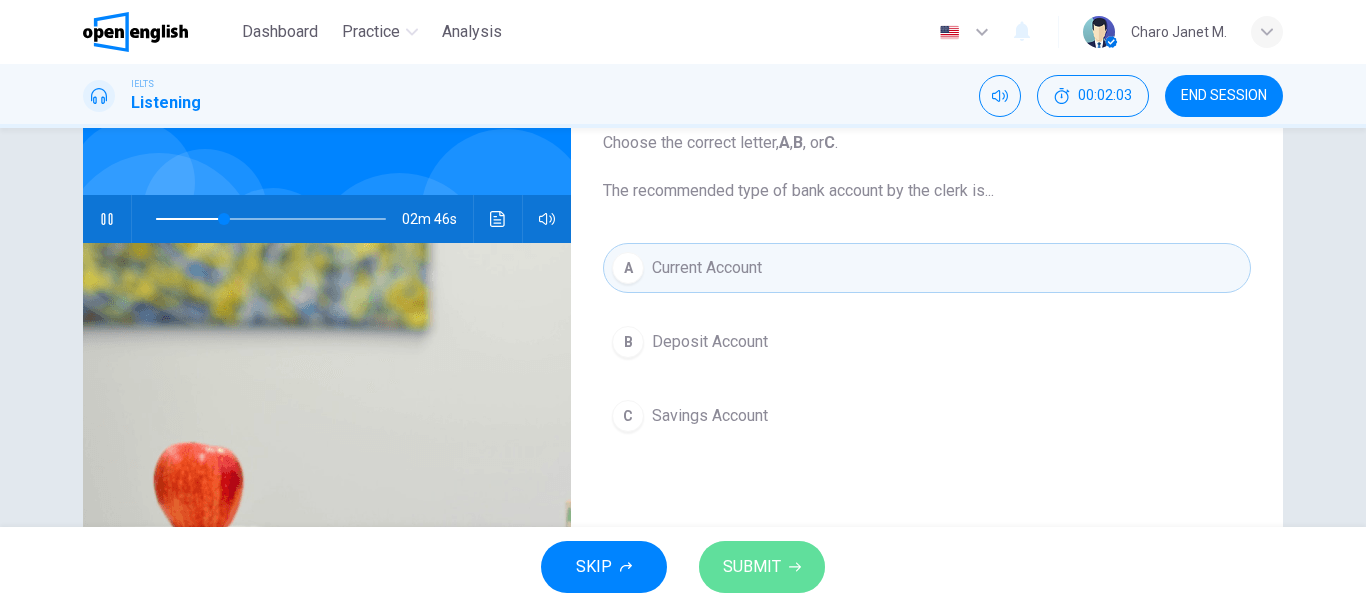 click on "SUBMIT" at bounding box center [752, 567] 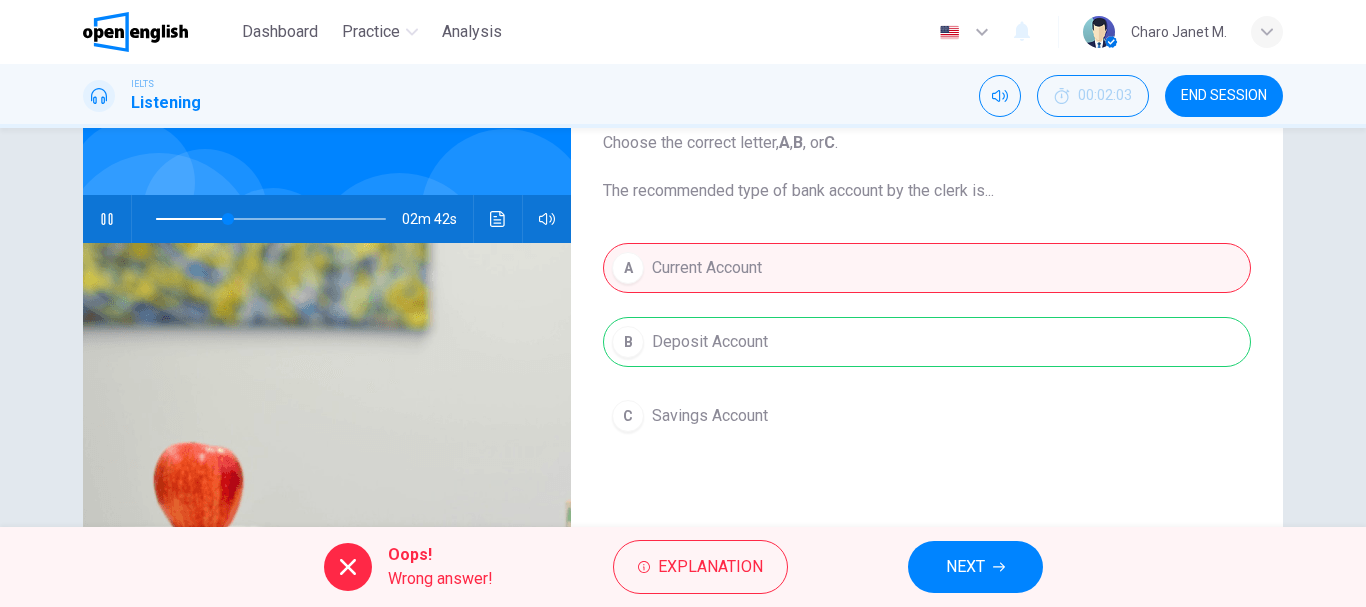 click on "A Current Account B Deposit Account C Savings Account" at bounding box center (927, 362) 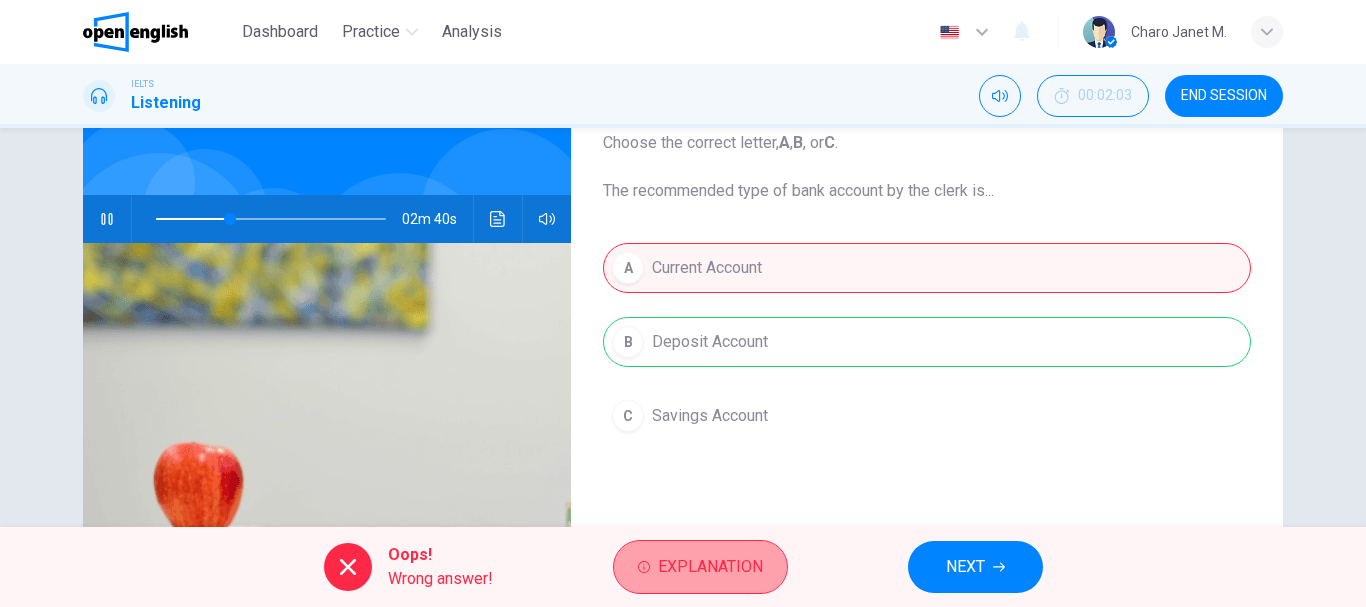 click on "Explanation" at bounding box center [710, 567] 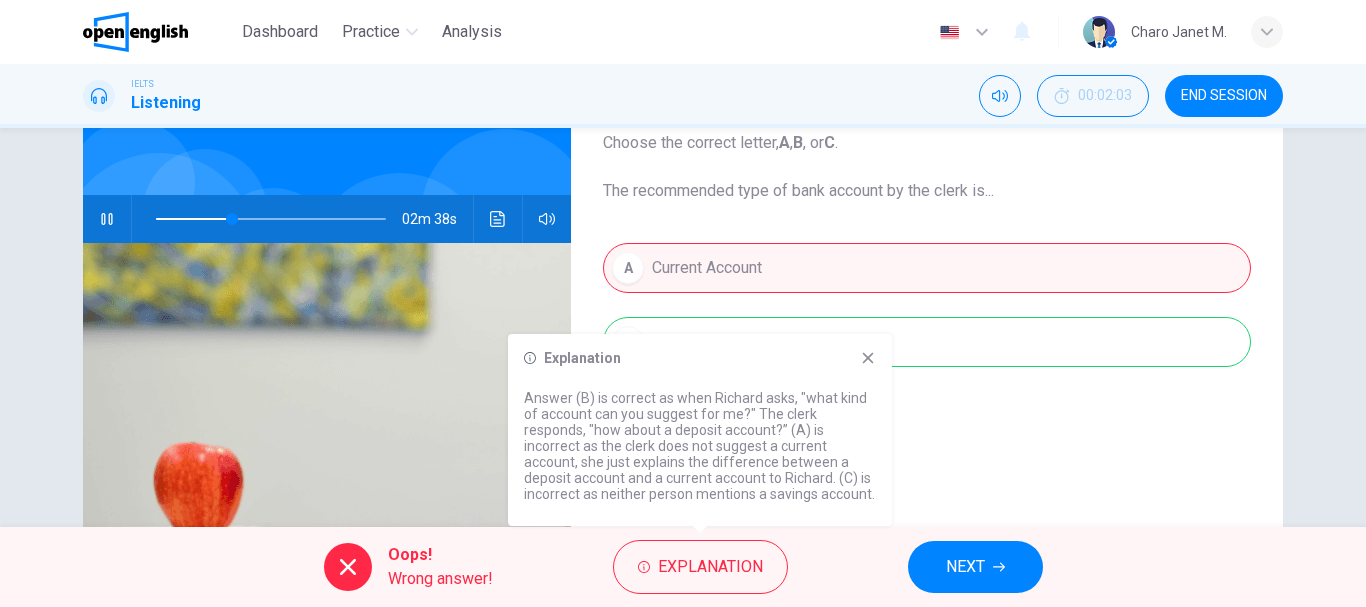 click 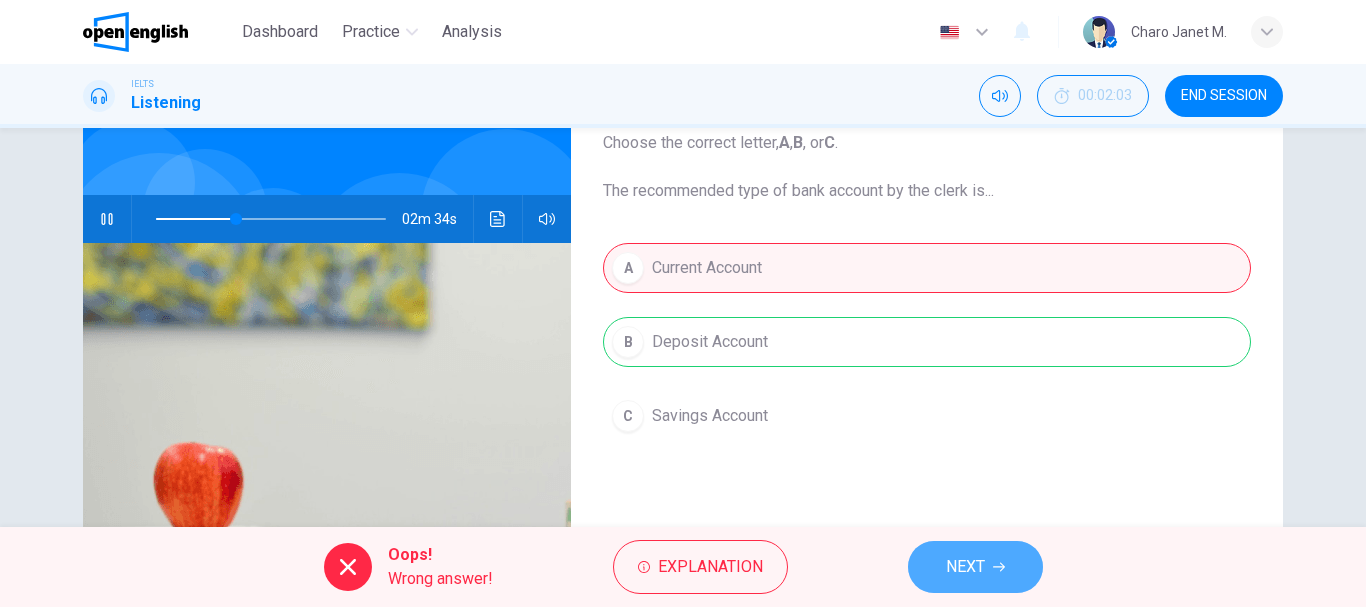 click on "NEXT" at bounding box center (965, 567) 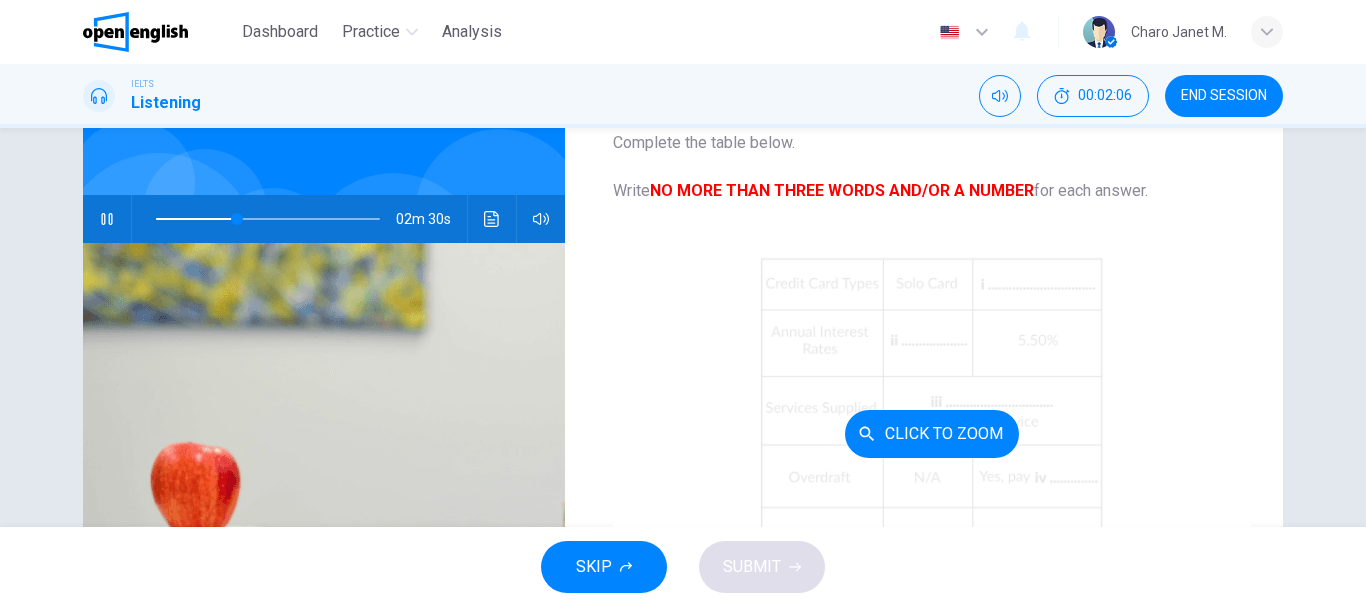 scroll, scrollTop: 33, scrollLeft: 0, axis: vertical 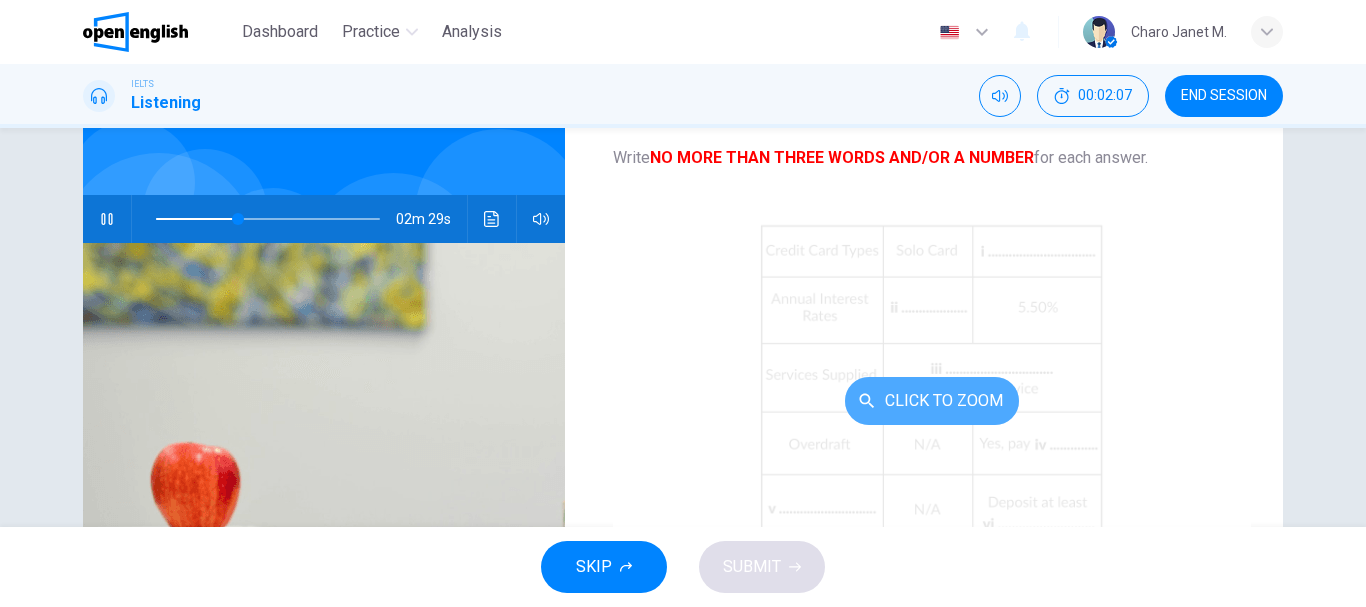 click on "Click to Zoom" at bounding box center (932, 401) 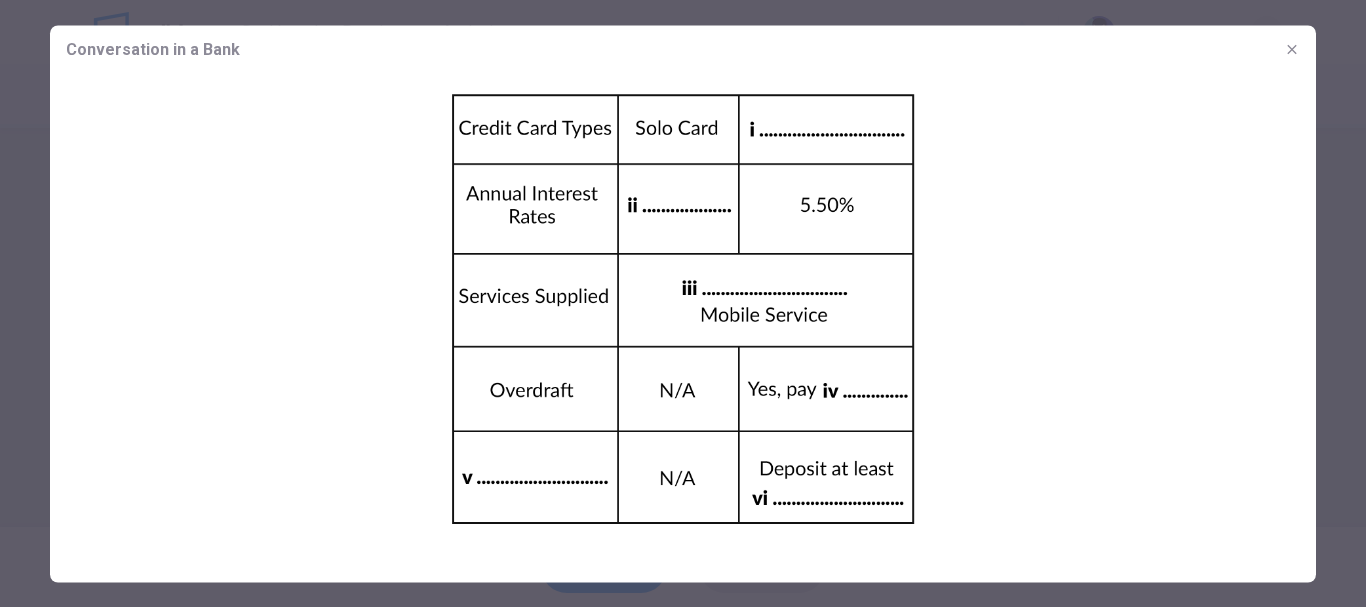 click at bounding box center (683, 309) 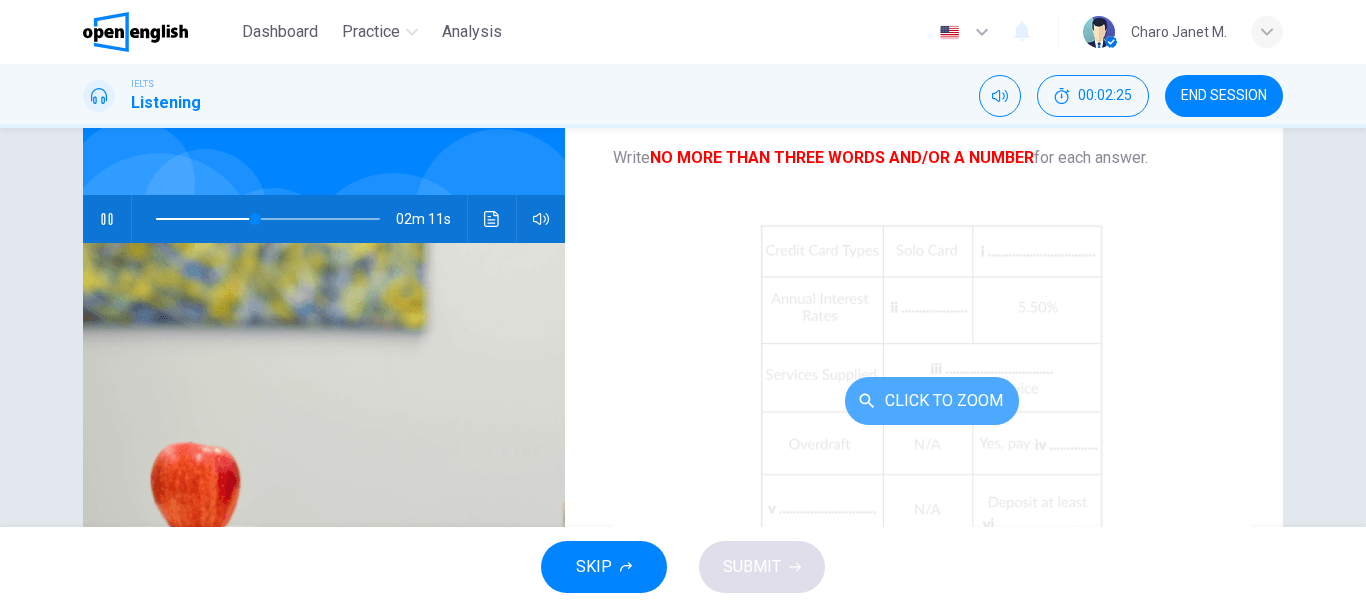 click on "Click to Zoom" at bounding box center (932, 401) 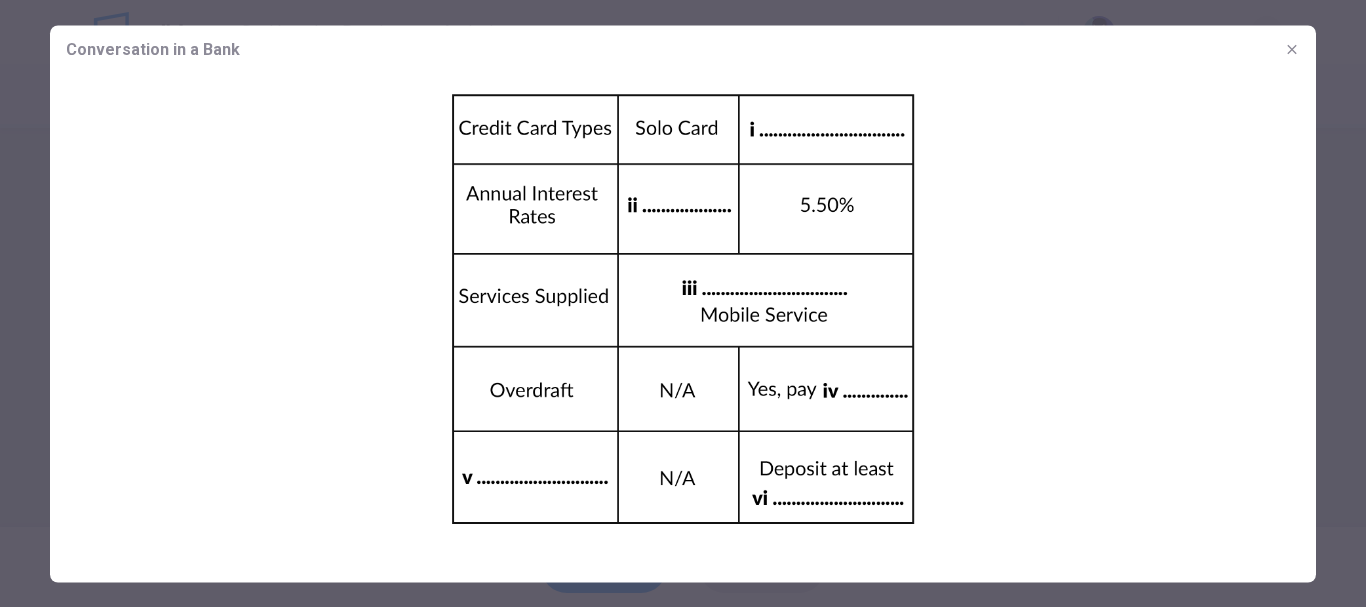 click at bounding box center [683, 309] 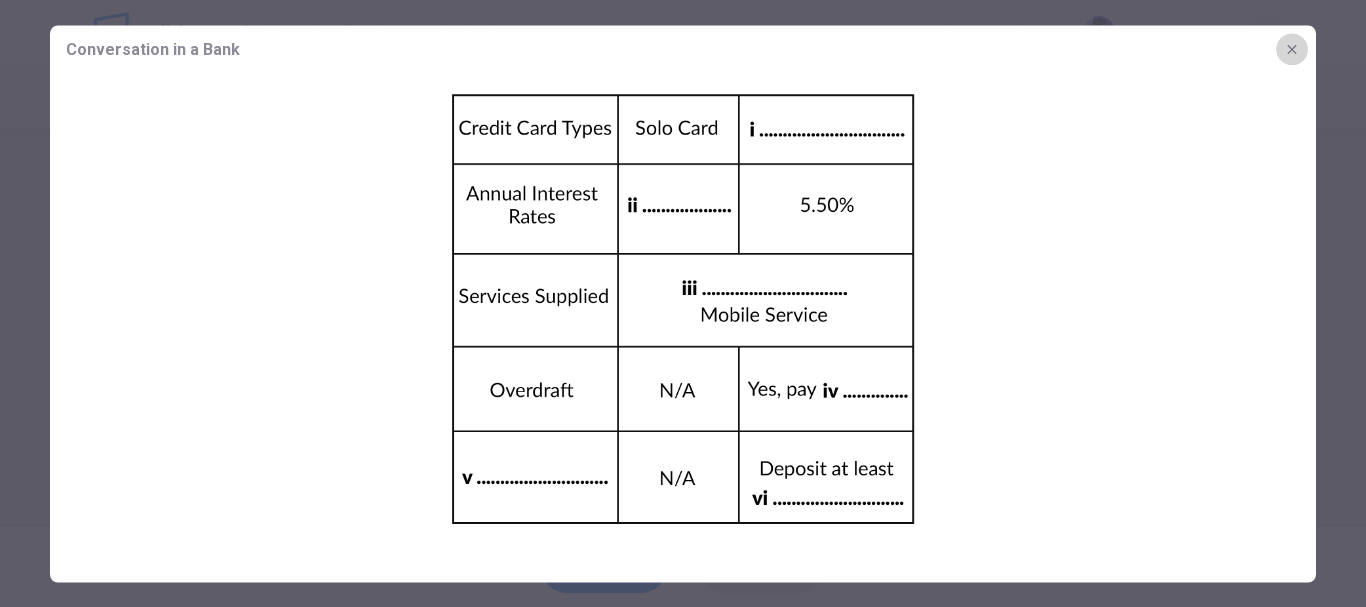click 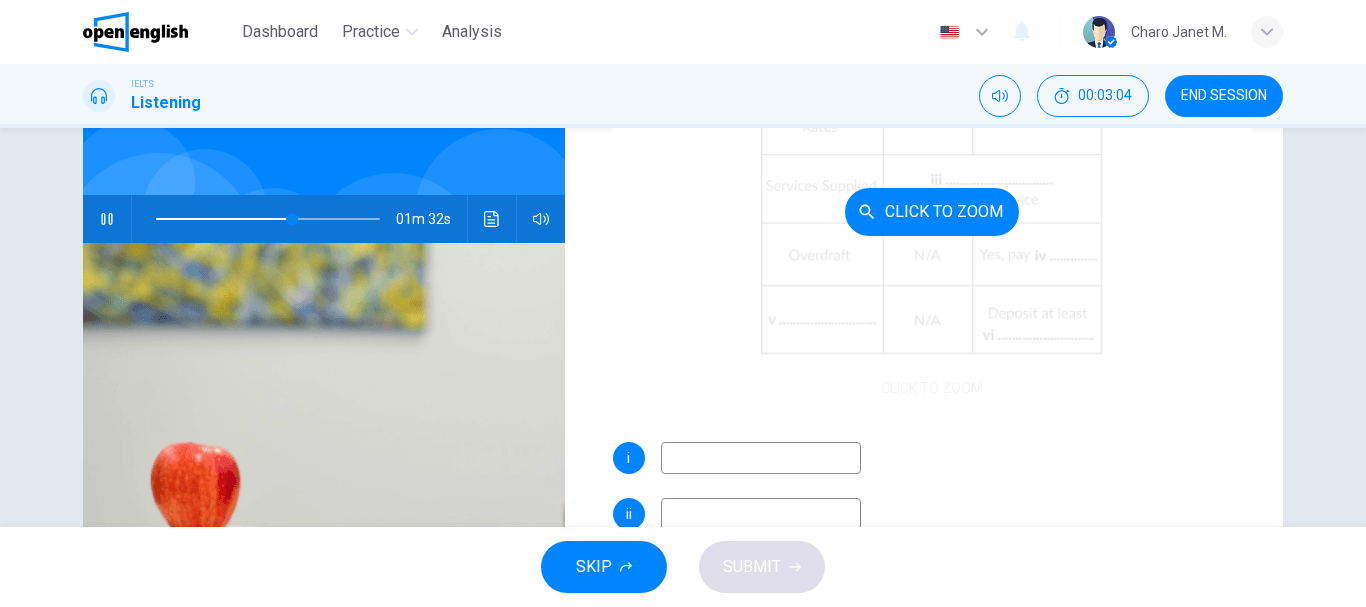 scroll, scrollTop: 219, scrollLeft: 0, axis: vertical 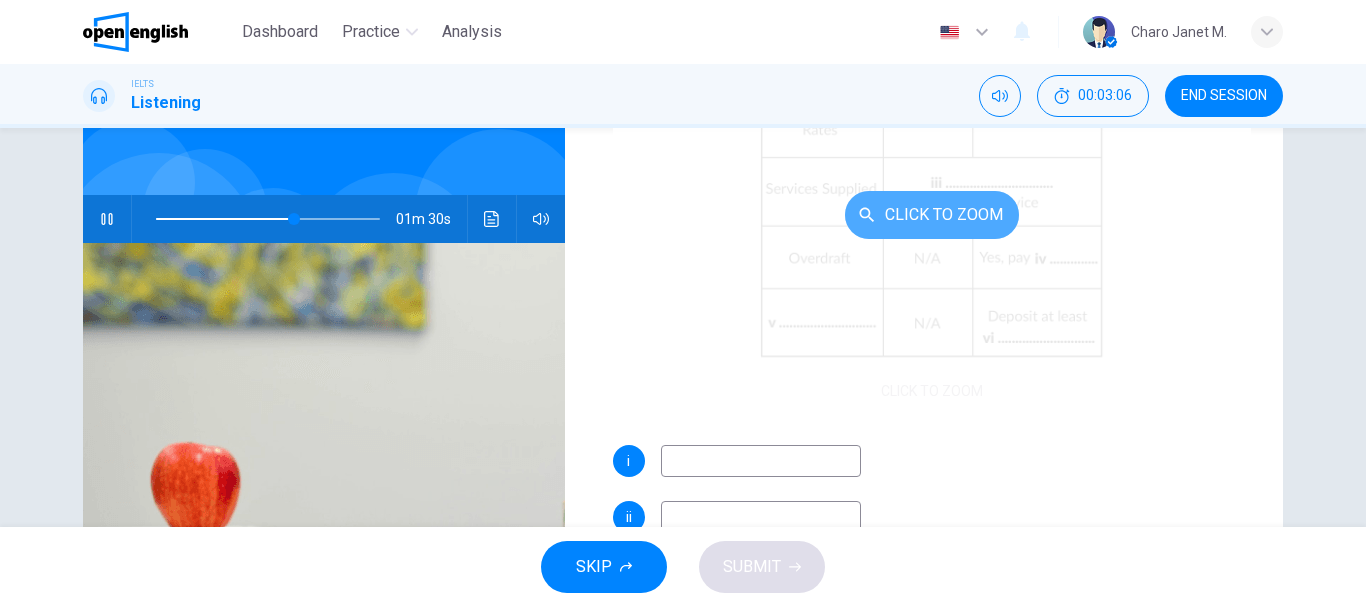 click on "Click to Zoom" at bounding box center [932, 215] 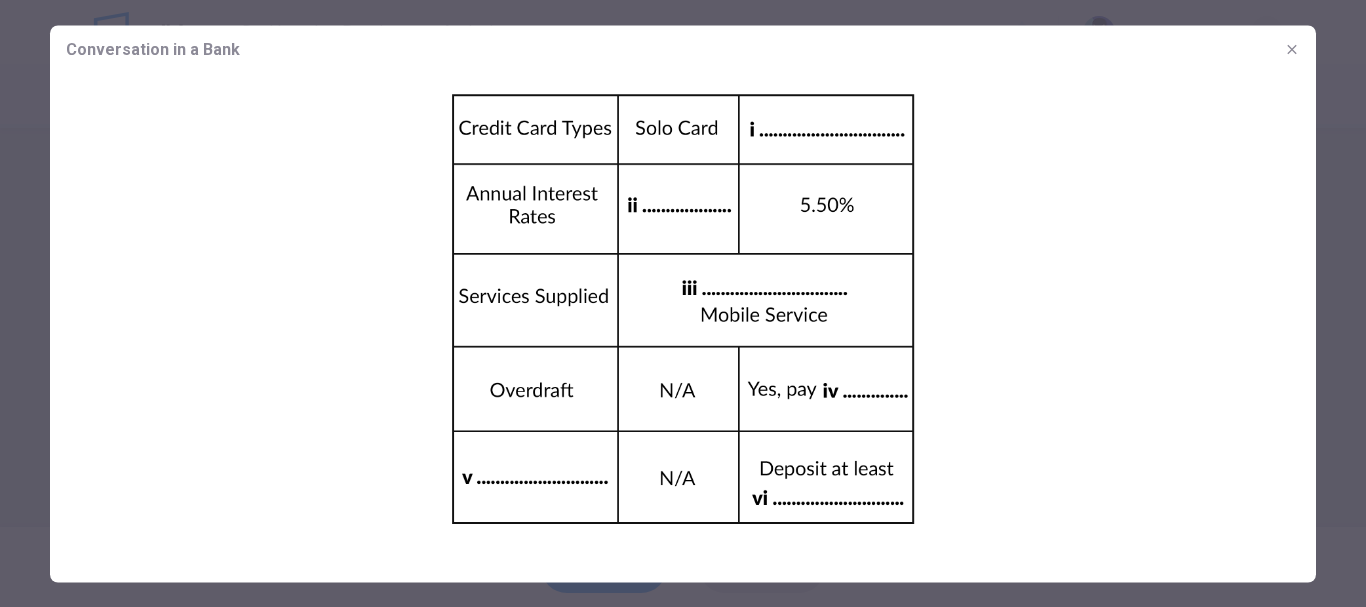 click at bounding box center [683, 309] 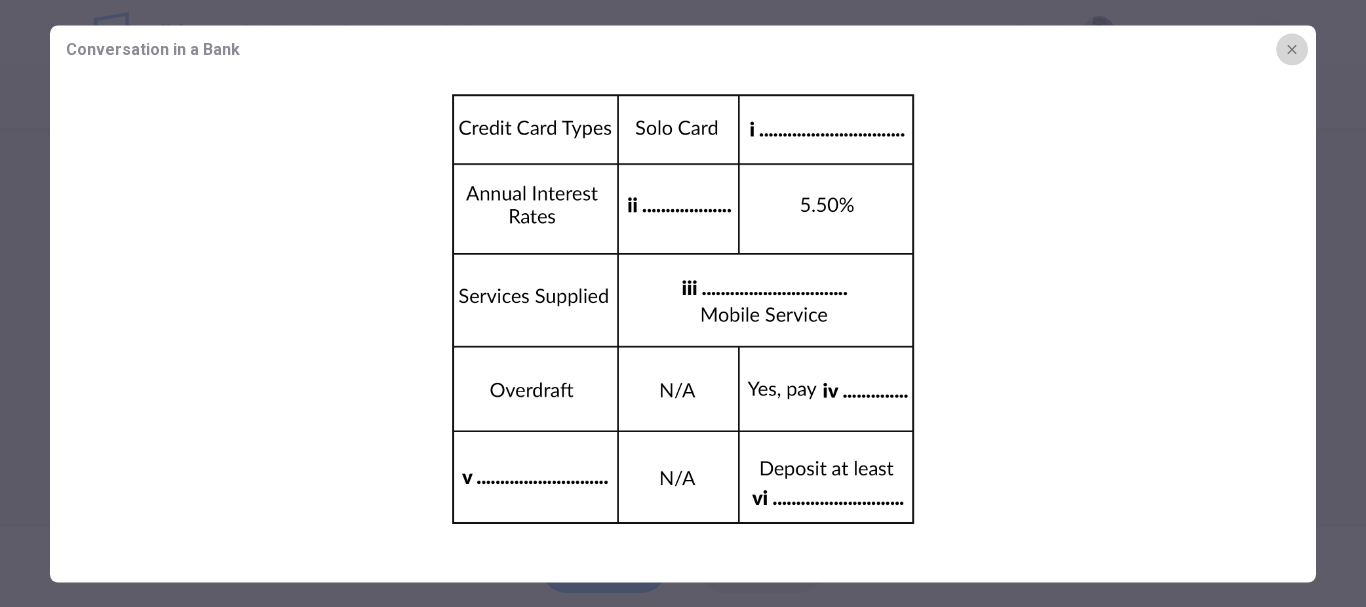click 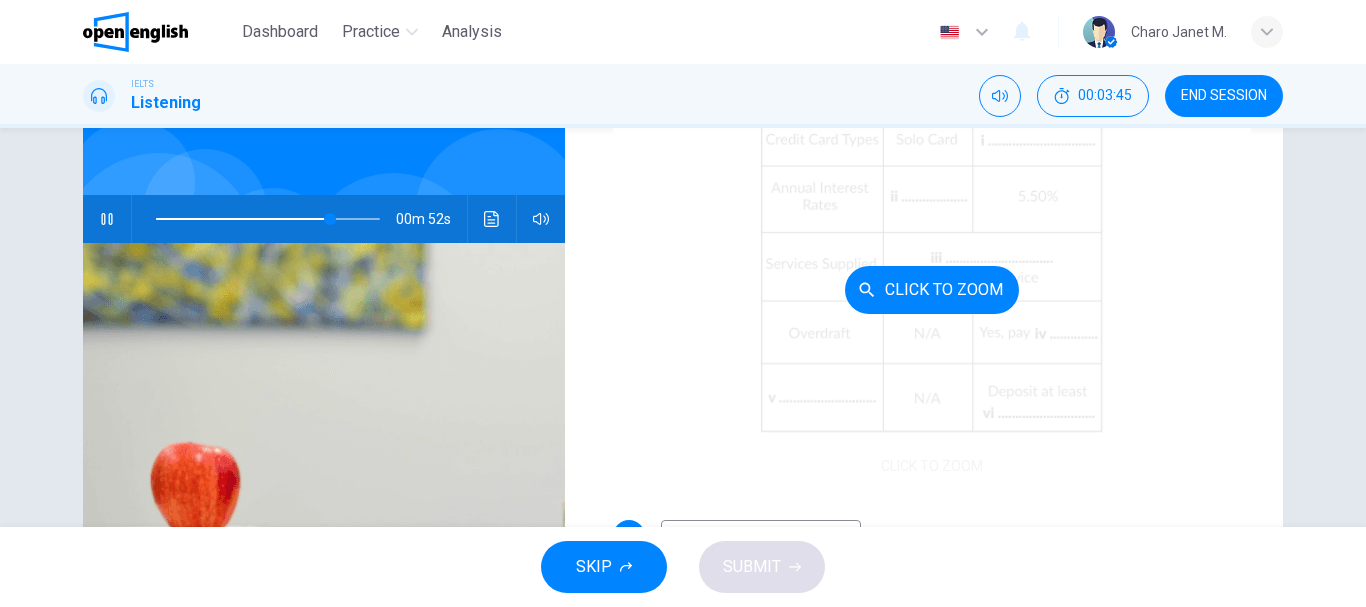 scroll, scrollTop: 119, scrollLeft: 0, axis: vertical 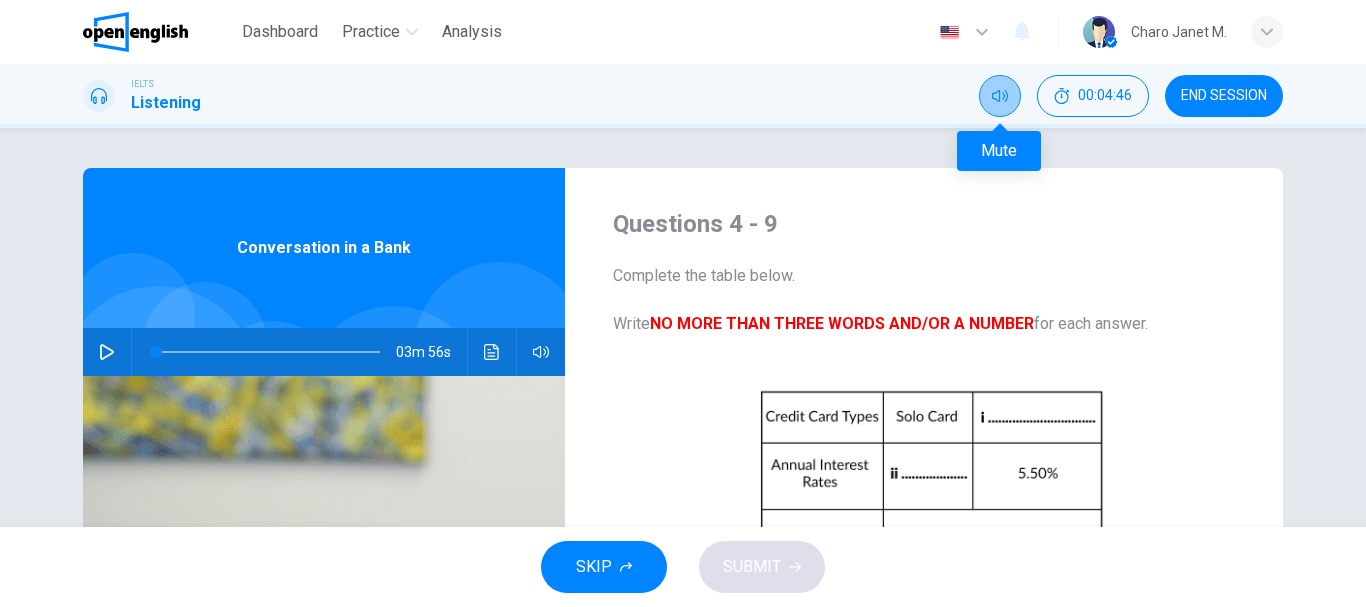 click at bounding box center [1000, 96] 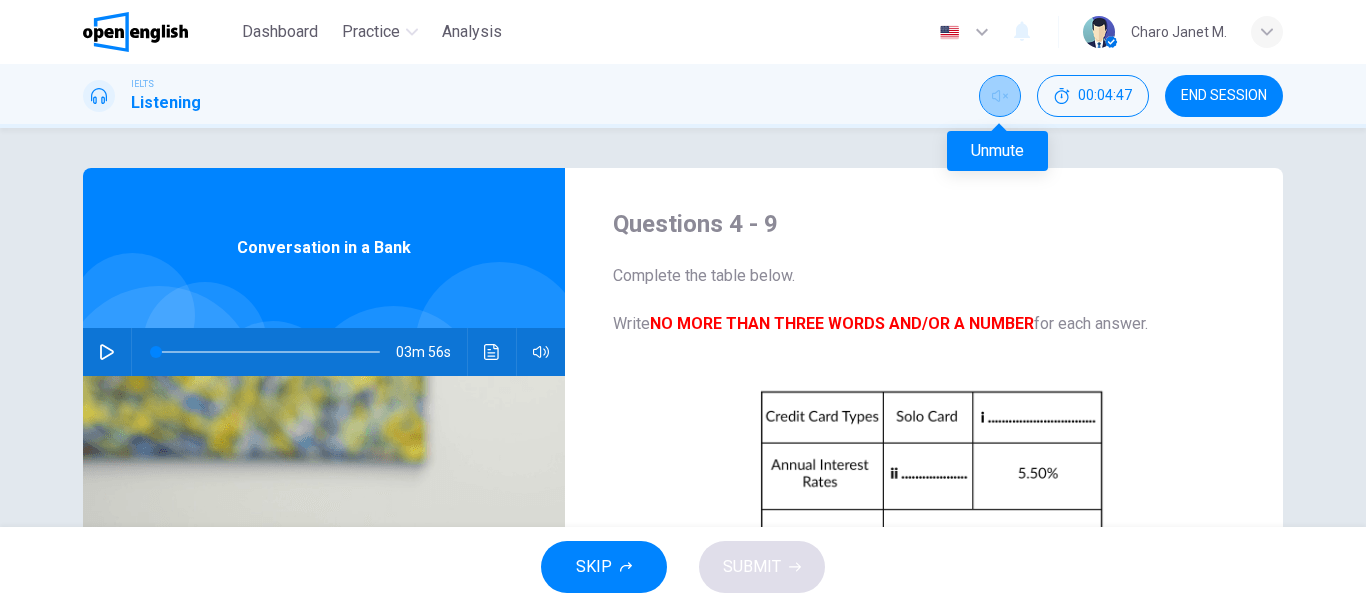 click at bounding box center [1000, 96] 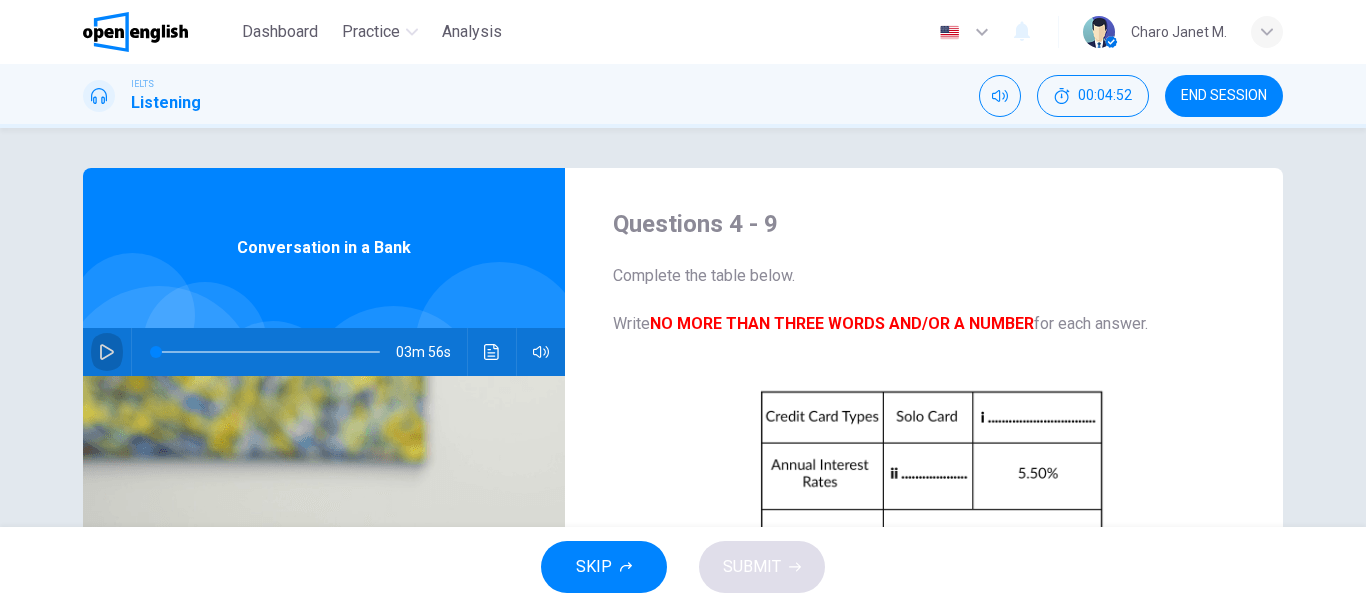 click at bounding box center [107, 352] 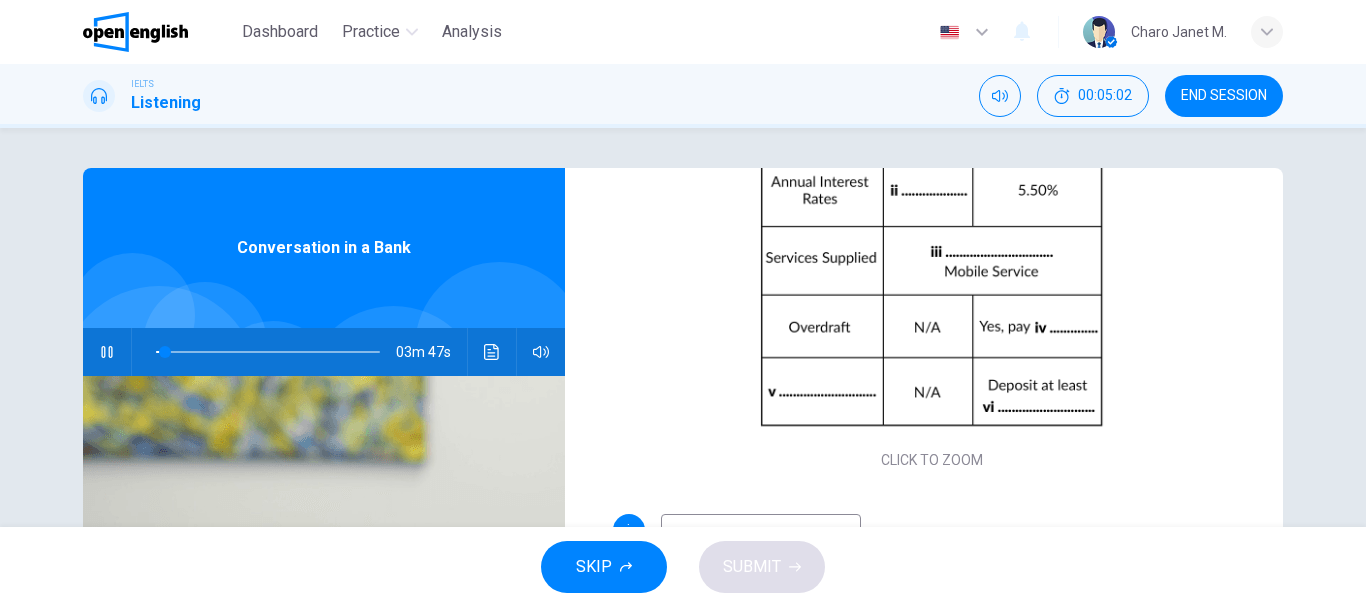scroll, scrollTop: 286, scrollLeft: 0, axis: vertical 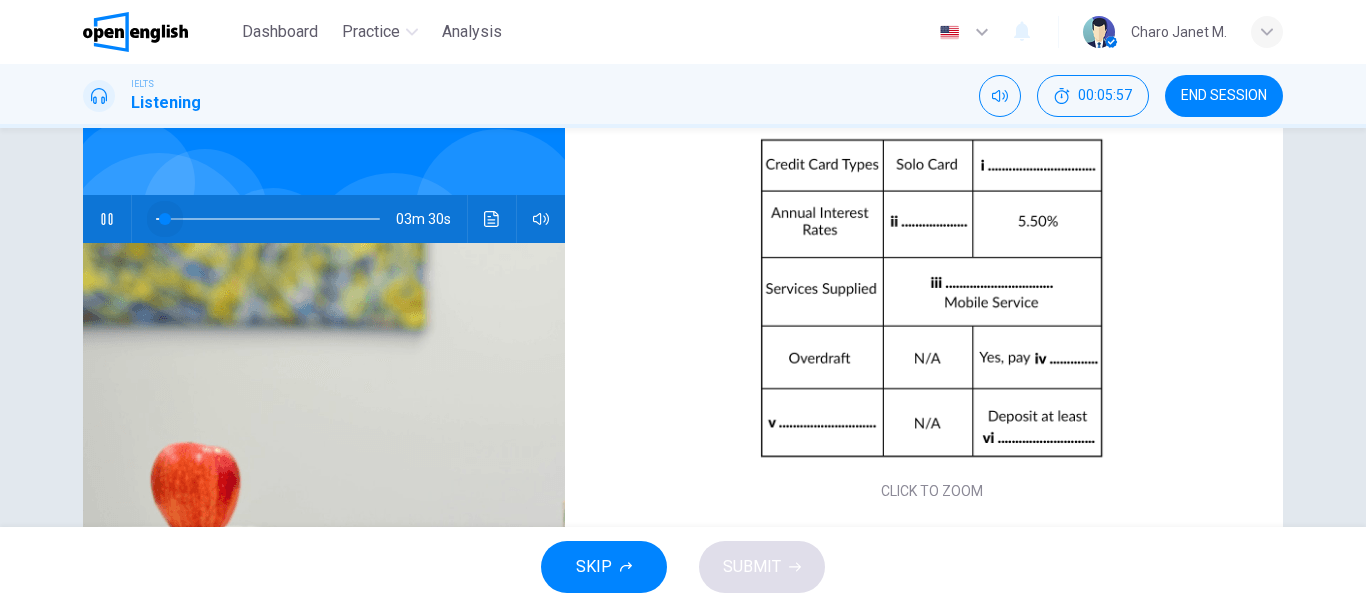 drag, startPoint x: 209, startPoint y: 221, endPoint x: 161, endPoint y: 229, distance: 48.6621 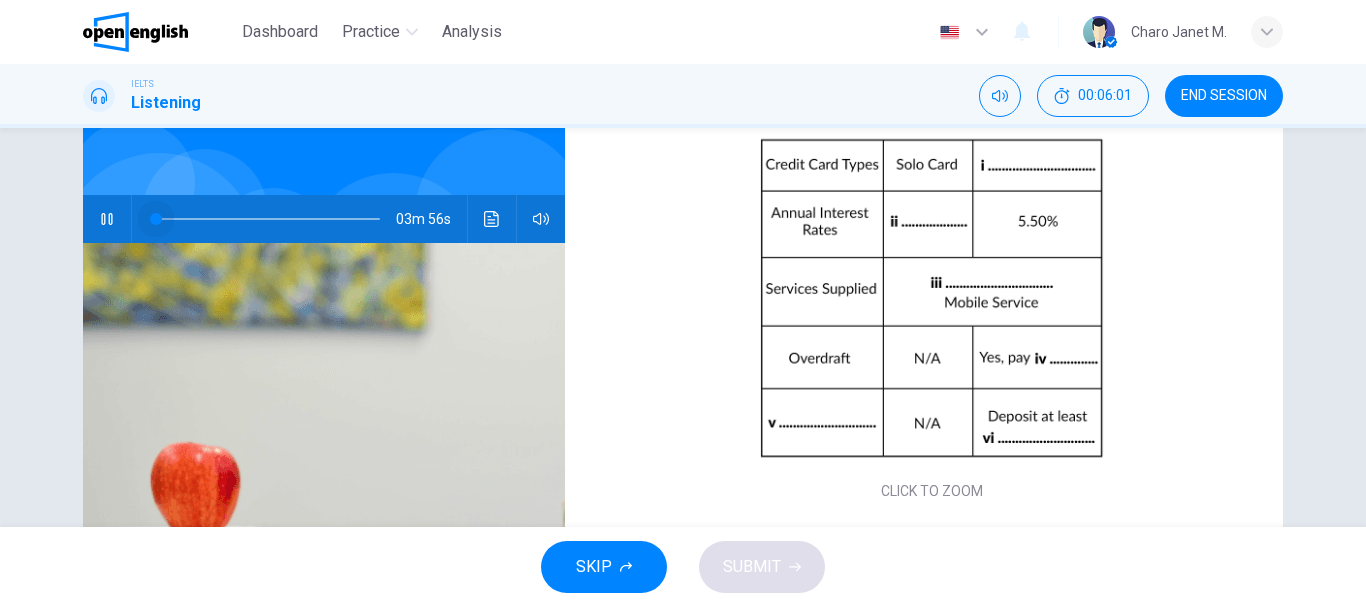 drag, startPoint x: 167, startPoint y: 221, endPoint x: 150, endPoint y: 227, distance: 18.027756 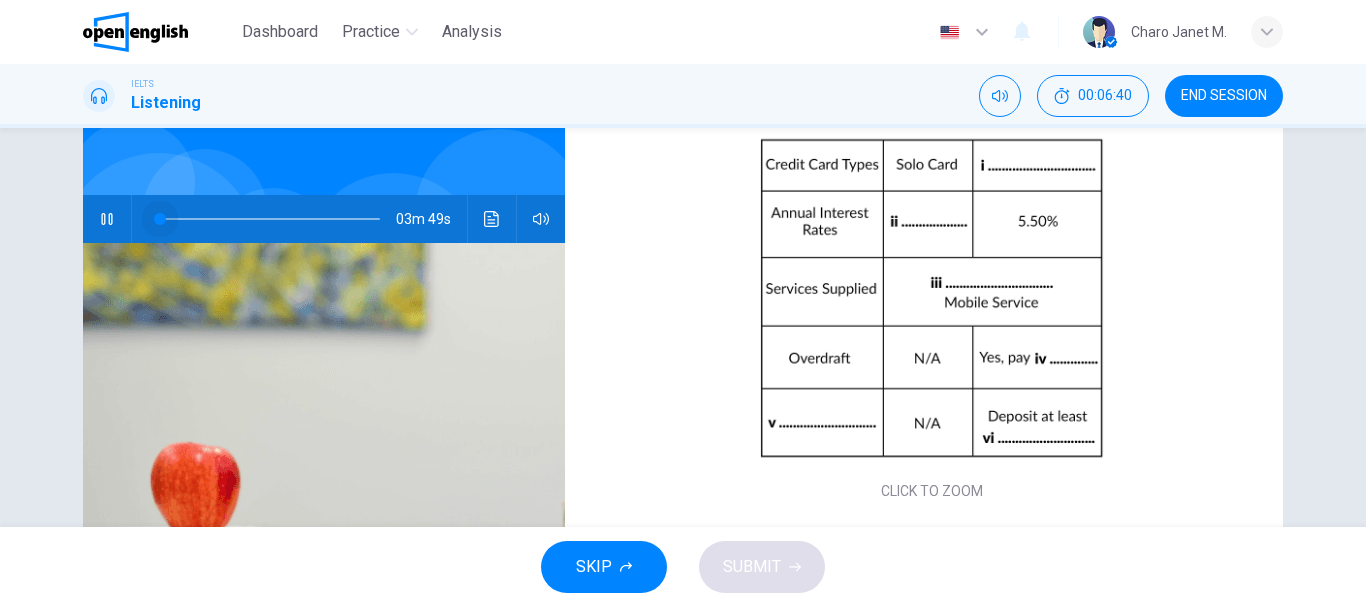 drag, startPoint x: 184, startPoint y: 220, endPoint x: 155, endPoint y: 230, distance: 30.675724 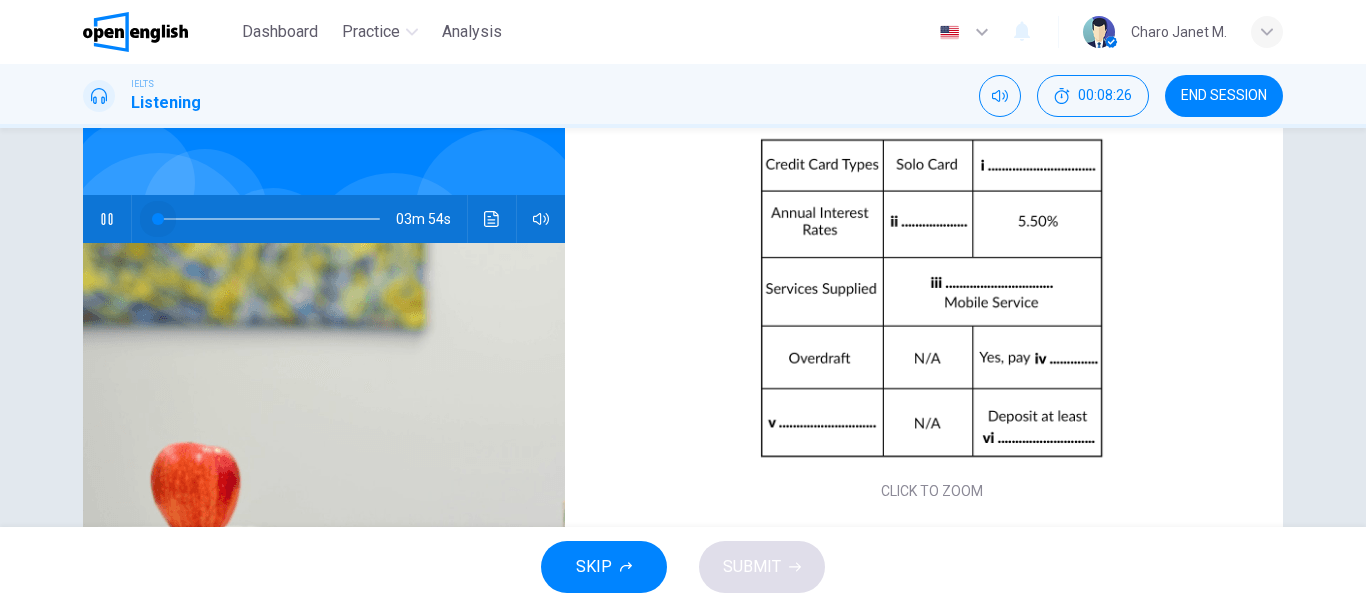 drag, startPoint x: 251, startPoint y: 216, endPoint x: 153, endPoint y: 237, distance: 100.22475 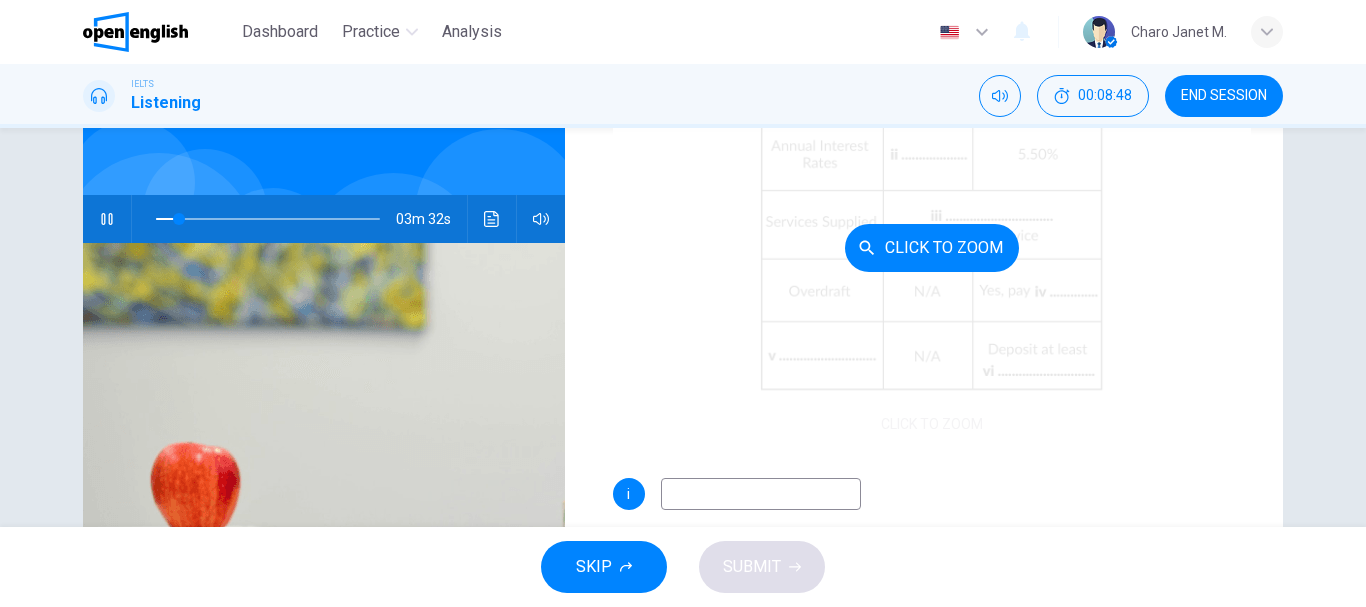 scroll, scrollTop: 219, scrollLeft: 0, axis: vertical 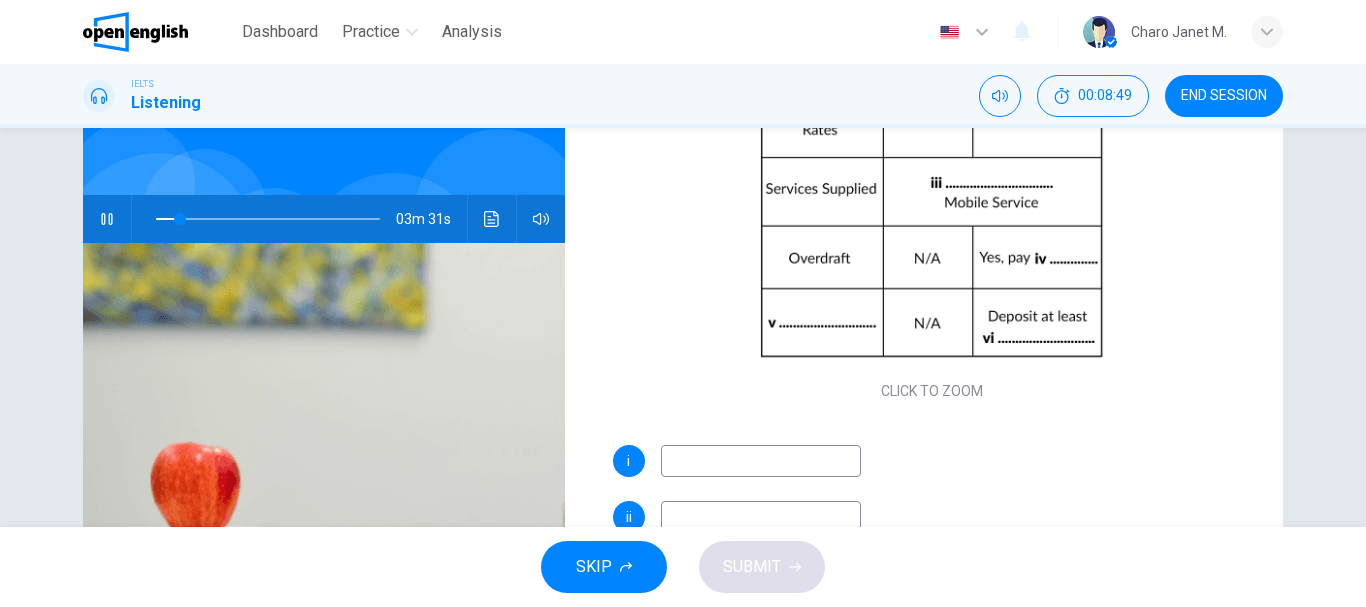 click at bounding box center [761, 461] 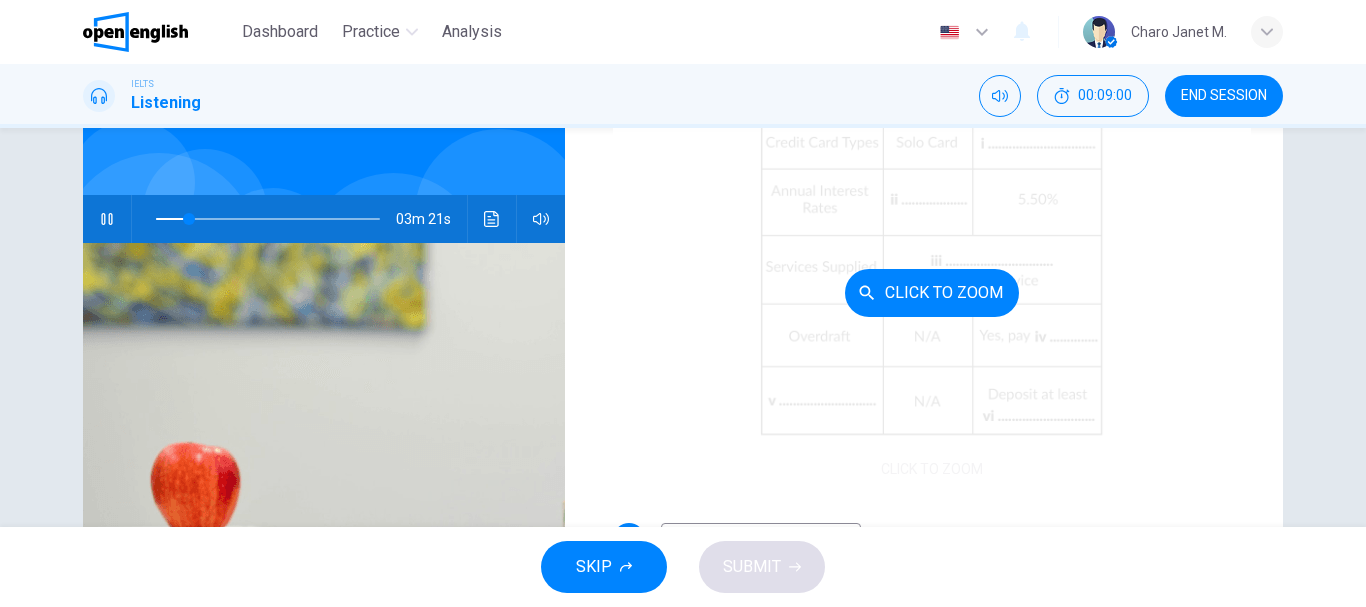 scroll, scrollTop: 186, scrollLeft: 0, axis: vertical 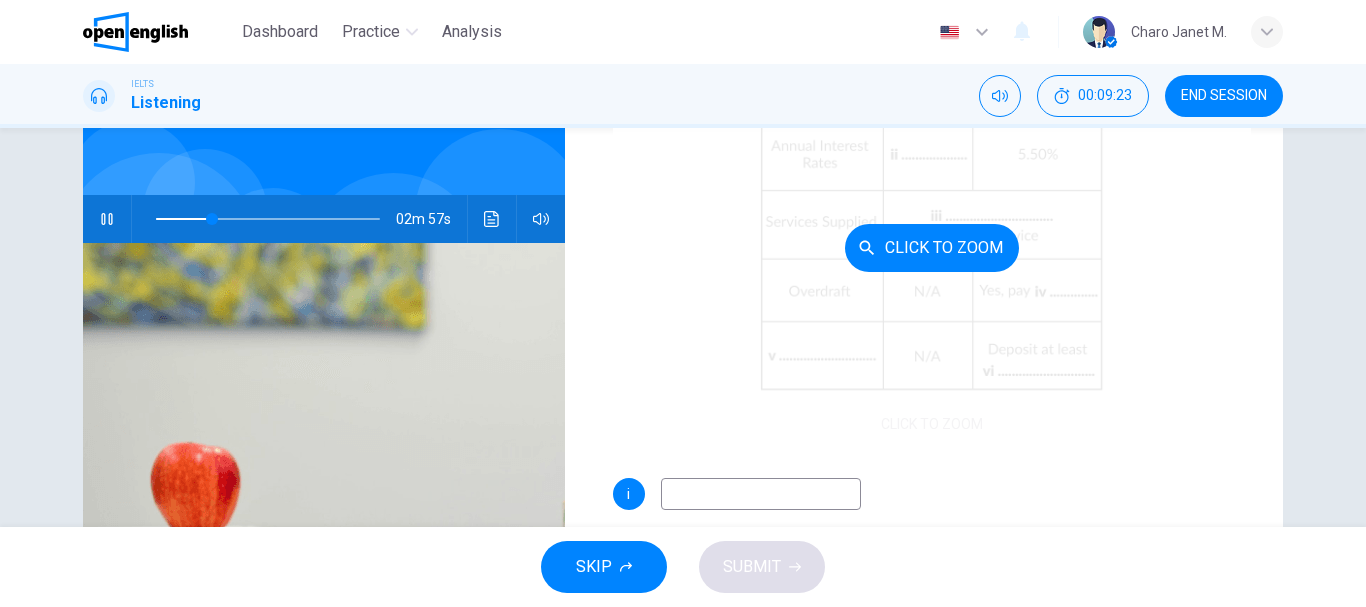 click on "Click to Zoom" at bounding box center [932, 247] 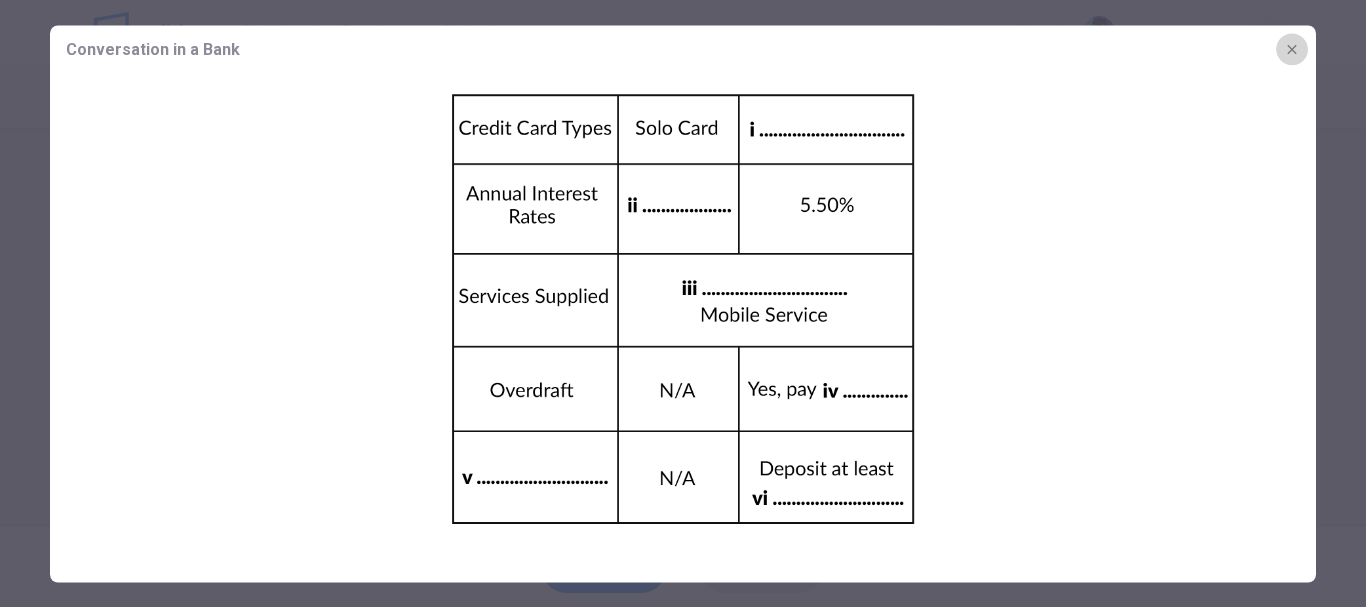 click 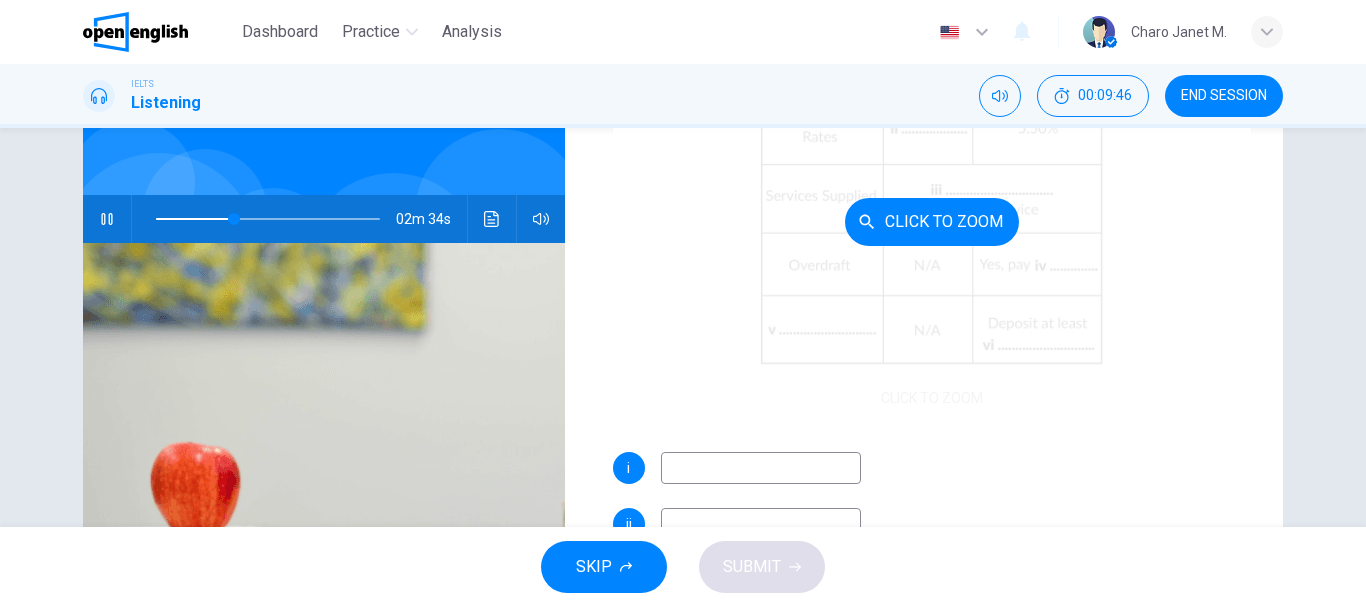 scroll, scrollTop: 219, scrollLeft: 0, axis: vertical 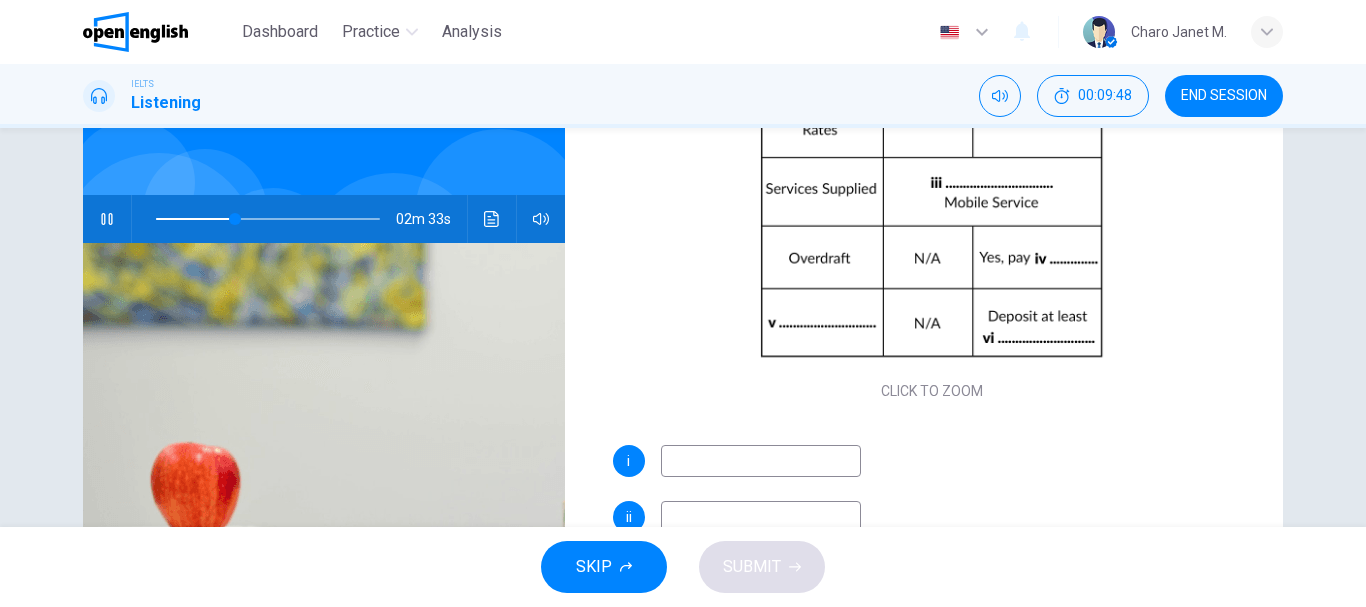 click at bounding box center (761, 461) 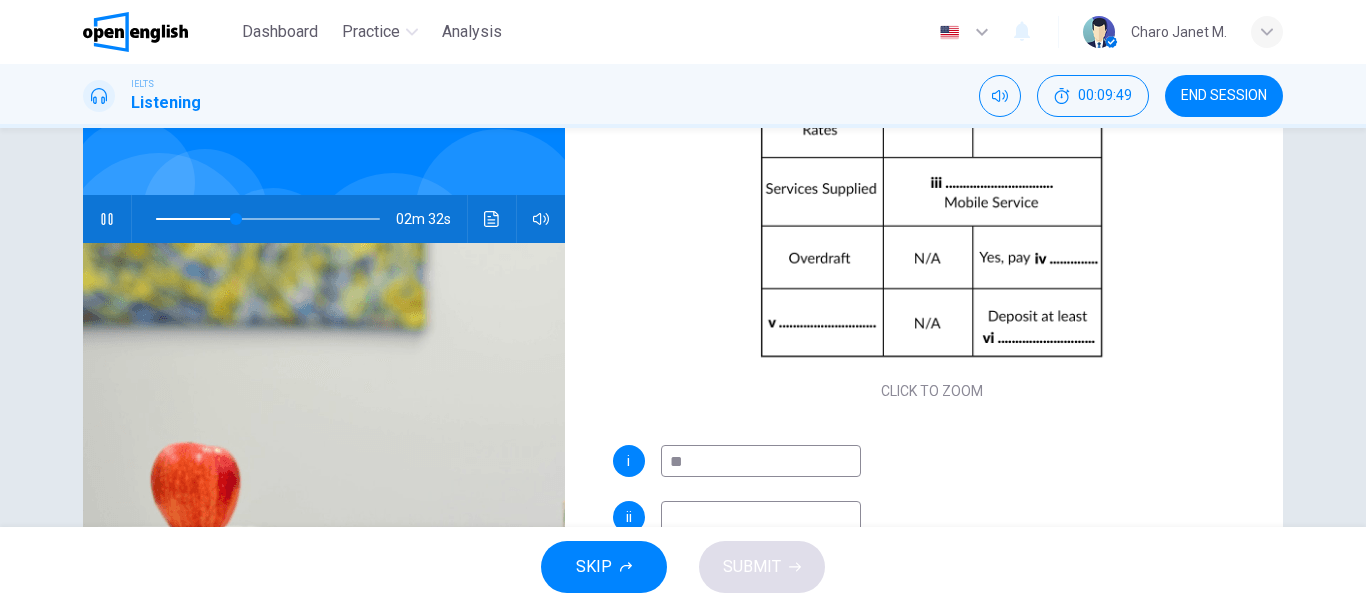 type on "***" 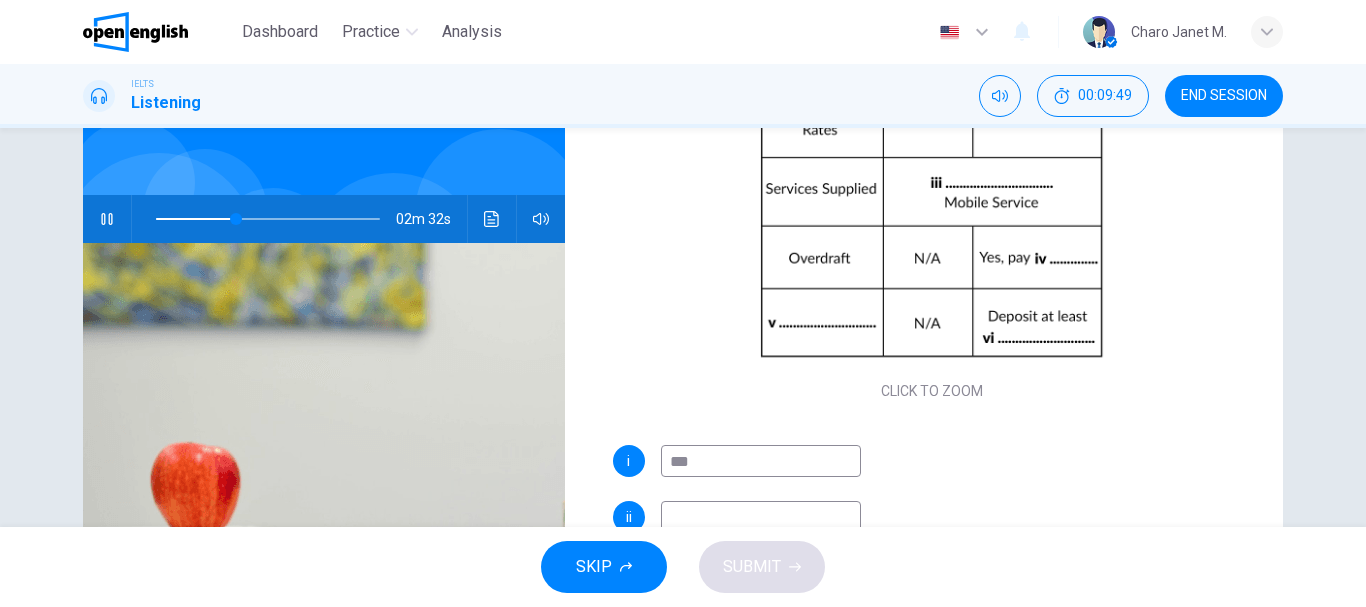 type on "**" 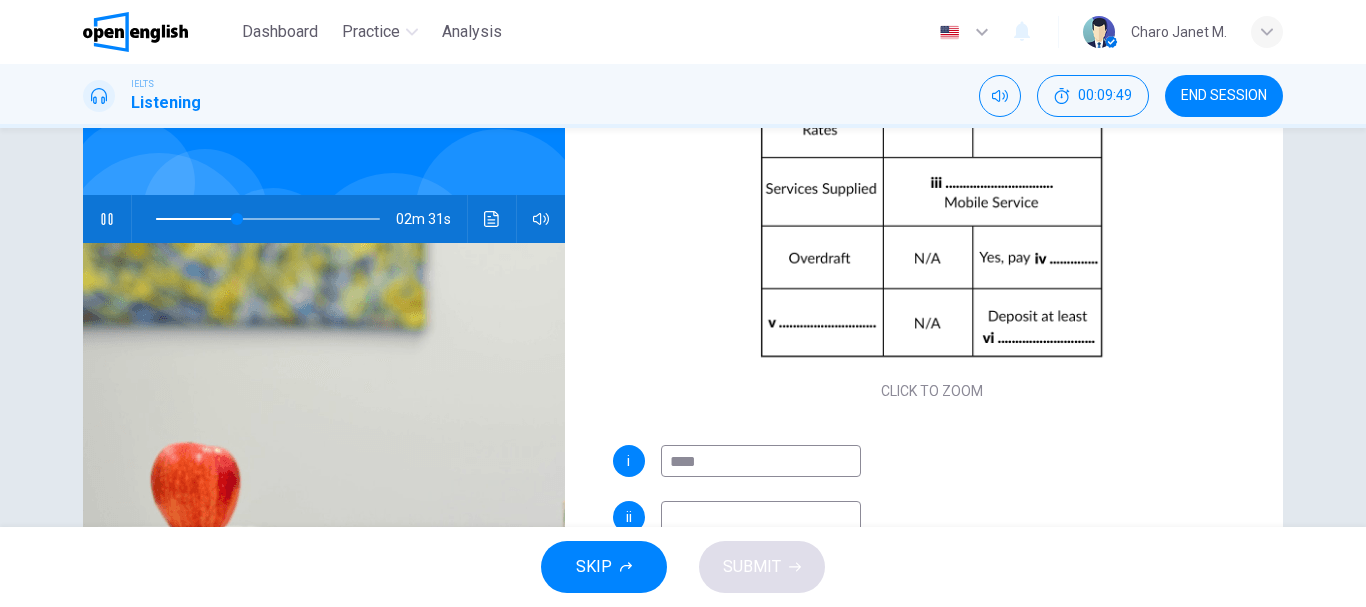 type on "****" 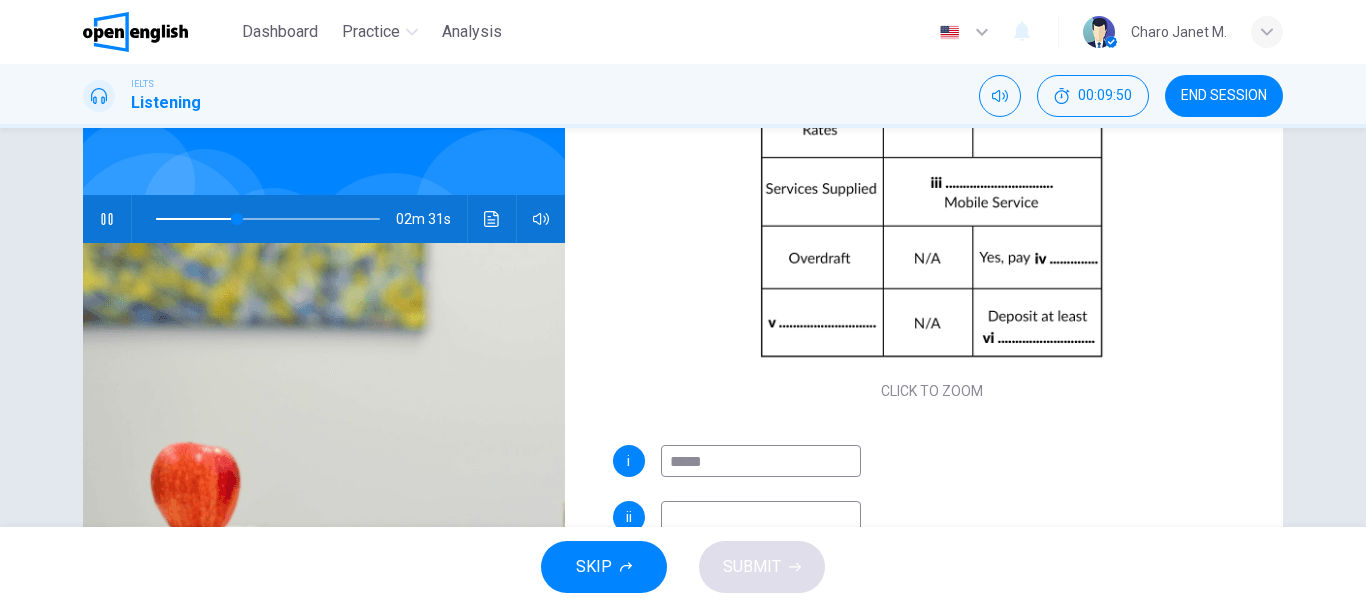 type on "**" 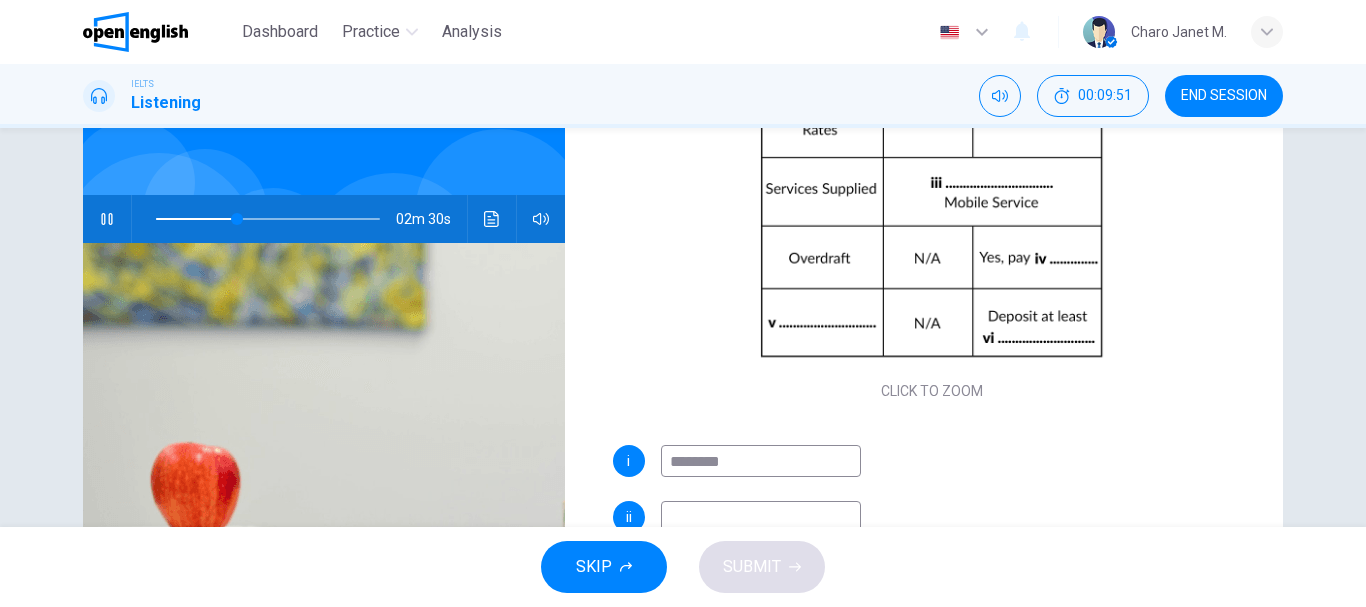 type on "*********" 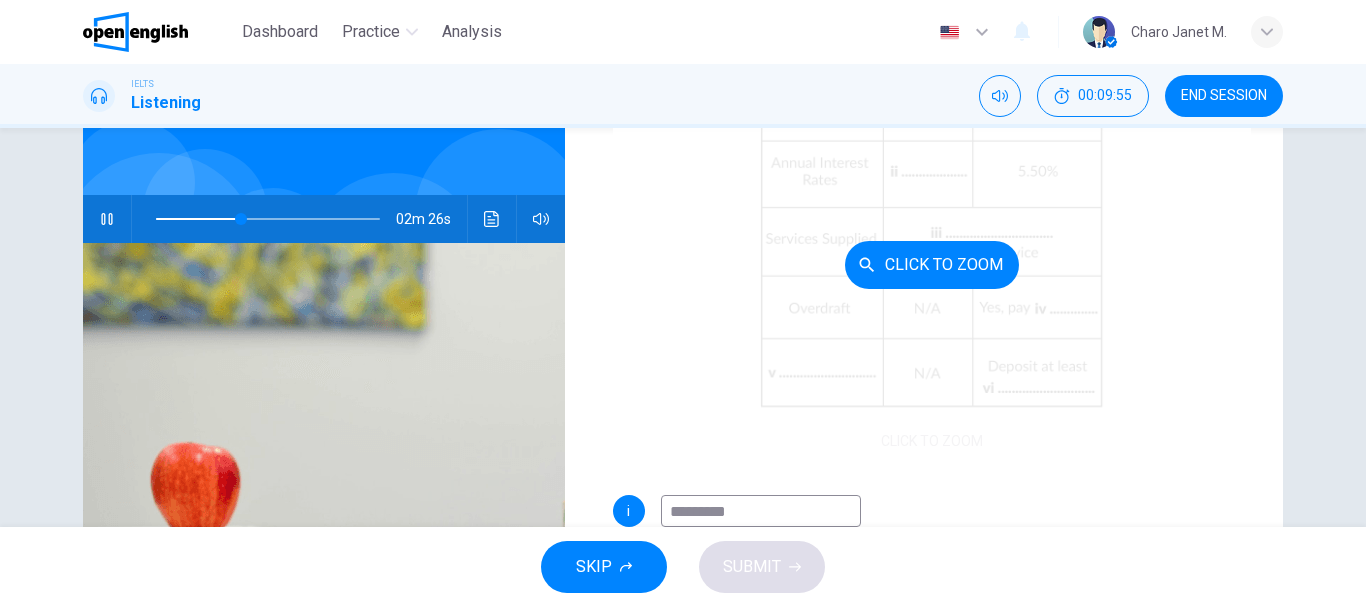 scroll, scrollTop: 119, scrollLeft: 0, axis: vertical 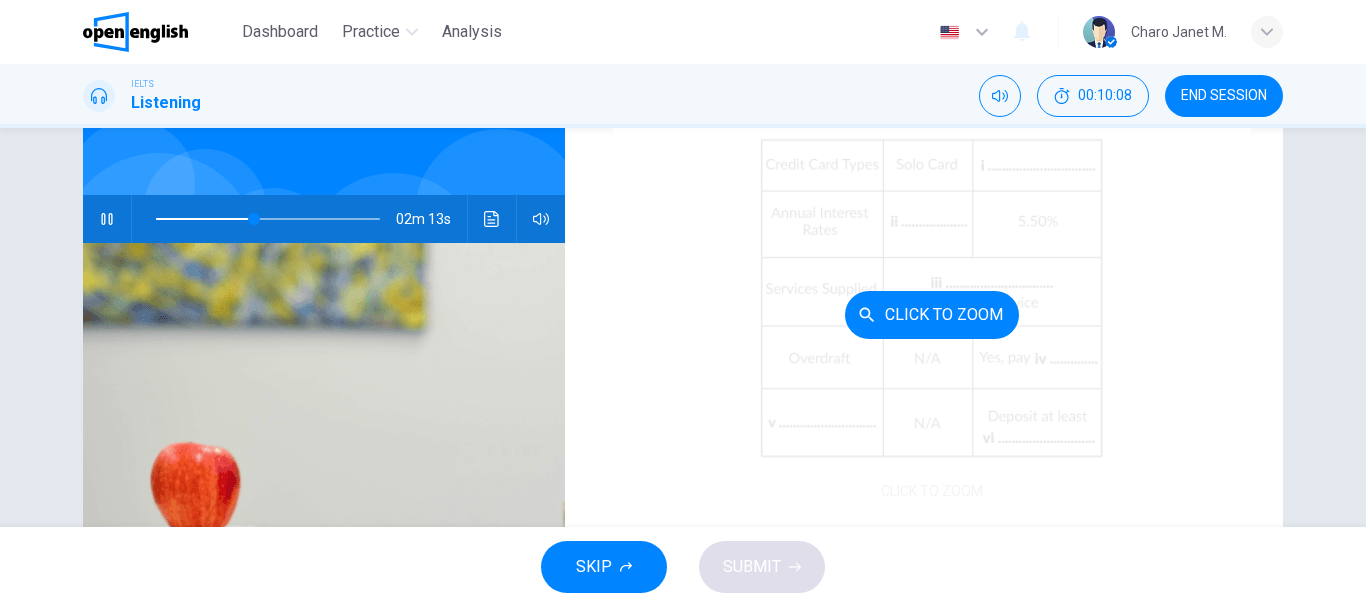 type on "**" 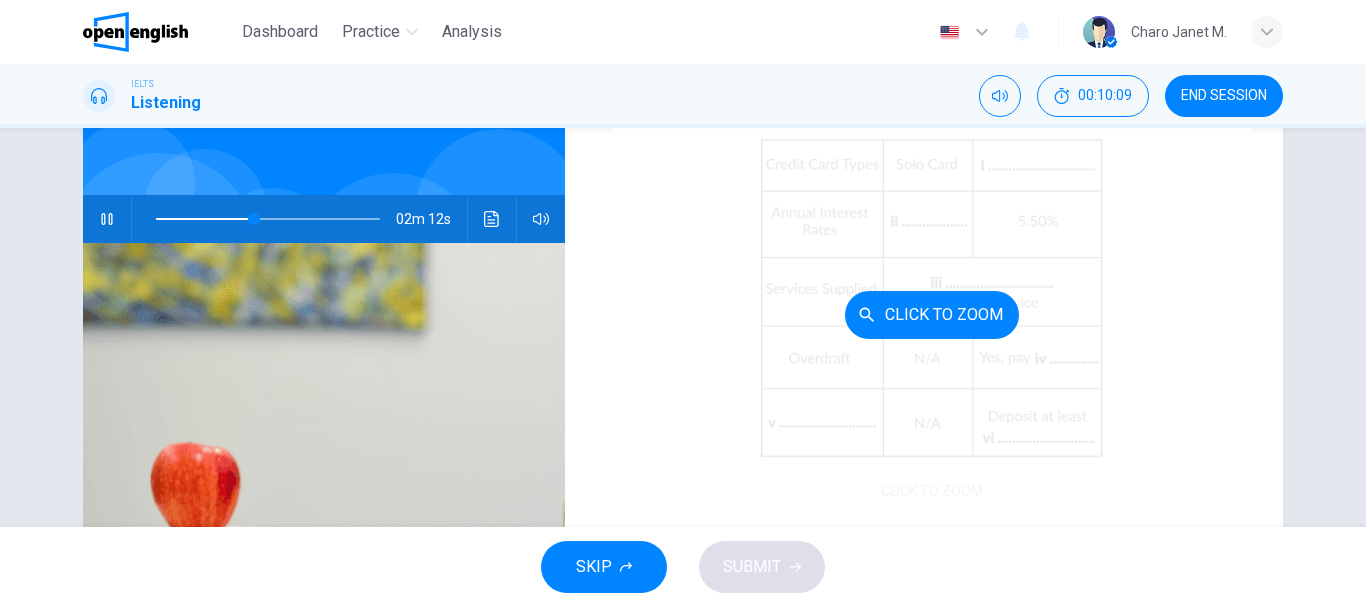 type on "*********" 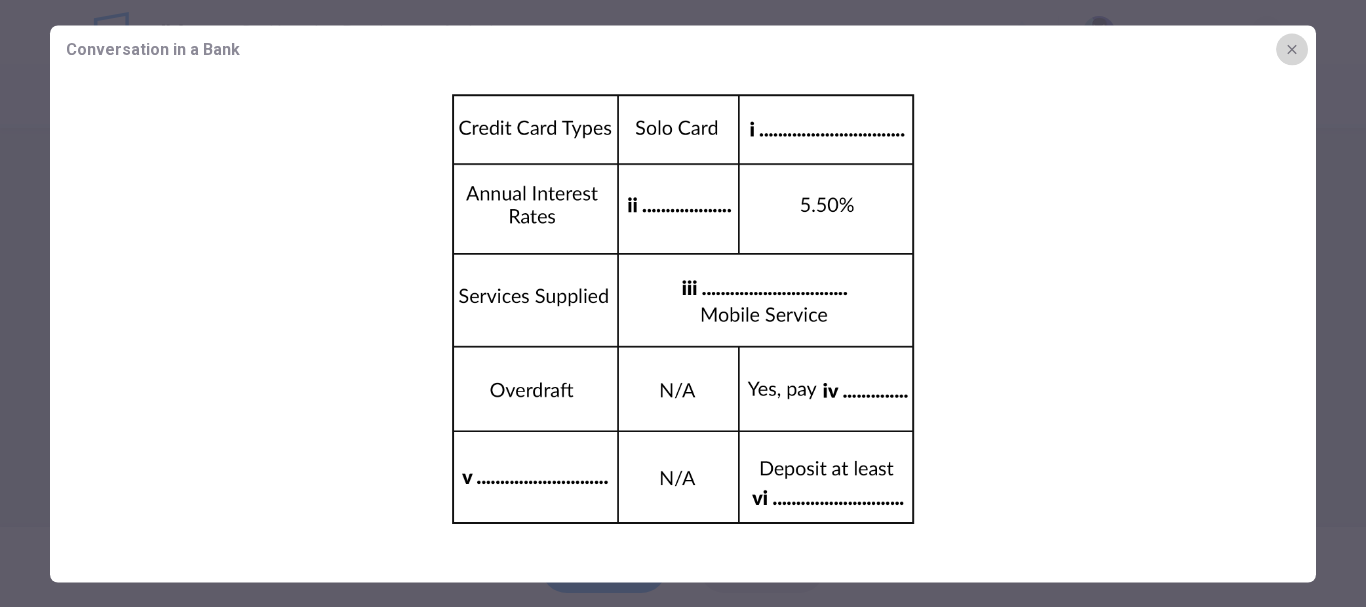 click 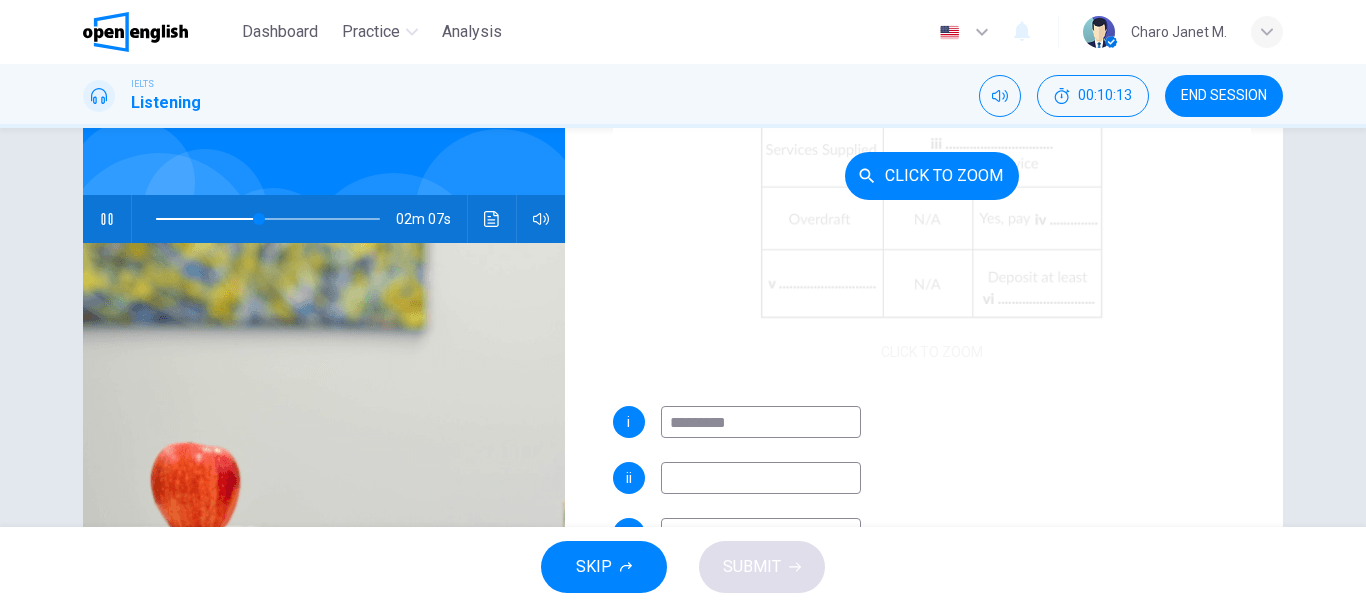 scroll, scrollTop: 286, scrollLeft: 0, axis: vertical 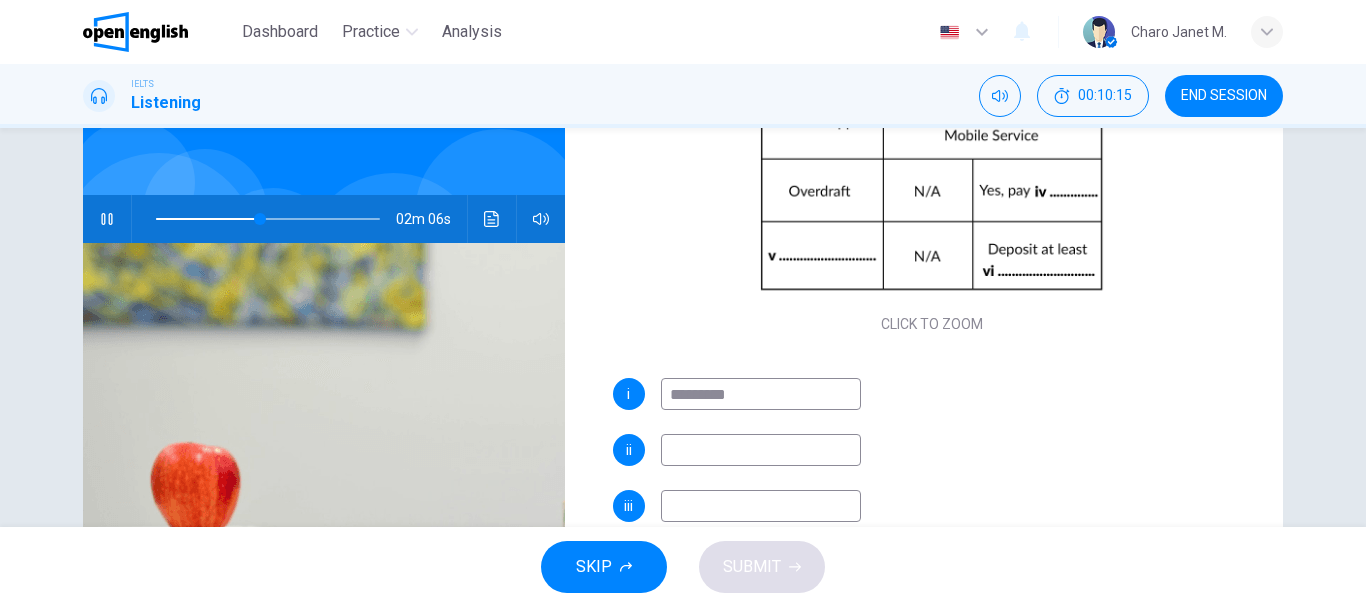 click at bounding box center [761, 450] 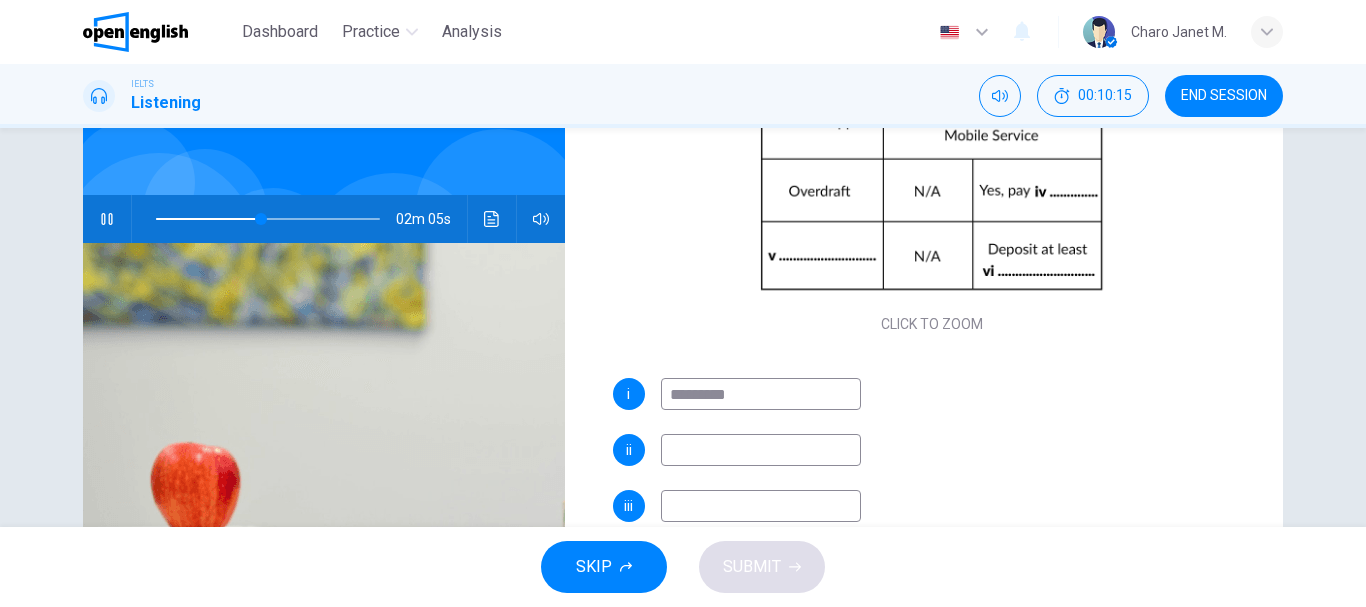 click at bounding box center (761, 450) 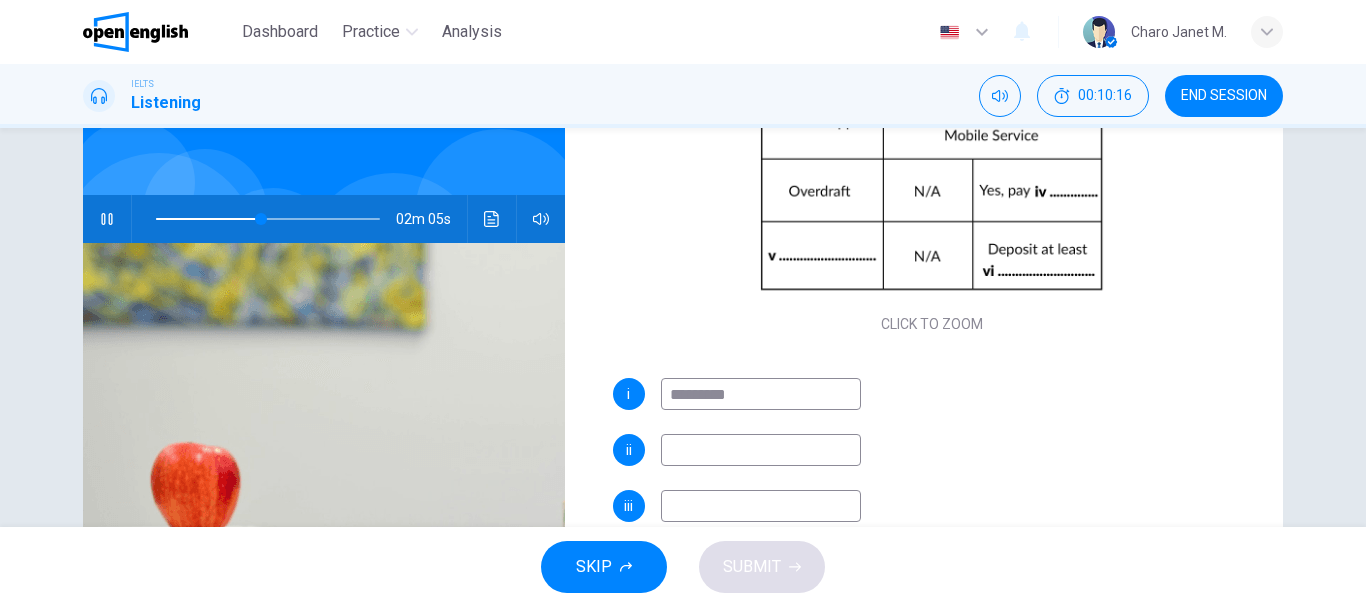 type on "**" 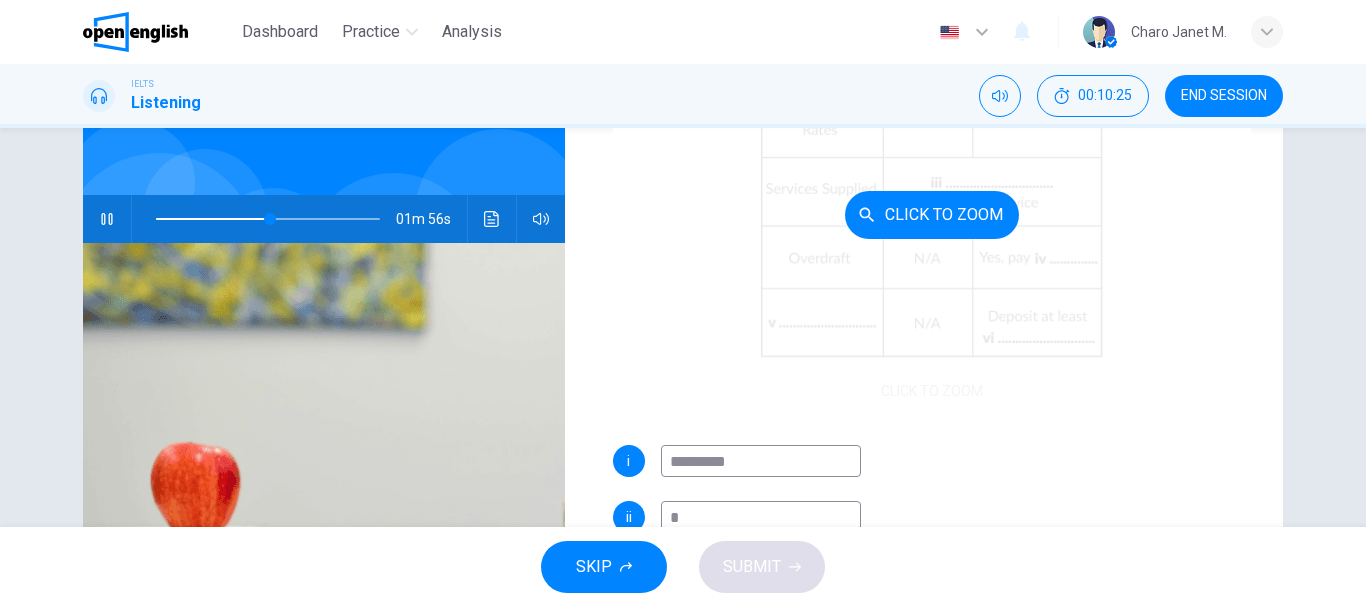 scroll, scrollTop: 253, scrollLeft: 0, axis: vertical 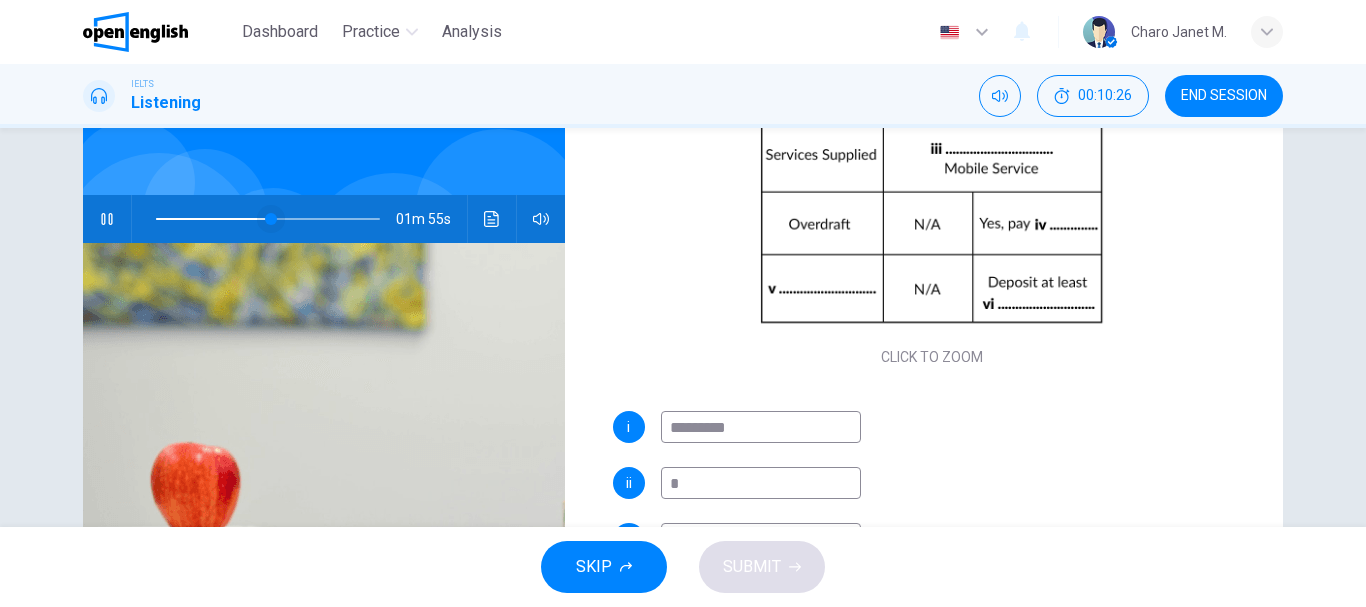 type on "**" 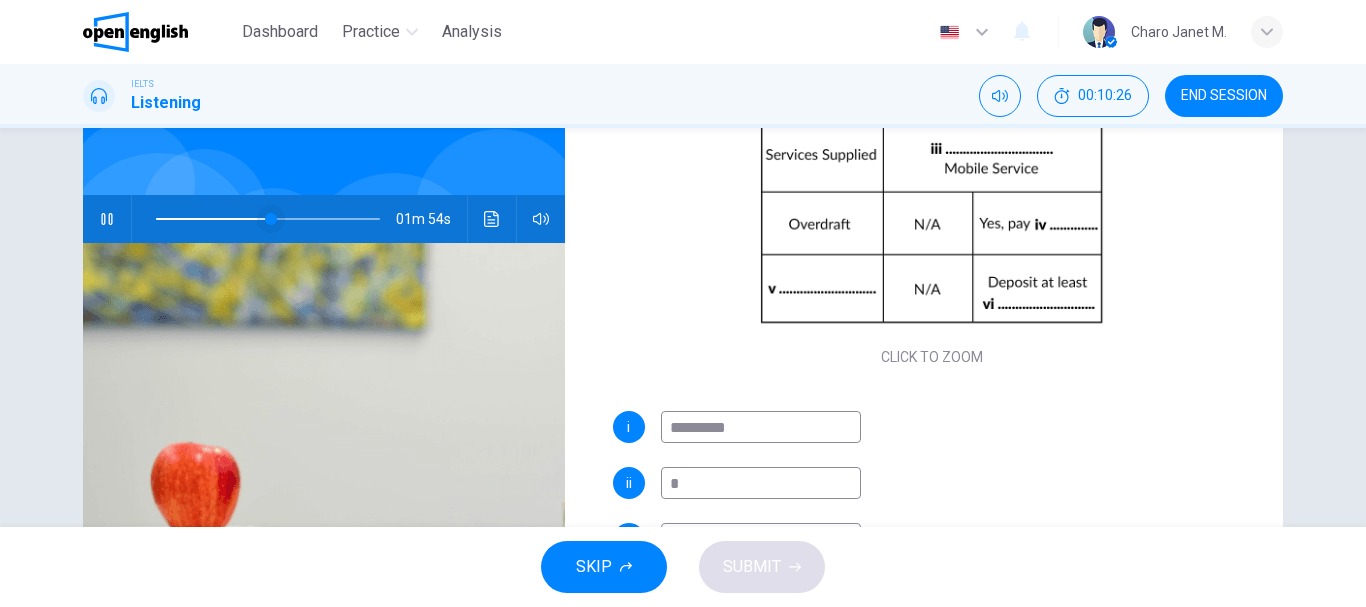 type on "*" 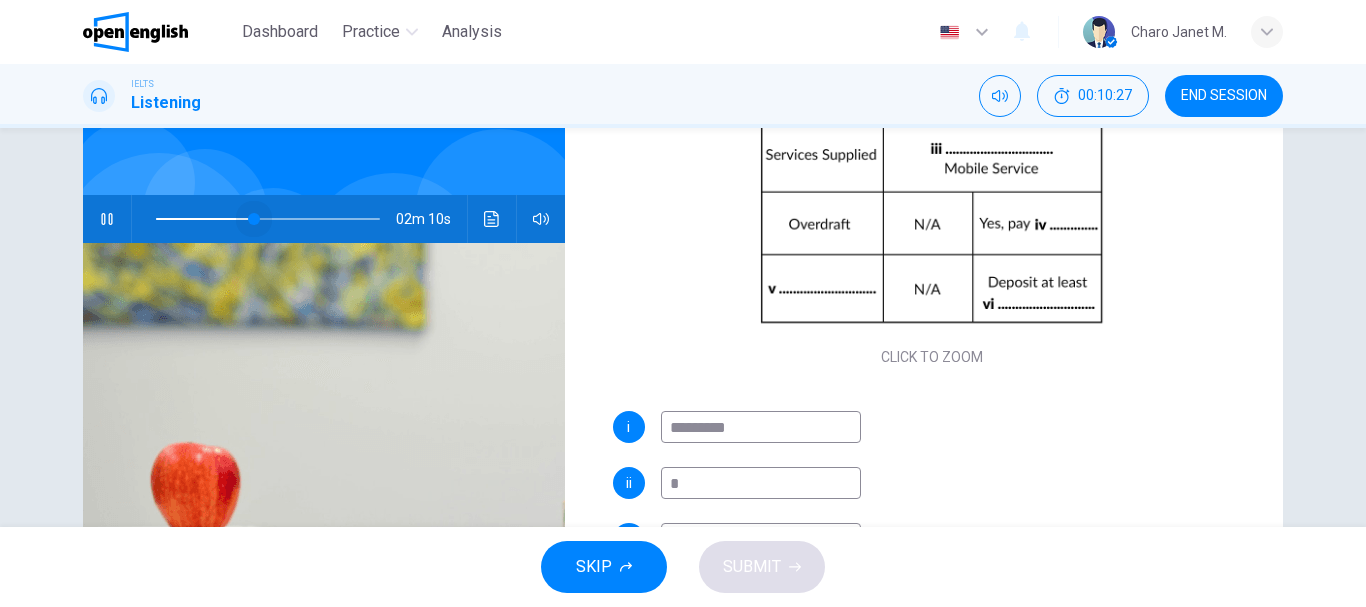 drag, startPoint x: 267, startPoint y: 222, endPoint x: 250, endPoint y: 226, distance: 17.464249 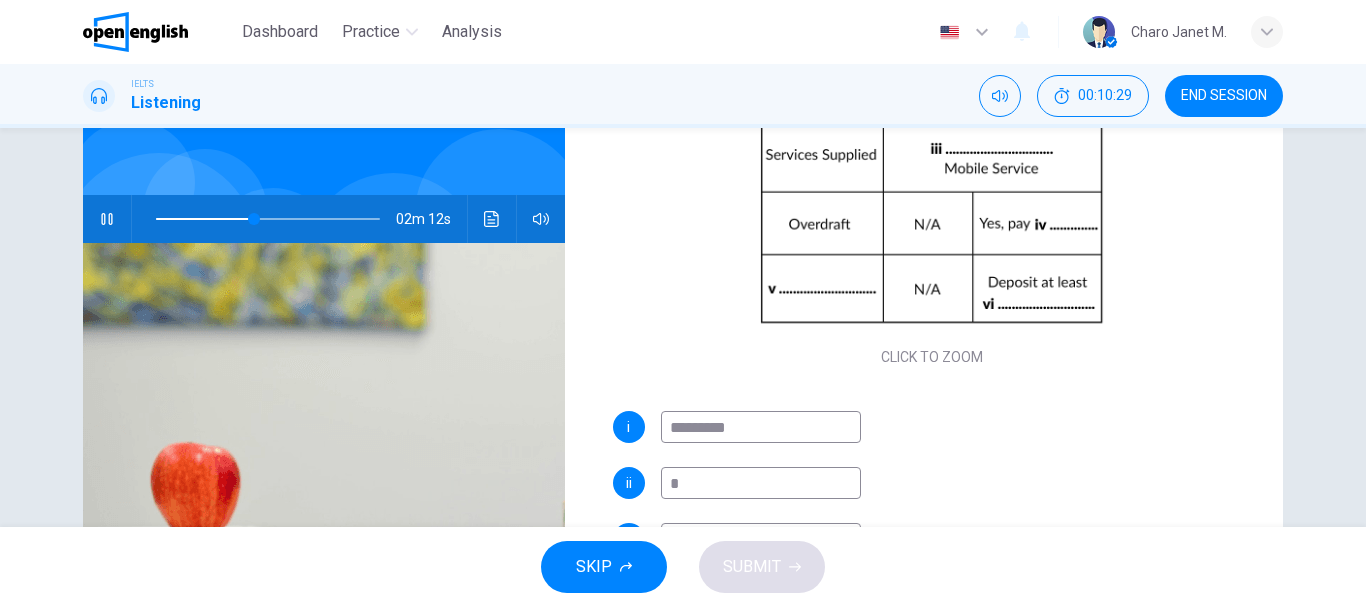 click on "*" at bounding box center [761, 483] 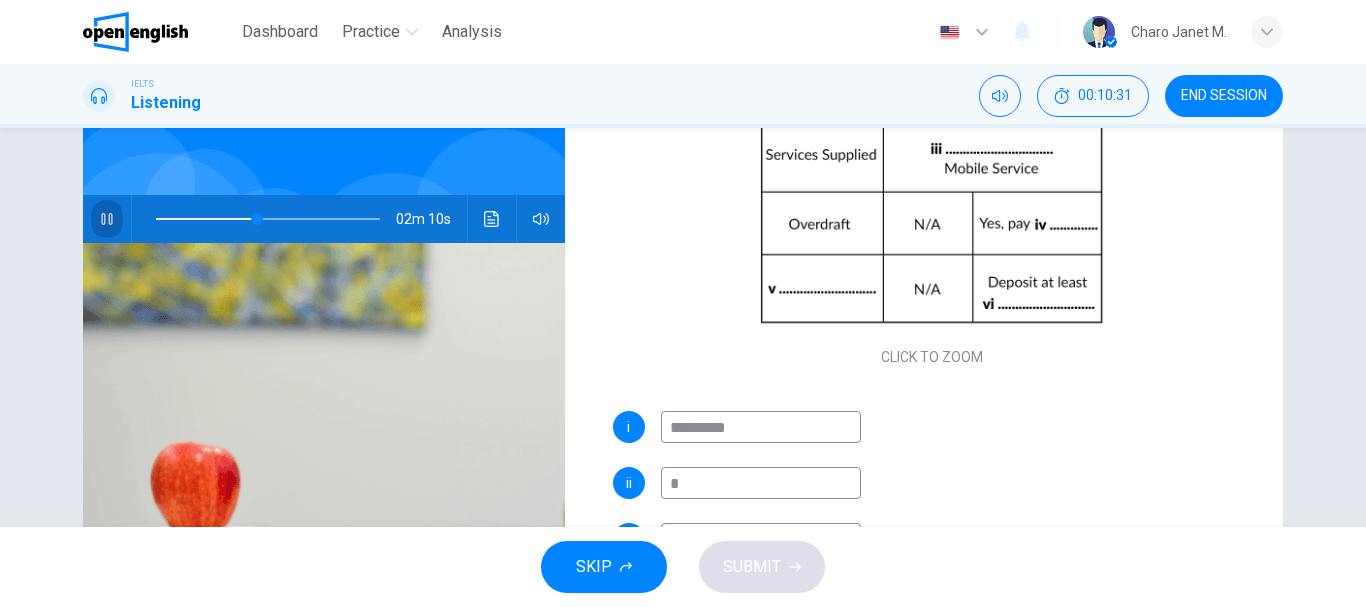 click 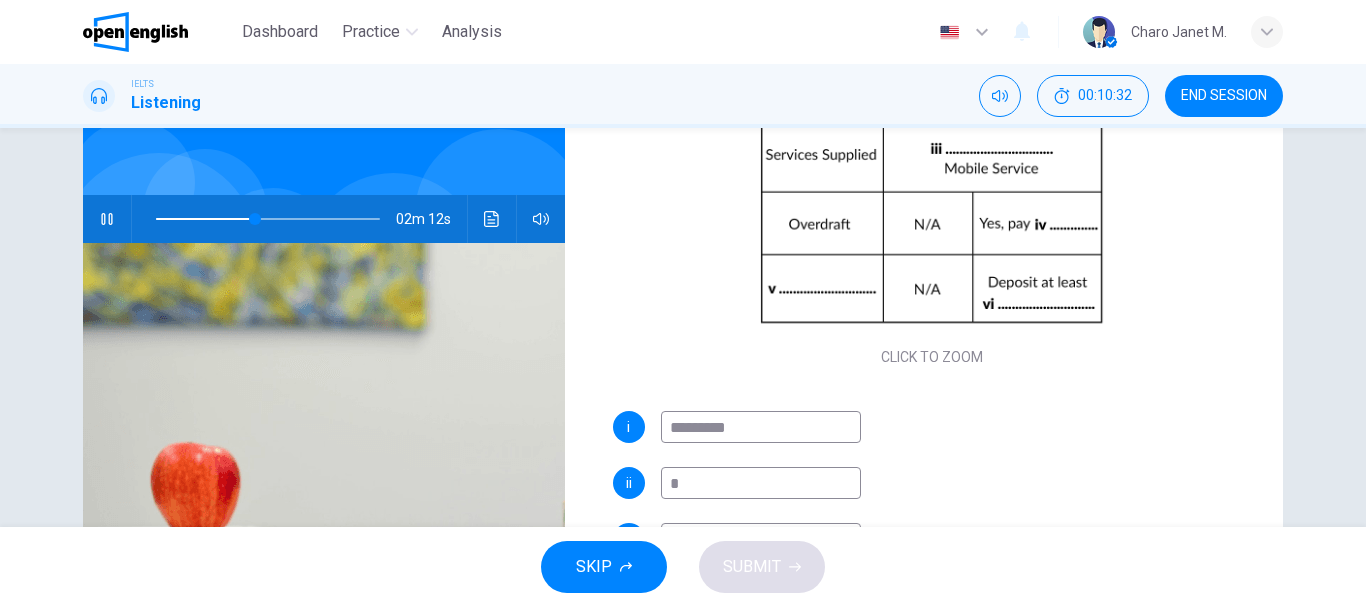 type on "**" 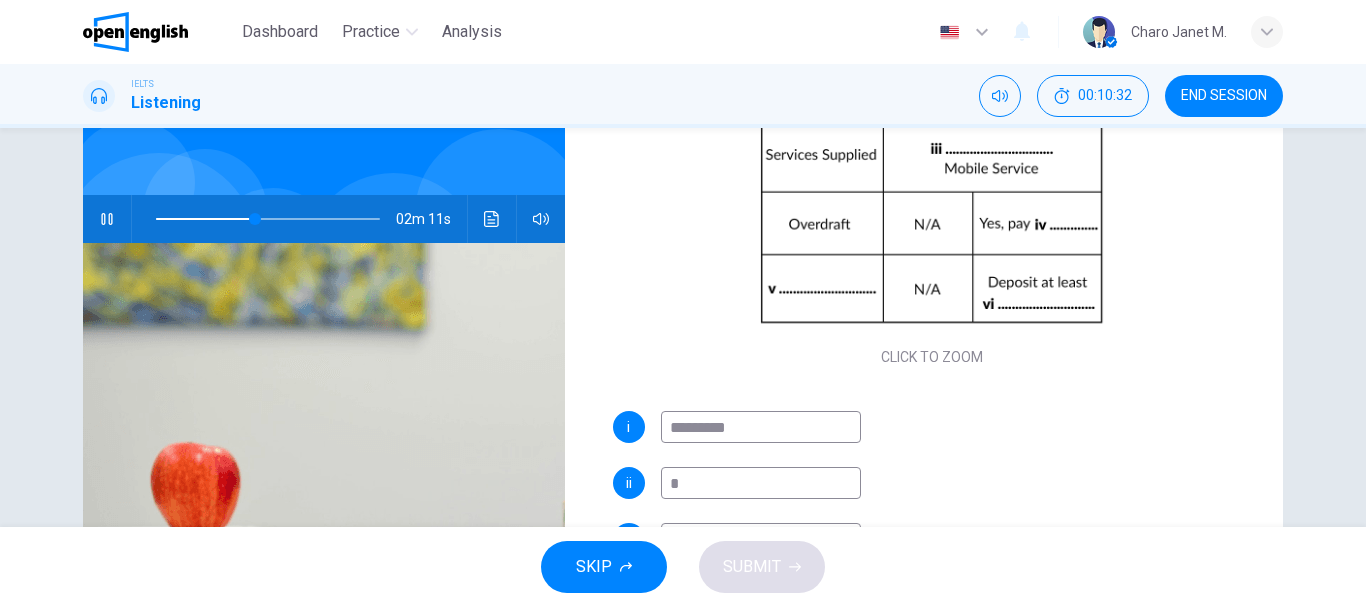 type 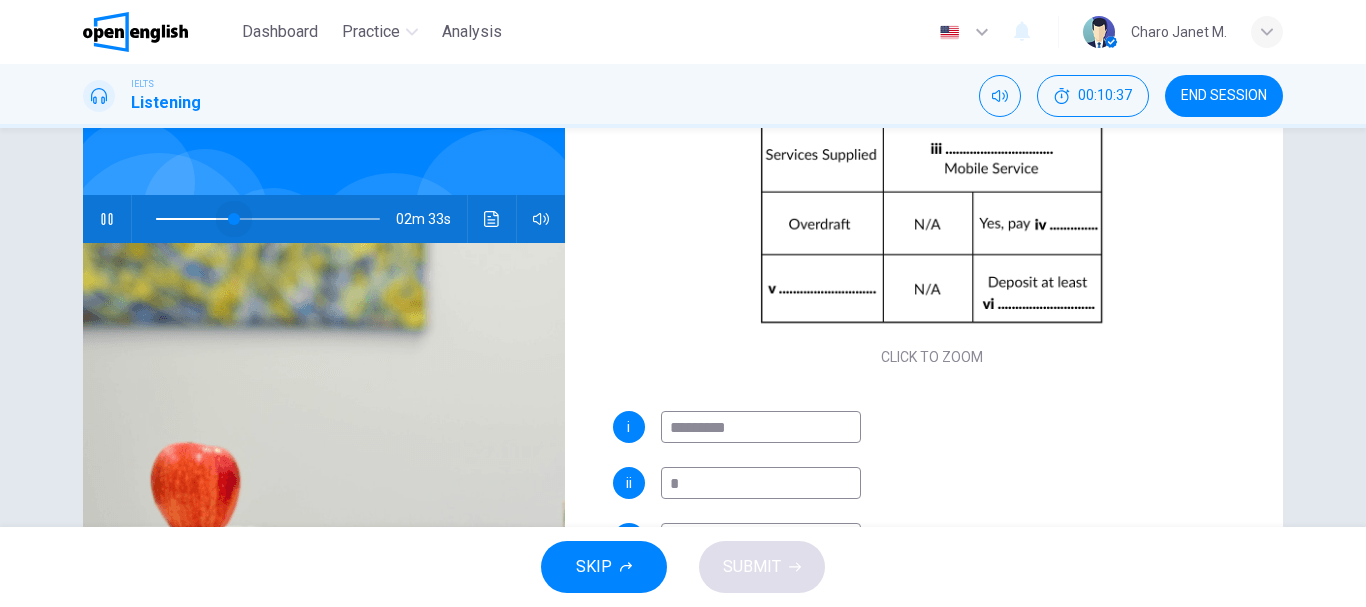 drag, startPoint x: 244, startPoint y: 220, endPoint x: 229, endPoint y: 227, distance: 16.552946 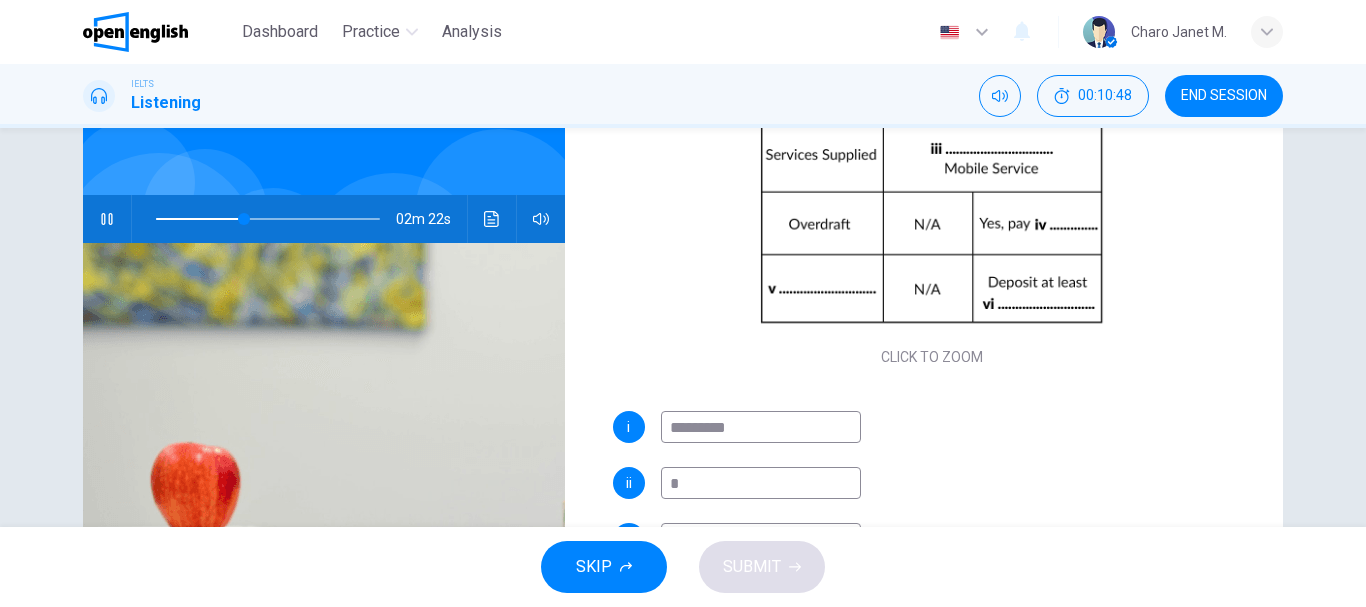 click on "*" at bounding box center (761, 483) 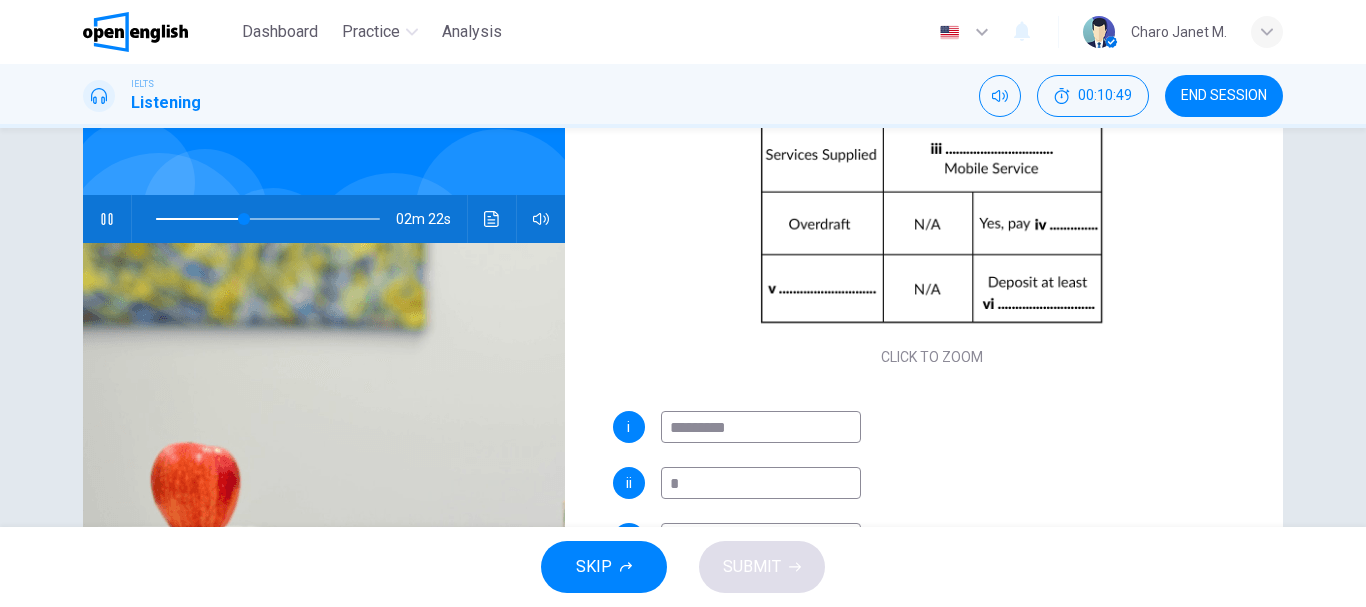 type on "**" 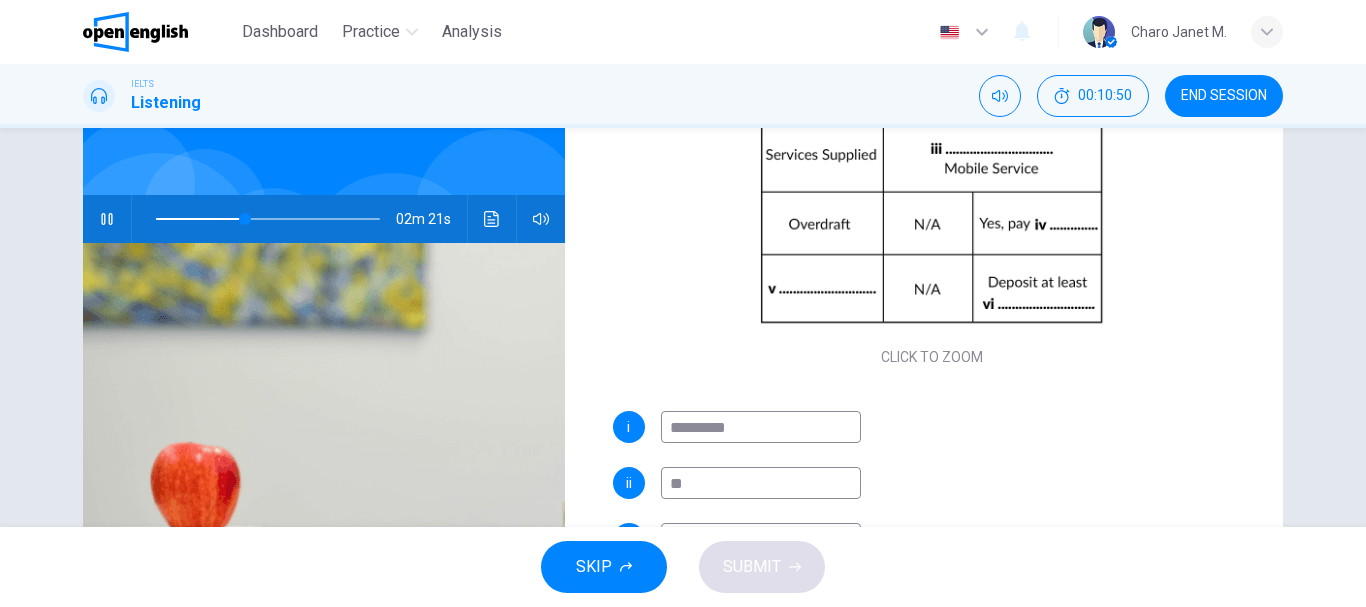 type on "***" 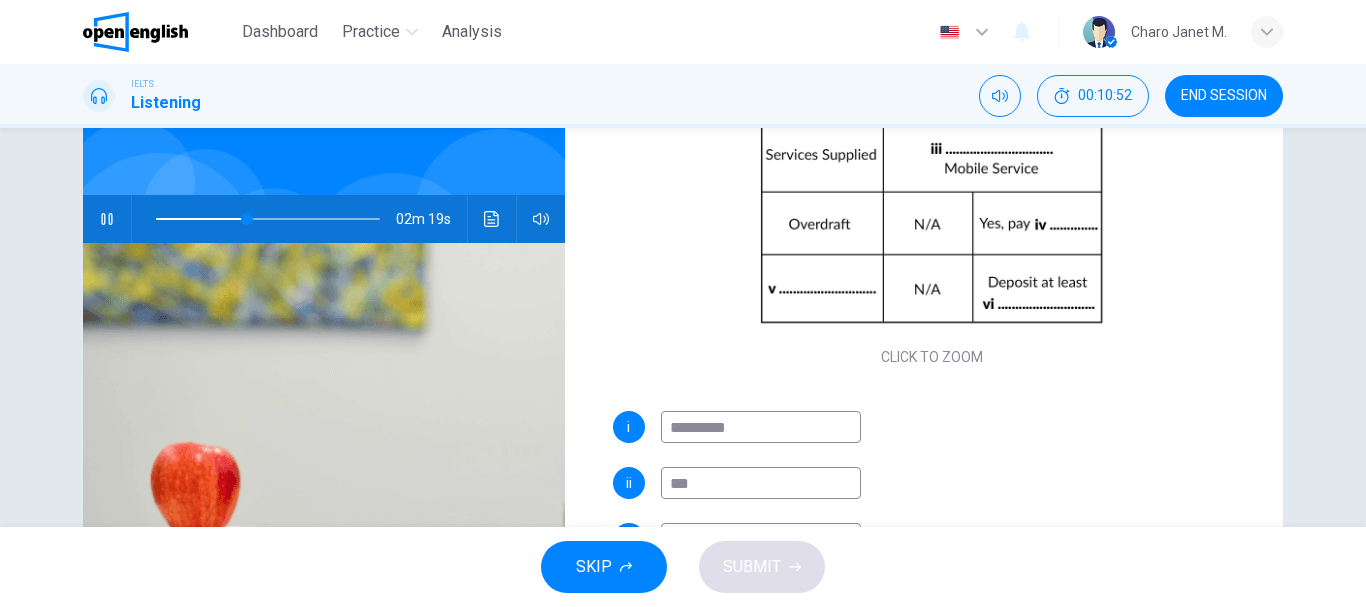 type on "**" 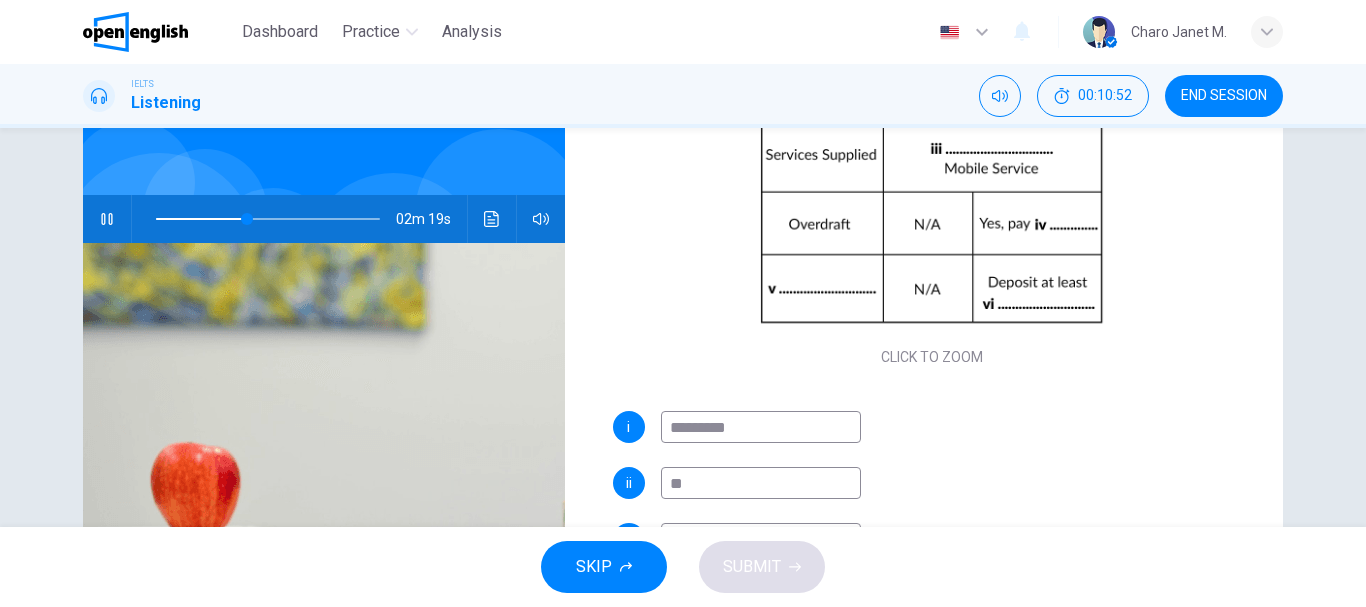 type on "**" 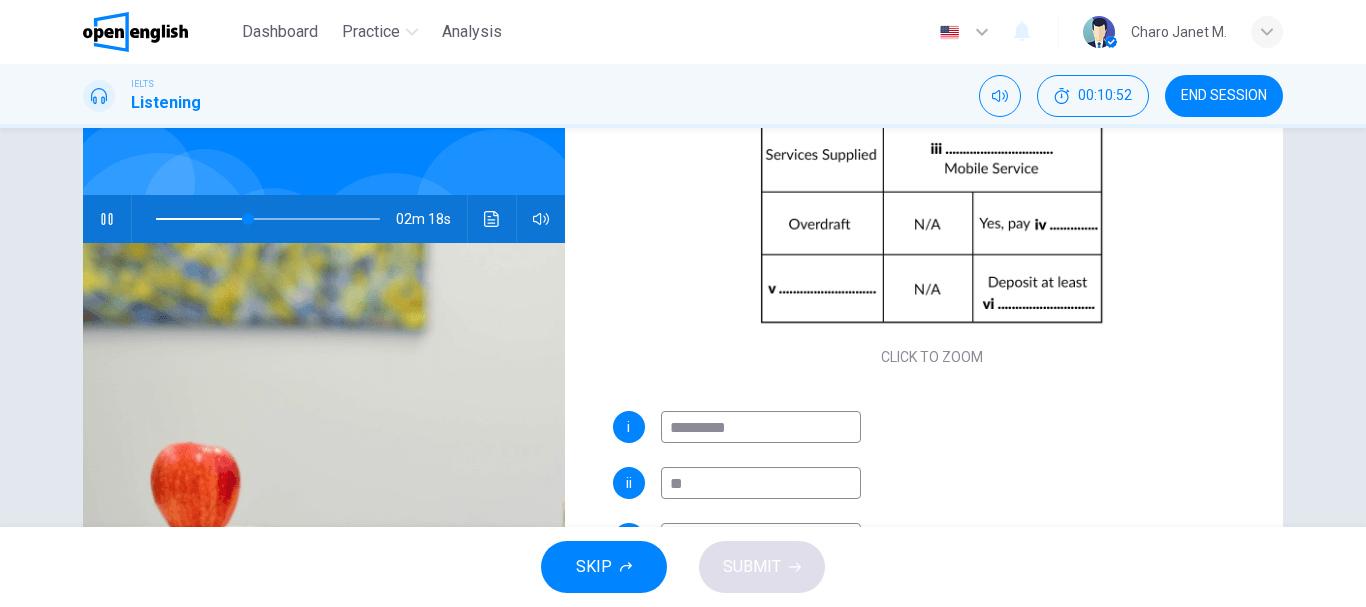type on "*" 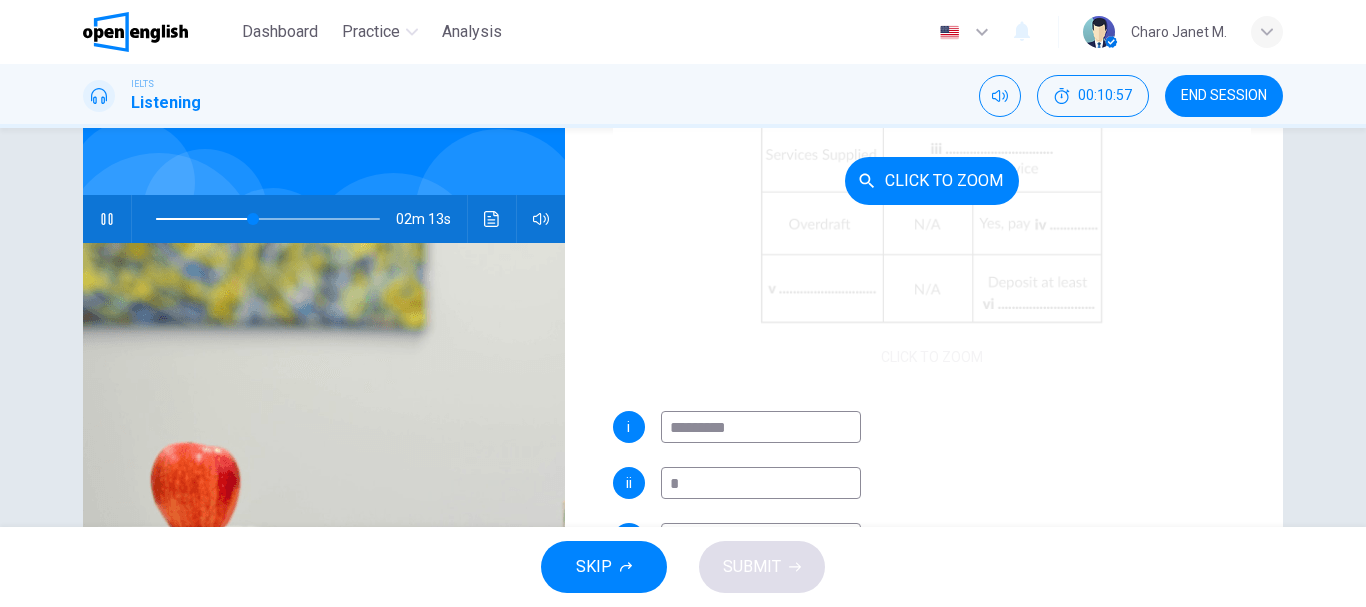 click on "Click to Zoom" at bounding box center [932, 180] 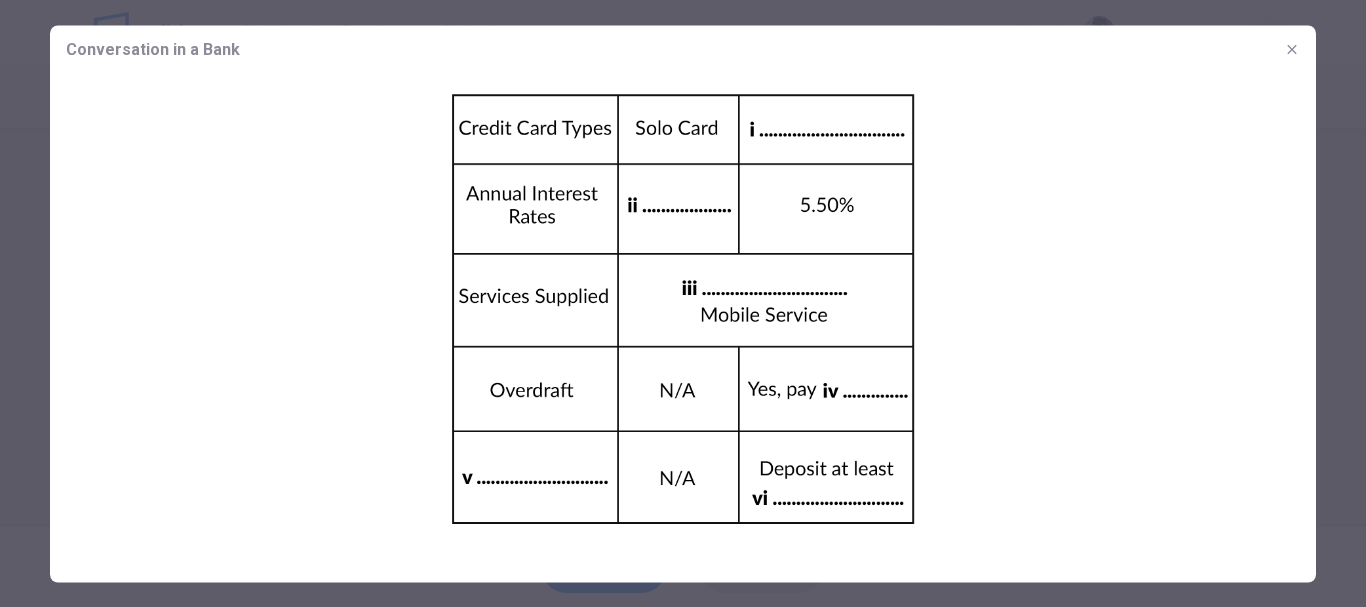click at bounding box center (683, 309) 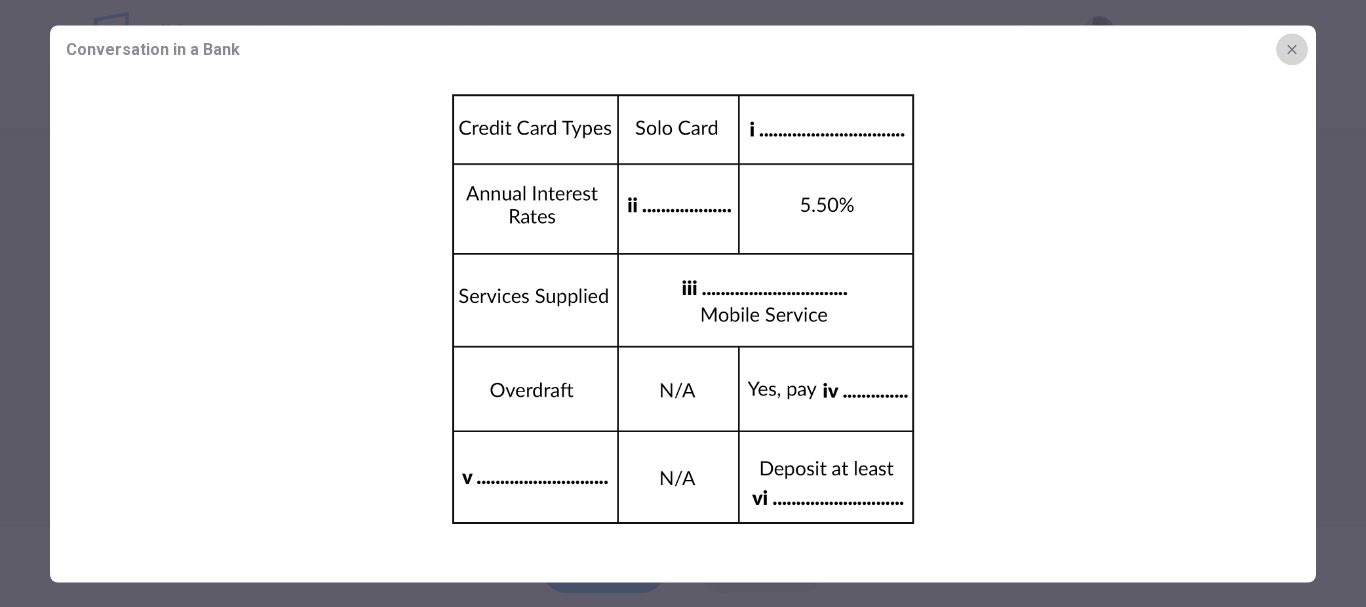 click 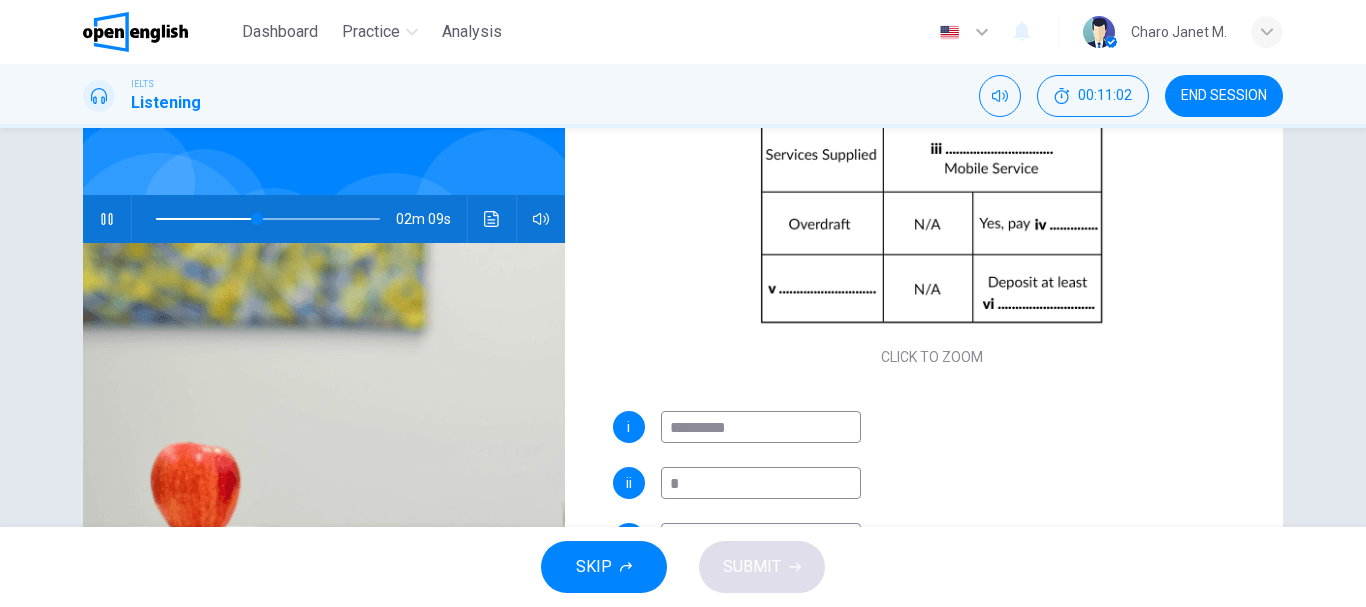 click 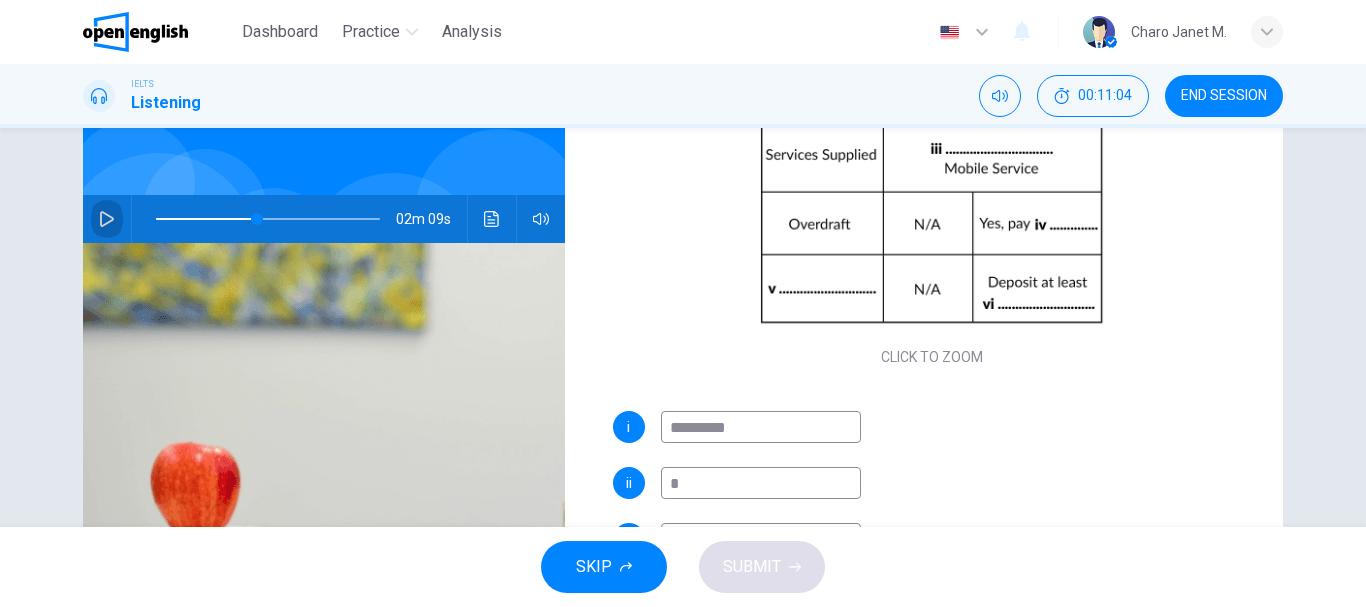 click 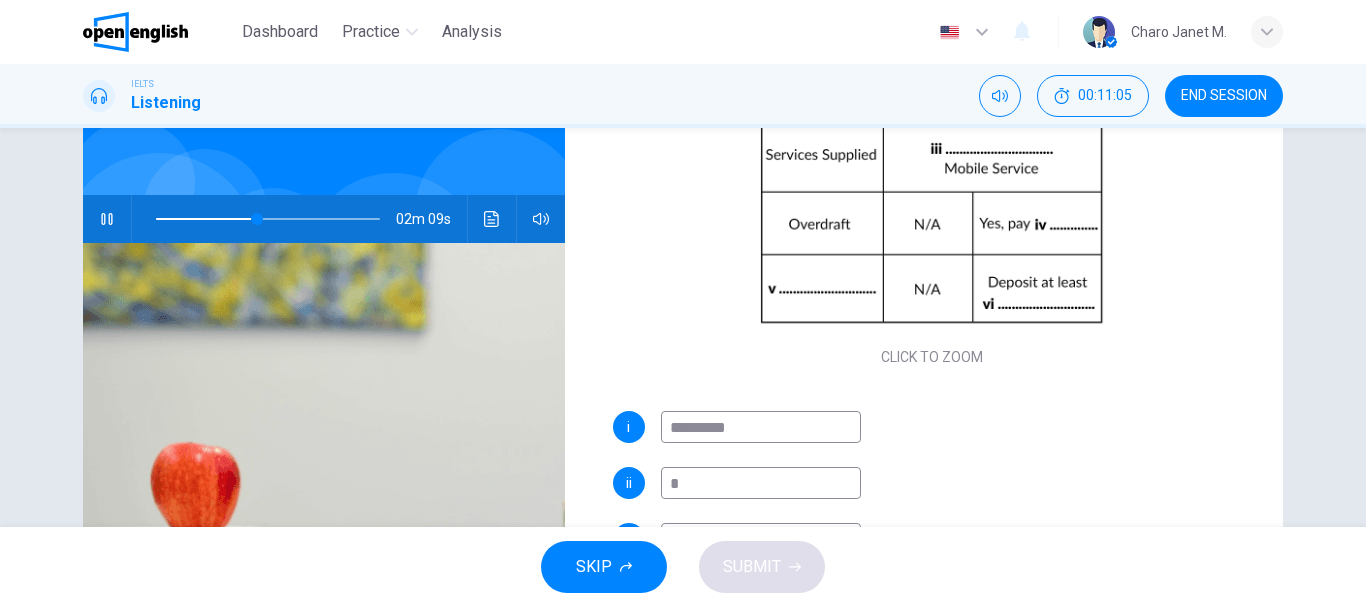 type on "**" 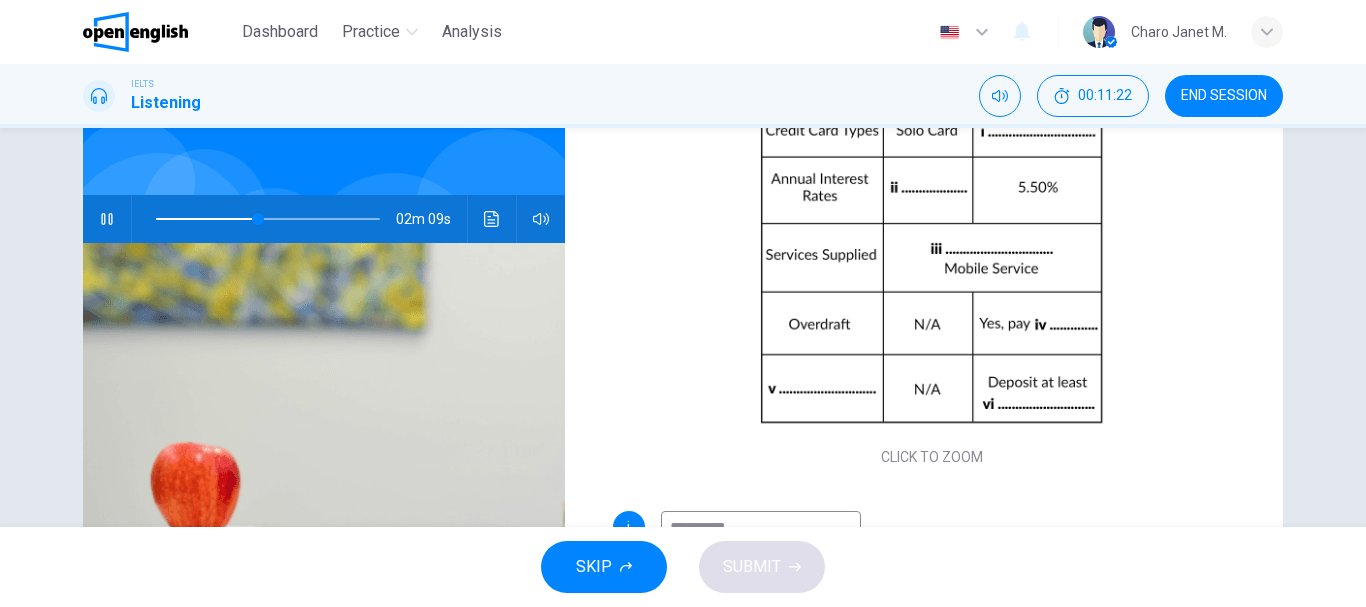 scroll, scrollTop: 186, scrollLeft: 0, axis: vertical 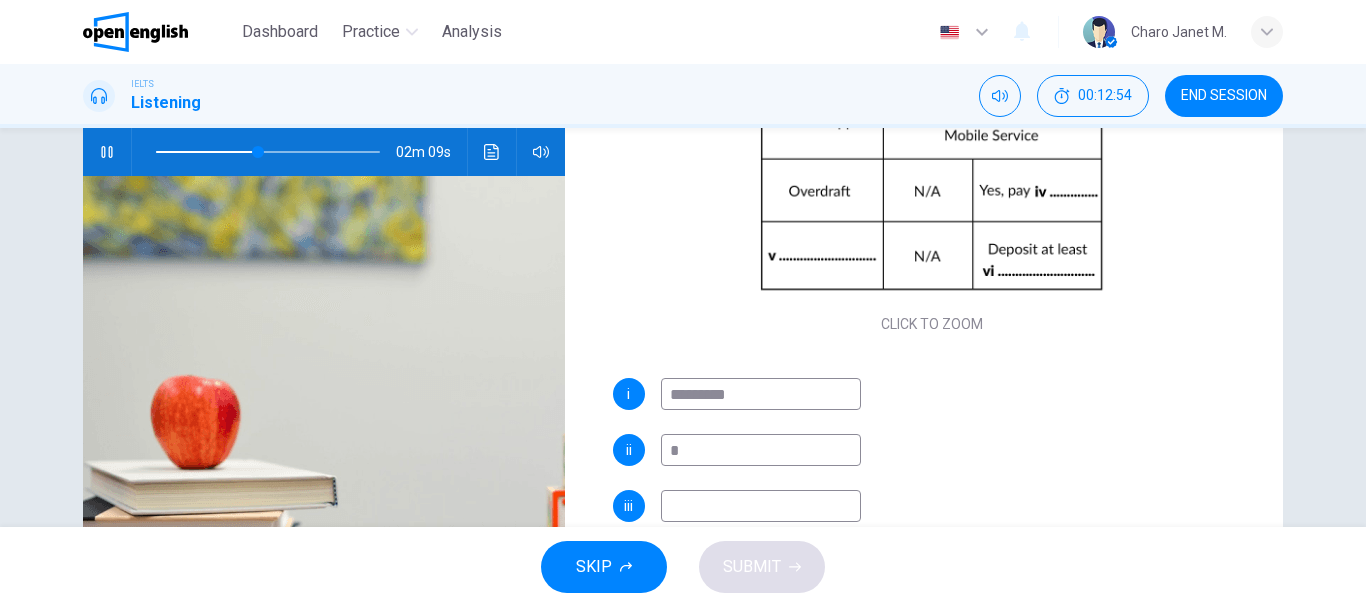 click on "*" at bounding box center (761, 450) 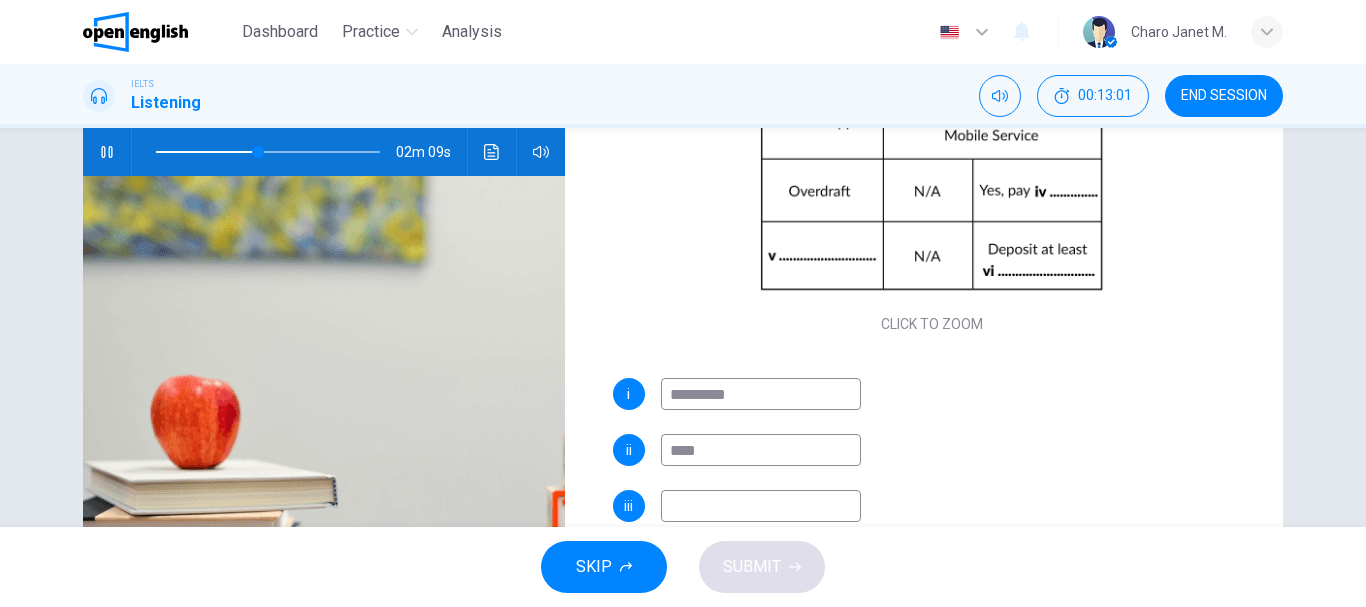 scroll, scrollTop: 253, scrollLeft: 0, axis: vertical 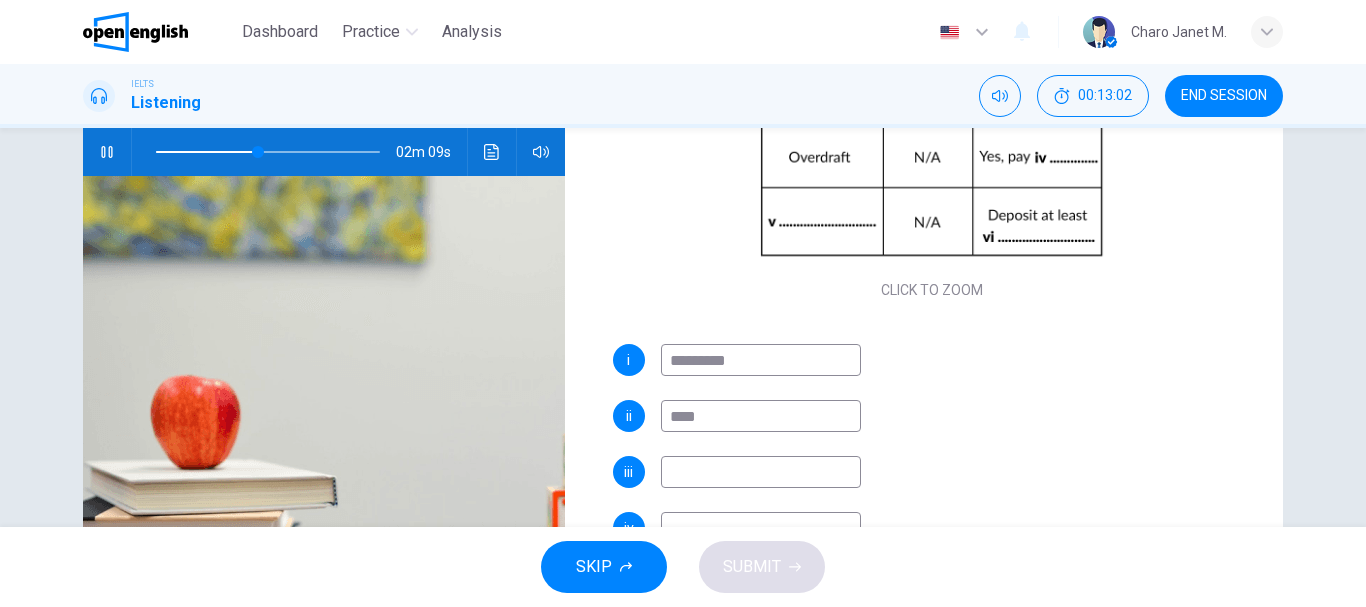 type on "****" 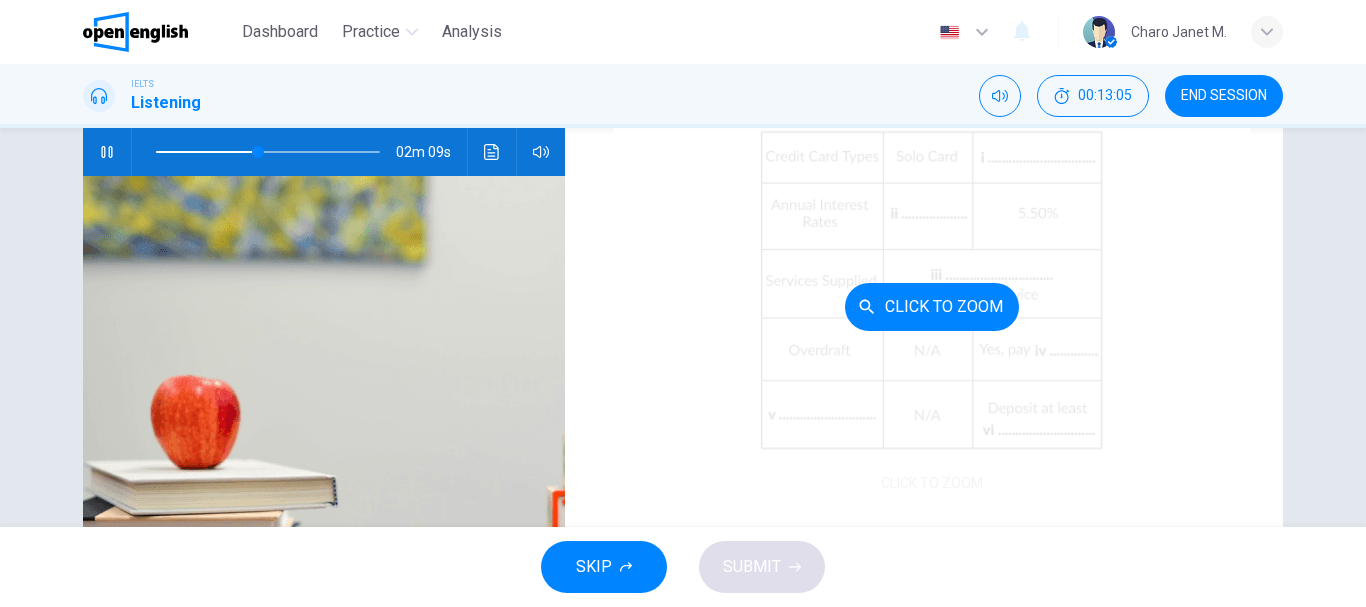 scroll, scrollTop: 53, scrollLeft: 0, axis: vertical 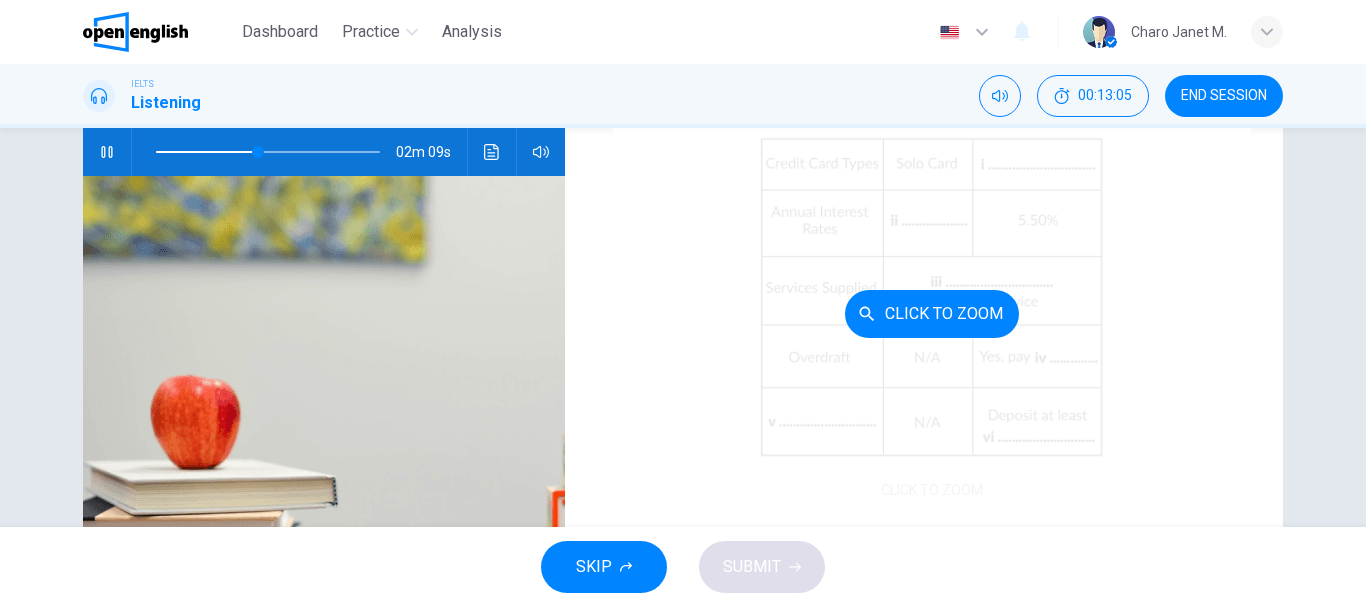 click on "Click to Zoom" at bounding box center (932, 313) 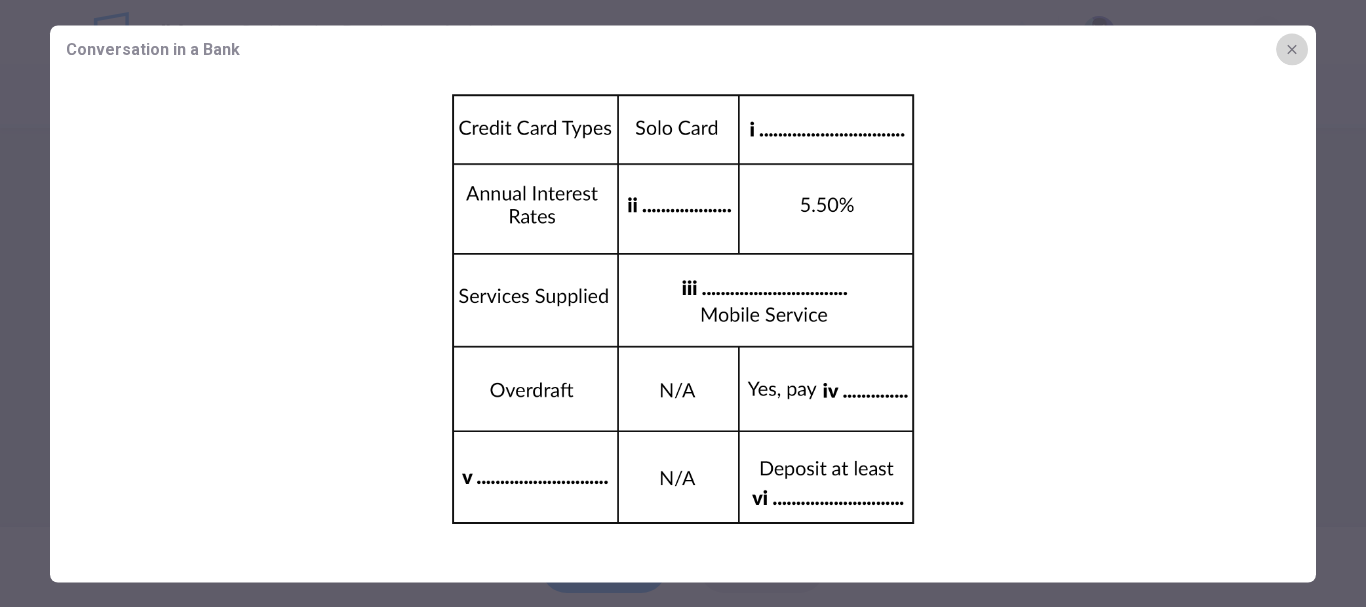 click 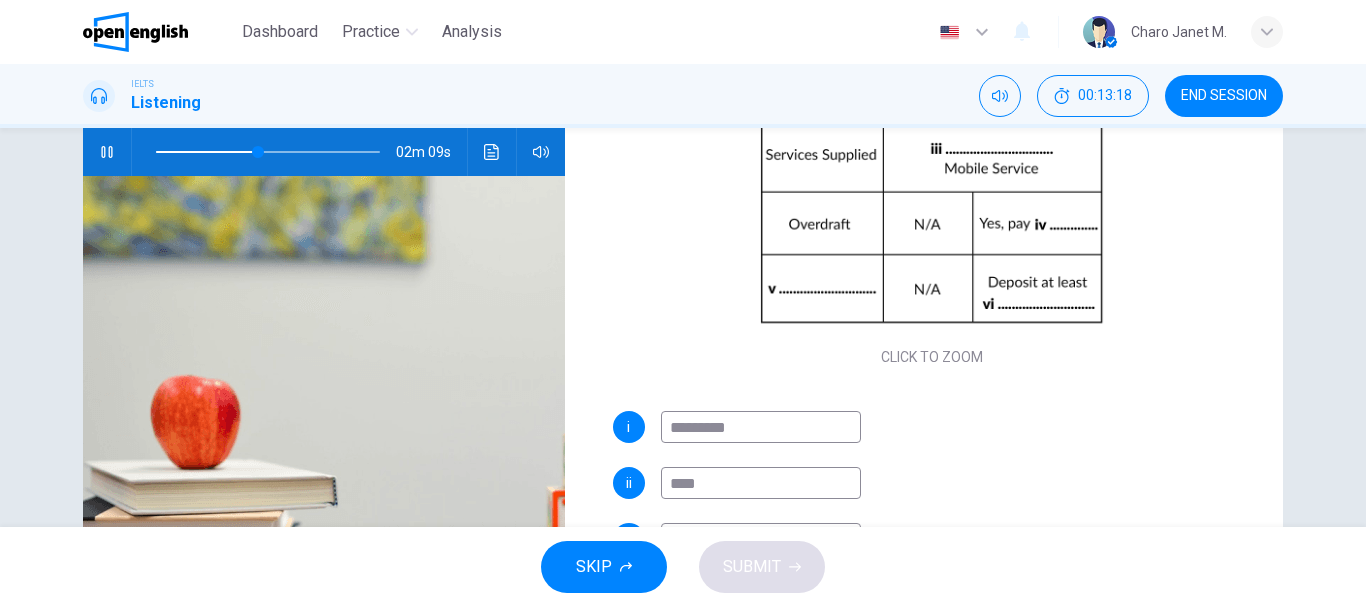 scroll, scrollTop: 253, scrollLeft: 0, axis: vertical 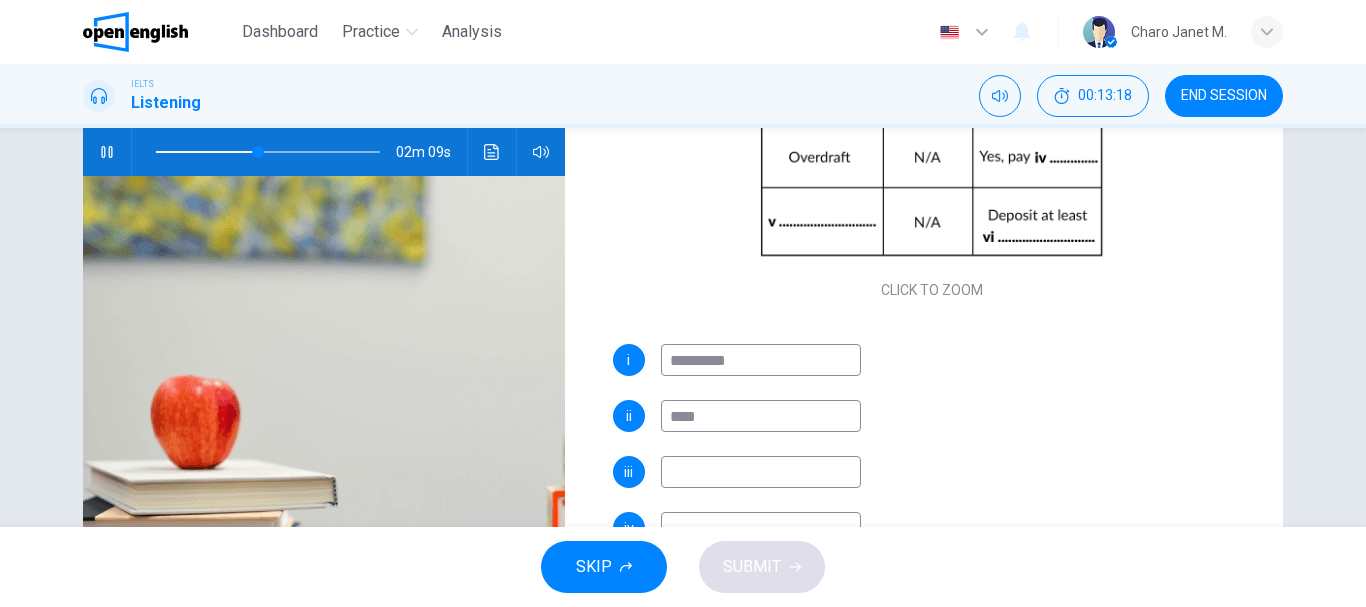 click at bounding box center (761, 472) 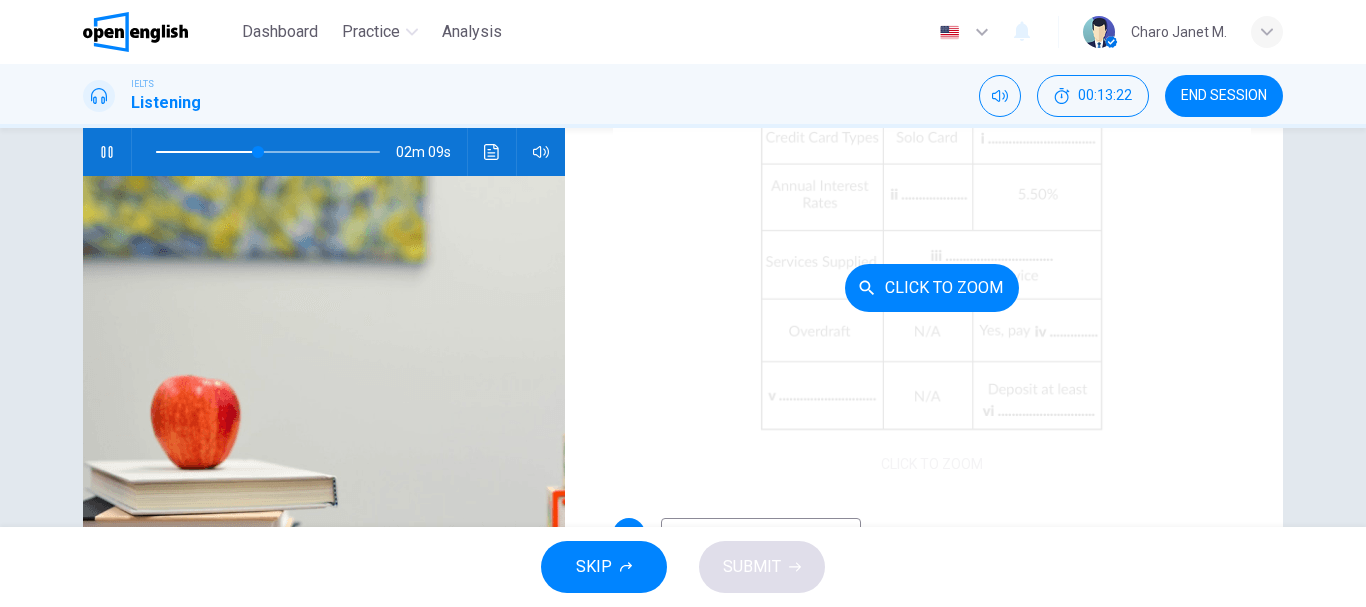 scroll, scrollTop: 53, scrollLeft: 0, axis: vertical 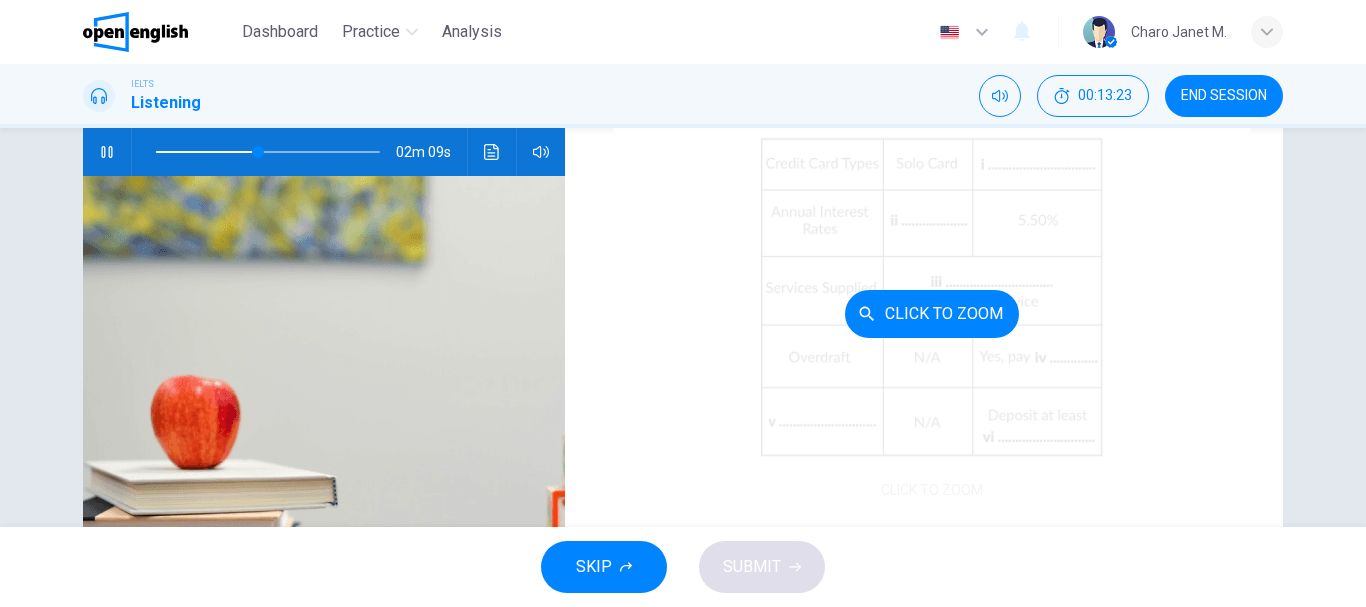 click on "Click to Zoom" at bounding box center [932, 313] 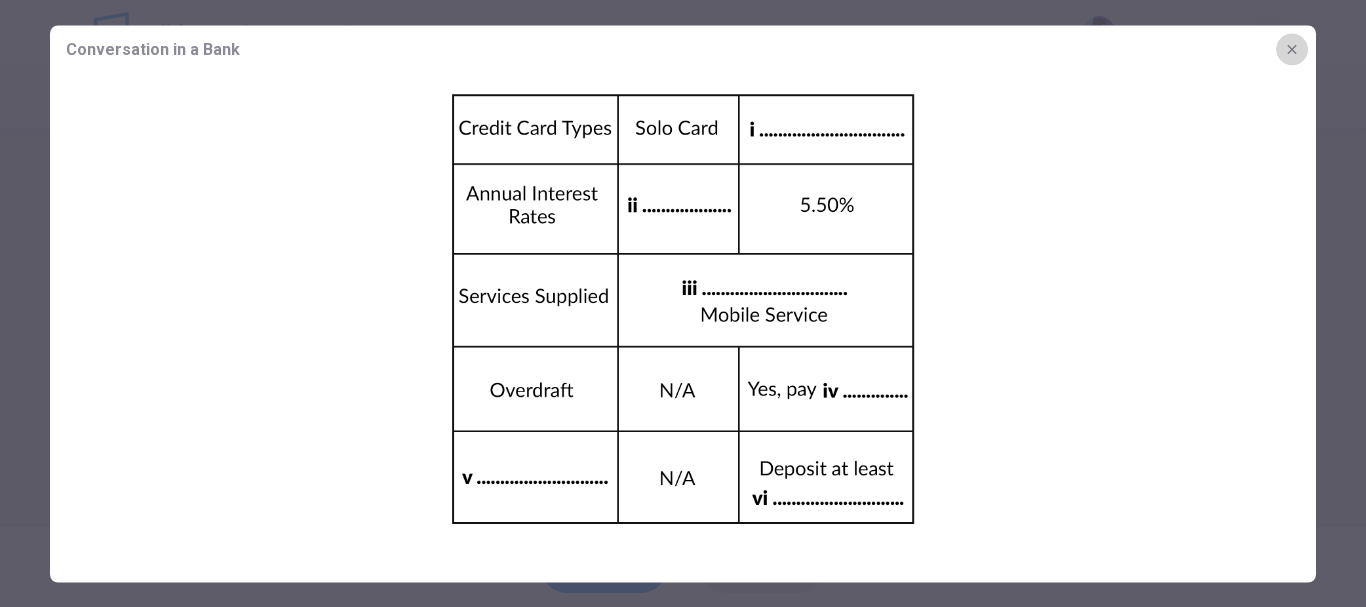 click 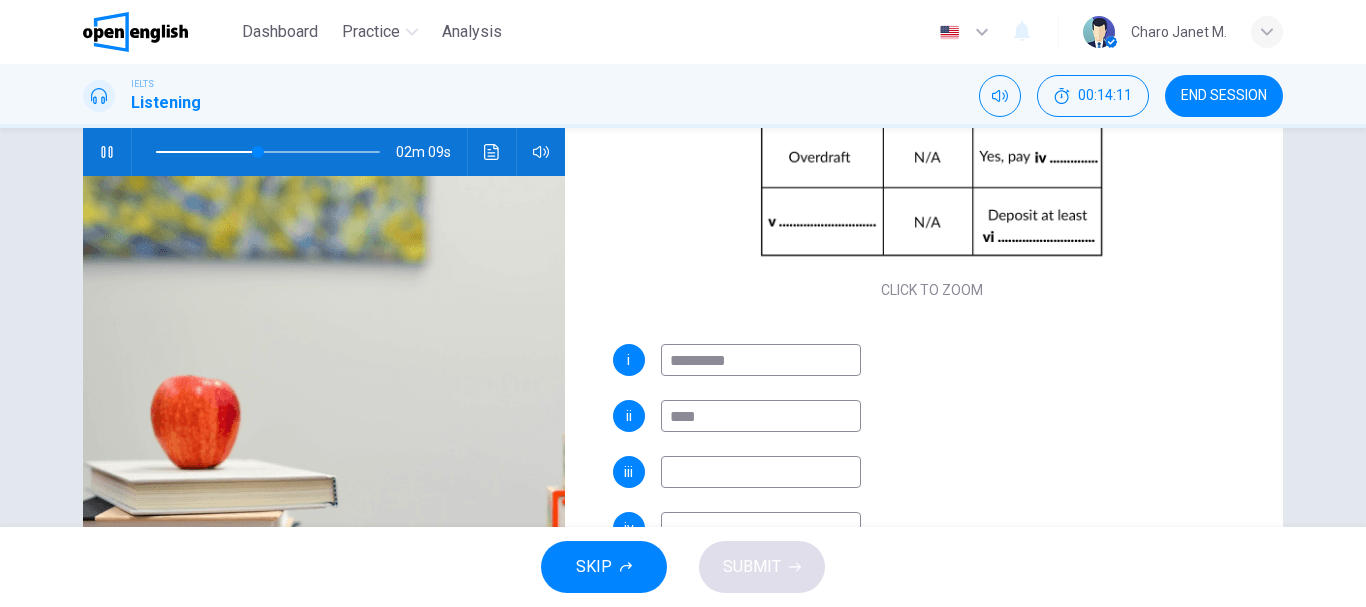 scroll, scrollTop: 286, scrollLeft: 0, axis: vertical 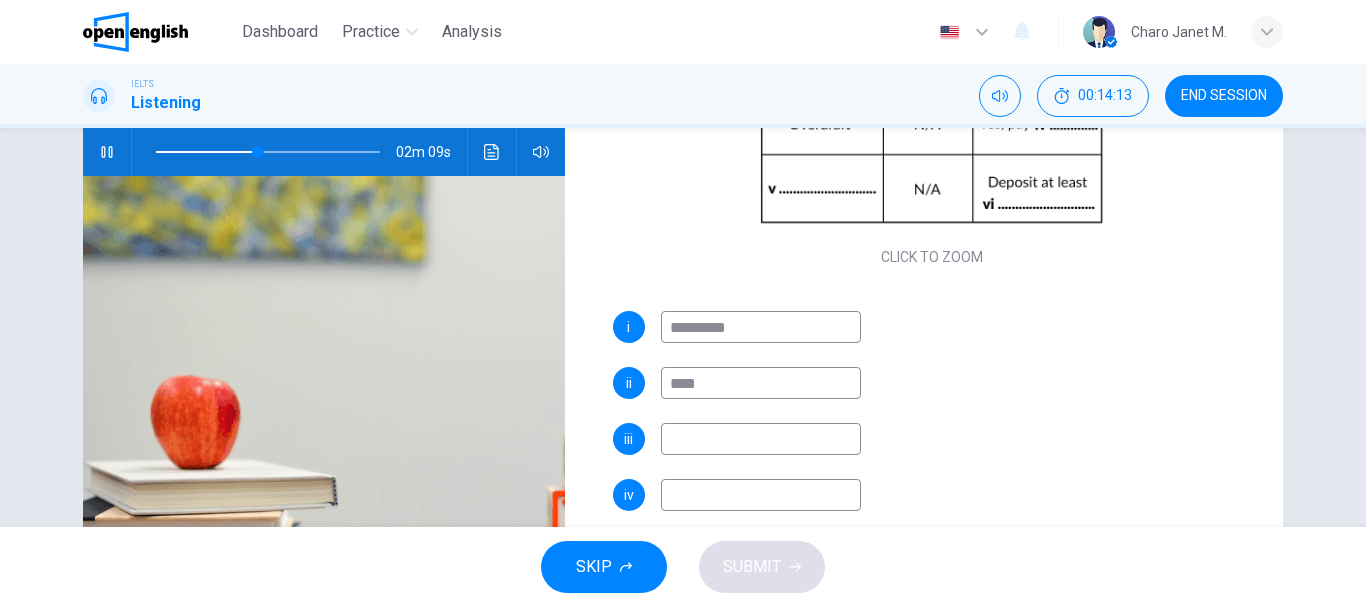 click at bounding box center [761, 495] 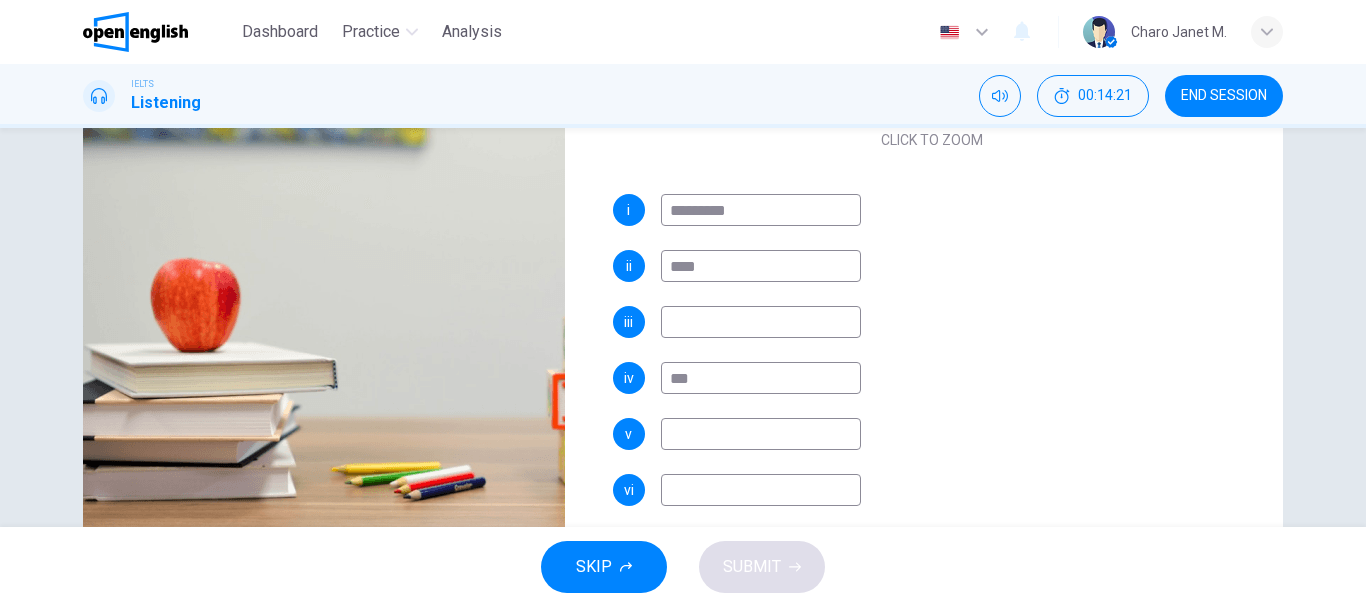 scroll, scrollTop: 333, scrollLeft: 0, axis: vertical 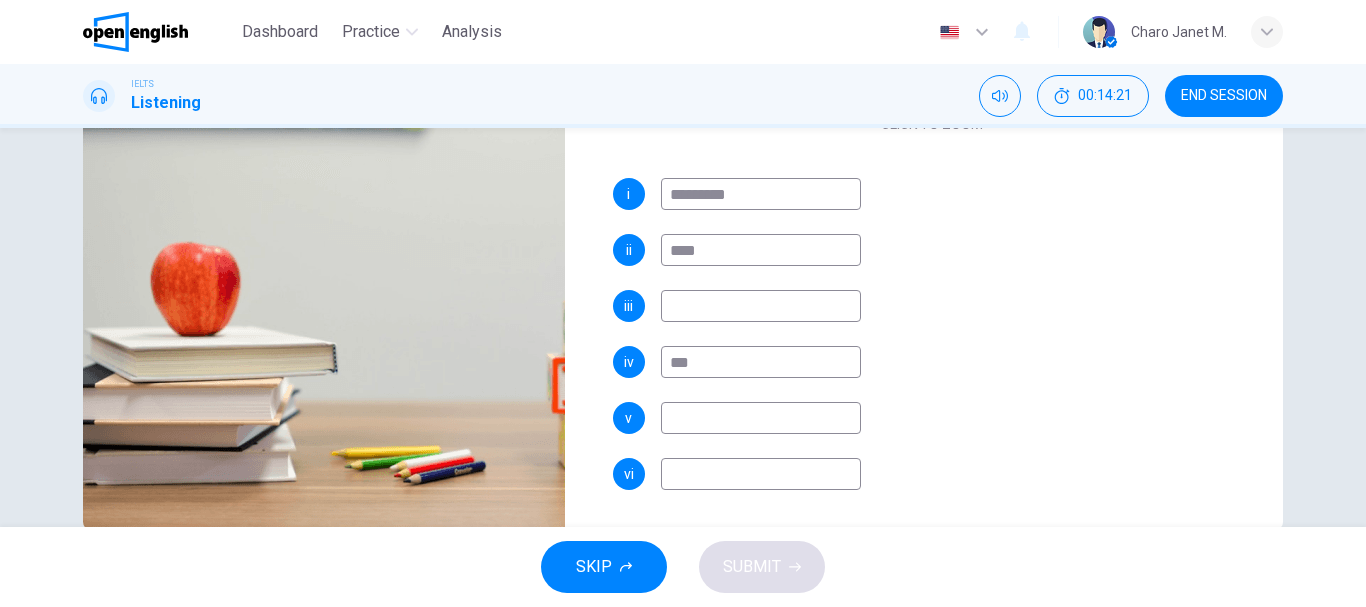 type on "***" 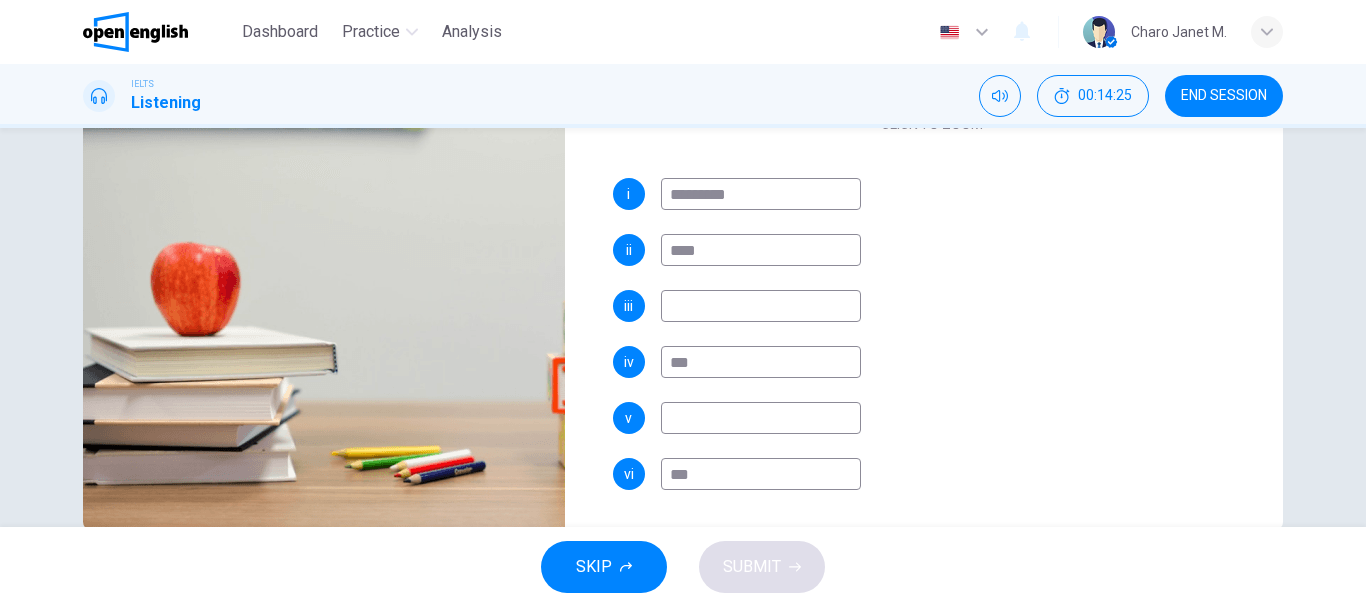 type on "***" 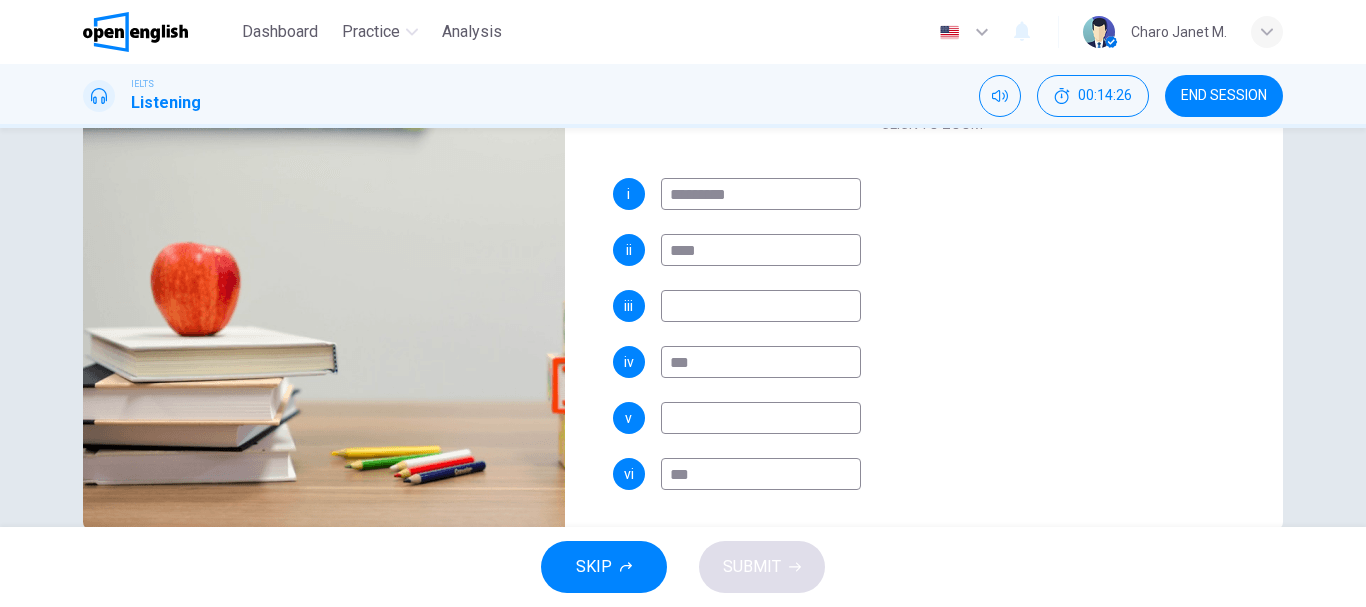 drag, startPoint x: 699, startPoint y: 357, endPoint x: 663, endPoint y: 422, distance: 74.30343 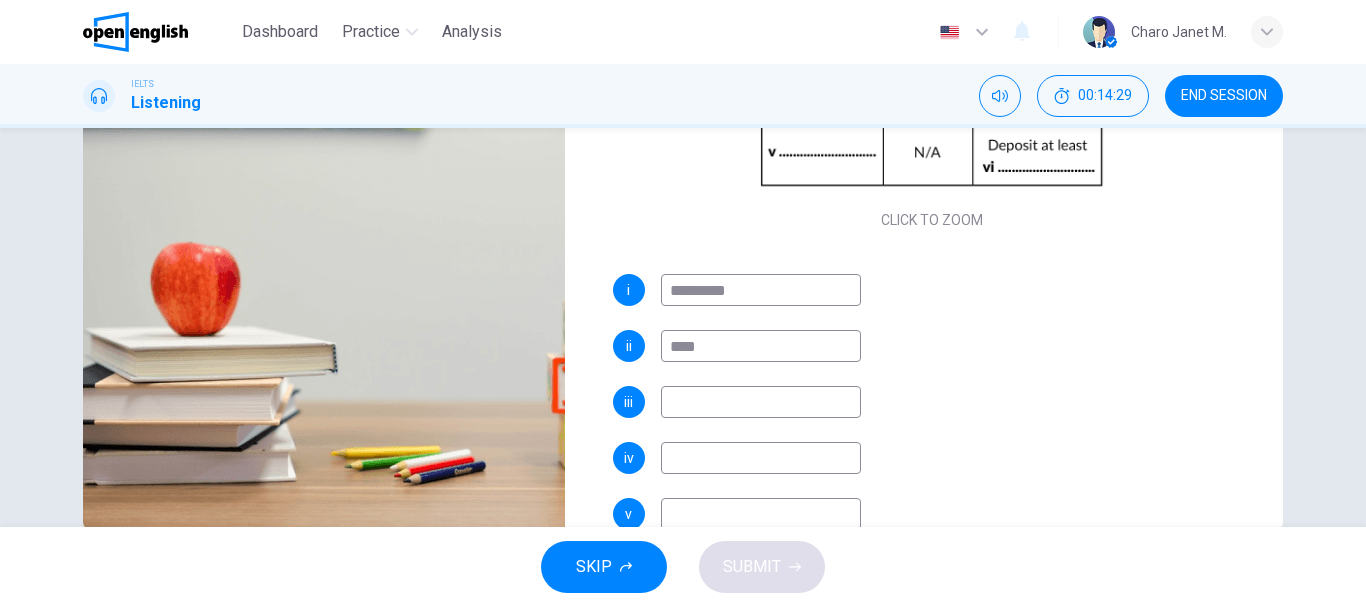 scroll, scrollTop: 186, scrollLeft: 0, axis: vertical 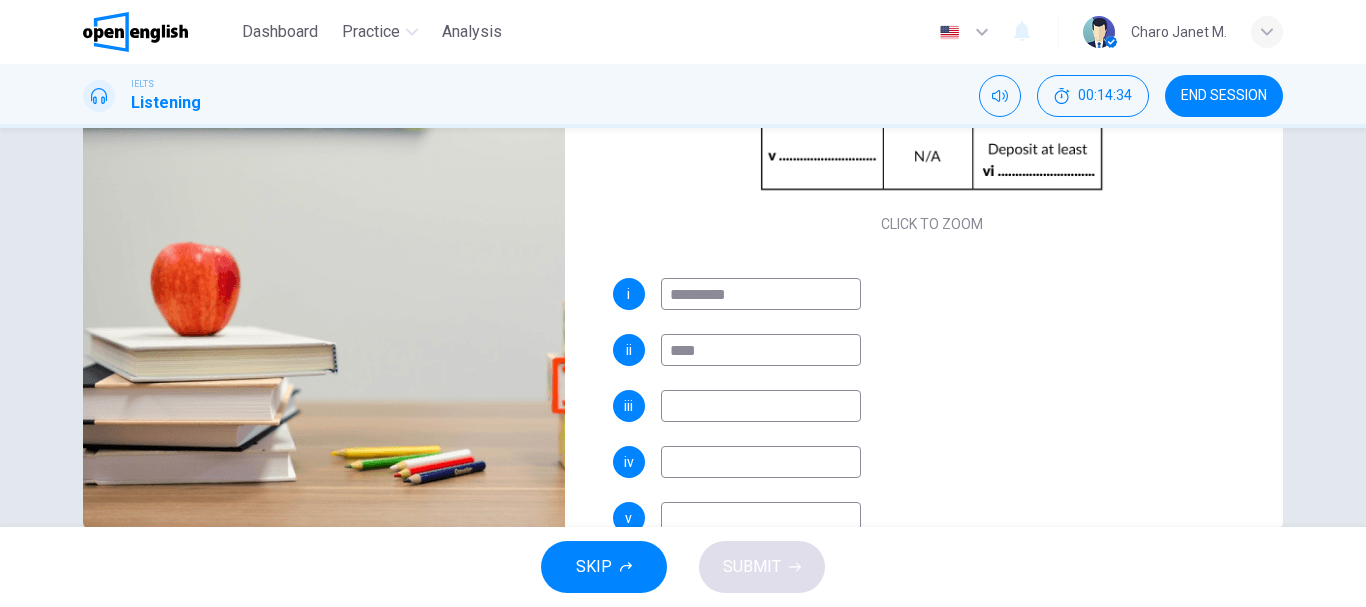 type 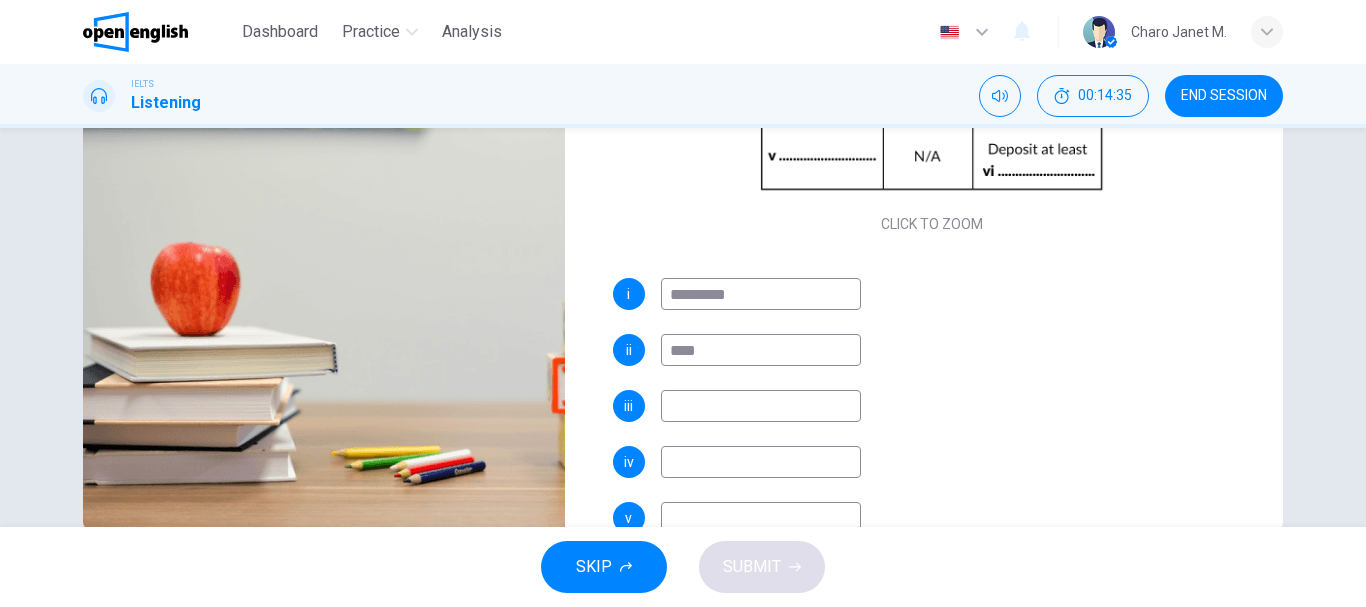 drag, startPoint x: 701, startPoint y: 297, endPoint x: 655, endPoint y: 298, distance: 46.010868 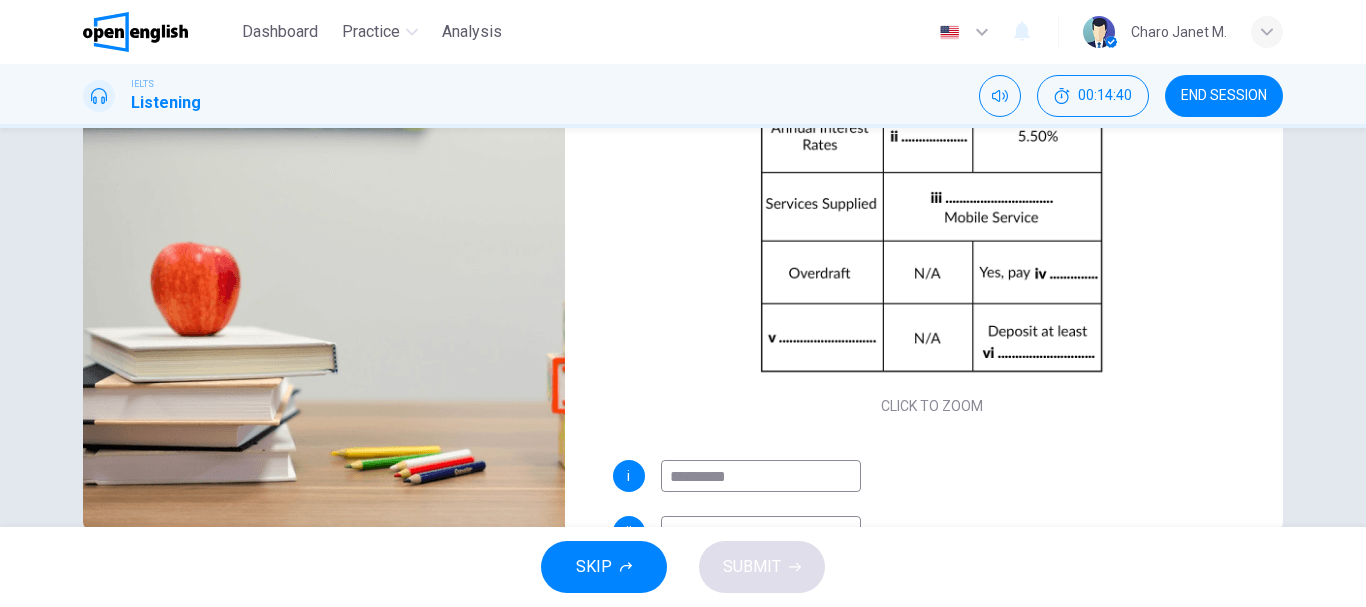 scroll, scrollTop: 0, scrollLeft: 0, axis: both 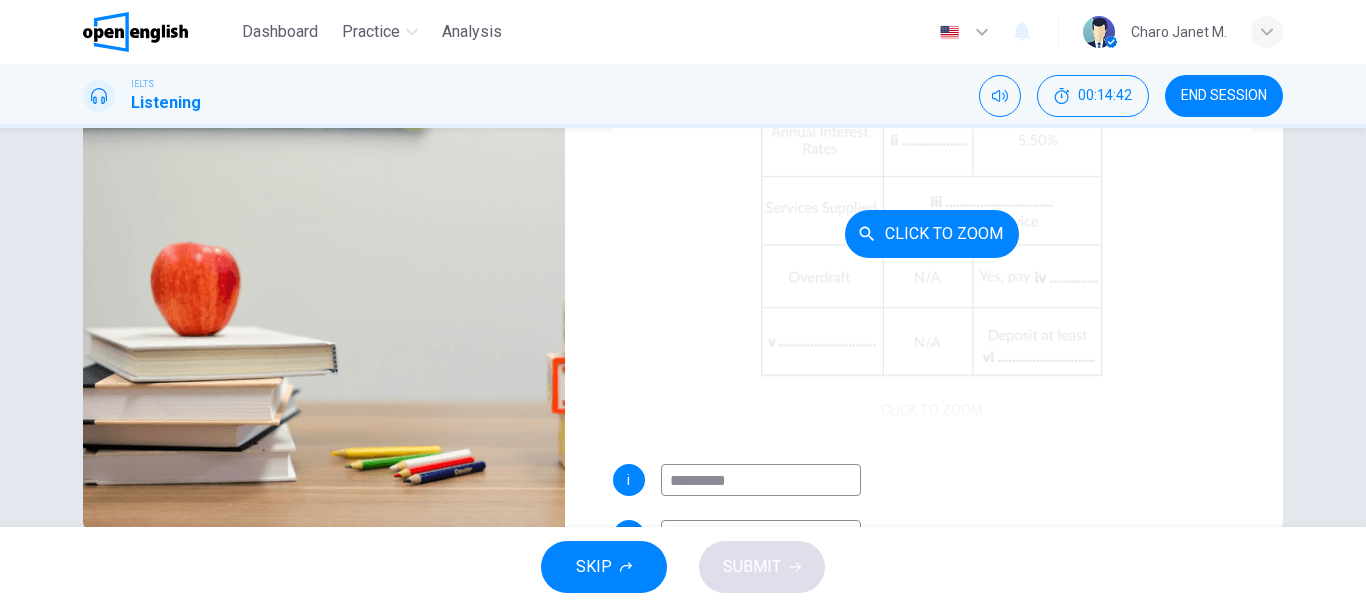 type on "*********" 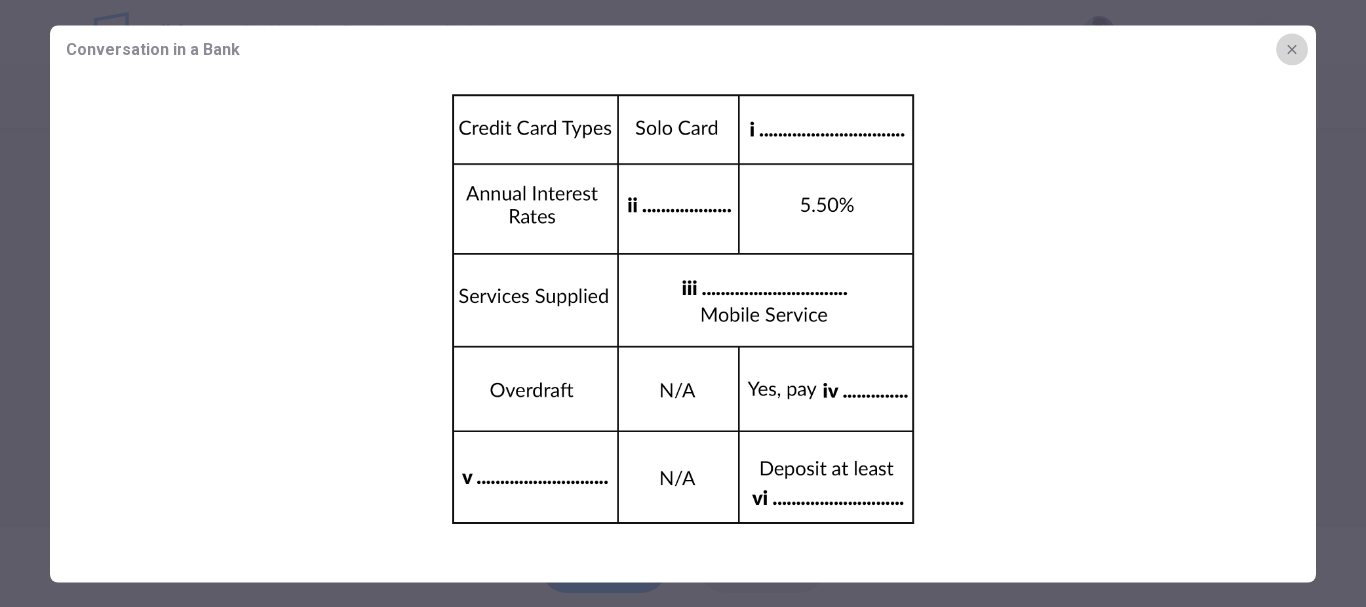 click 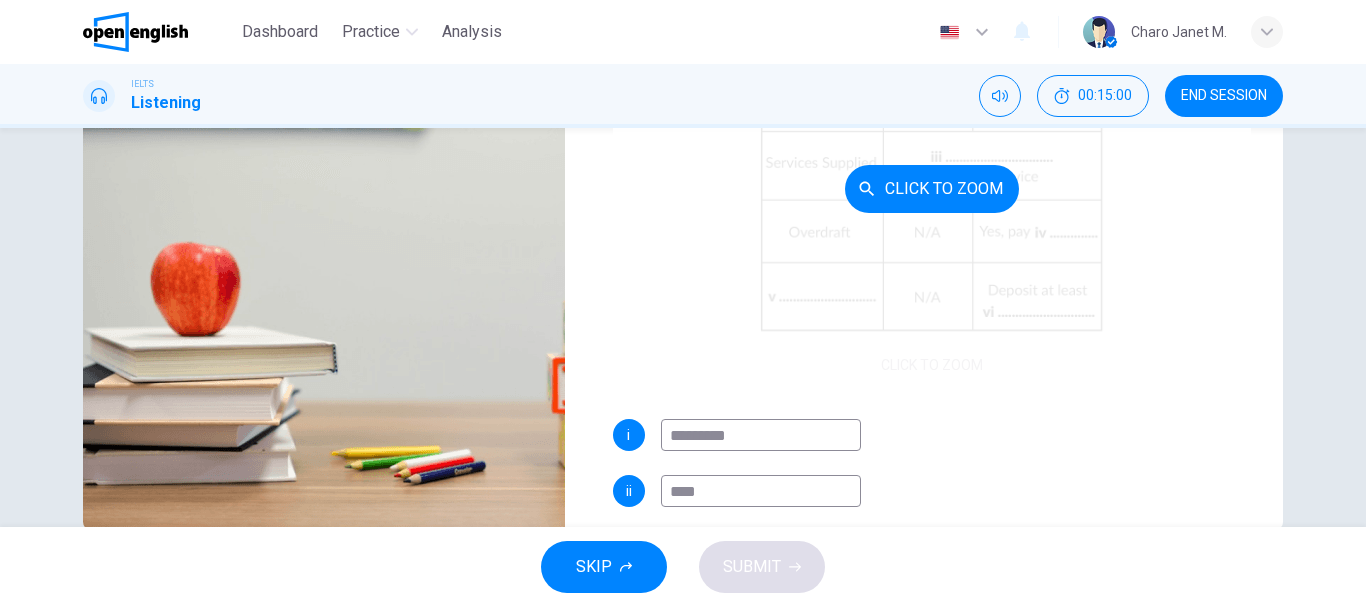 scroll, scrollTop: 0, scrollLeft: 0, axis: both 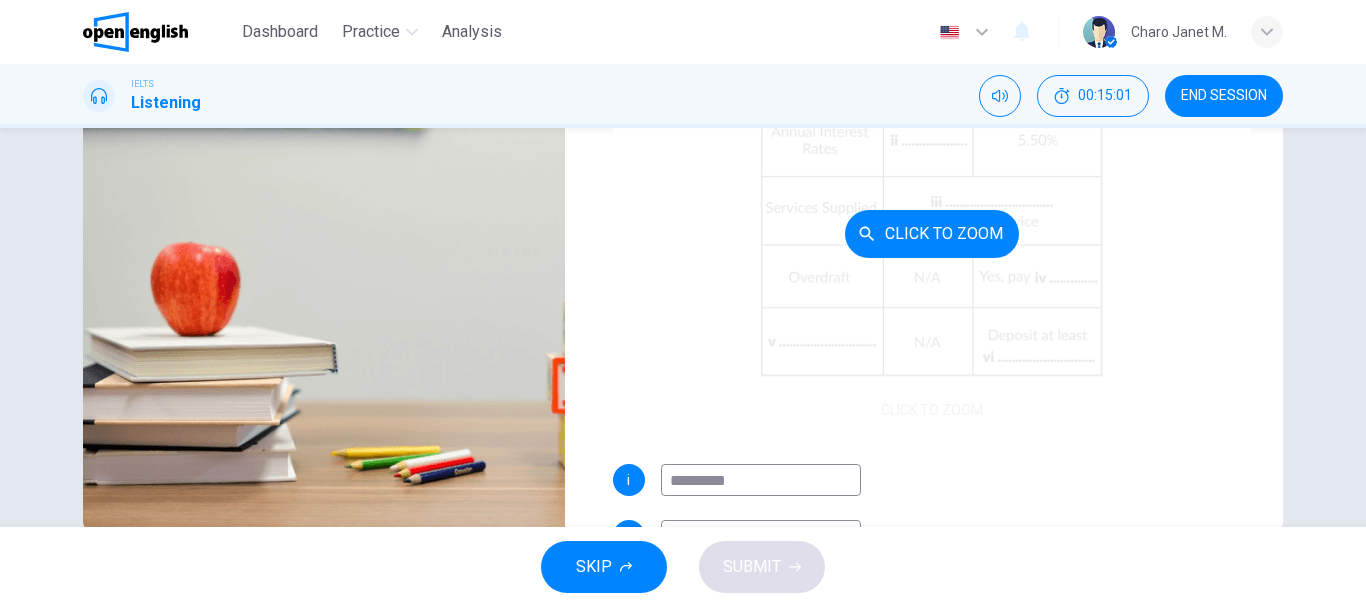 type on "**" 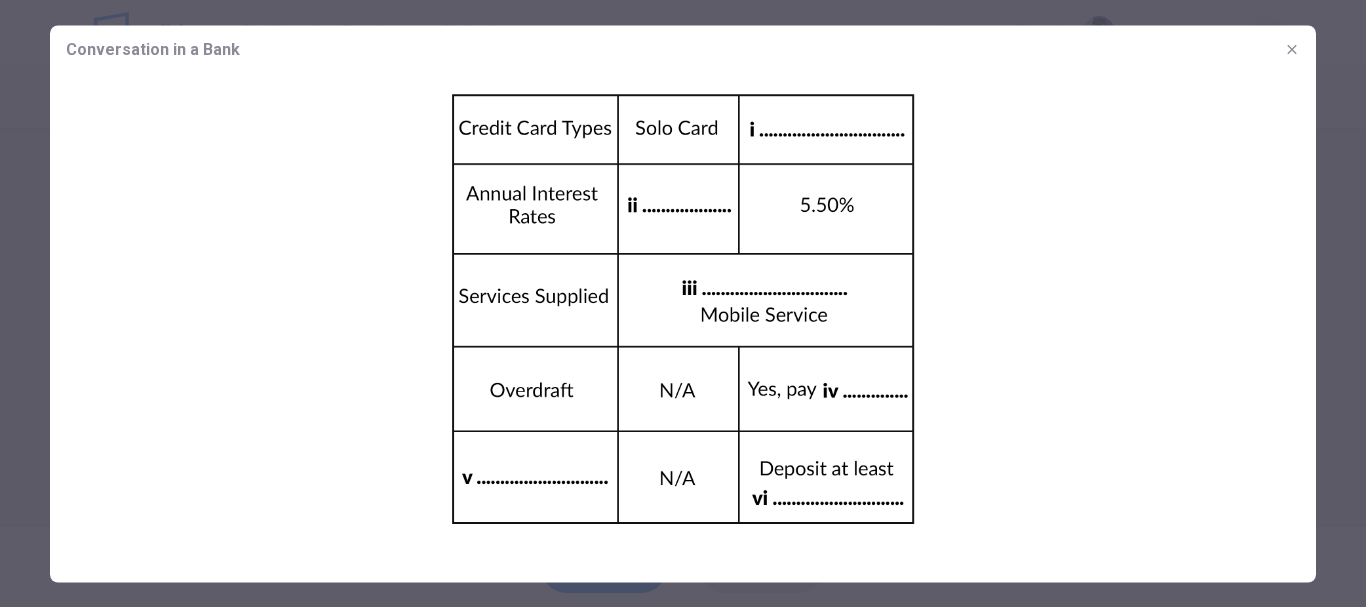 click at bounding box center [683, 309] 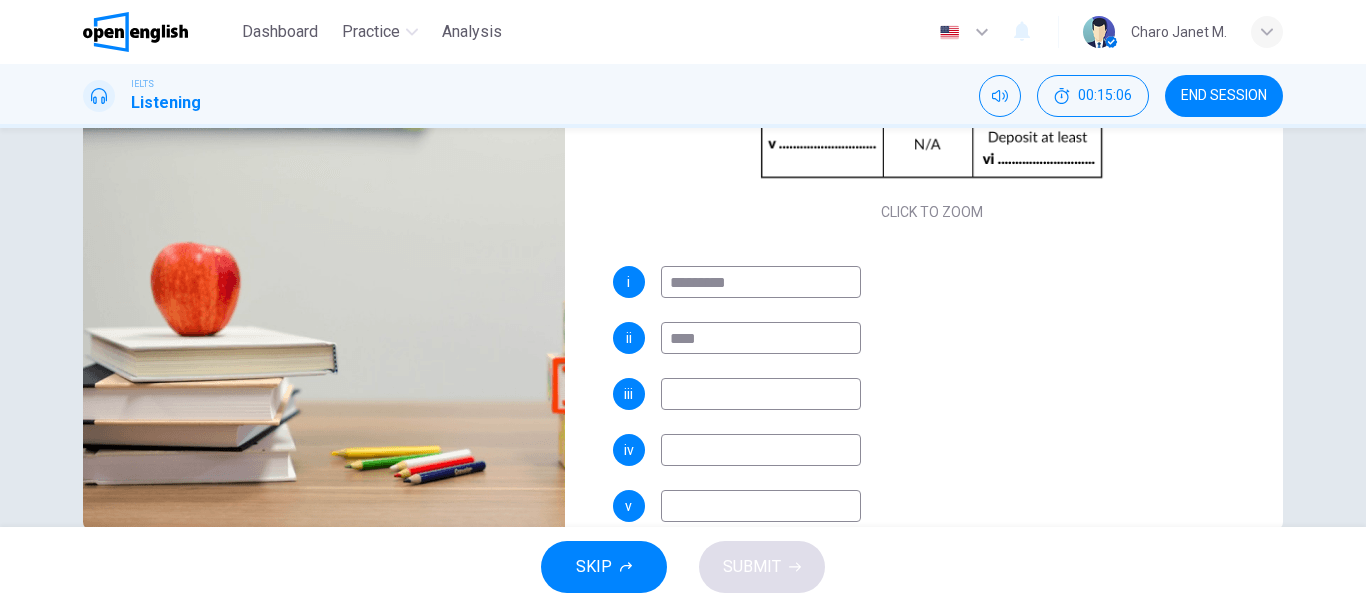 scroll, scrollTop: 233, scrollLeft: 0, axis: vertical 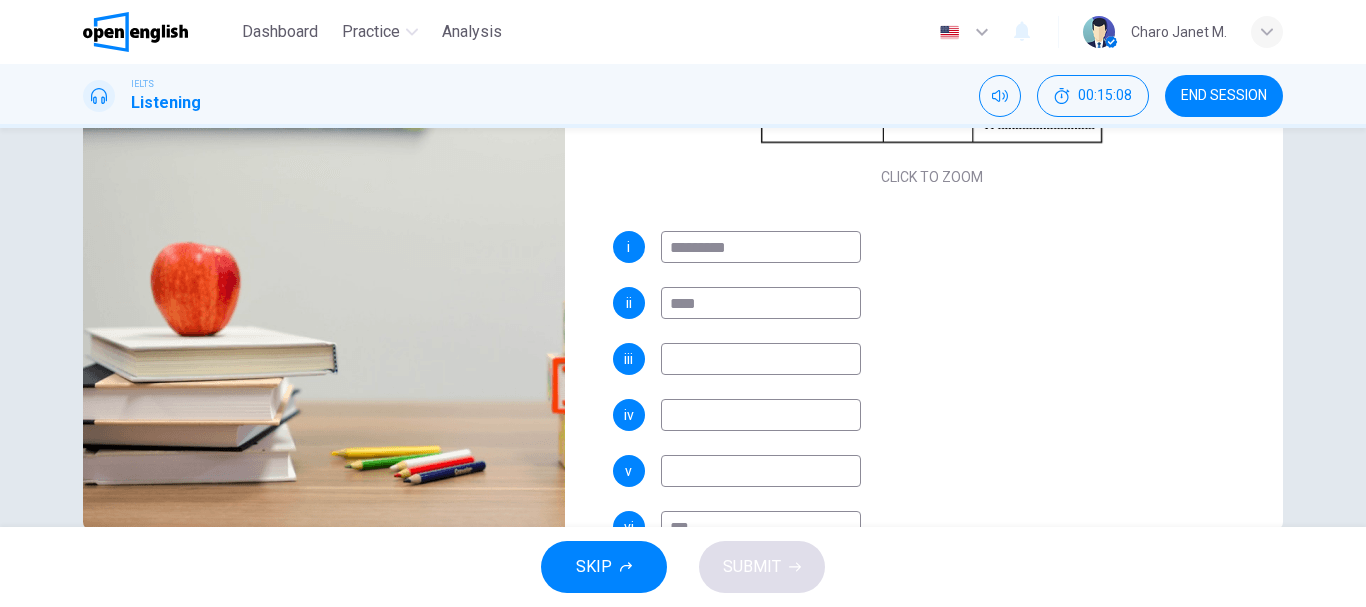 click at bounding box center (761, 359) 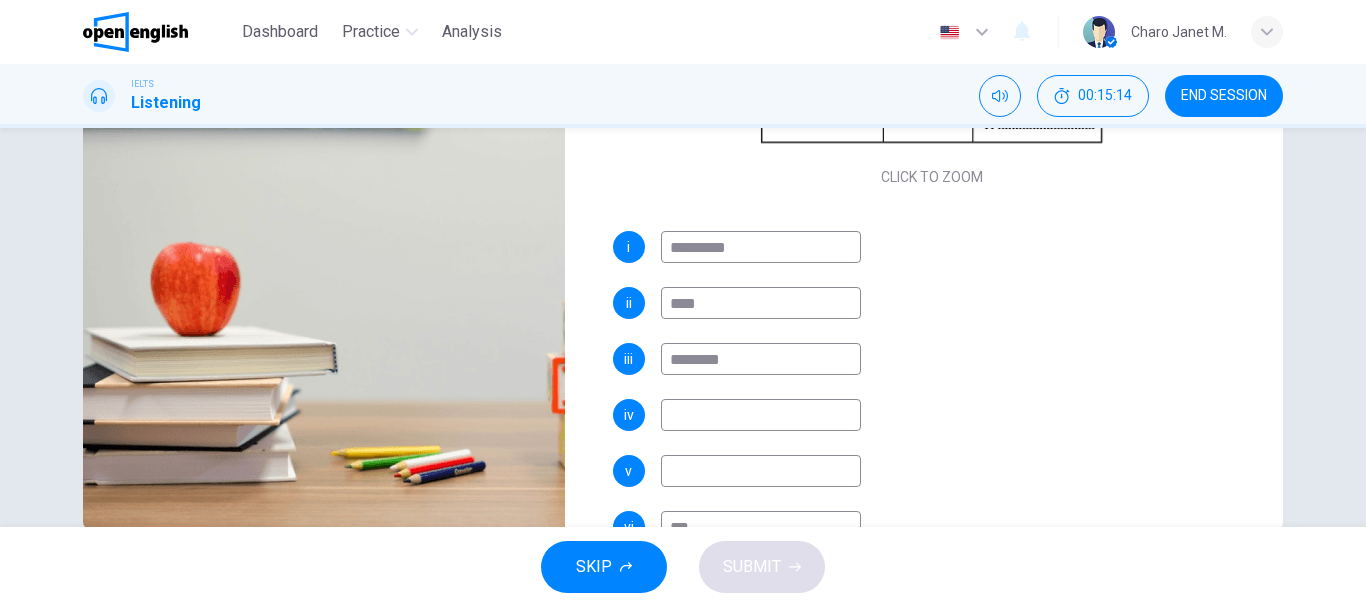 type on "********" 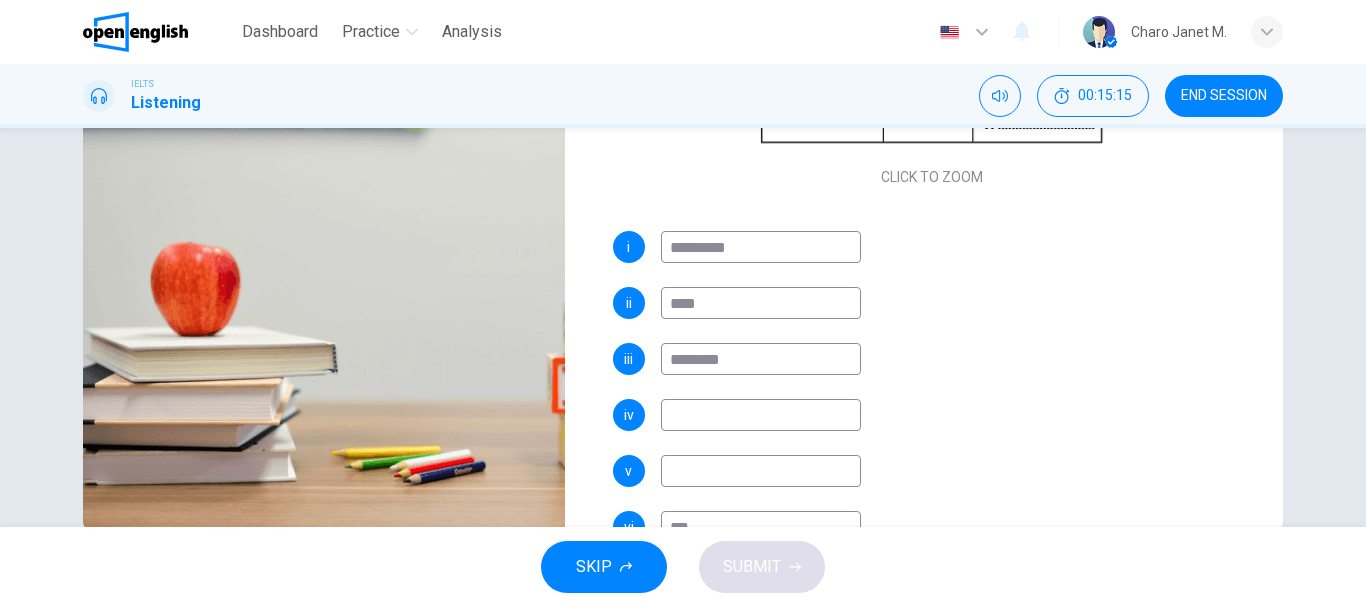 click at bounding box center [761, 415] 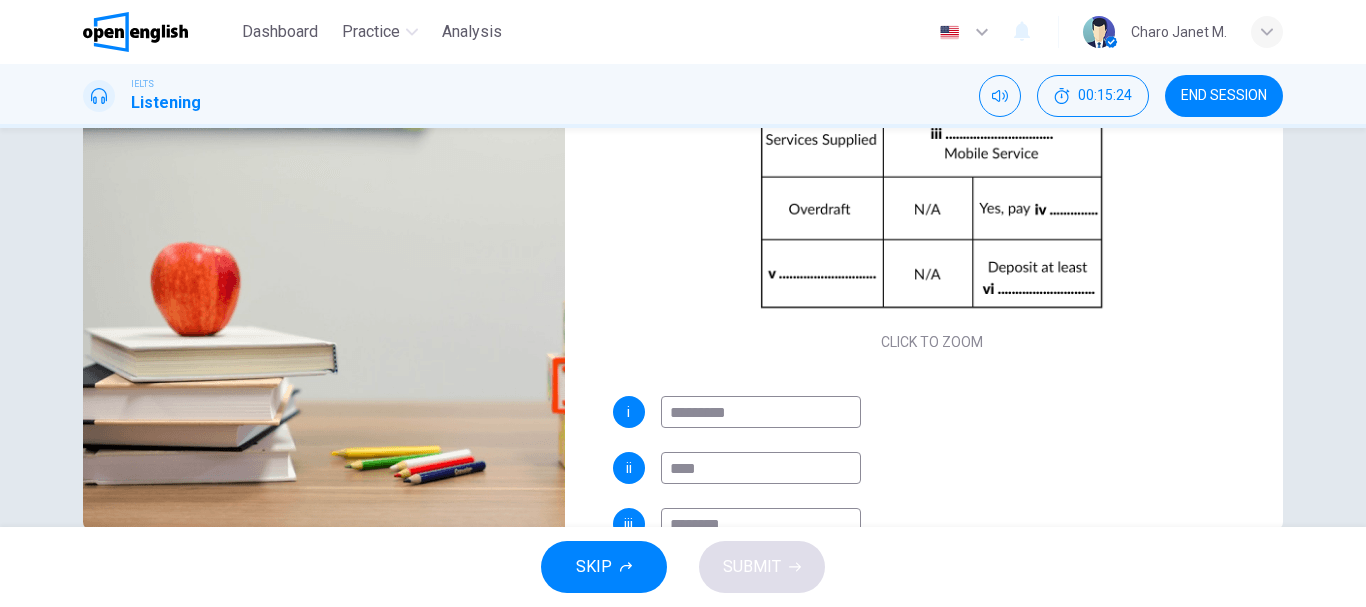 scroll, scrollTop: 67, scrollLeft: 0, axis: vertical 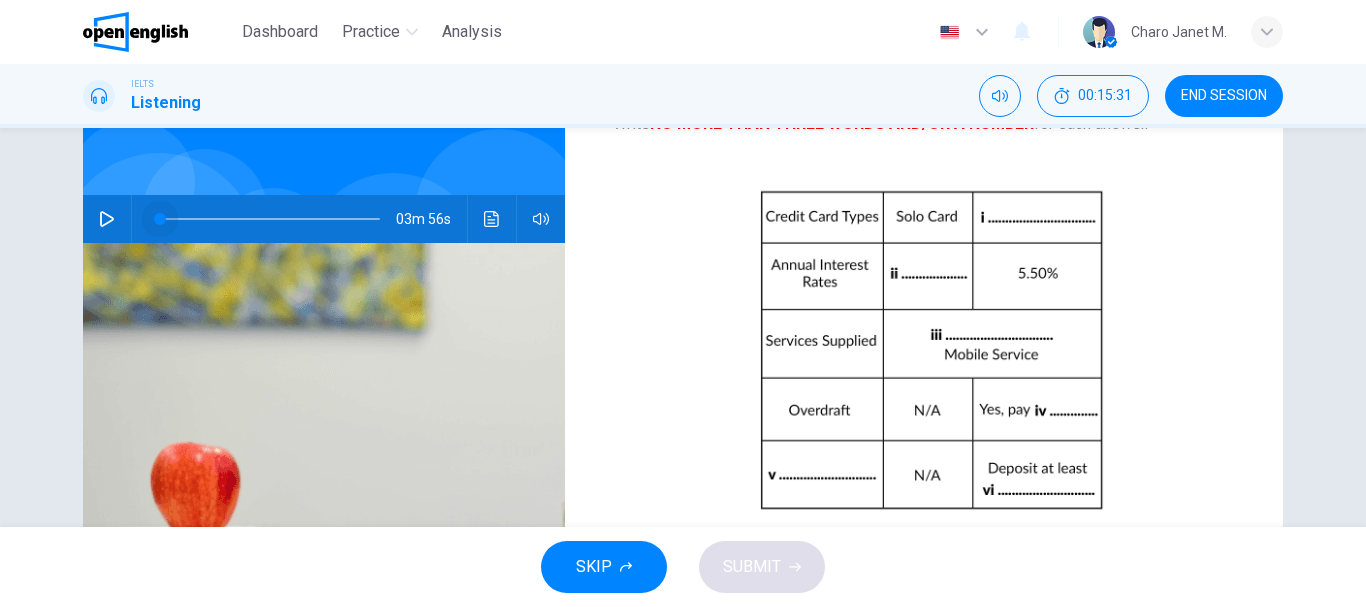 type on "*" 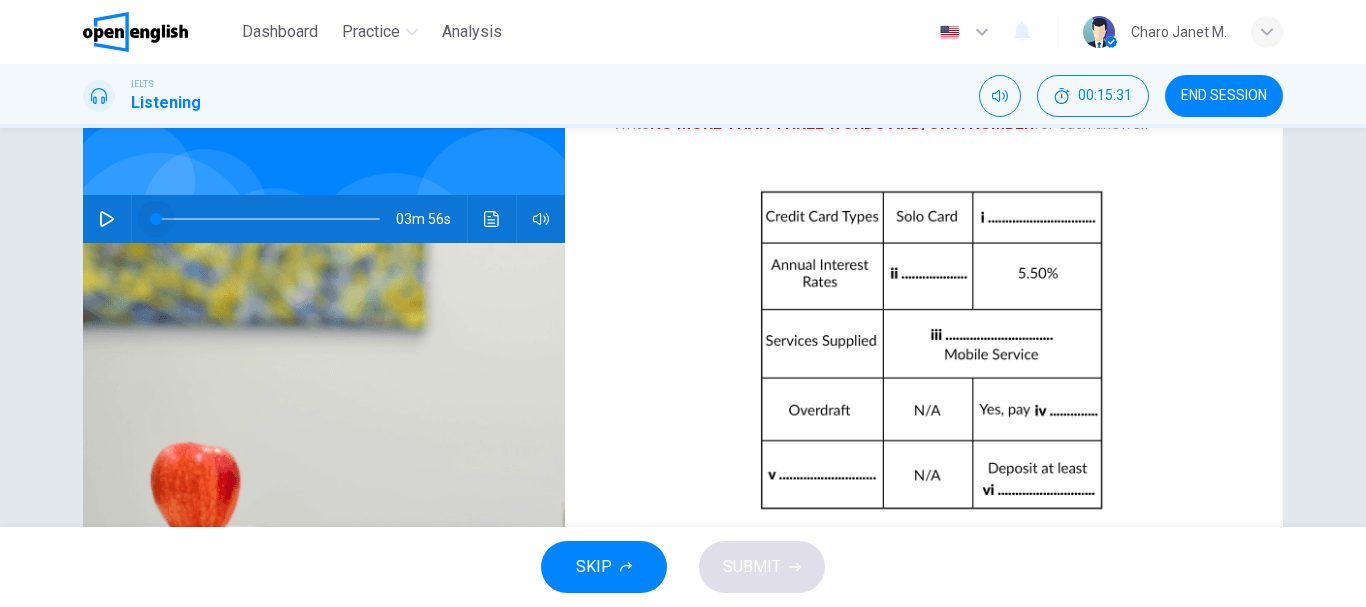 drag, startPoint x: 248, startPoint y: 220, endPoint x: 133, endPoint y: 203, distance: 116.24973 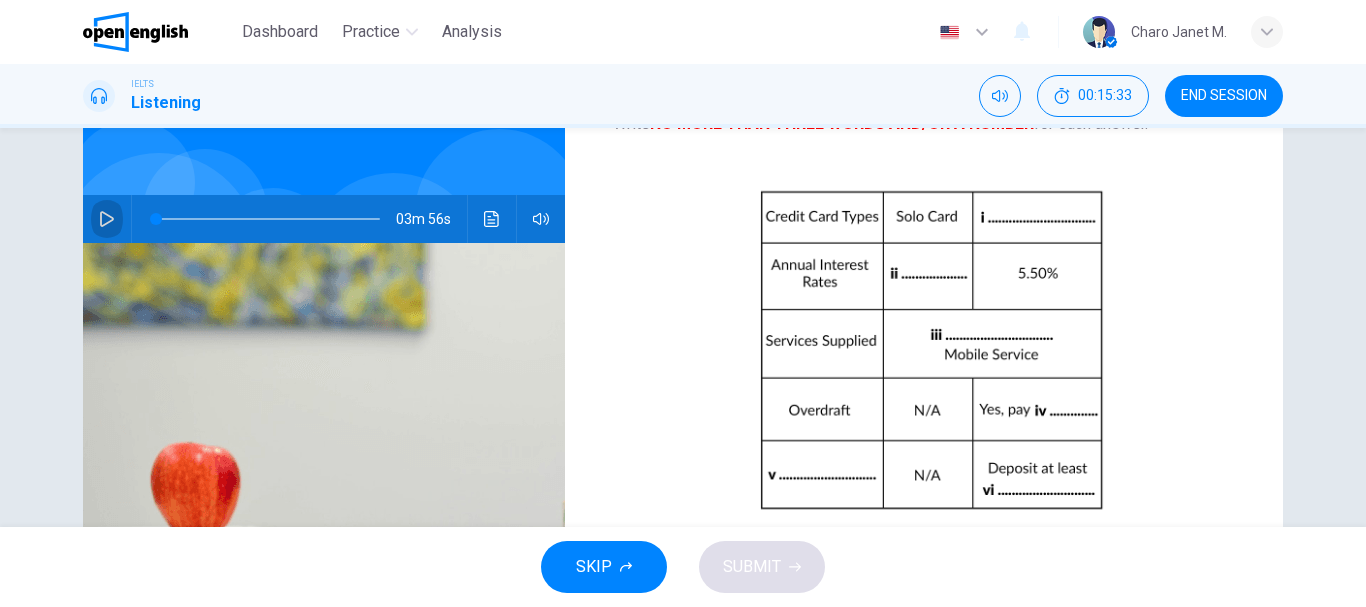 click 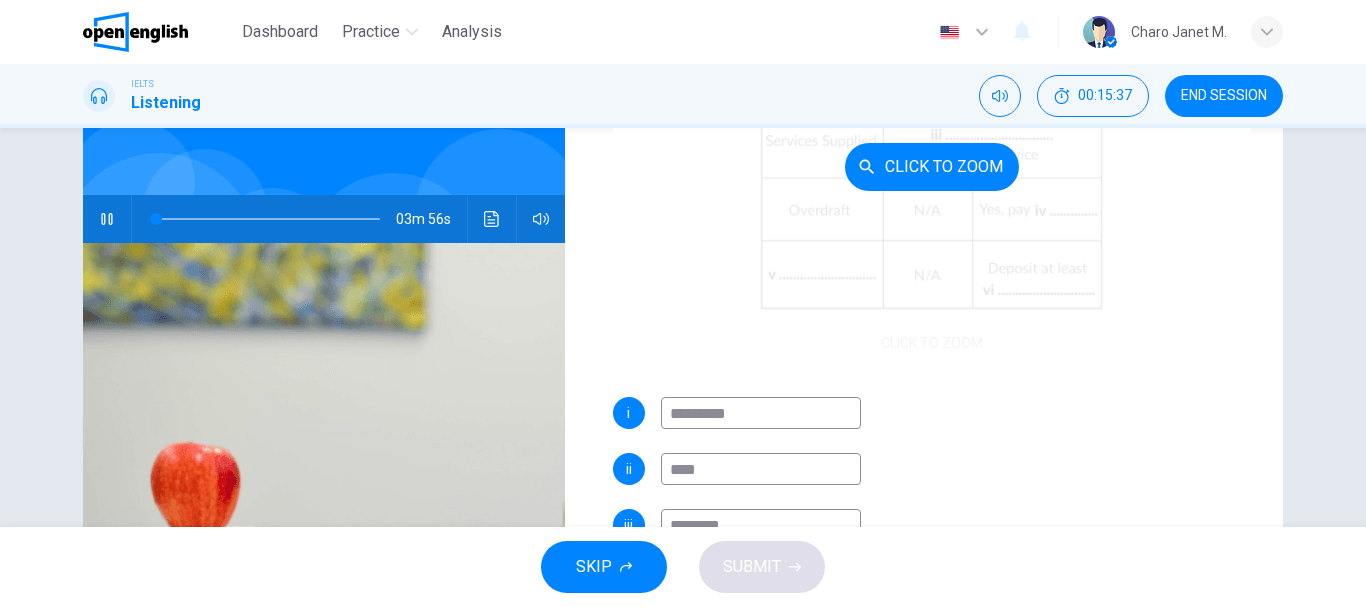 scroll, scrollTop: 286, scrollLeft: 0, axis: vertical 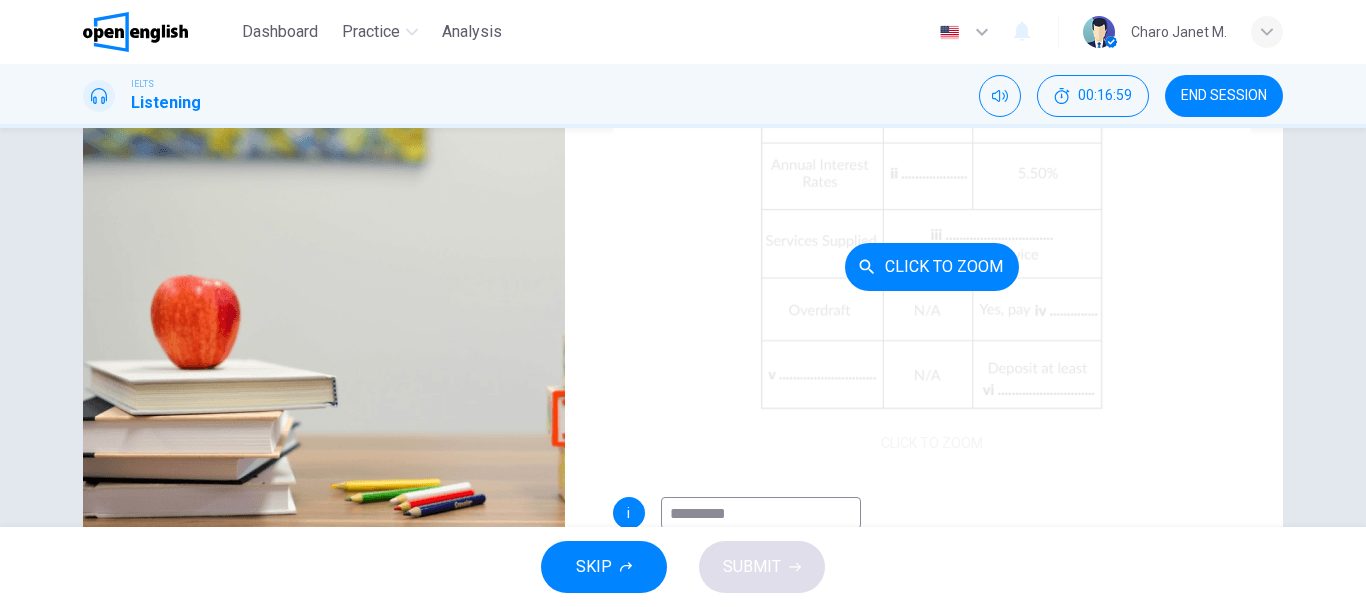 click on "Click to Zoom" at bounding box center (932, 266) 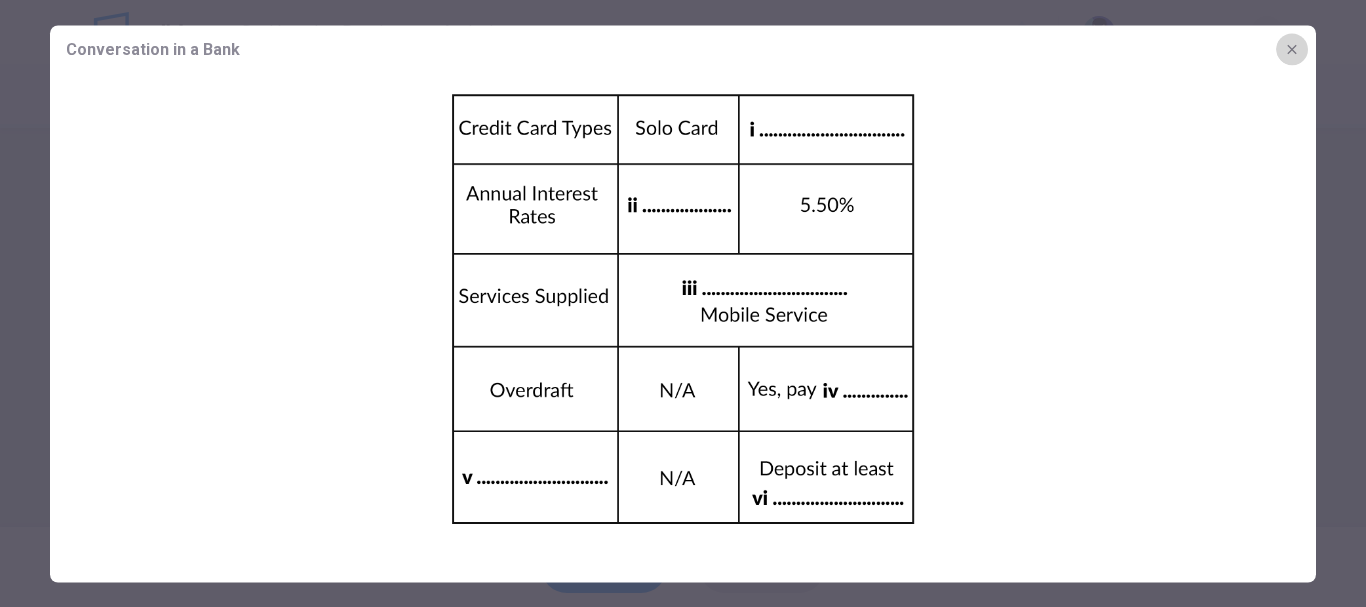 click 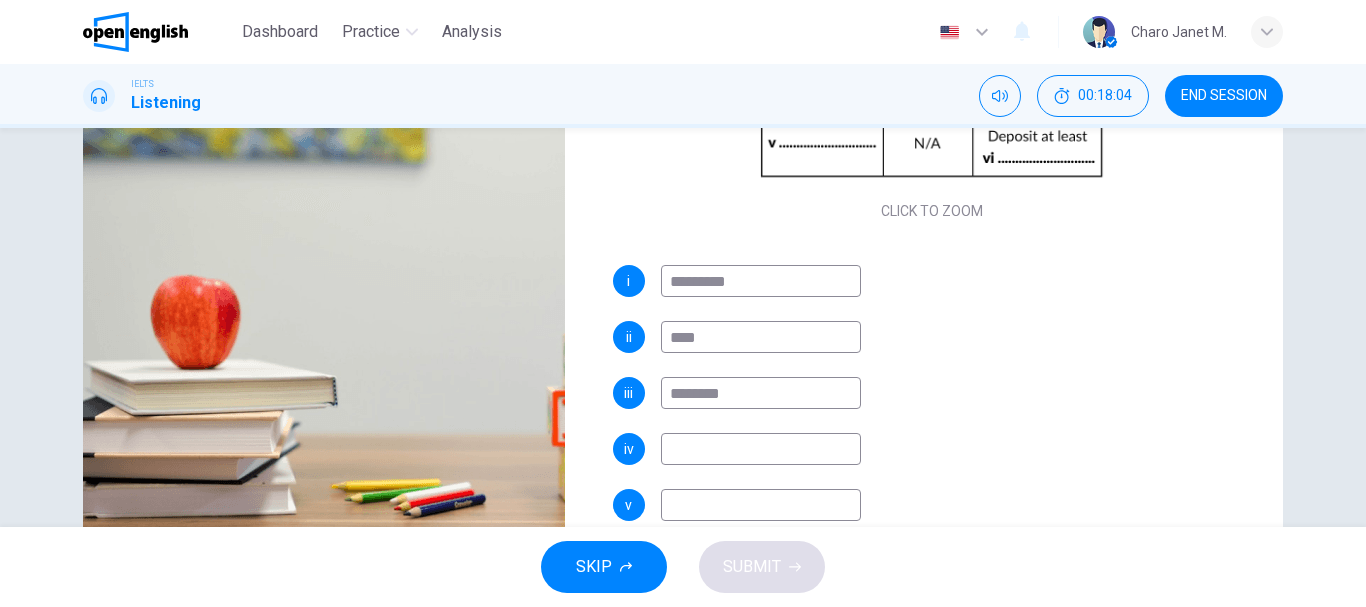 scroll, scrollTop: 233, scrollLeft: 0, axis: vertical 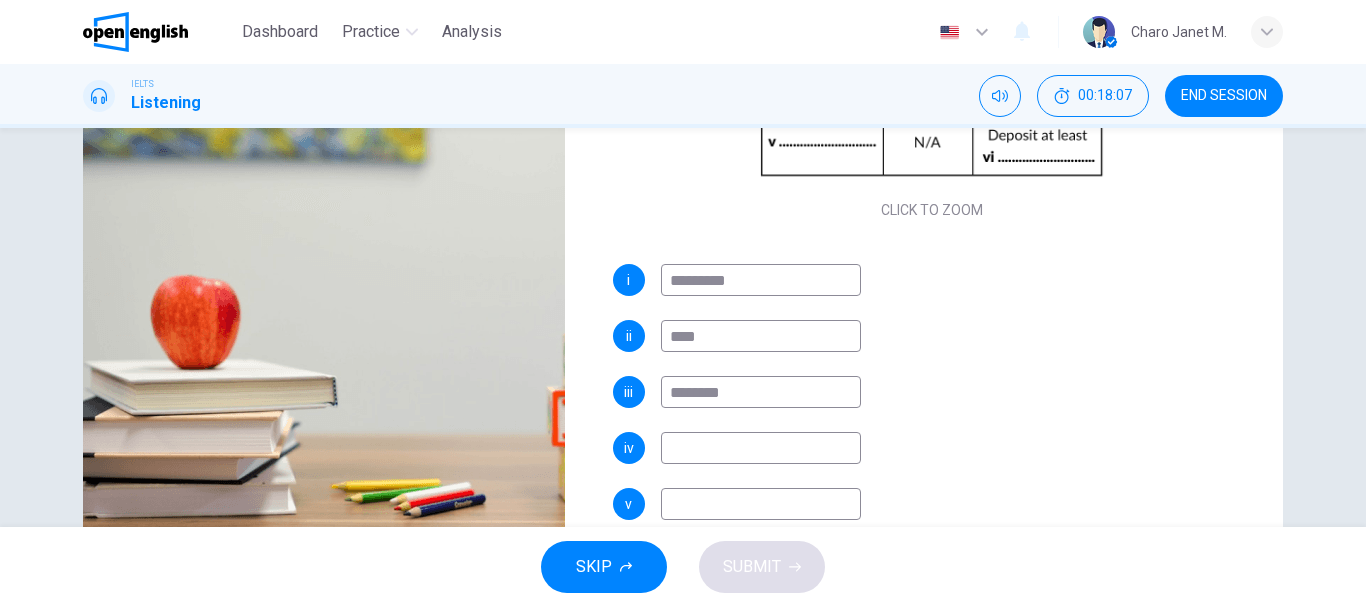 drag, startPoint x: 724, startPoint y: 379, endPoint x: 650, endPoint y: 390, distance: 74.8131 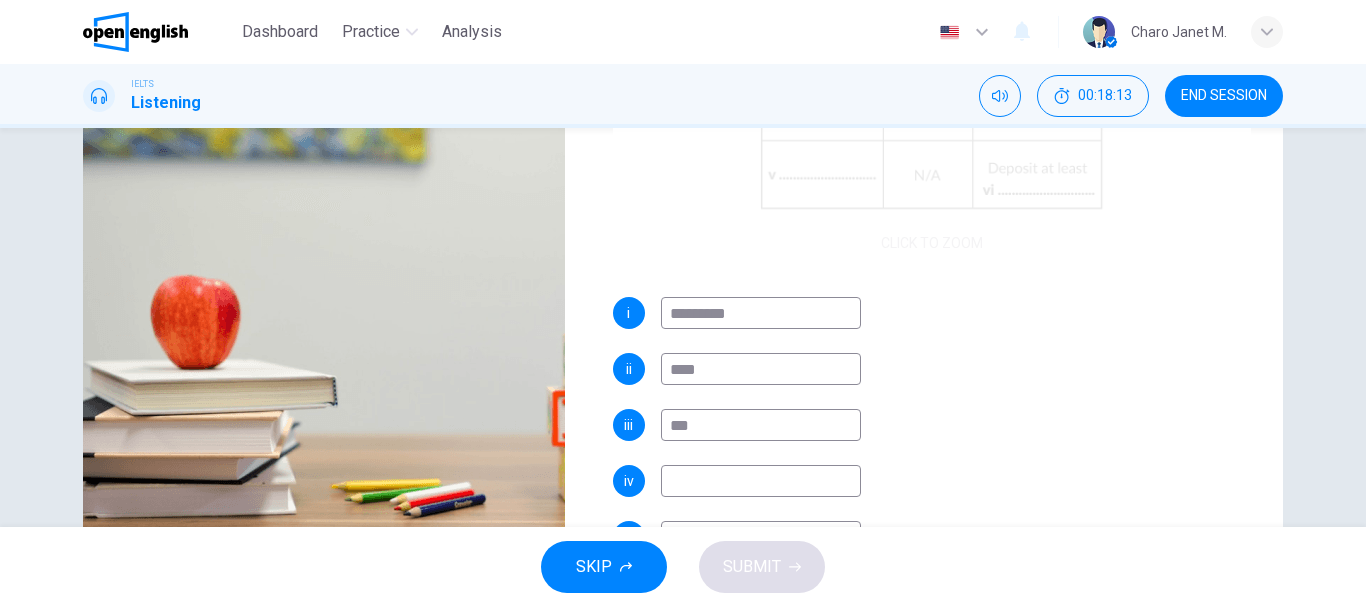 scroll, scrollTop: 233, scrollLeft: 0, axis: vertical 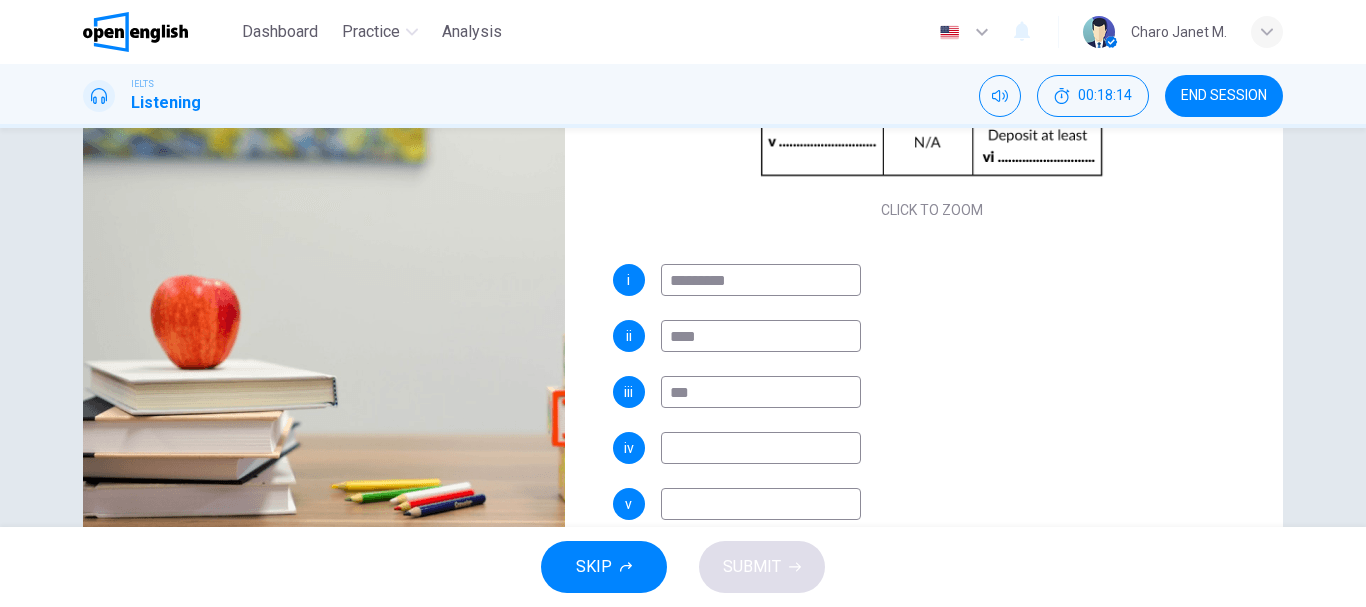 type on "***" 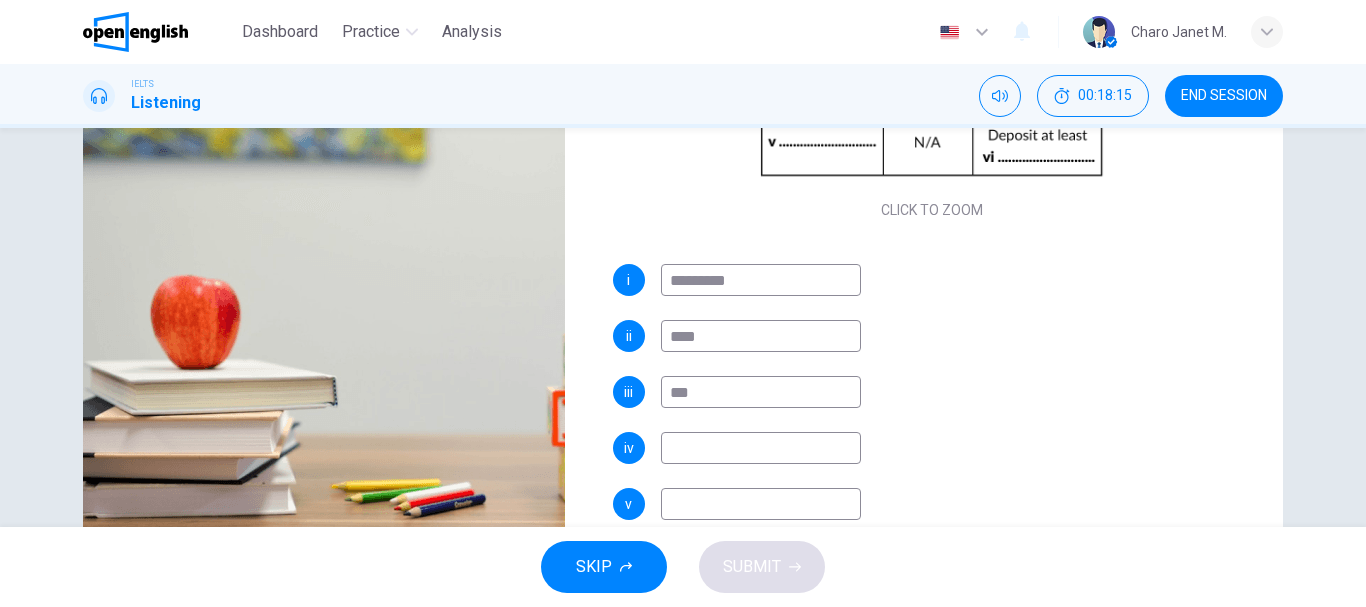 click at bounding box center (761, 448) 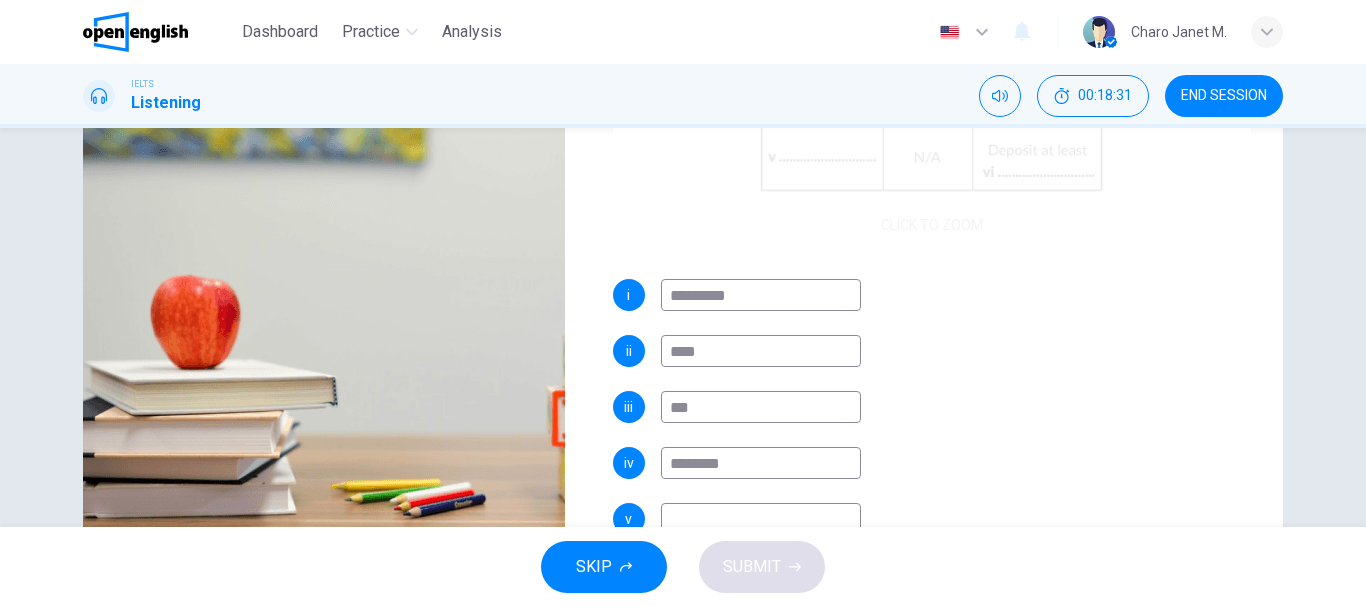 scroll, scrollTop: 233, scrollLeft: 0, axis: vertical 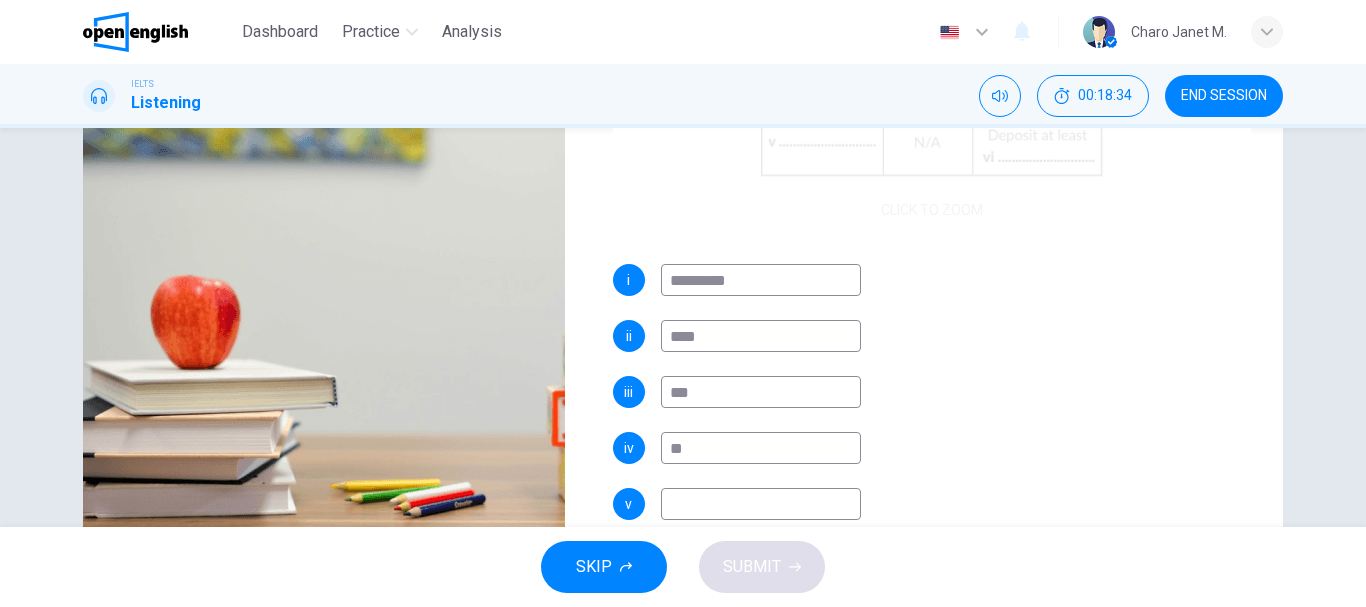 type on "*" 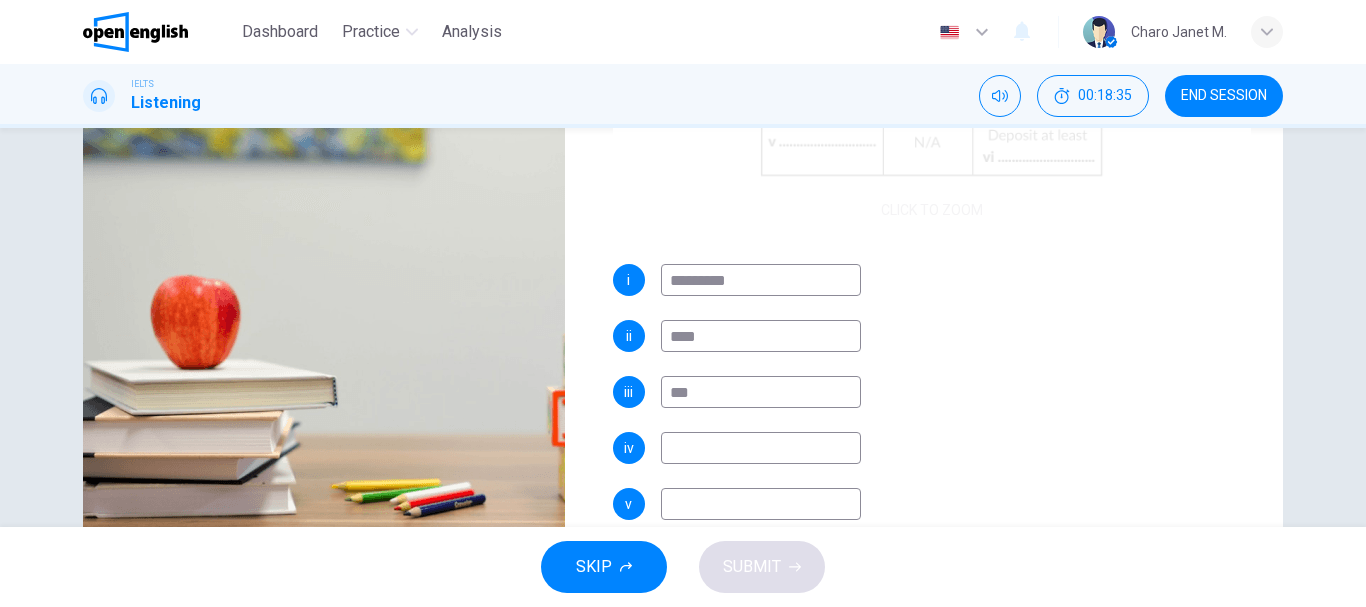 type on "*" 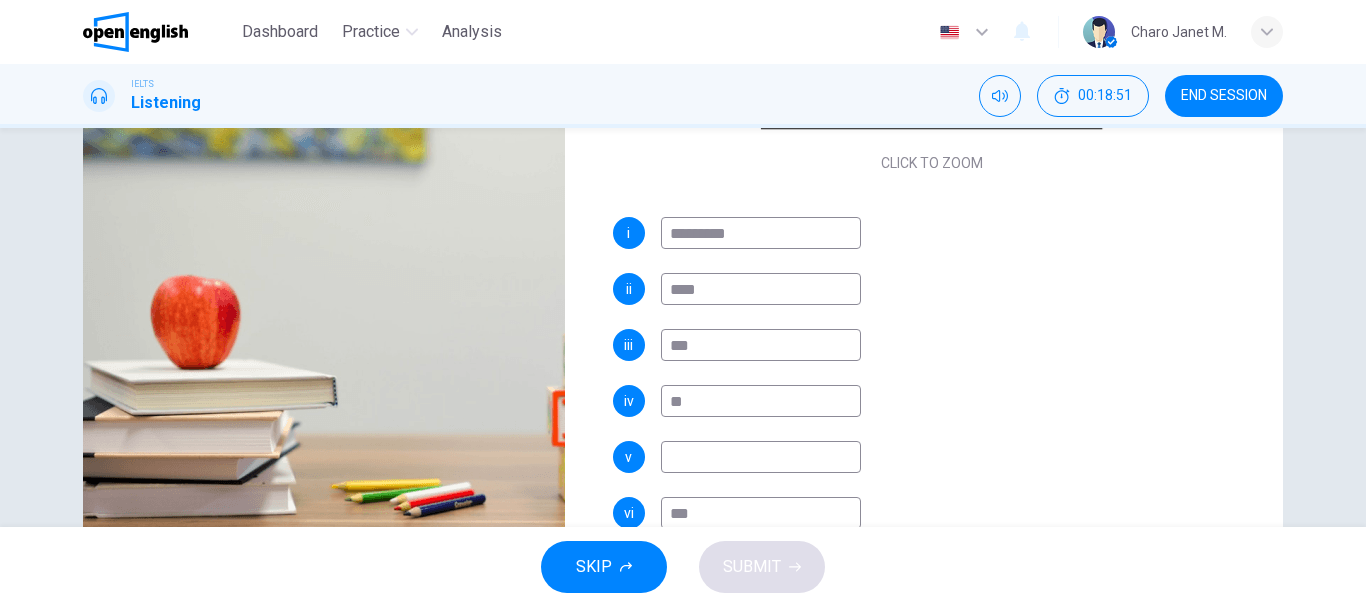scroll, scrollTop: 286, scrollLeft: 0, axis: vertical 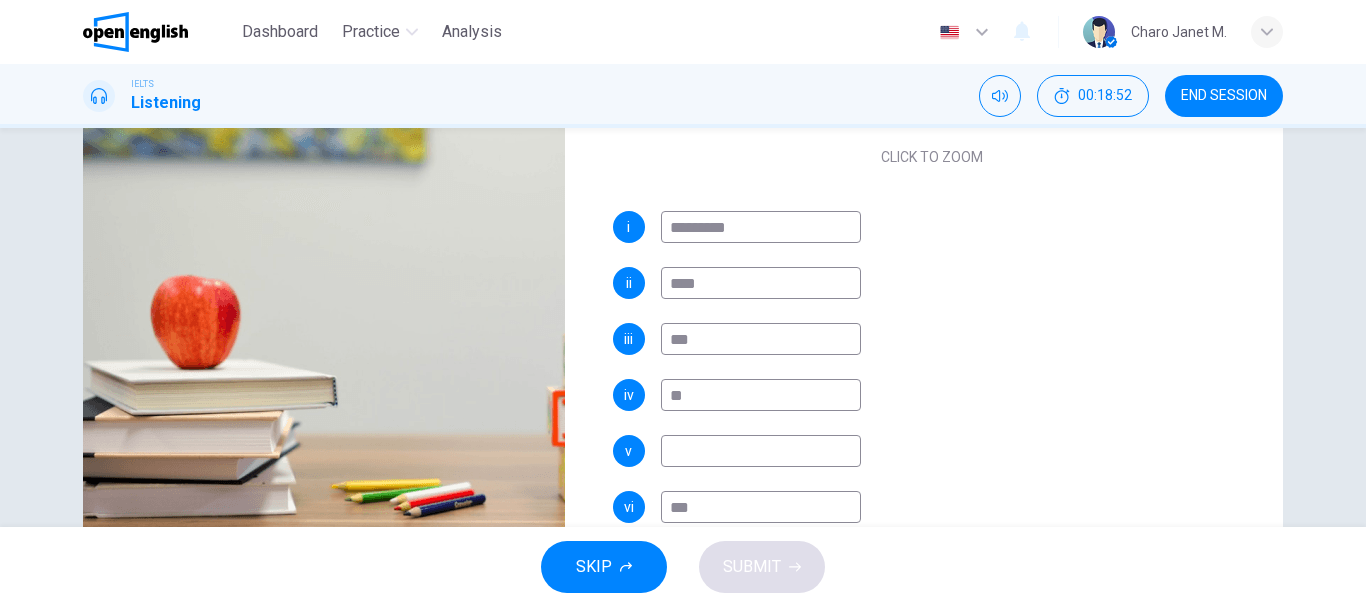 type on "**" 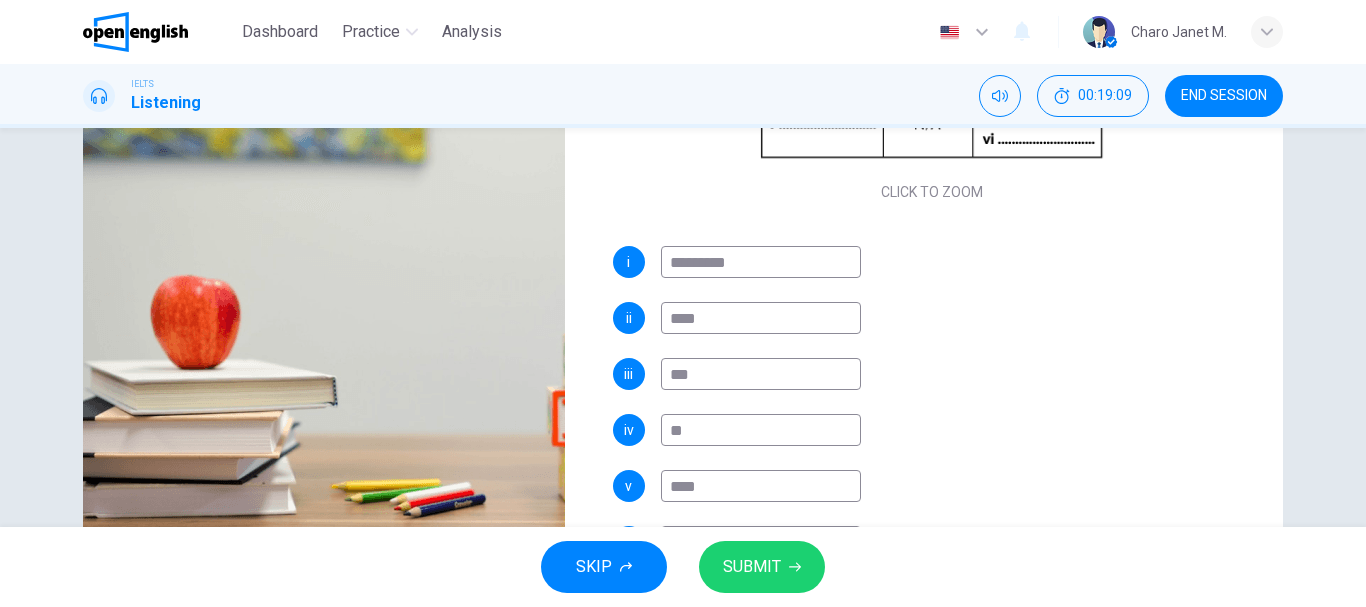 scroll, scrollTop: 286, scrollLeft: 0, axis: vertical 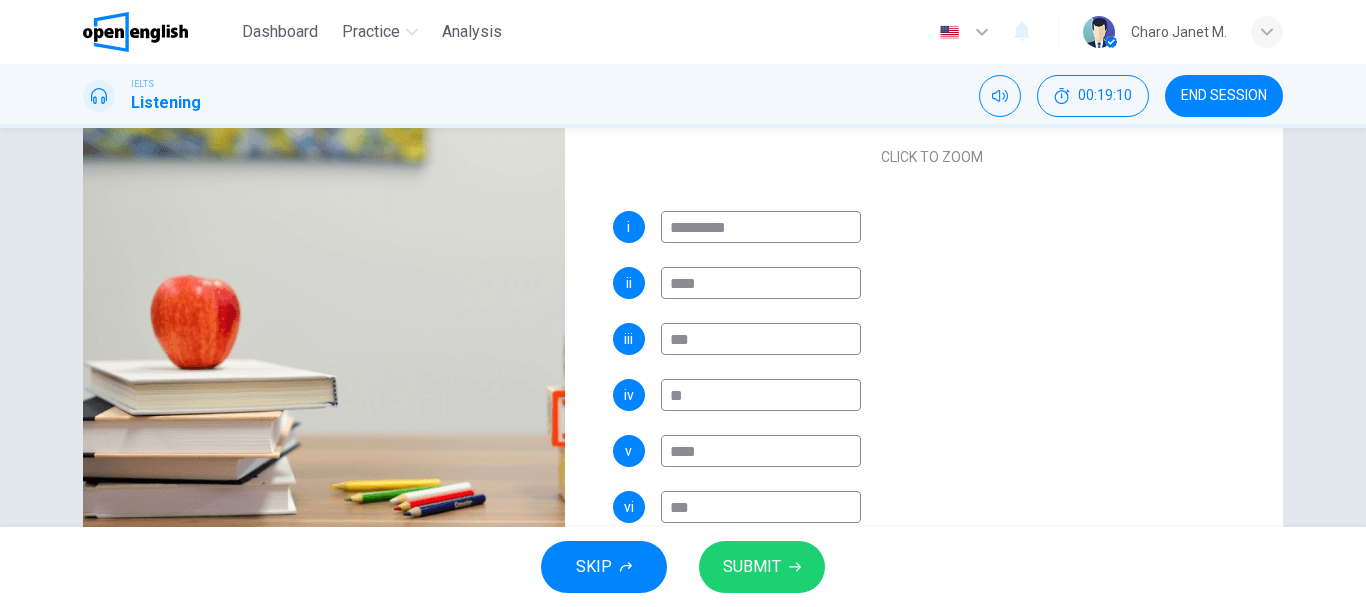 type on "****" 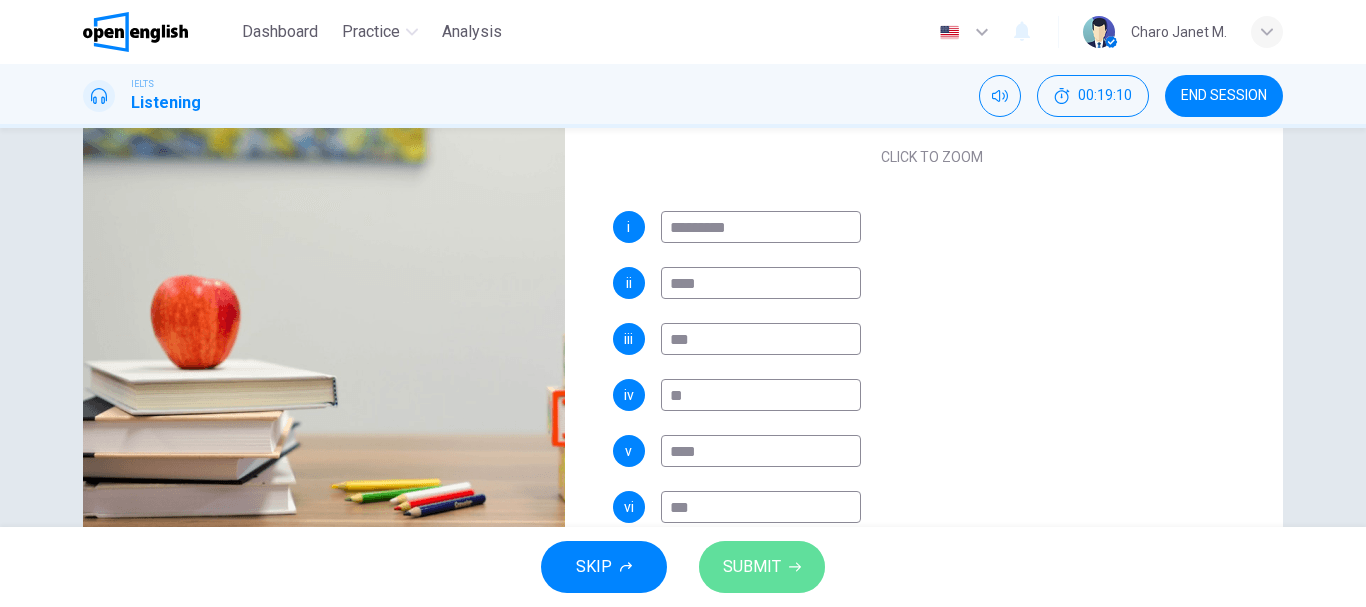 click on "SUBMIT" at bounding box center (752, 567) 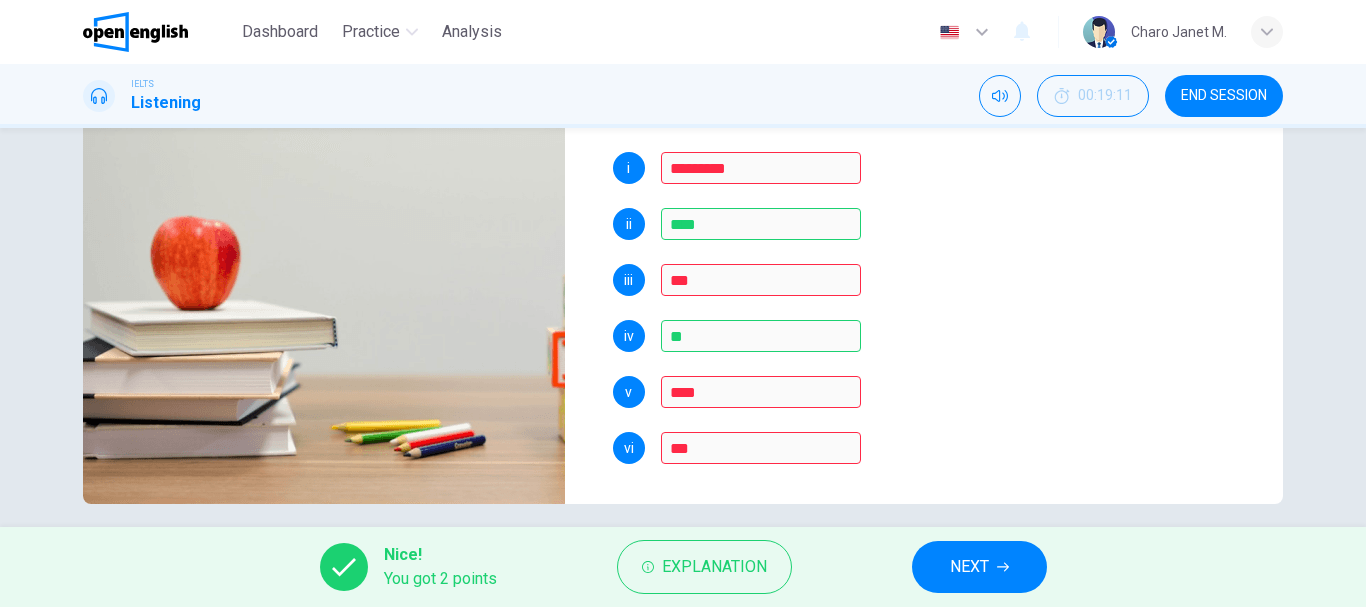 scroll, scrollTop: 367, scrollLeft: 0, axis: vertical 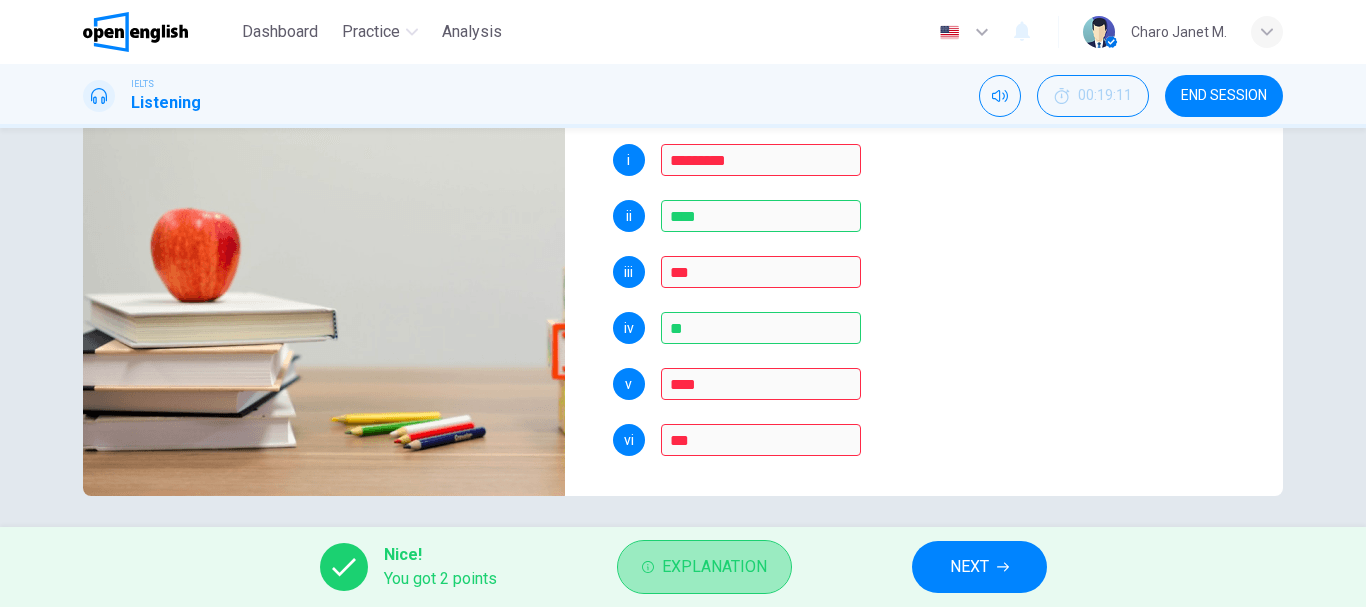 click on "Explanation" at bounding box center (714, 567) 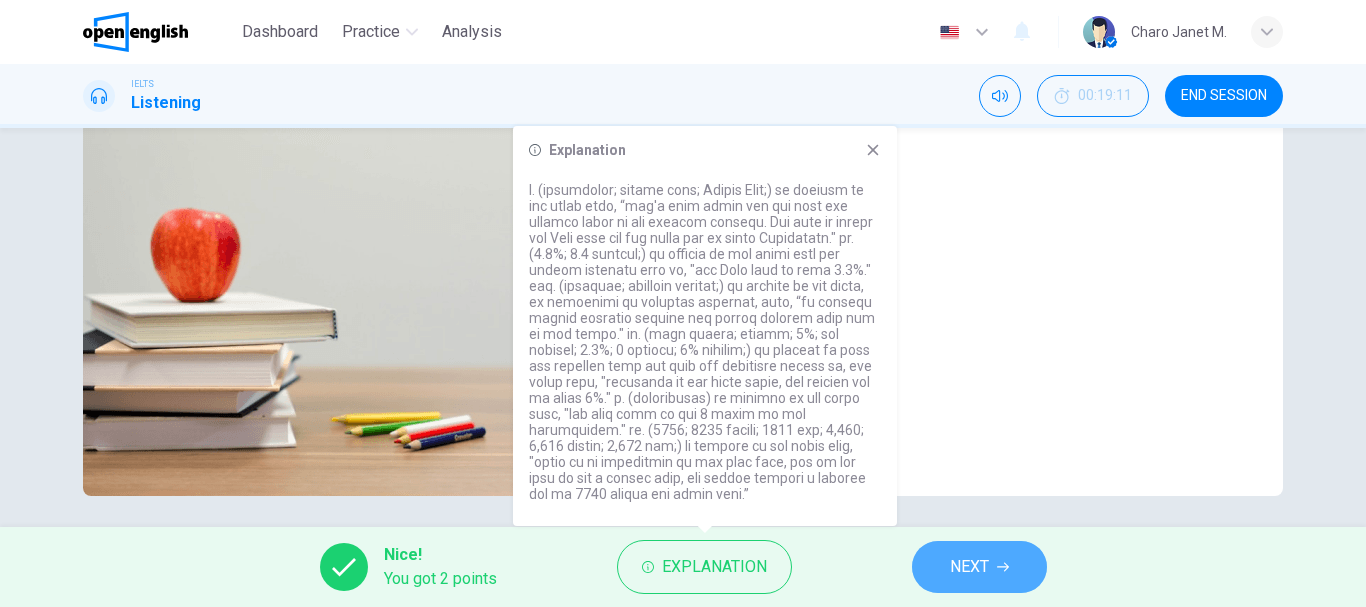 click on "NEXT" at bounding box center [979, 567] 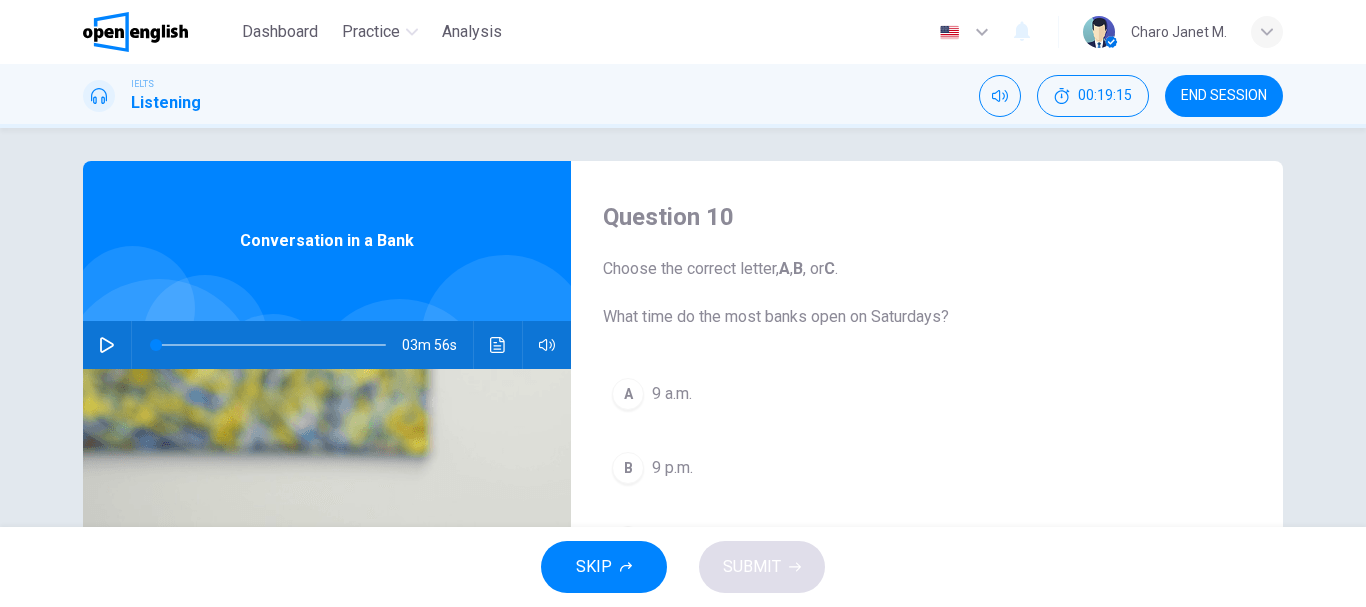 scroll, scrollTop: 0, scrollLeft: 0, axis: both 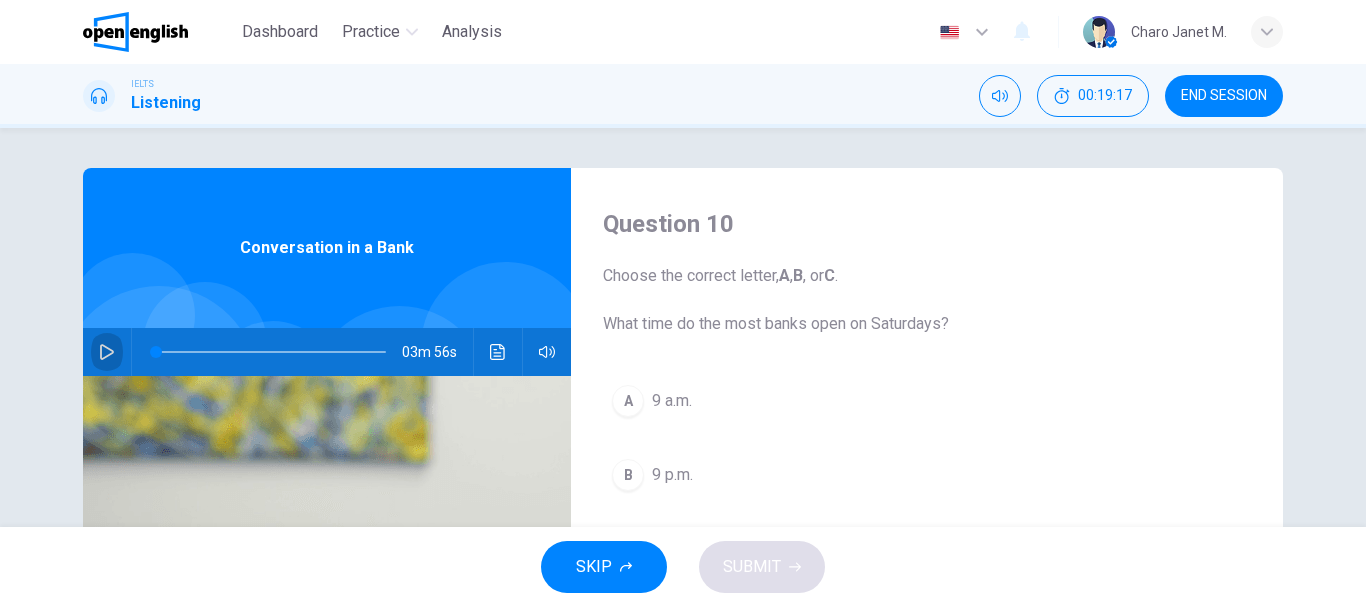 click 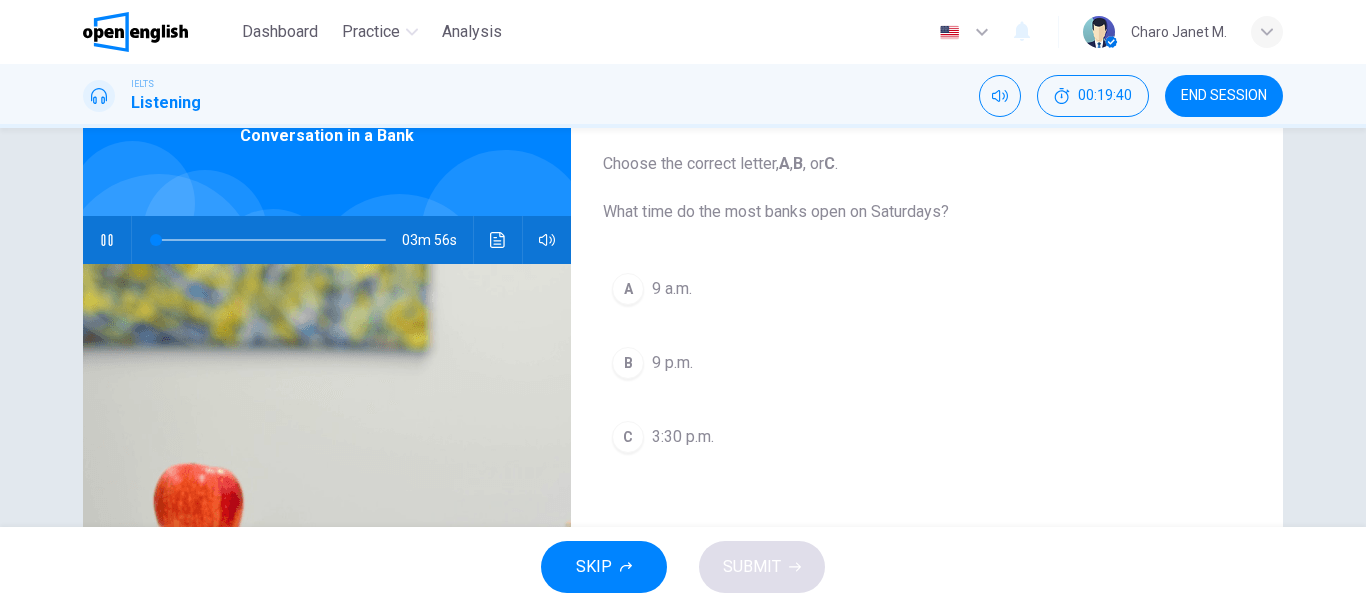 scroll, scrollTop: 100, scrollLeft: 0, axis: vertical 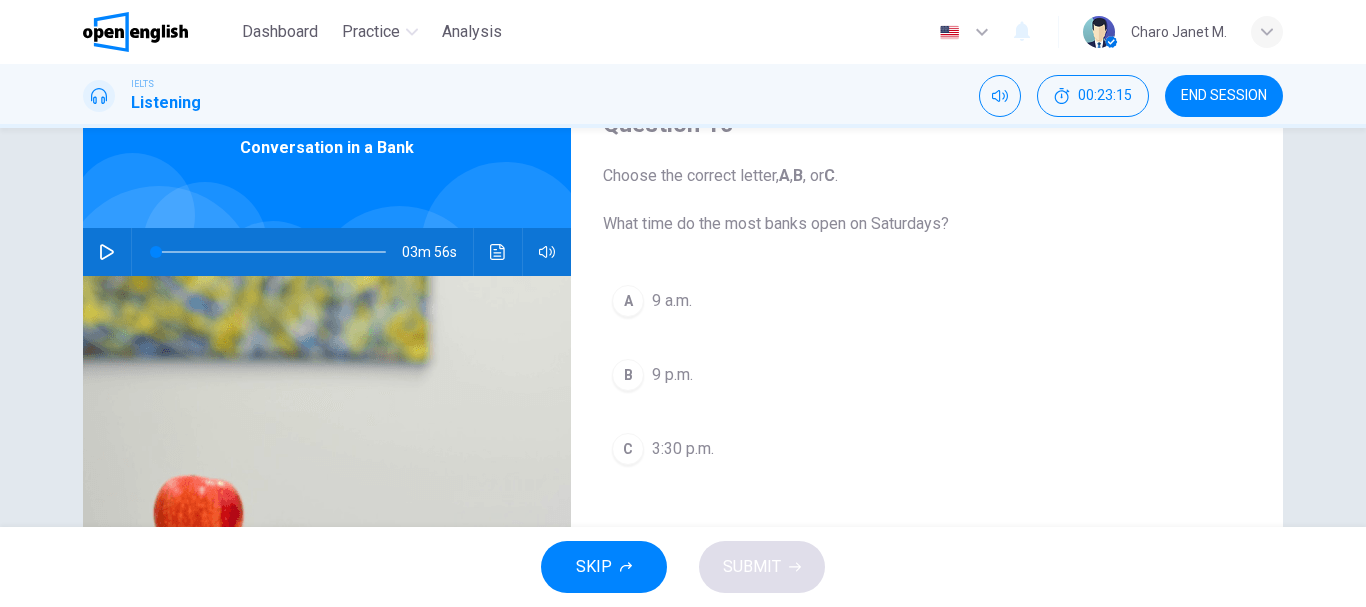 click on "3:30 p.m." at bounding box center (683, 449) 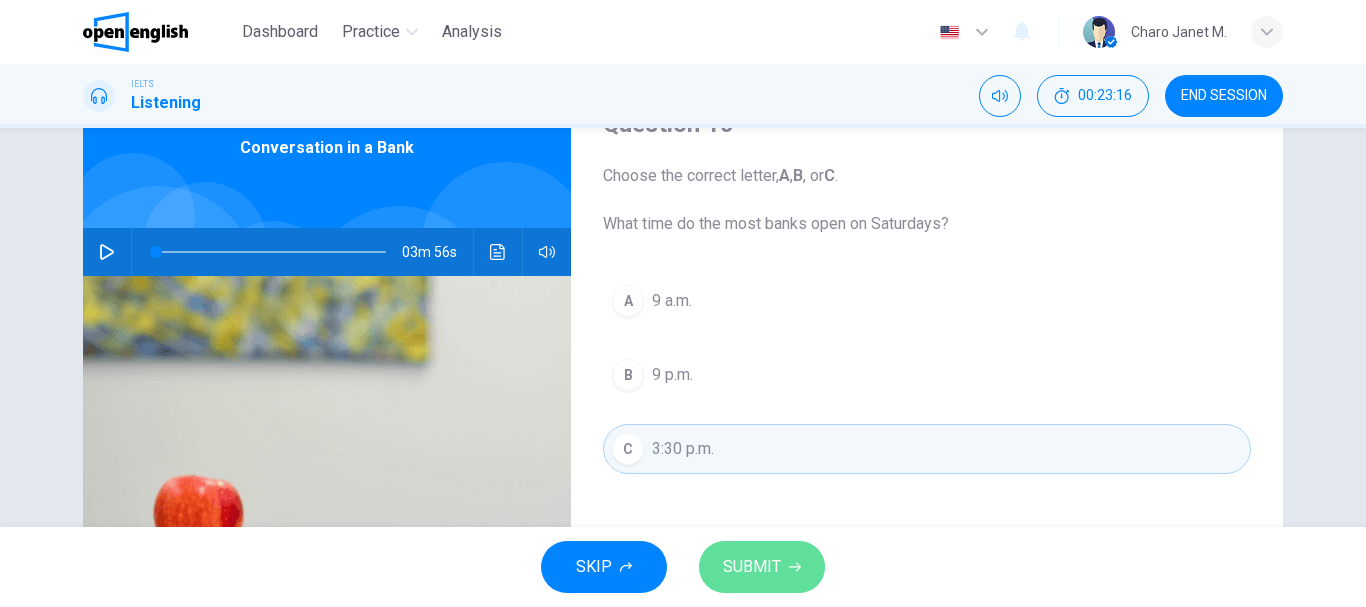 click on "SUBMIT" at bounding box center (752, 567) 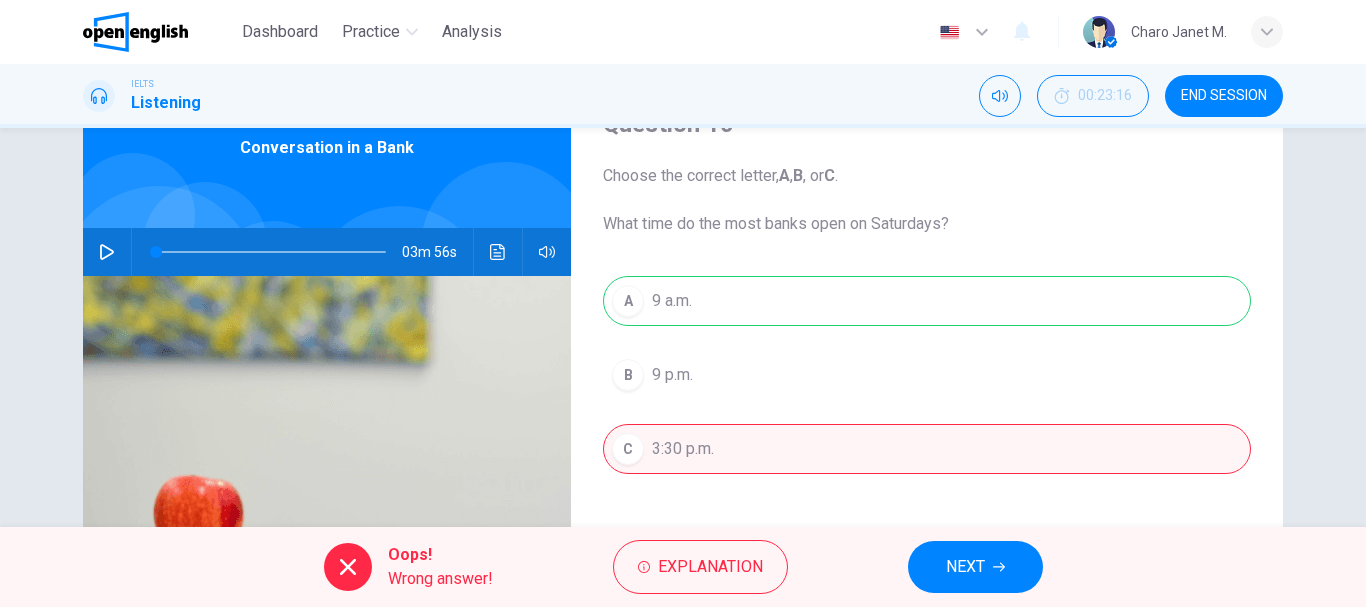 click on "A 9 a.m. B 9 p.m. C 3:30 p.m." at bounding box center (927, 395) 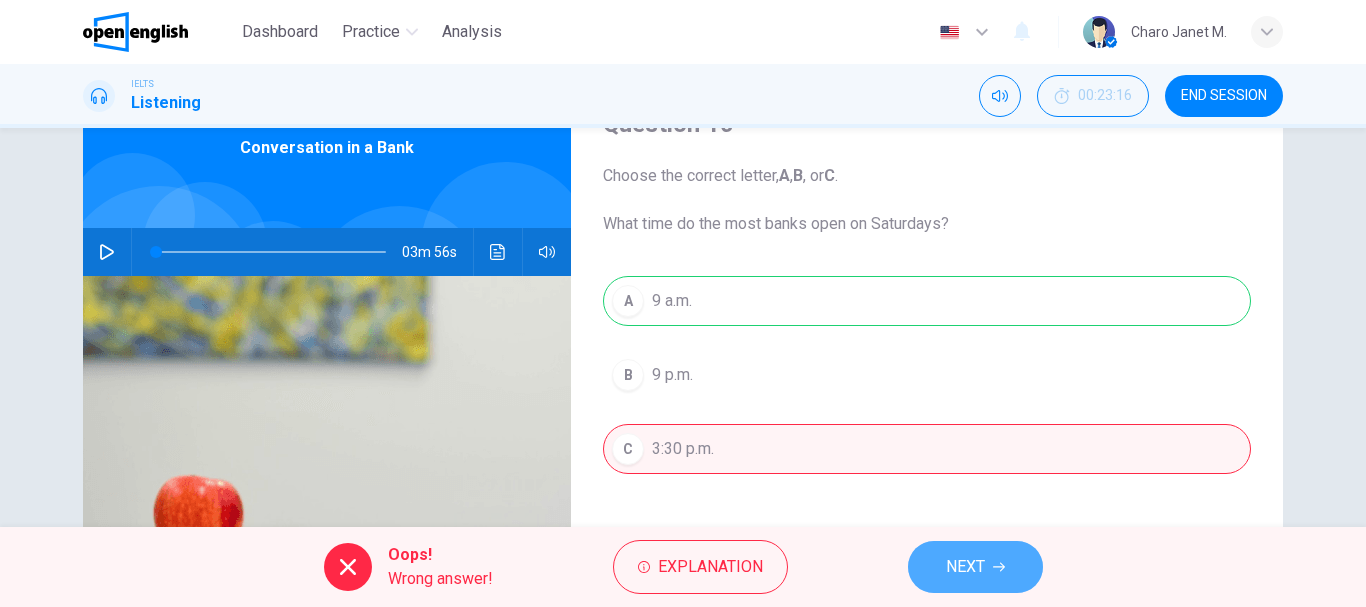 click on "NEXT" at bounding box center [965, 567] 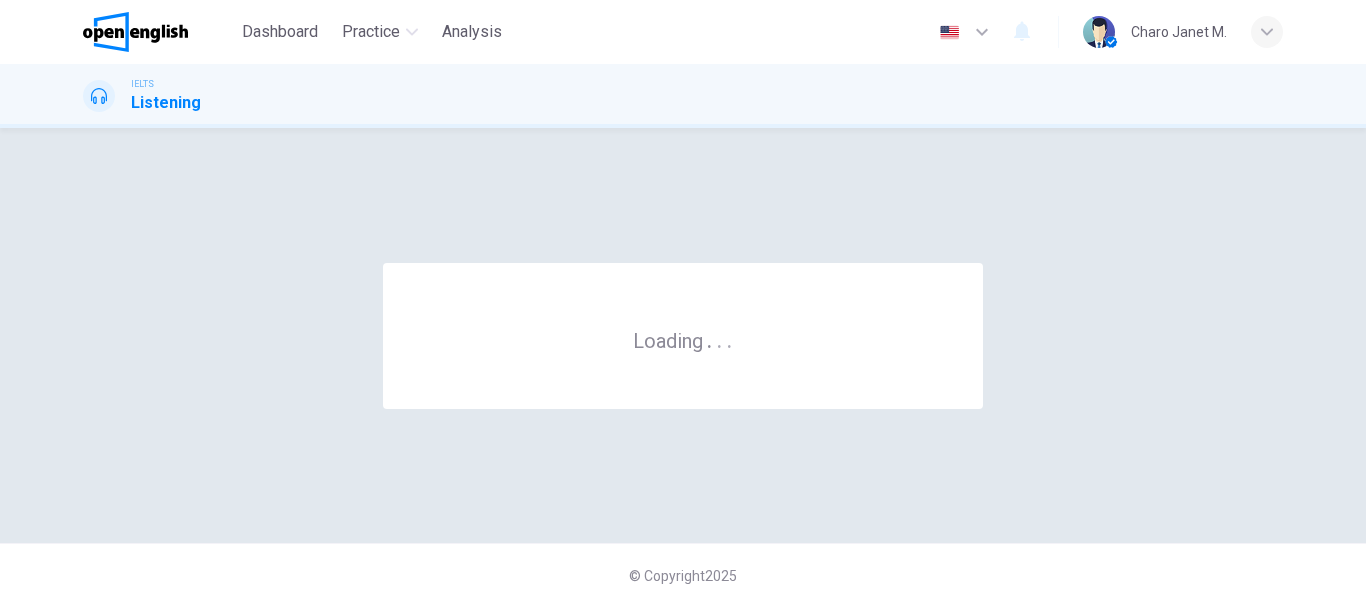 scroll, scrollTop: 0, scrollLeft: 0, axis: both 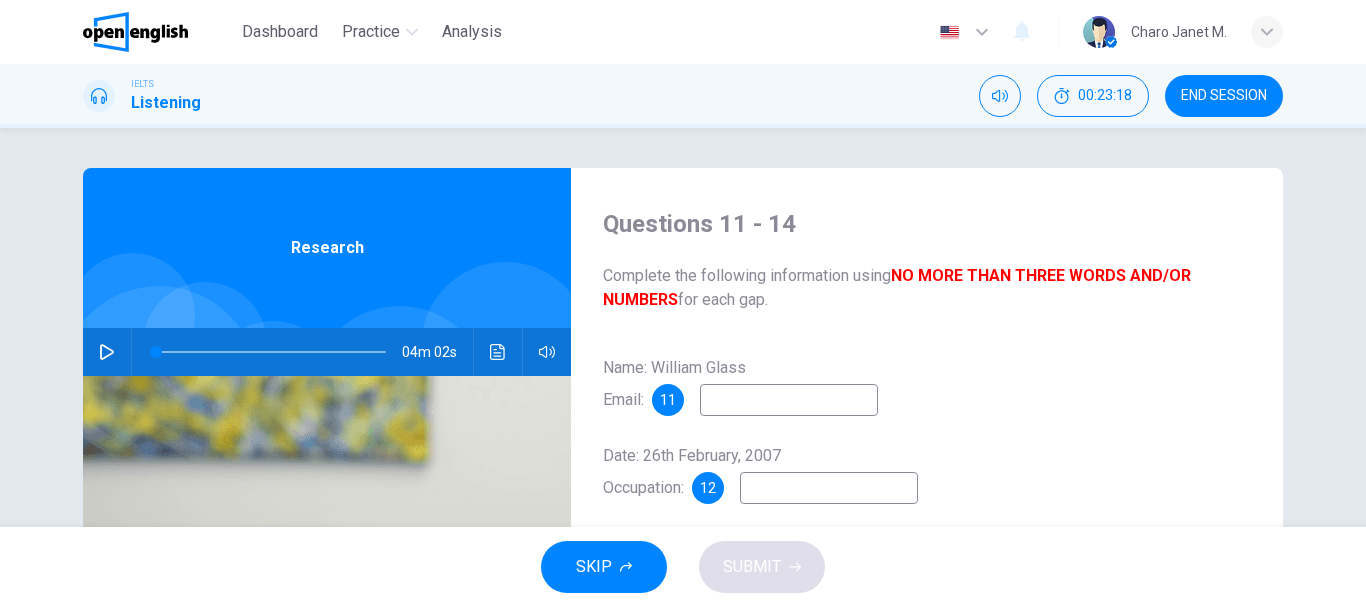 click 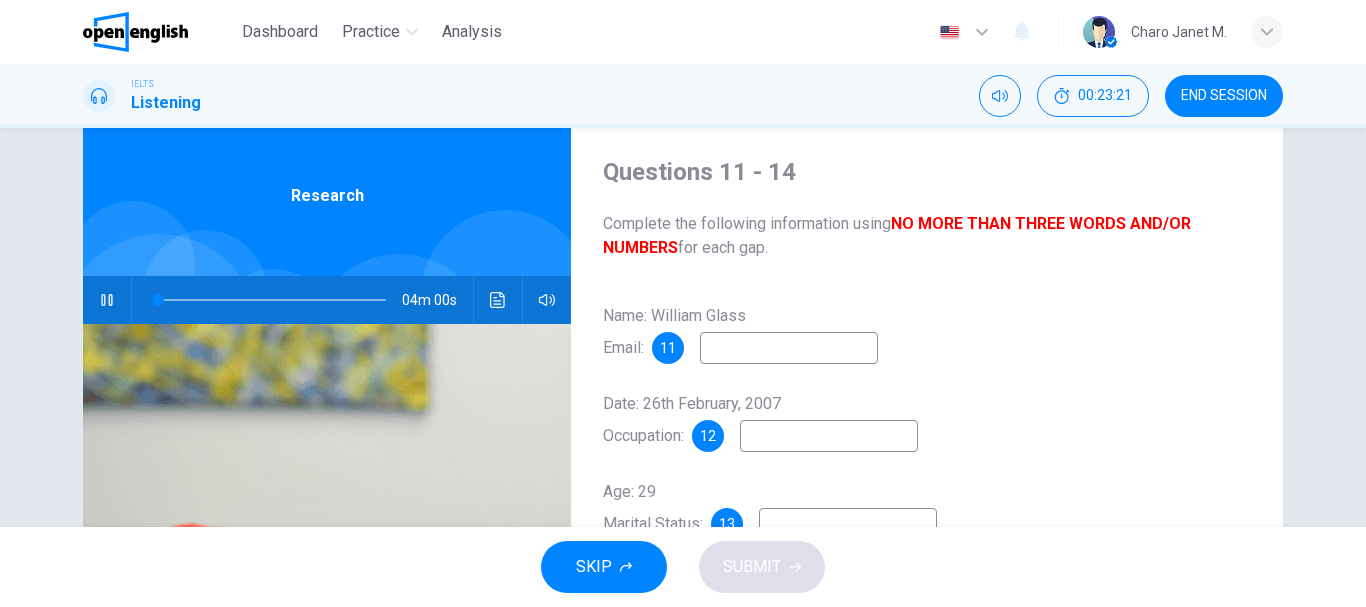 scroll, scrollTop: 67, scrollLeft: 0, axis: vertical 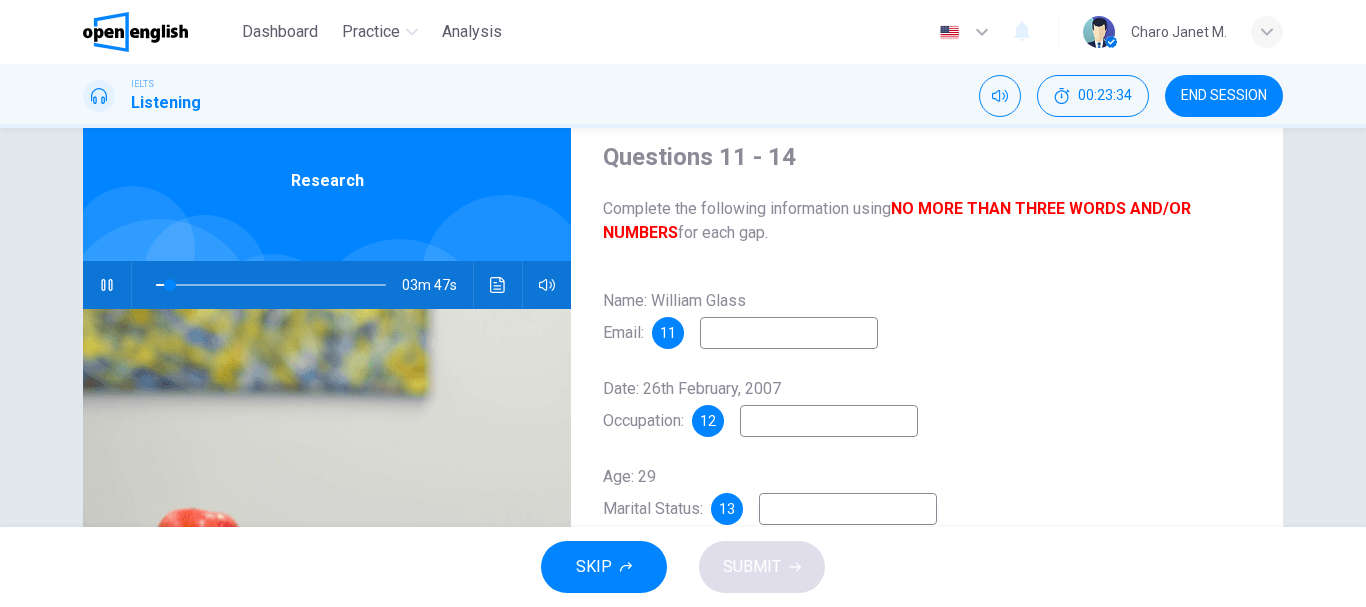 click at bounding box center (789, 333) 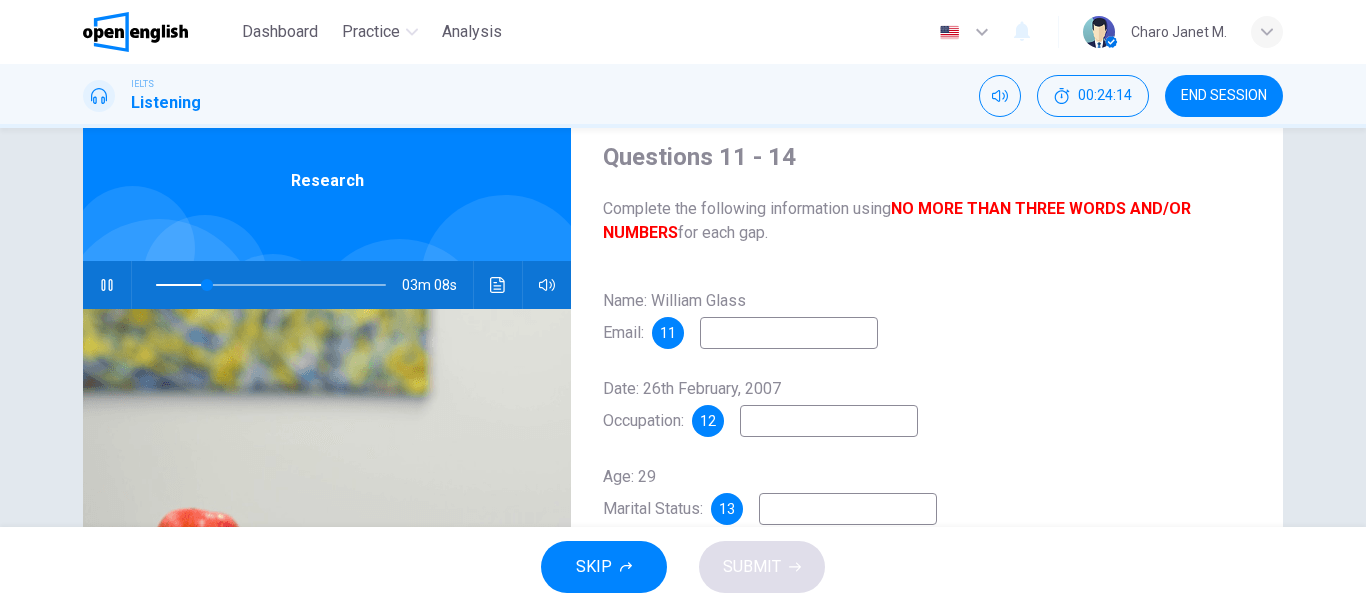 type on "**" 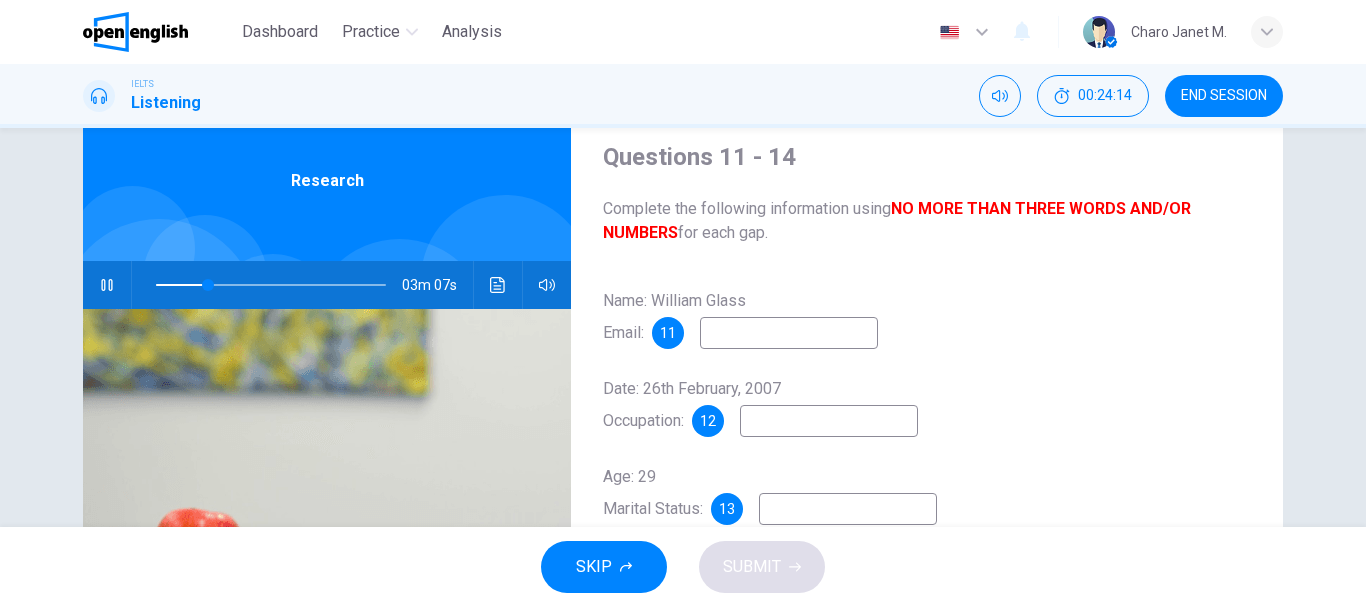 type on "*" 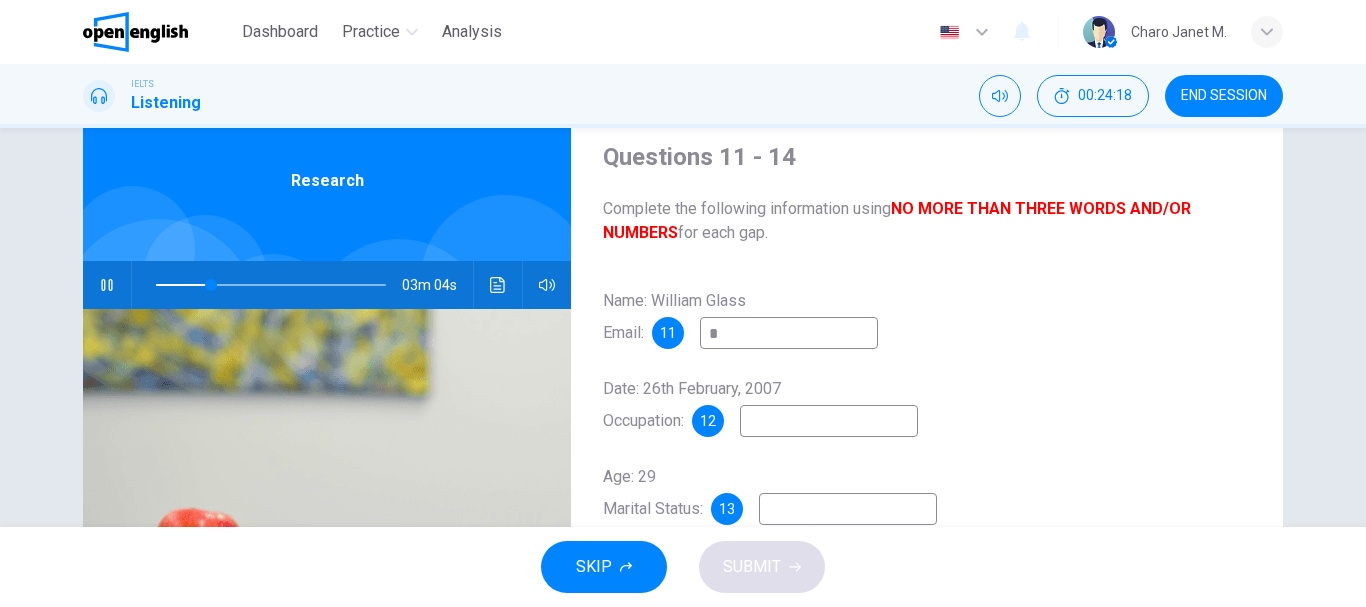 type on "**" 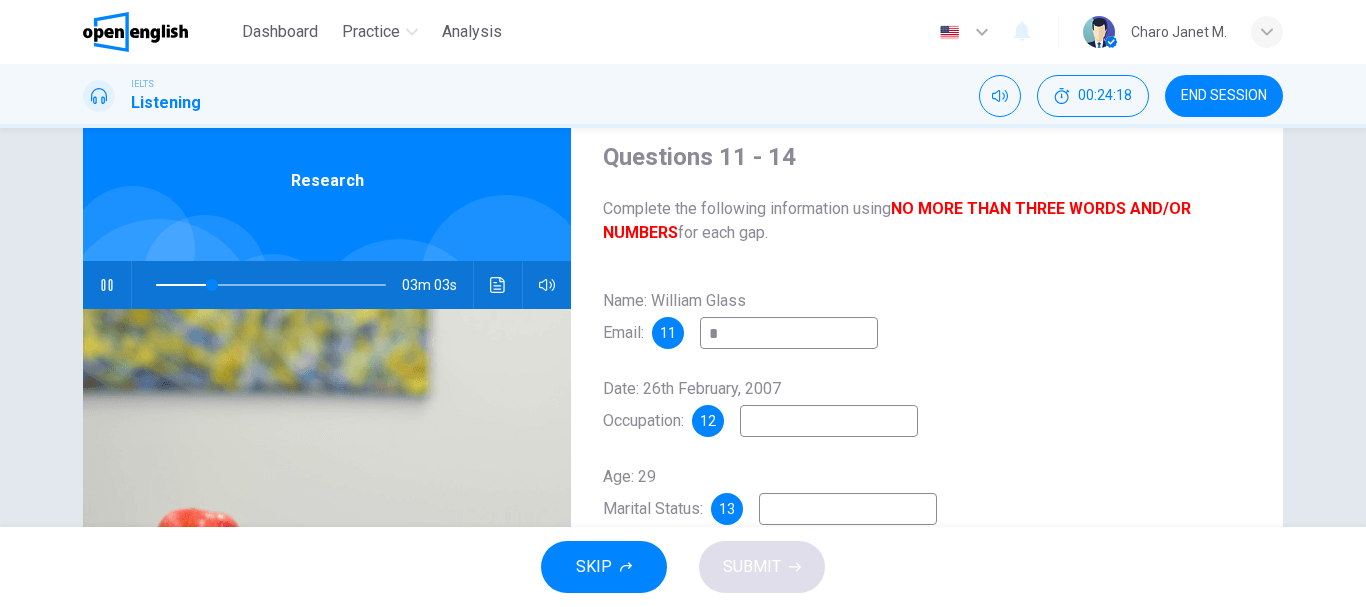 type on "**" 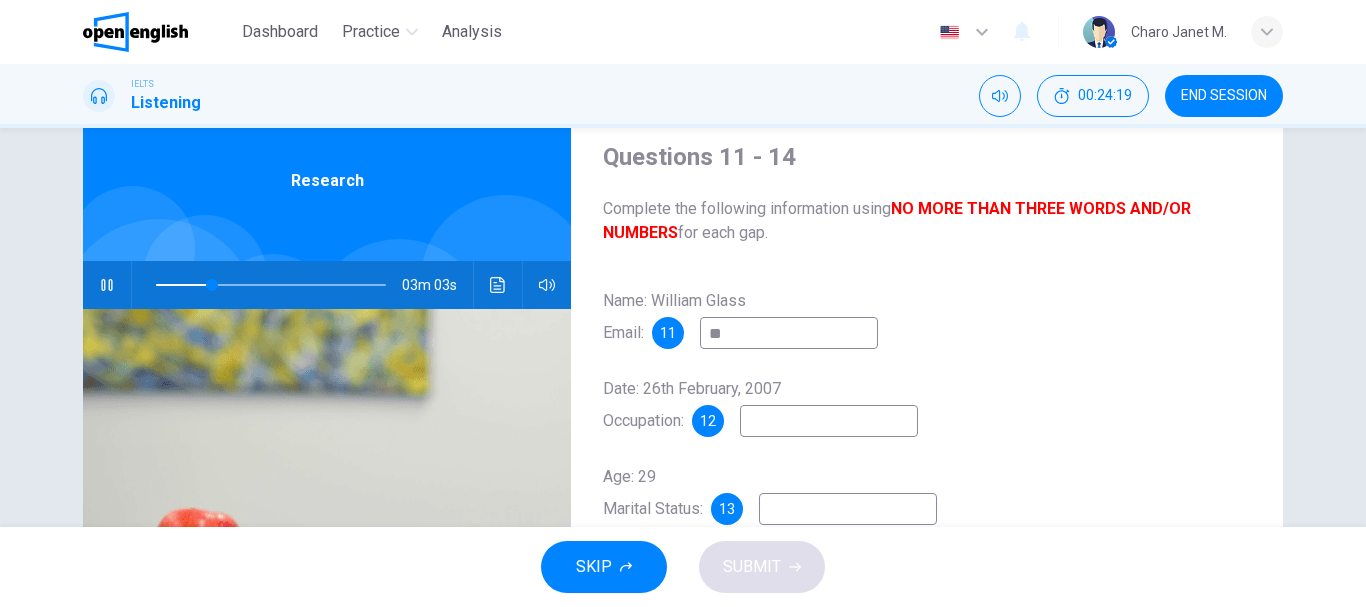 type on "**" 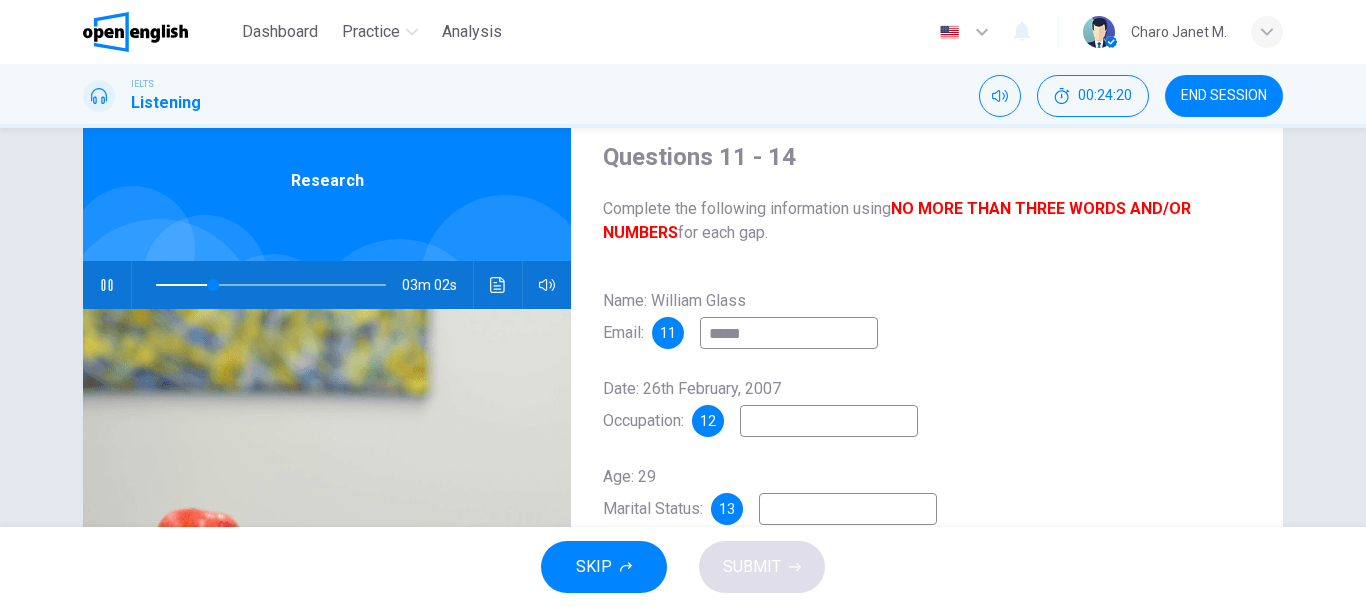 type on "******" 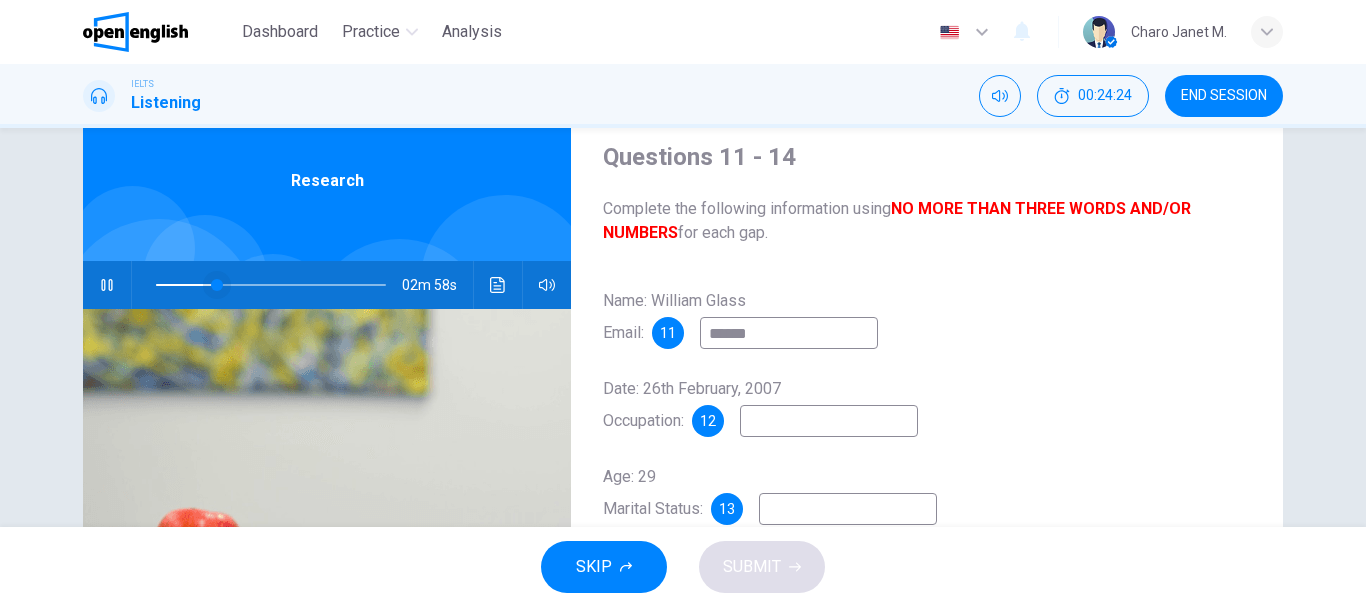 type on "**" 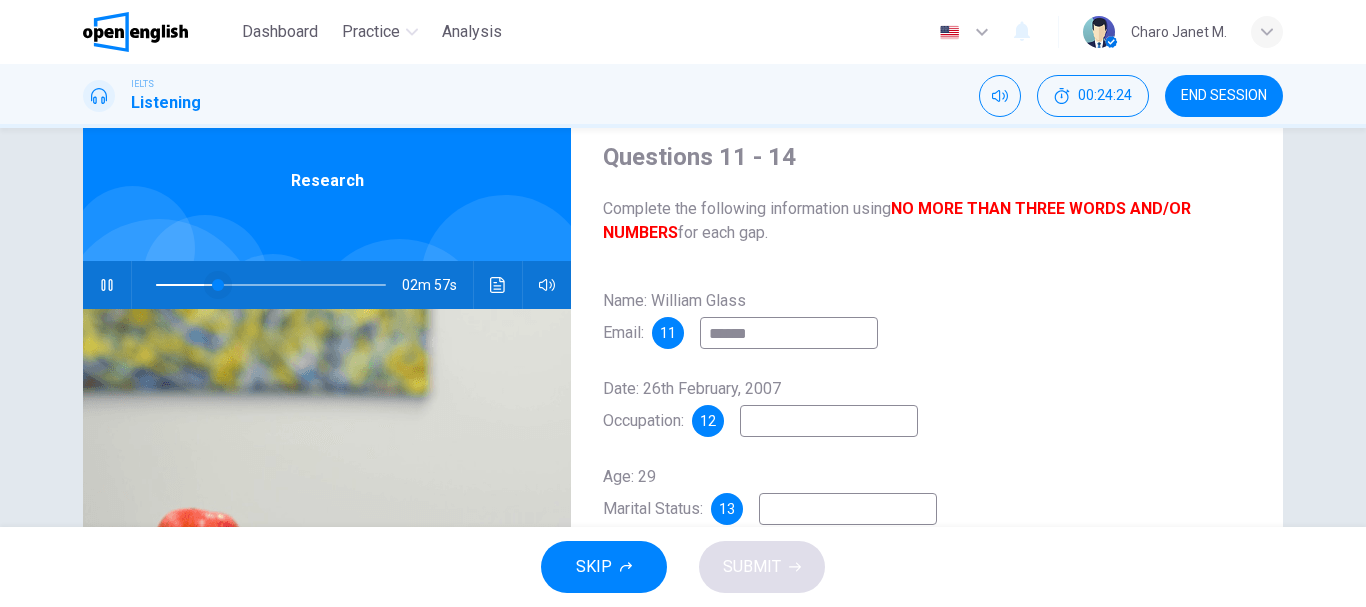 type on "******" 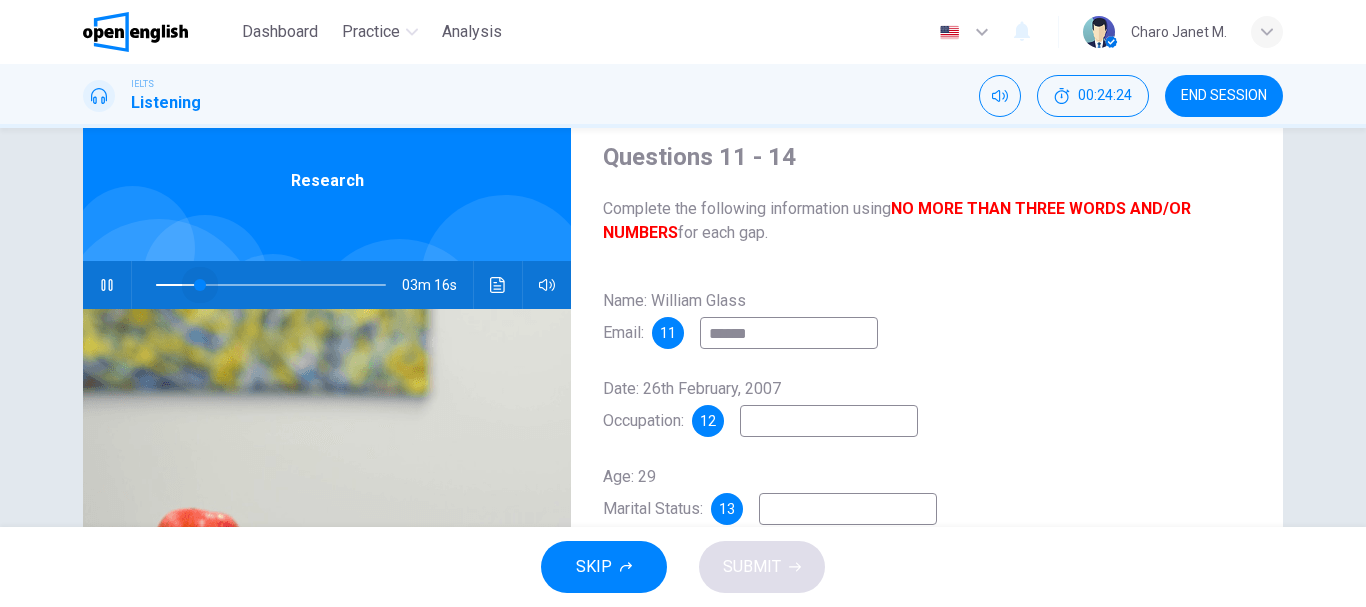 click at bounding box center (200, 285) 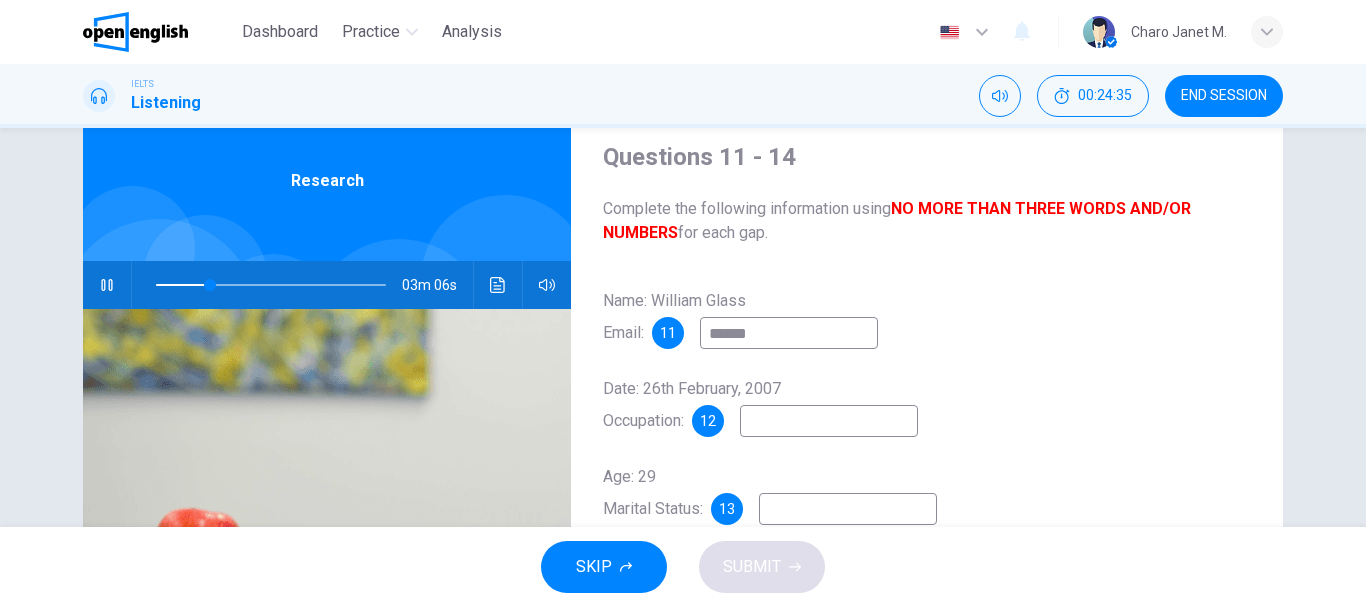 click on "******" at bounding box center (789, 333) 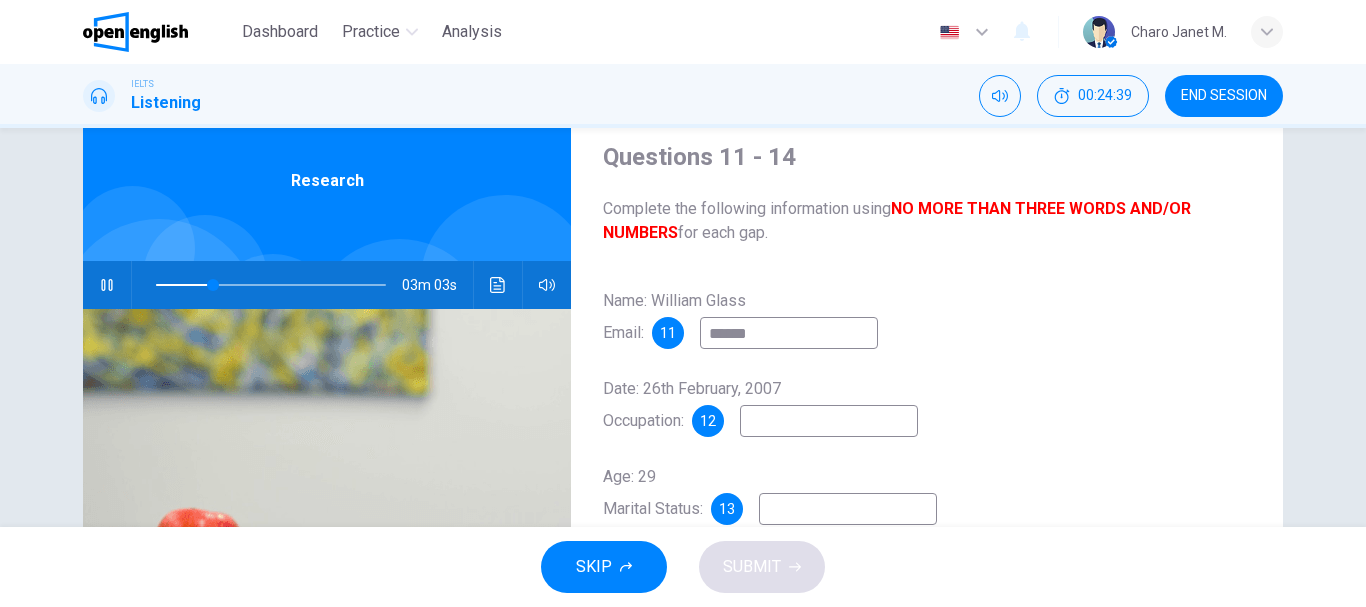 type on "**" 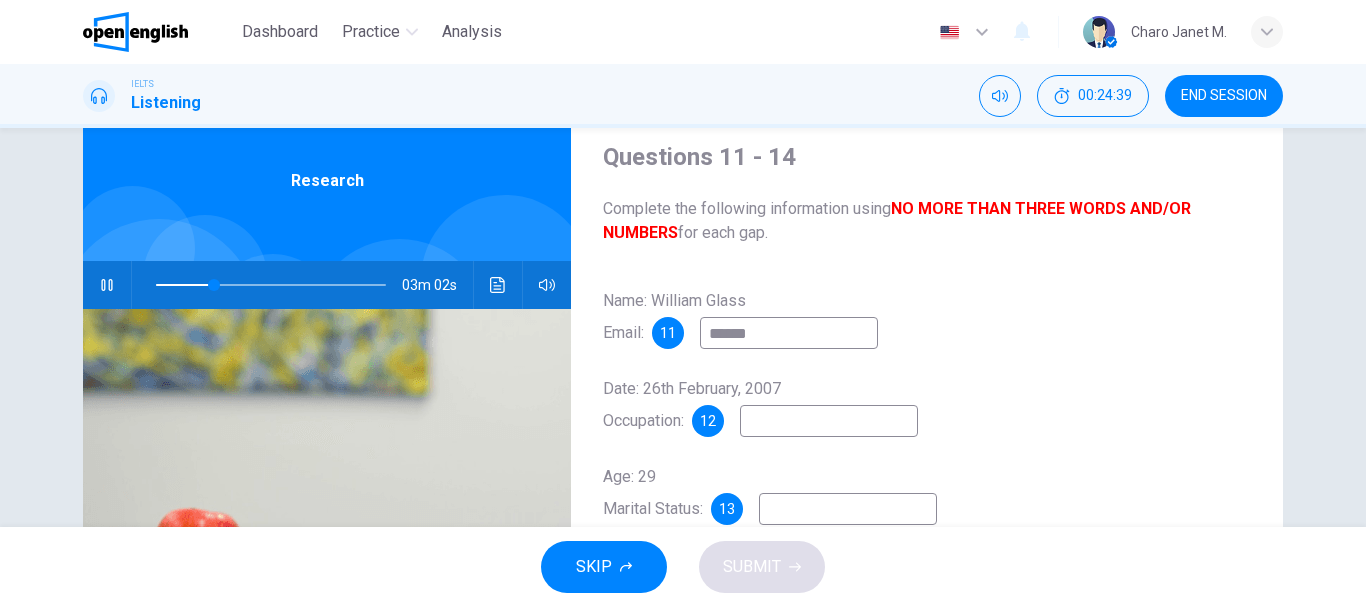 type on "*******" 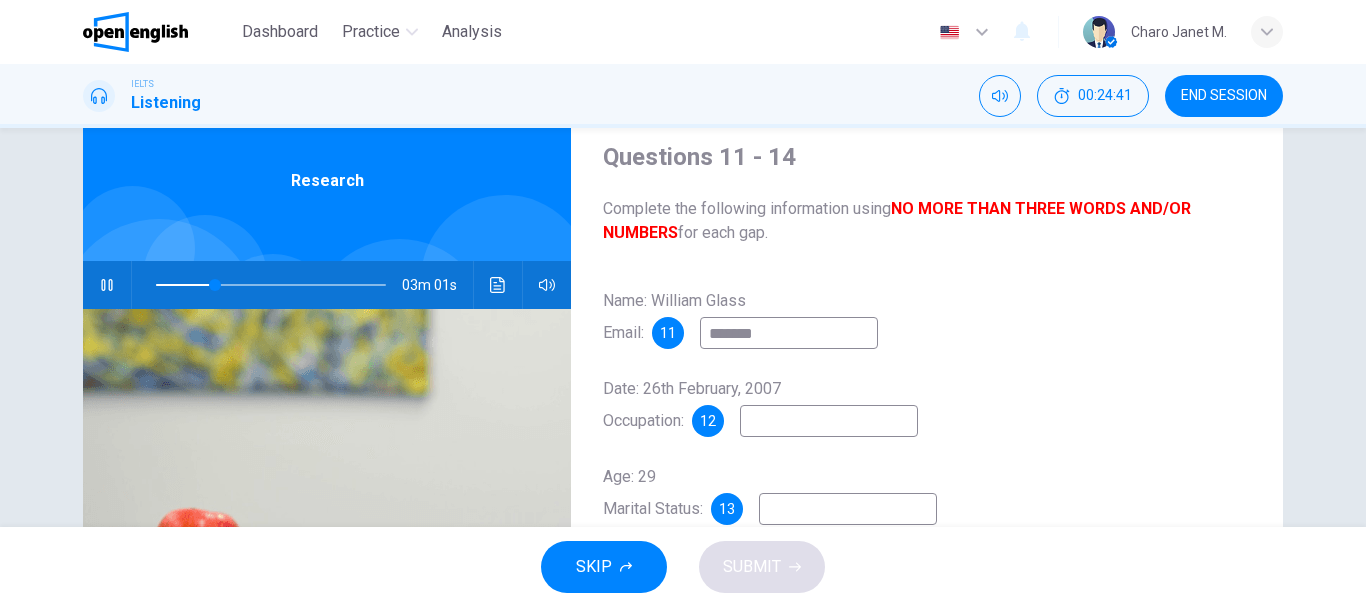 type on "**" 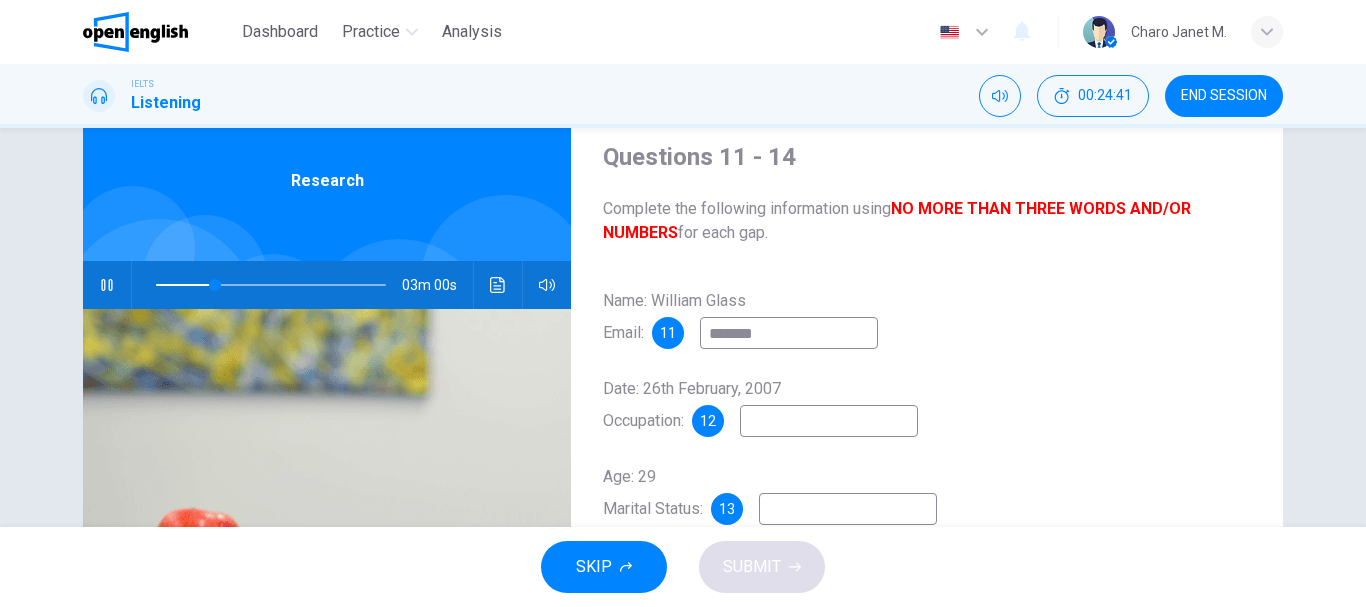type on "********" 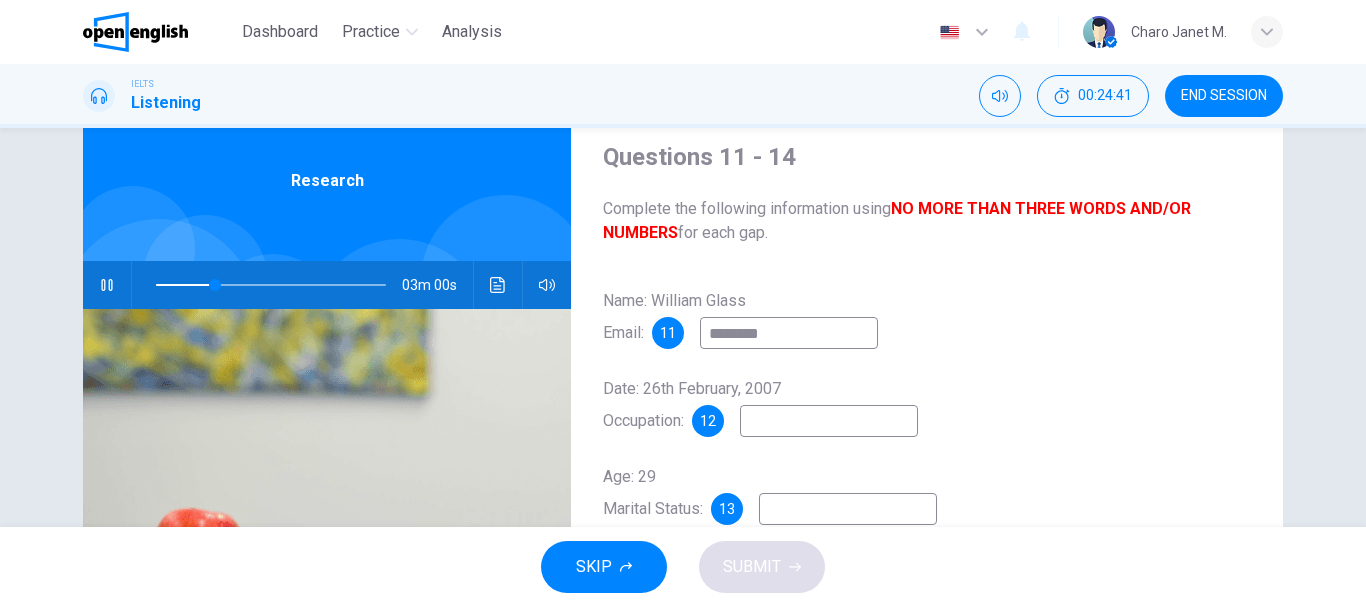 click on "********" at bounding box center [789, 333] 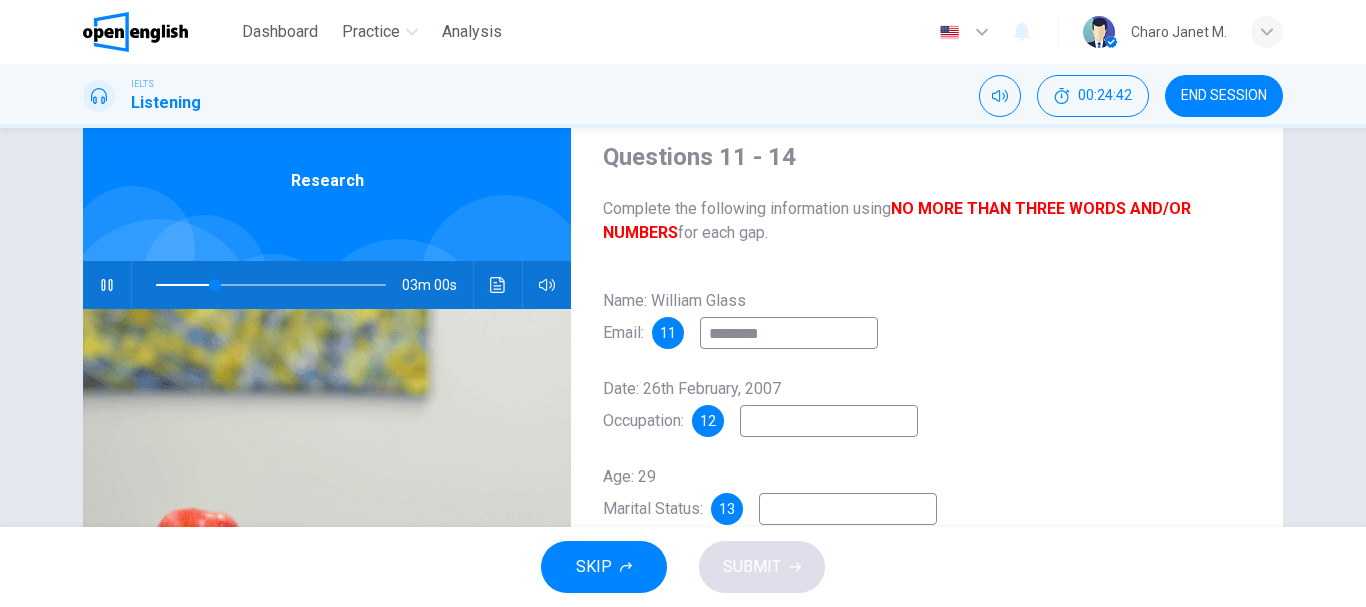 type on "**" 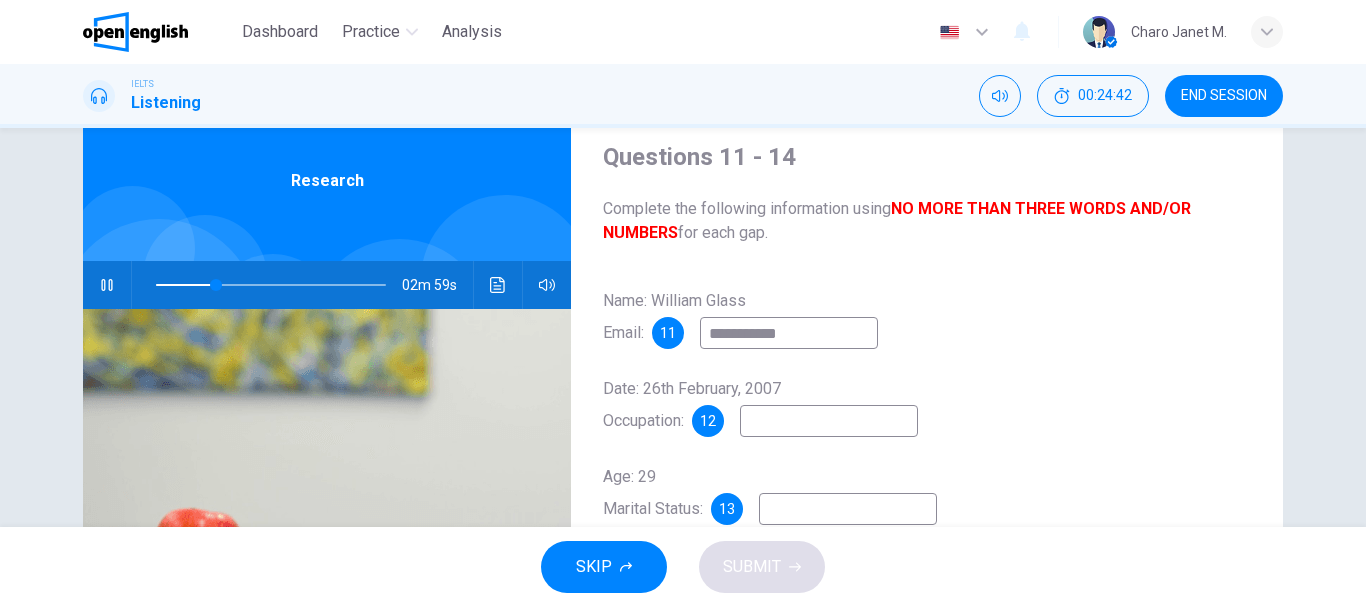 type on "**********" 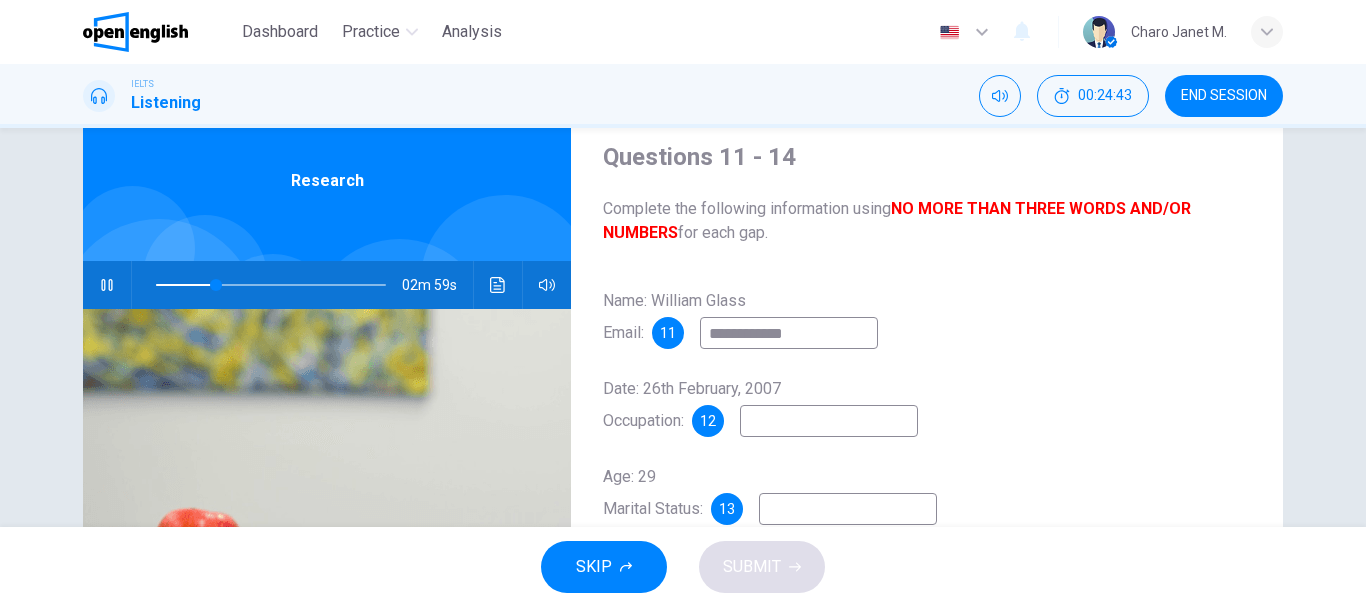 type on "**" 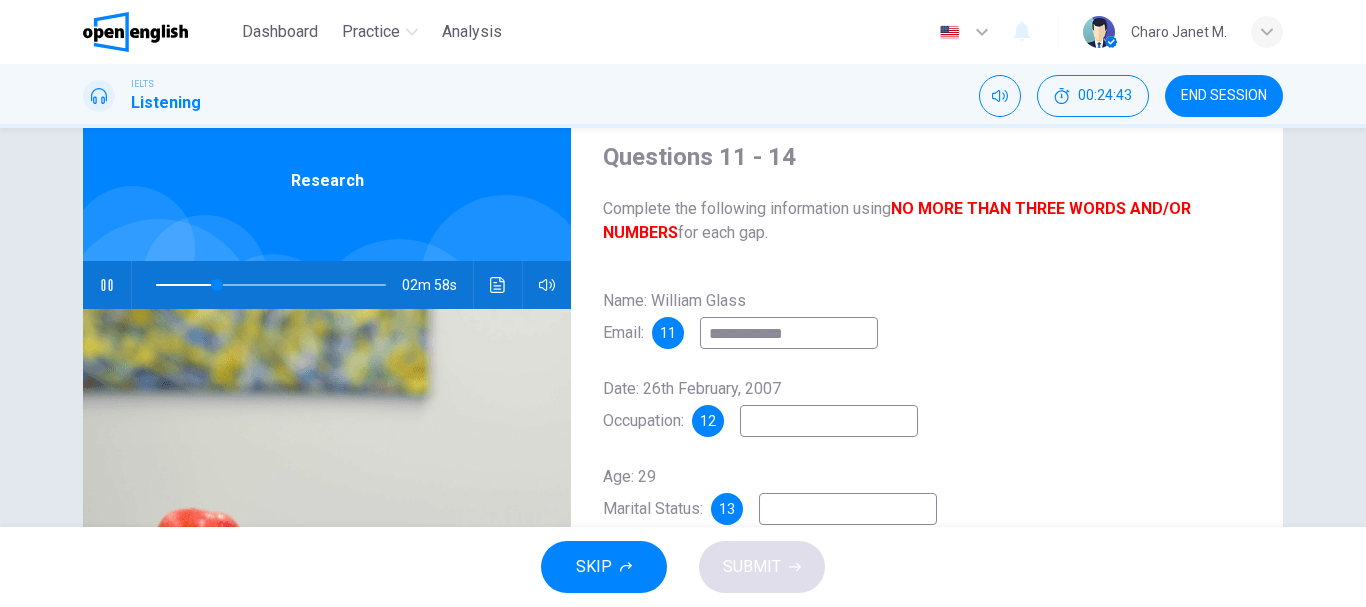 type on "**********" 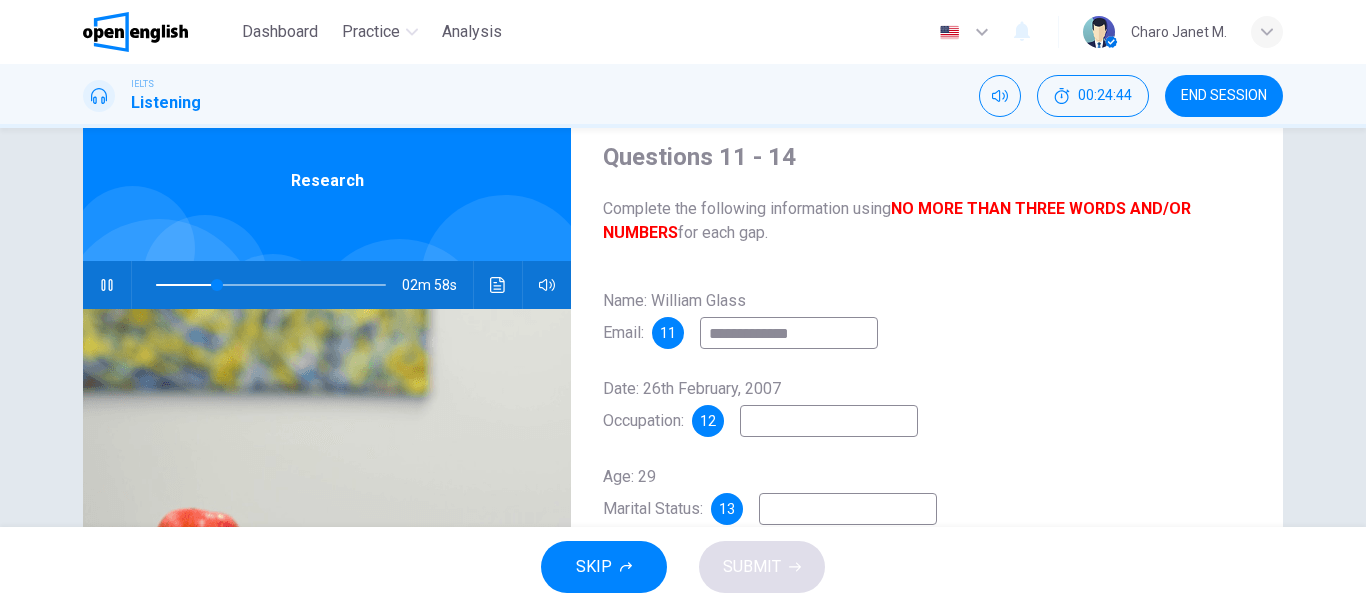 type on "**" 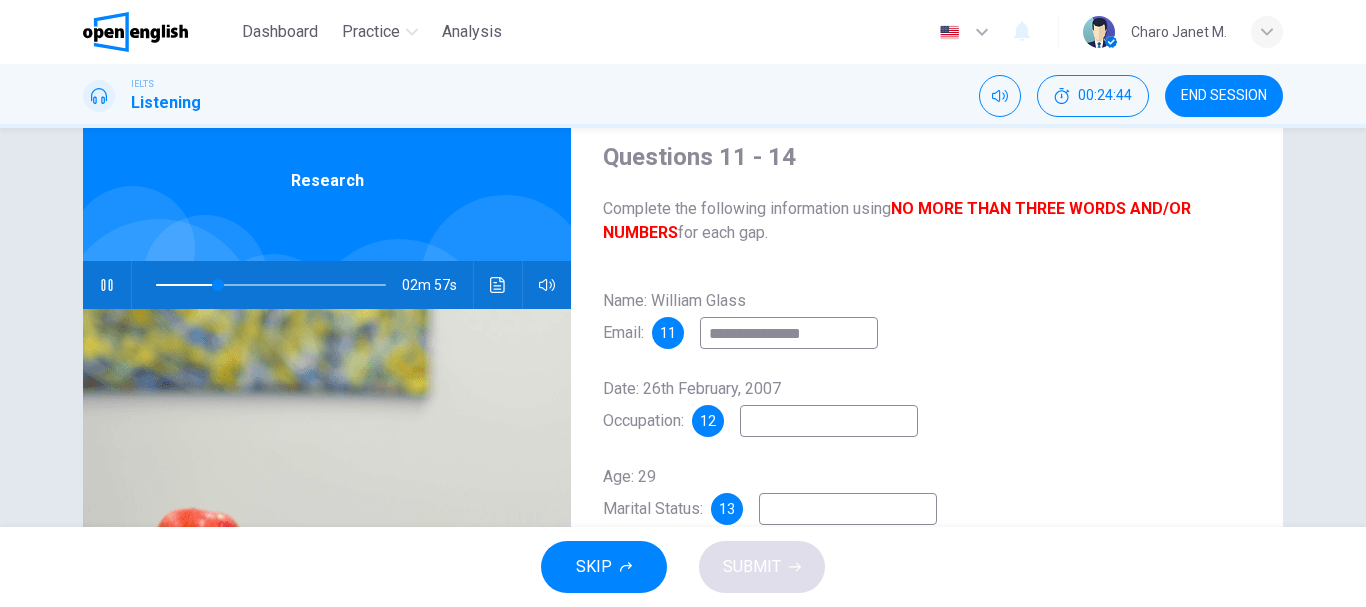 type on "**********" 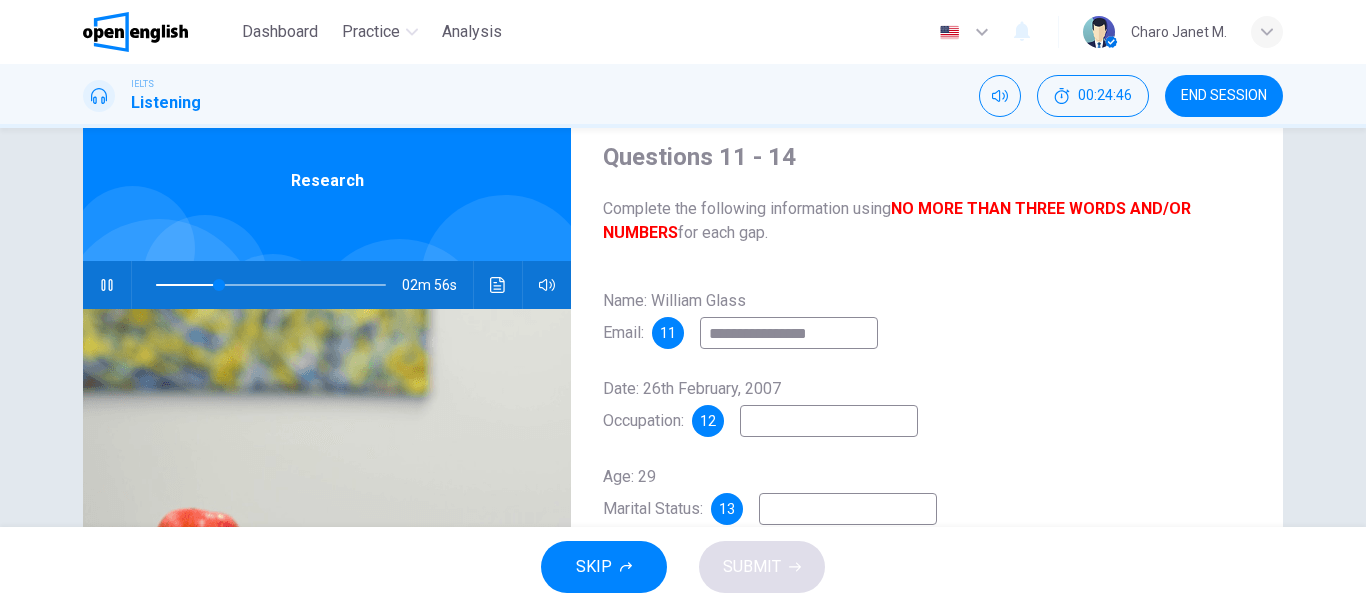 type on "**" 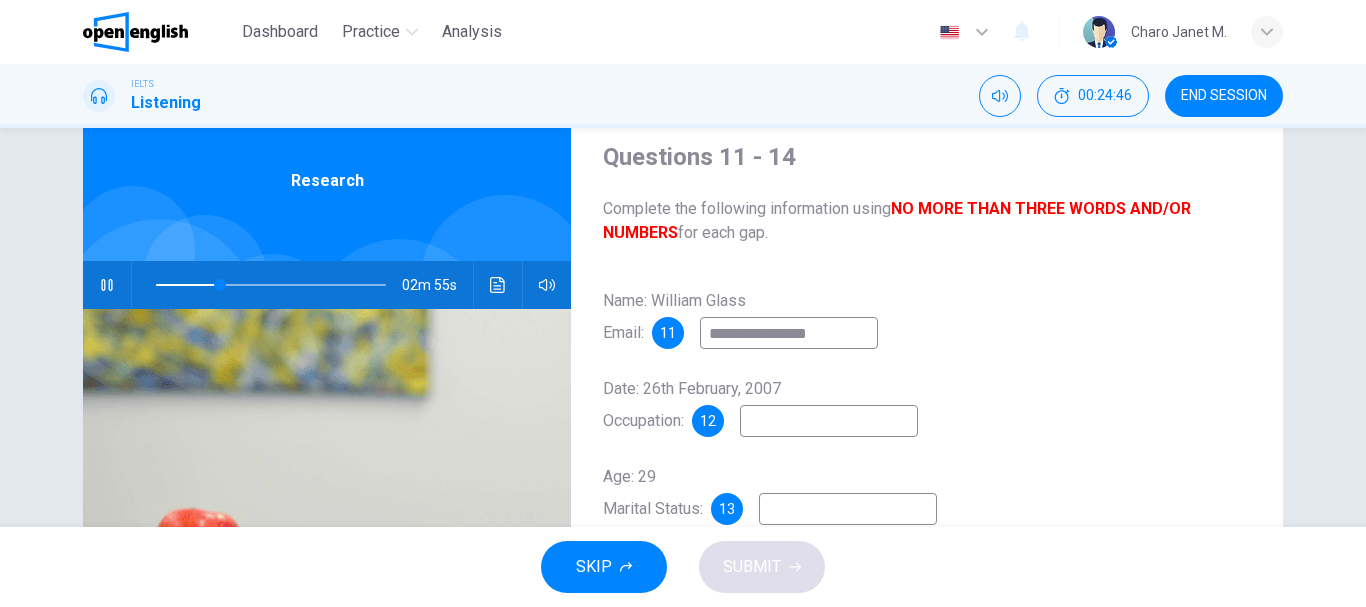 type on "**********" 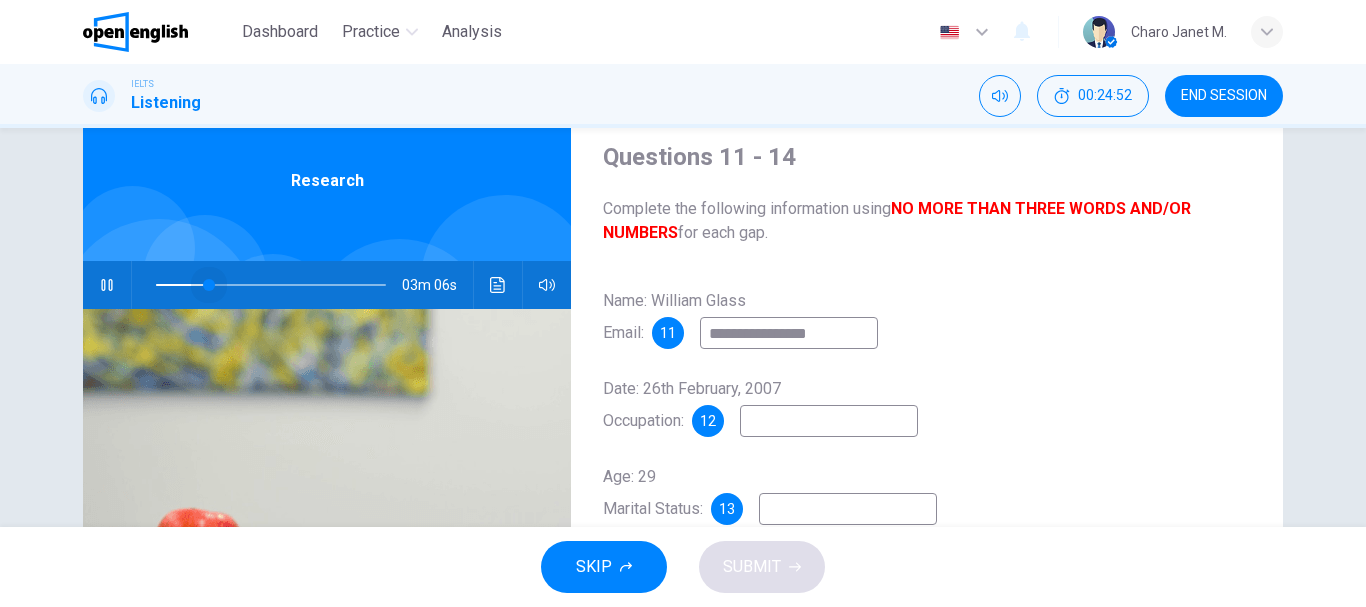 drag, startPoint x: 217, startPoint y: 285, endPoint x: 205, endPoint y: 290, distance: 13 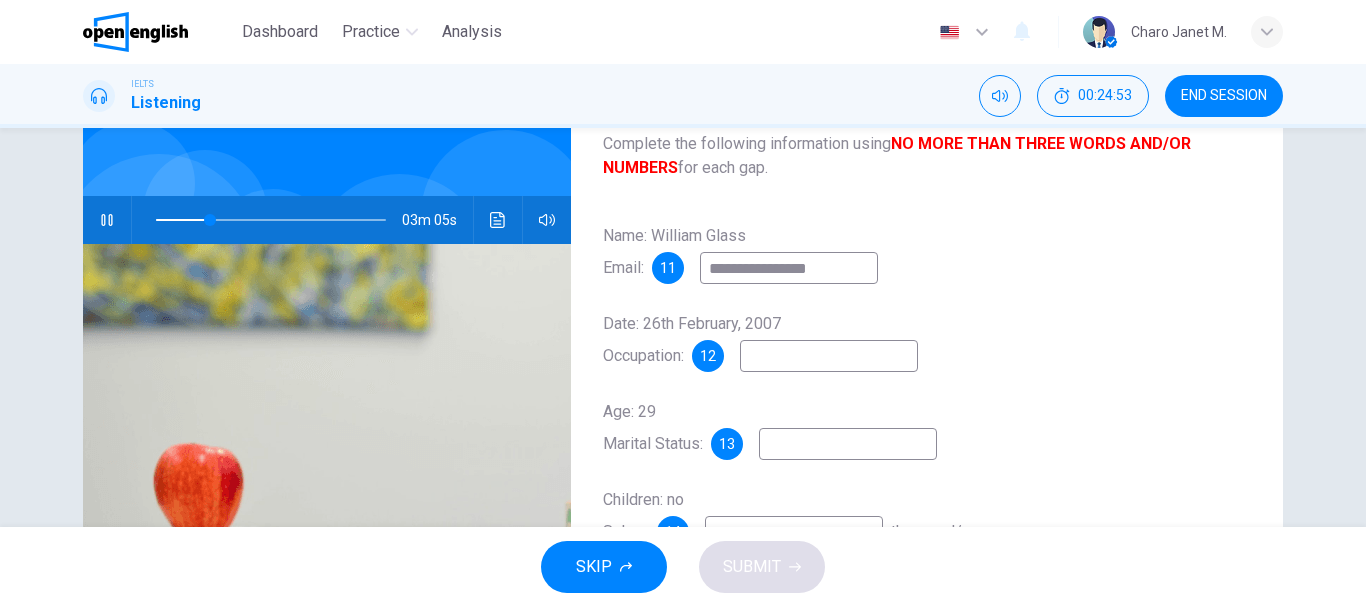 scroll, scrollTop: 133, scrollLeft: 0, axis: vertical 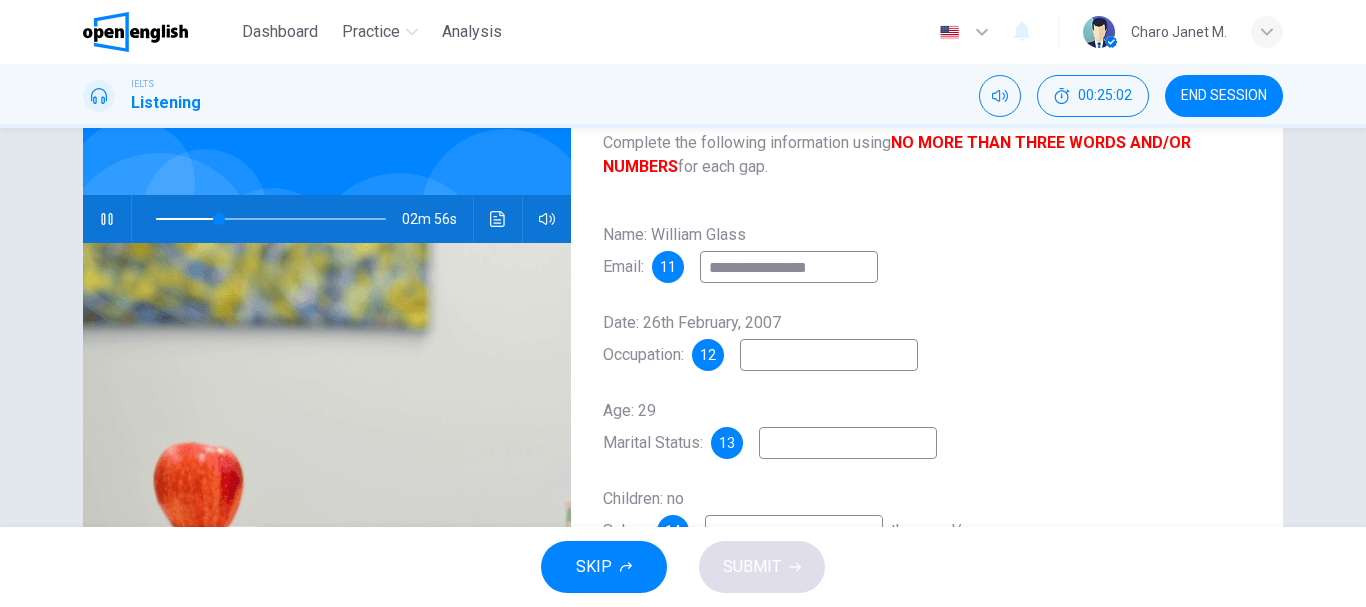 click at bounding box center (829, 355) 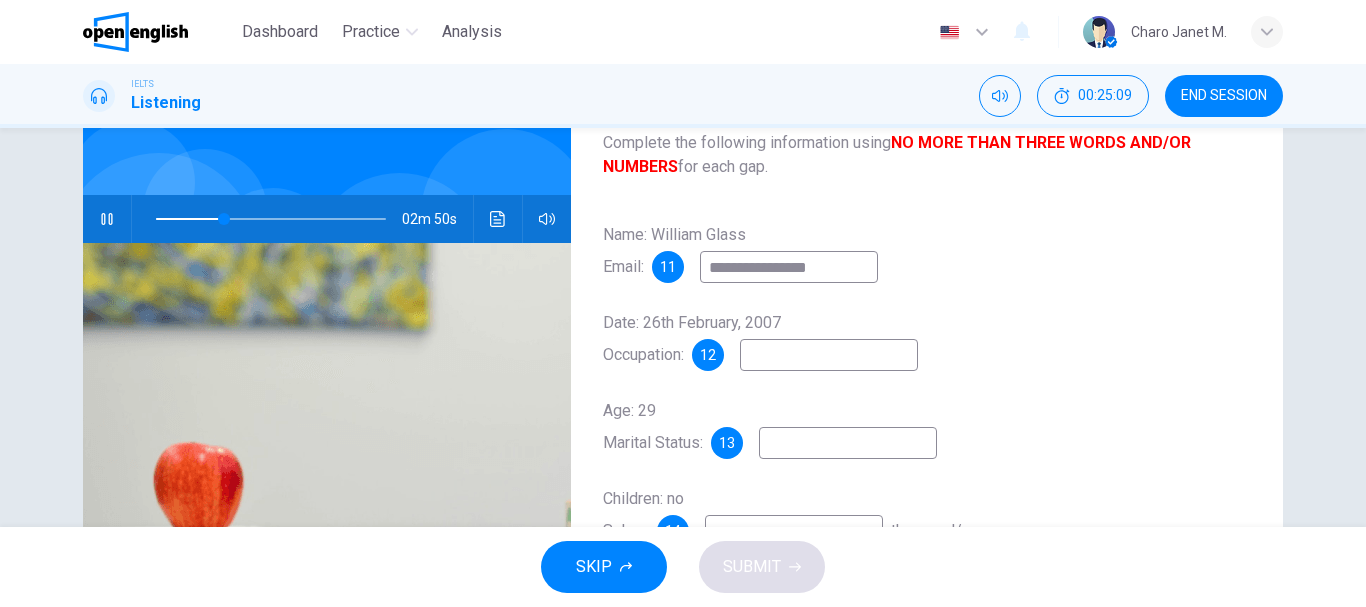 type on "**" 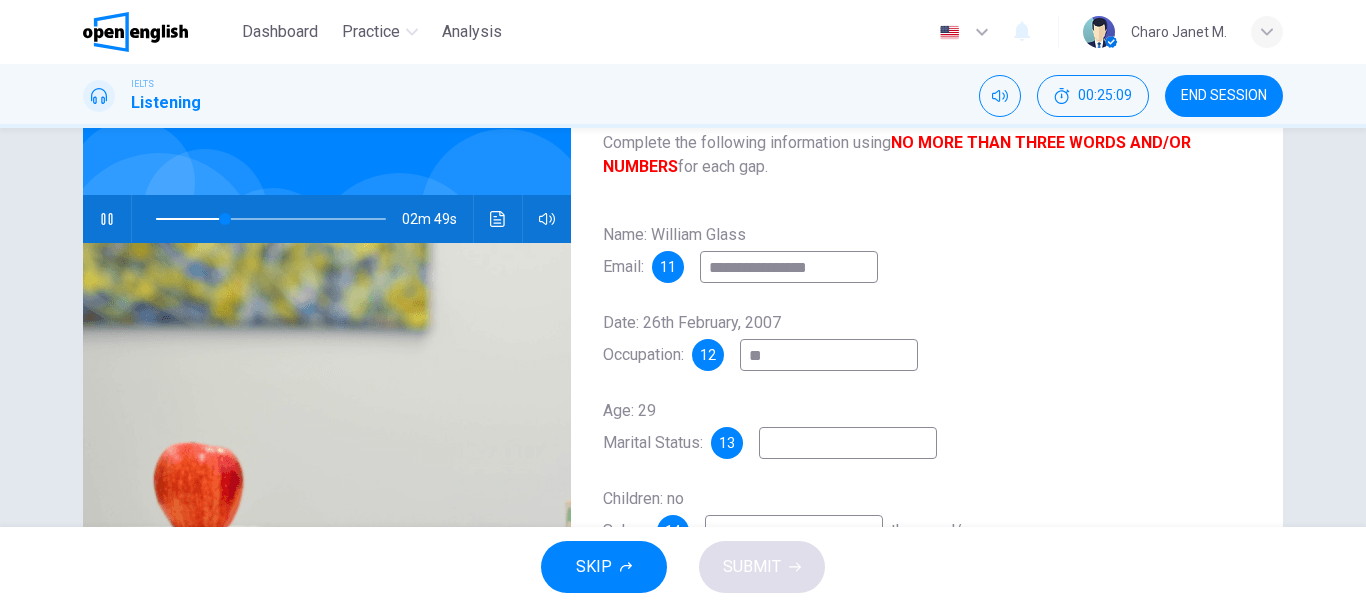 type on "***" 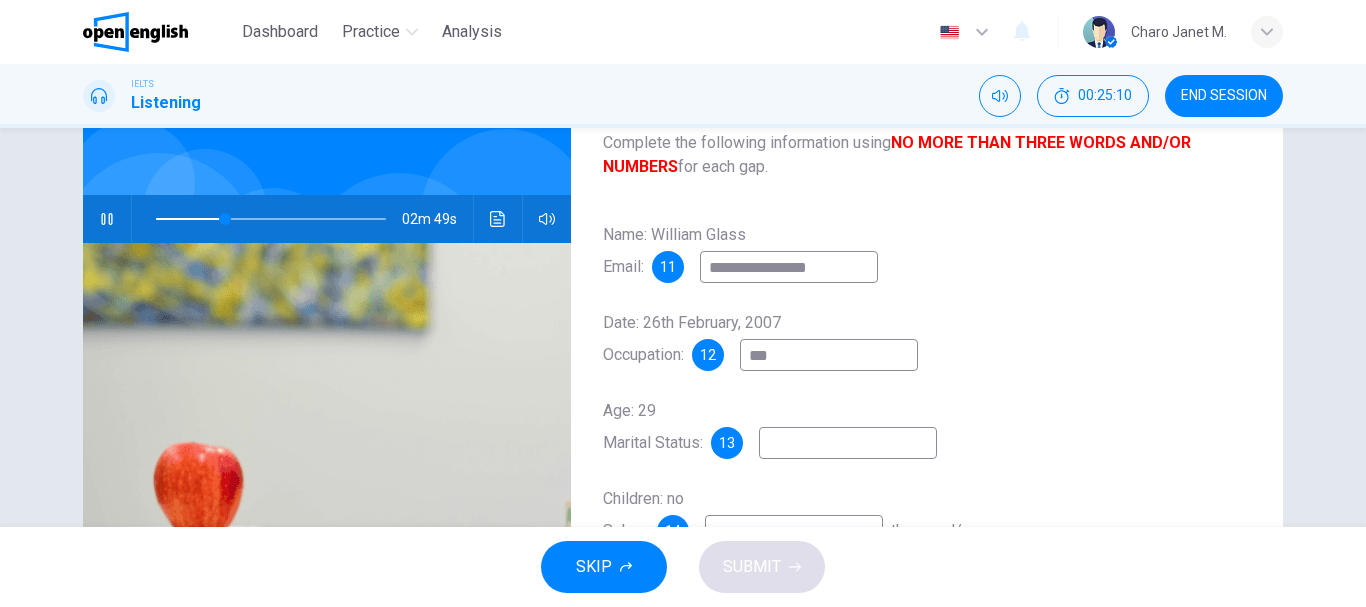 type on "**" 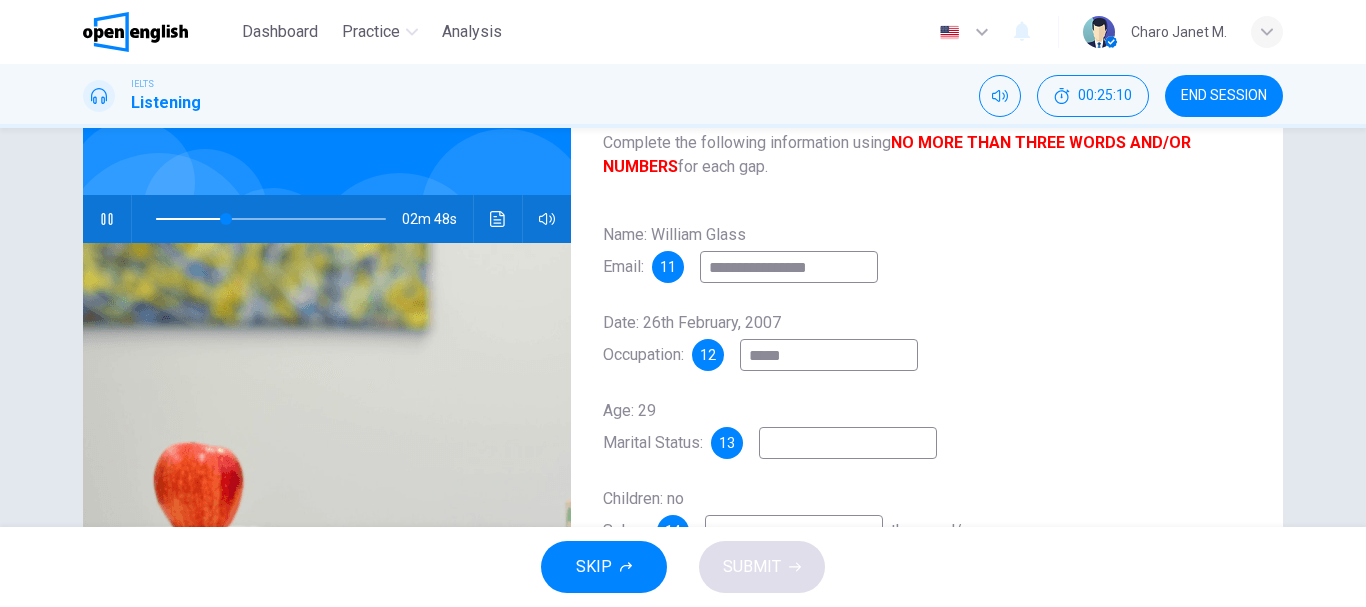 type on "*****" 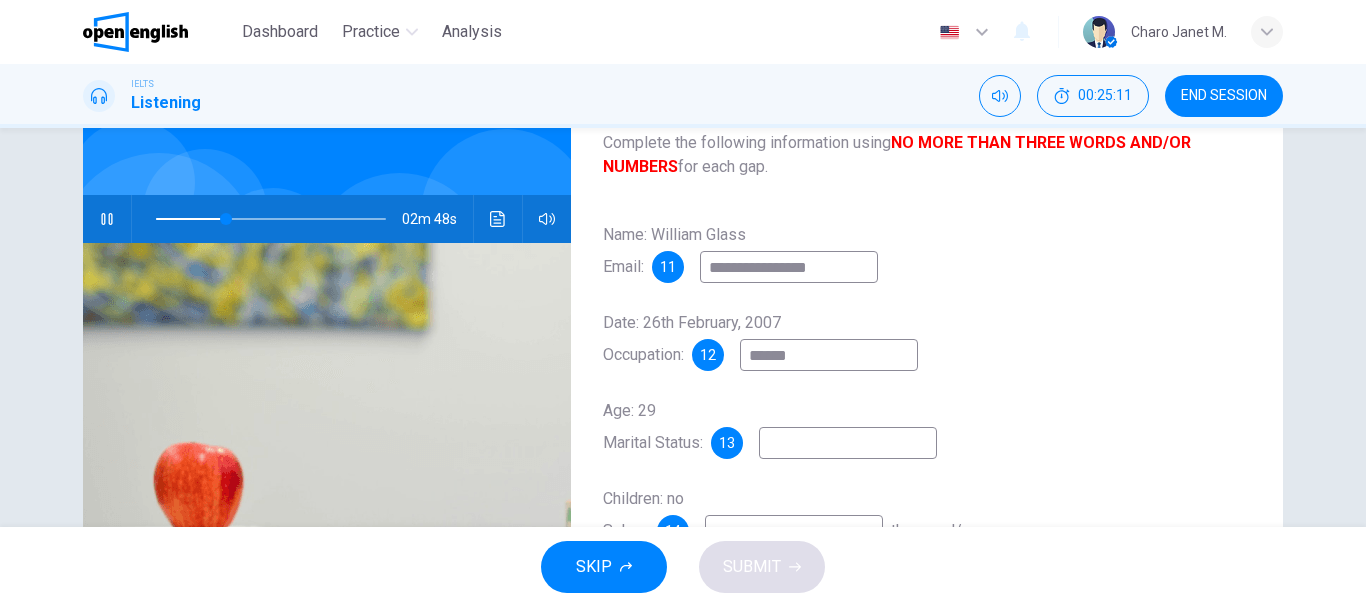 type on "**" 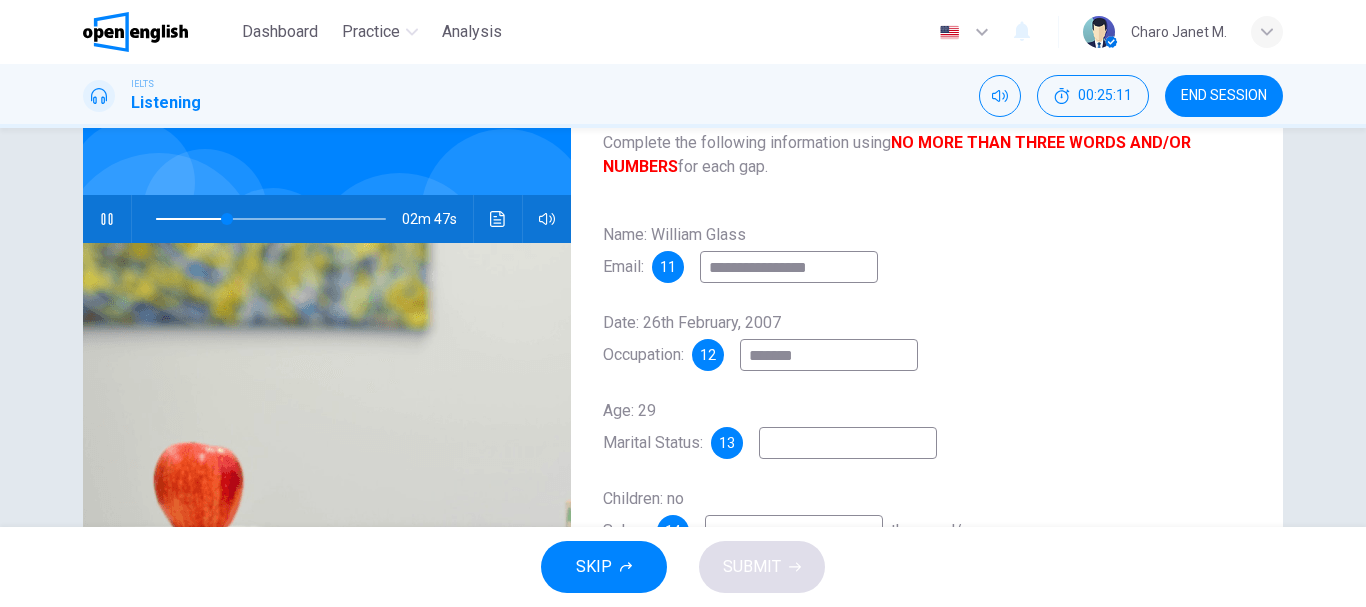 type on "********" 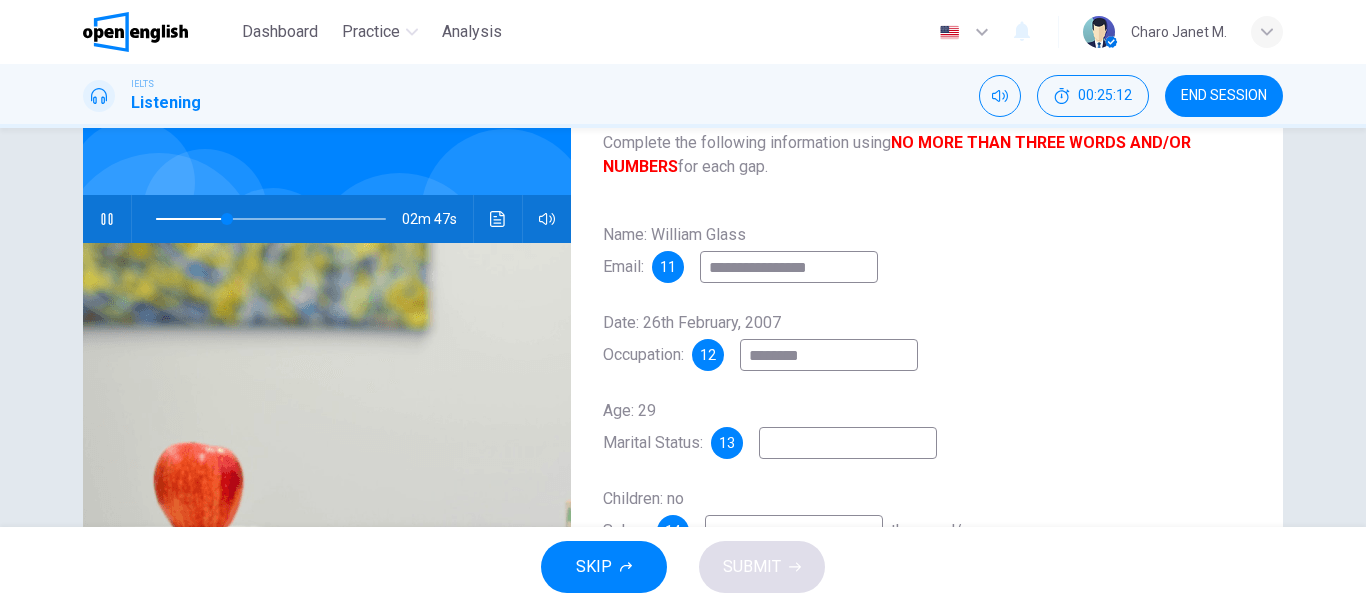type on "**" 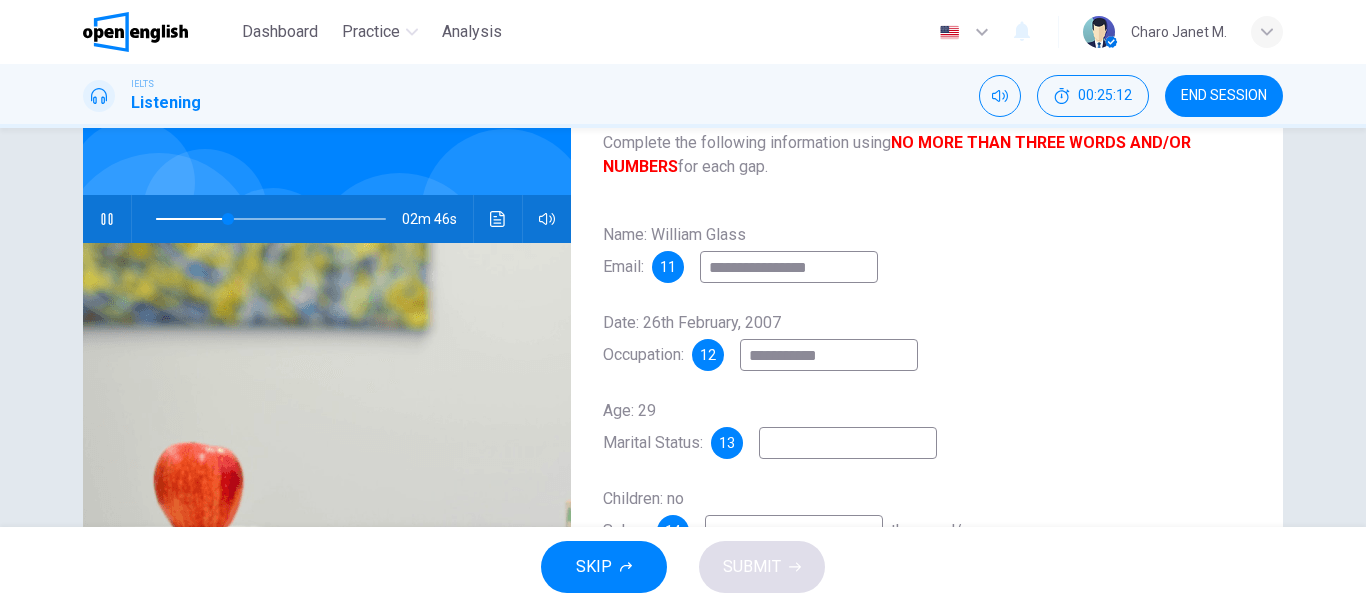type on "**********" 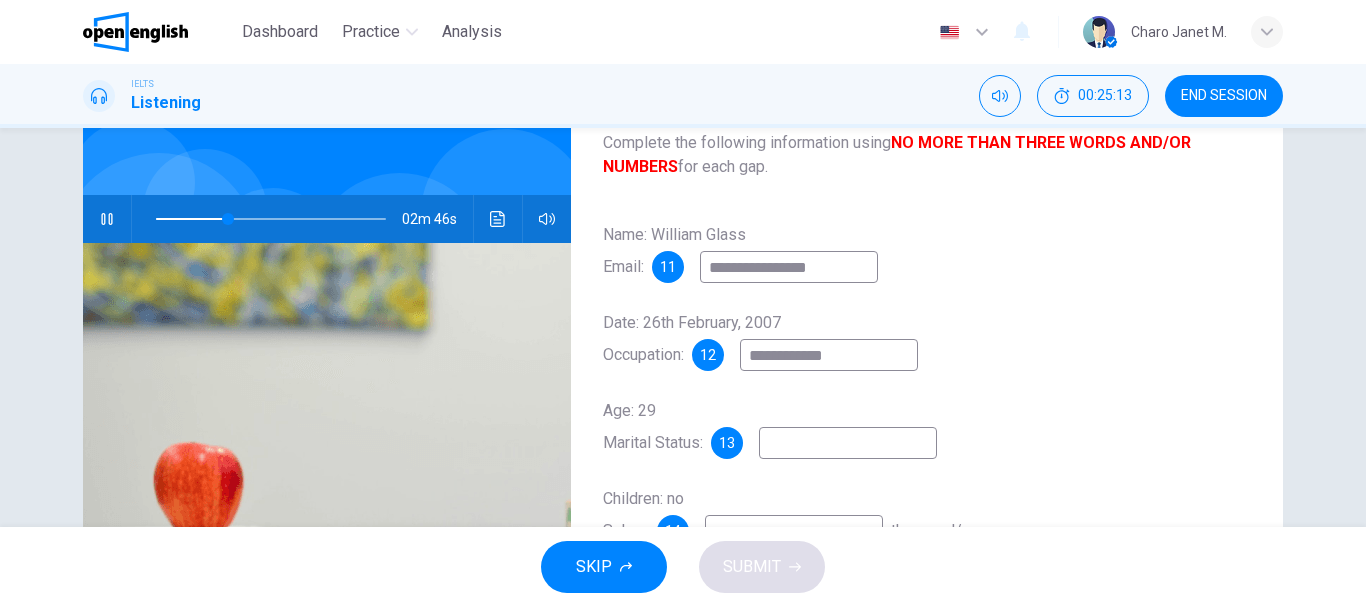 type on "**" 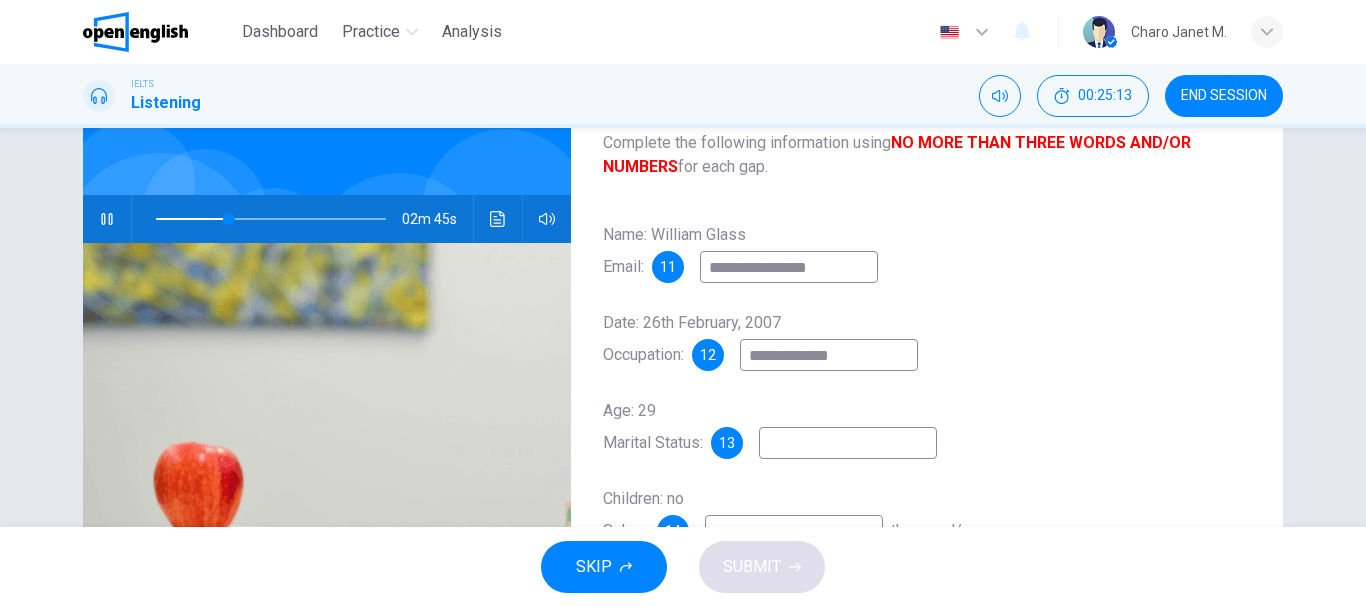 type on "**********" 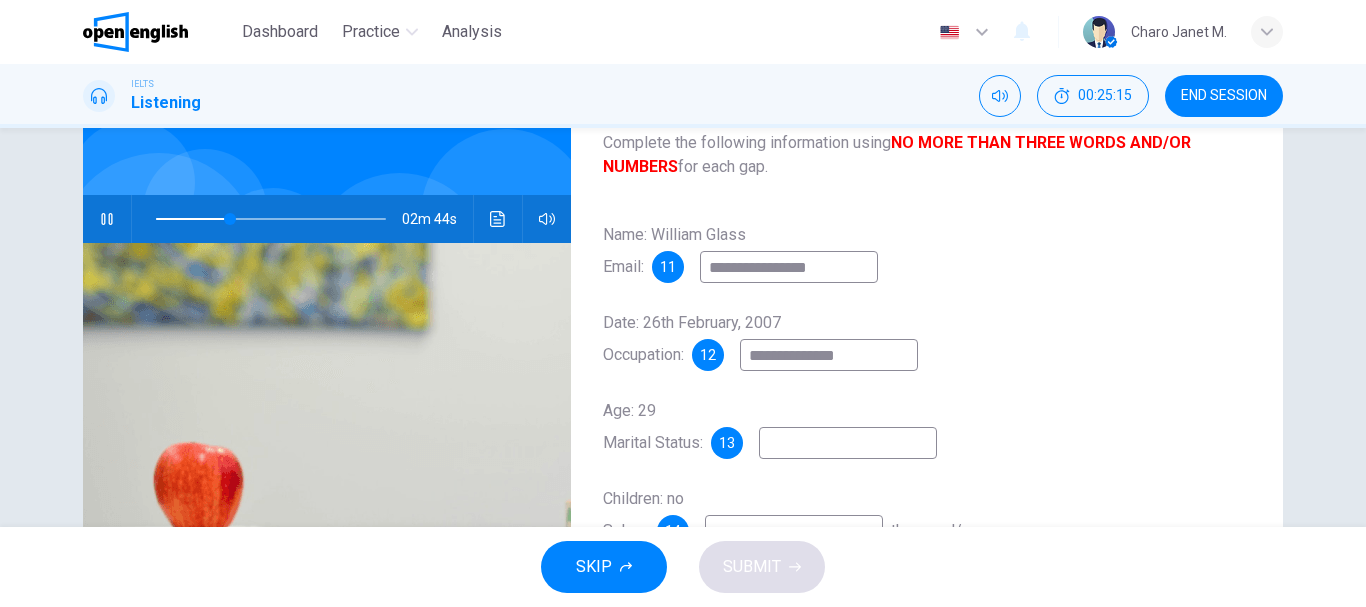 type on "**" 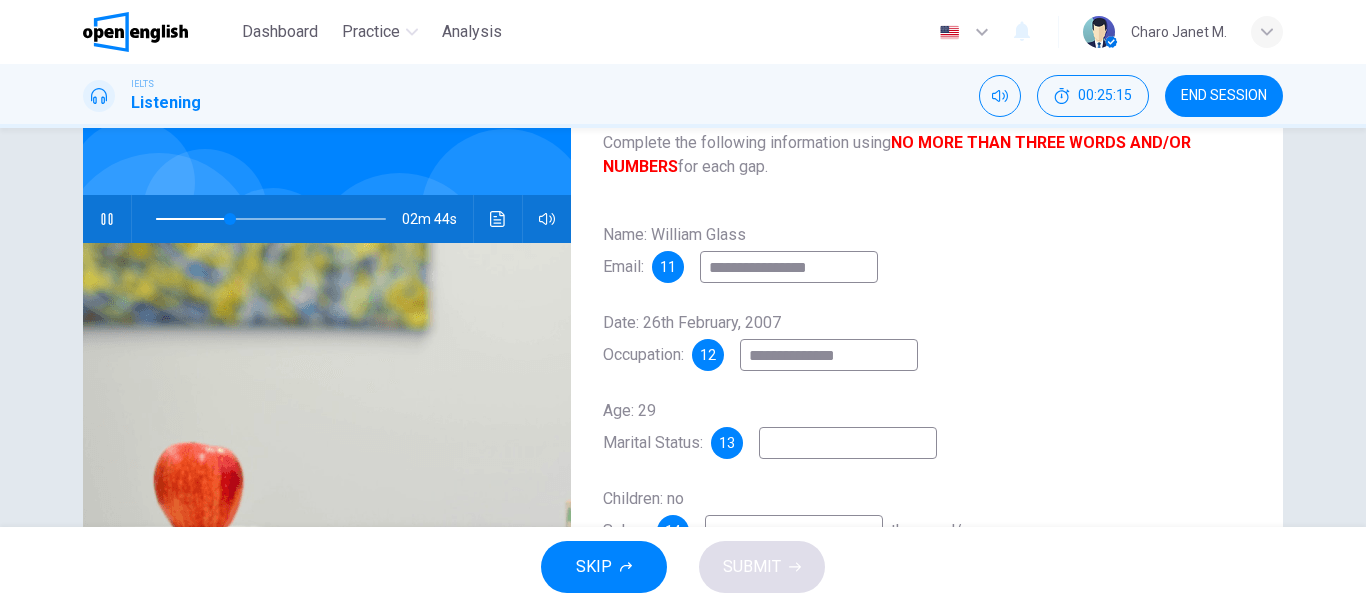 type on "**********" 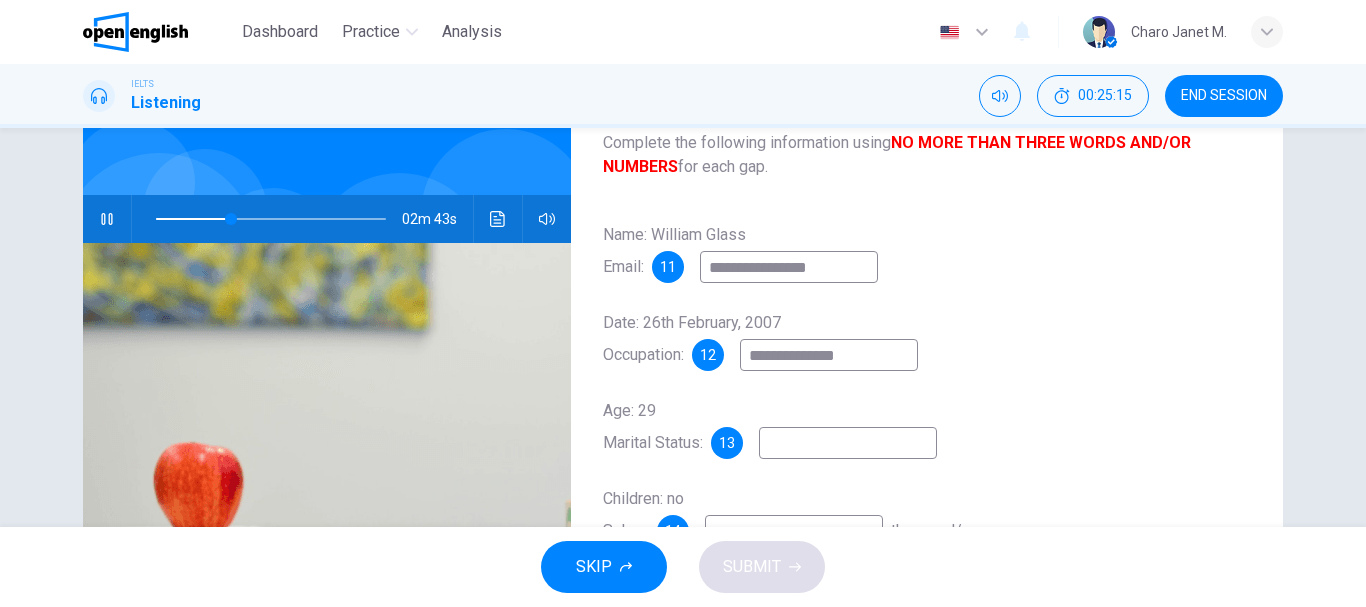 click at bounding box center [848, 443] 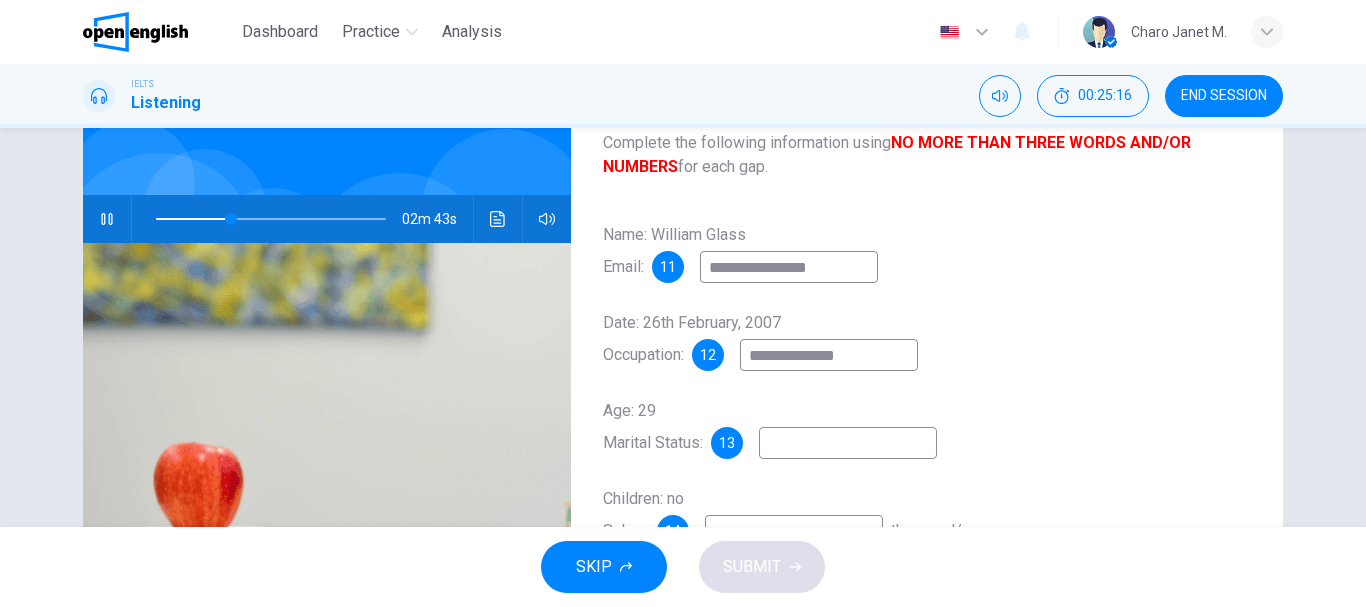 type on "**" 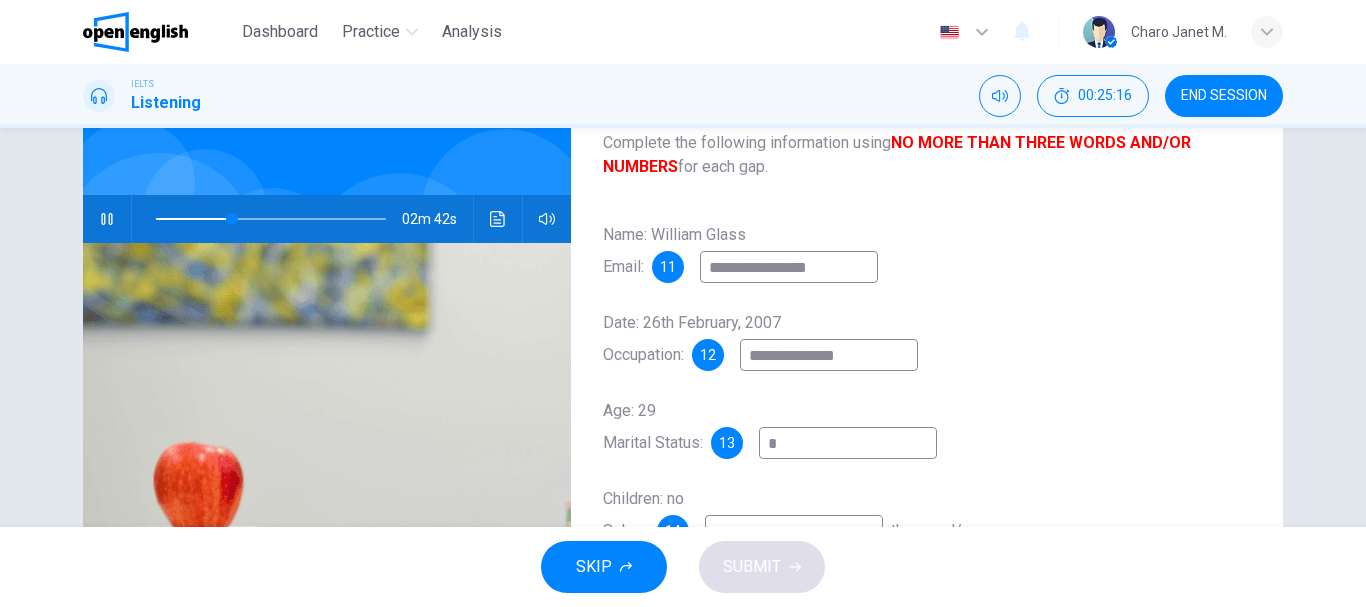 type on "**" 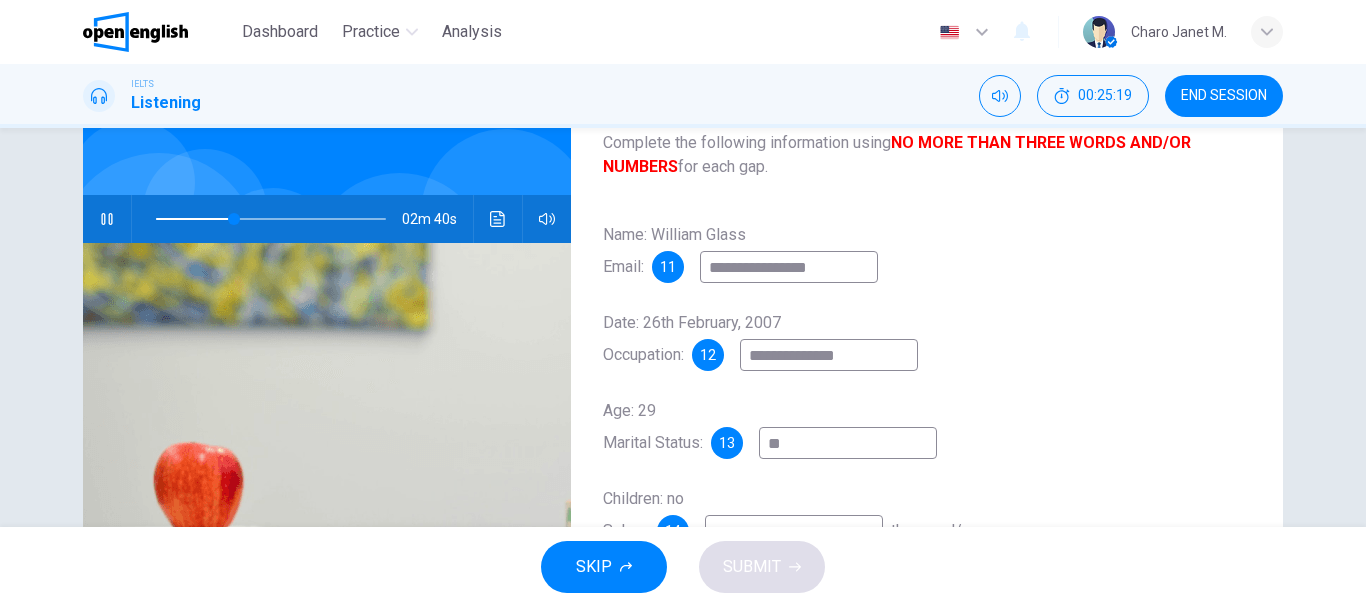 type on "**" 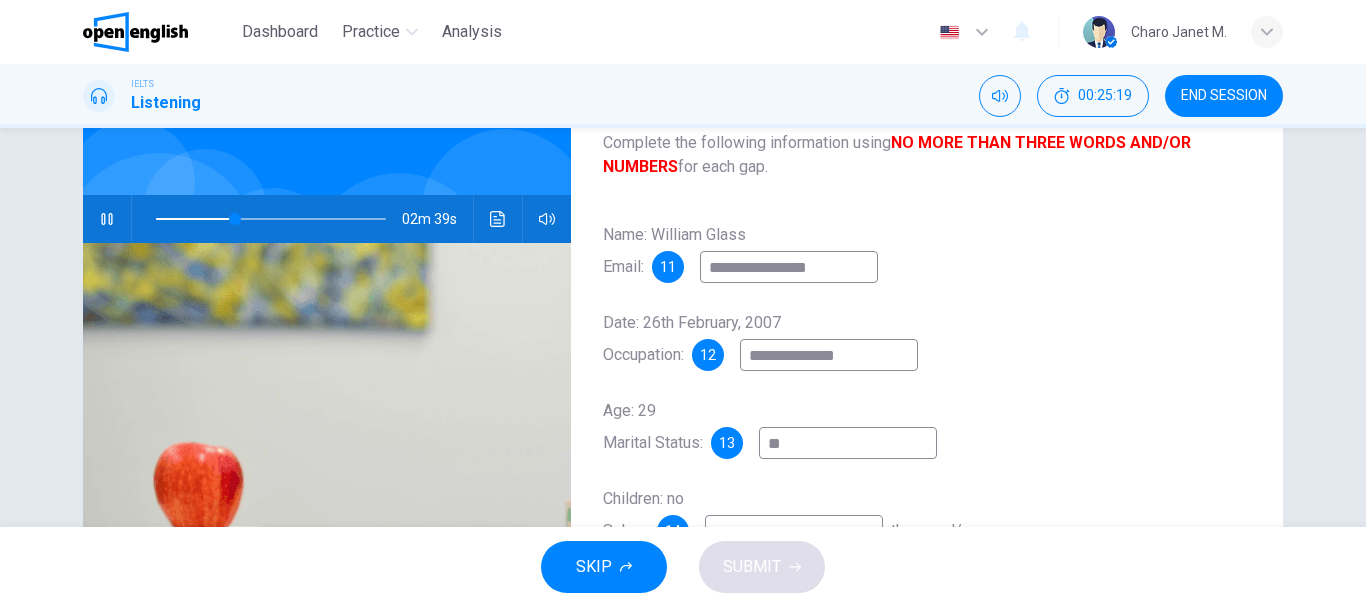 type on "*" 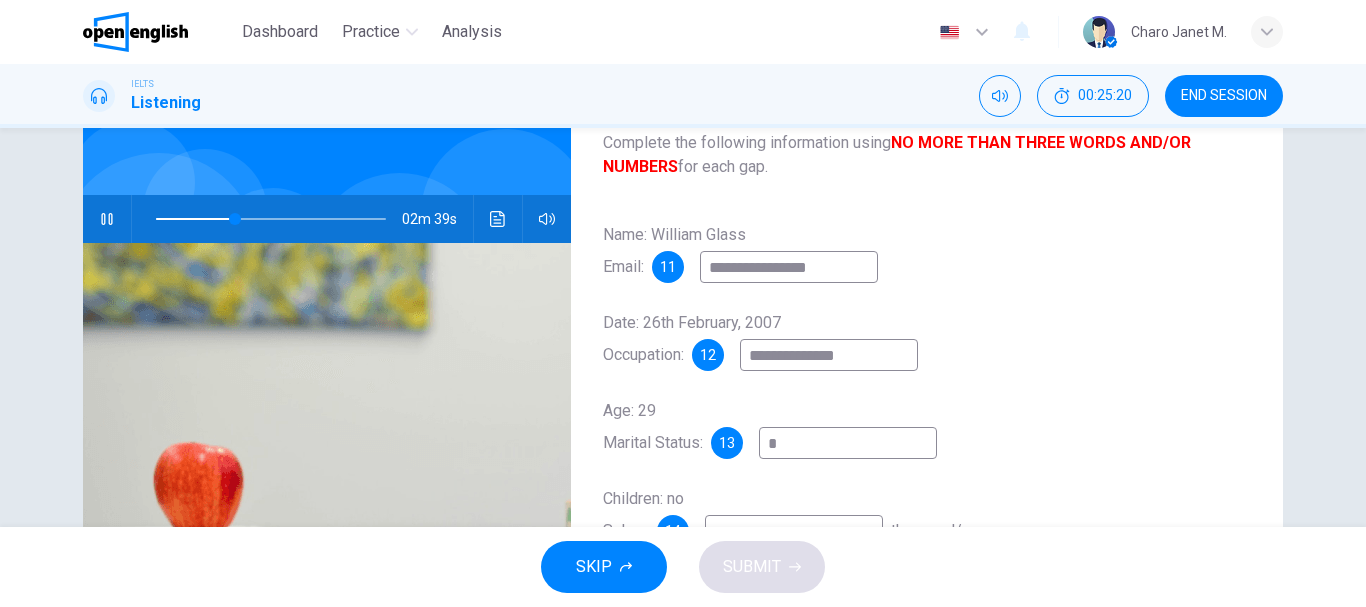 type on "**" 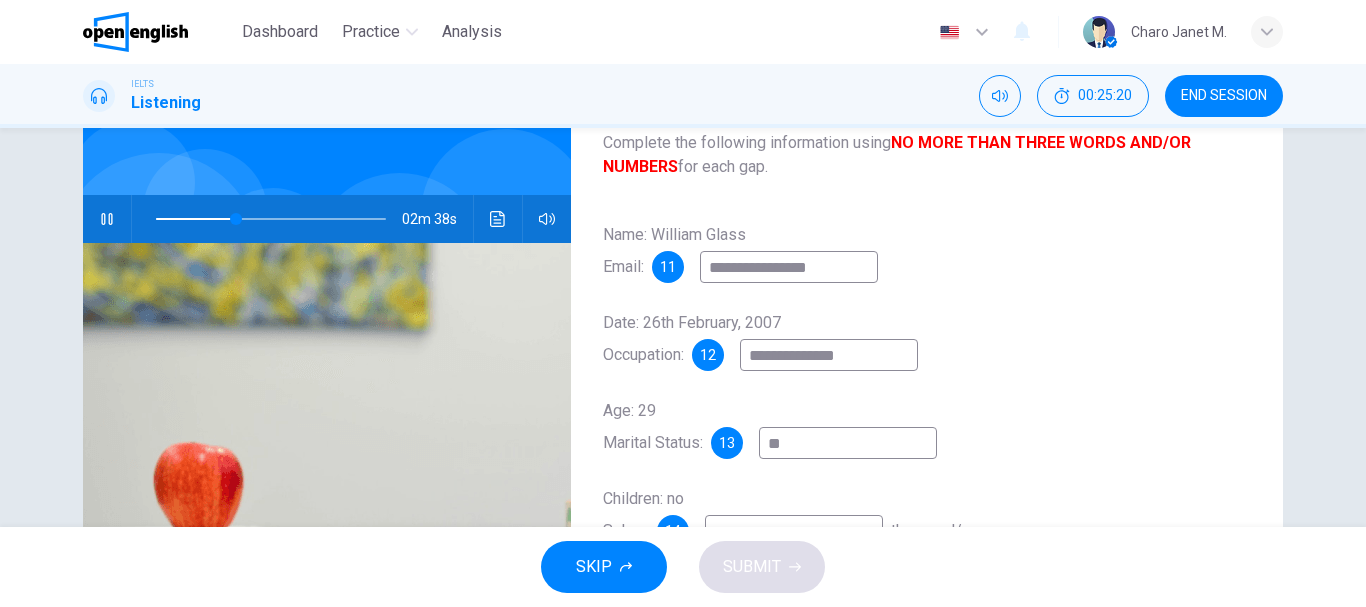 type on "***" 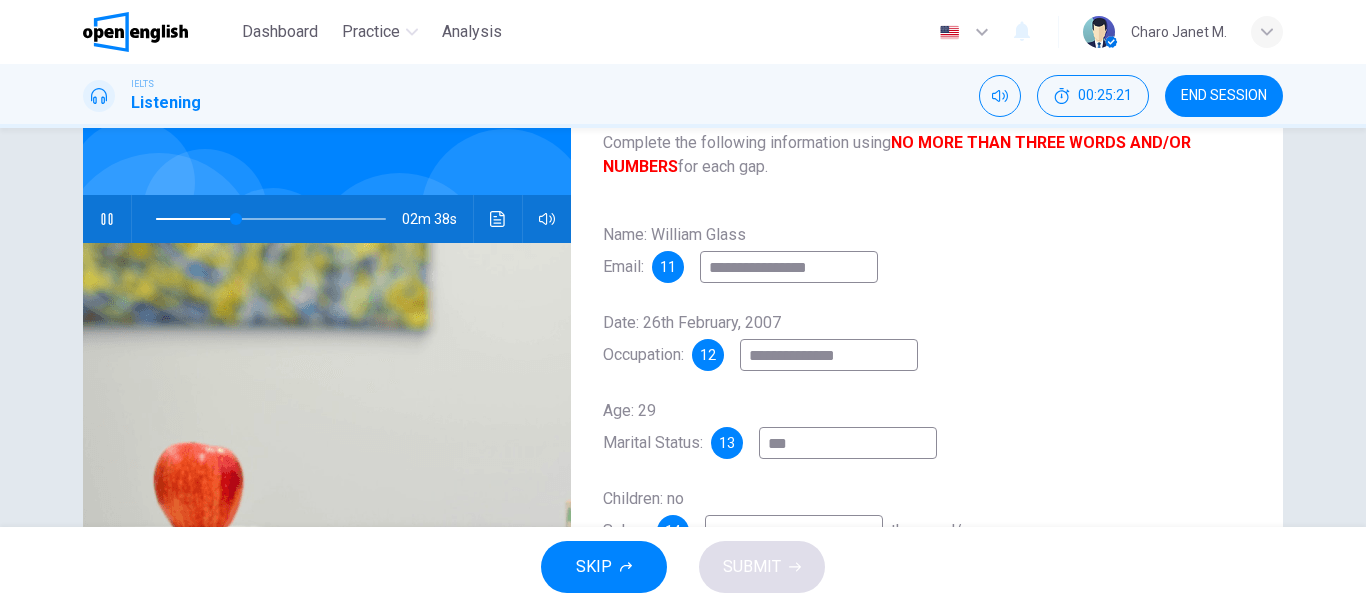 type on "**" 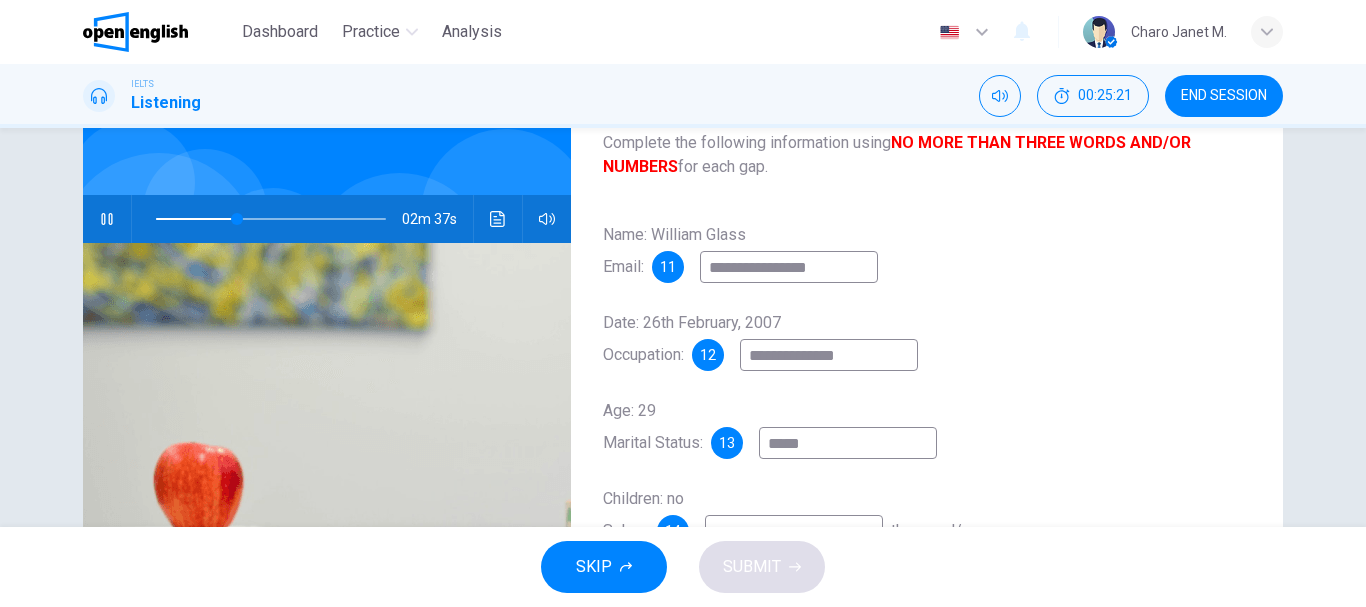 type on "******" 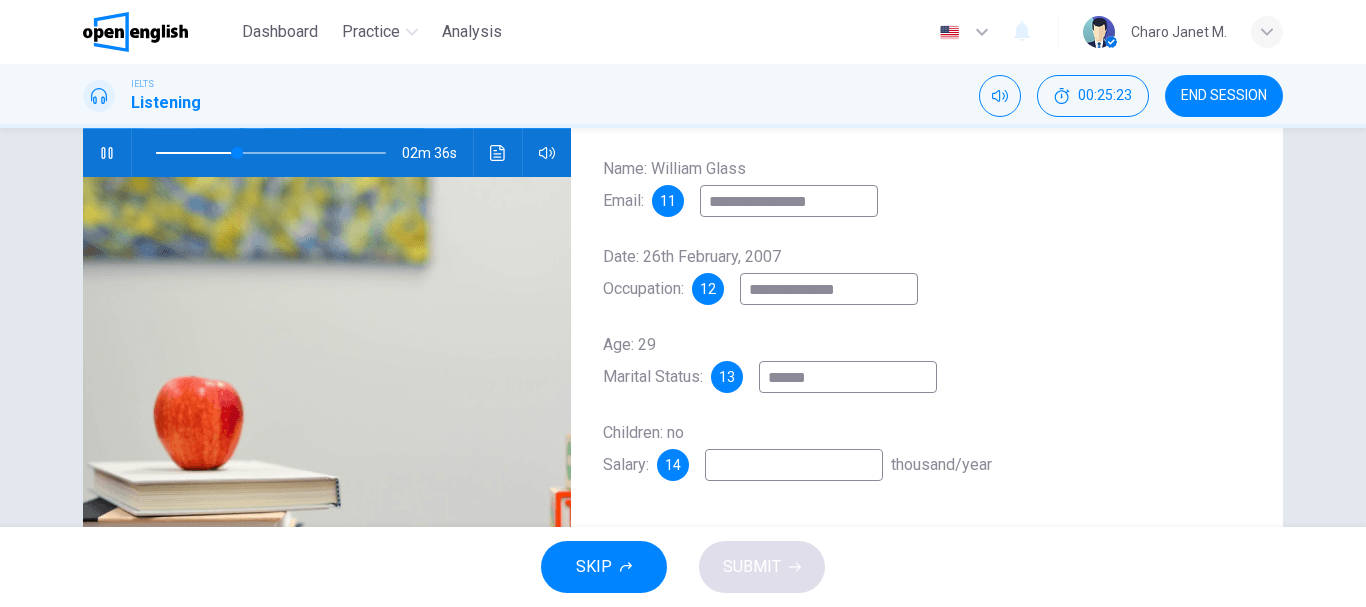 scroll, scrollTop: 200, scrollLeft: 0, axis: vertical 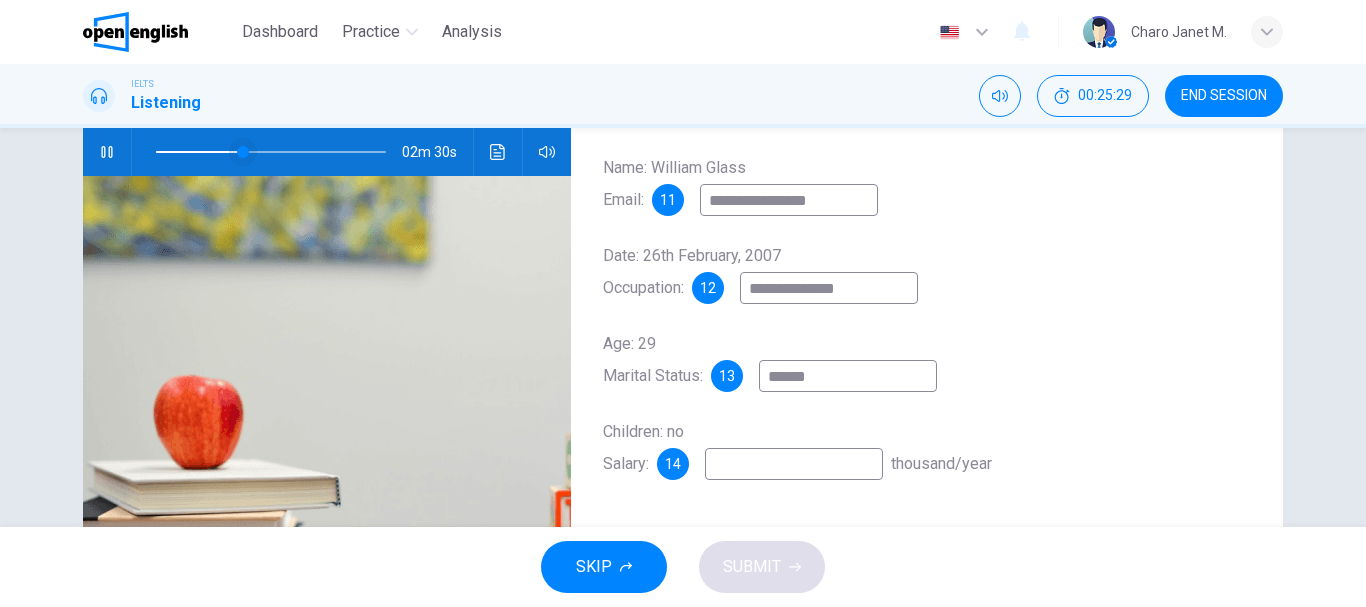 type on "**" 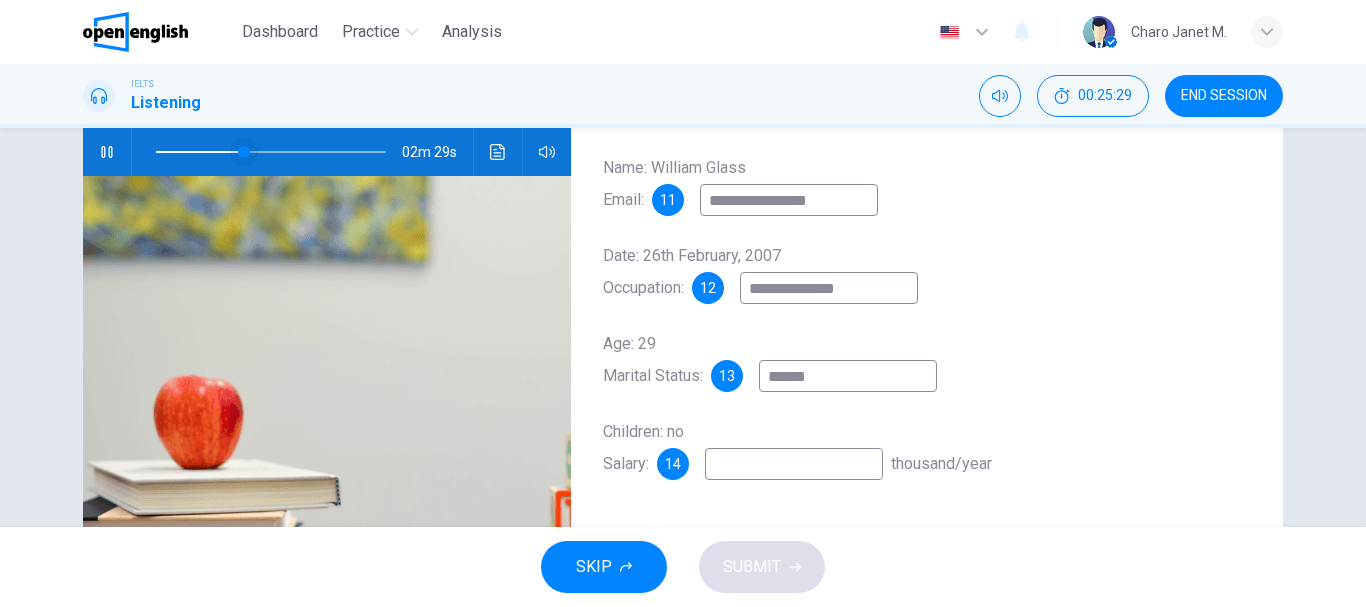type on "******" 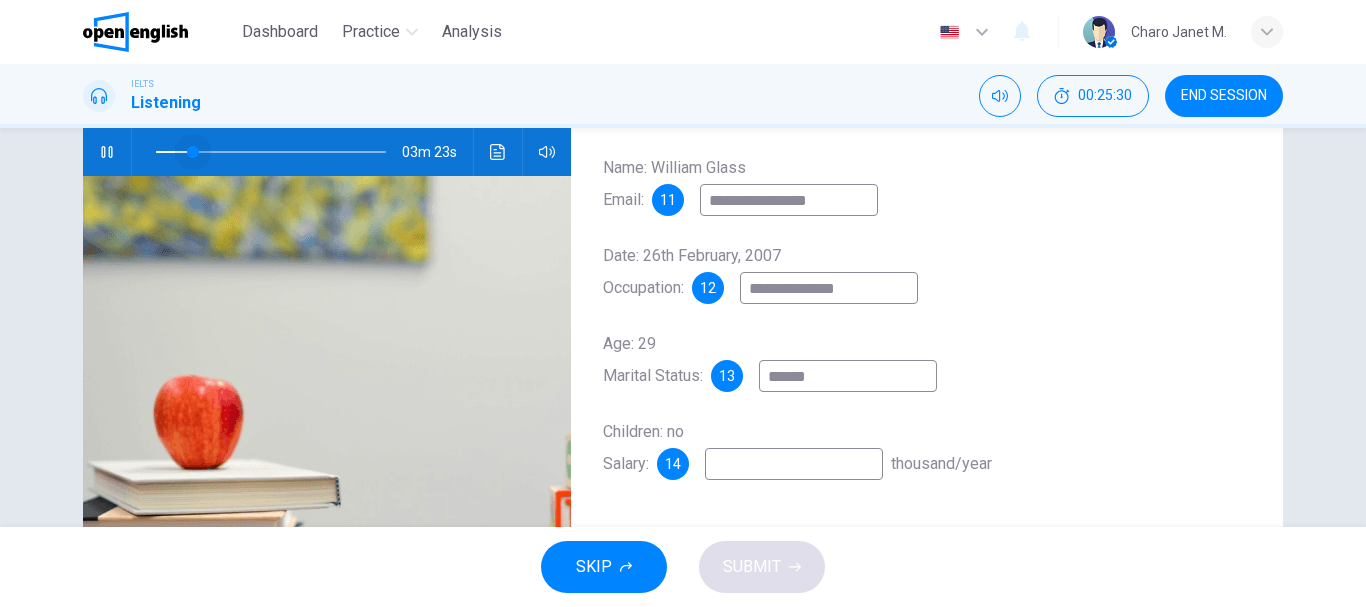 drag, startPoint x: 224, startPoint y: 149, endPoint x: 188, endPoint y: 163, distance: 38.626415 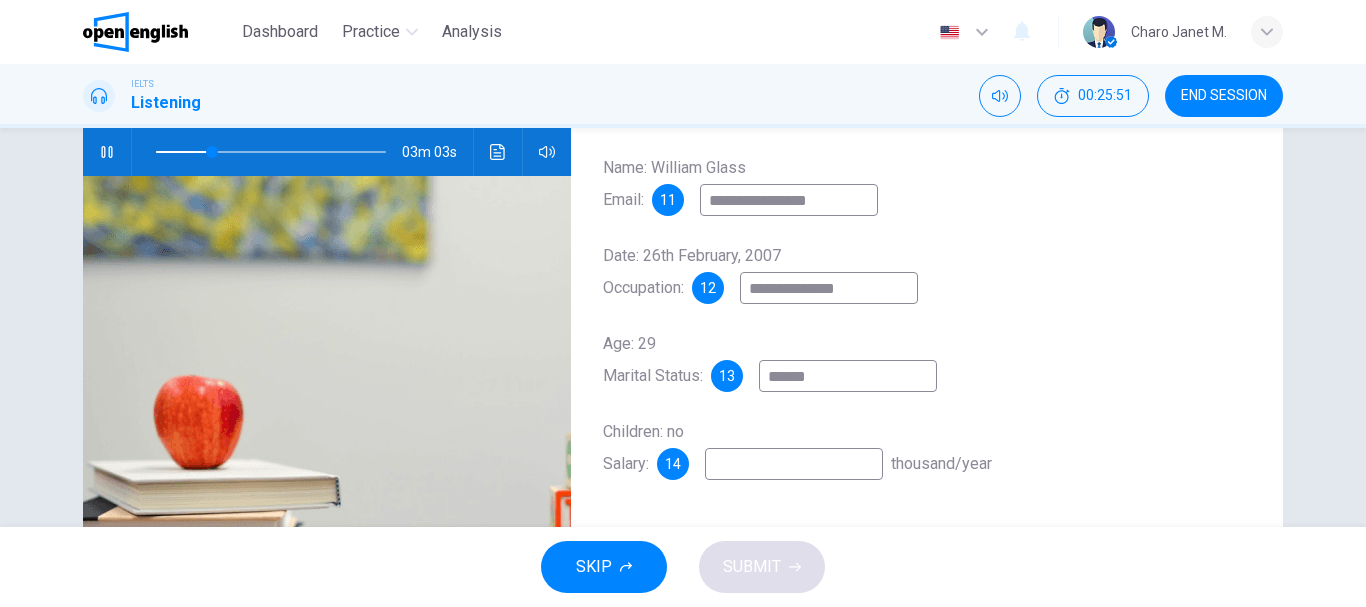 click on "**********" at bounding box center (789, 200) 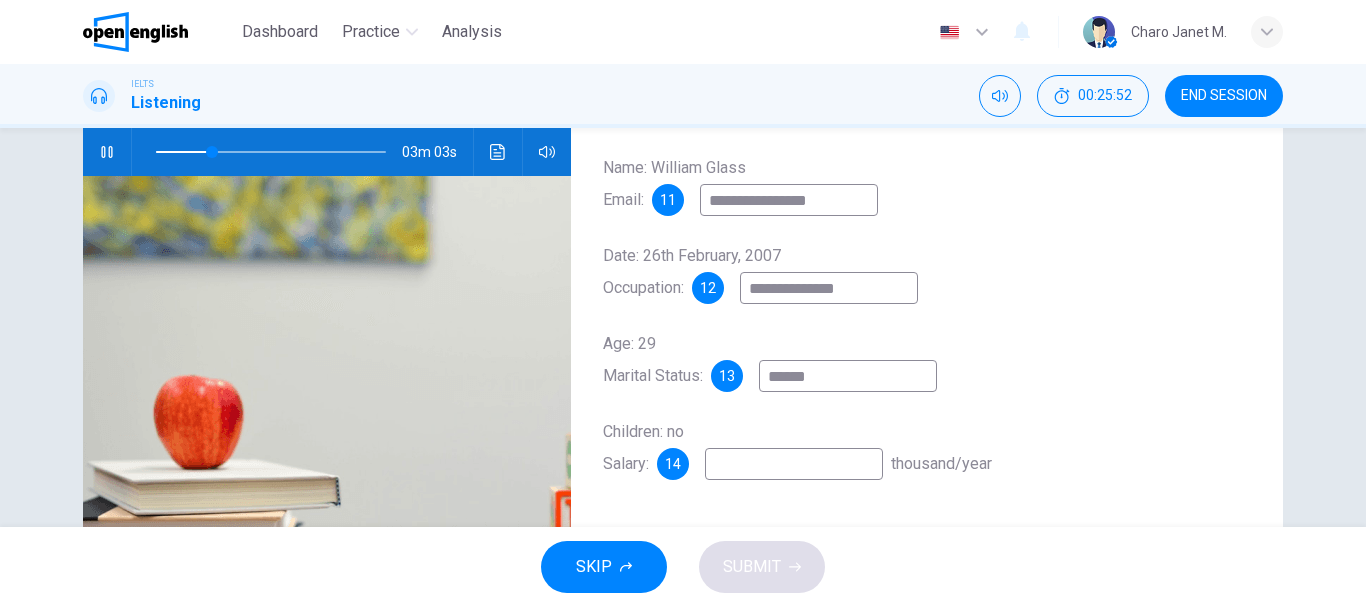 type on "**" 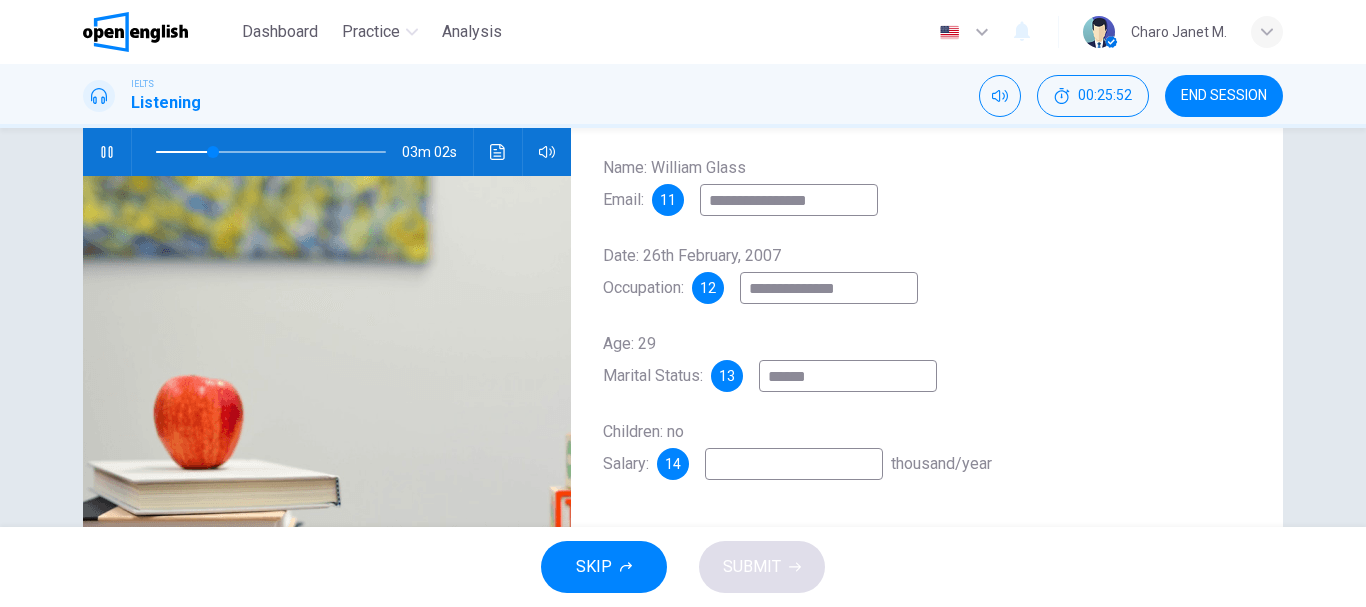 type on "**********" 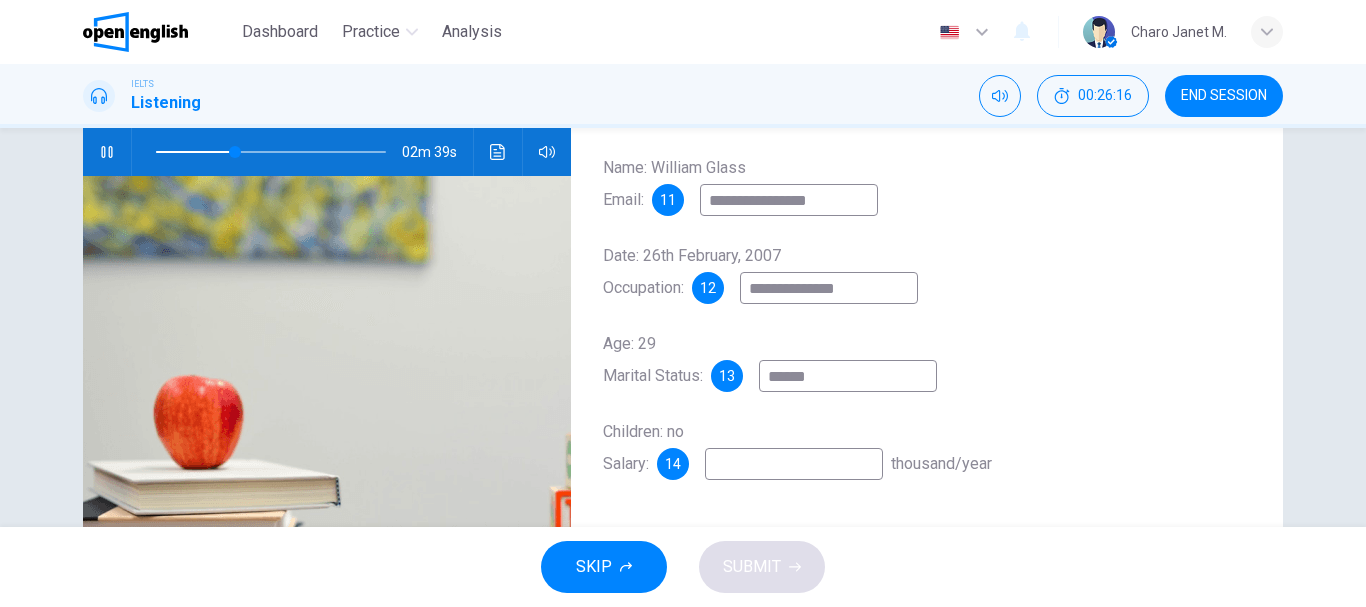type on "**" 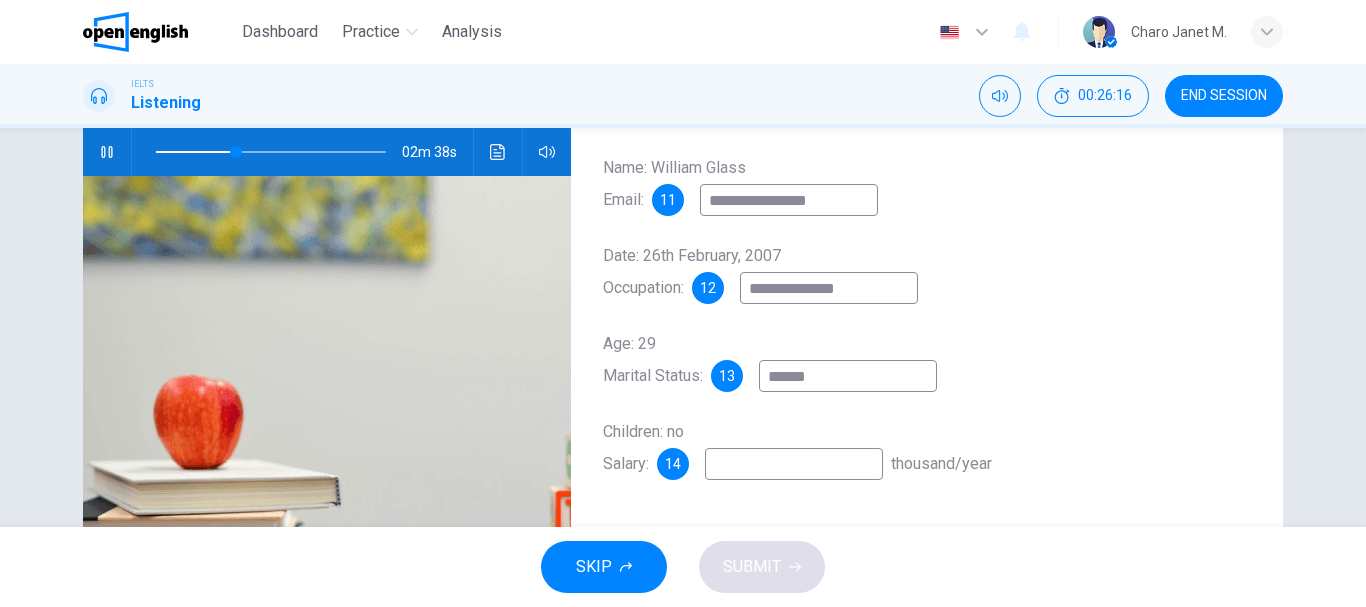 type on "**********" 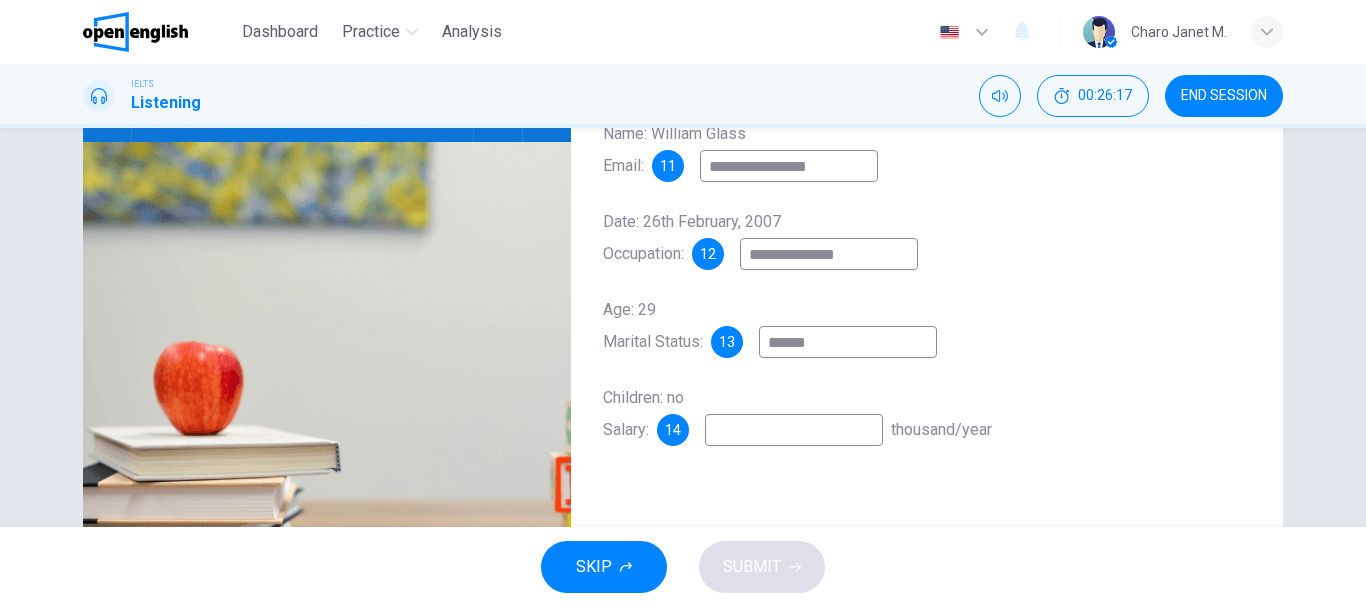scroll, scrollTop: 267, scrollLeft: 0, axis: vertical 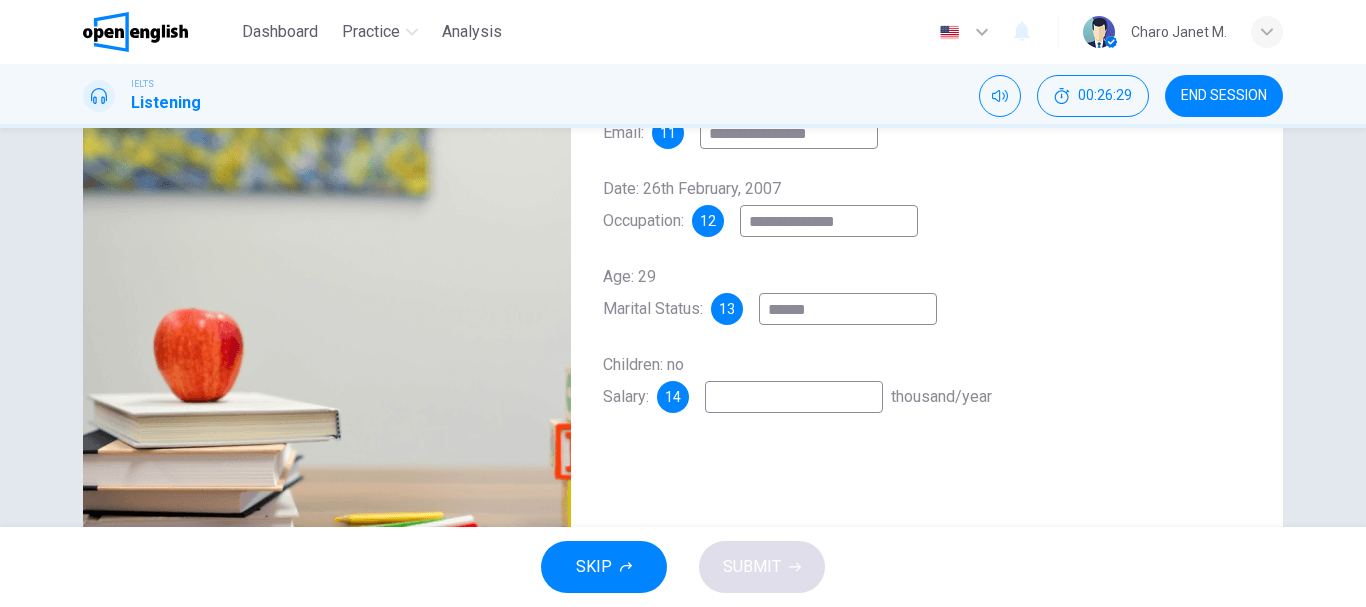 type on "**" 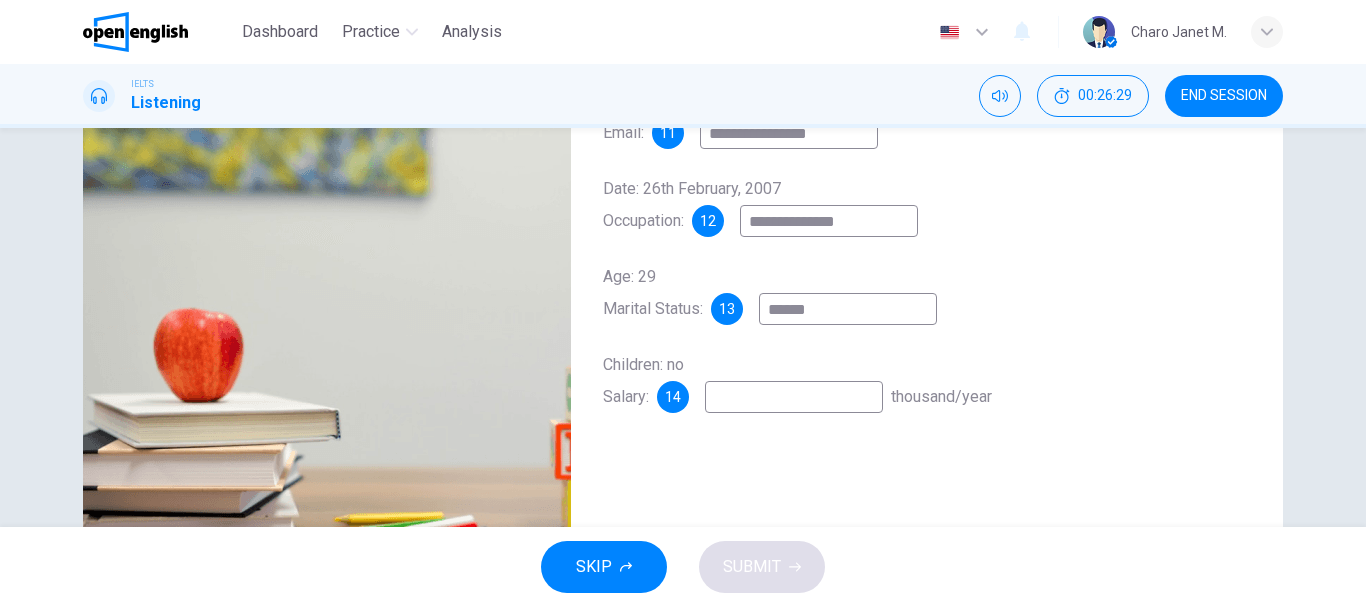 type on "*" 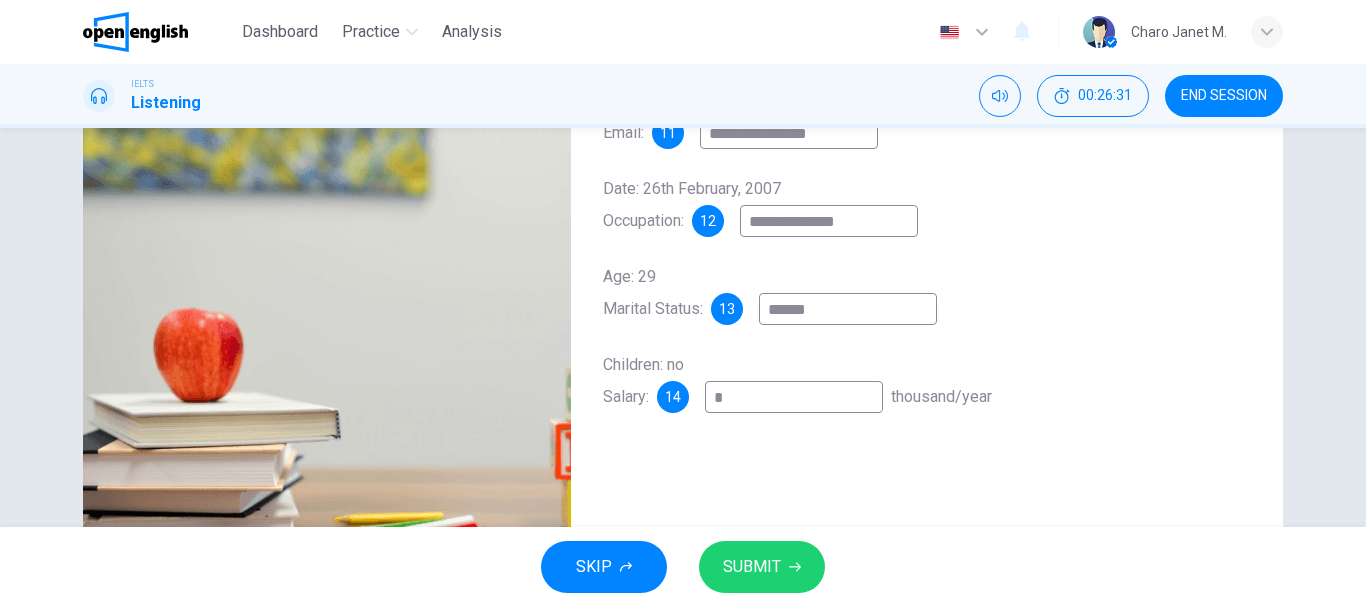 type on "**" 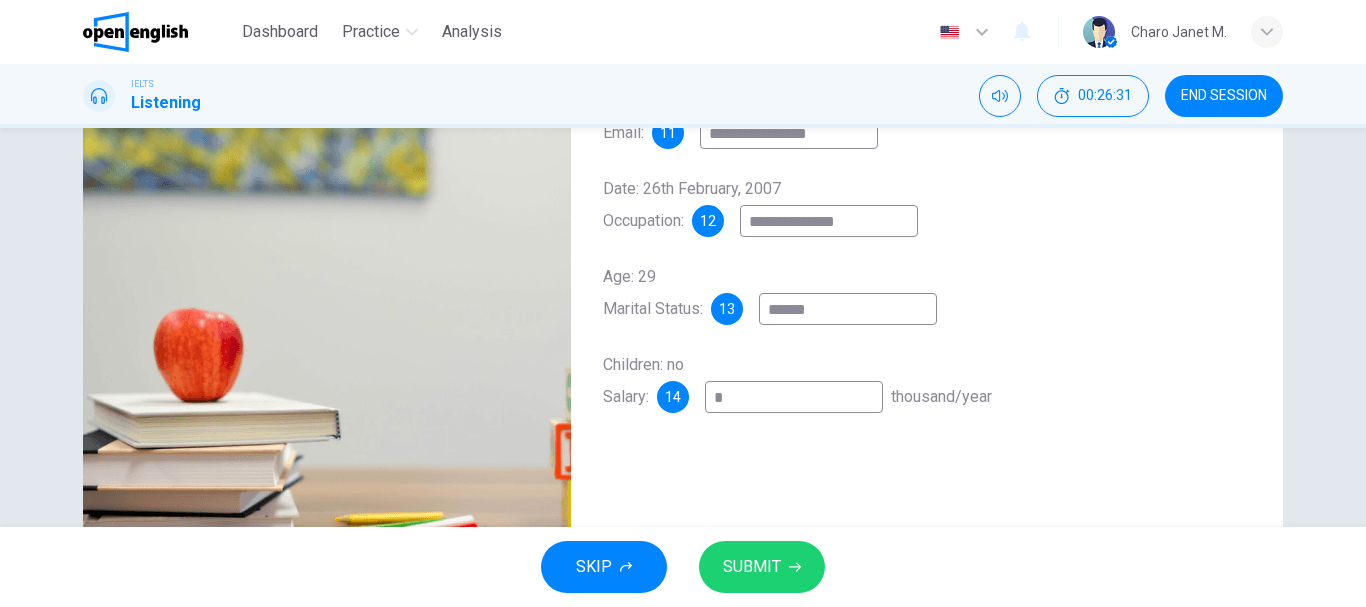 type on "**" 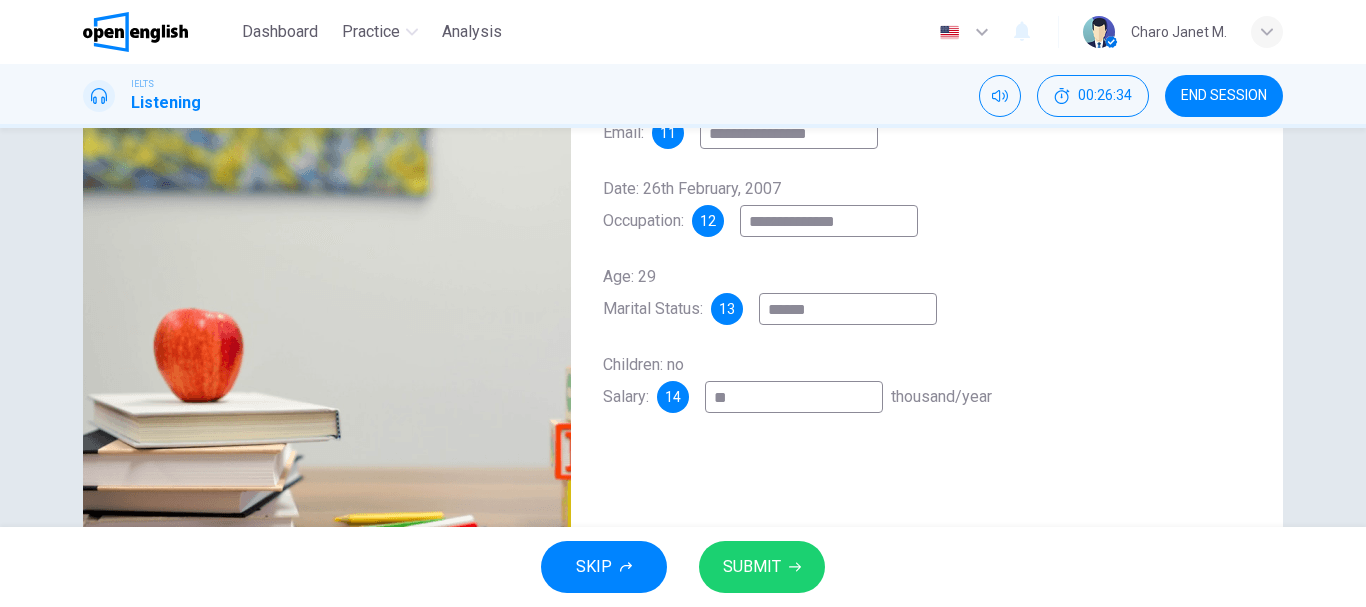 type on "**" 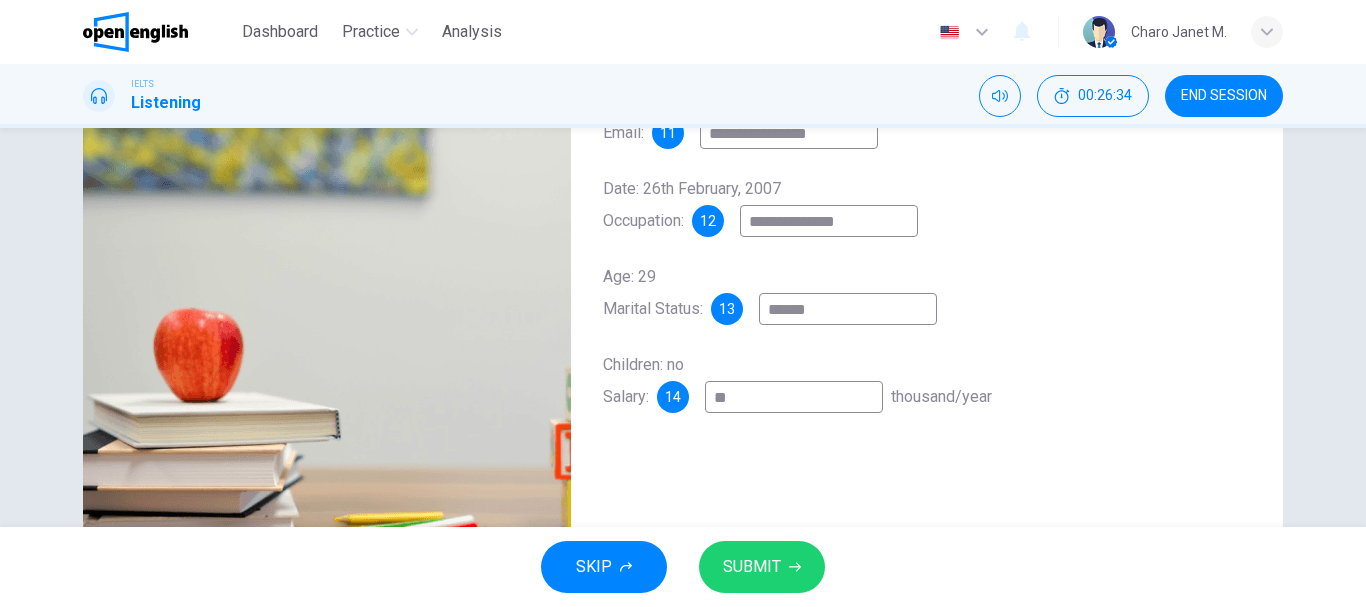type on "***" 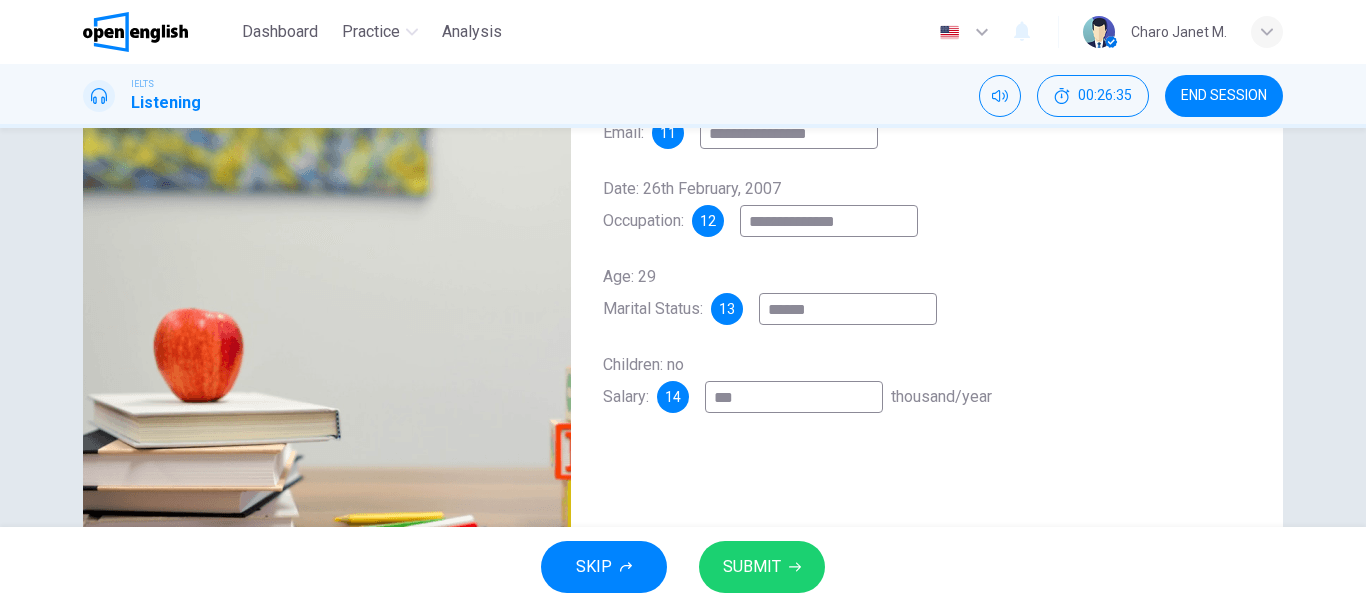 type on "**" 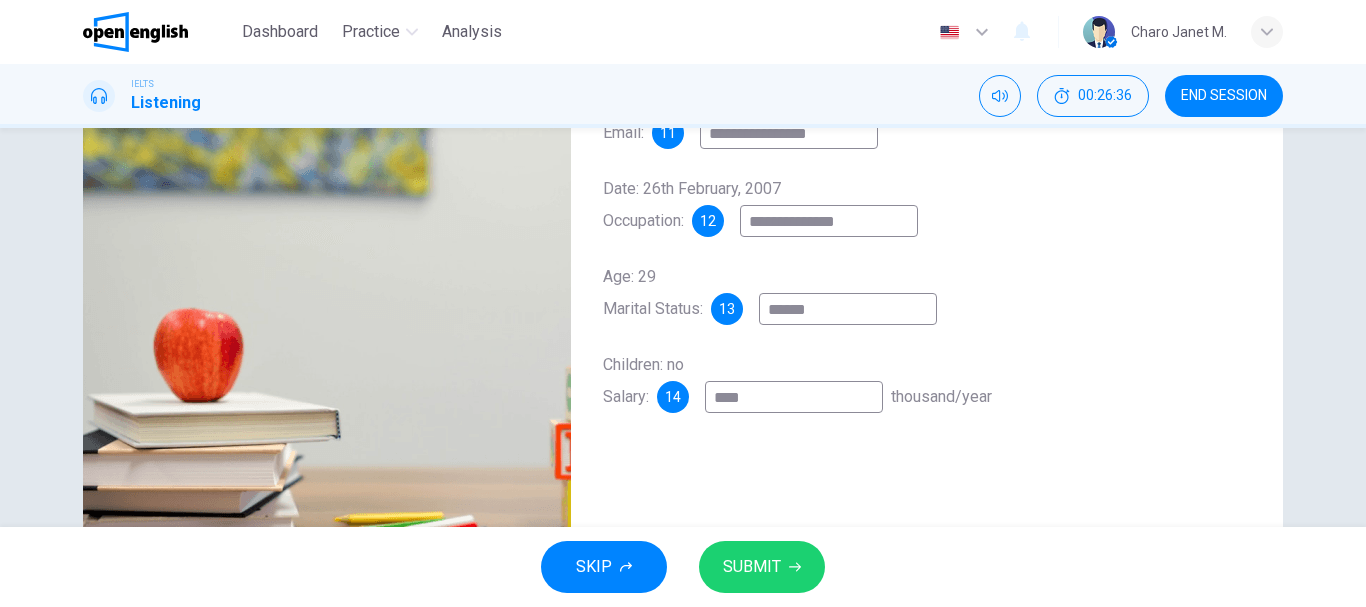 type on "**" 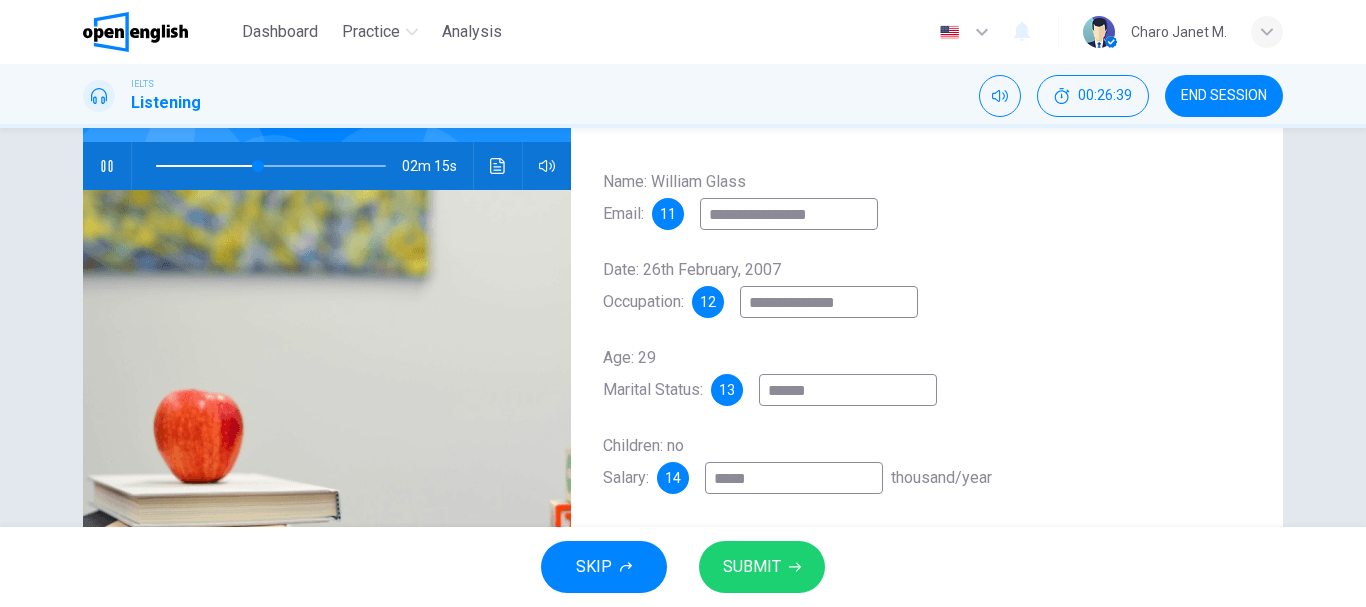scroll, scrollTop: 167, scrollLeft: 0, axis: vertical 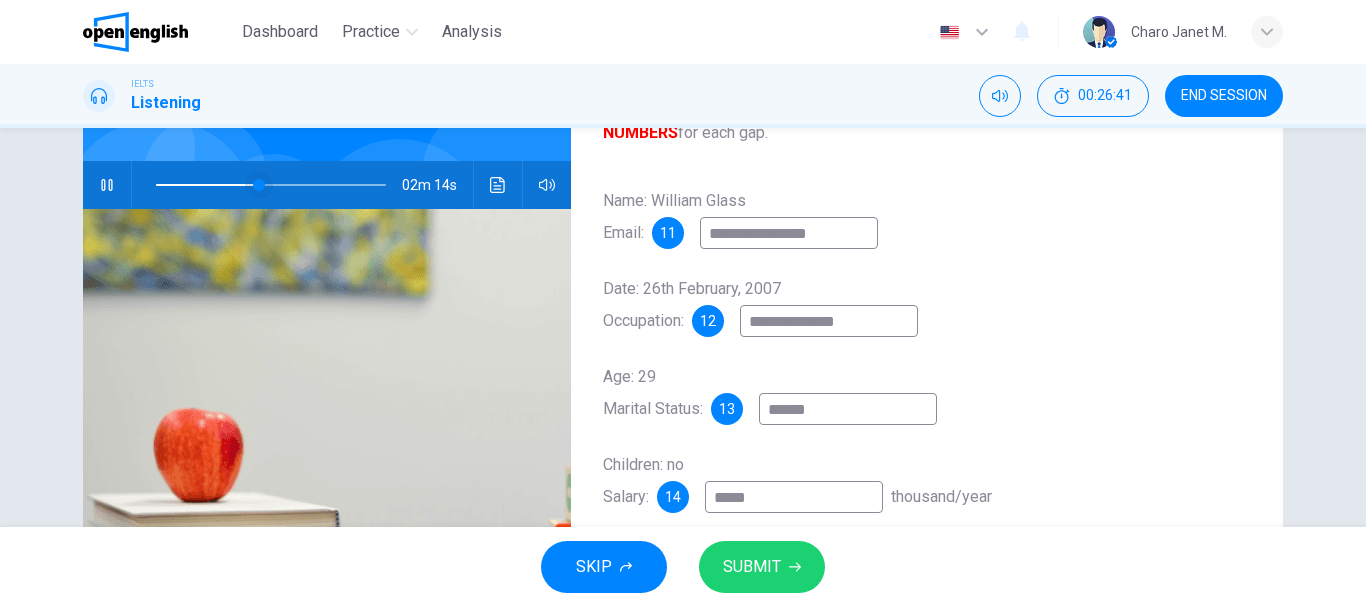 type on "**" 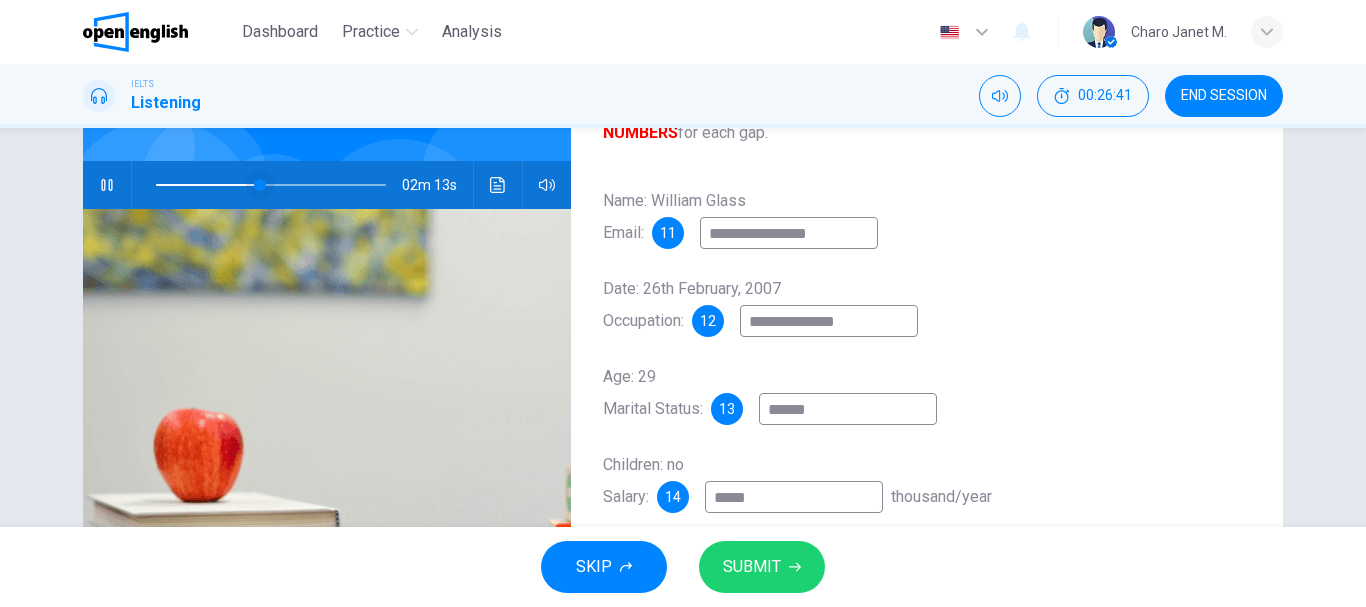 type on "*****" 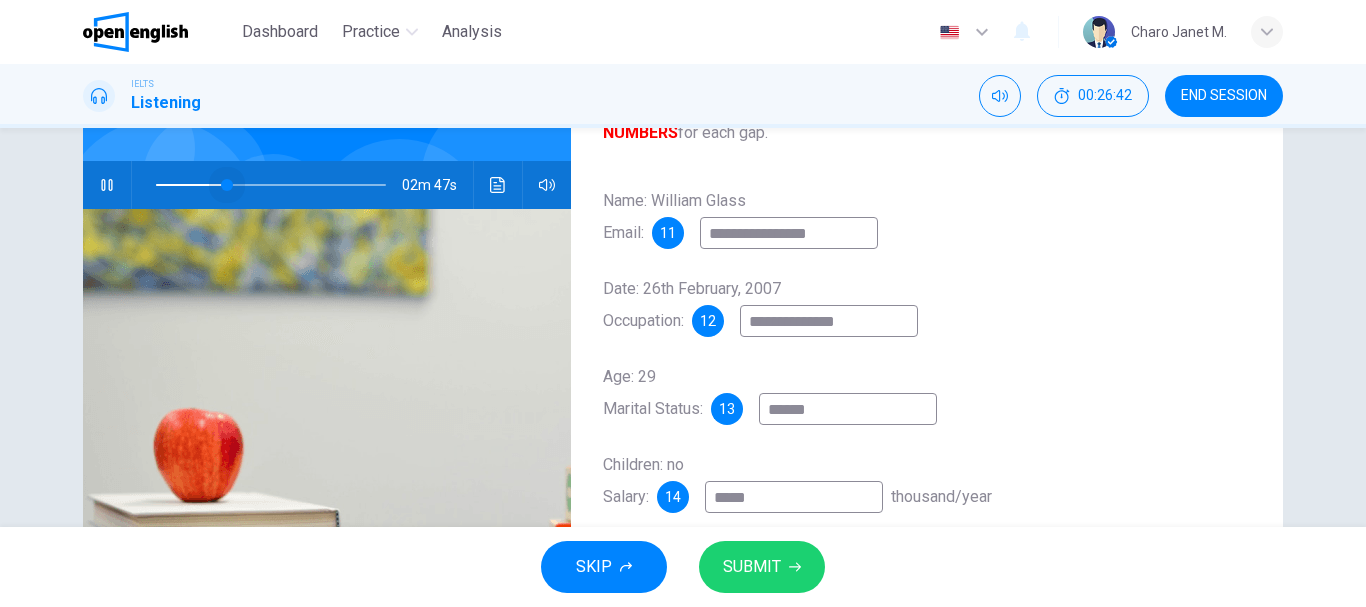 drag, startPoint x: 238, startPoint y: 185, endPoint x: 220, endPoint y: 191, distance: 18.973665 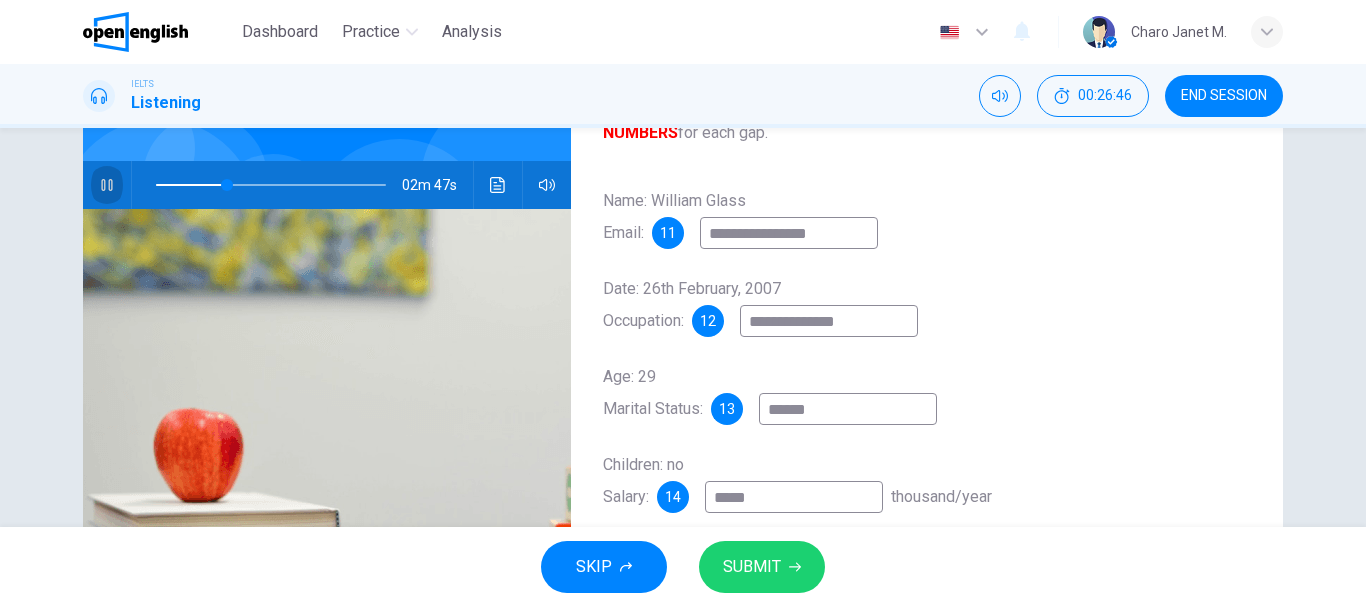 click 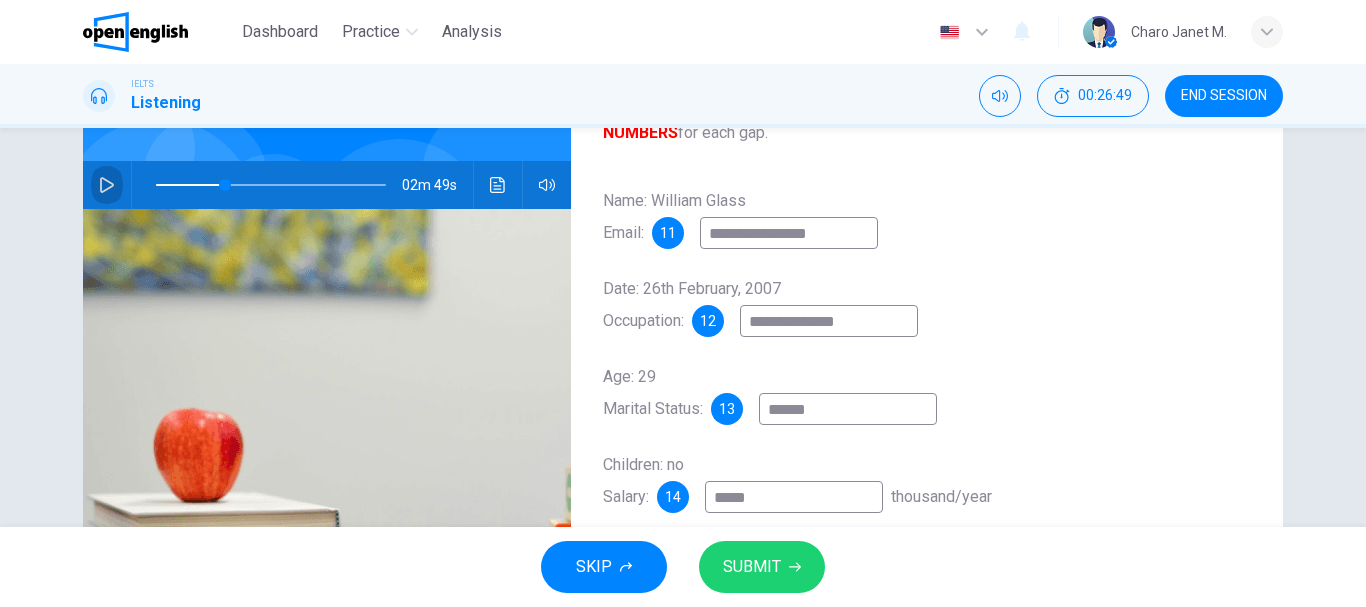 click 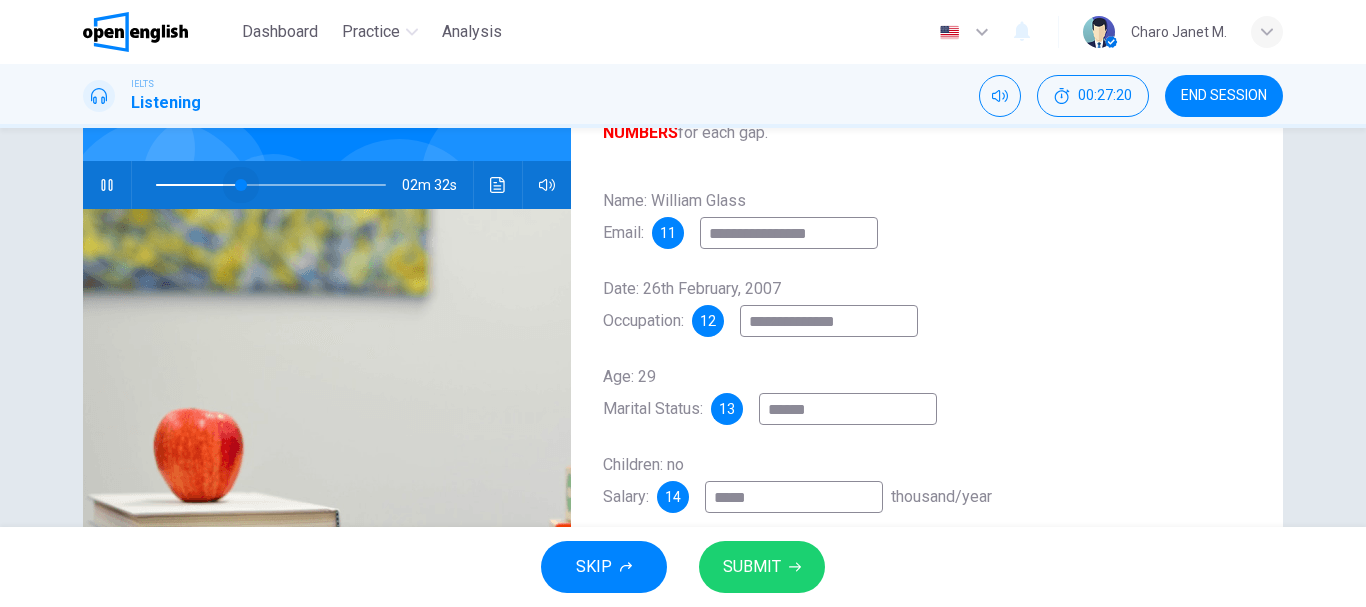 drag, startPoint x: 252, startPoint y: 186, endPoint x: 236, endPoint y: 191, distance: 16.763054 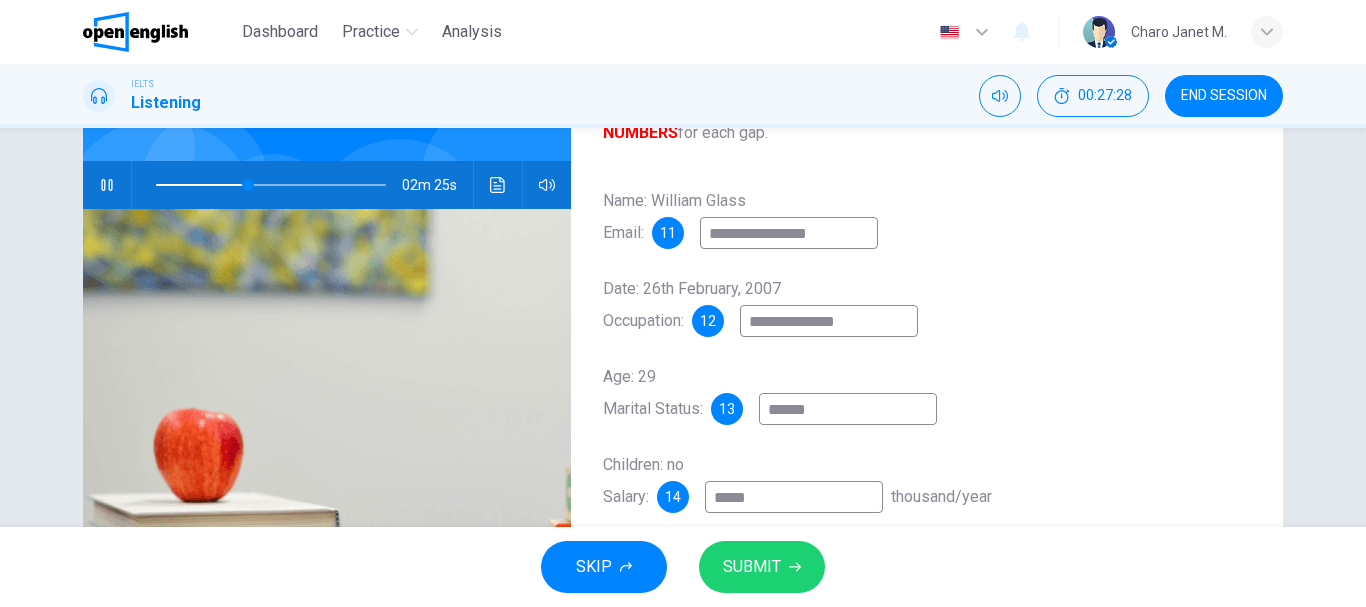 drag, startPoint x: 730, startPoint y: 492, endPoint x: 798, endPoint y: 487, distance: 68.18358 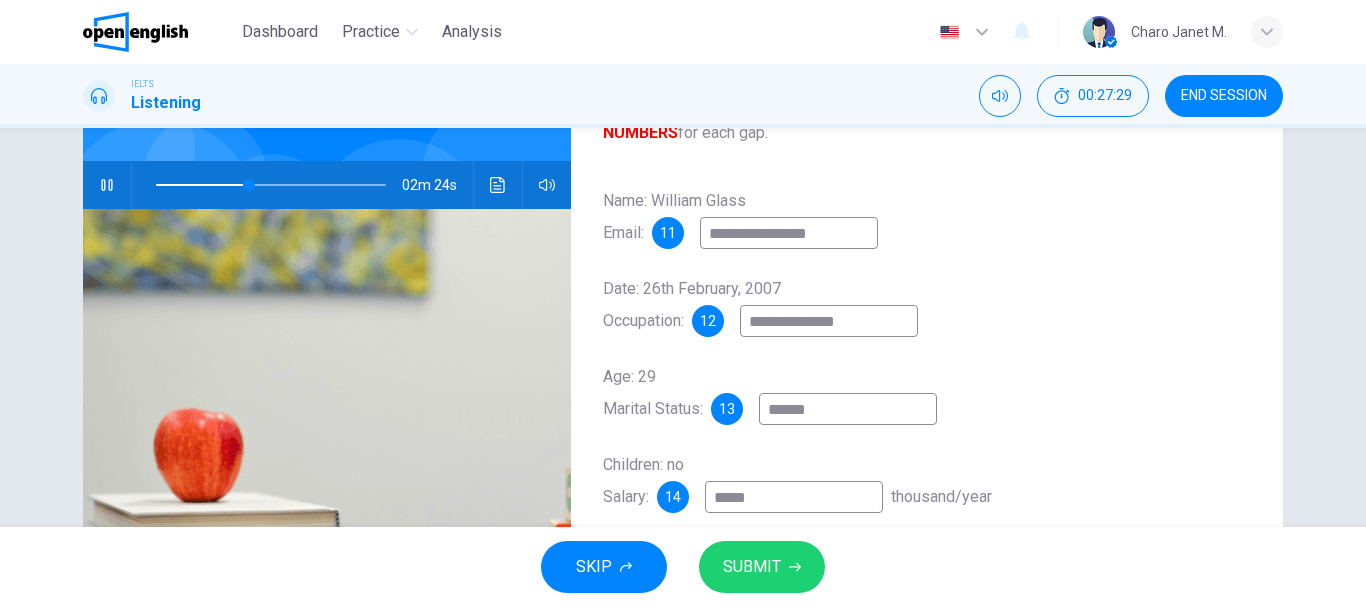 type on "**" 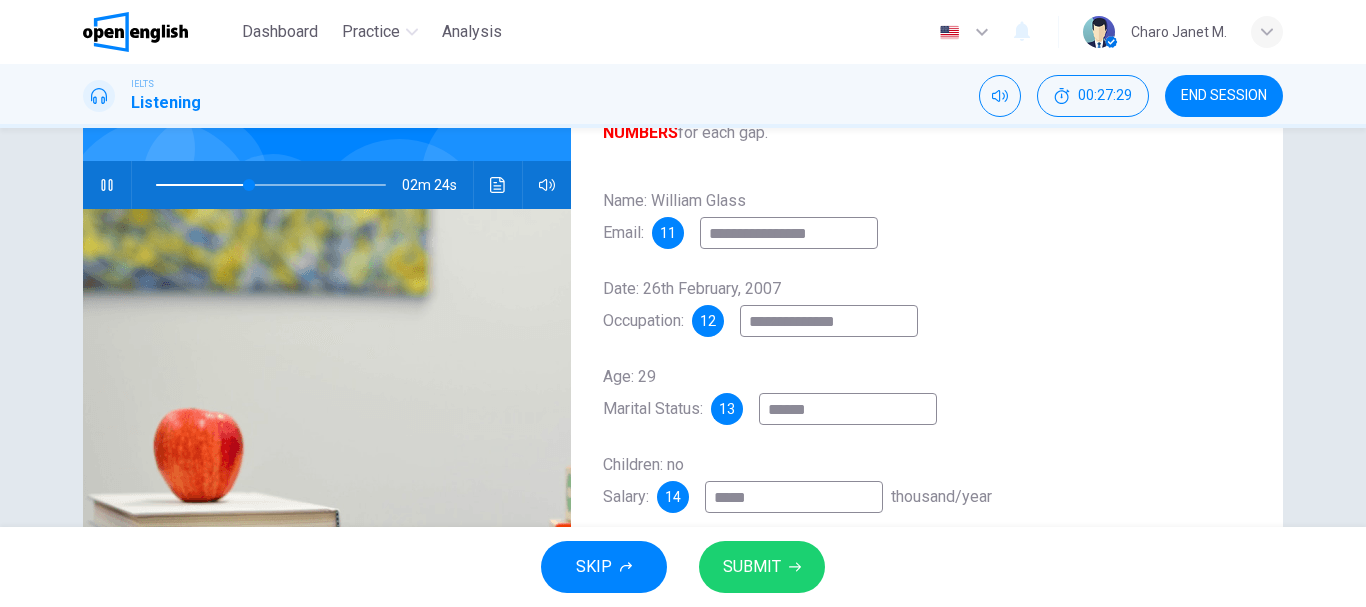 type on "******" 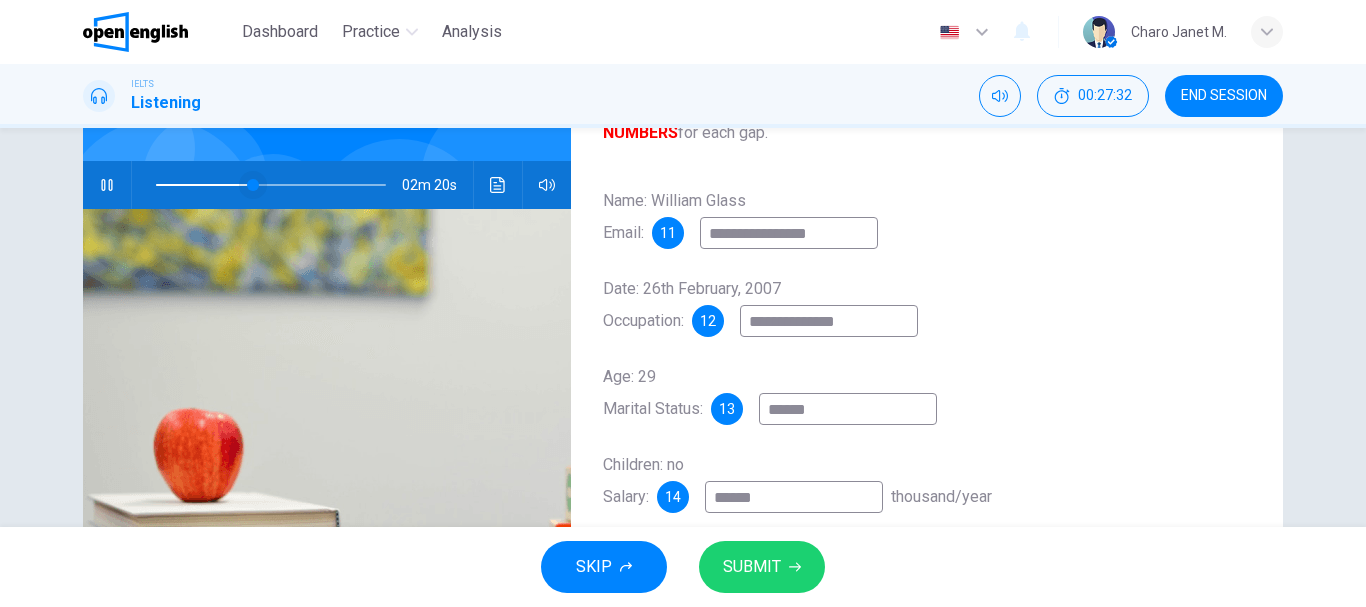 type on "**" 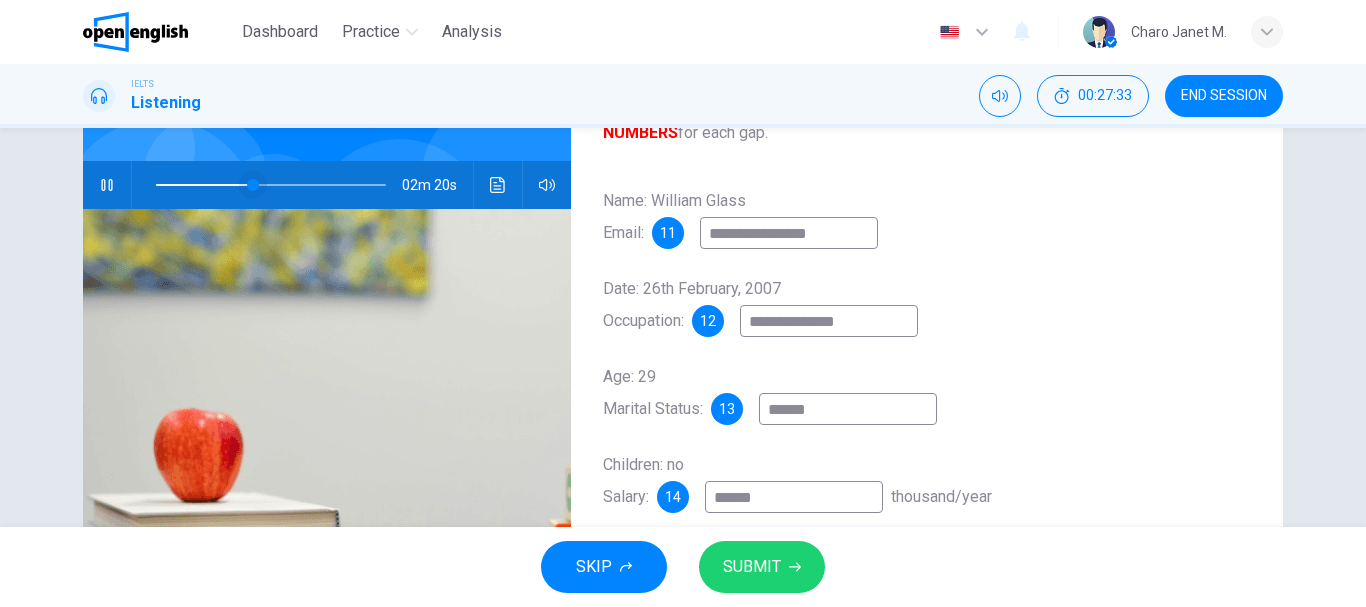 type on "******" 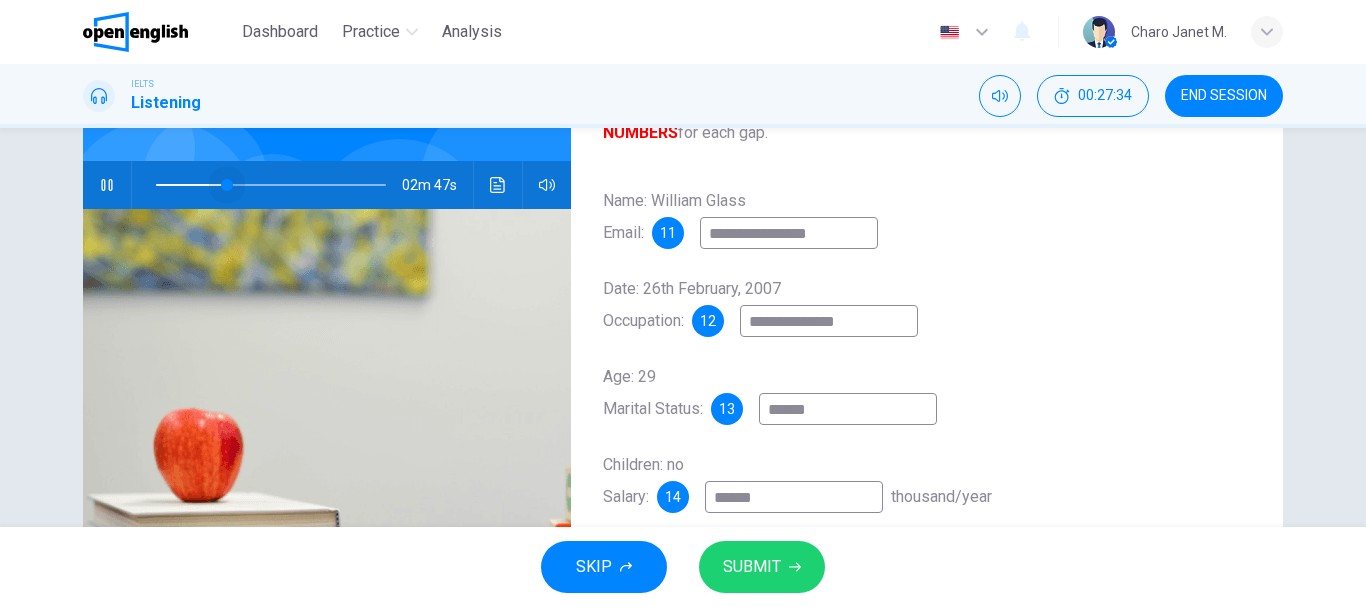 drag, startPoint x: 245, startPoint y: 183, endPoint x: 224, endPoint y: 194, distance: 23.70654 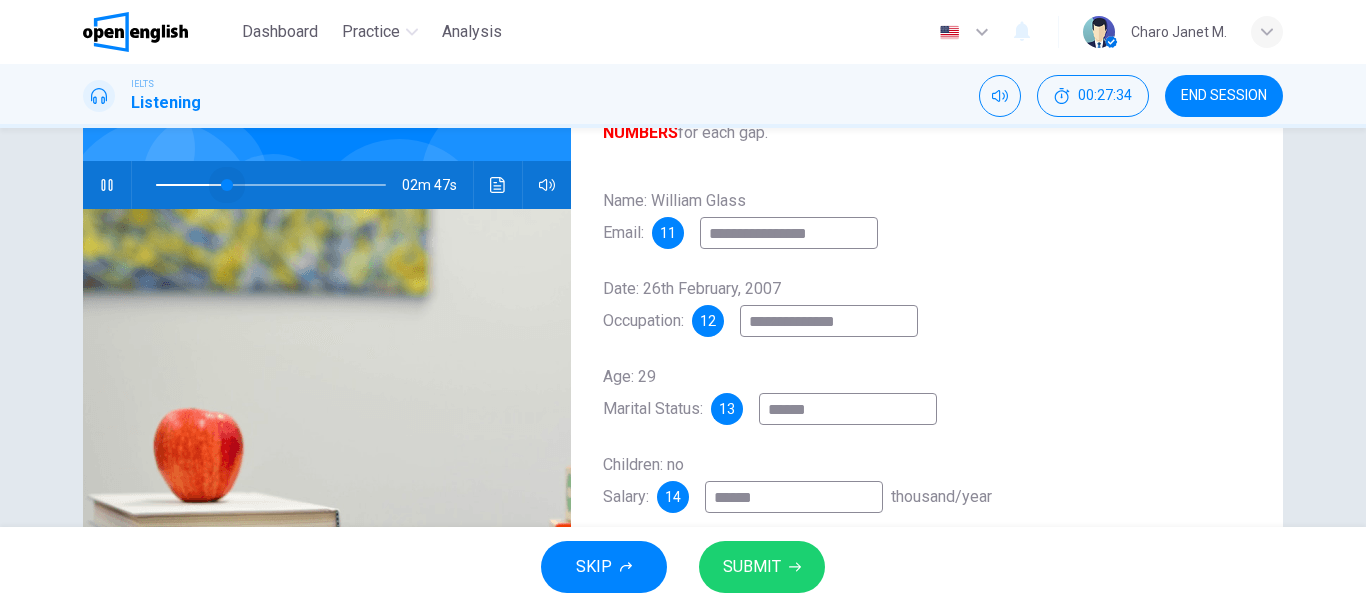 click at bounding box center (227, 185) 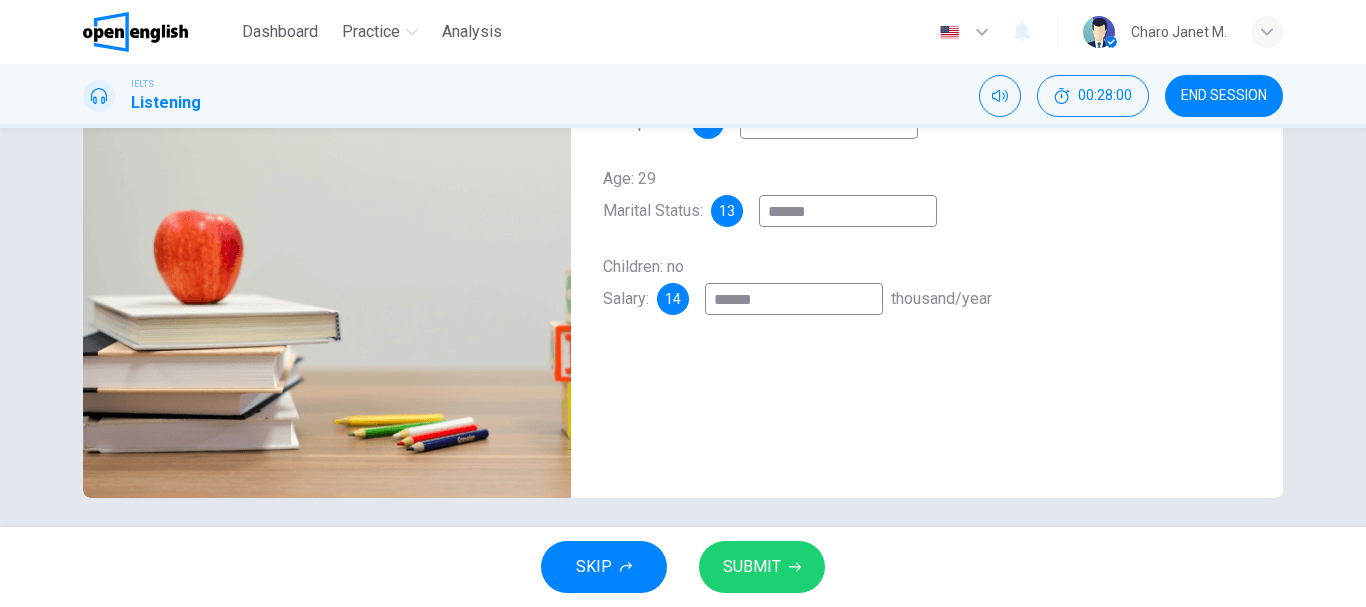 scroll, scrollTop: 367, scrollLeft: 0, axis: vertical 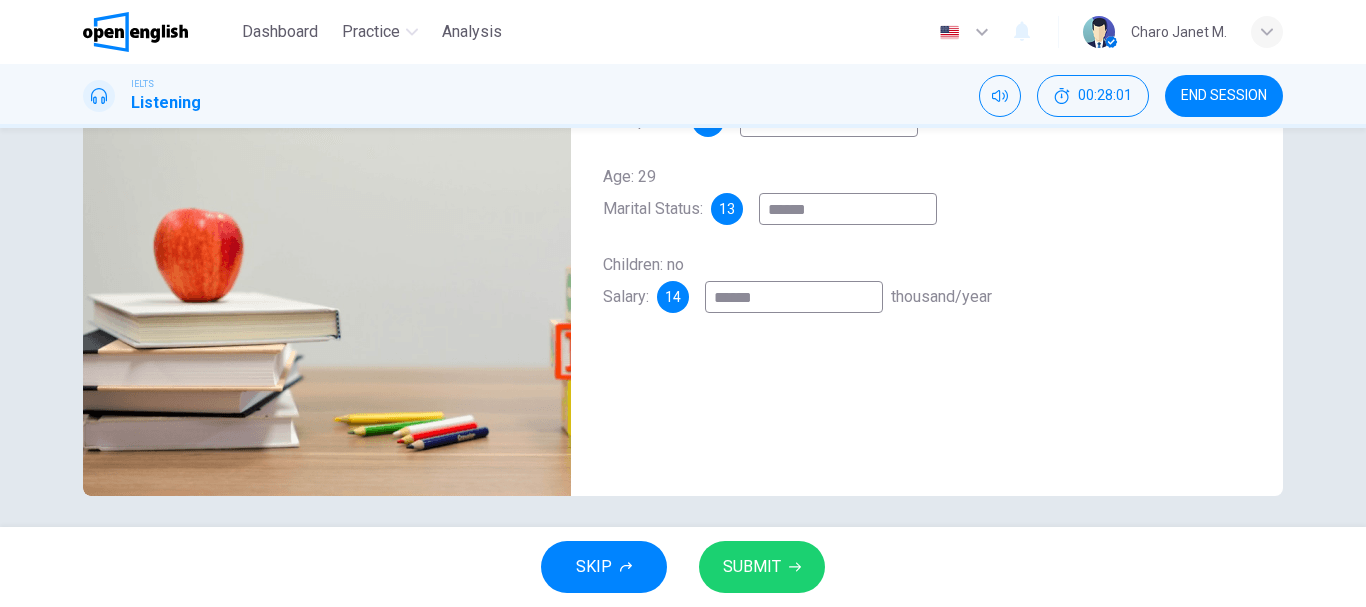 click on "SKIP SUBMIT" at bounding box center (683, 567) 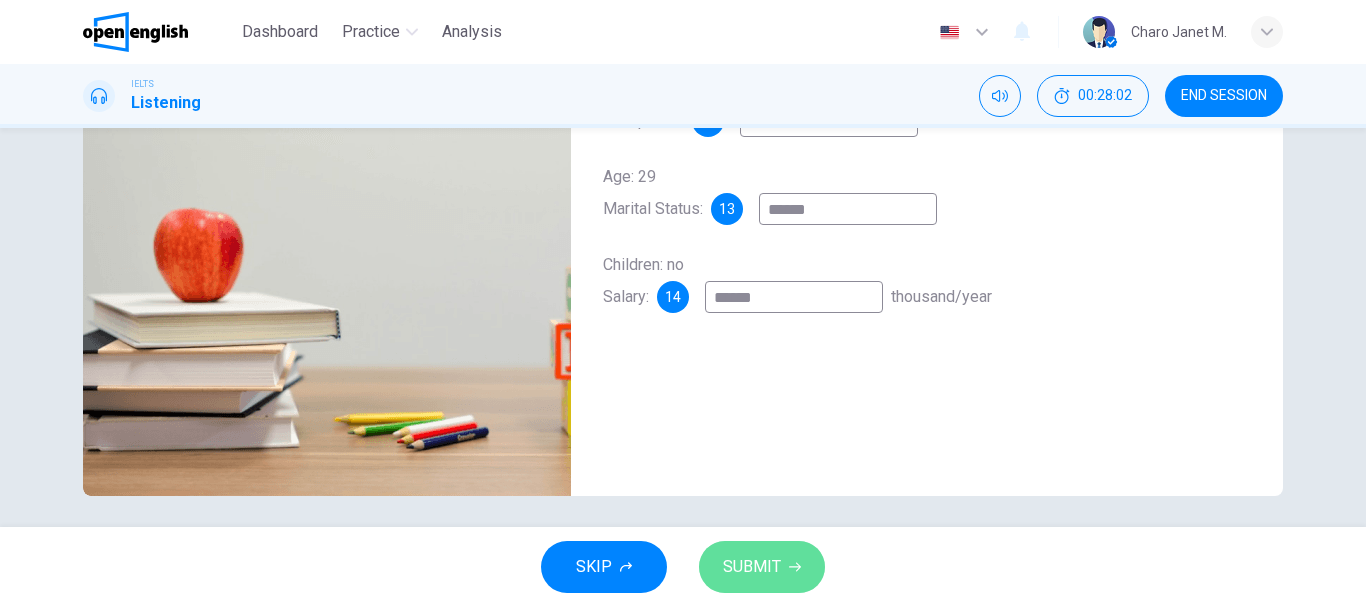 click on "SUBMIT" at bounding box center [752, 567] 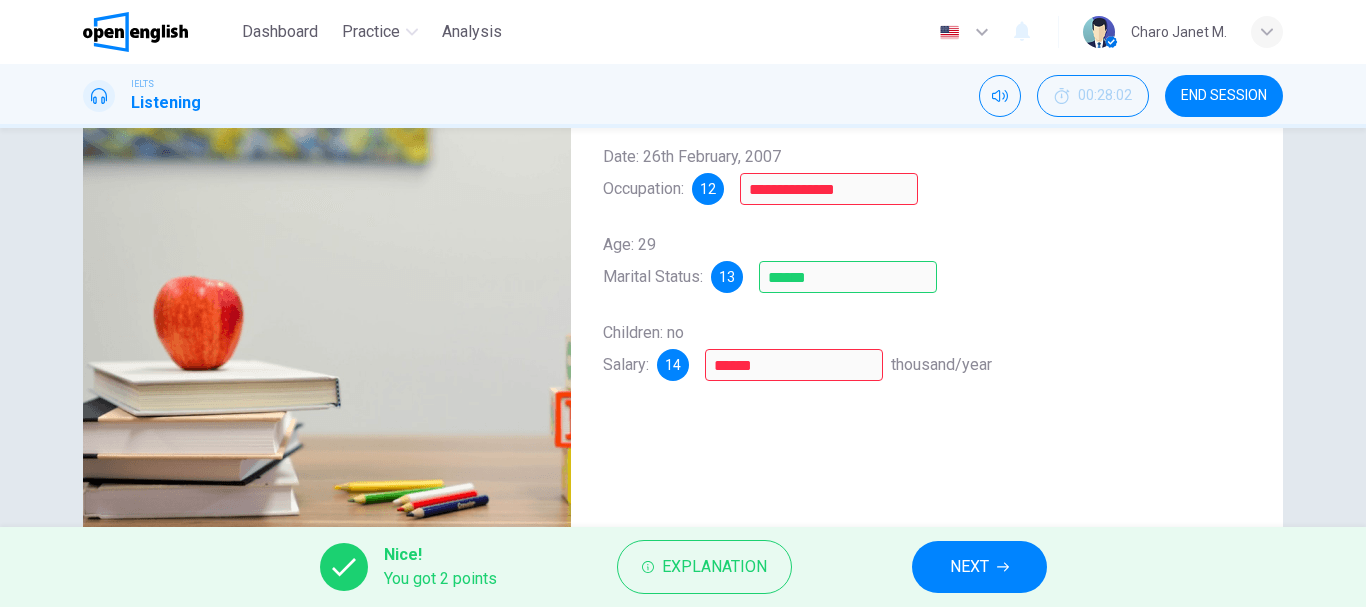 scroll, scrollTop: 300, scrollLeft: 0, axis: vertical 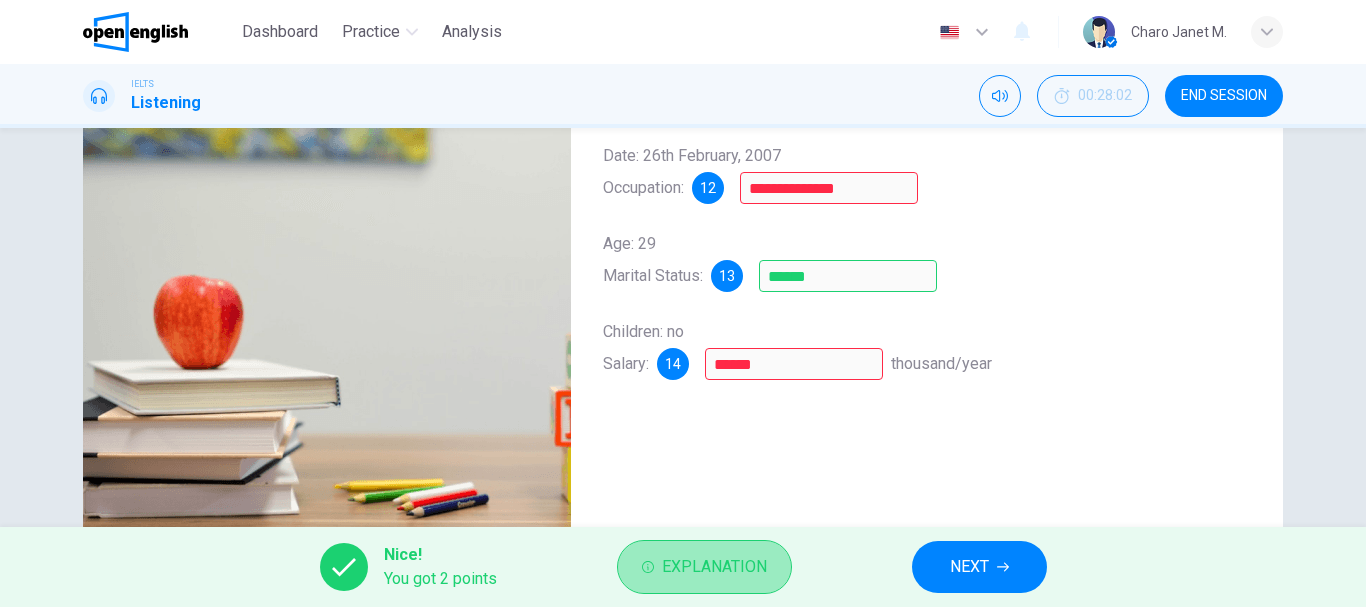 click on "Explanation" at bounding box center (714, 567) 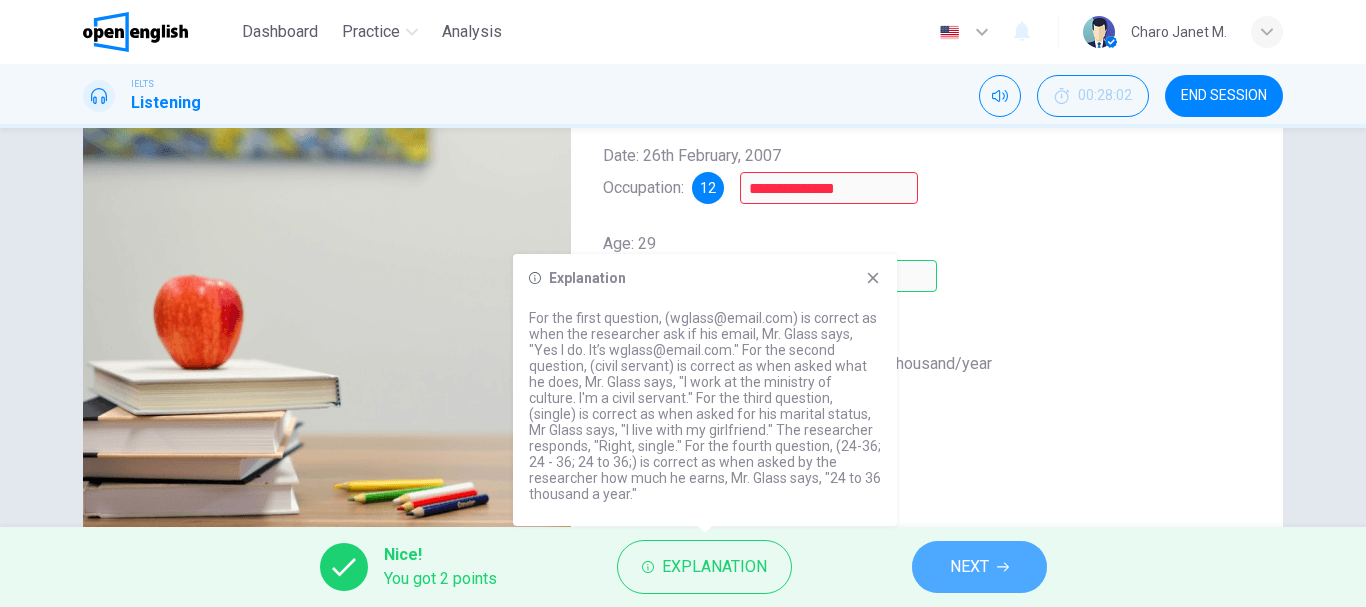 click on "NEXT" at bounding box center [969, 567] 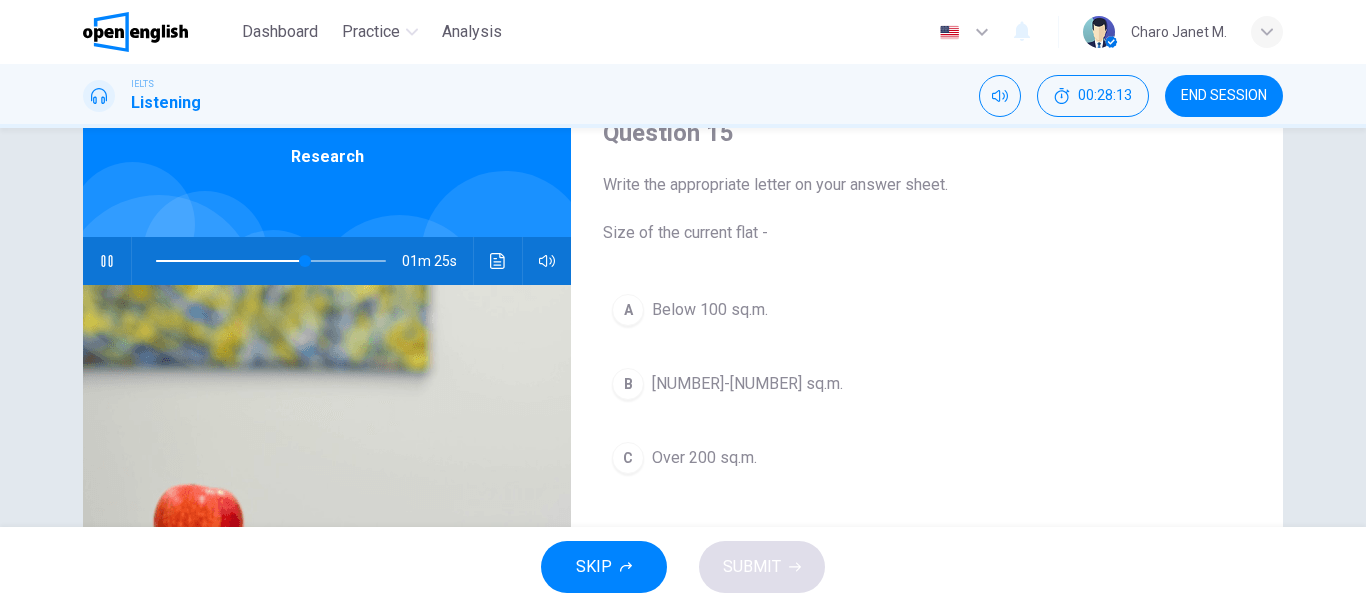 scroll, scrollTop: 100, scrollLeft: 0, axis: vertical 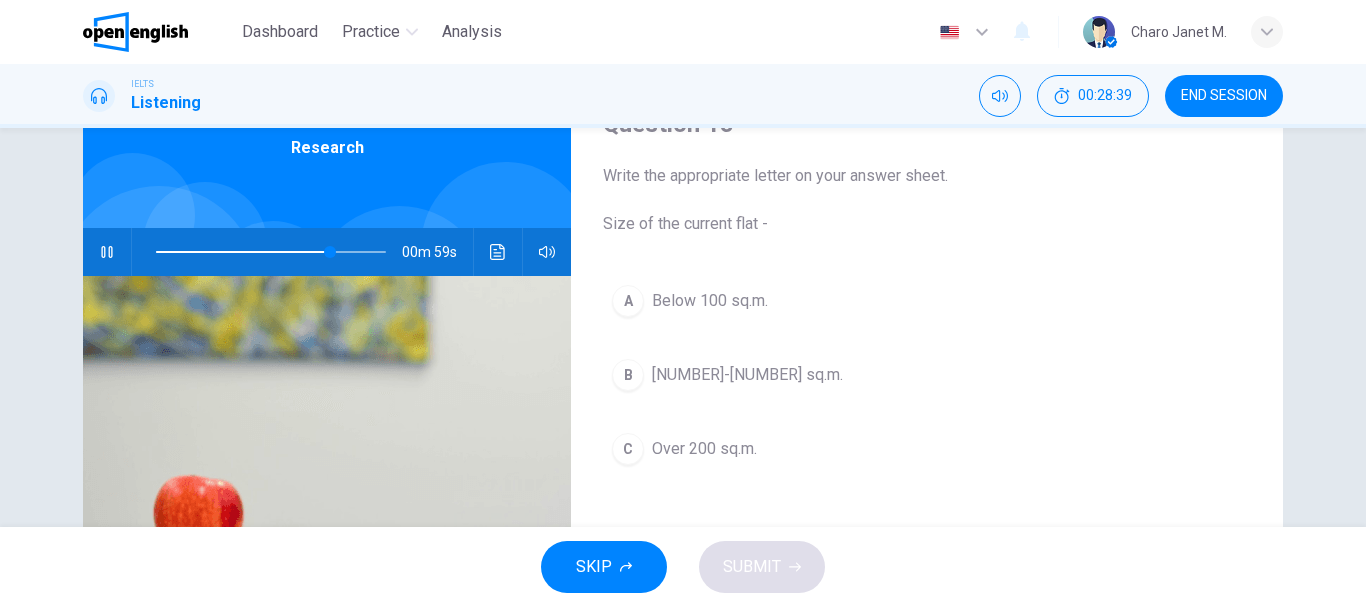 click on "[NUMBER]-[NUMBER] sq.m." at bounding box center [747, 375] 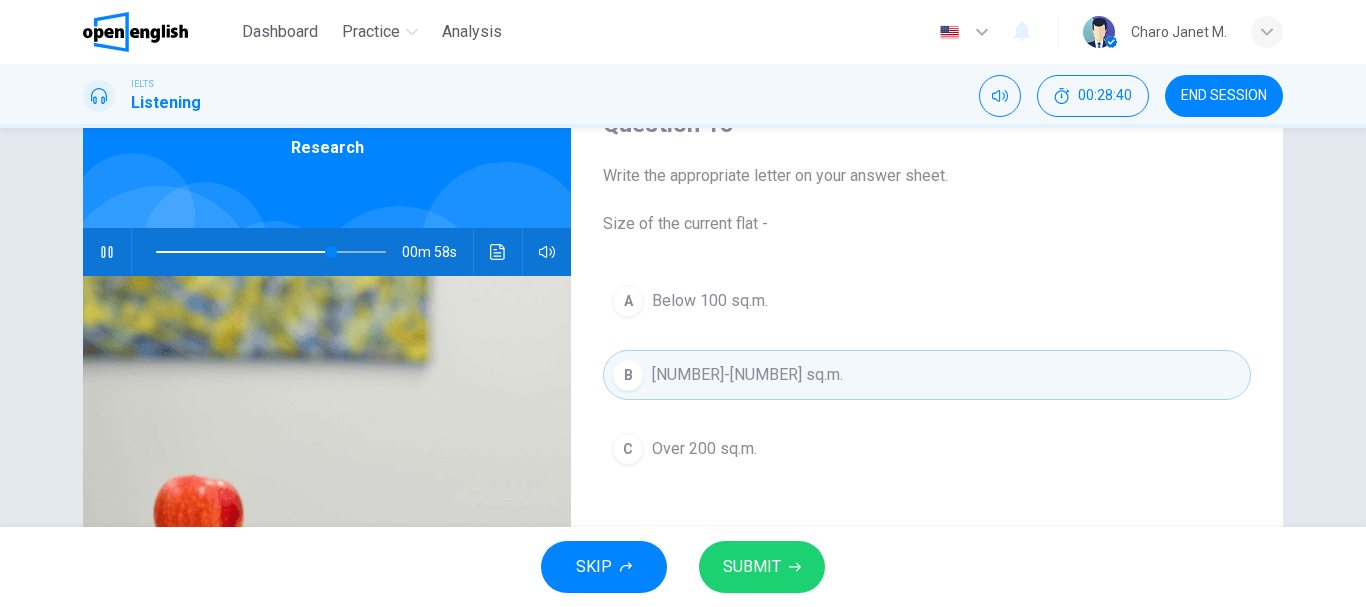 click on "SUBMIT" at bounding box center (752, 567) 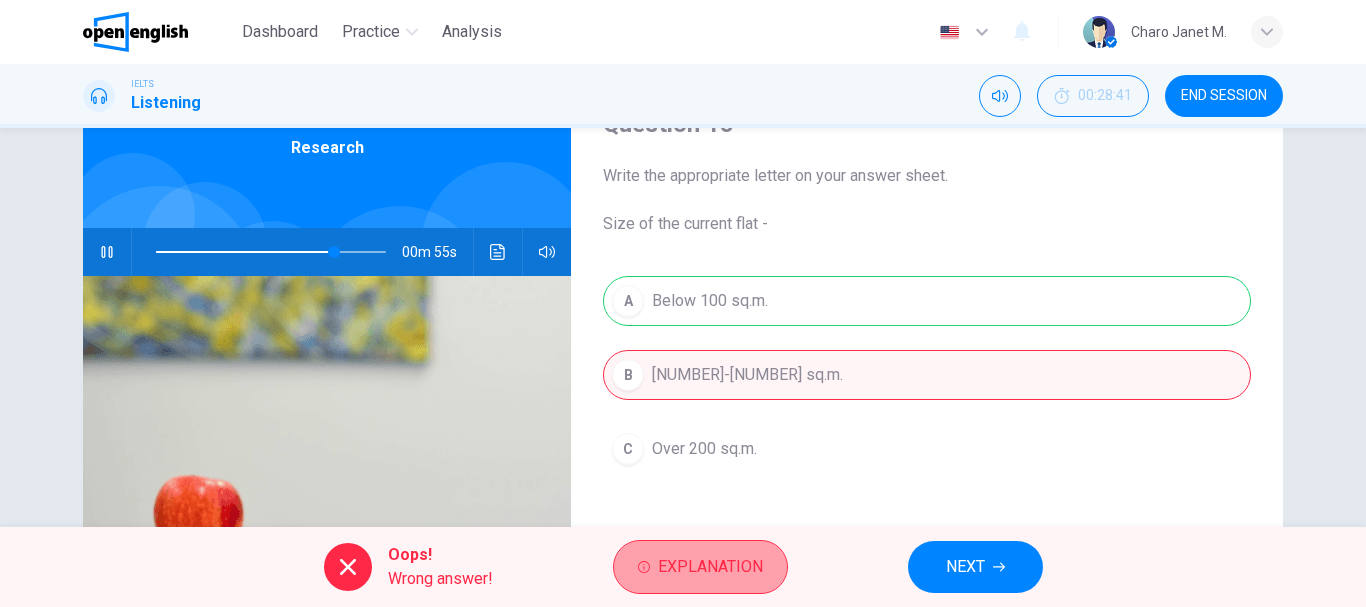 click on "Explanation" at bounding box center (710, 567) 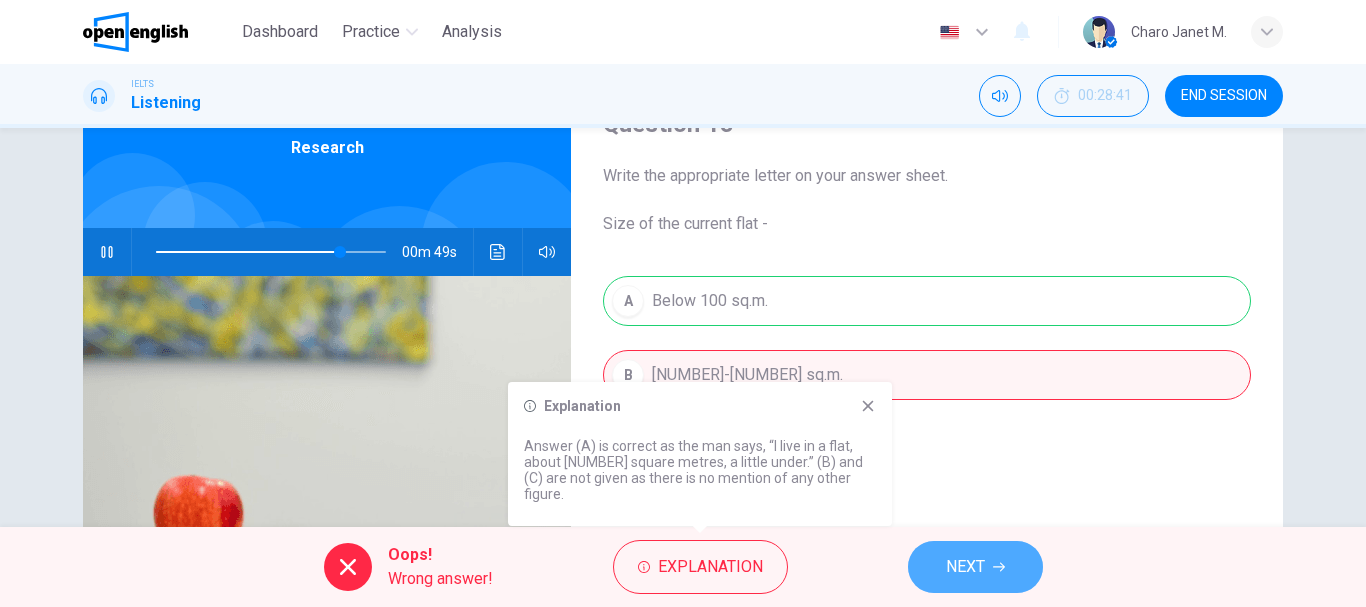 click on "NEXT" at bounding box center (965, 567) 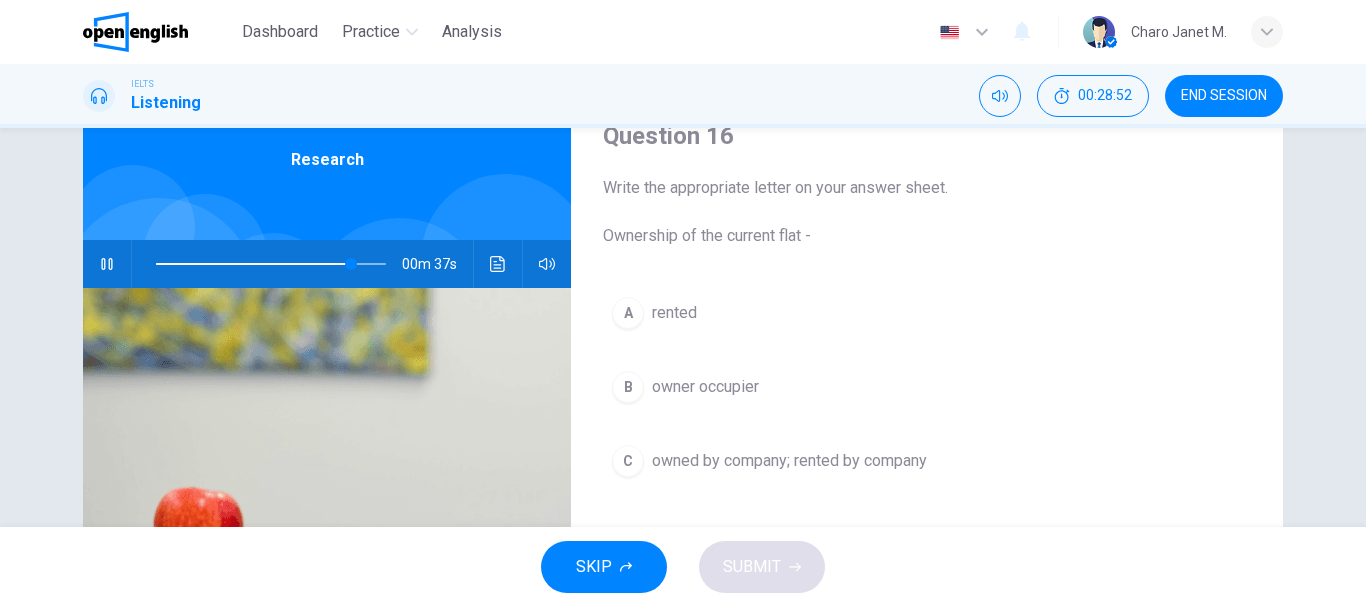 scroll, scrollTop: 100, scrollLeft: 0, axis: vertical 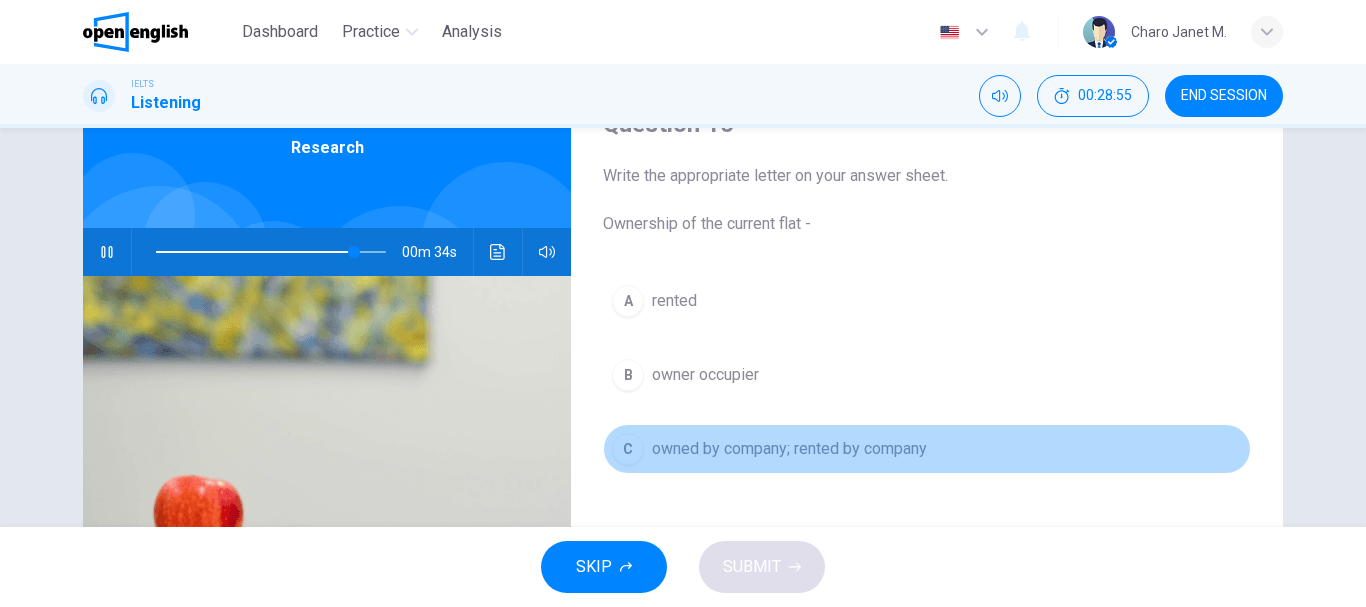 click on "owned by company; rented by company" at bounding box center (789, 449) 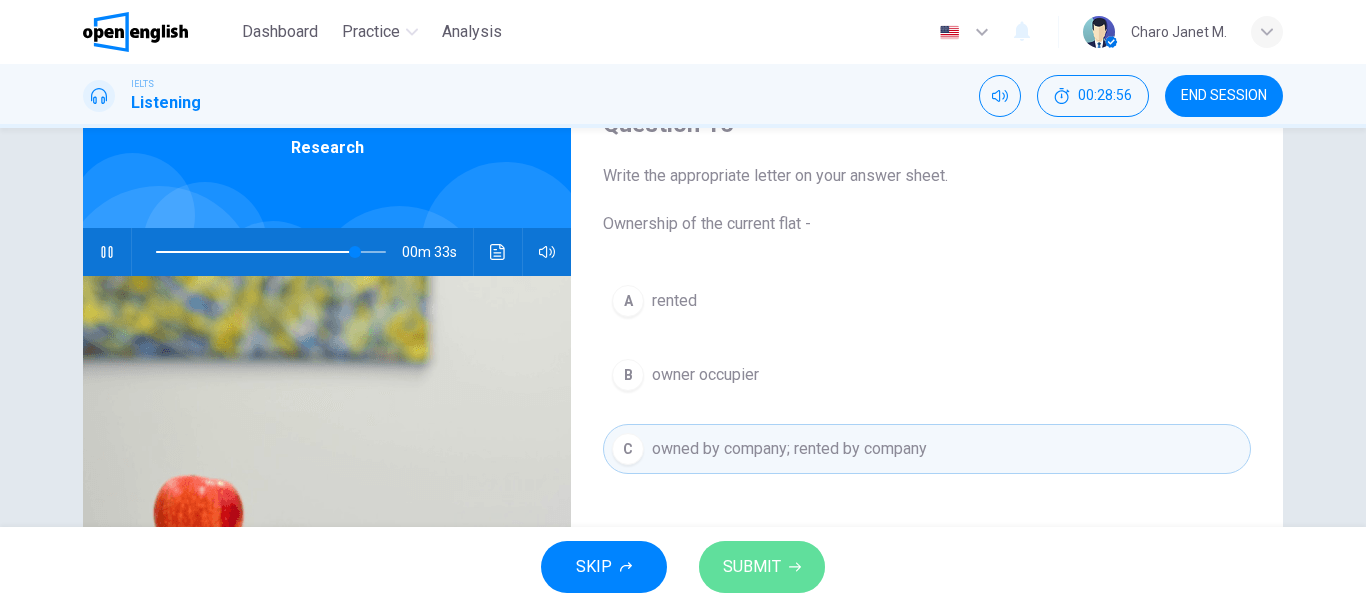 click on "SUBMIT" at bounding box center (752, 567) 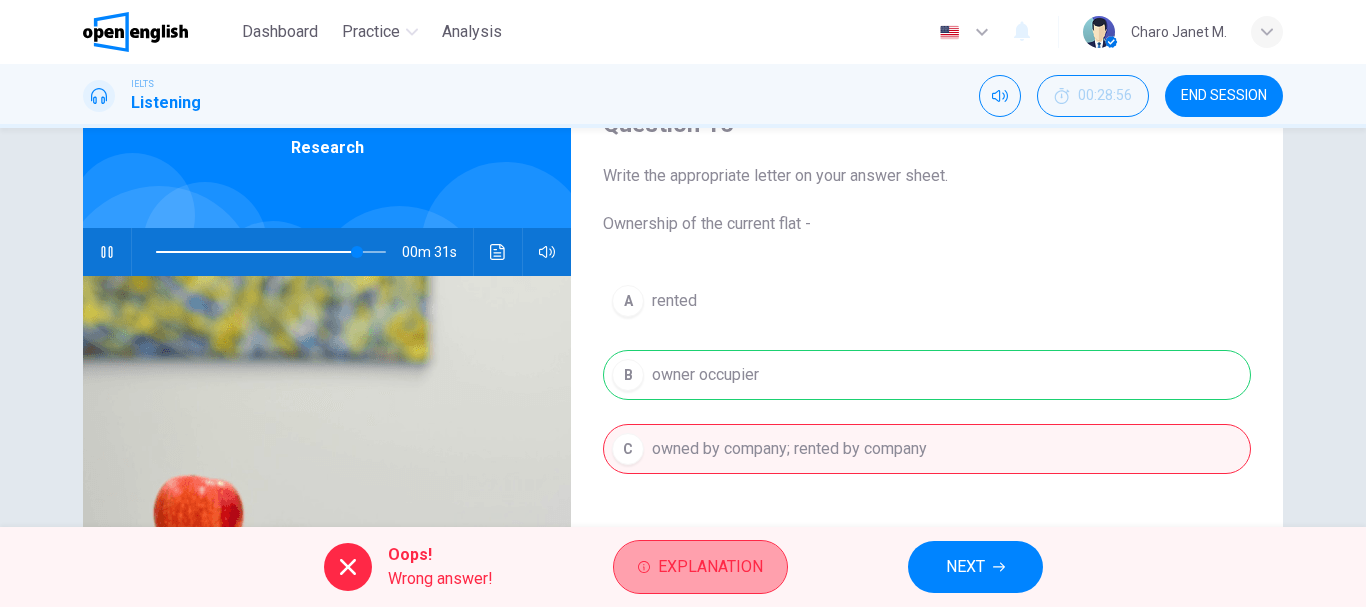 click on "Explanation" at bounding box center (710, 567) 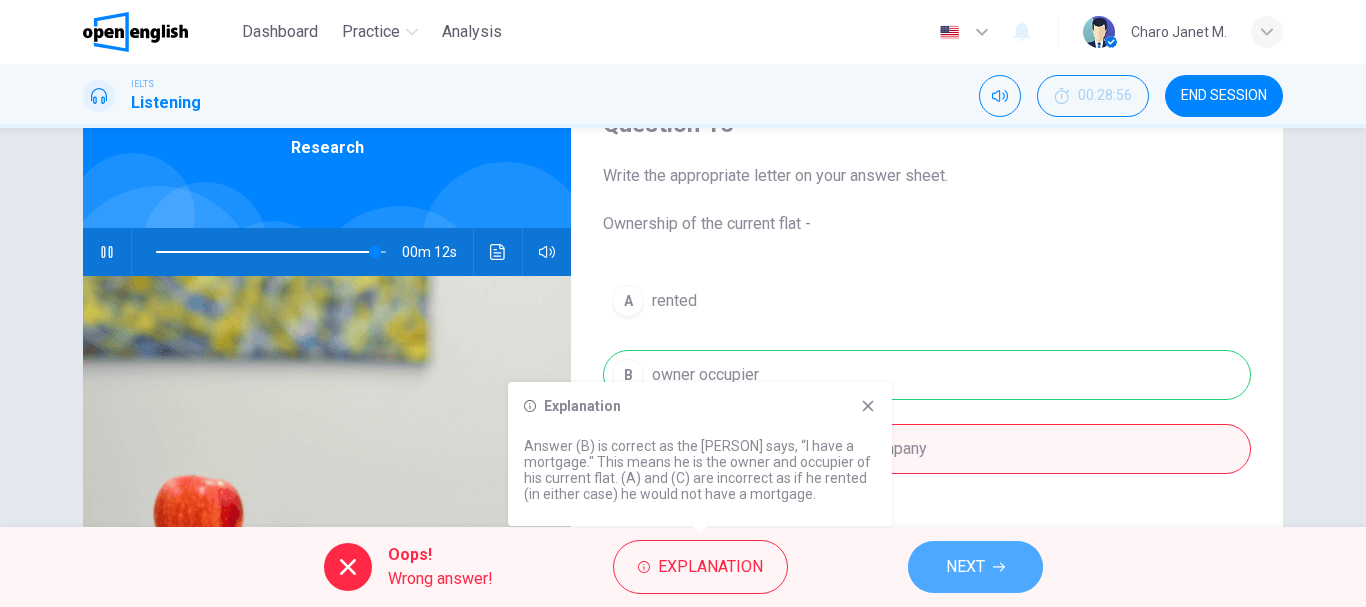 click 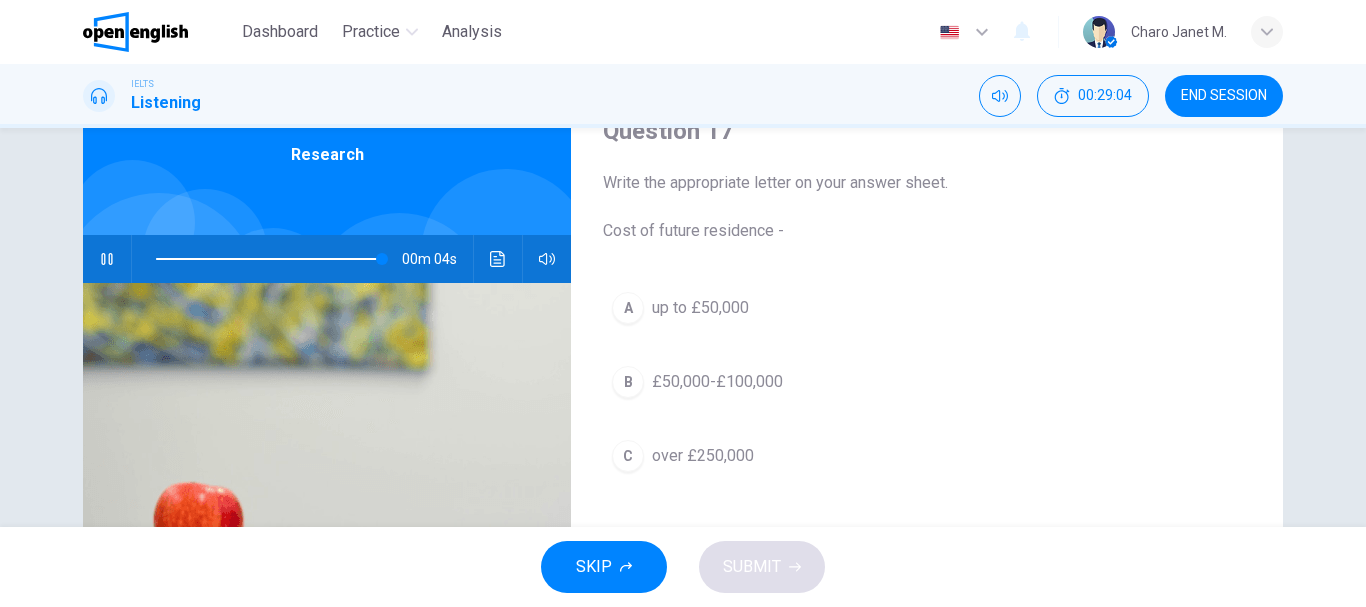 scroll, scrollTop: 100, scrollLeft: 0, axis: vertical 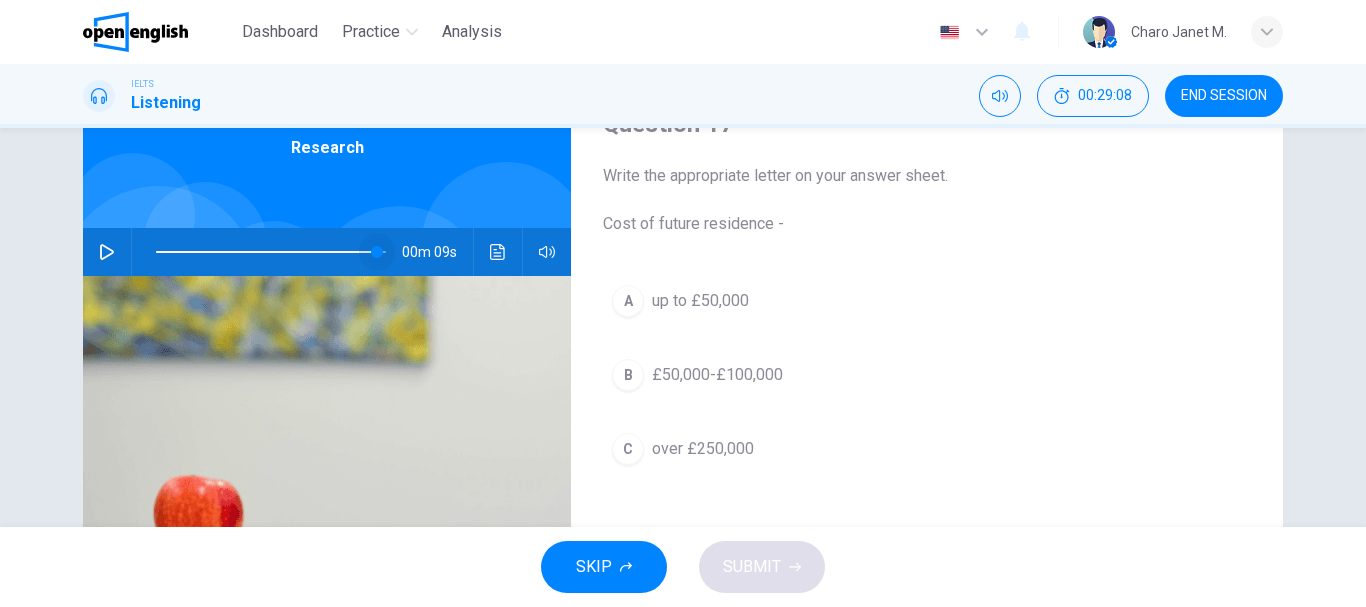 click at bounding box center [271, 252] 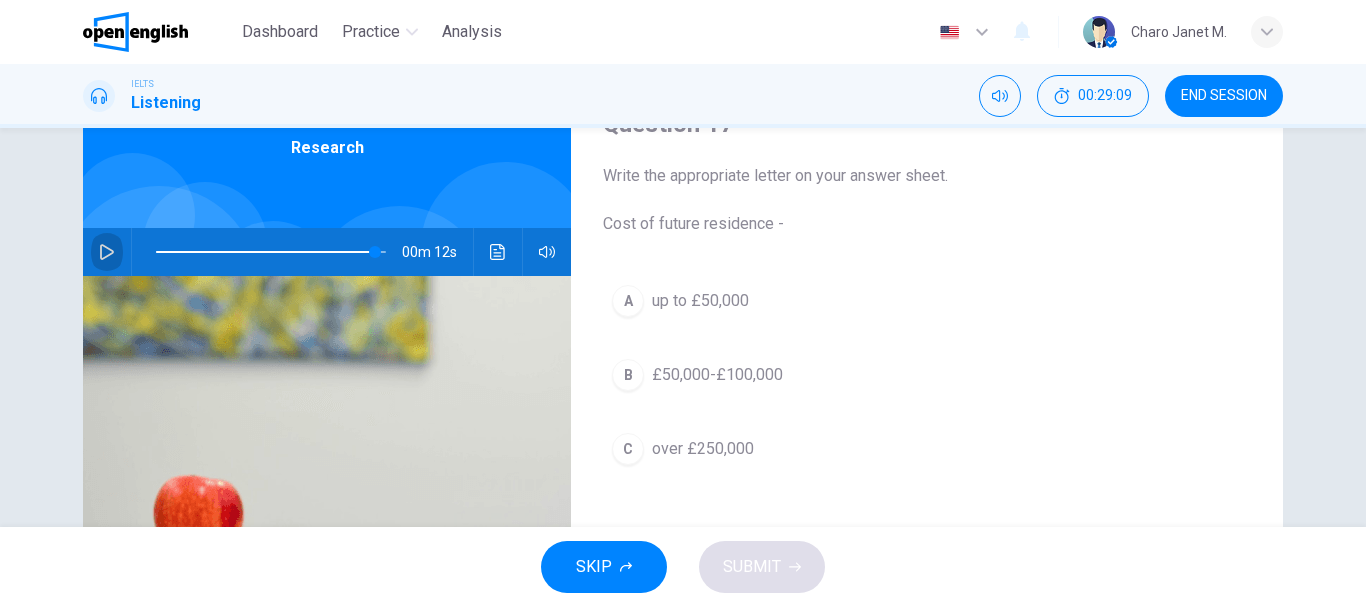 click at bounding box center [107, 252] 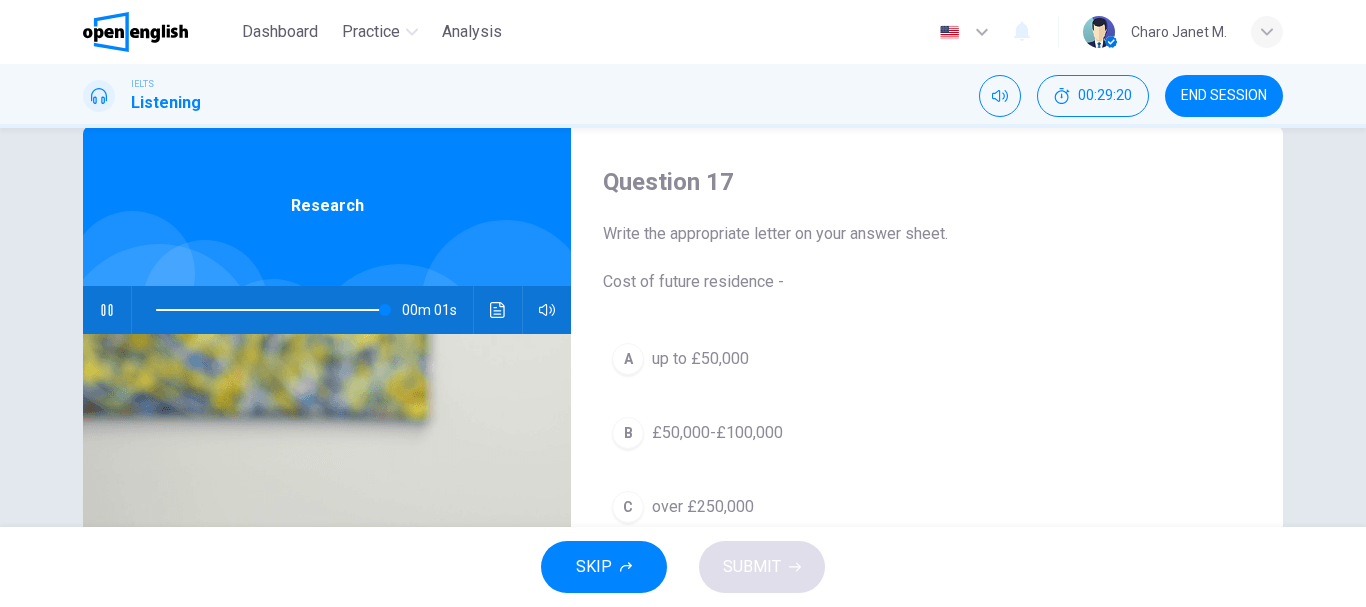scroll, scrollTop: 0, scrollLeft: 0, axis: both 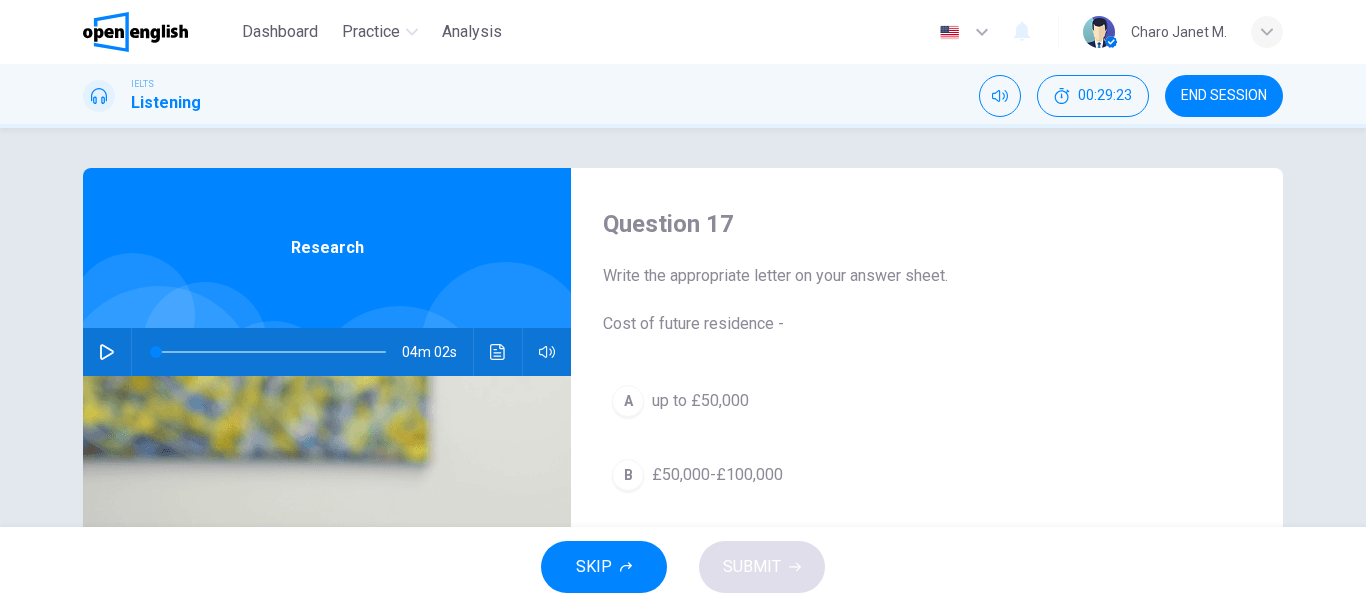 click at bounding box center [271, 352] 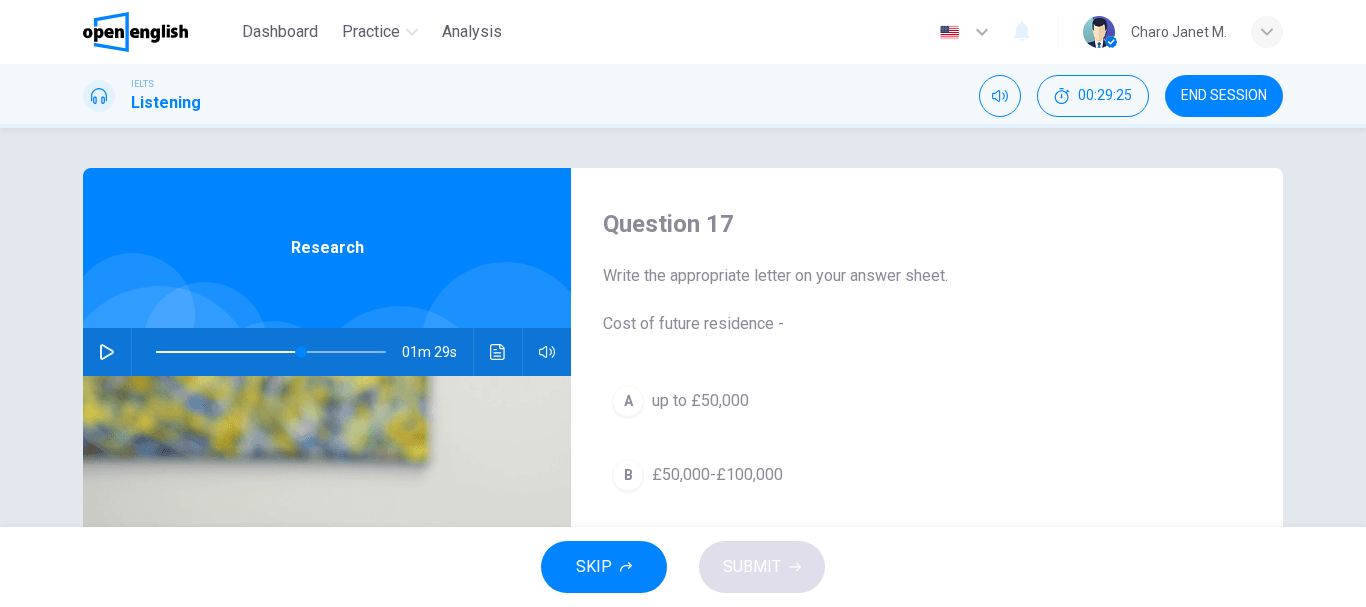 click 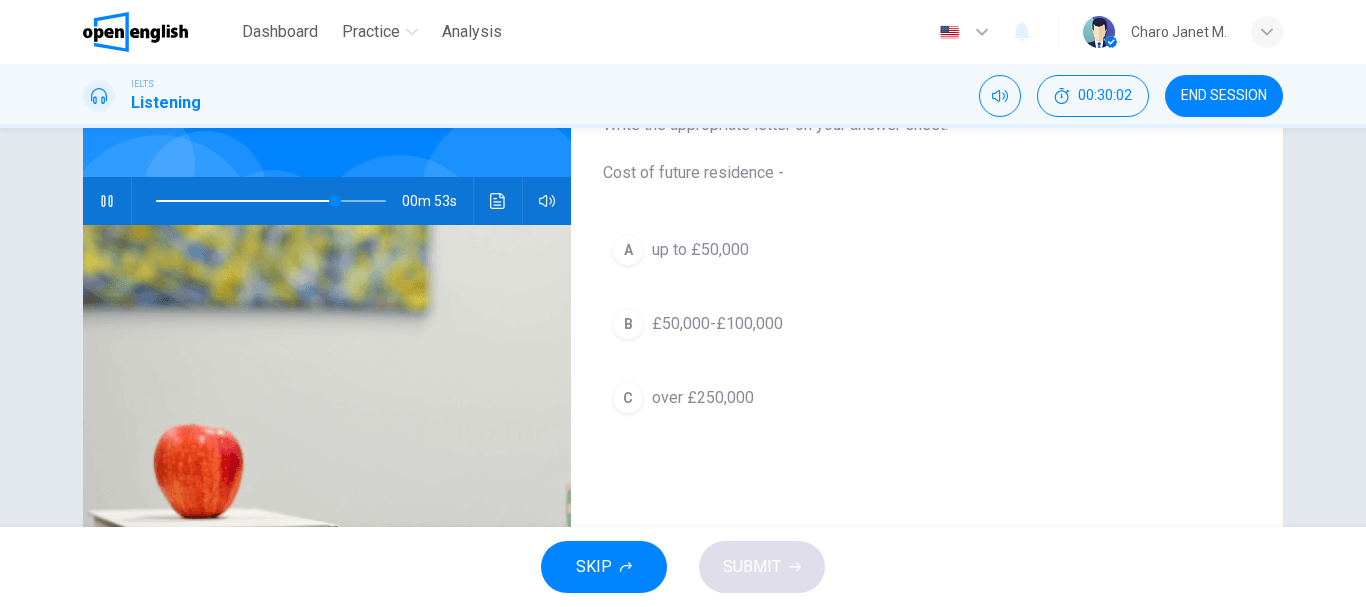 scroll, scrollTop: 167, scrollLeft: 0, axis: vertical 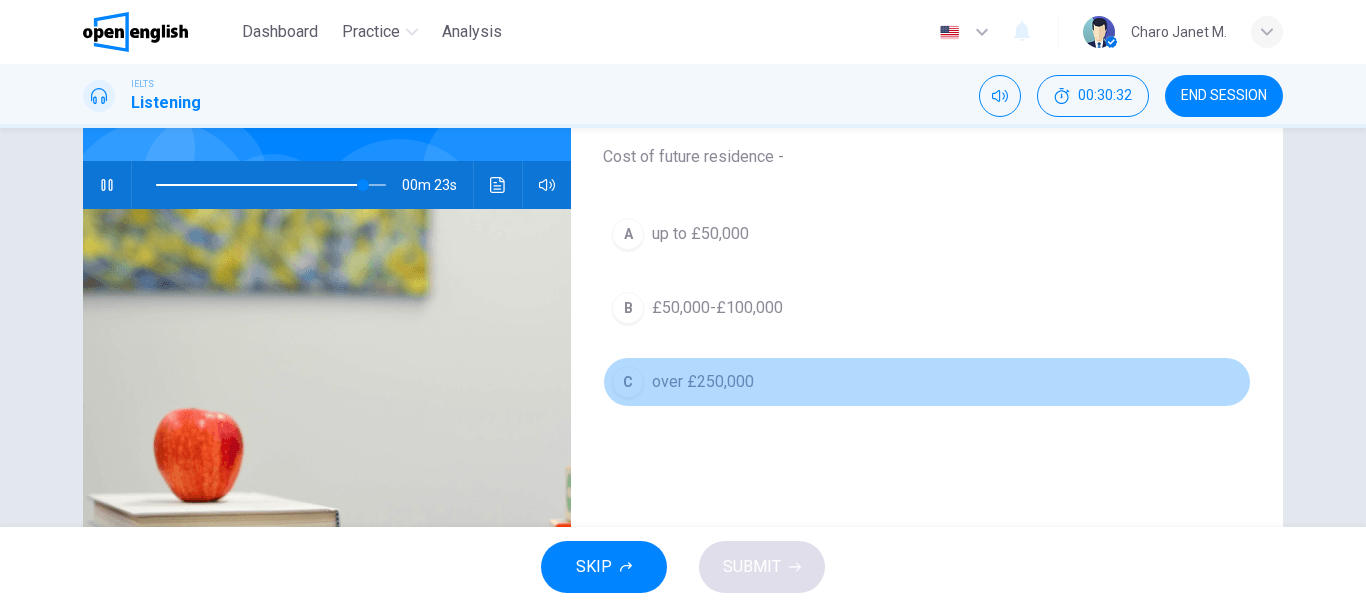 click on "over £250,000" at bounding box center [703, 382] 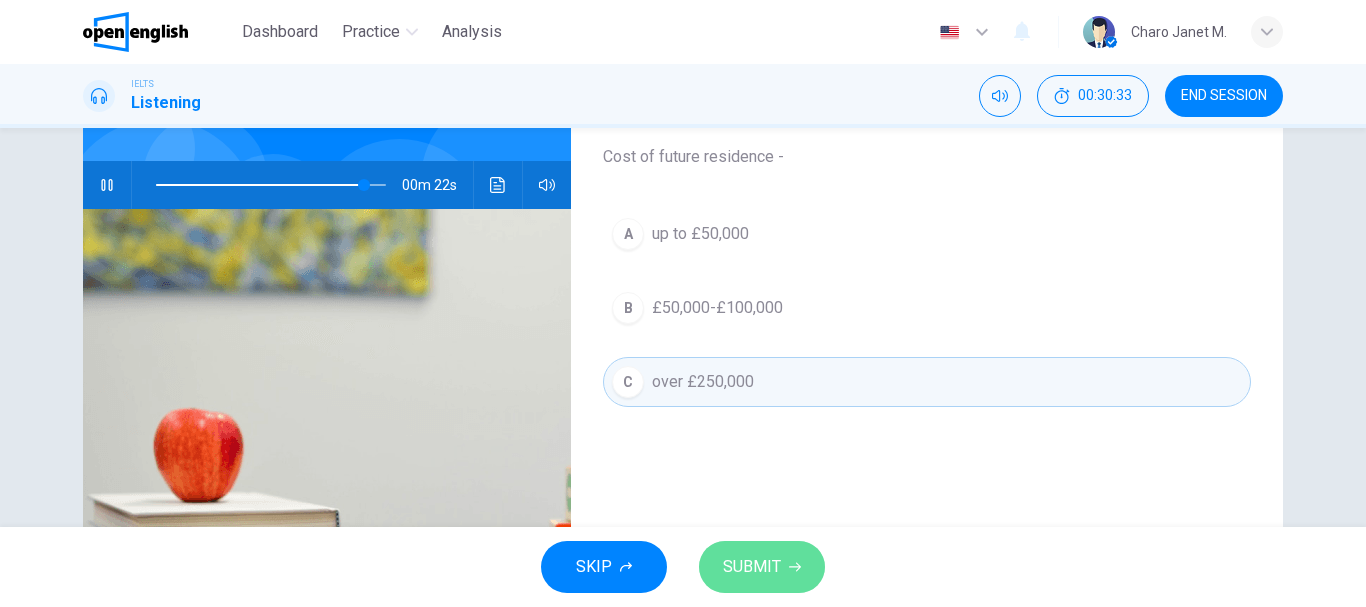 click on "SUBMIT" at bounding box center [752, 567] 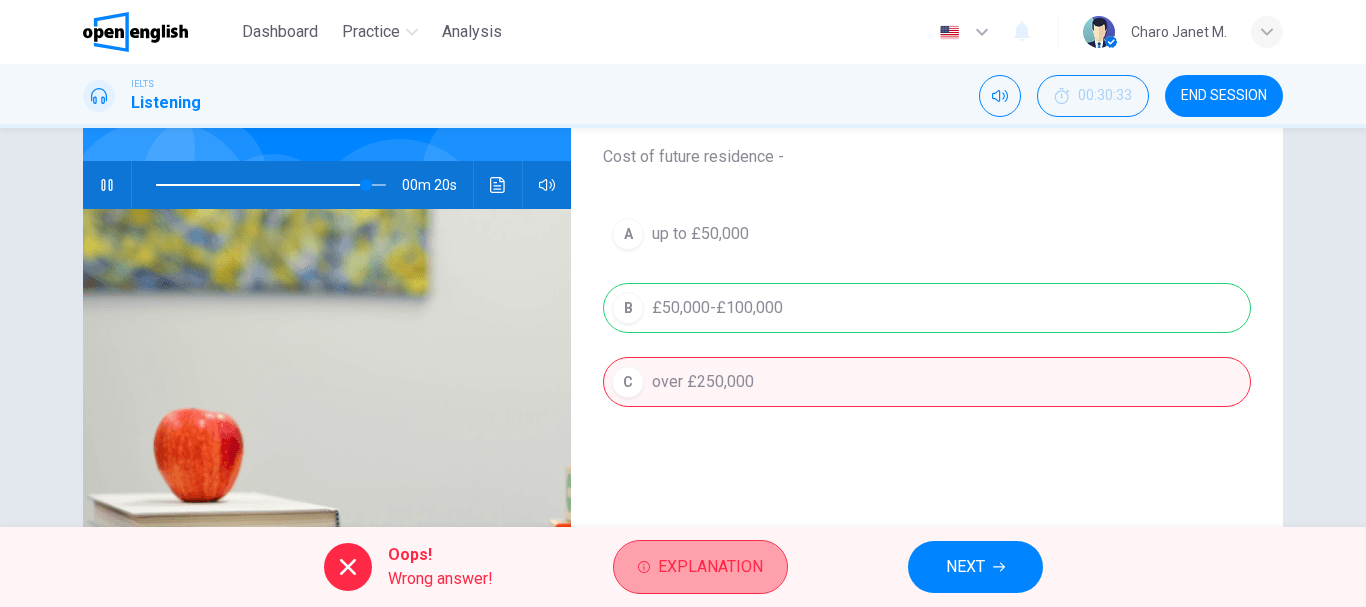 click on "Explanation" at bounding box center (710, 567) 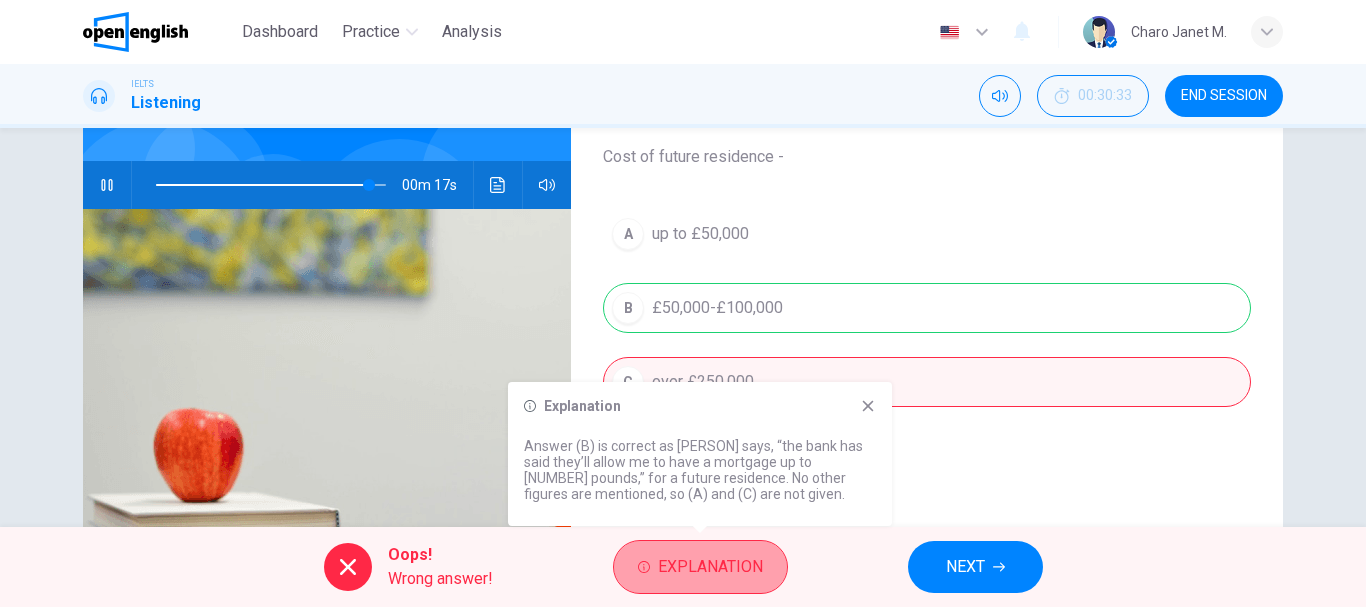 click on "Explanation" at bounding box center [710, 567] 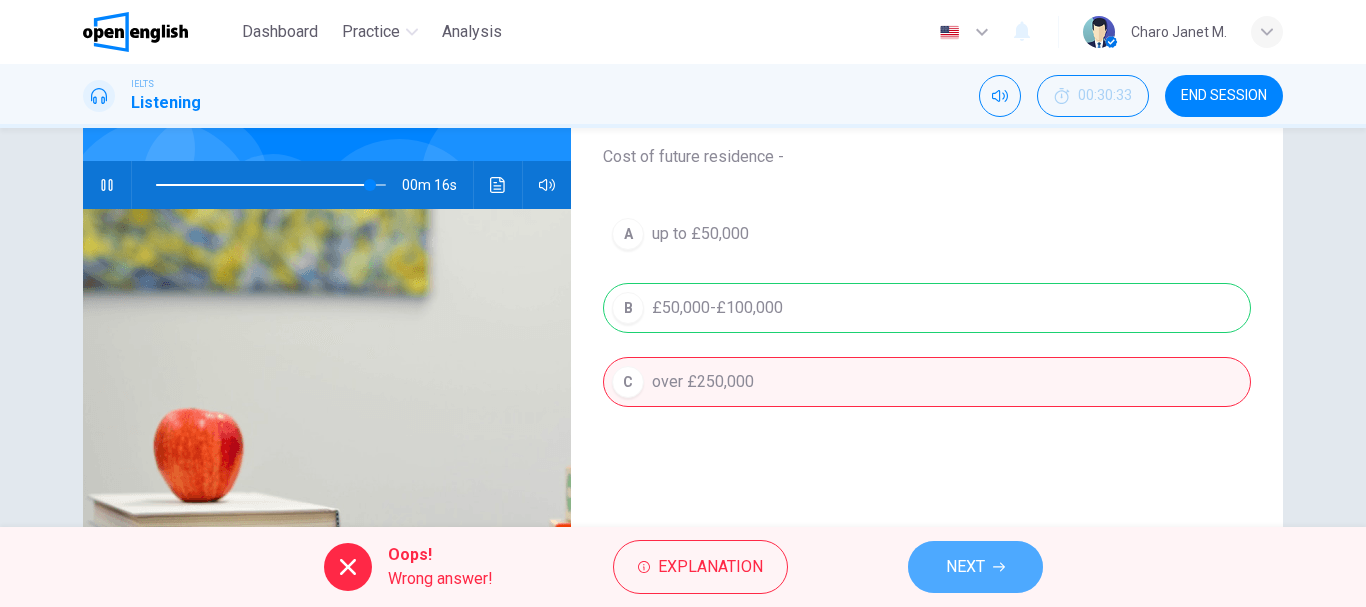 click on "NEXT" at bounding box center [975, 567] 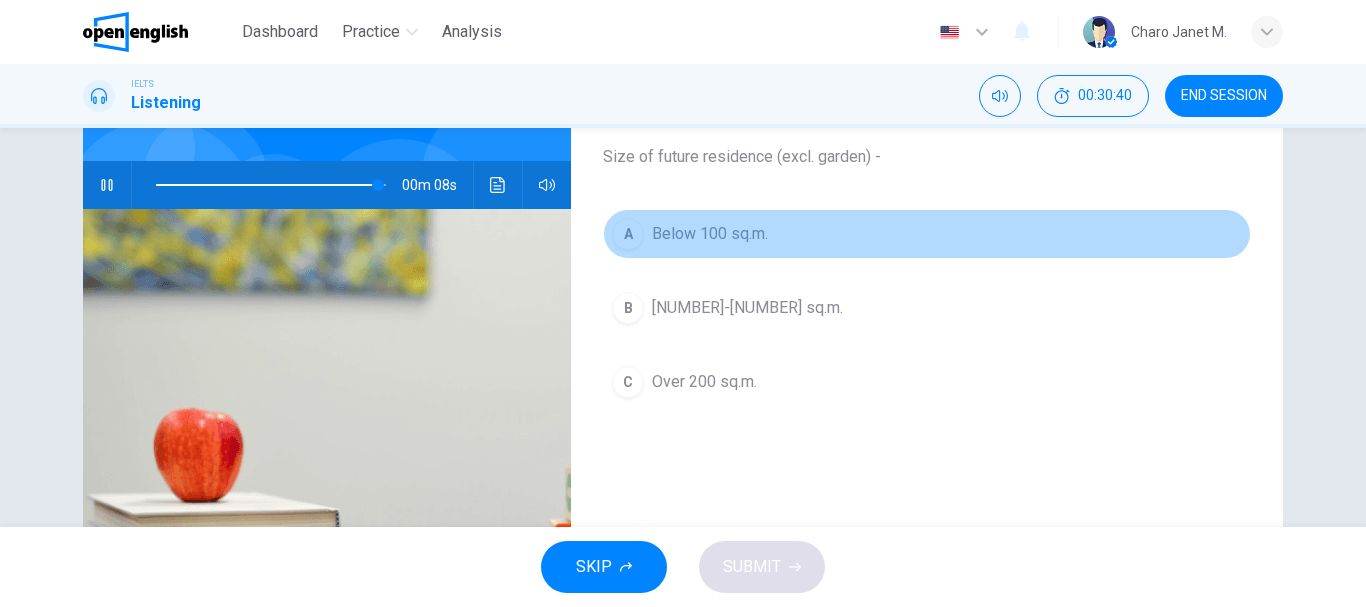 click on "Below 100 sq.m." at bounding box center (710, 234) 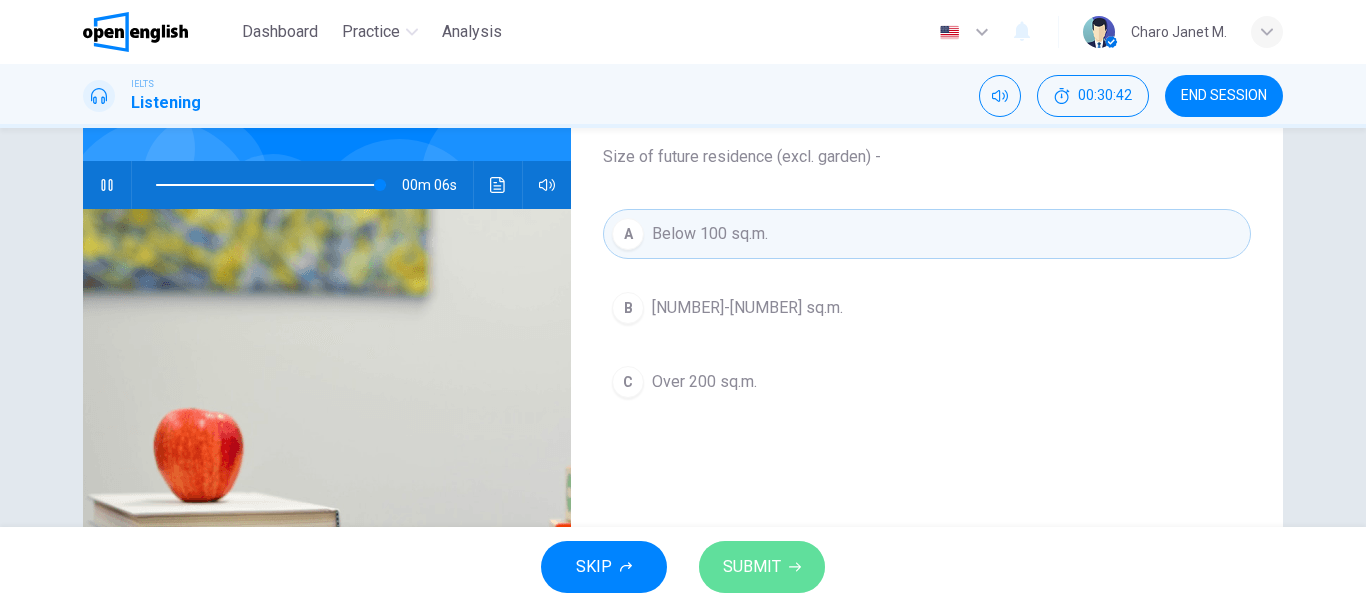 click on "SUBMIT" at bounding box center (762, 567) 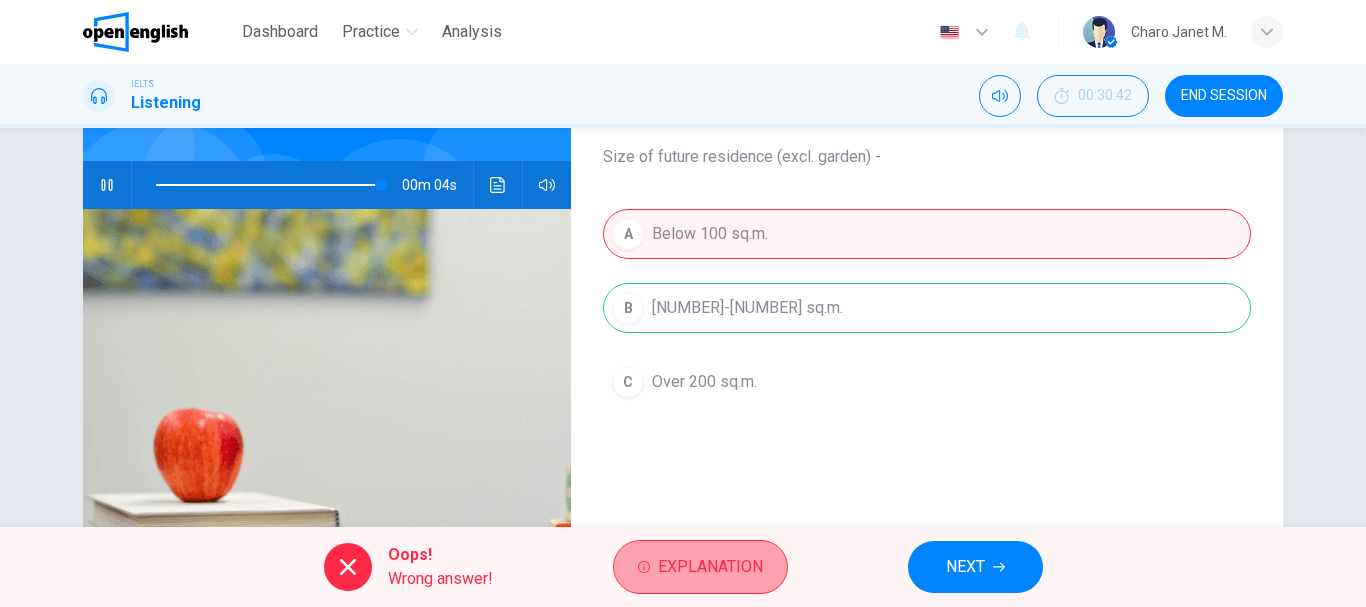 click on "Explanation" at bounding box center [710, 567] 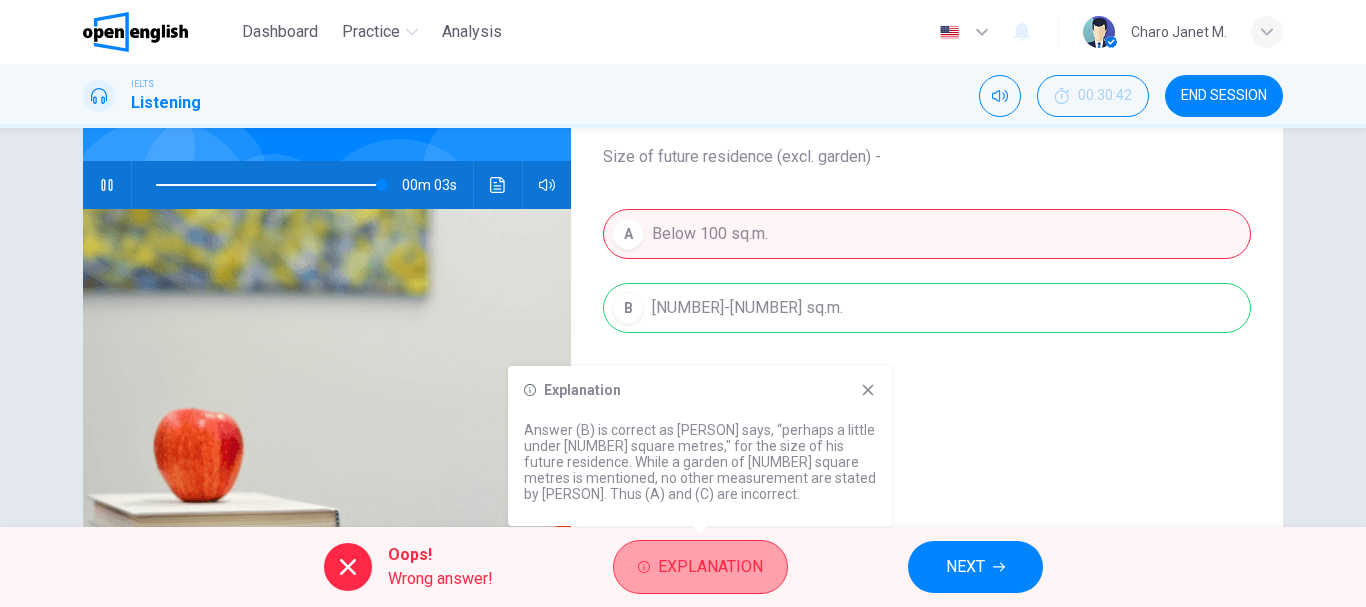 click on "Explanation" at bounding box center (710, 567) 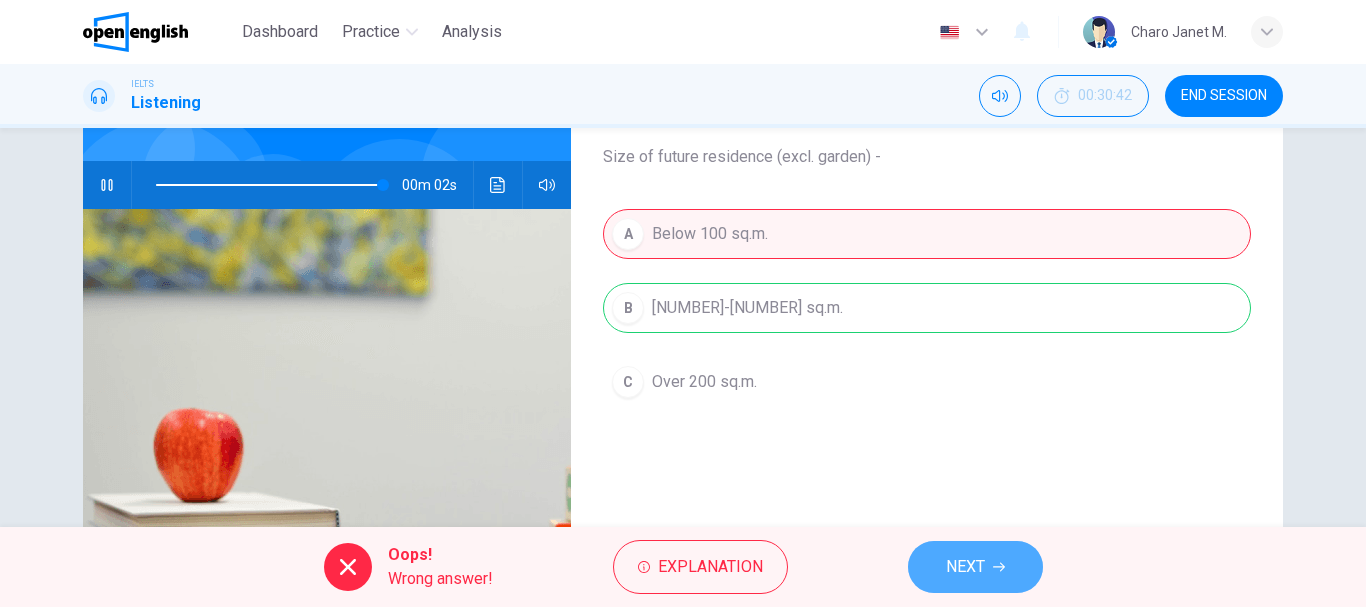 click on "NEXT" at bounding box center (965, 567) 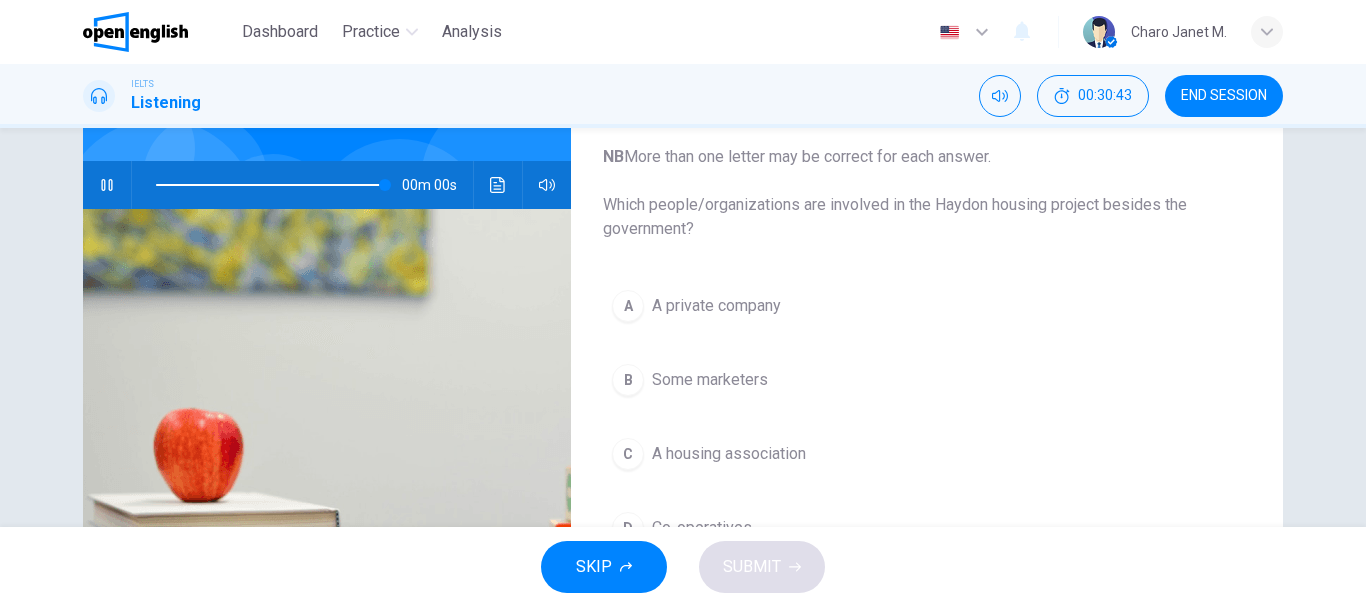 type on "*" 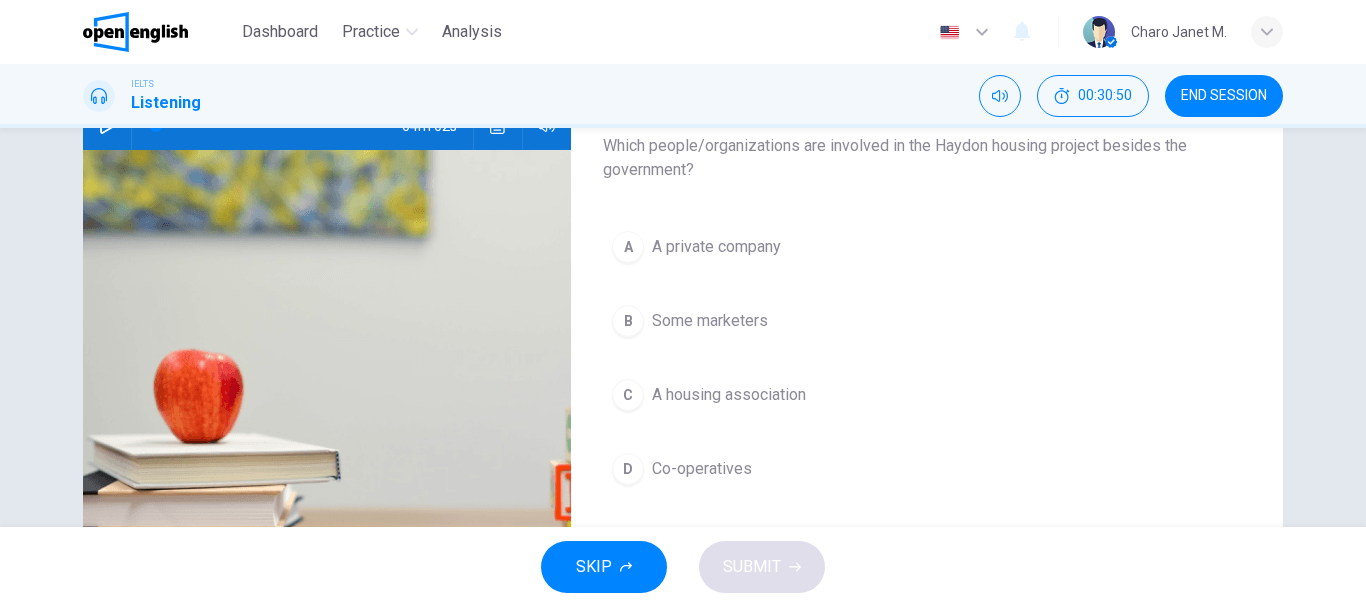 scroll, scrollTop: 233, scrollLeft: 0, axis: vertical 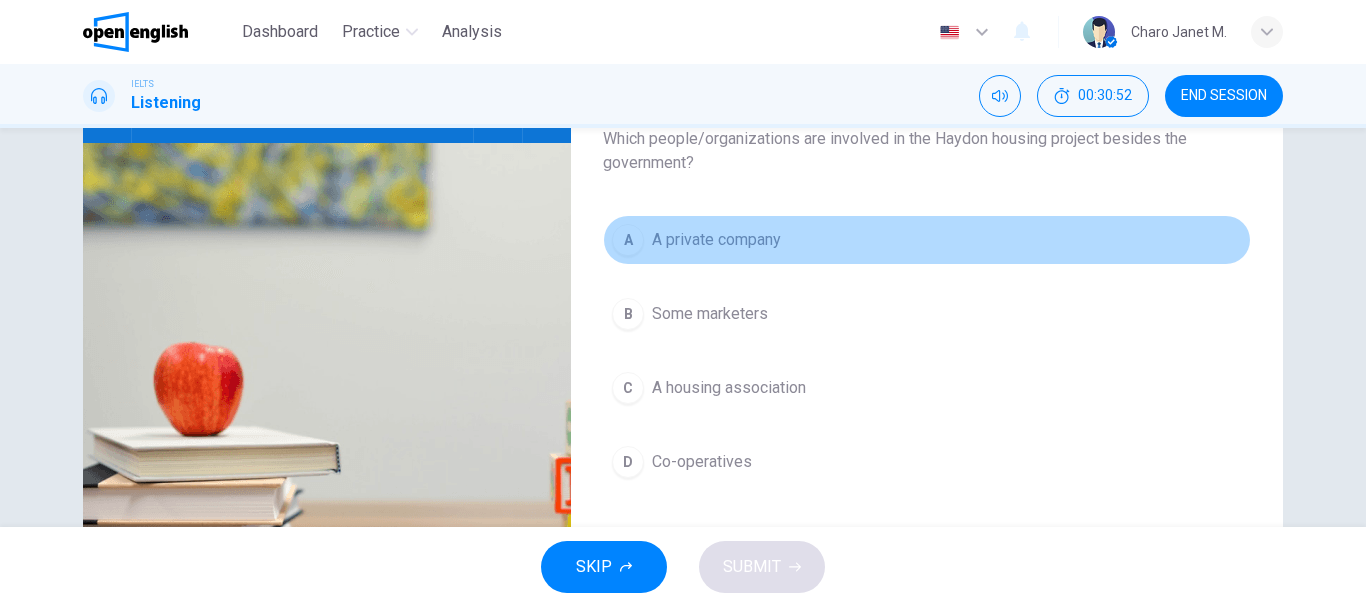 click on "A private company" at bounding box center (716, 240) 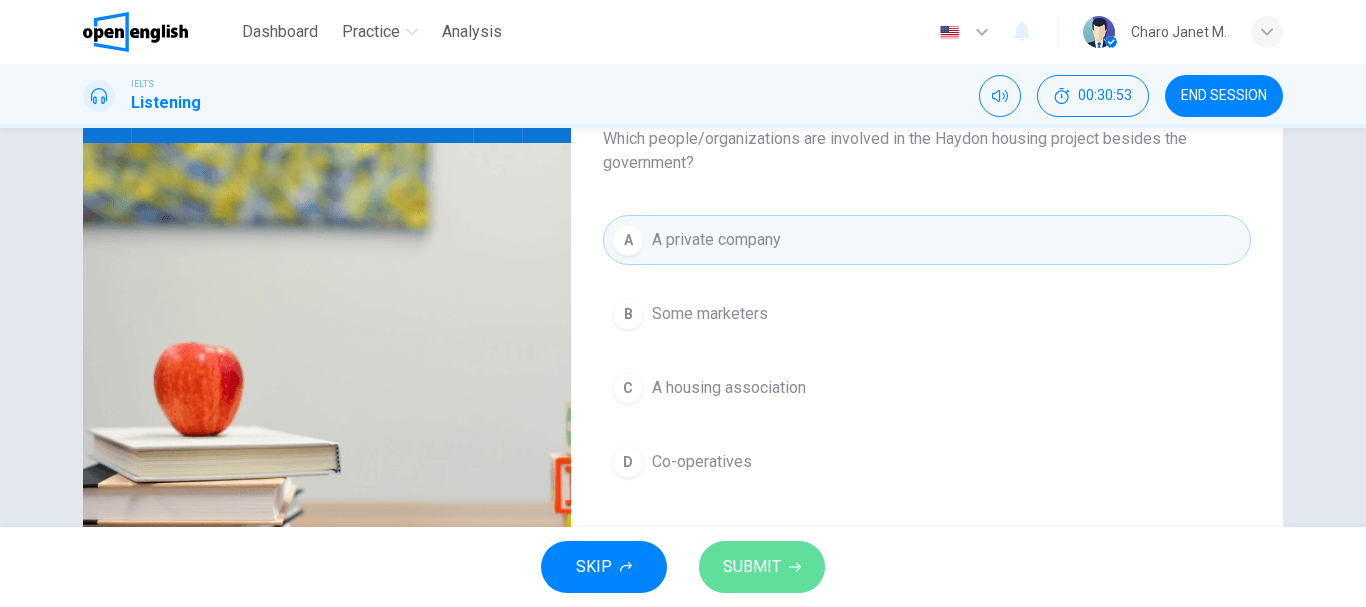 click on "SUBMIT" at bounding box center [752, 567] 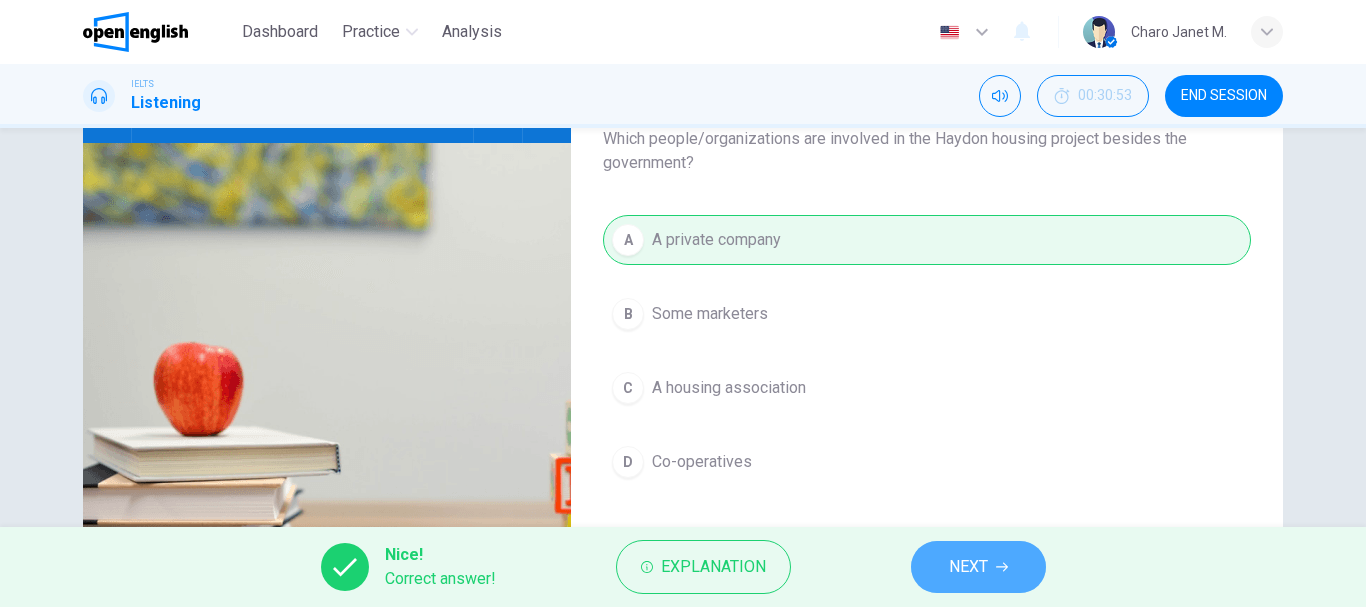 click on "NEXT" at bounding box center (978, 567) 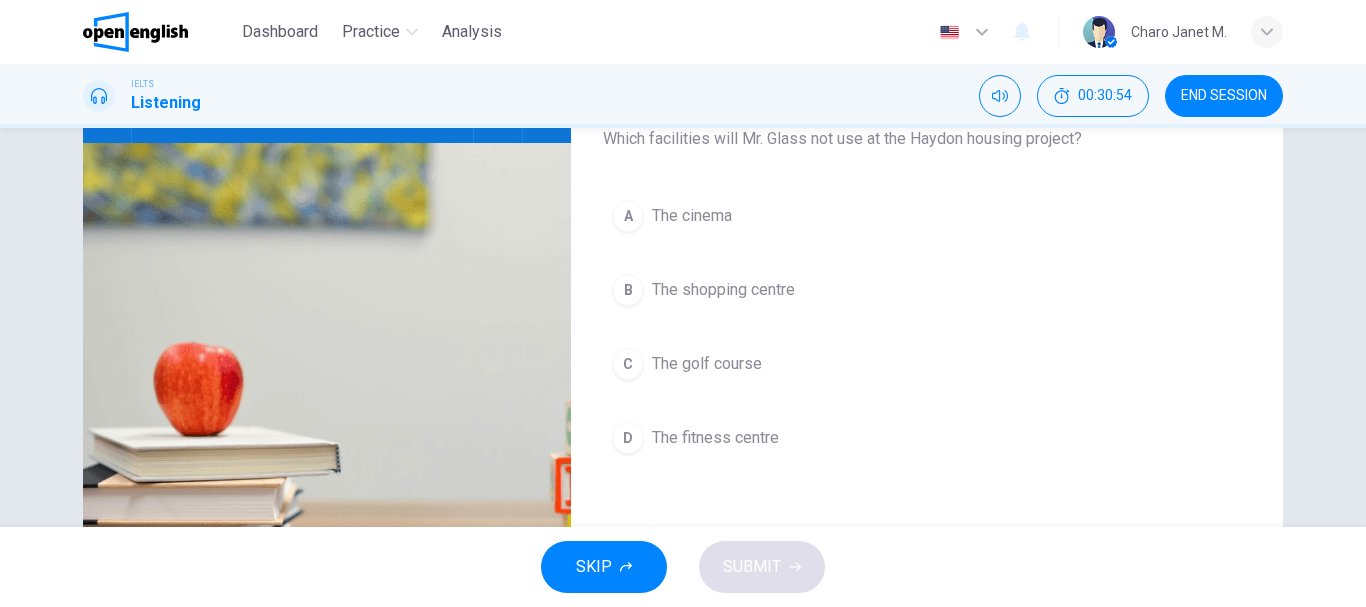 scroll, scrollTop: 167, scrollLeft: 0, axis: vertical 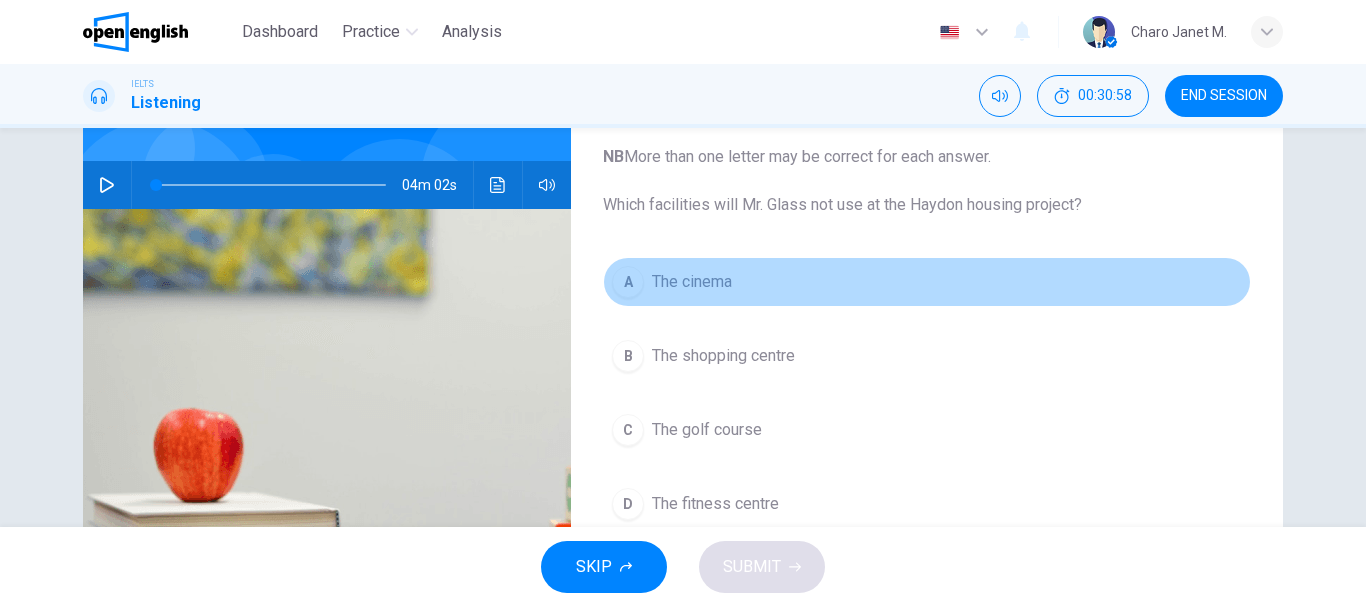click on "A The cinema" at bounding box center [927, 282] 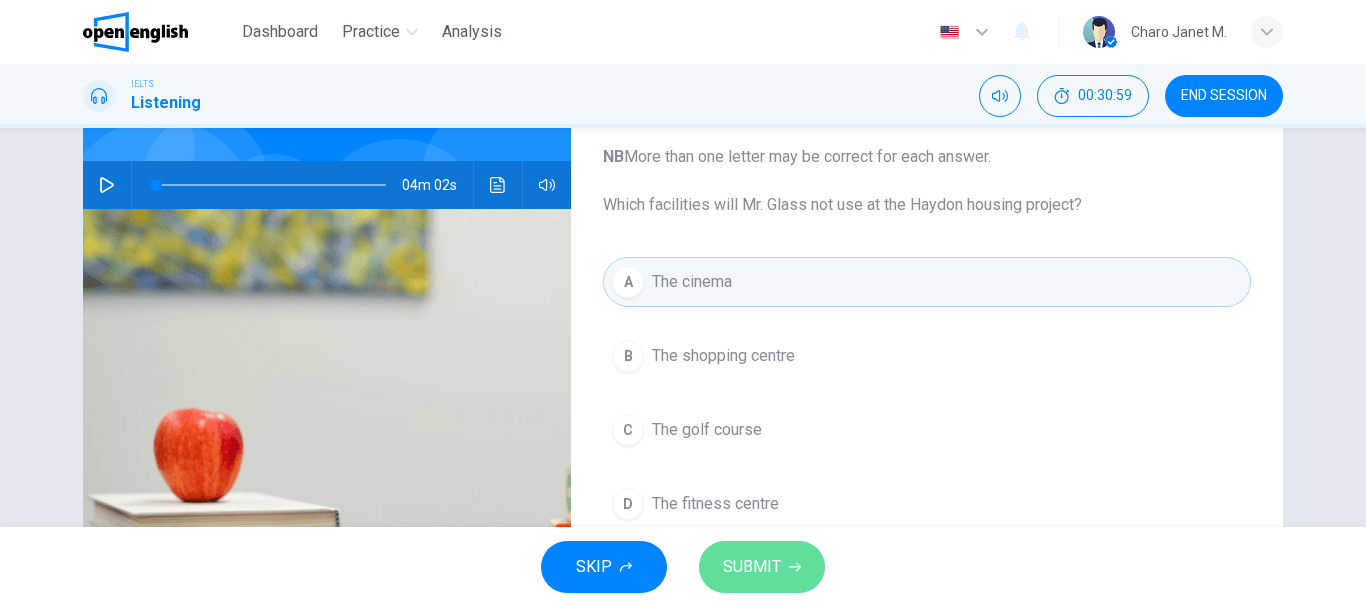 click on "SUBMIT" at bounding box center (752, 567) 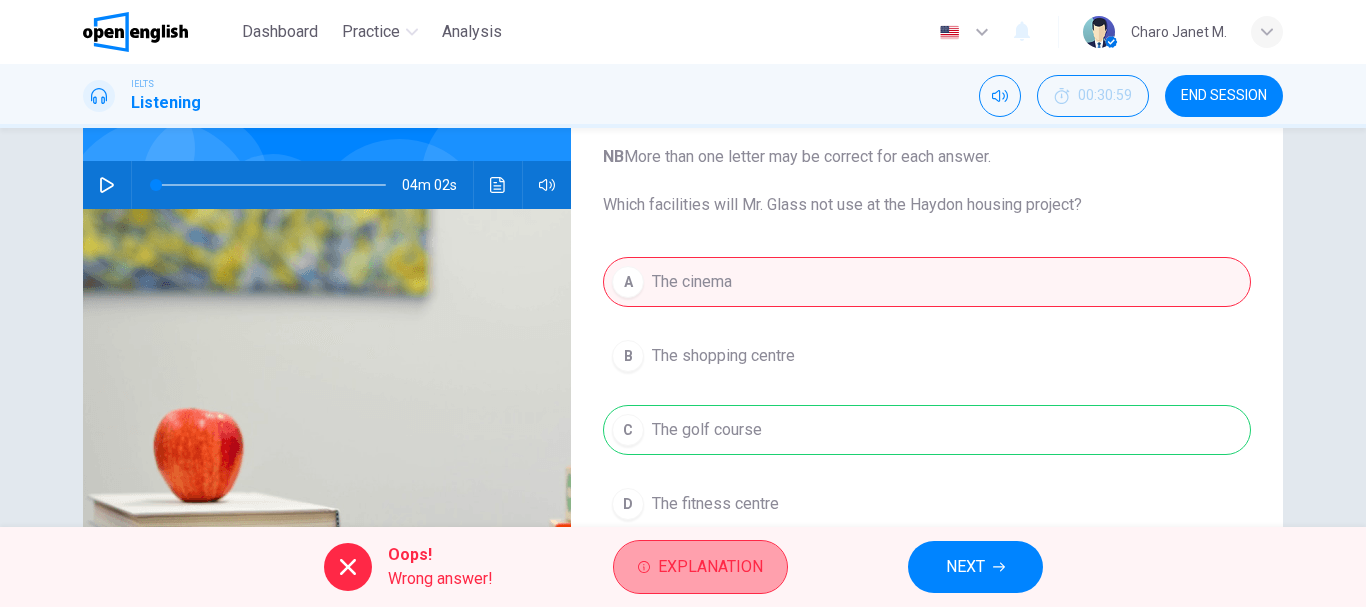 click on "Explanation" at bounding box center [710, 567] 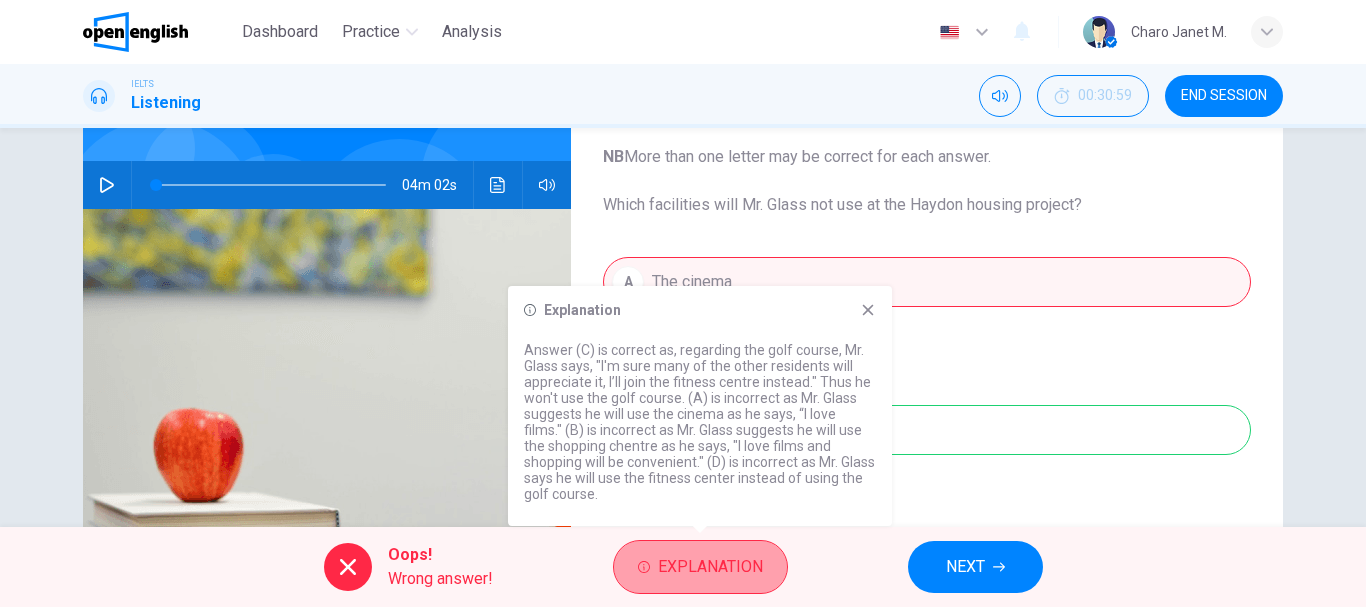 click on "Explanation" at bounding box center (710, 567) 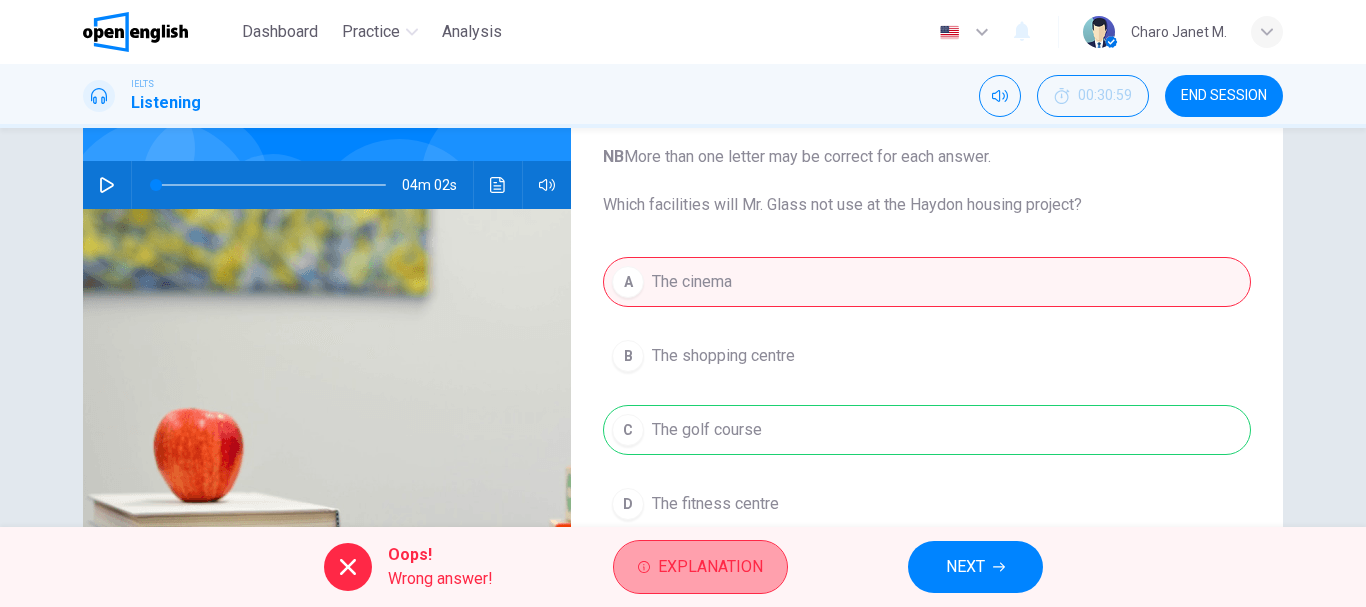 click on "Explanation" at bounding box center [710, 567] 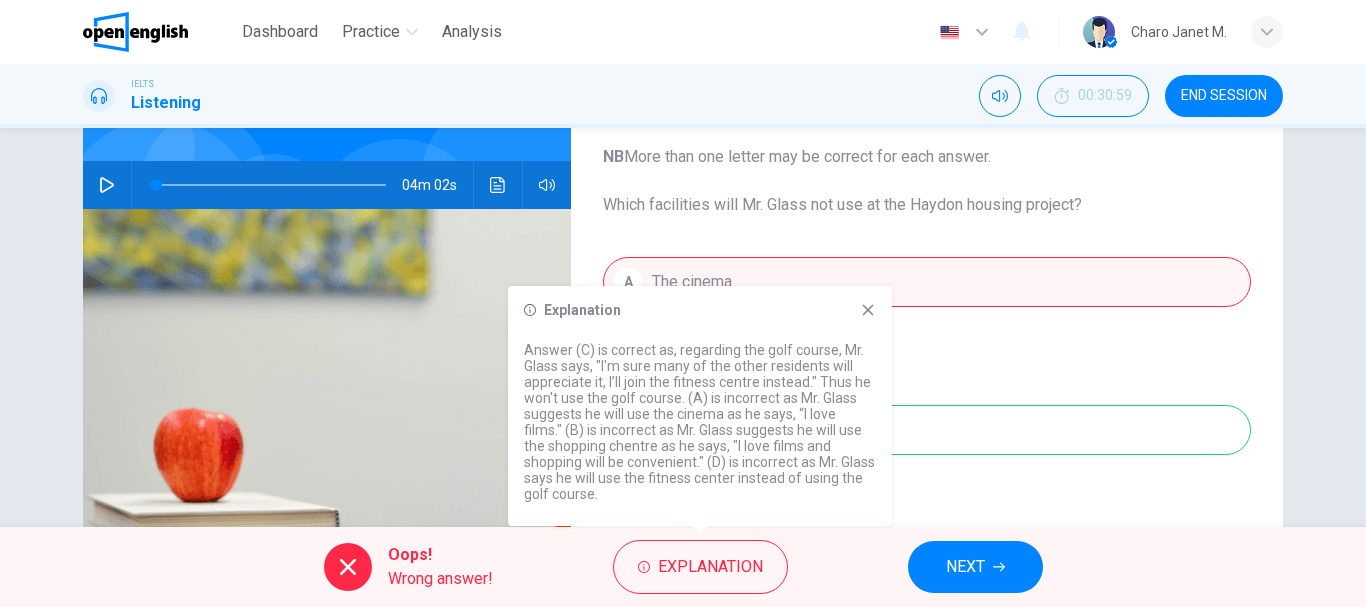 click on "NEXT" at bounding box center [965, 567] 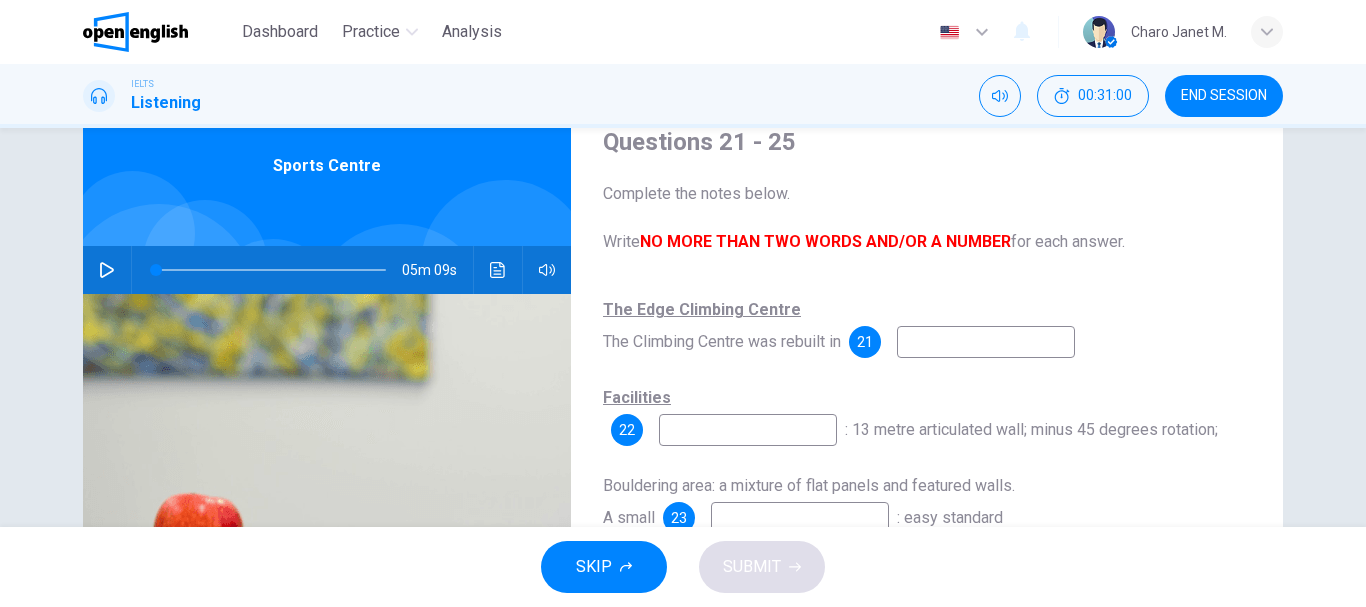scroll, scrollTop: 100, scrollLeft: 0, axis: vertical 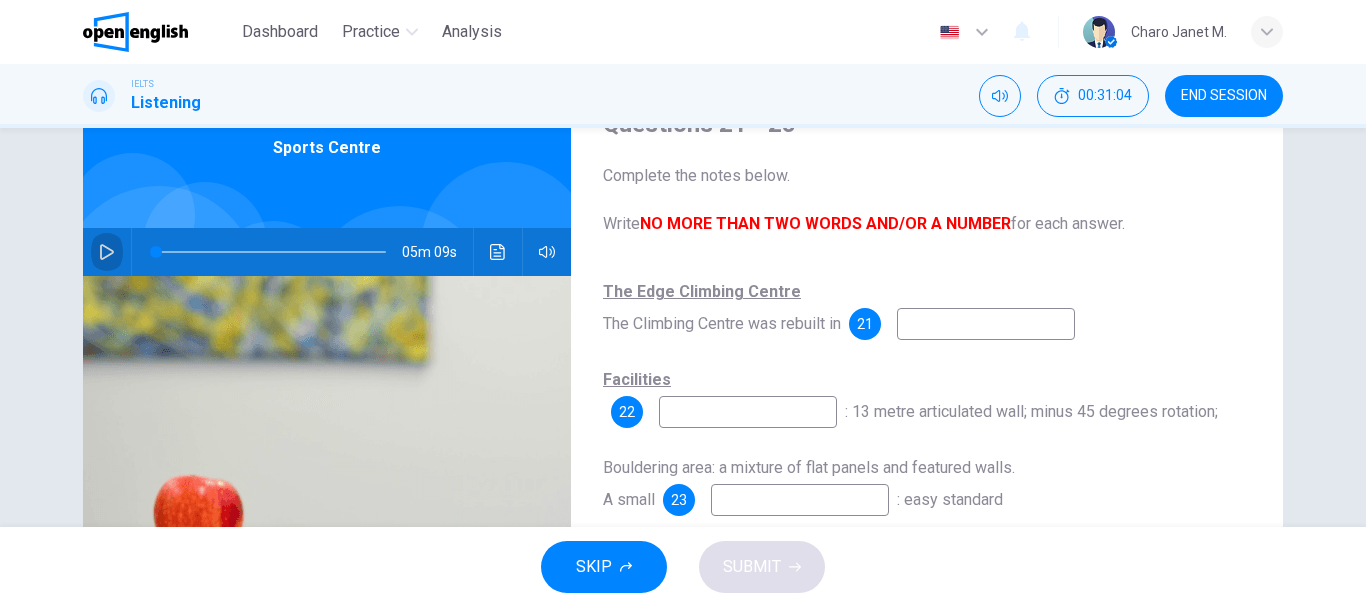 click 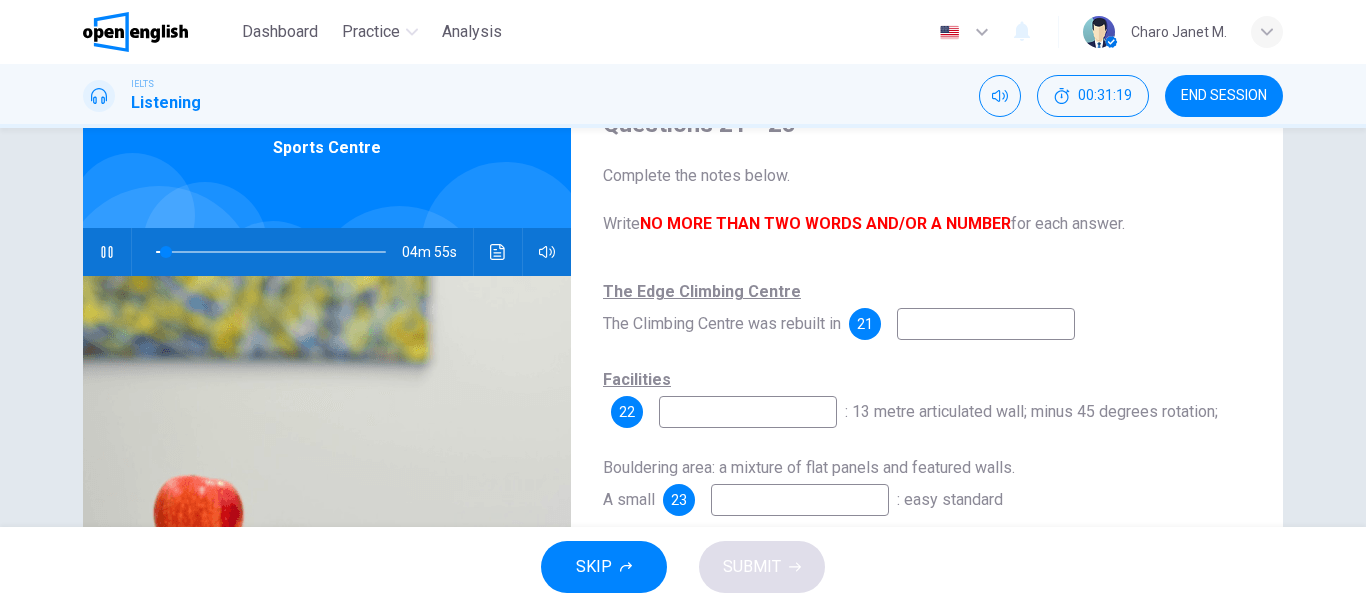 click at bounding box center [986, 324] 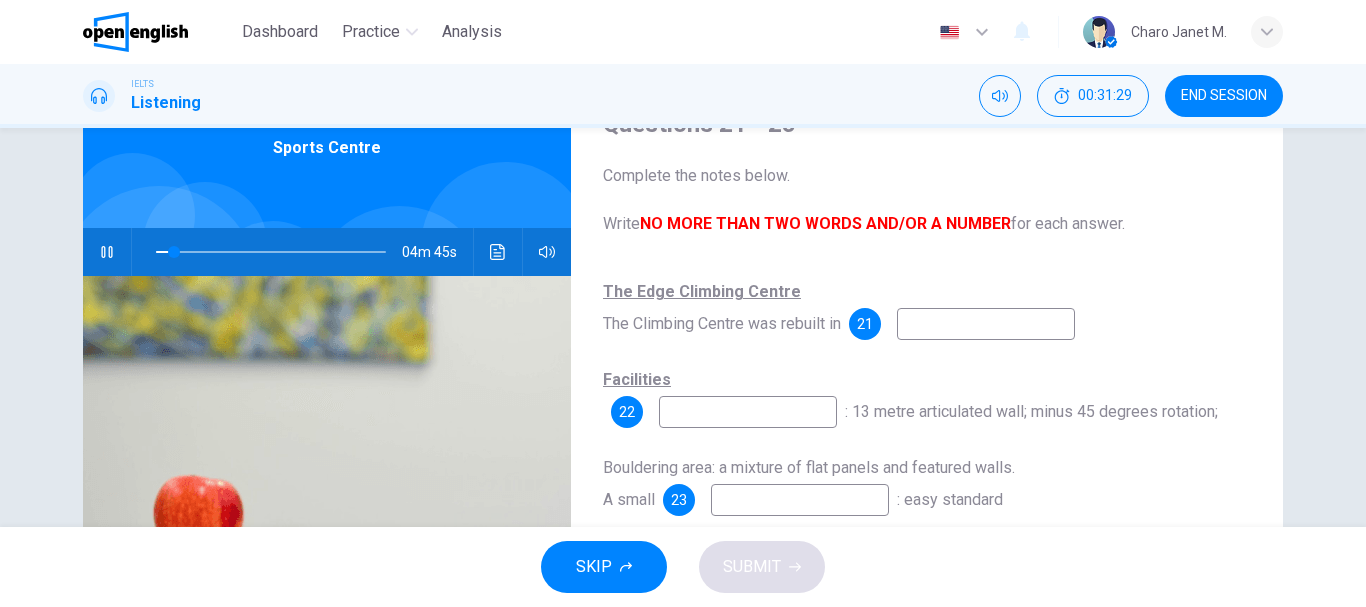 type on "*" 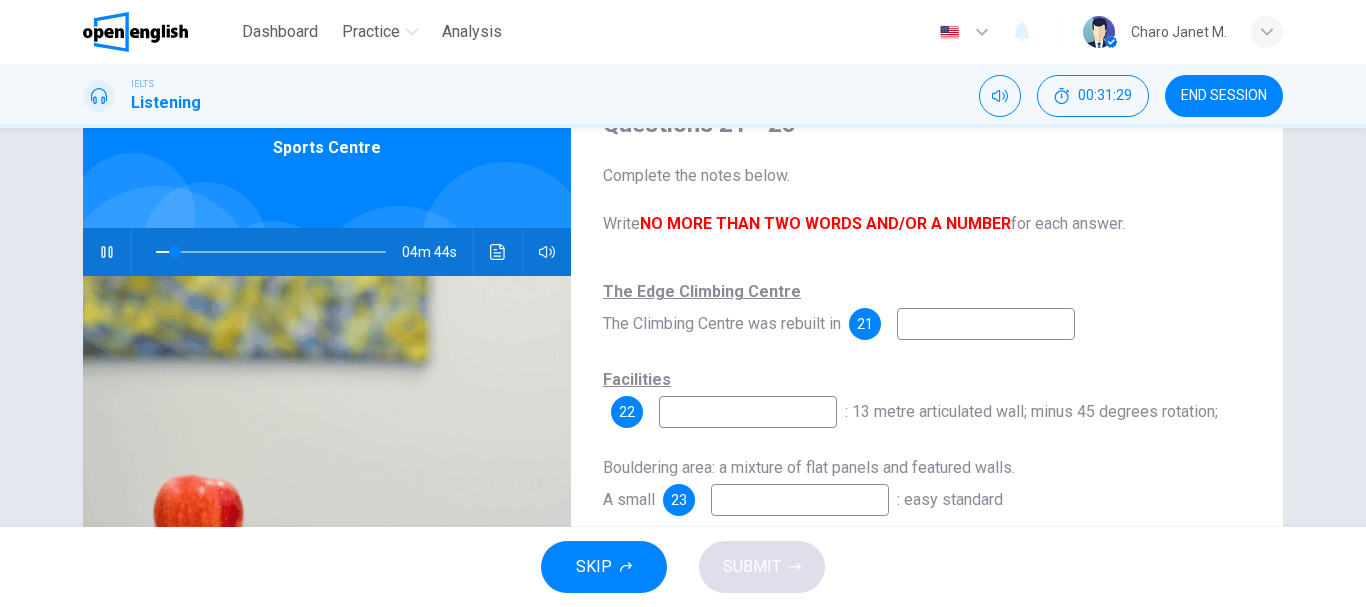 type on "*" 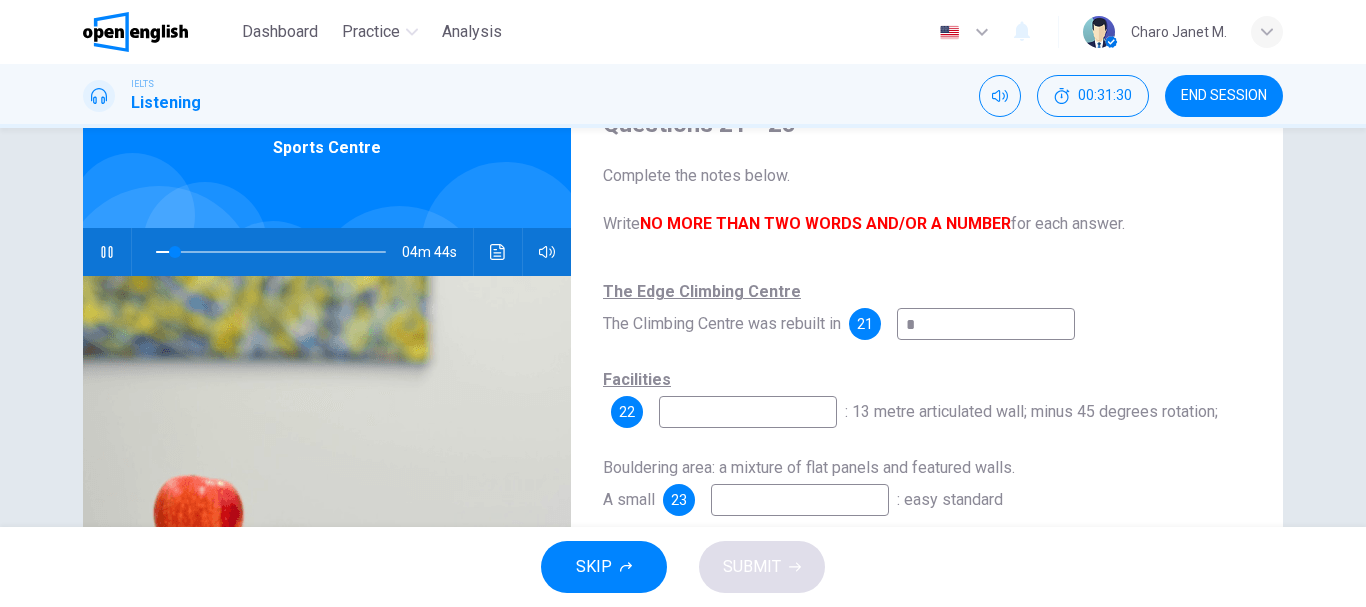 type on "*" 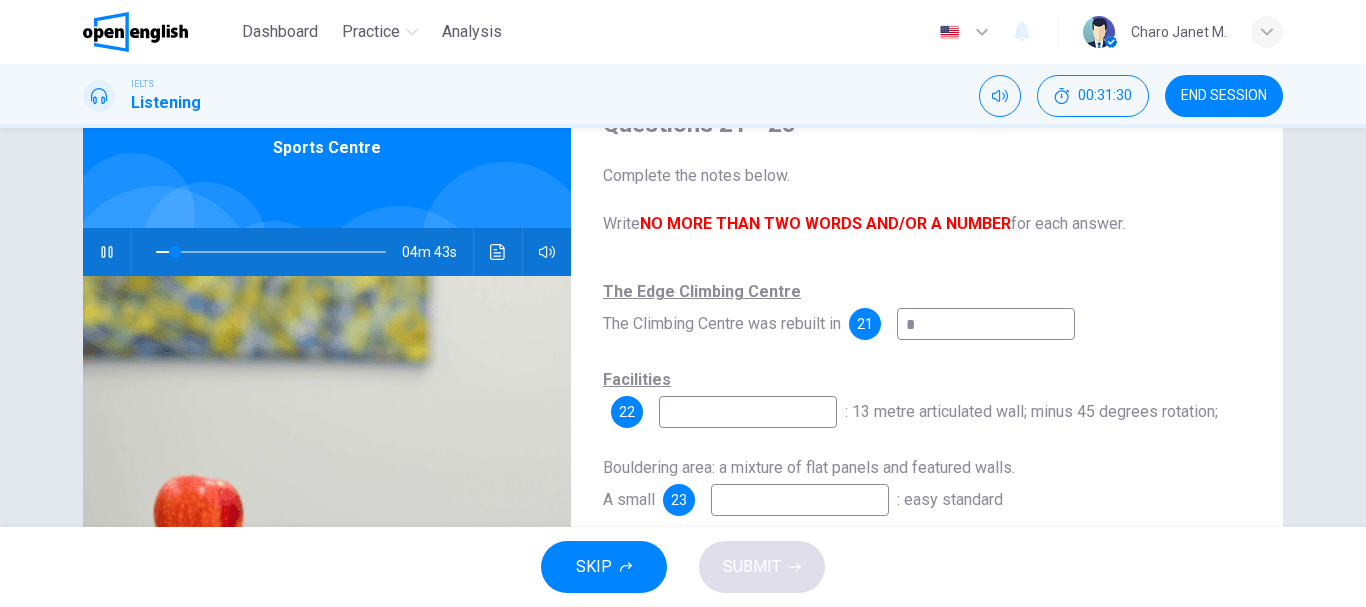 type on "**" 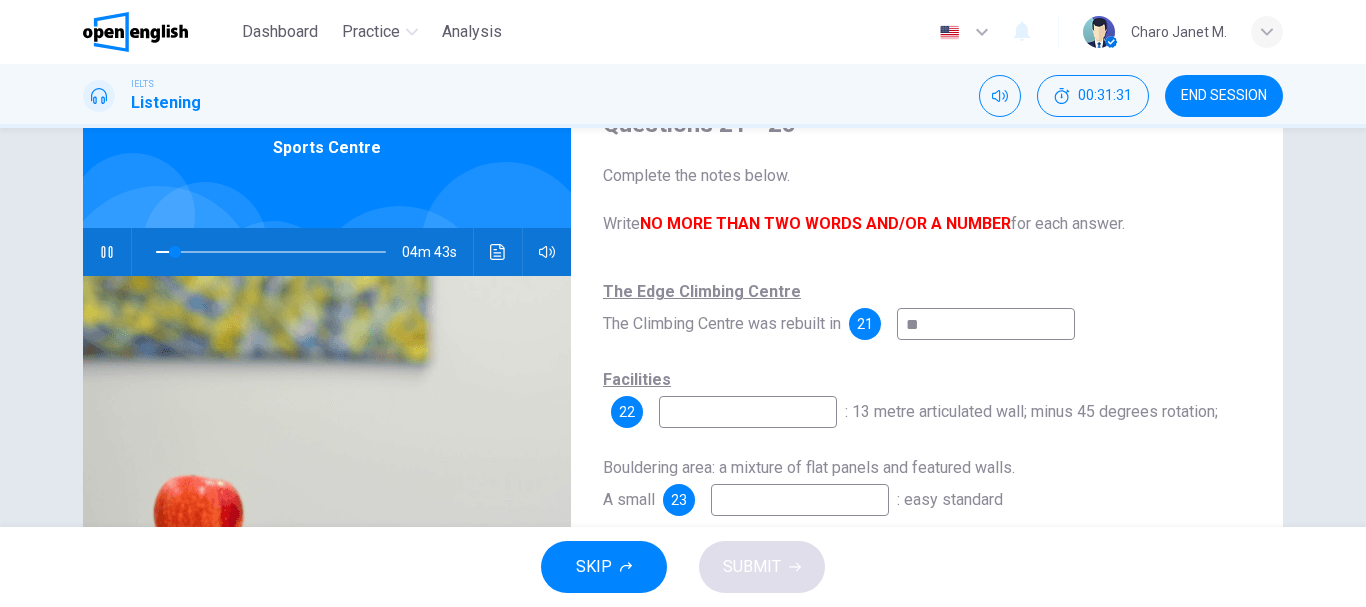 type on "*" 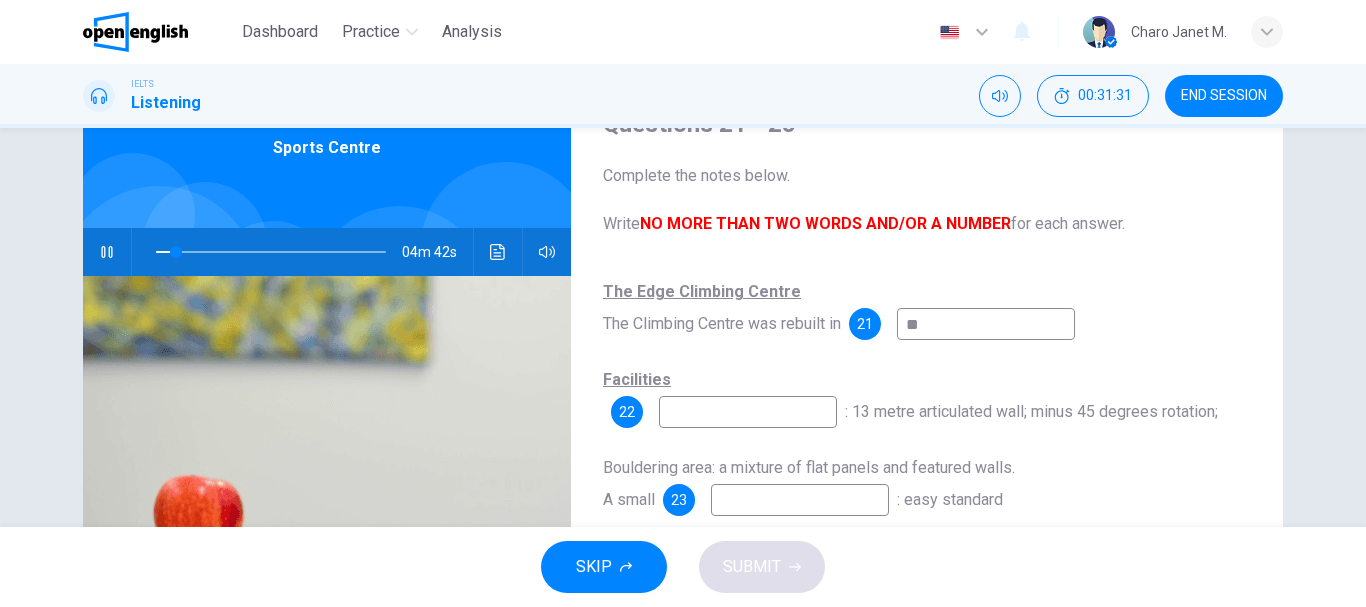 type on "***" 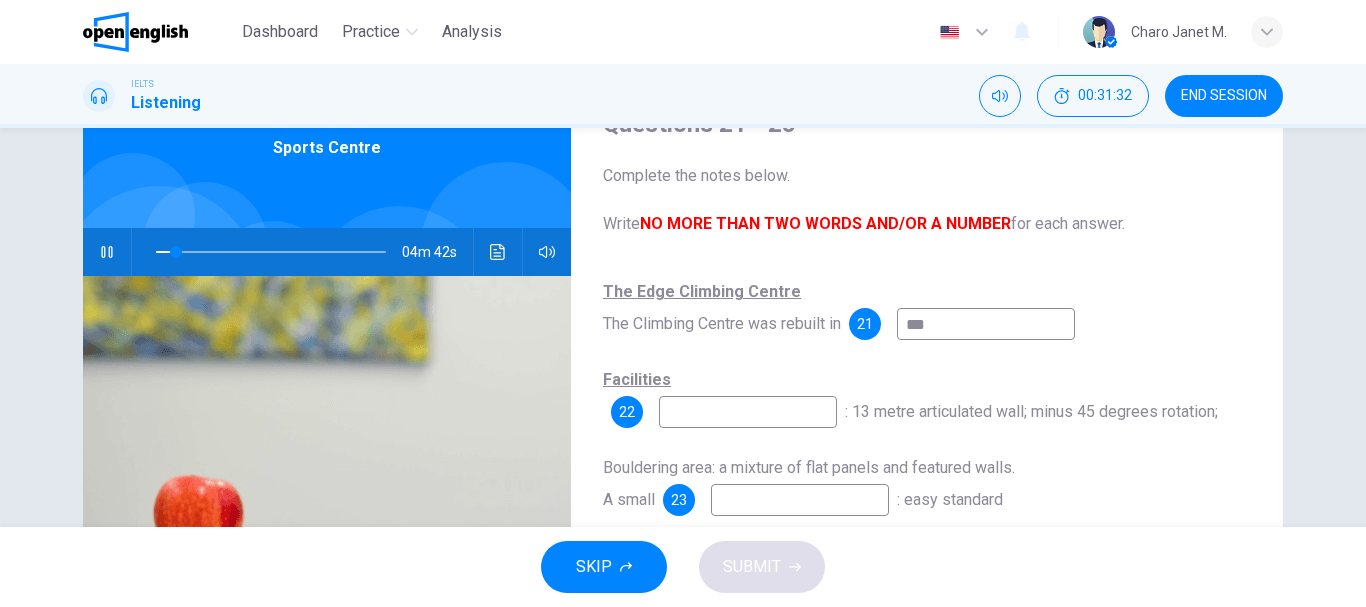 type on "*" 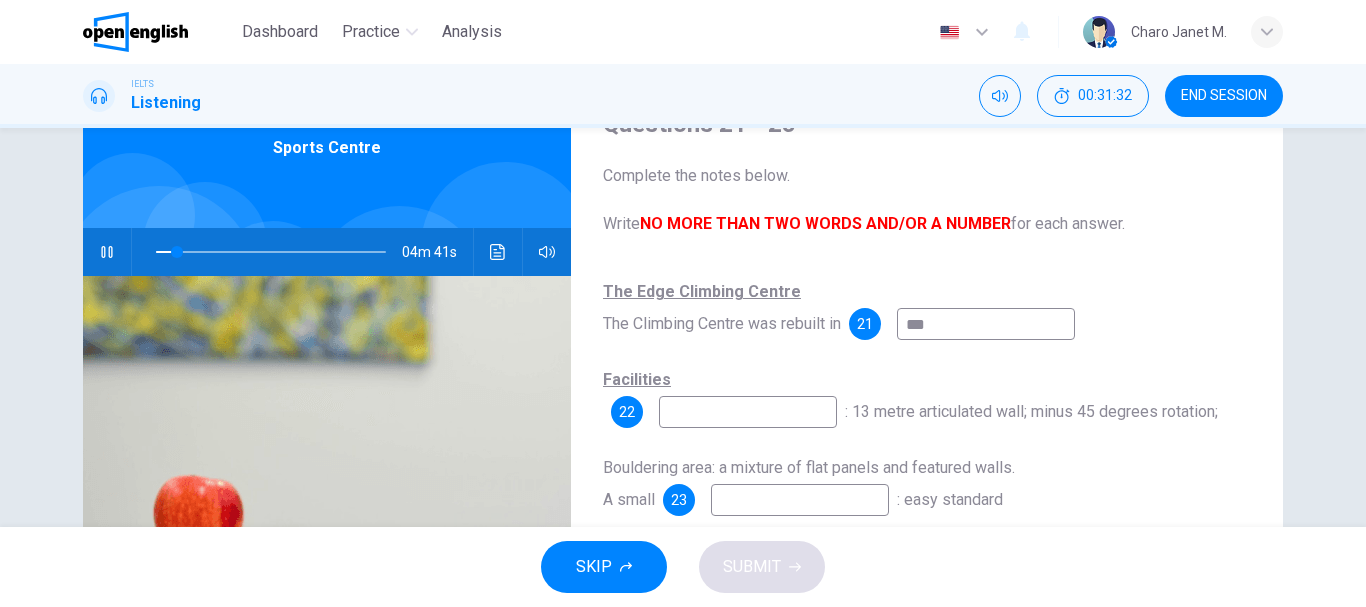 type on "****" 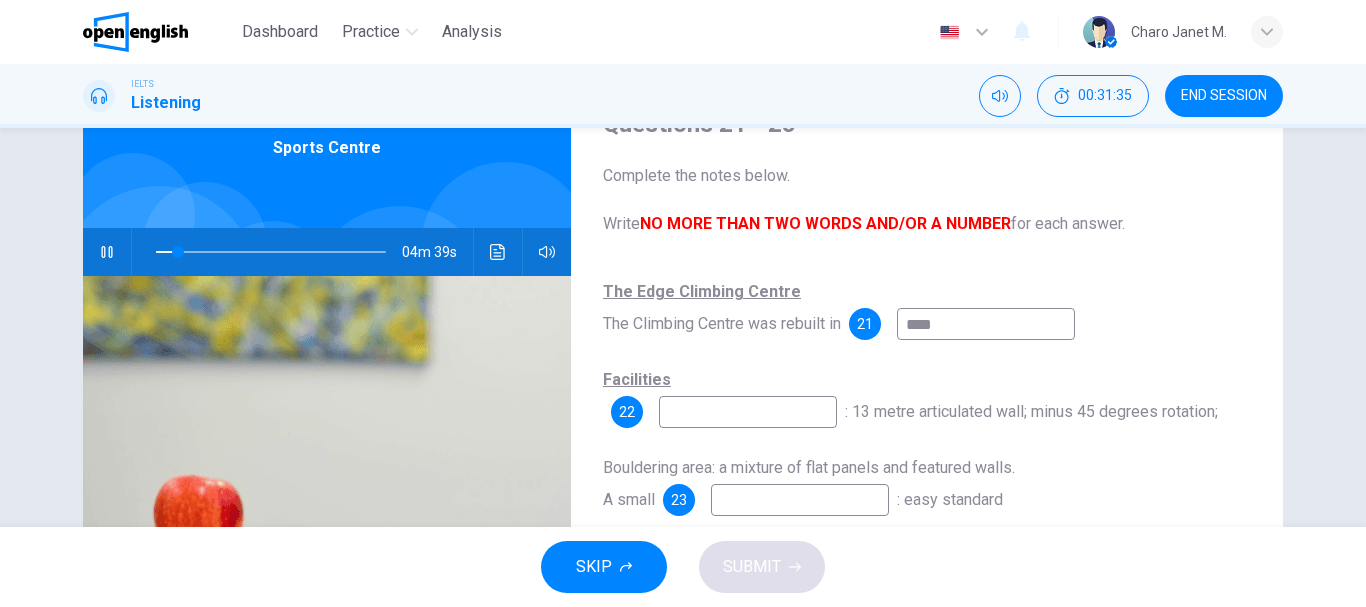 type on "**" 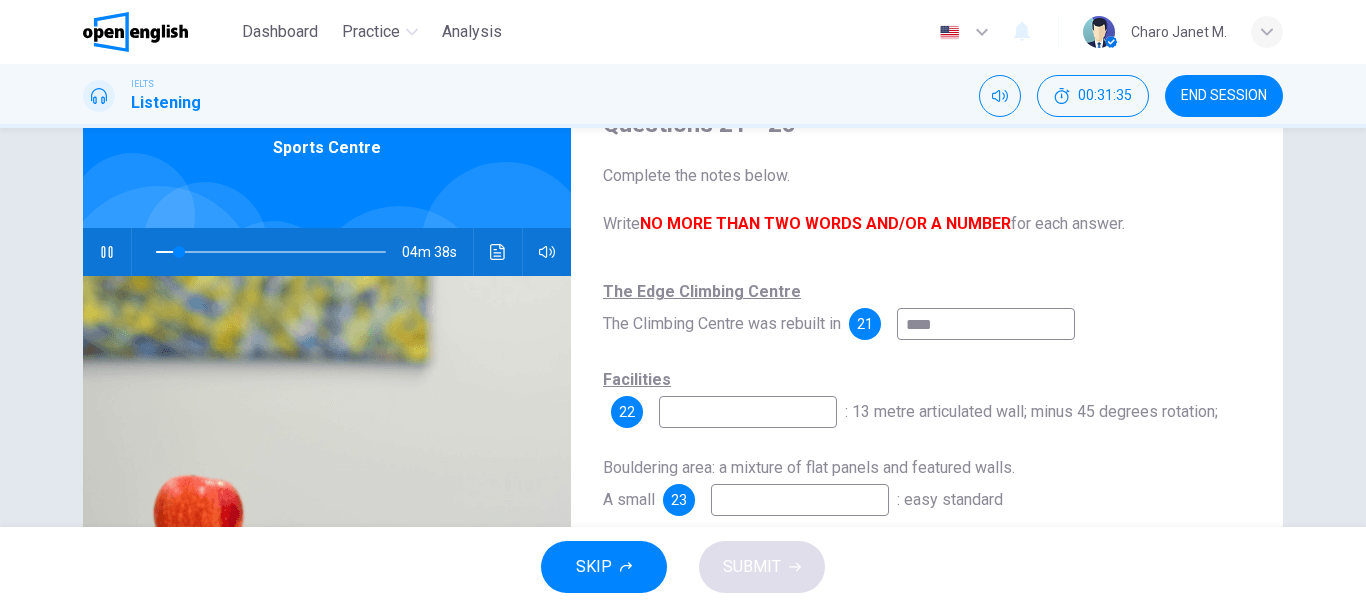 click at bounding box center (748, 412) 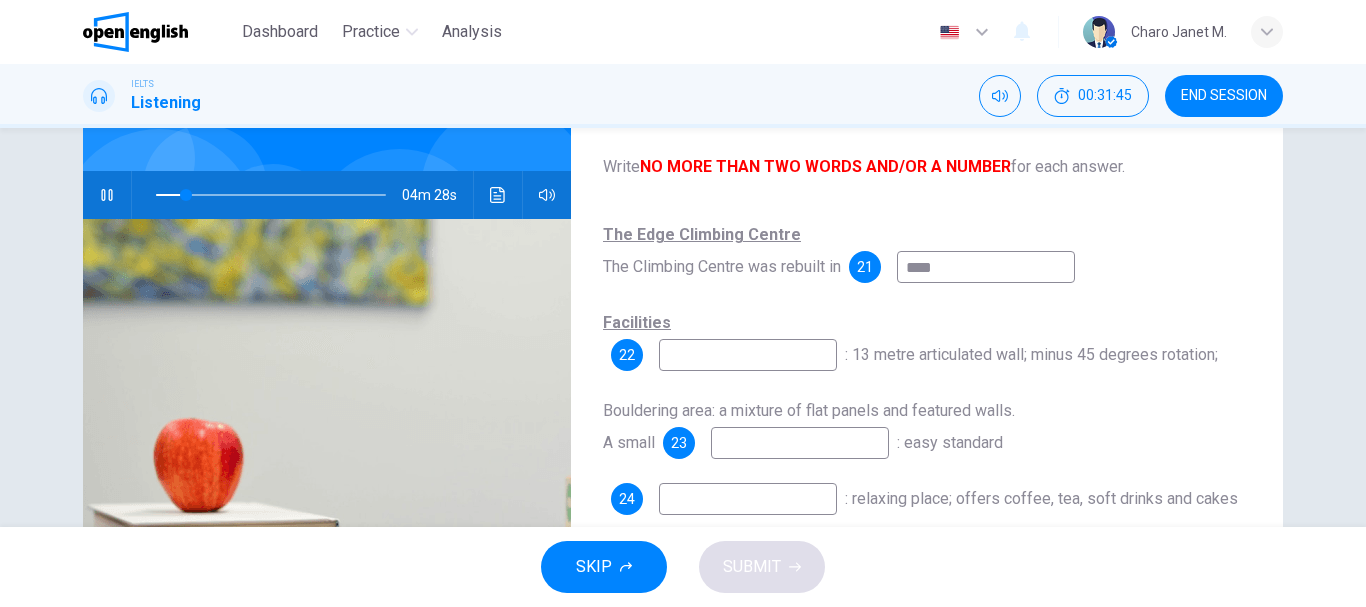 scroll, scrollTop: 167, scrollLeft: 0, axis: vertical 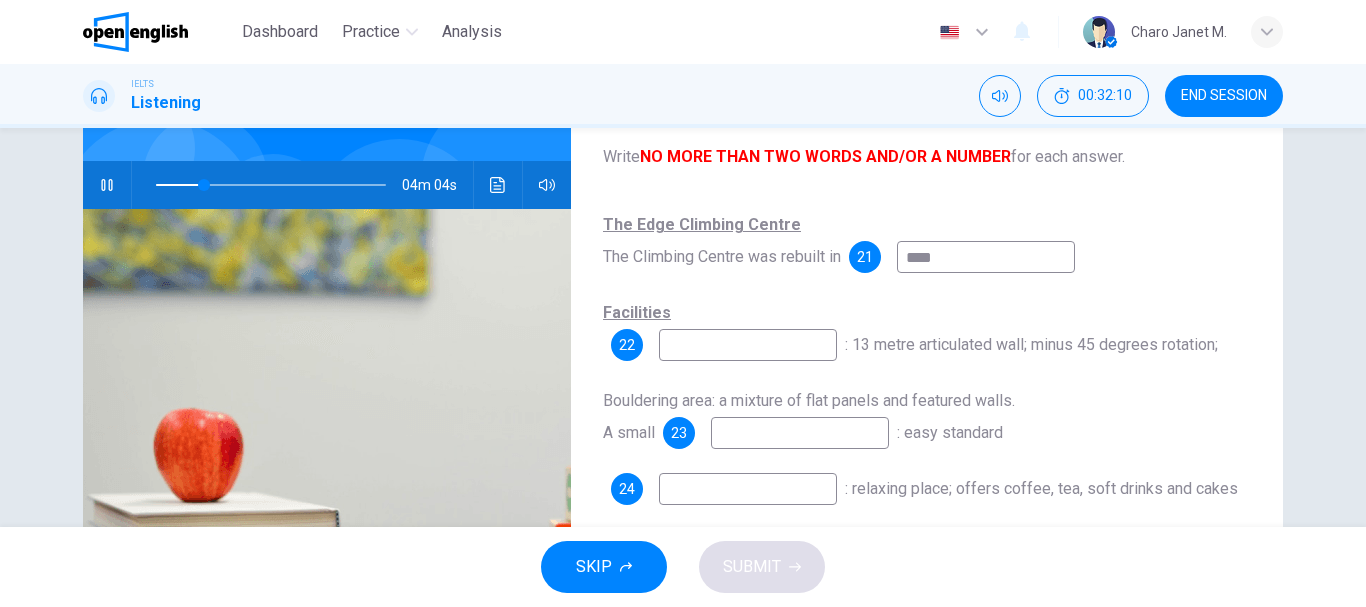type on "**" 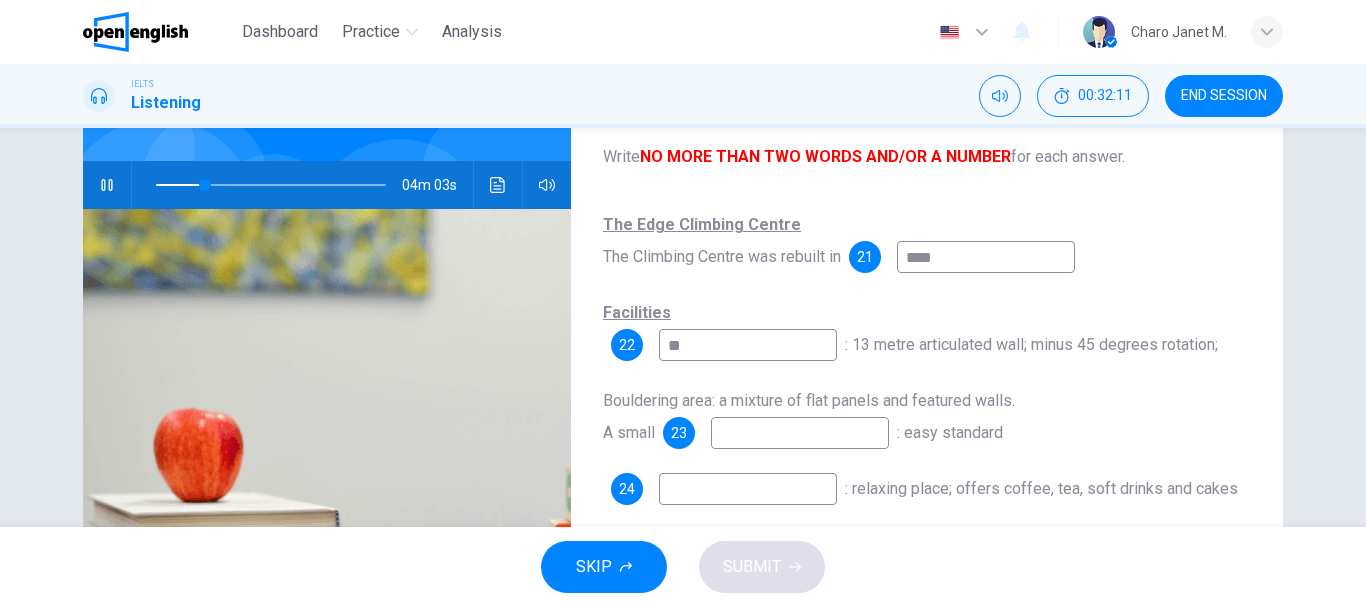 type on "***" 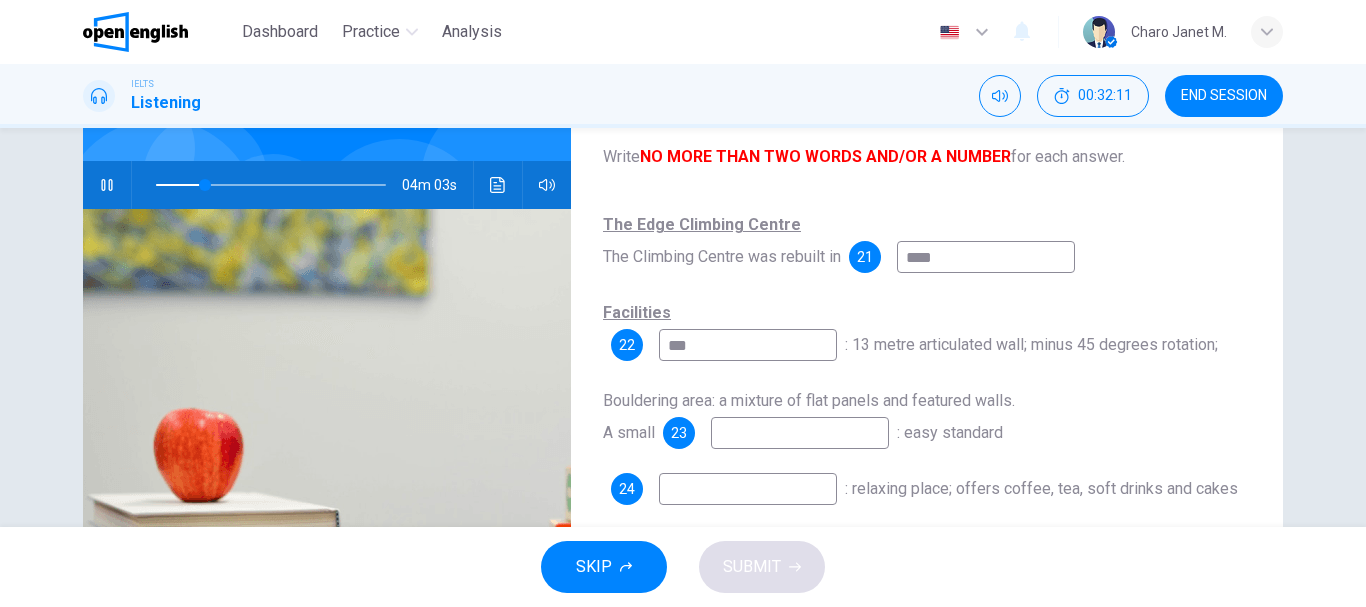 type on "**" 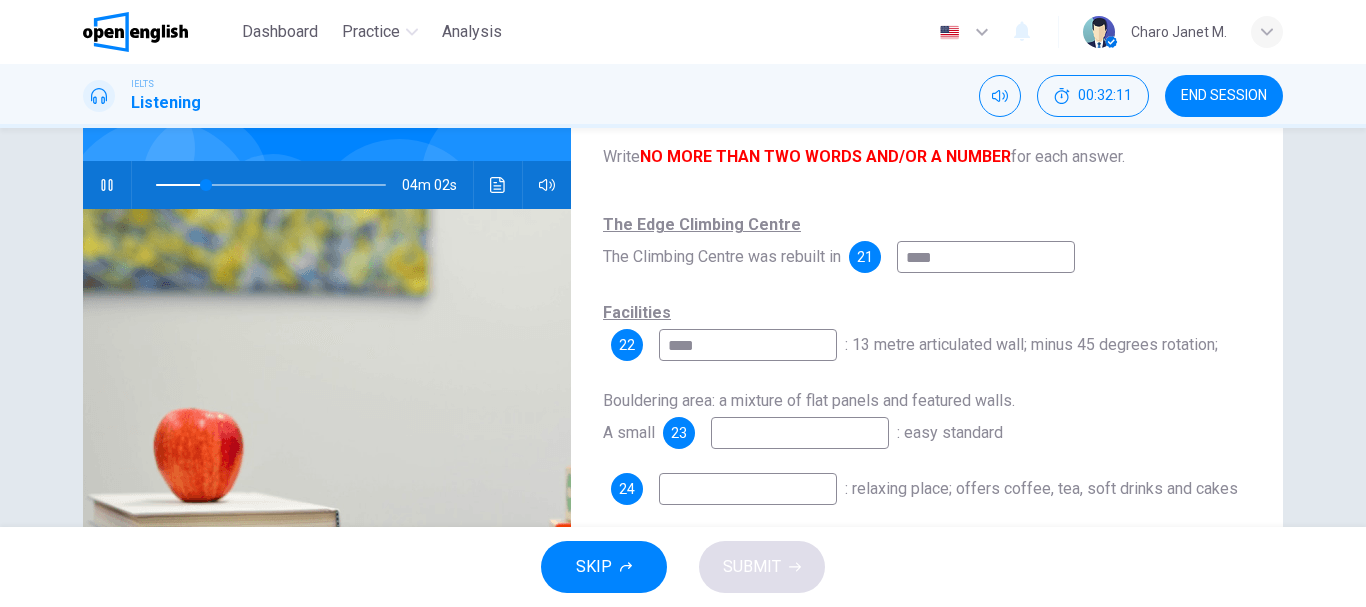 type on "****" 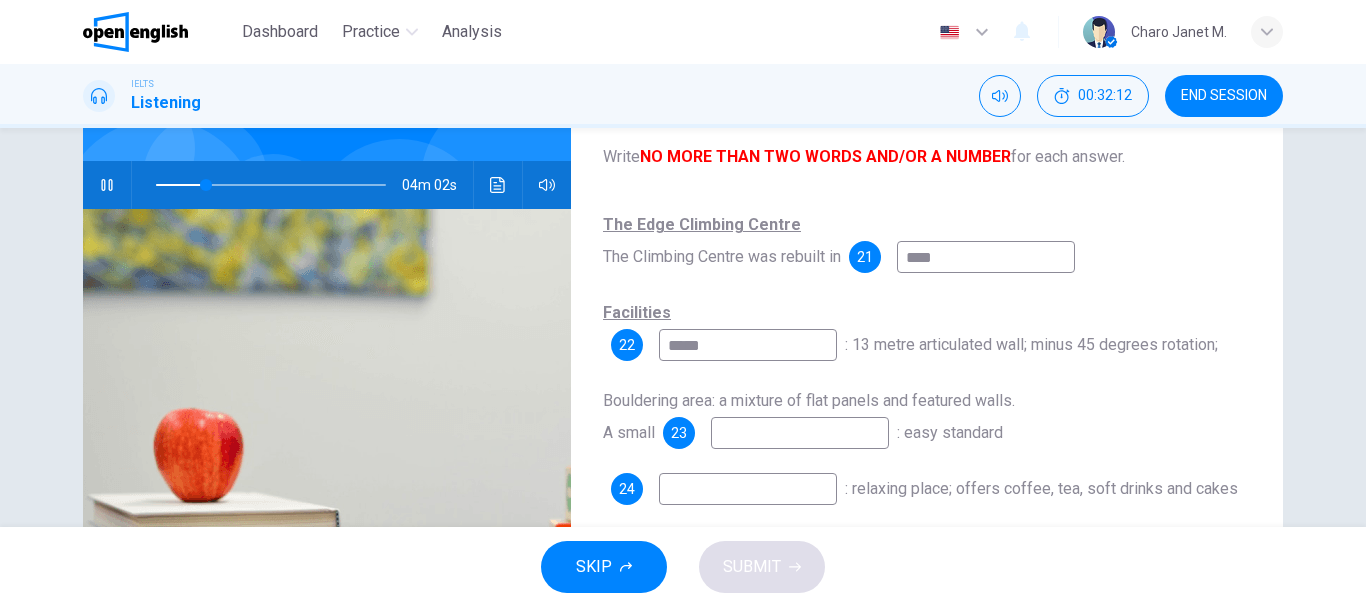 type on "**" 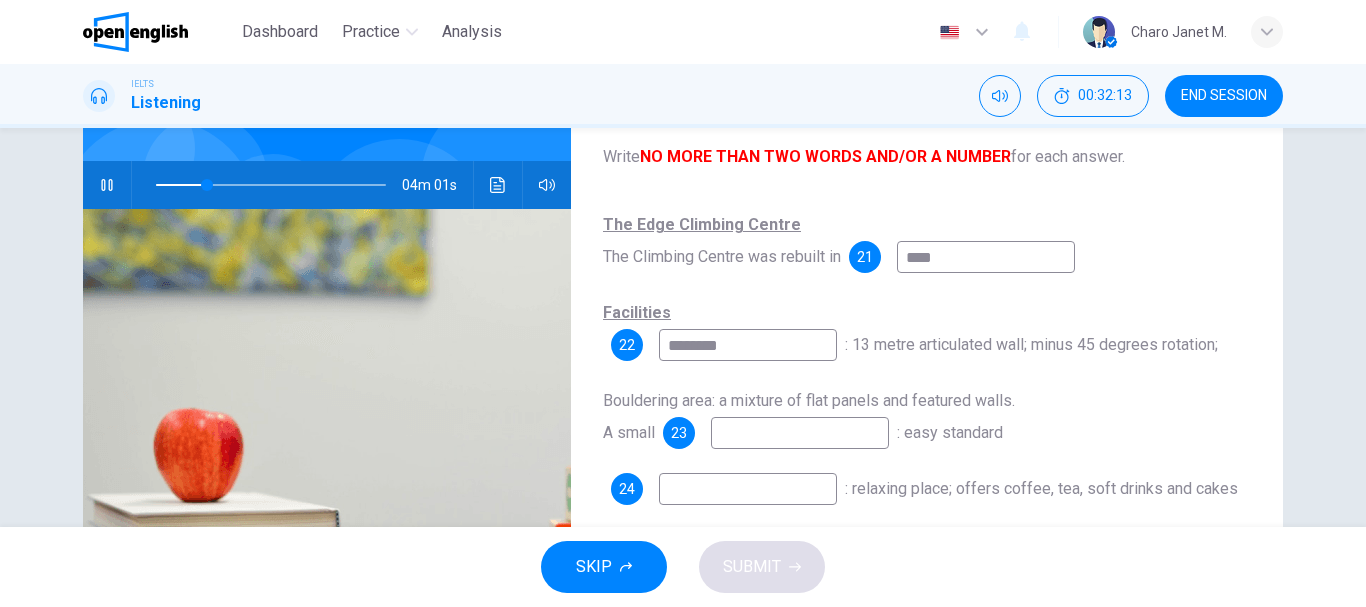 type on "*********" 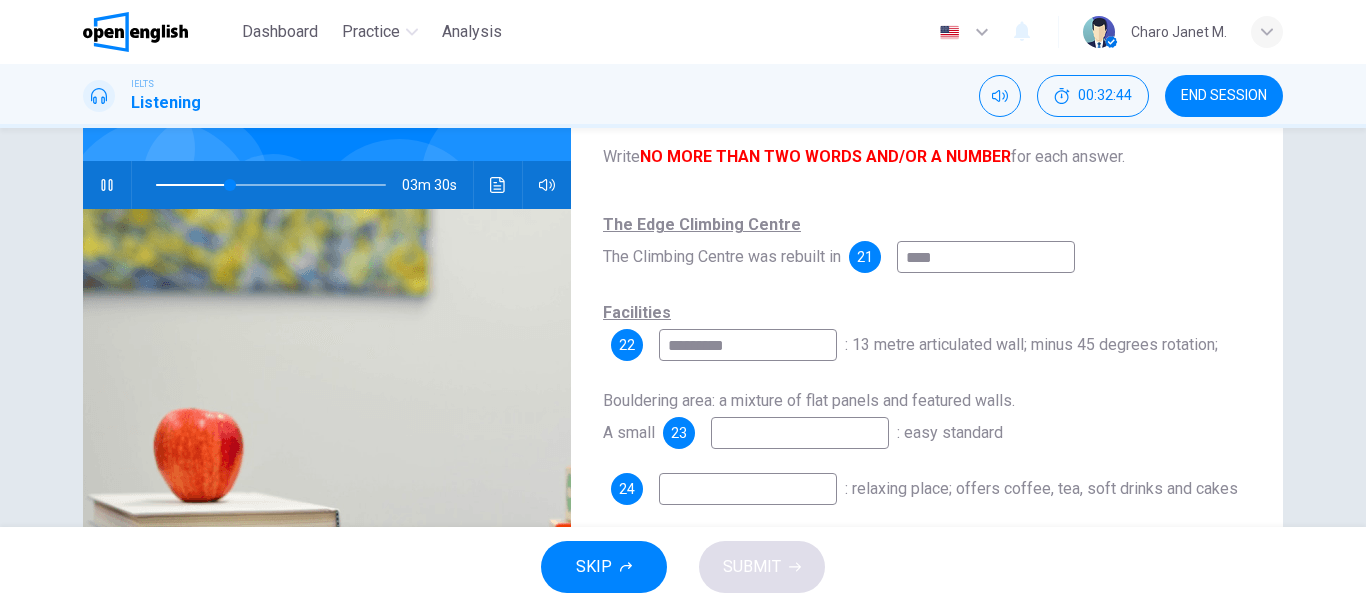 type on "**" 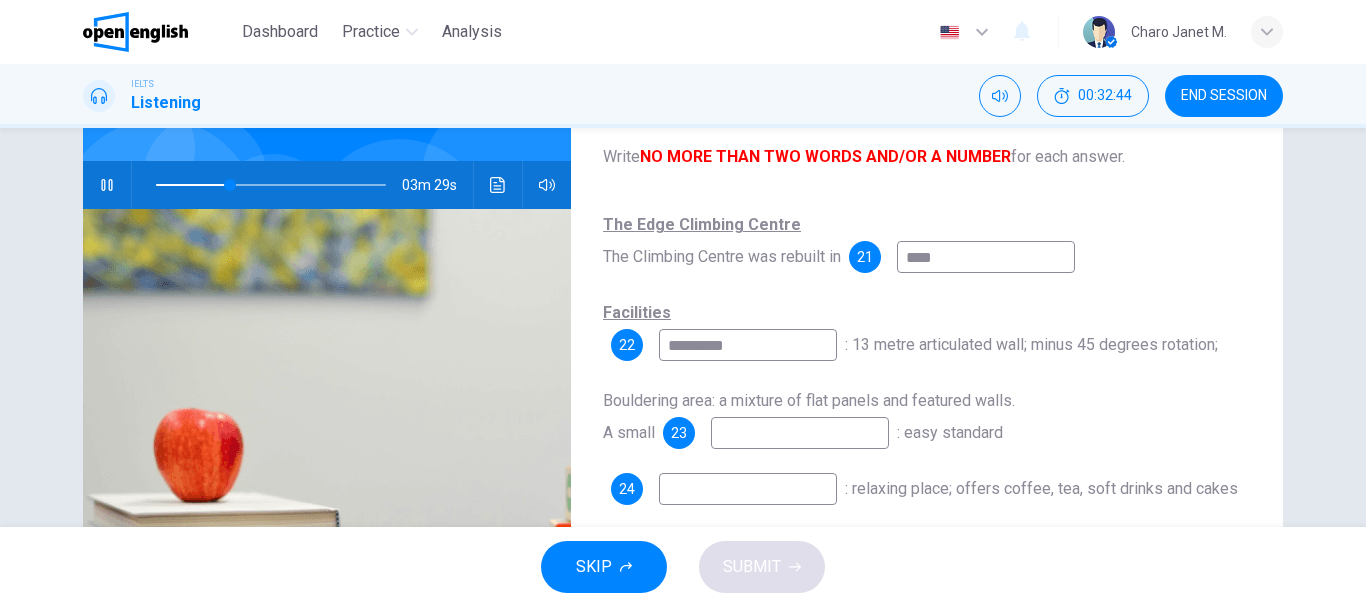 type on "*********" 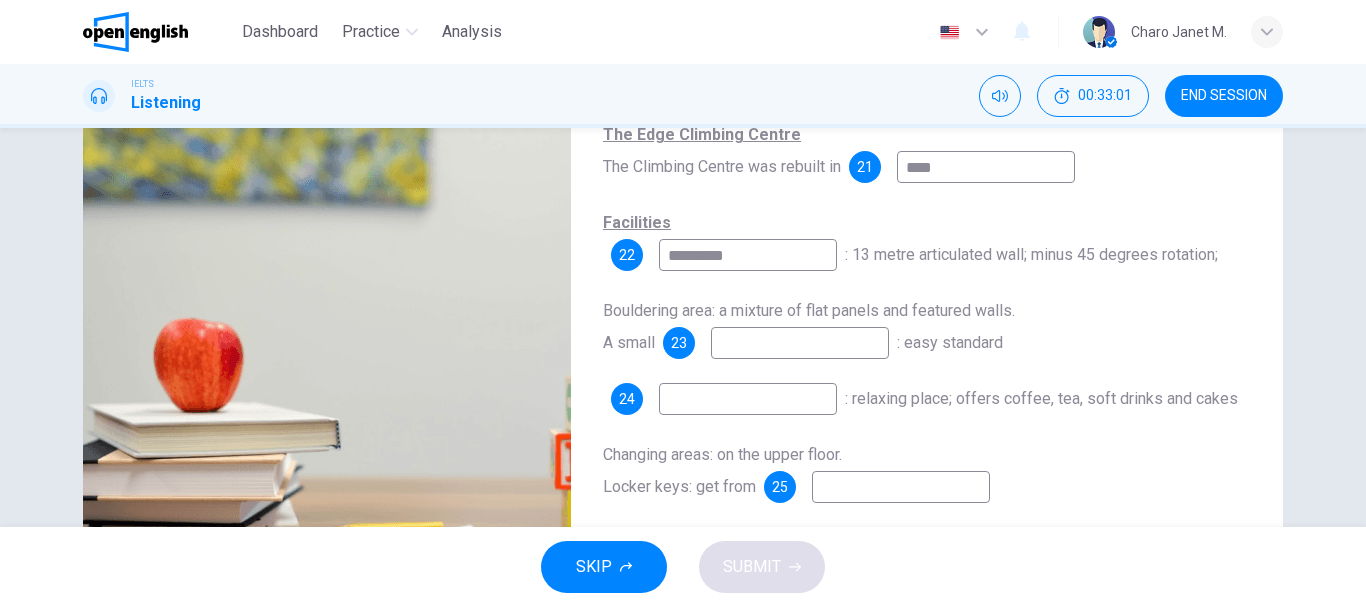 scroll, scrollTop: 267, scrollLeft: 0, axis: vertical 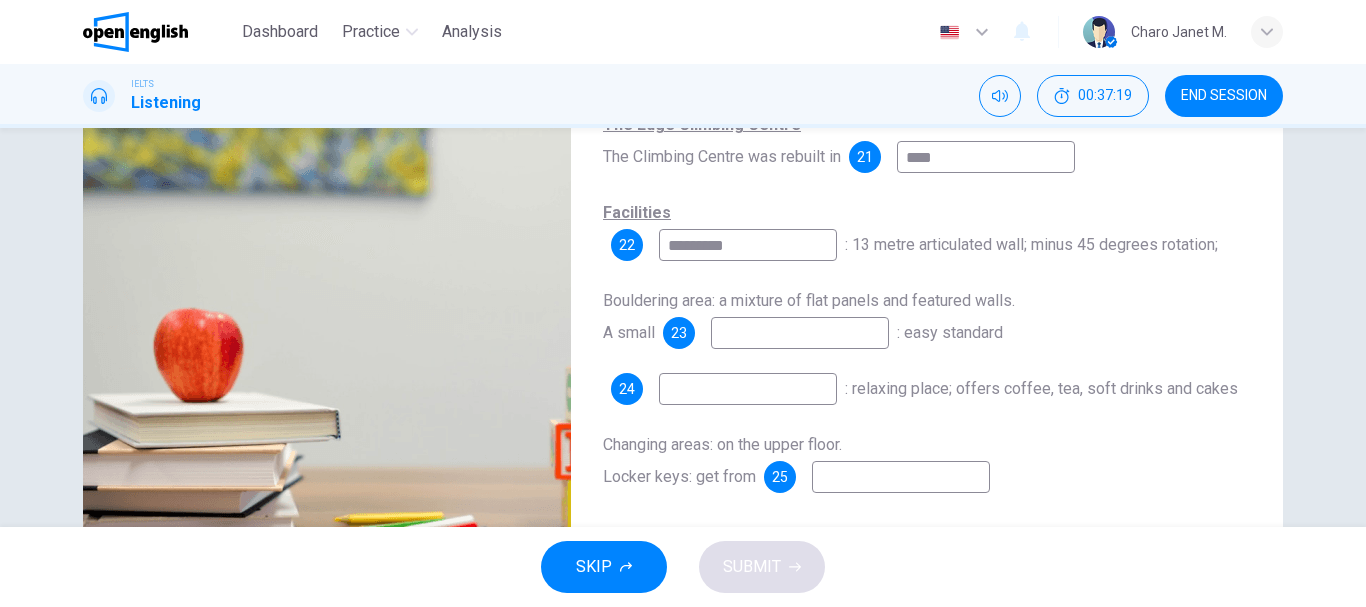 click at bounding box center (800, 333) 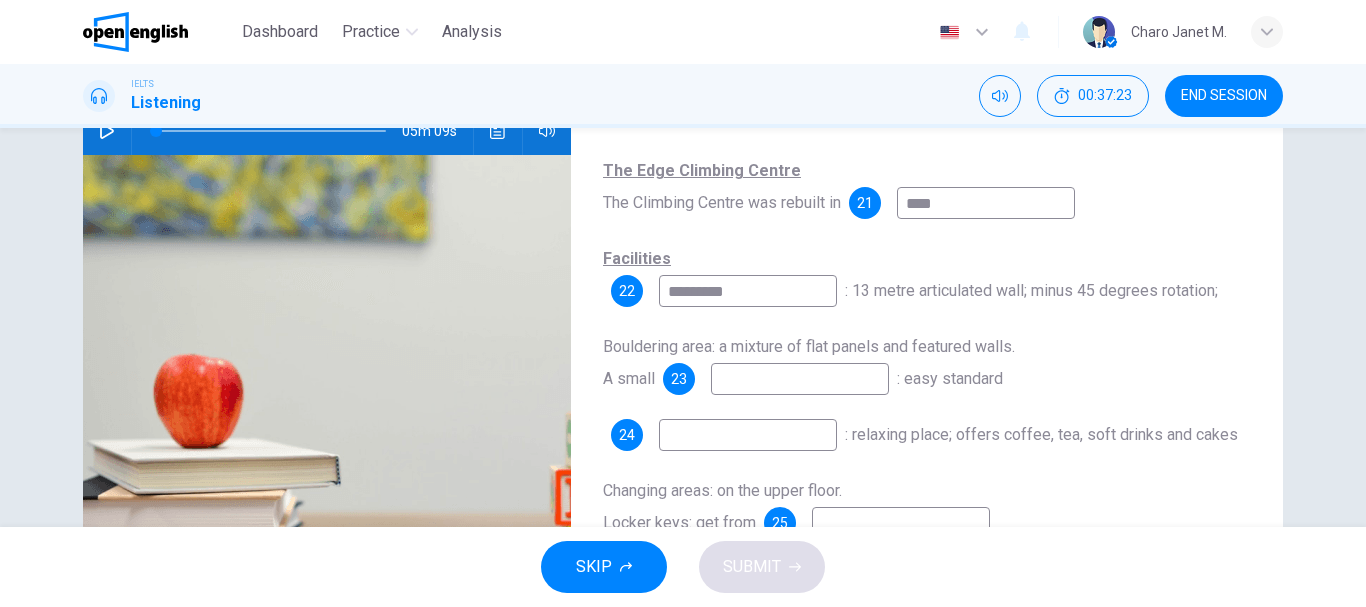 scroll, scrollTop: 200, scrollLeft: 0, axis: vertical 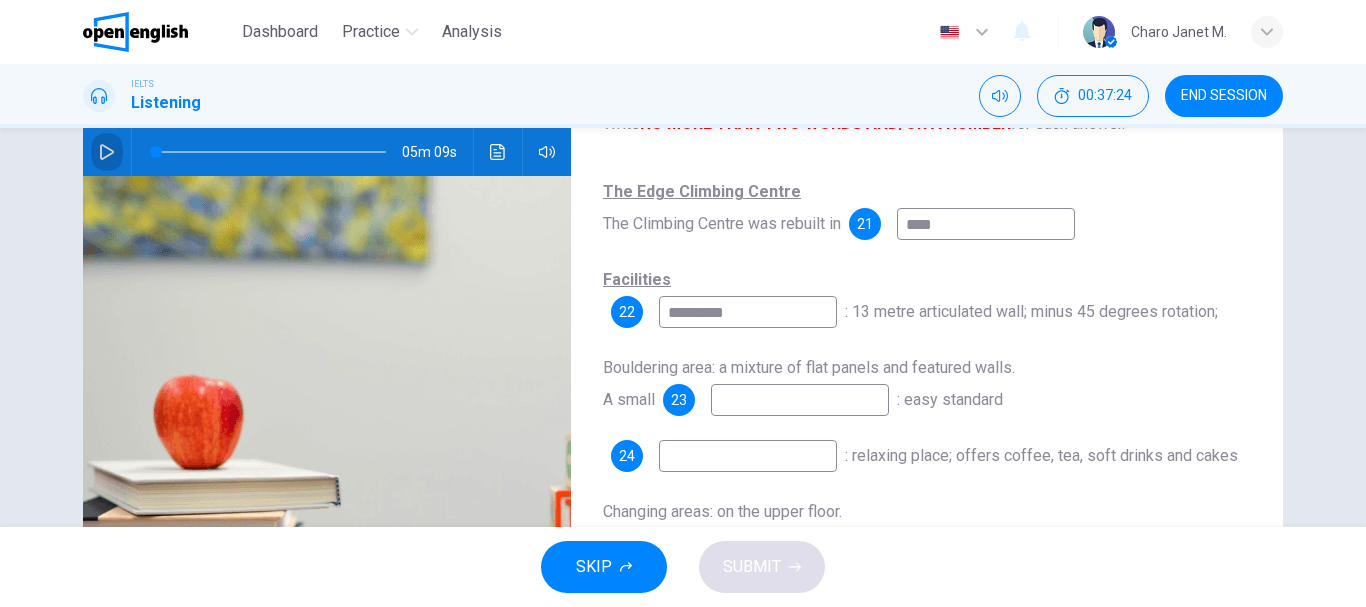 click 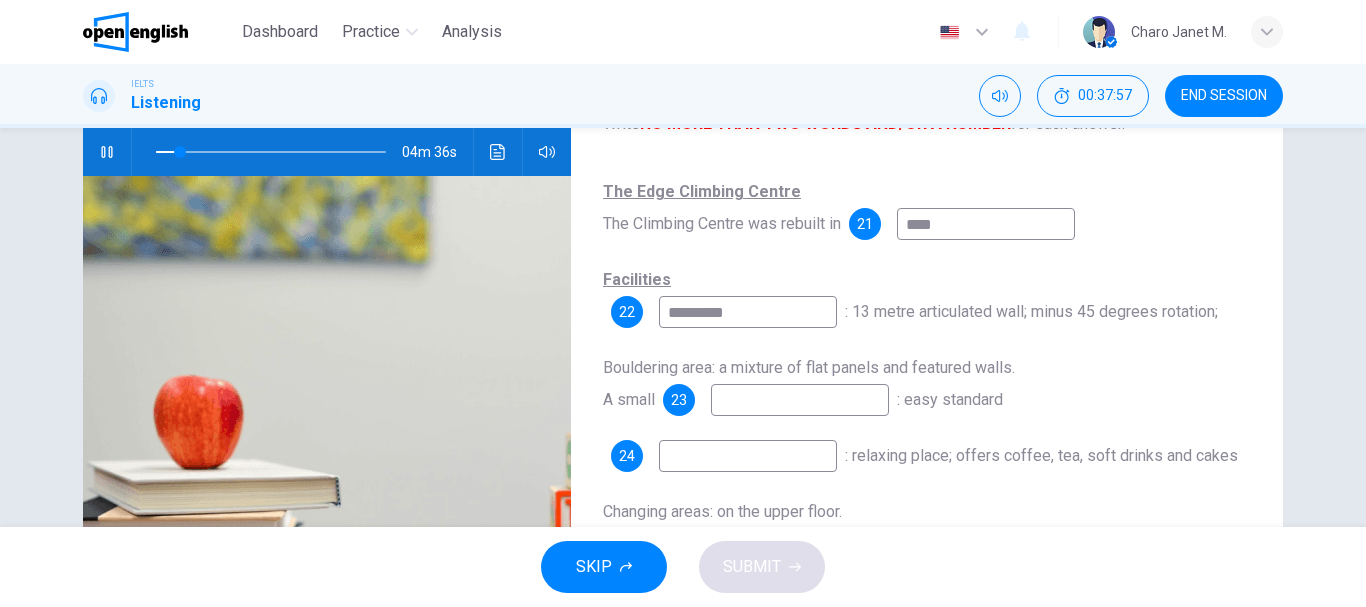 click on "****" at bounding box center [986, 224] 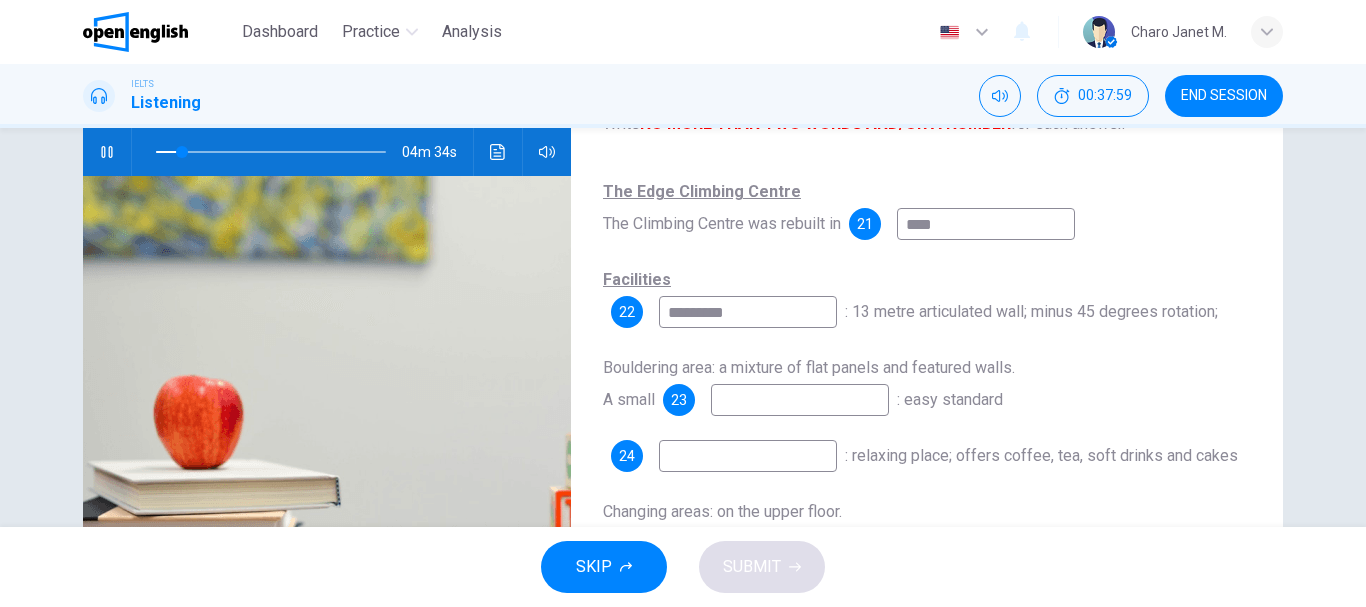 drag, startPoint x: 949, startPoint y: 224, endPoint x: 939, endPoint y: 225, distance: 10.049875 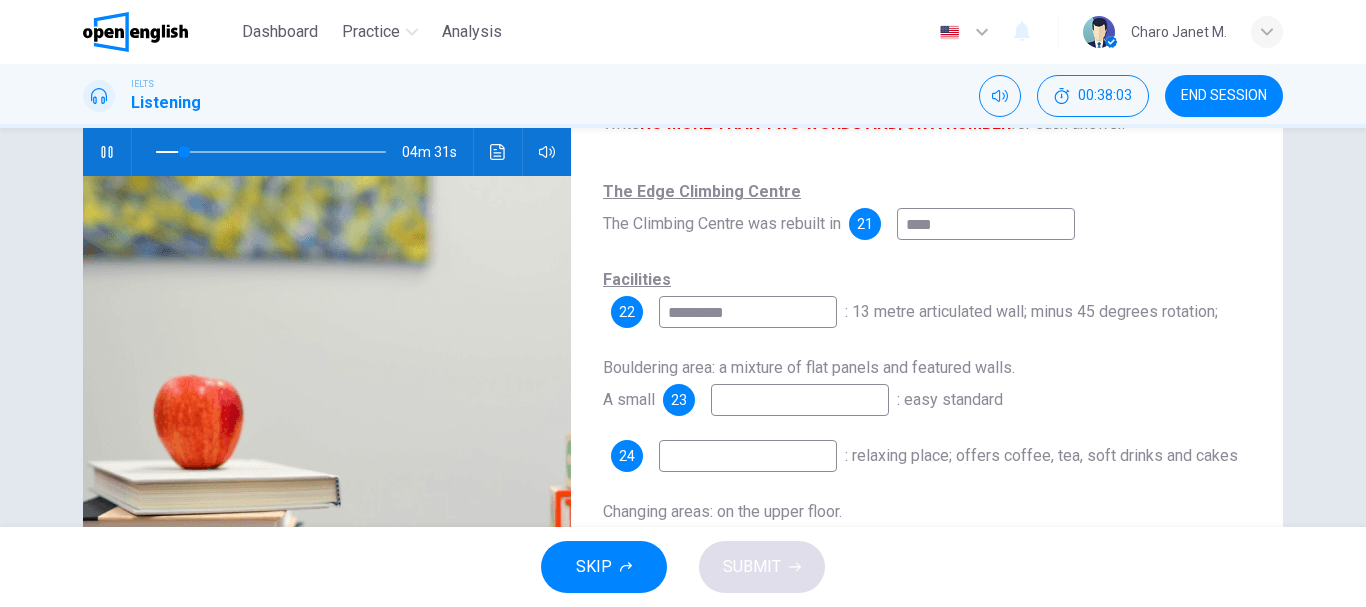type on "**" 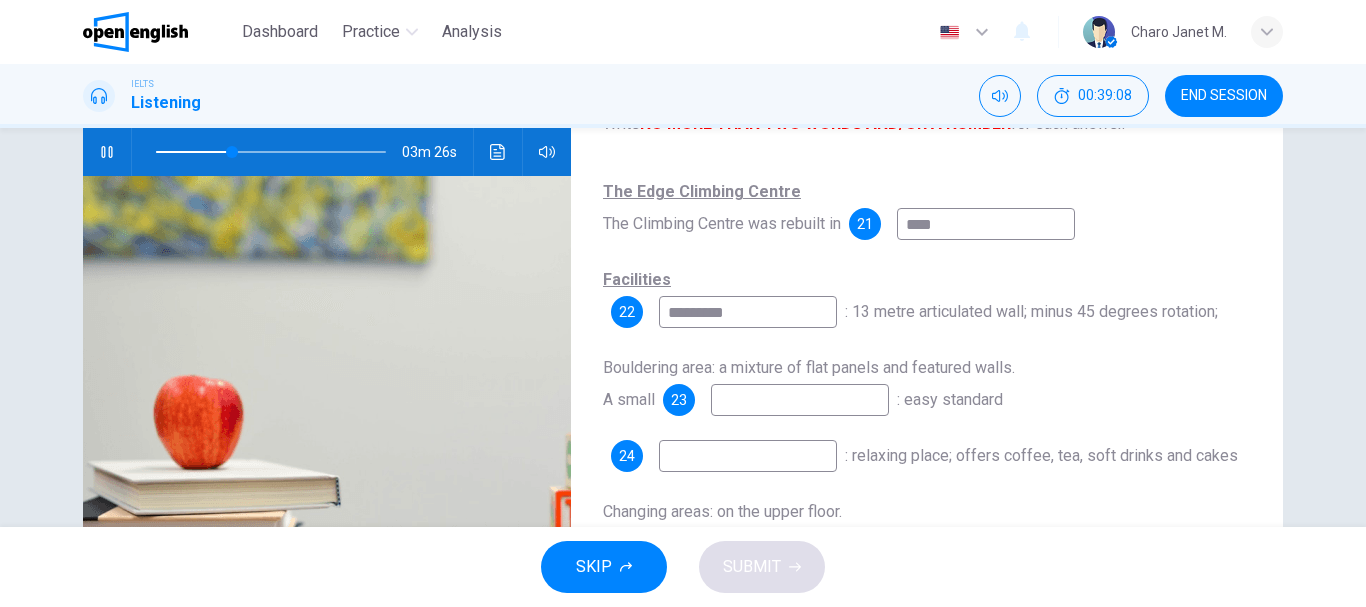 type on "**" 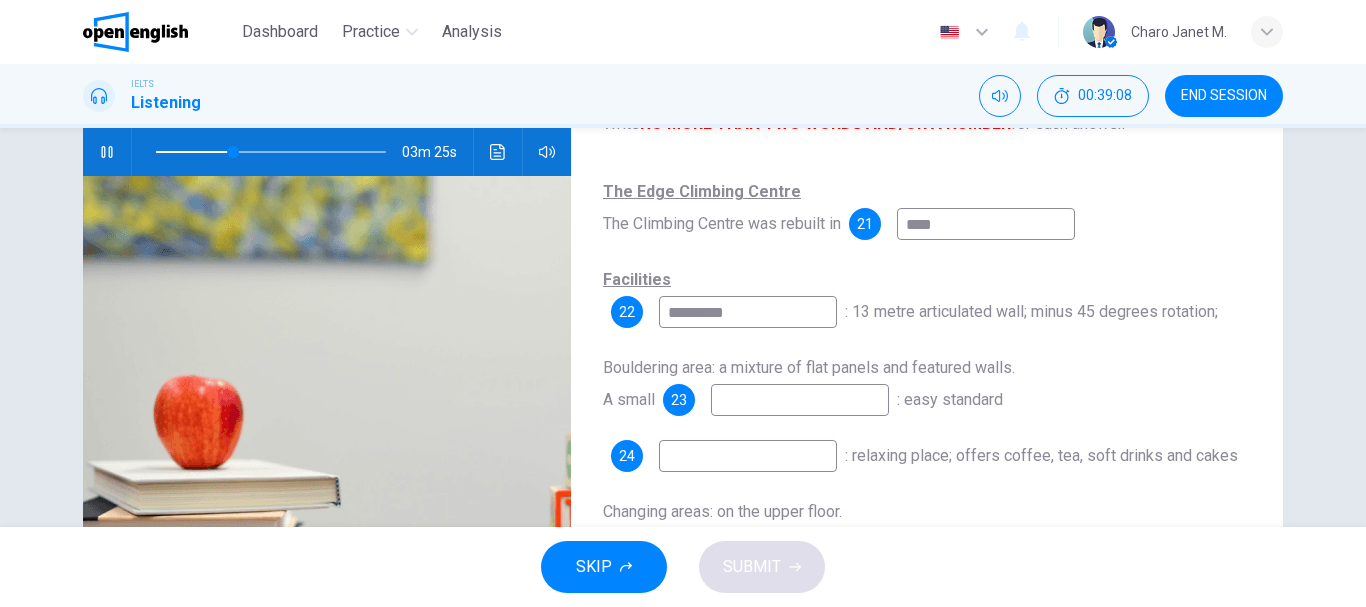 type on "****" 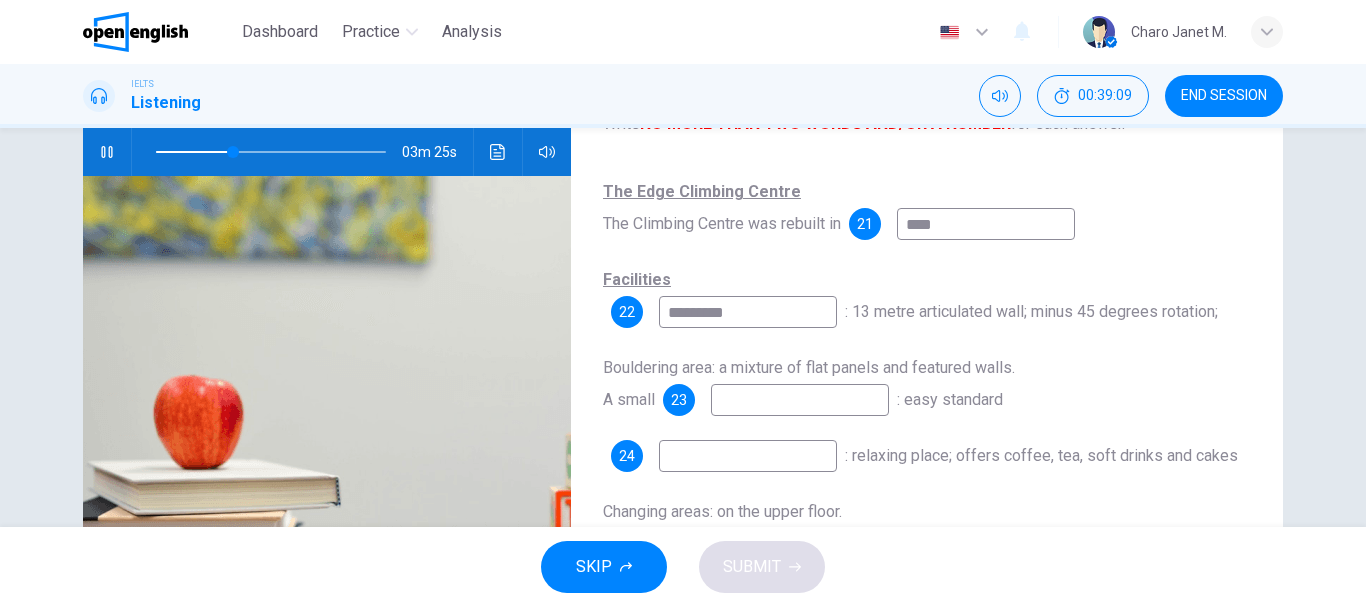 click at bounding box center [800, 400] 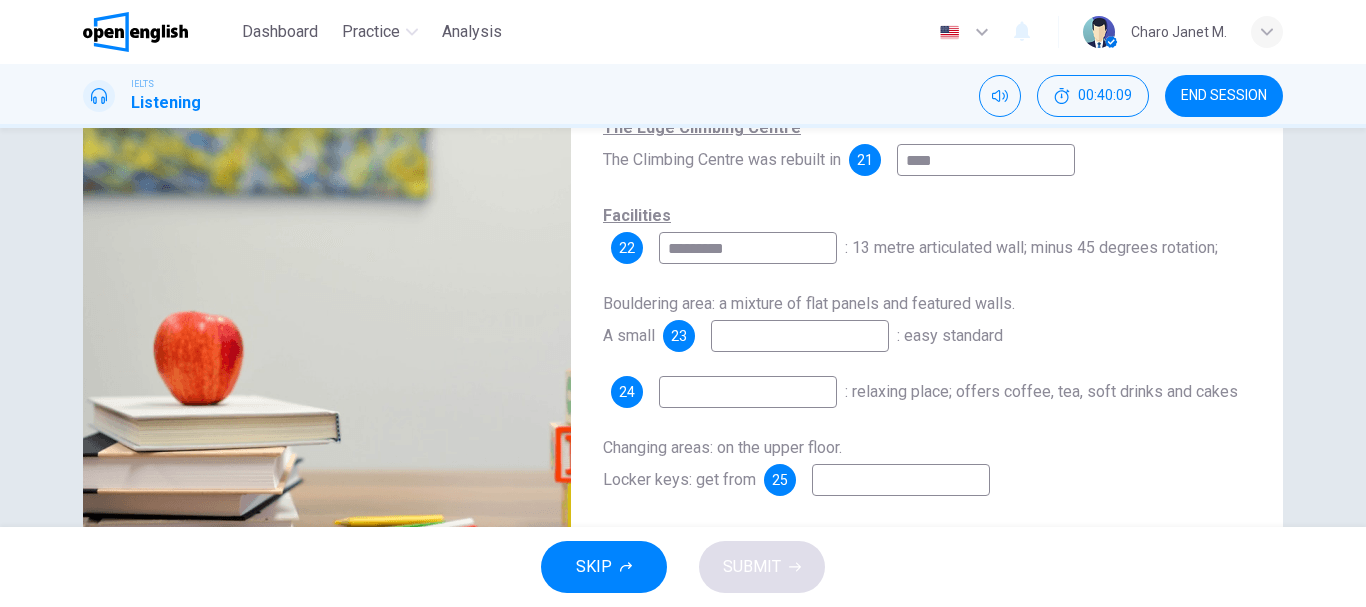 scroll, scrollTop: 267, scrollLeft: 0, axis: vertical 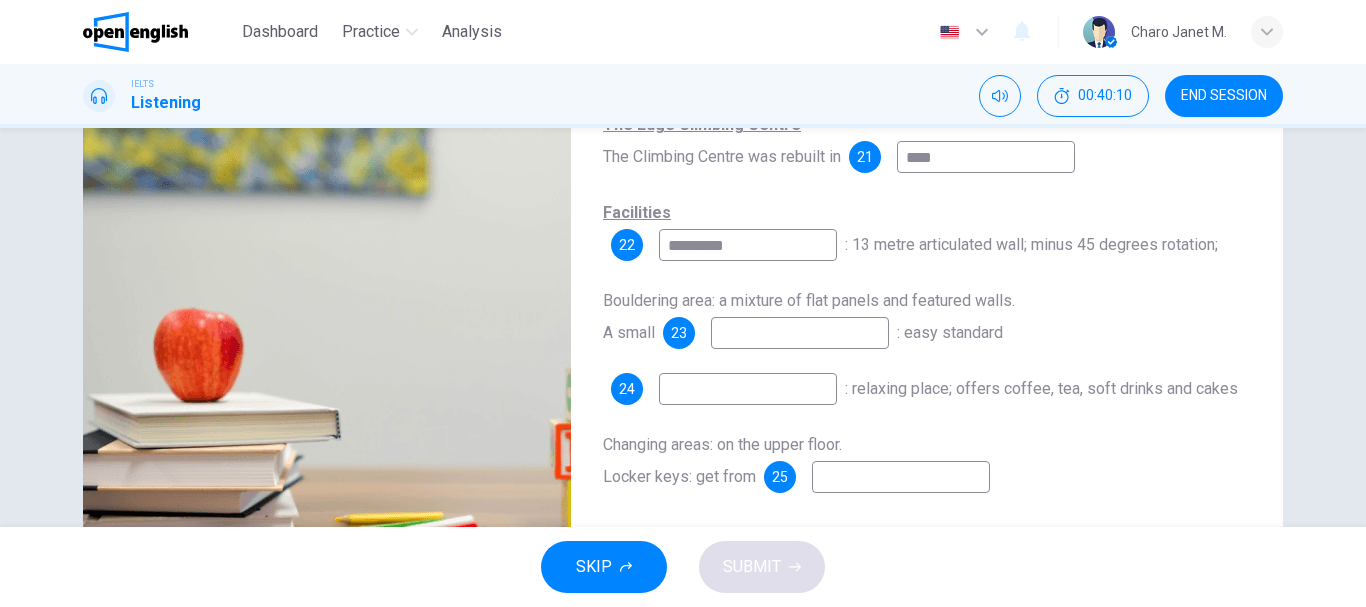 click at bounding box center (748, 389) 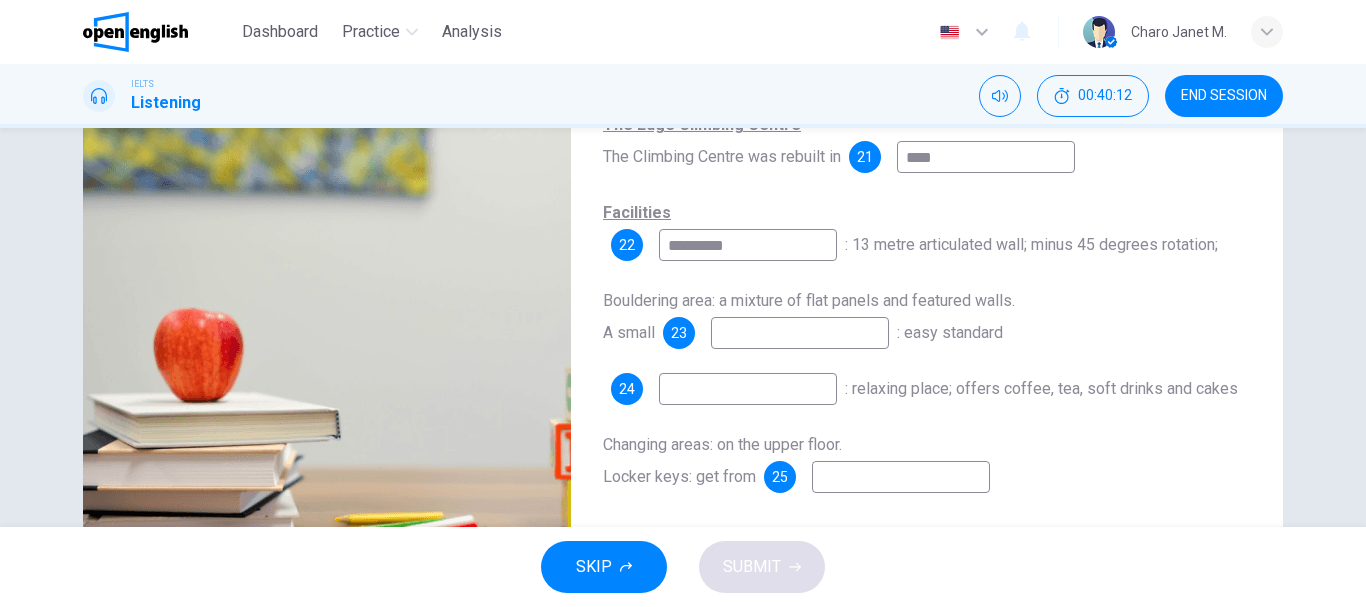 type on "**" 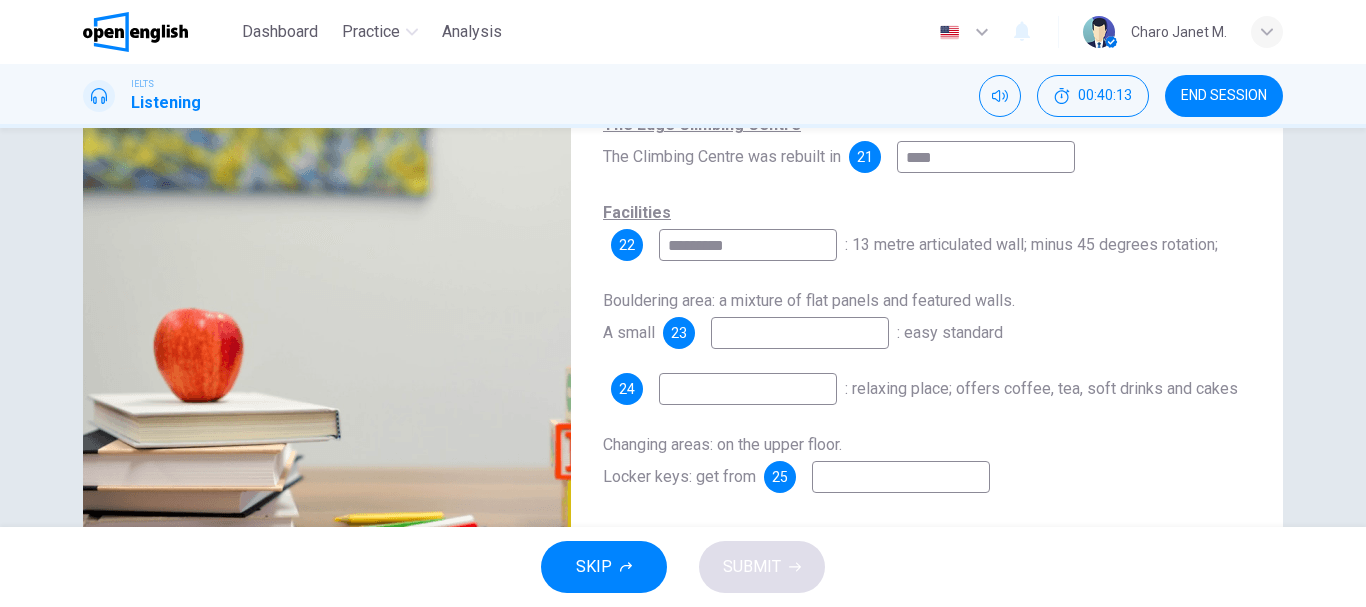 type on "*" 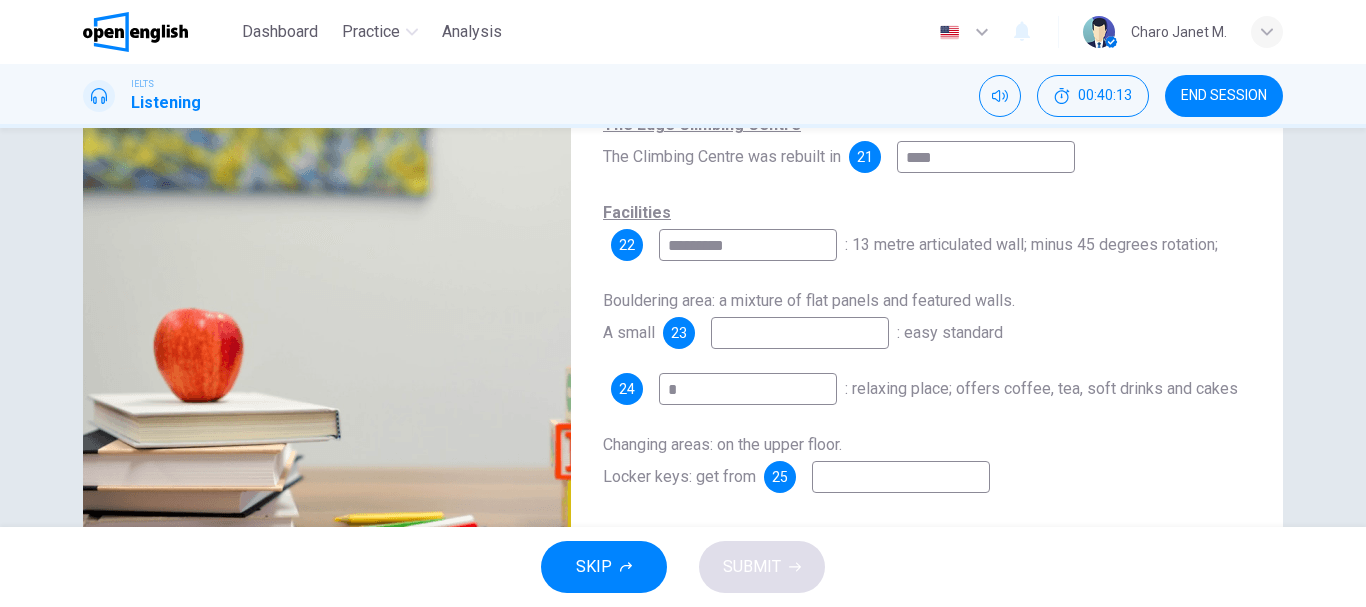 type on "**" 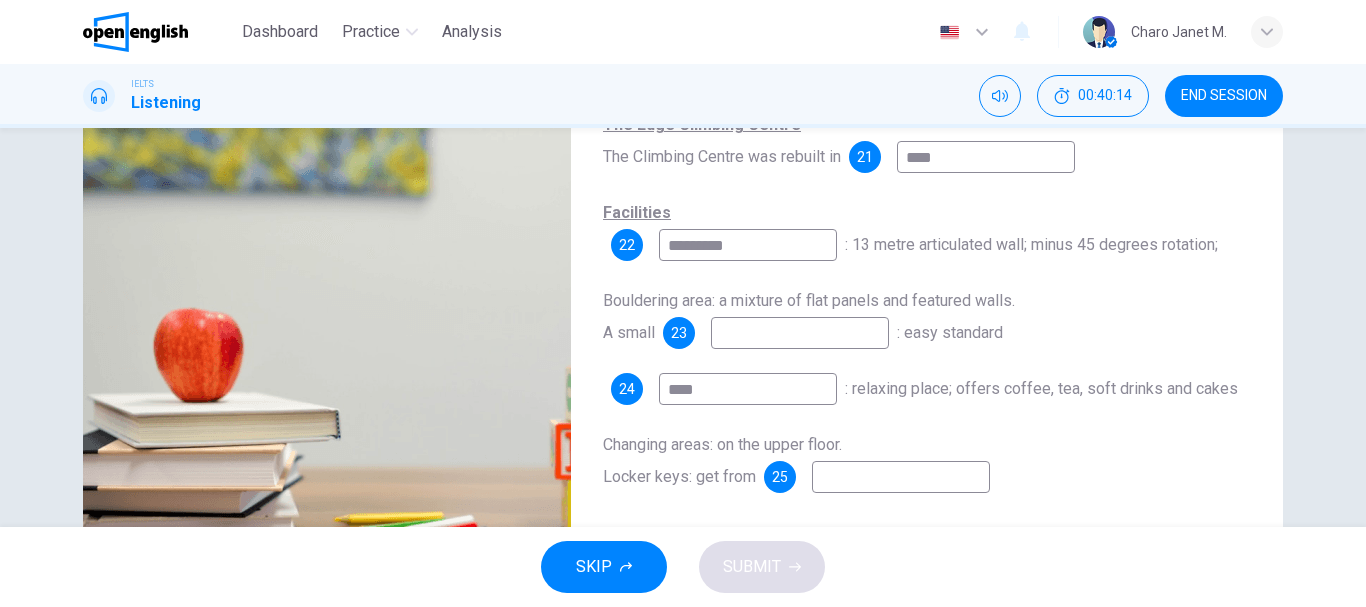 type on "*****" 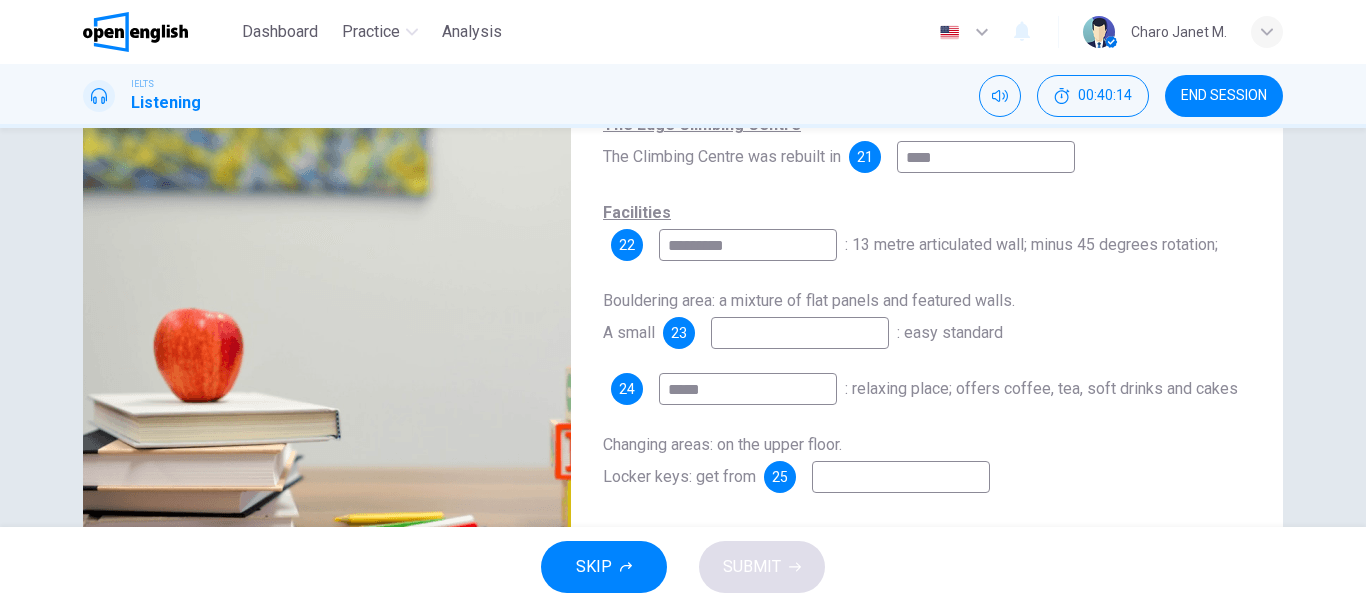 type on "**" 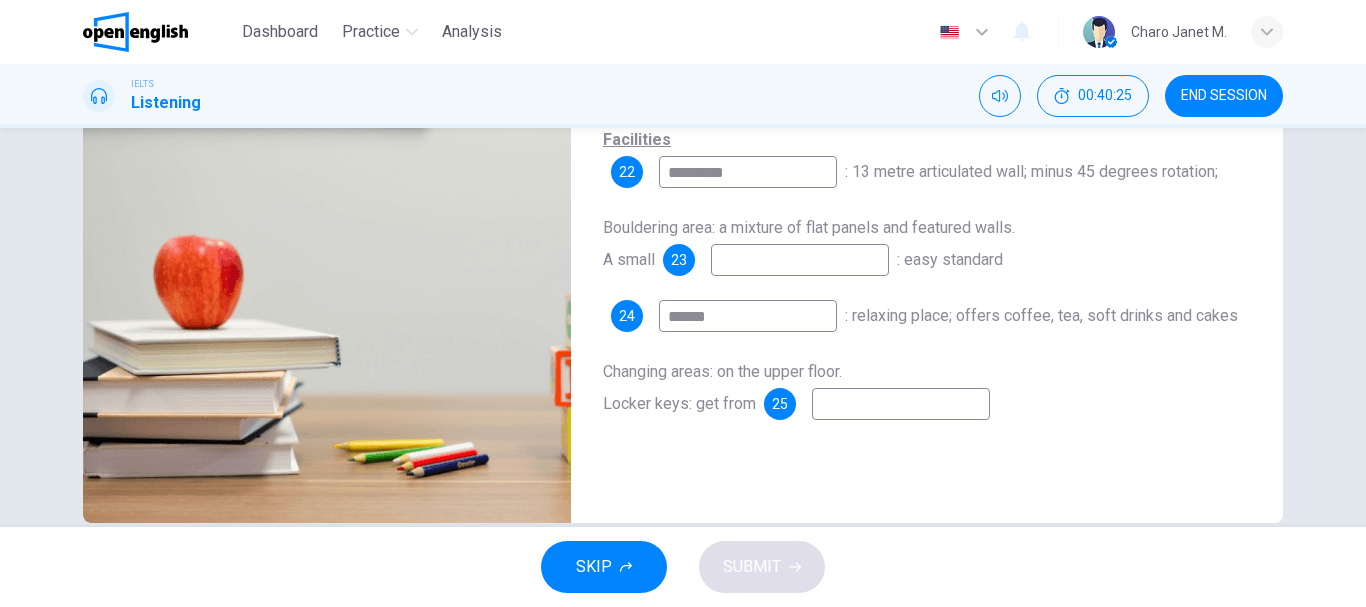 scroll, scrollTop: 367, scrollLeft: 0, axis: vertical 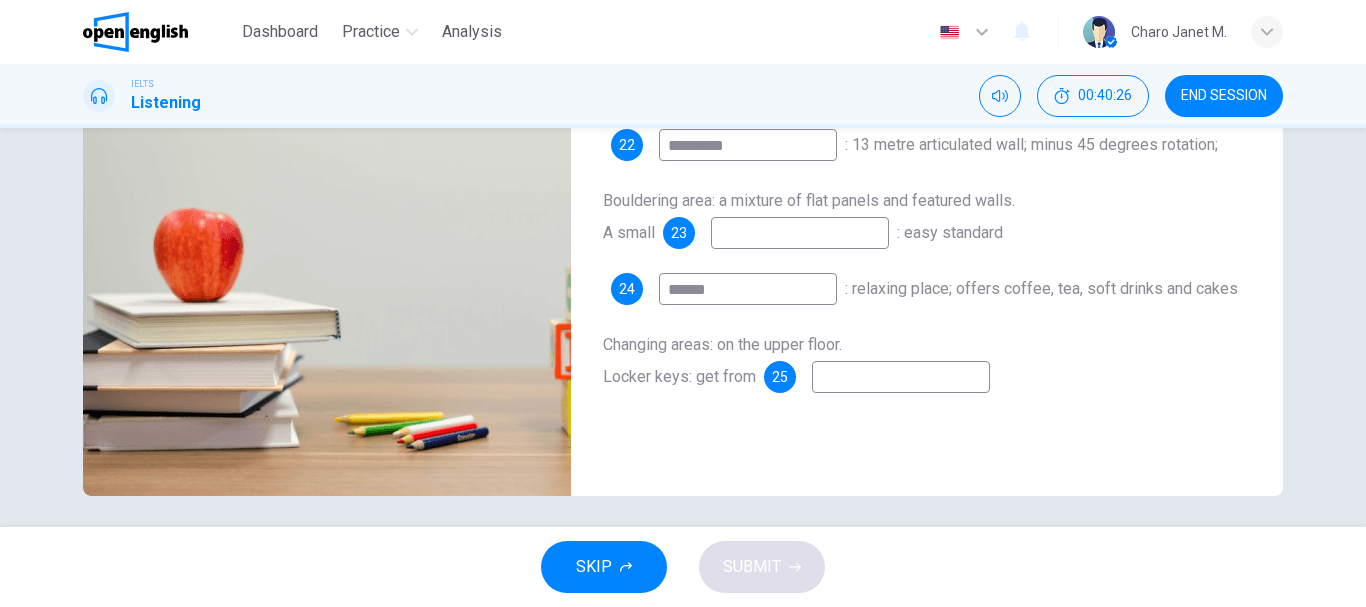 type on "**" 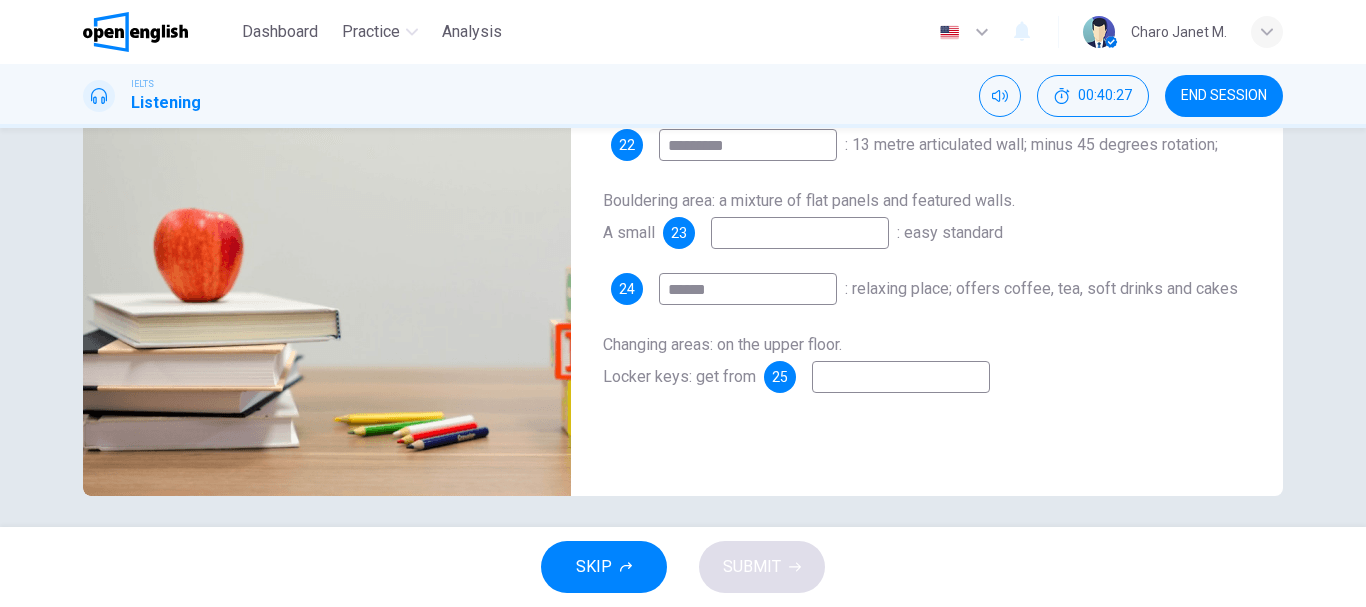 type on "******" 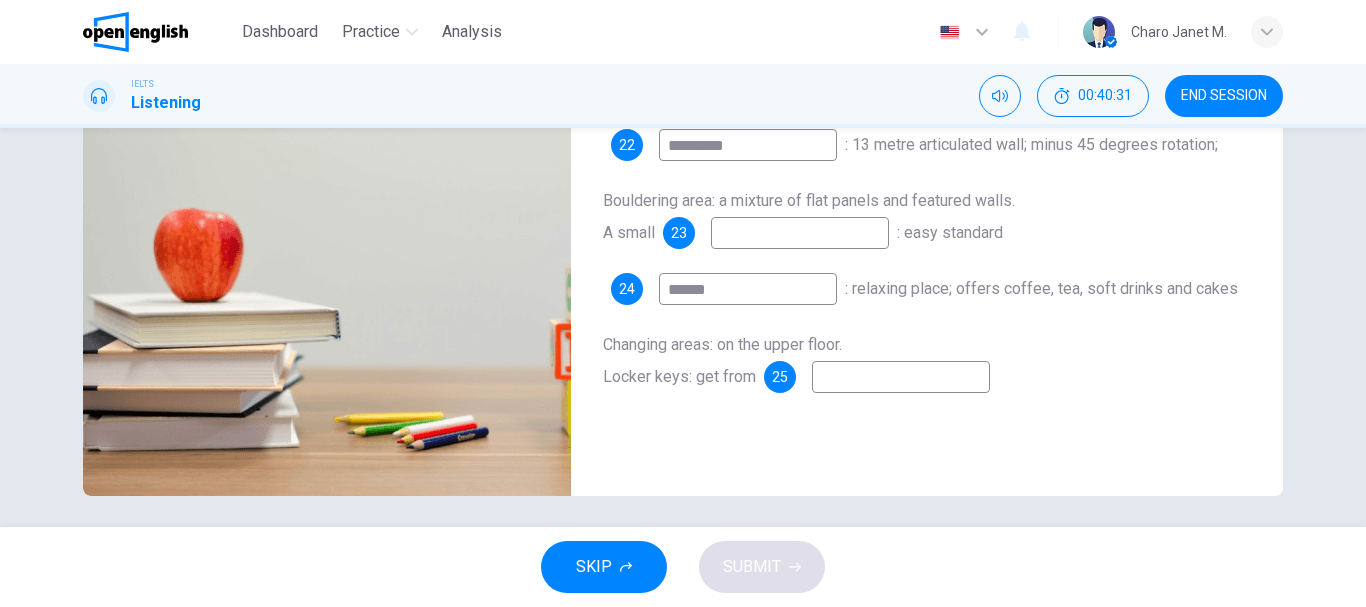 type on "**" 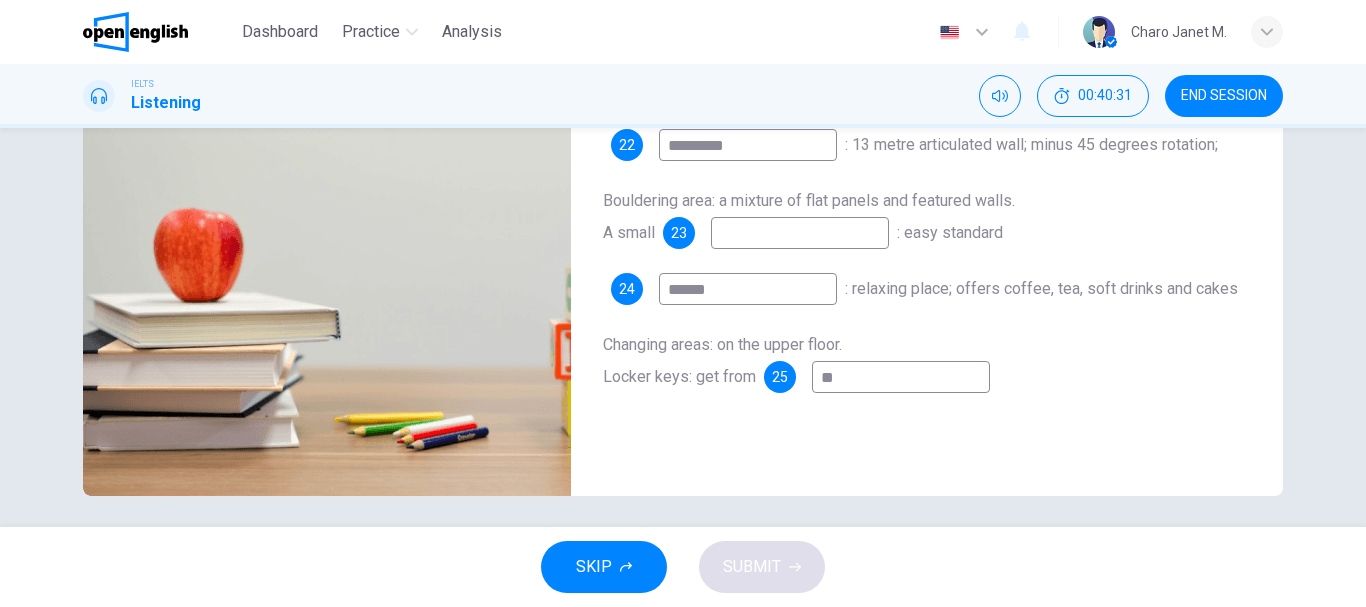 type on "***" 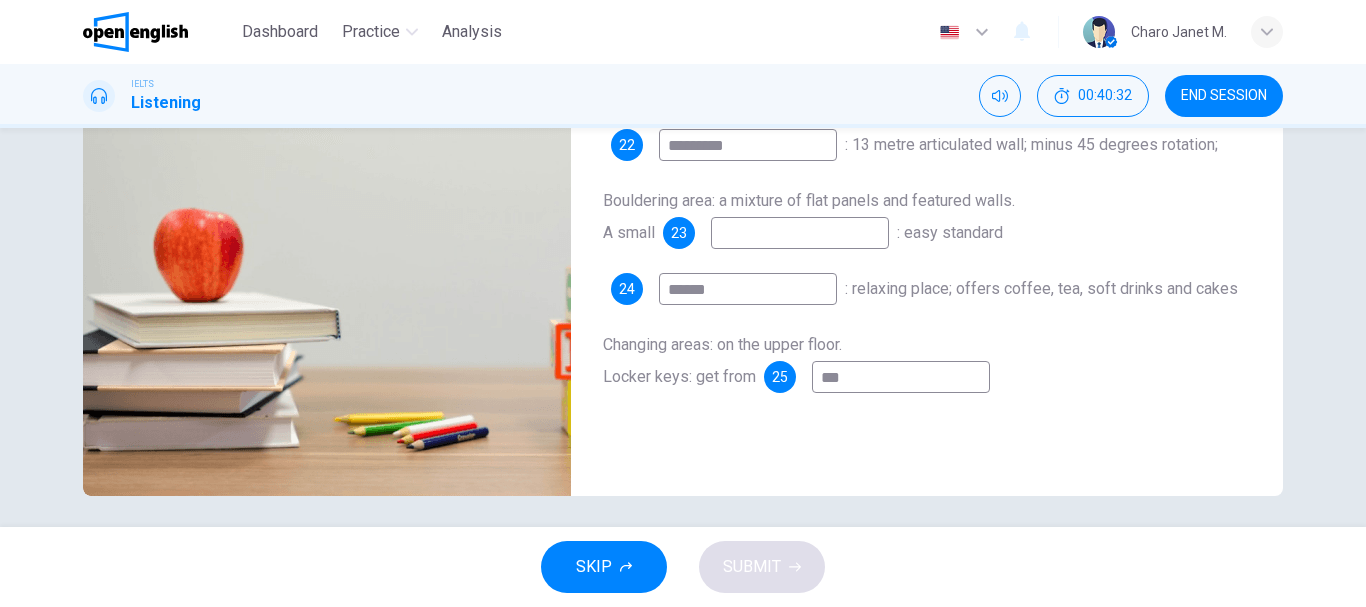 type on "**" 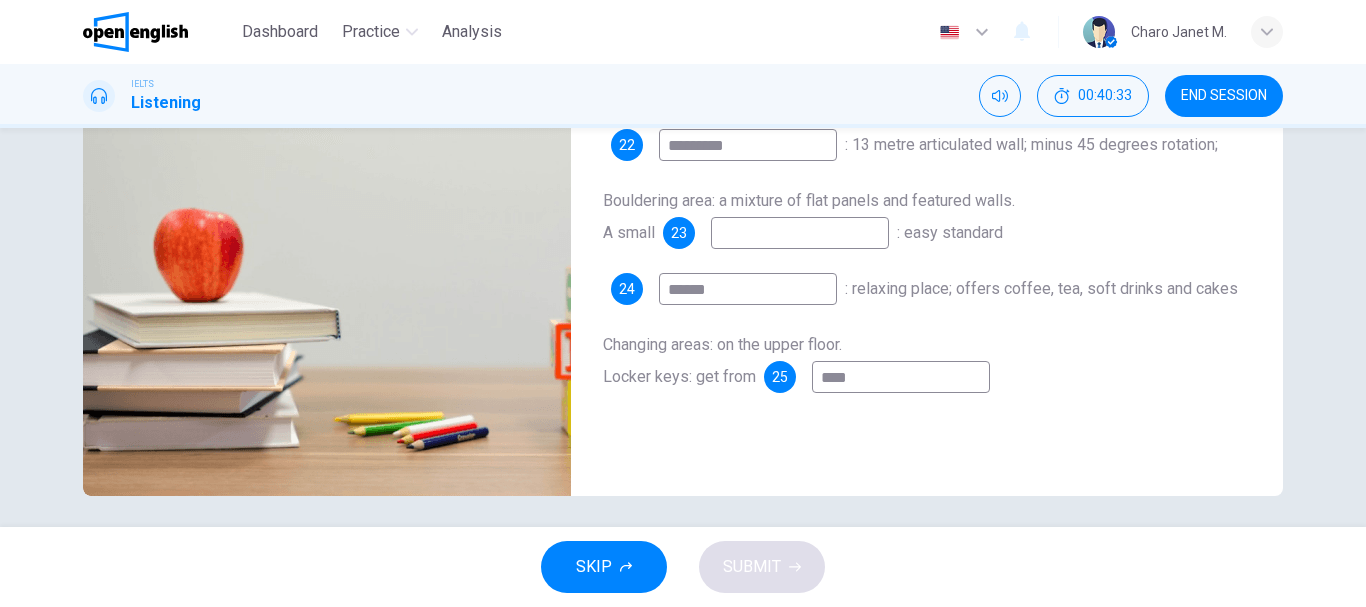 type on "**" 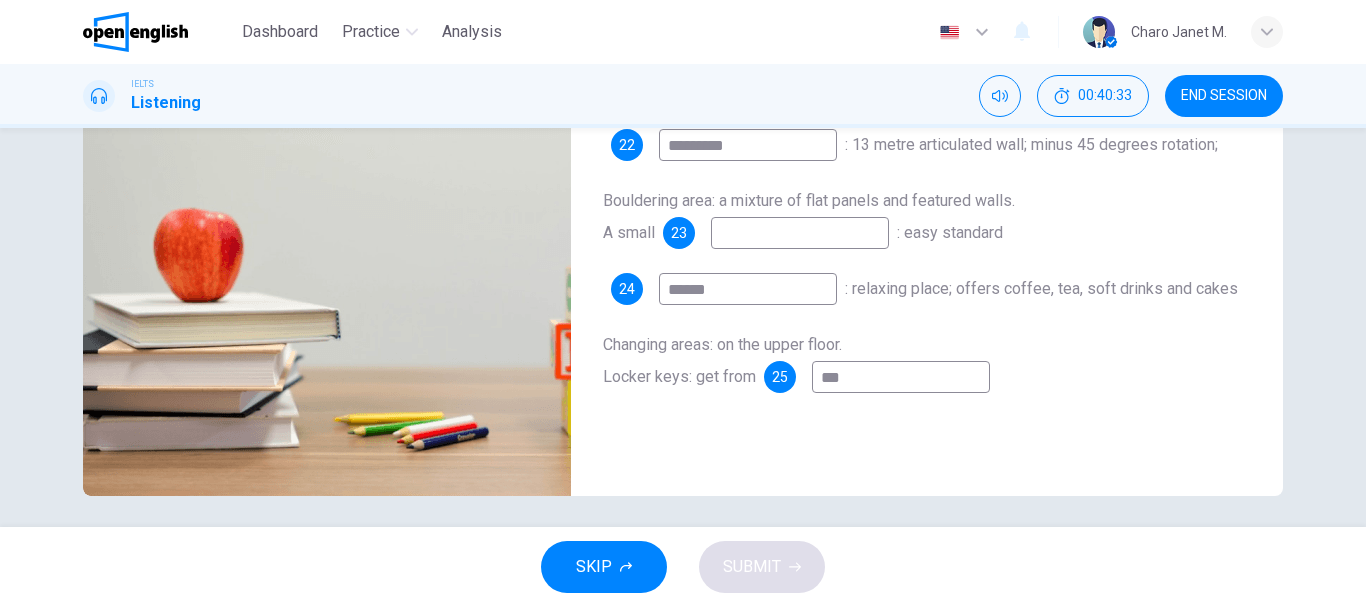 type on "****" 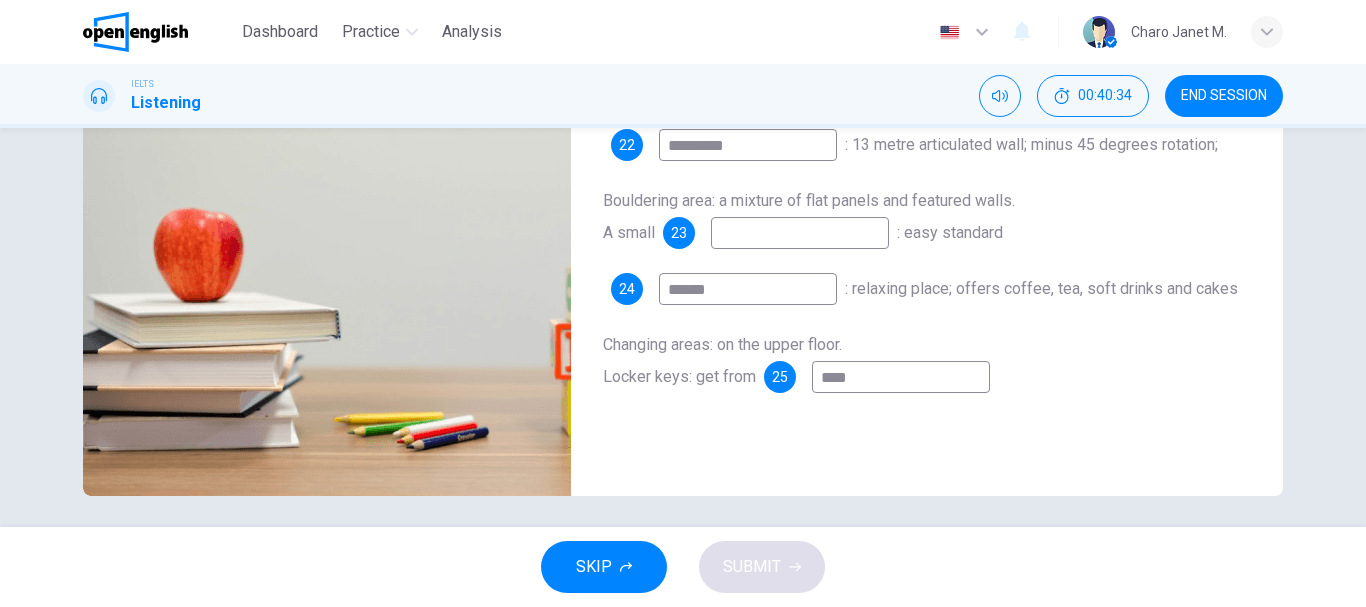type on "**" 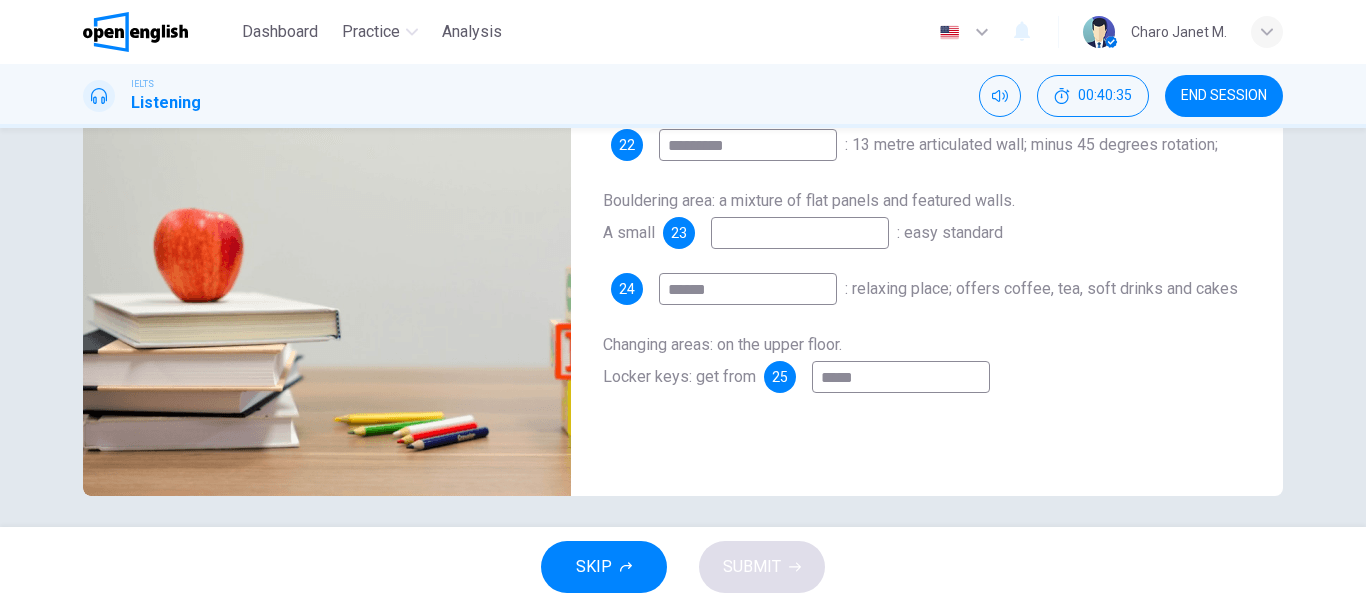 type on "**" 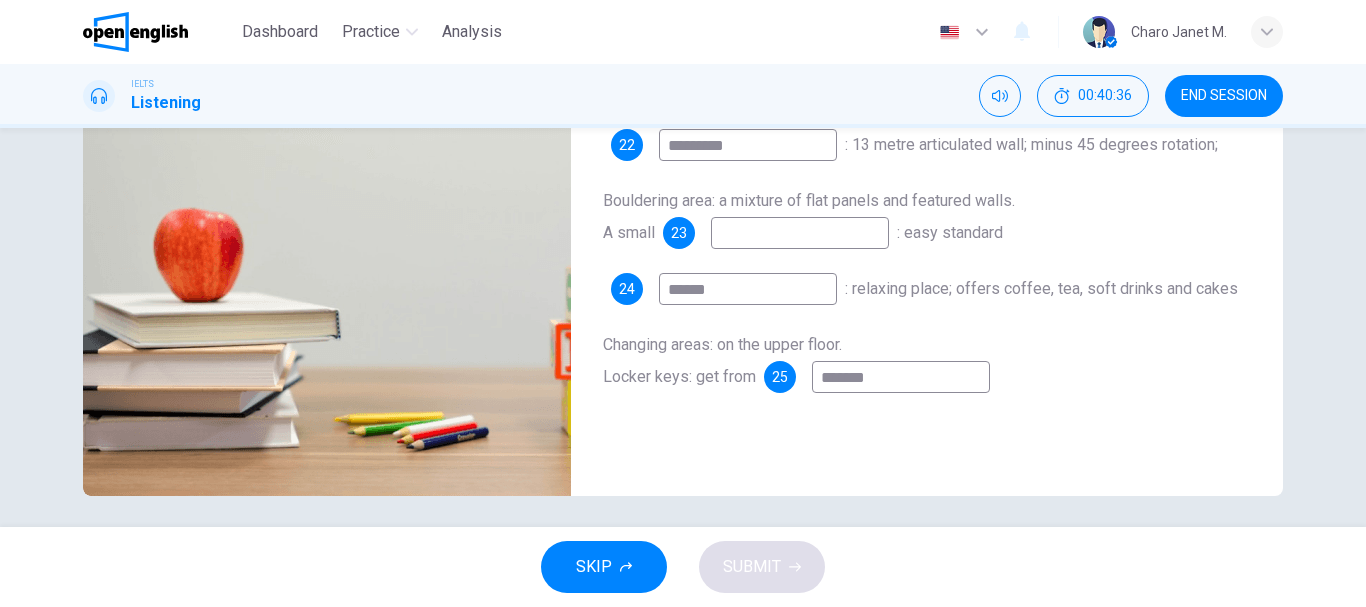 type on "********" 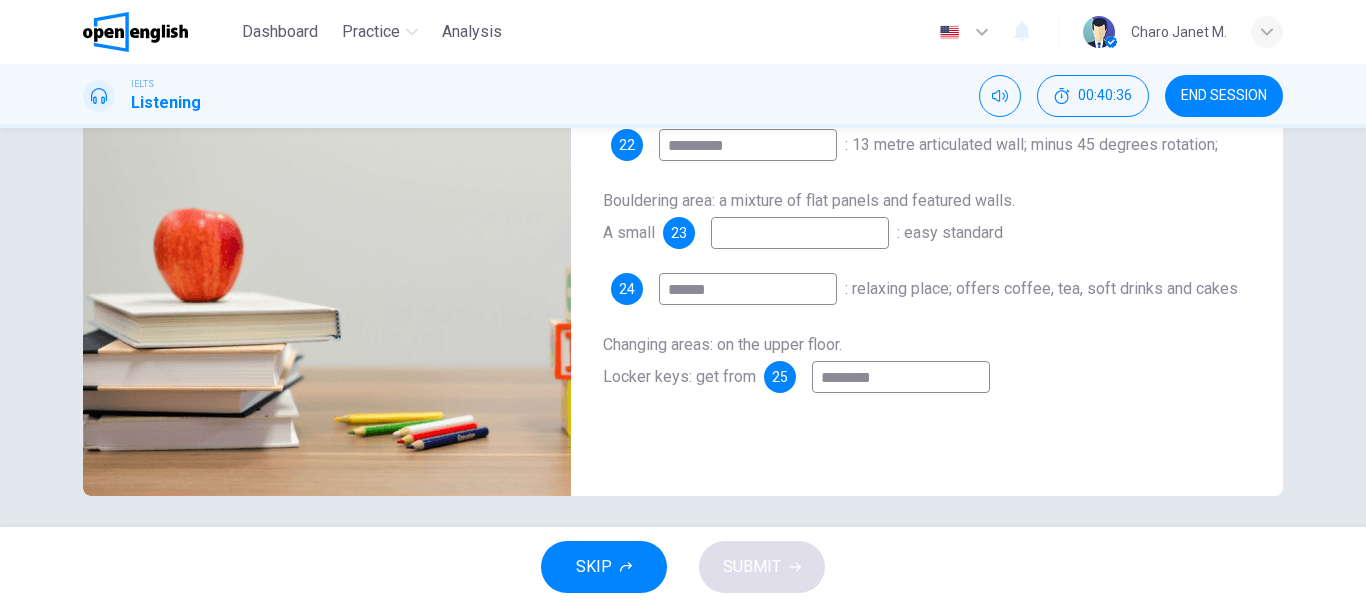 type on "**" 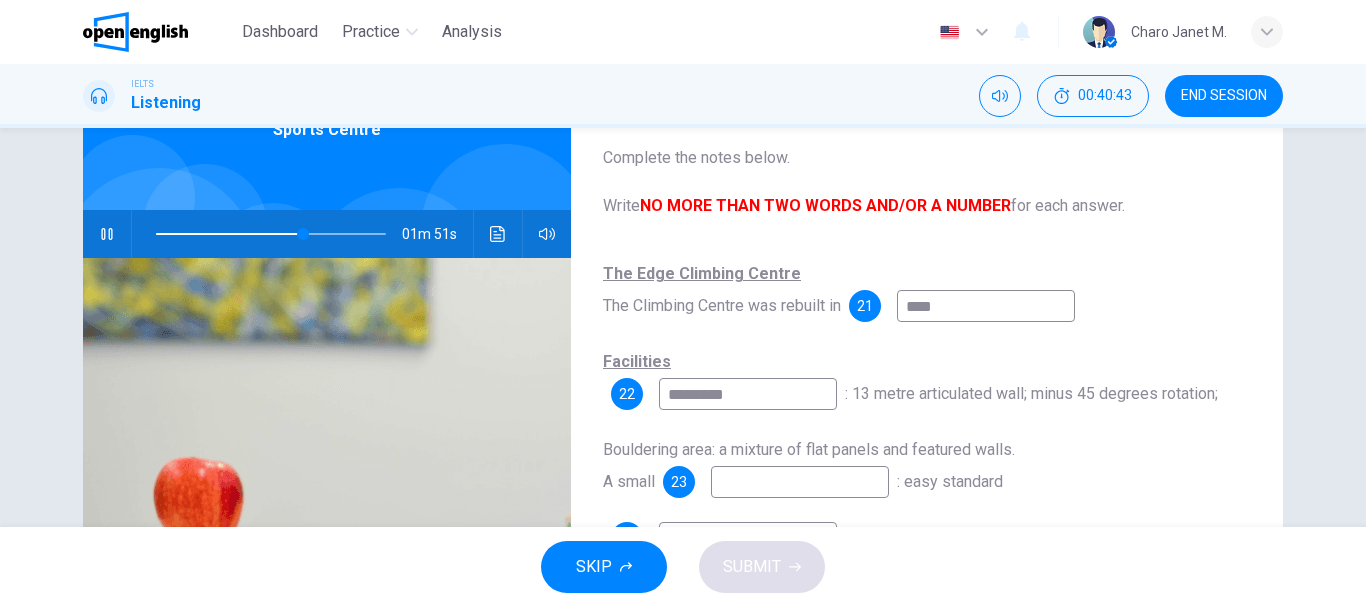 scroll, scrollTop: 109, scrollLeft: 0, axis: vertical 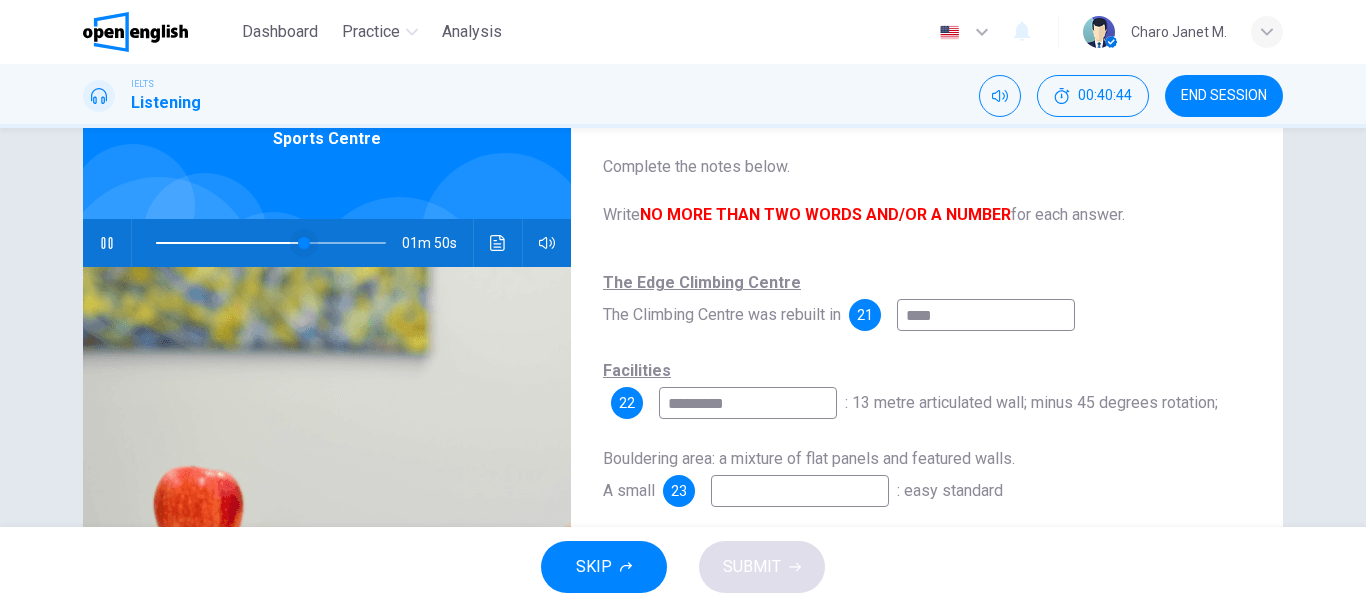 type on "**" 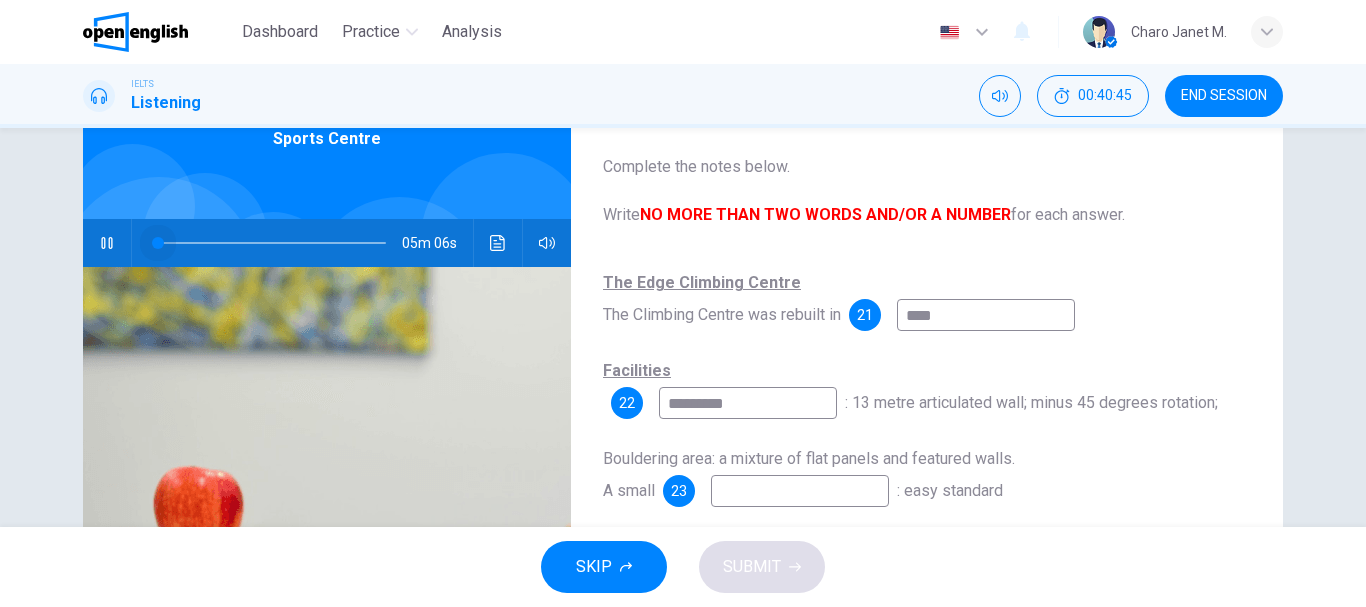 drag, startPoint x: 298, startPoint y: 239, endPoint x: 154, endPoint y: 246, distance: 144.17004 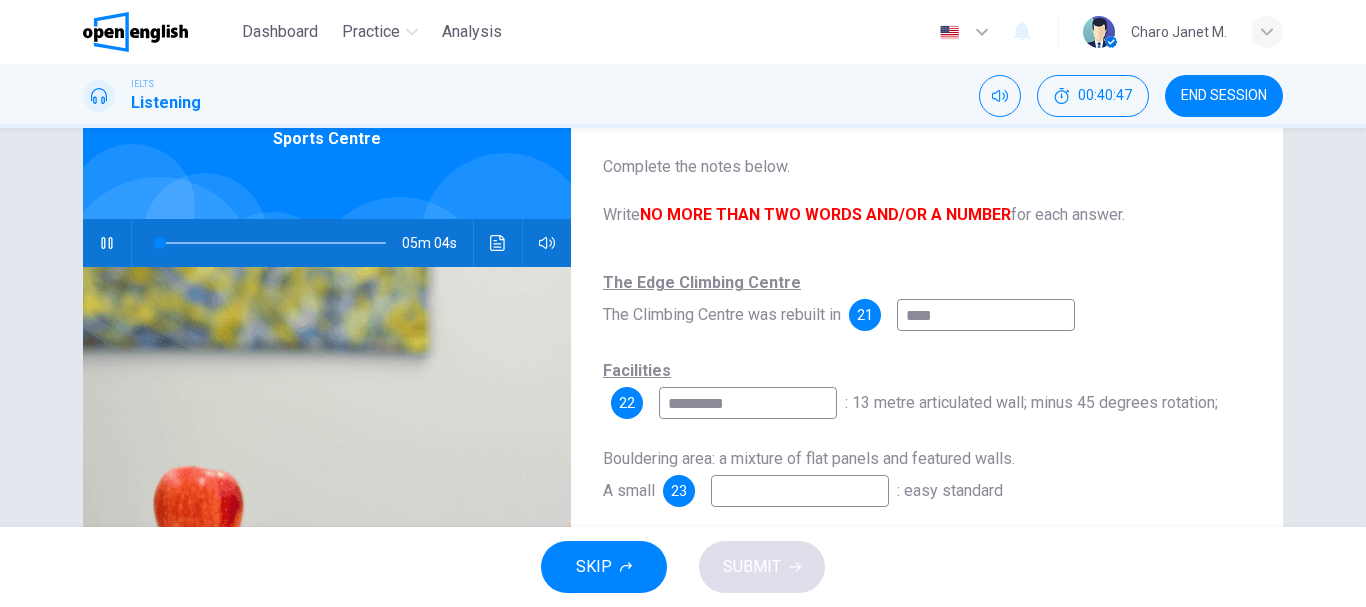 click 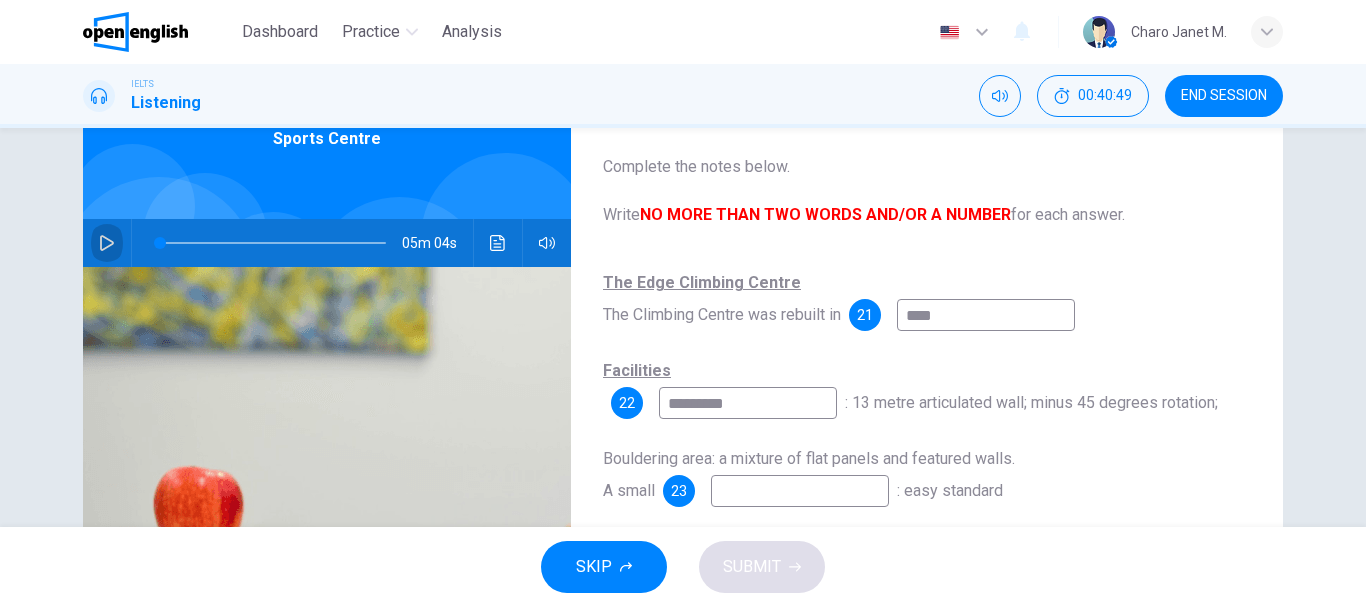 click at bounding box center (107, 243) 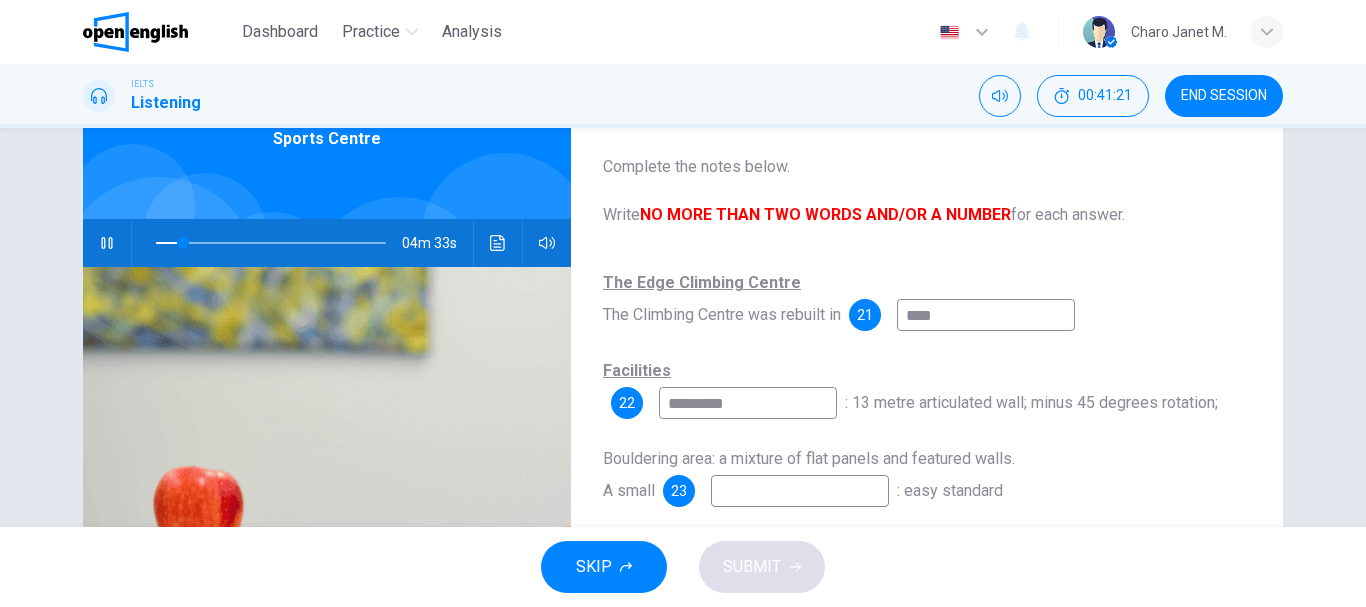 type on "**" 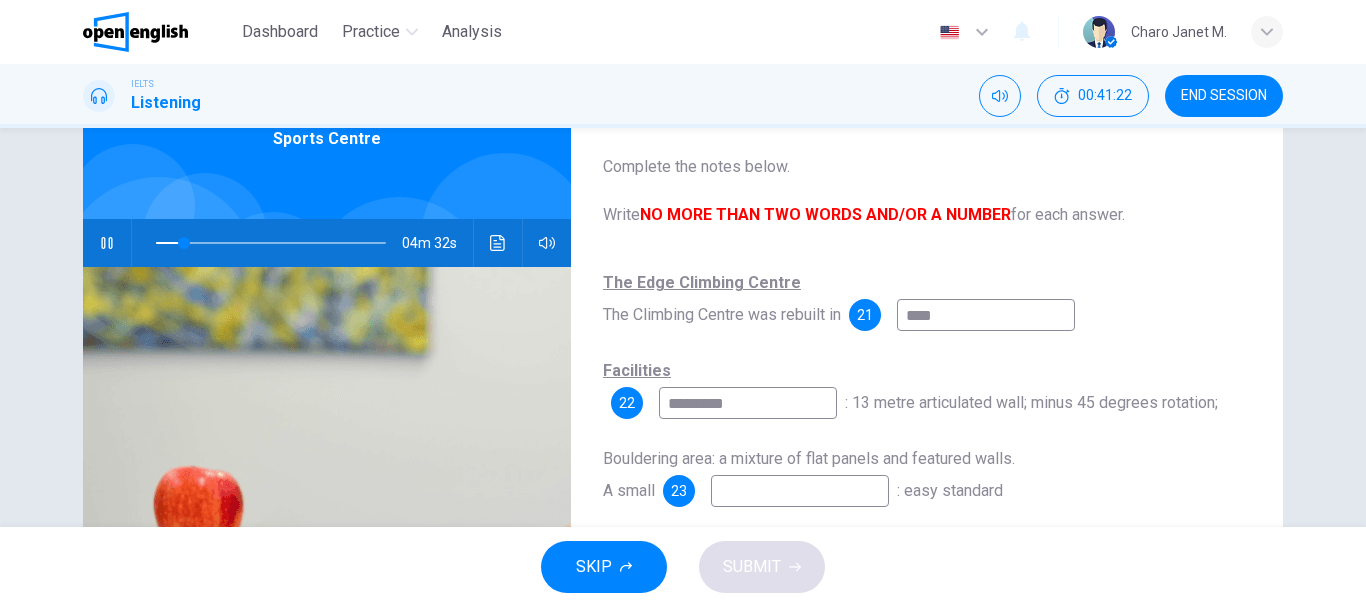 type on "****" 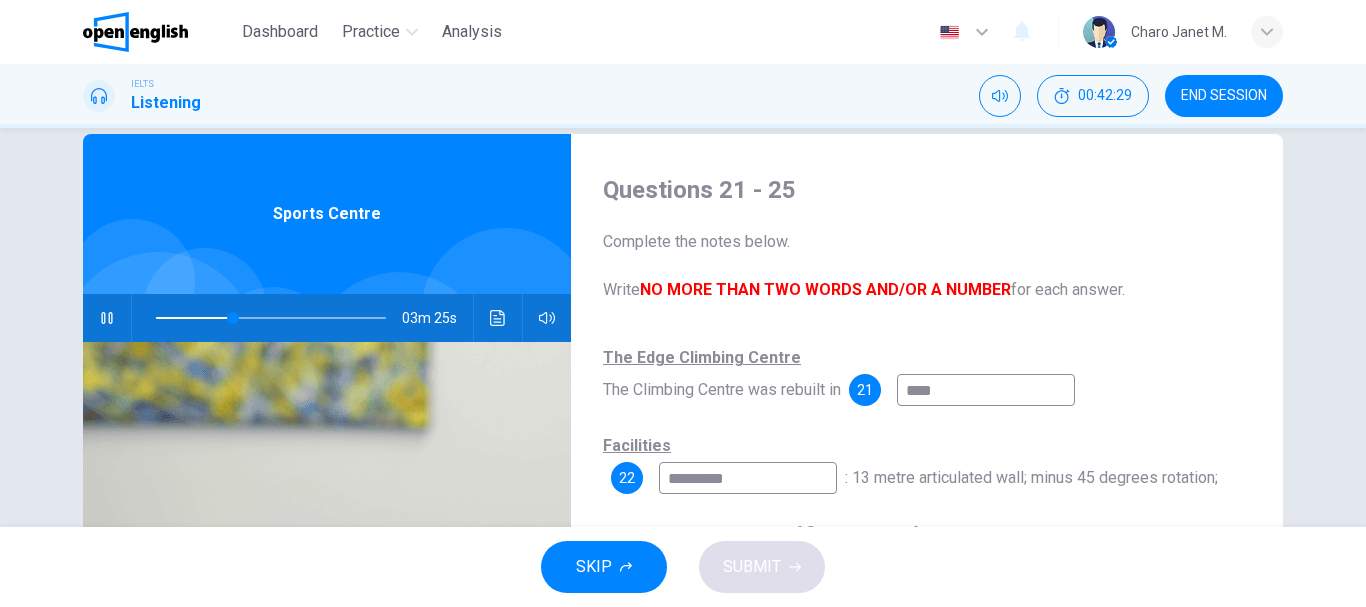 scroll, scrollTop: 9, scrollLeft: 0, axis: vertical 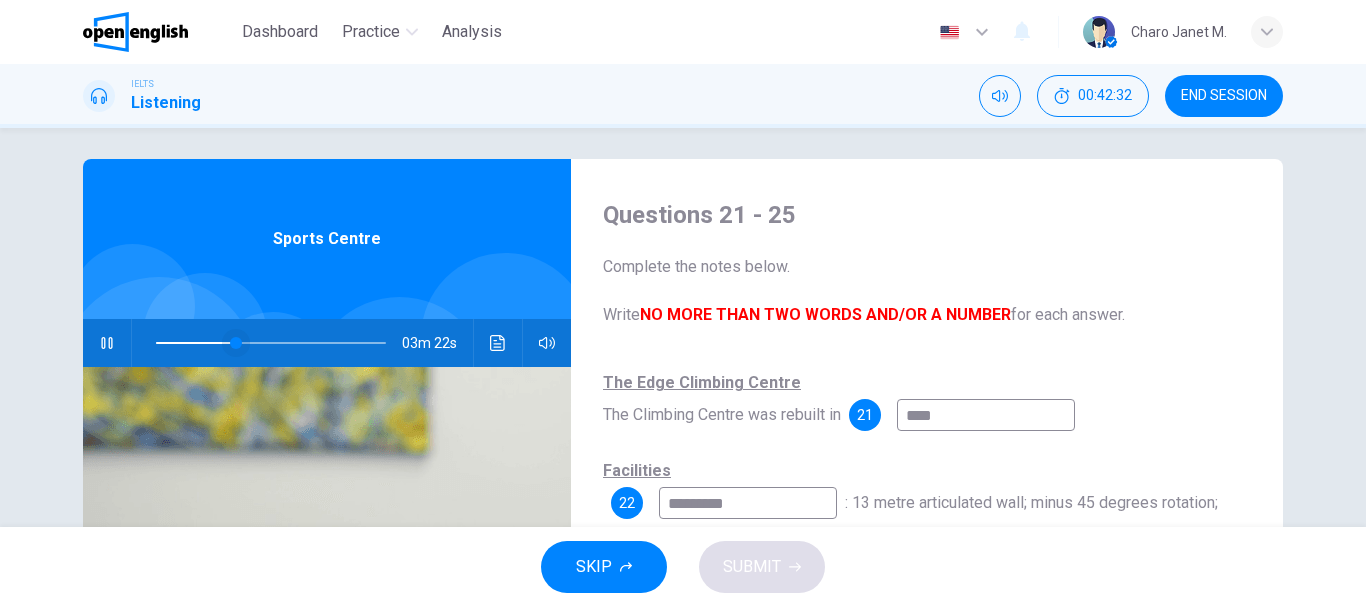 type on "**" 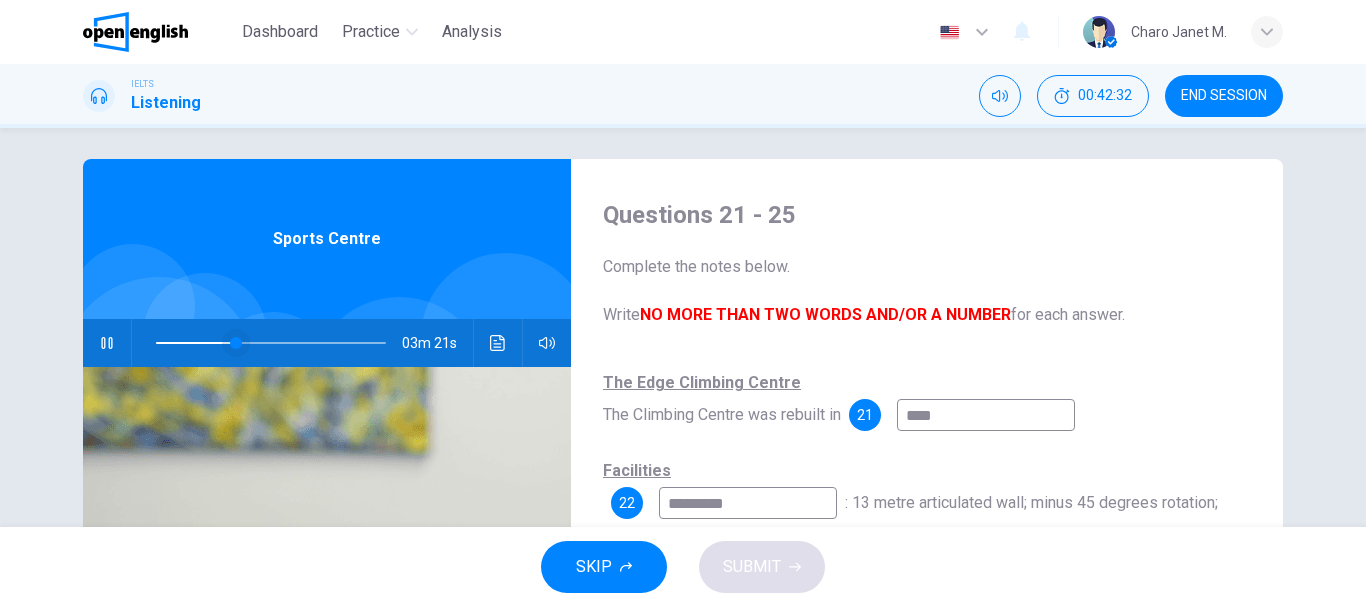 type on "****" 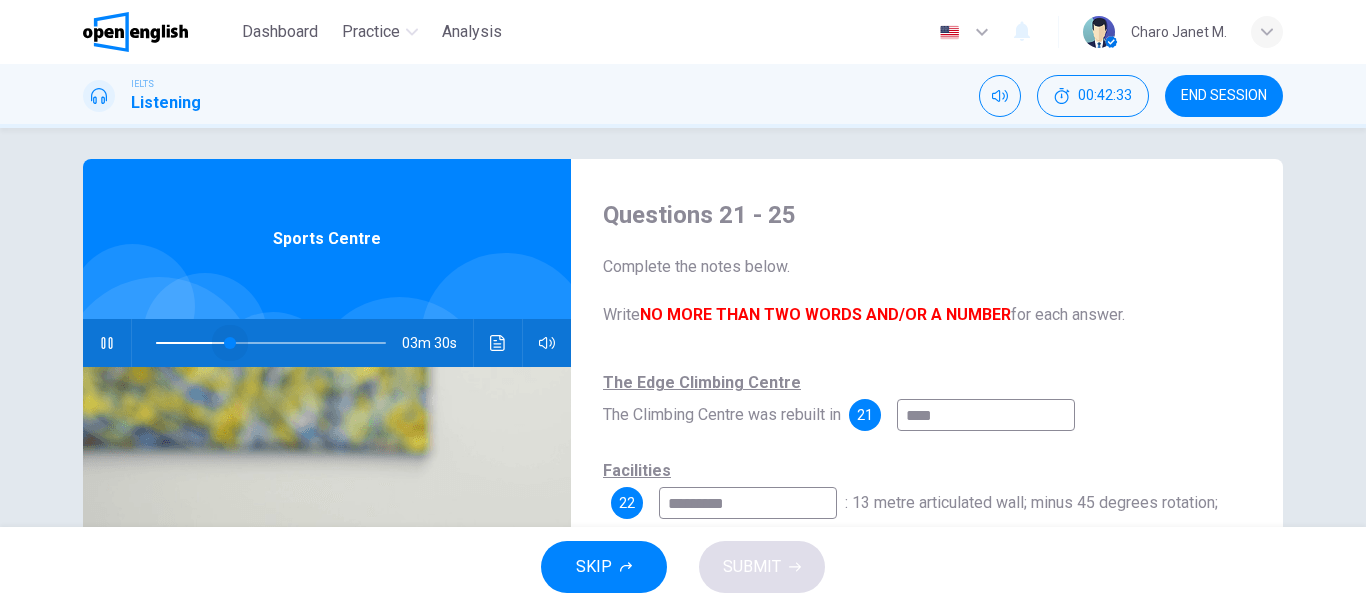type on "*" 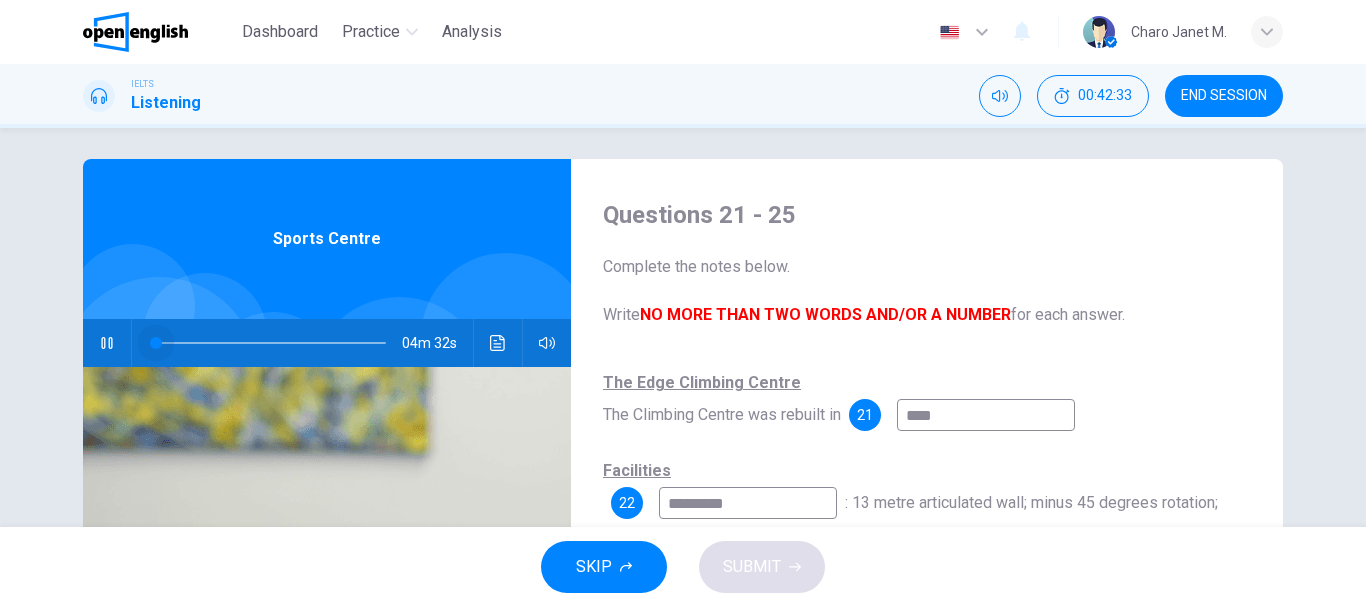 drag, startPoint x: 225, startPoint y: 341, endPoint x: 132, endPoint y: 337, distance: 93.08598 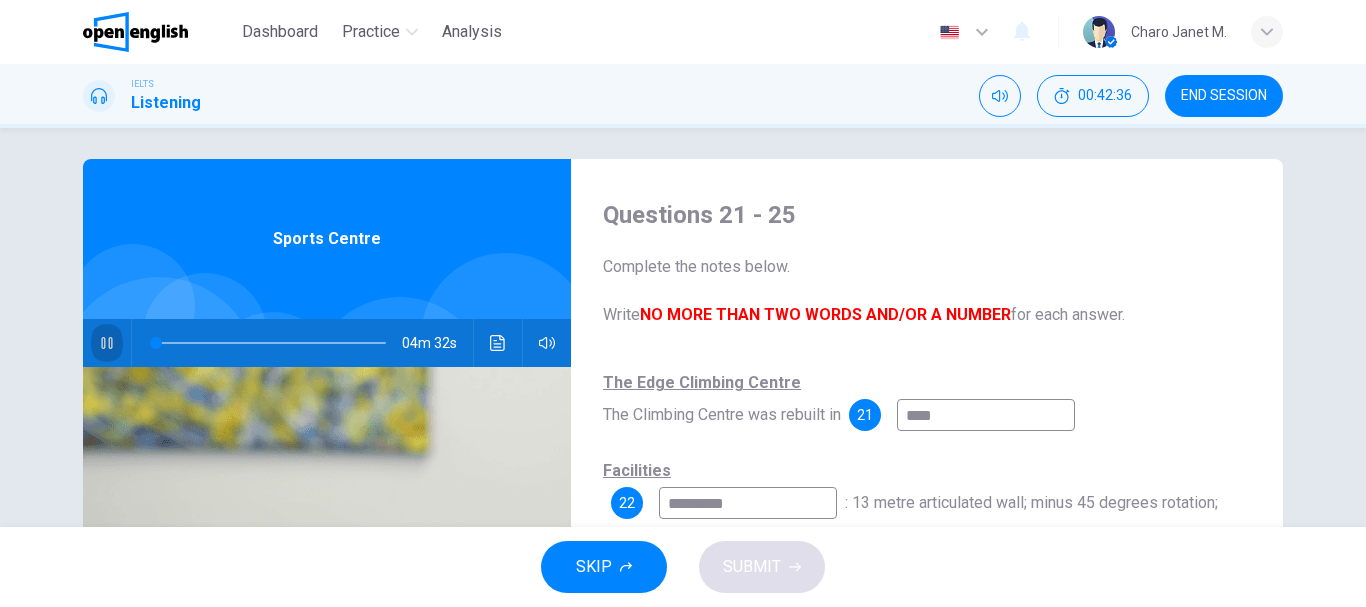 click 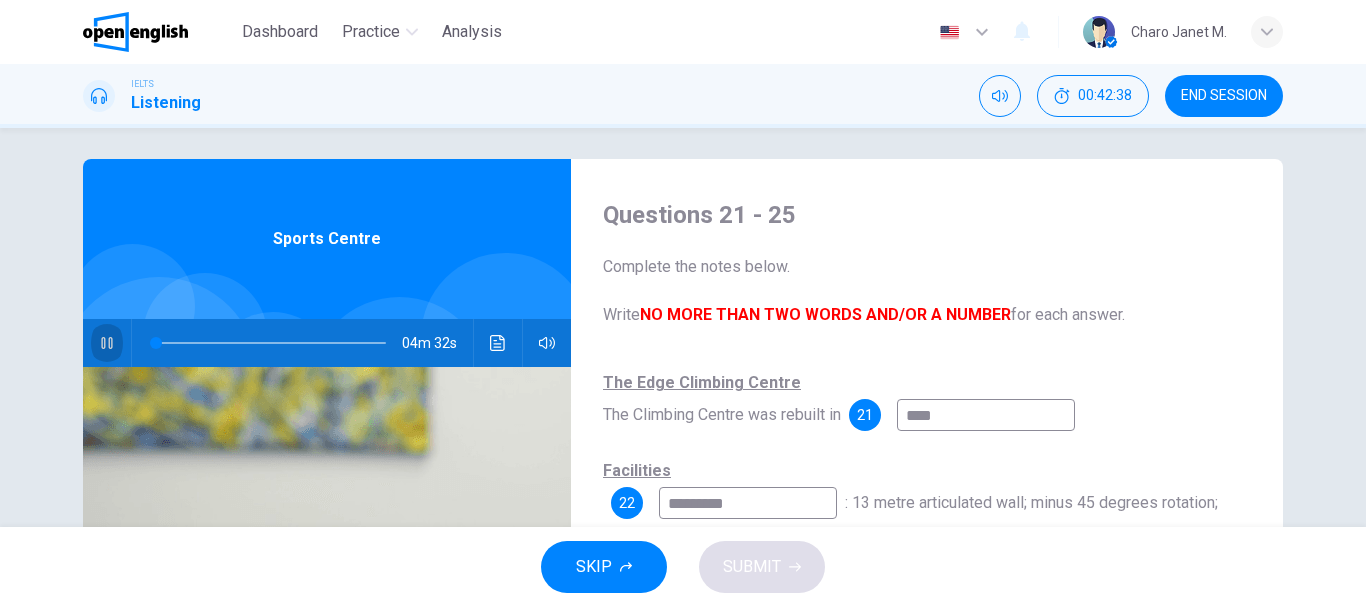 click 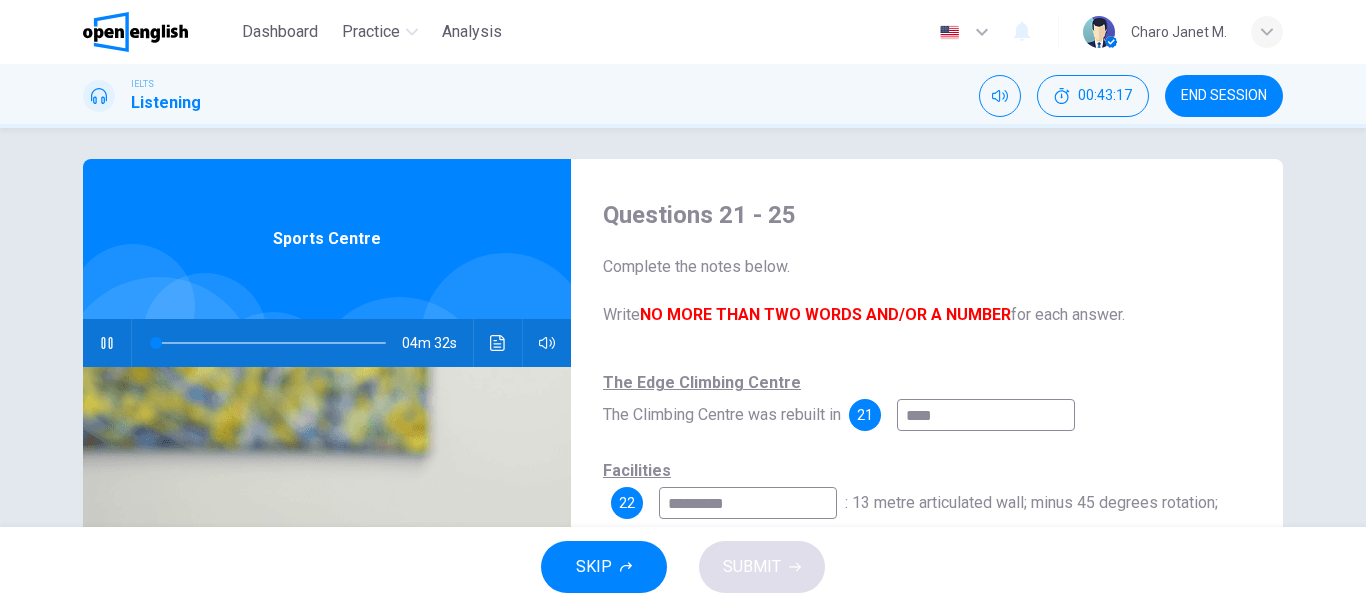 click on "****" at bounding box center [986, 415] 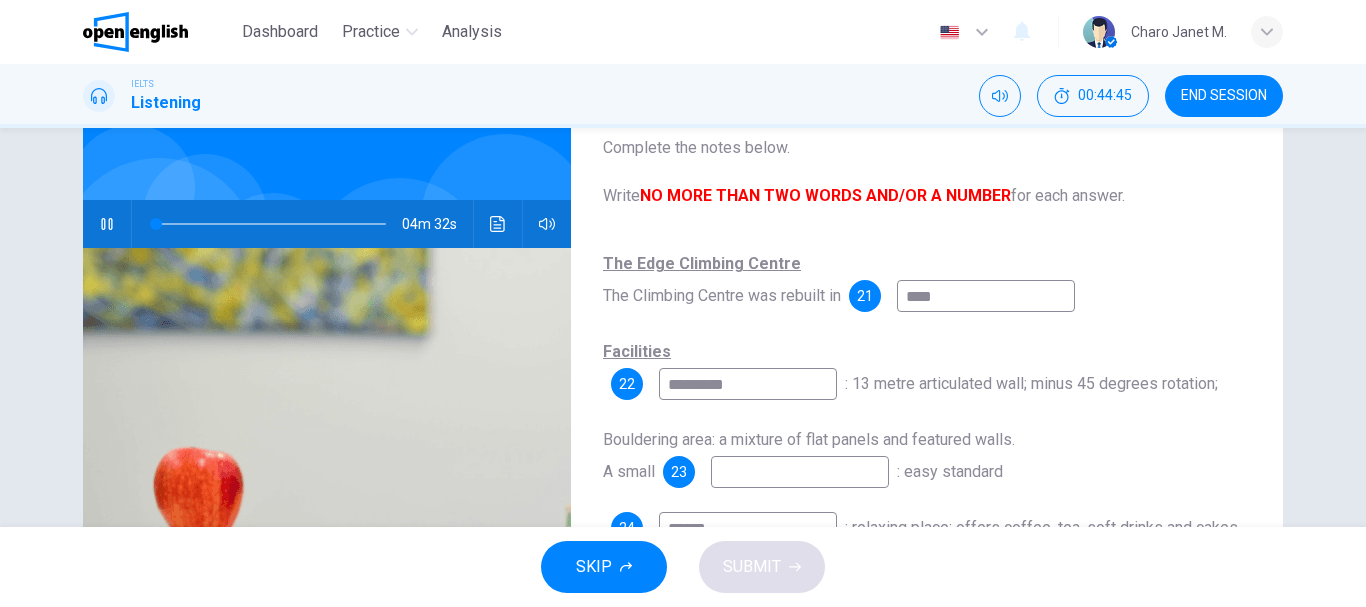 scroll, scrollTop: 209, scrollLeft: 0, axis: vertical 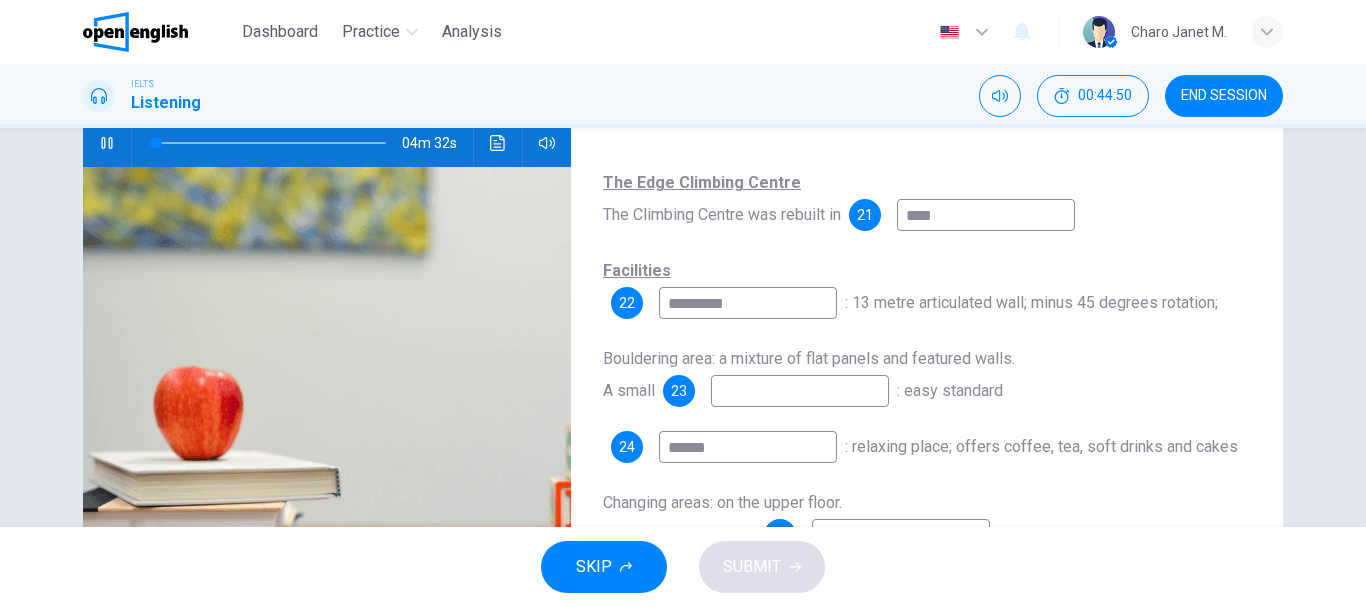 type on "****" 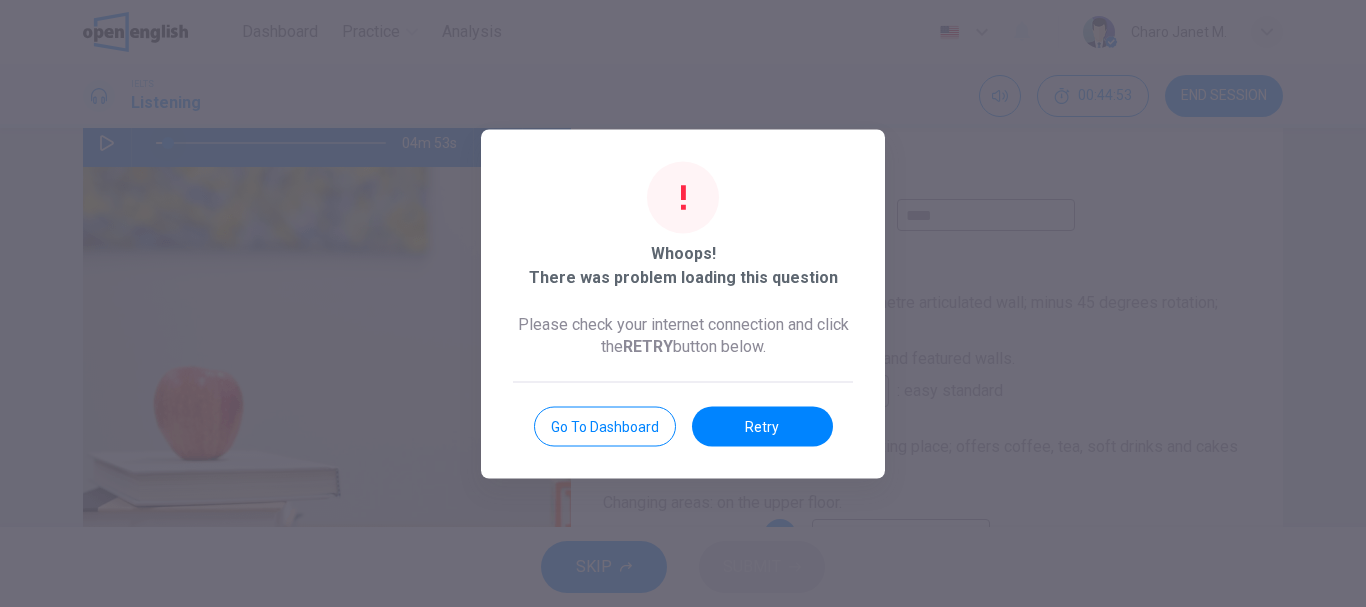 click on "This site uses cookies, as explained in our Privacy Policy. If you agree to the use of cookies, please click the Accept button and continue to browse our site. Privacy Policy Accept Dashboard Practice Analysis English ​ Charo Janet M. IELTS Listening 00:44:53 END SESSION Questions 21 - 25 Complete the notes below. Write NO MORE THAN TWO WORDS AND/OR A NUMBER for each answer. The Edge Climbing Centre The Climbing Centre was rebuilt in 21 **** Facilities 22 ********* : 13 metre articulated wall; minus 45 degrees rotation; Bouldering area: a mixture of flat panels and featured walls. A small 23 : easy standard 24 ****** : relaxing place; offers coffee, tea, soft drinks and cakes Changing areas: on the upper floor. Locker keys: get from 25 ********* Sports Centre 04m 53s SKIP SUBMIT Dashboard Practice Analysis Notifications © Copyright 2025 Whoops! There was problem loading this question Please check your internet connection and click the RETRY button below. Go to Dashboard Retry" at bounding box center (683, 303) 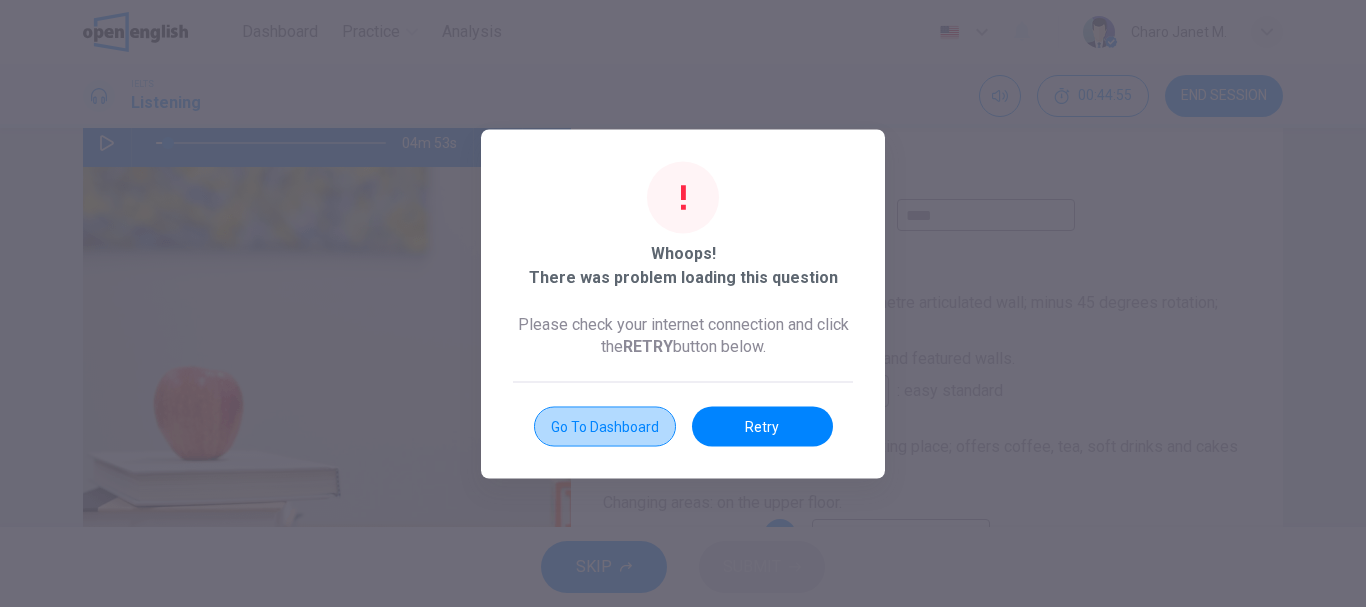 click on "Go to Dashboard" at bounding box center (605, 426) 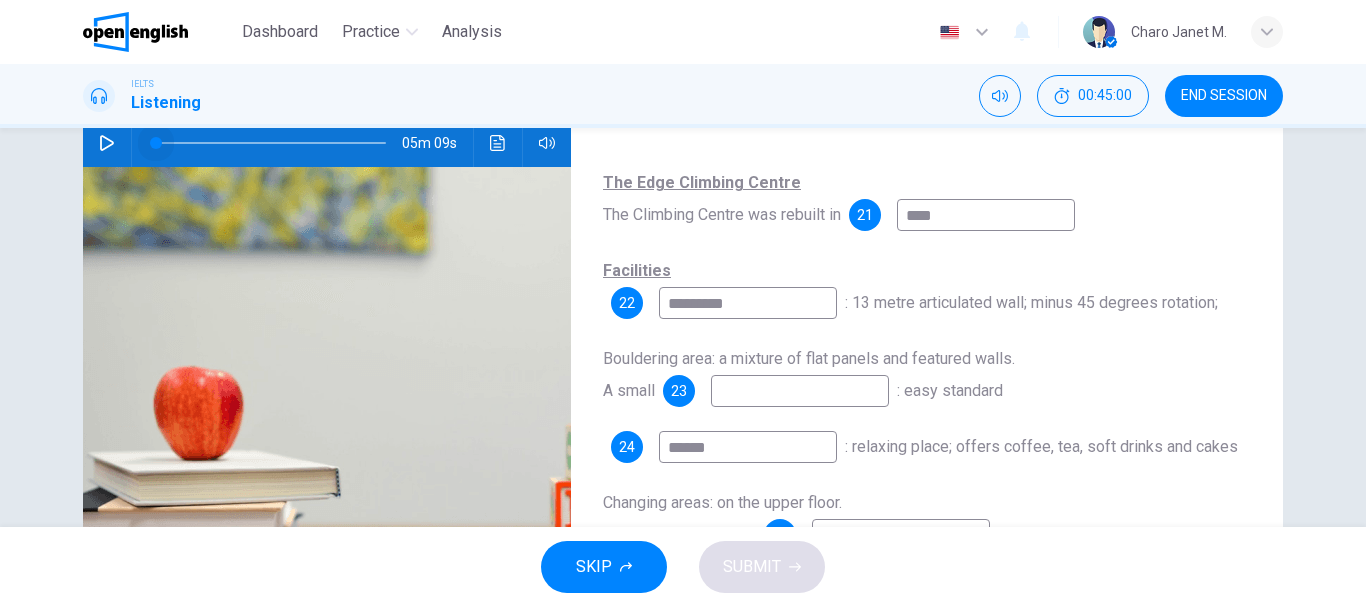 click at bounding box center (156, 143) 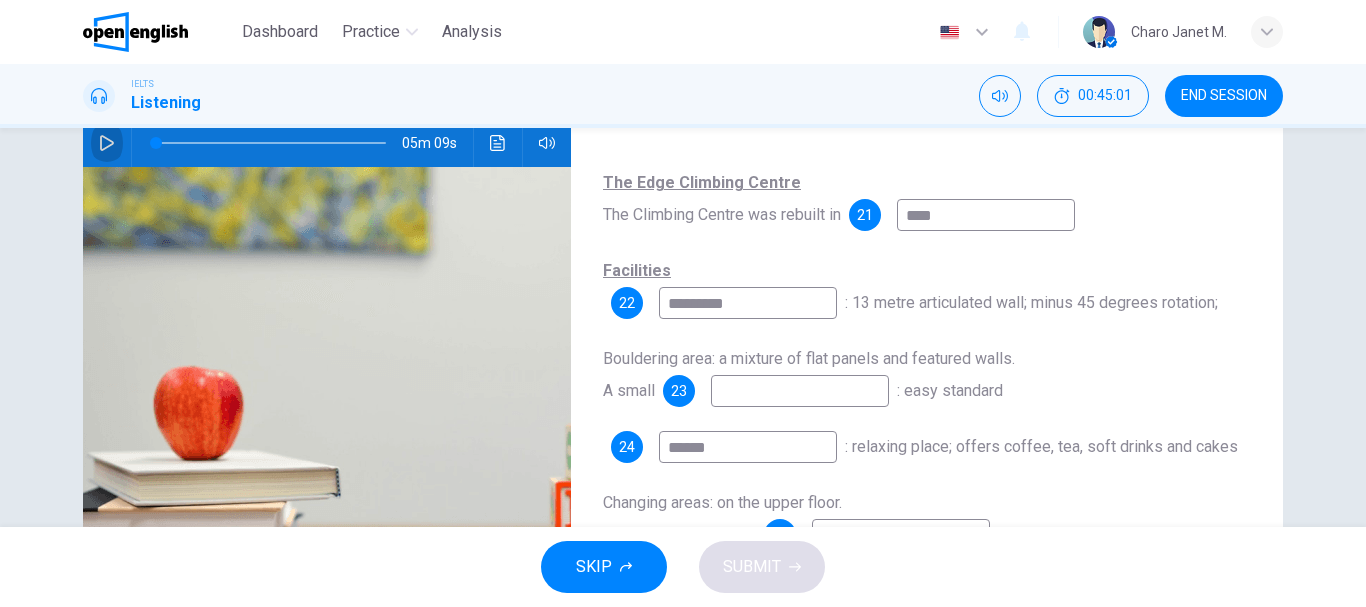 click at bounding box center (107, 143) 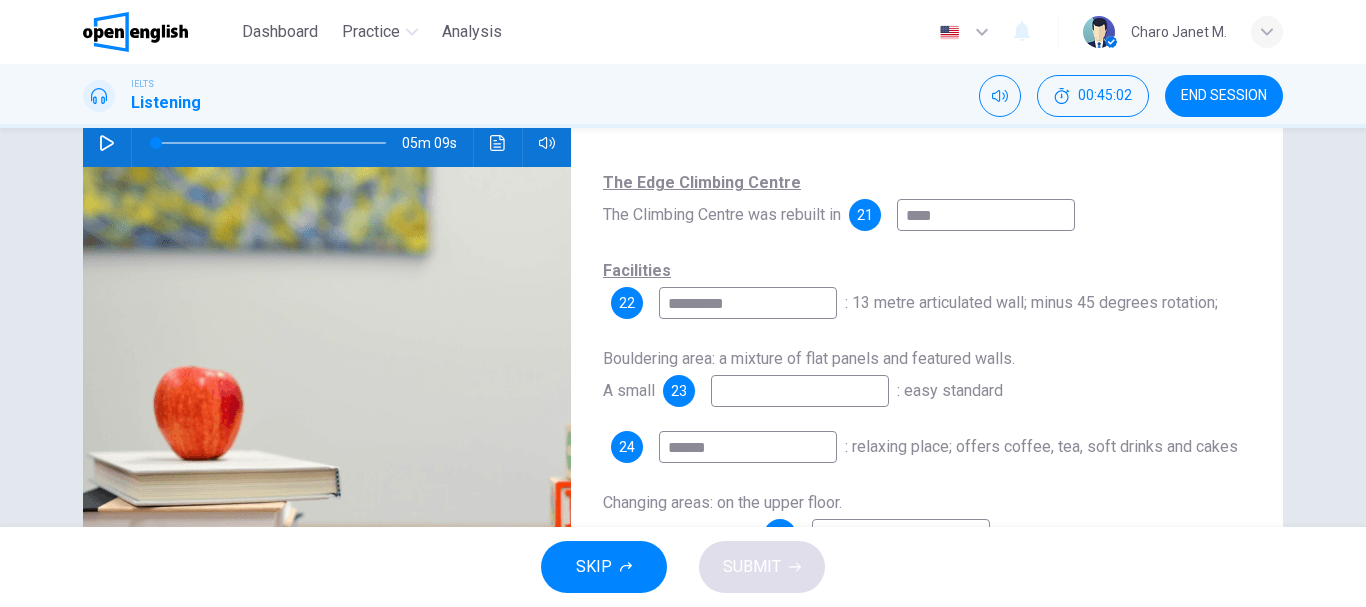 scroll, scrollTop: 176, scrollLeft: 0, axis: vertical 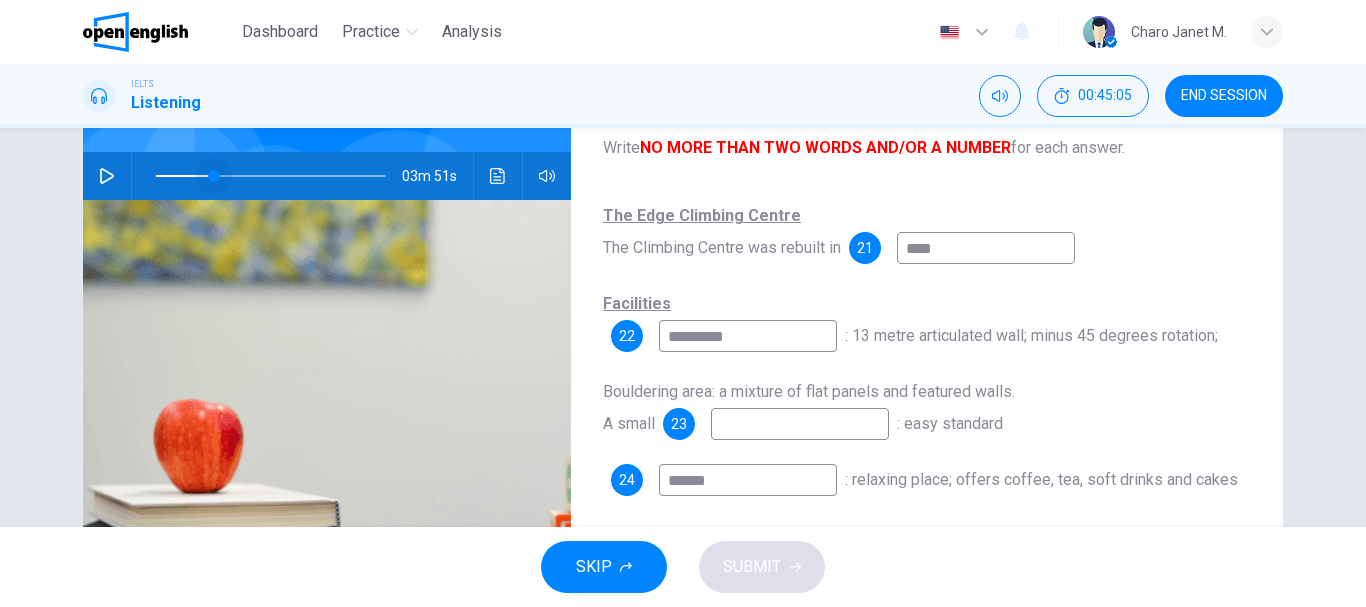 drag, startPoint x: 150, startPoint y: 174, endPoint x: 197, endPoint y: 179, distance: 47.26521 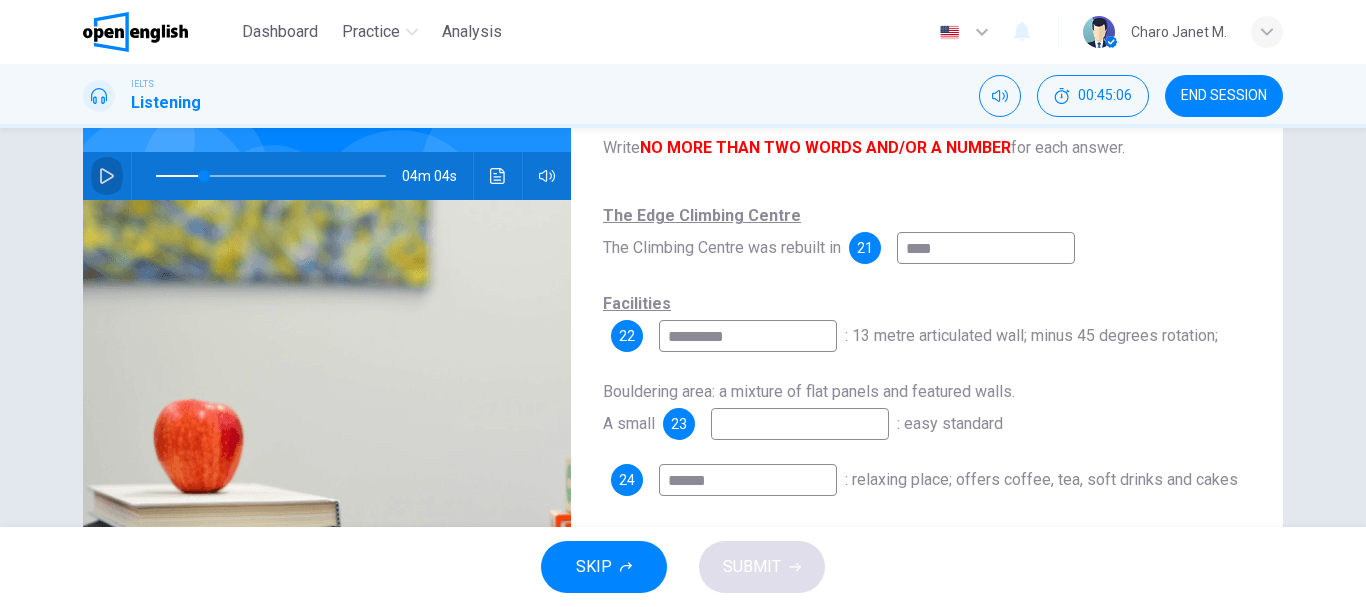 click 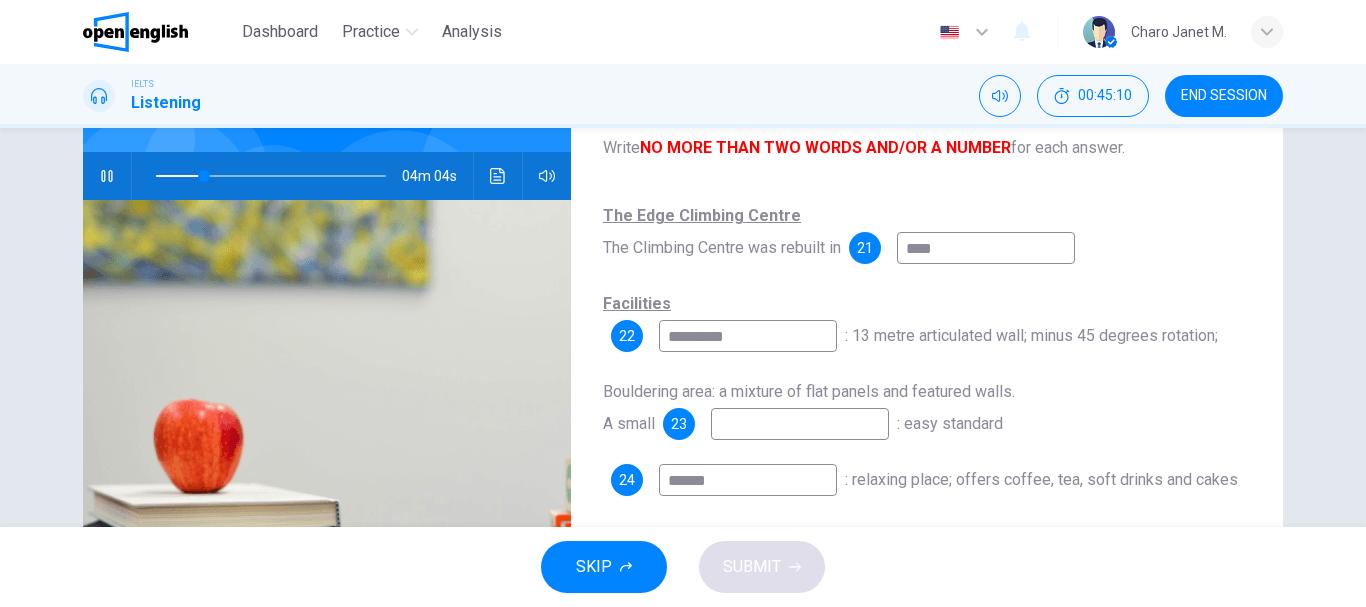 scroll, scrollTop: 209, scrollLeft: 0, axis: vertical 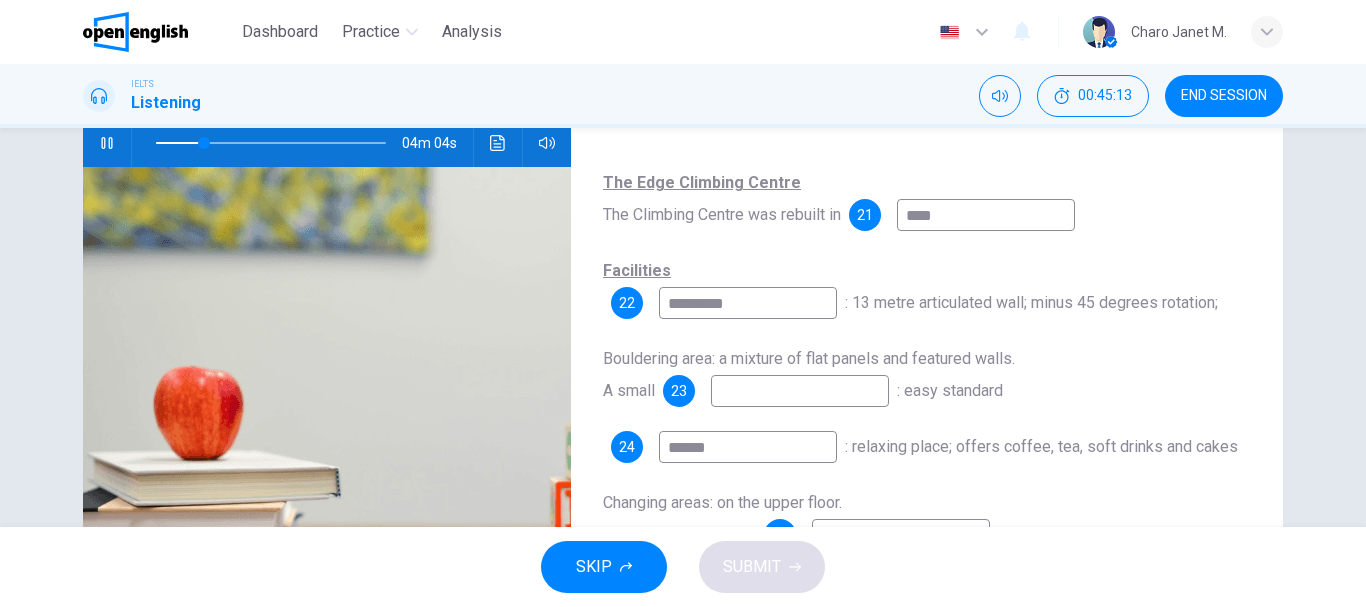 type on "**" 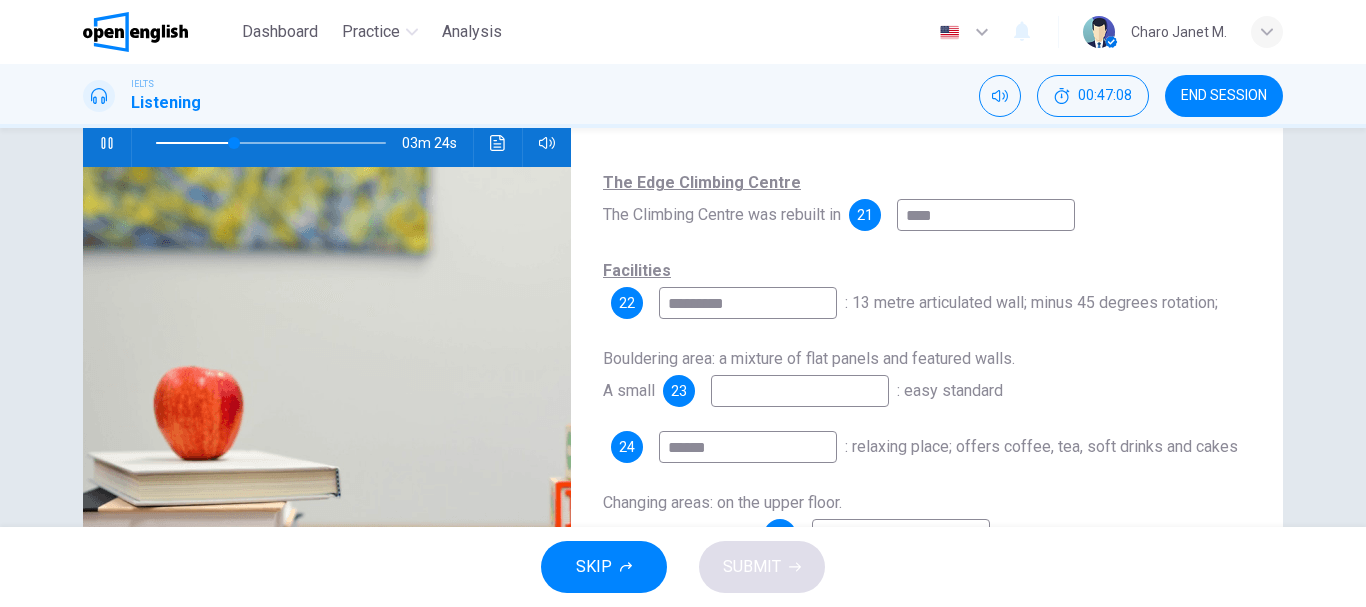 click at bounding box center [800, 391] 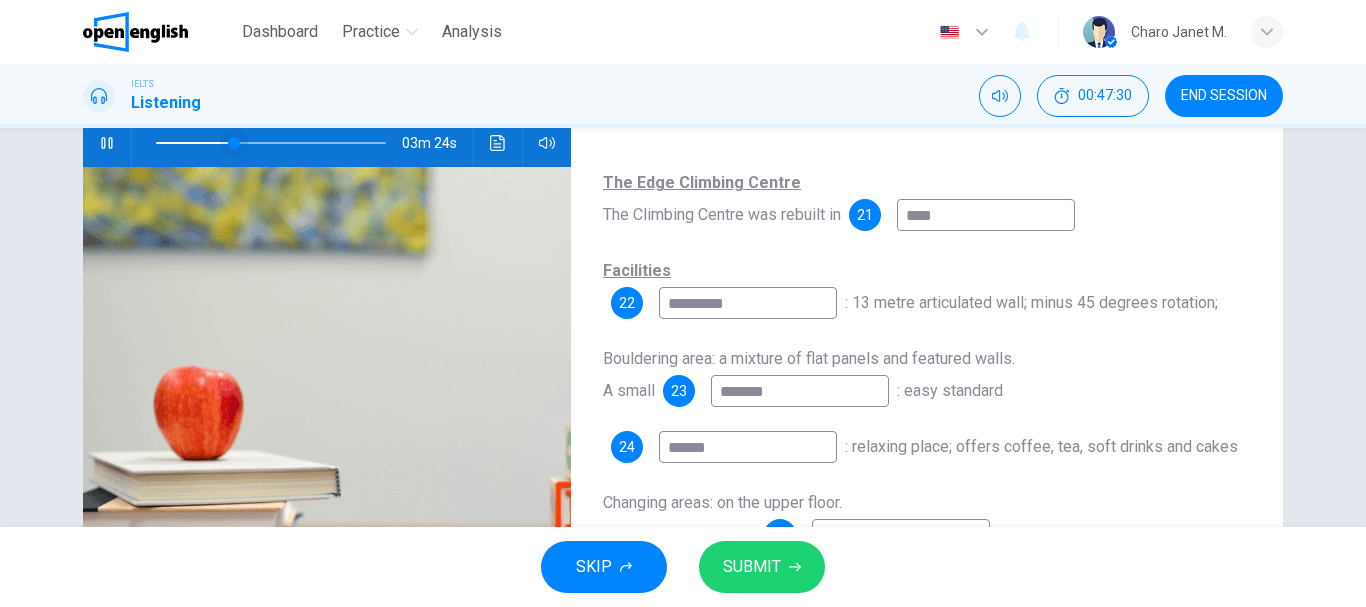 type on "******" 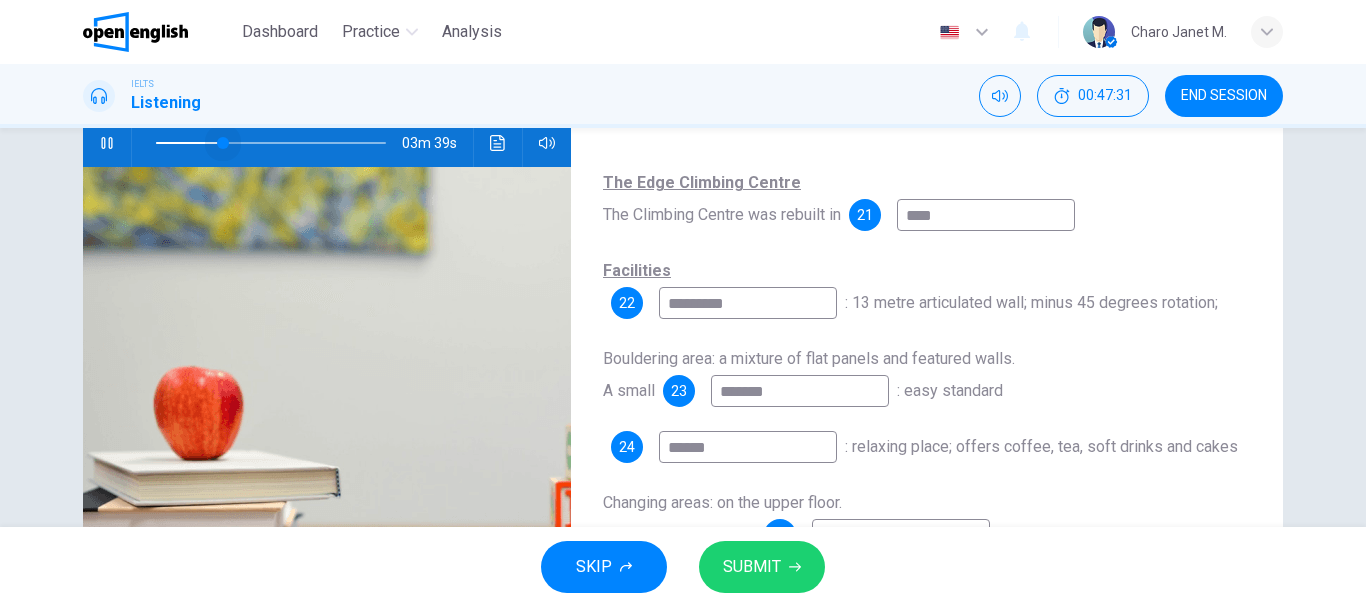 drag, startPoint x: 231, startPoint y: 146, endPoint x: 219, endPoint y: 149, distance: 12.369317 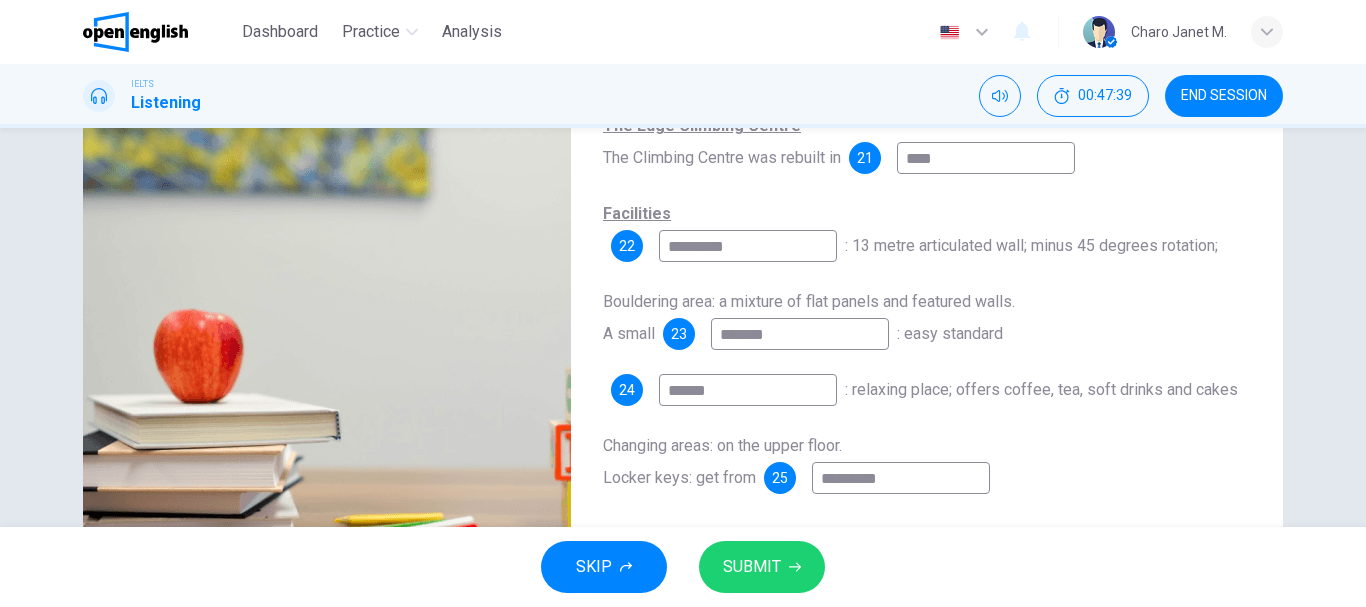 scroll, scrollTop: 267, scrollLeft: 0, axis: vertical 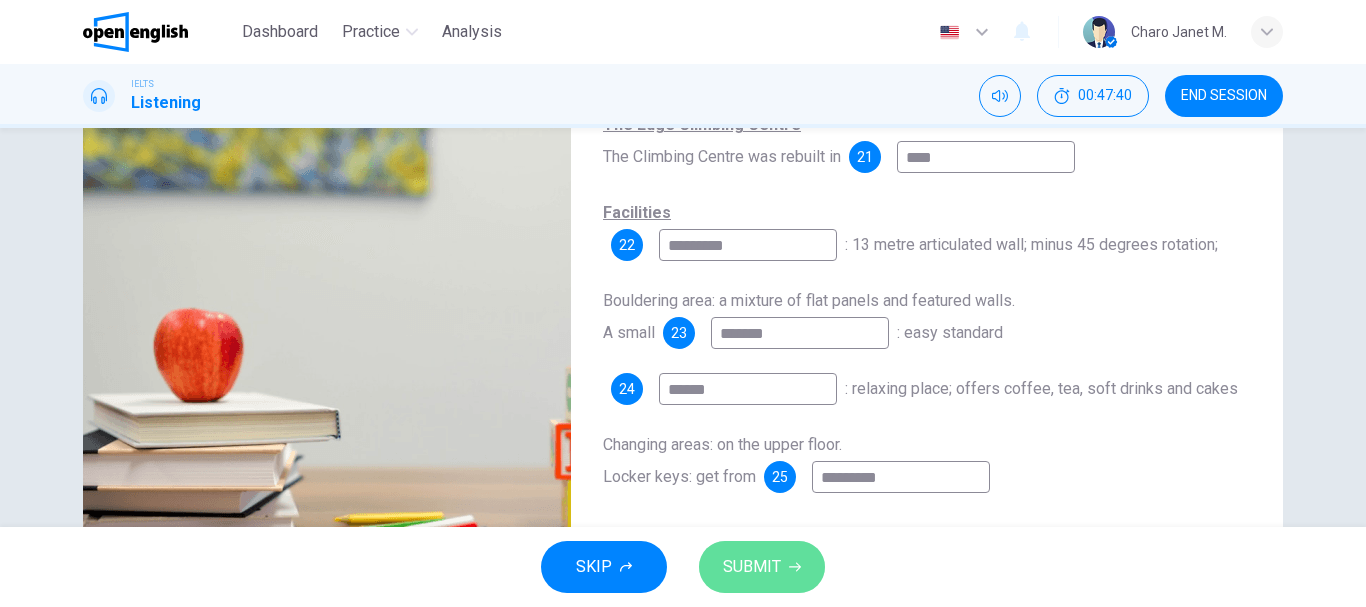 click on "SUBMIT" at bounding box center [752, 567] 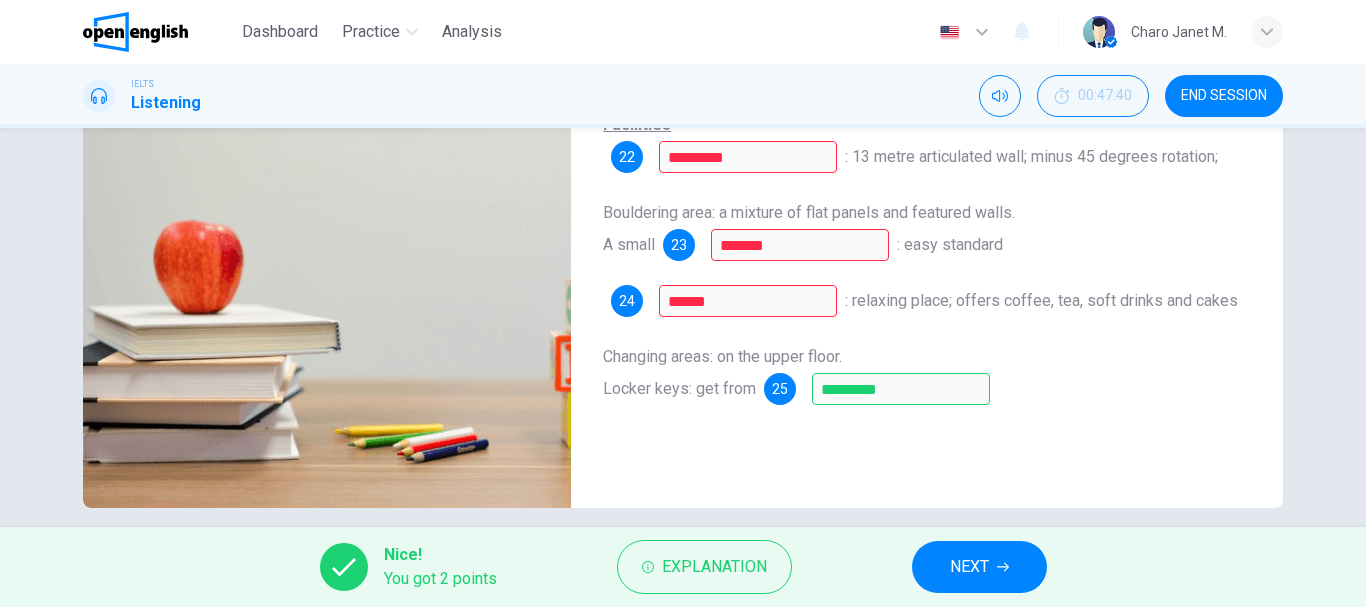 scroll, scrollTop: 367, scrollLeft: 0, axis: vertical 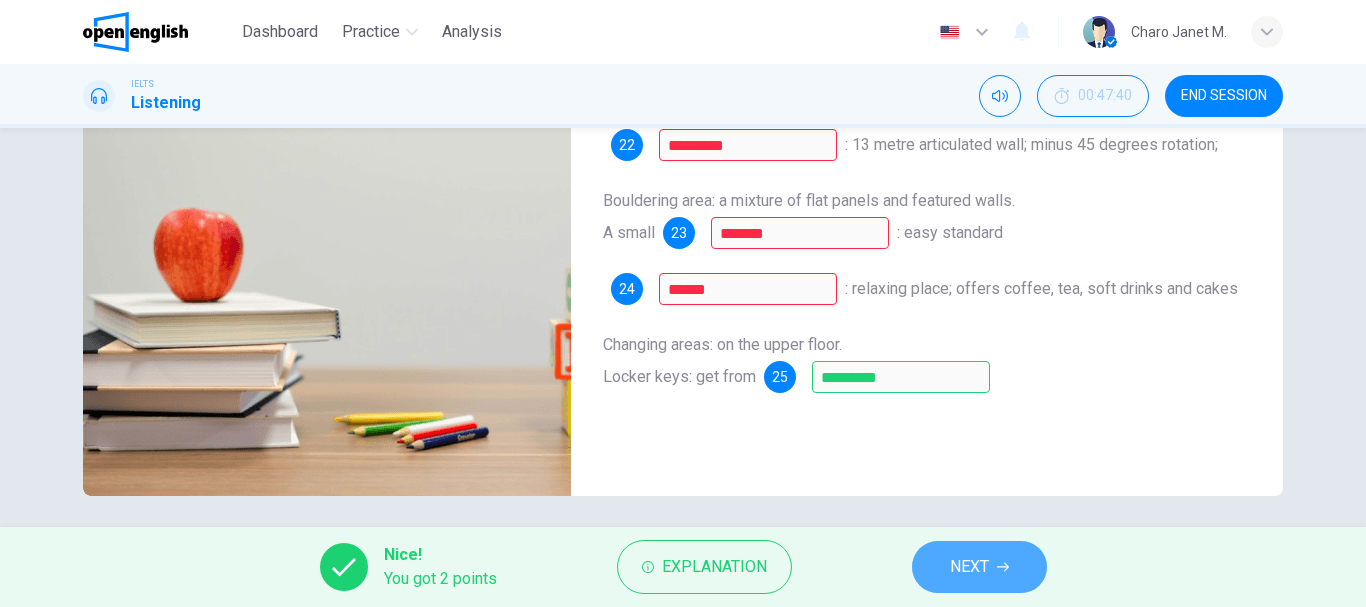 click on "NEXT" at bounding box center [979, 567] 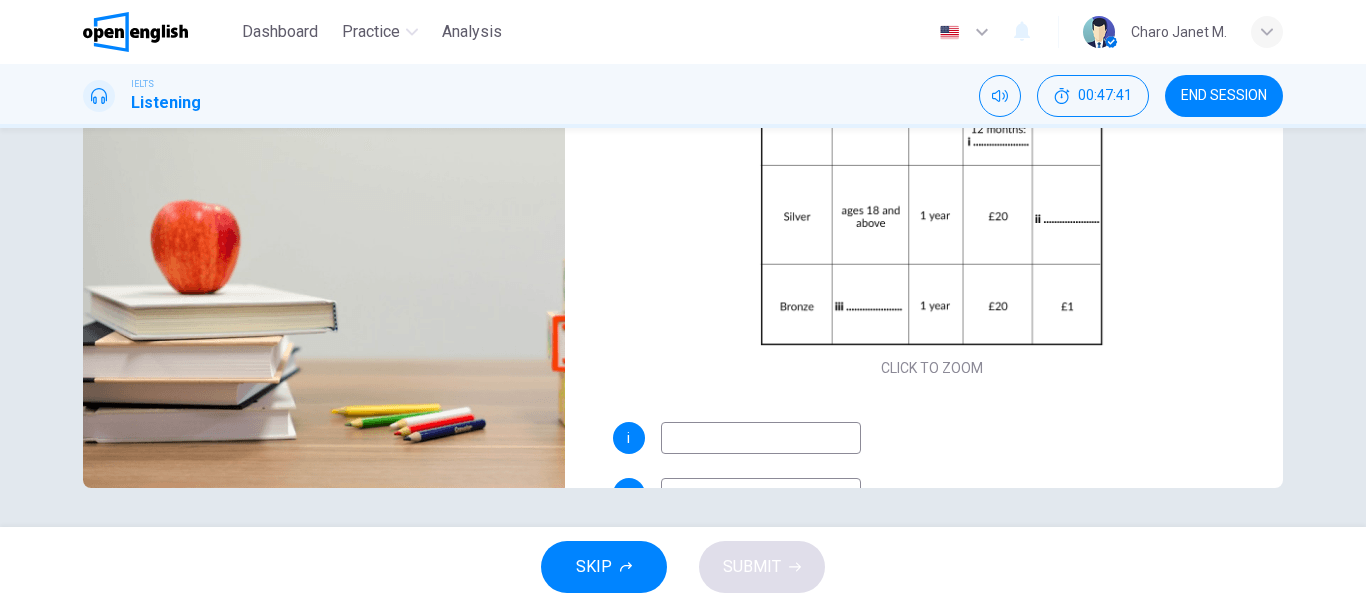 scroll, scrollTop: 376, scrollLeft: 0, axis: vertical 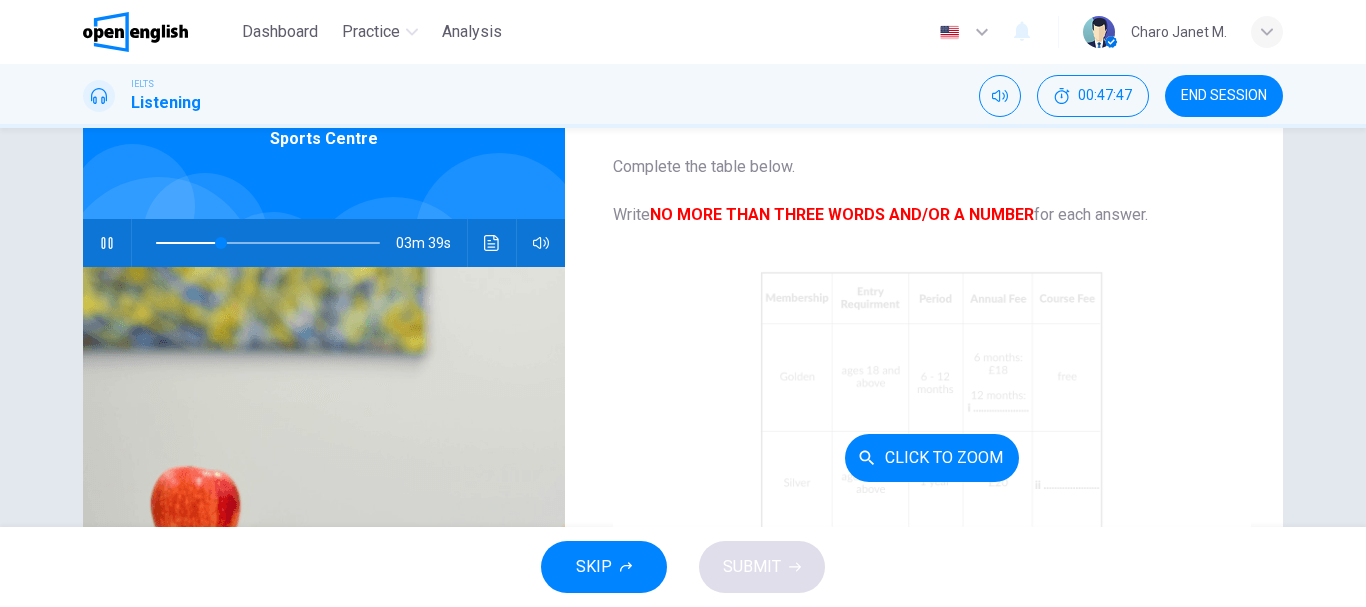 click on "Click to Zoom" at bounding box center [932, 458] 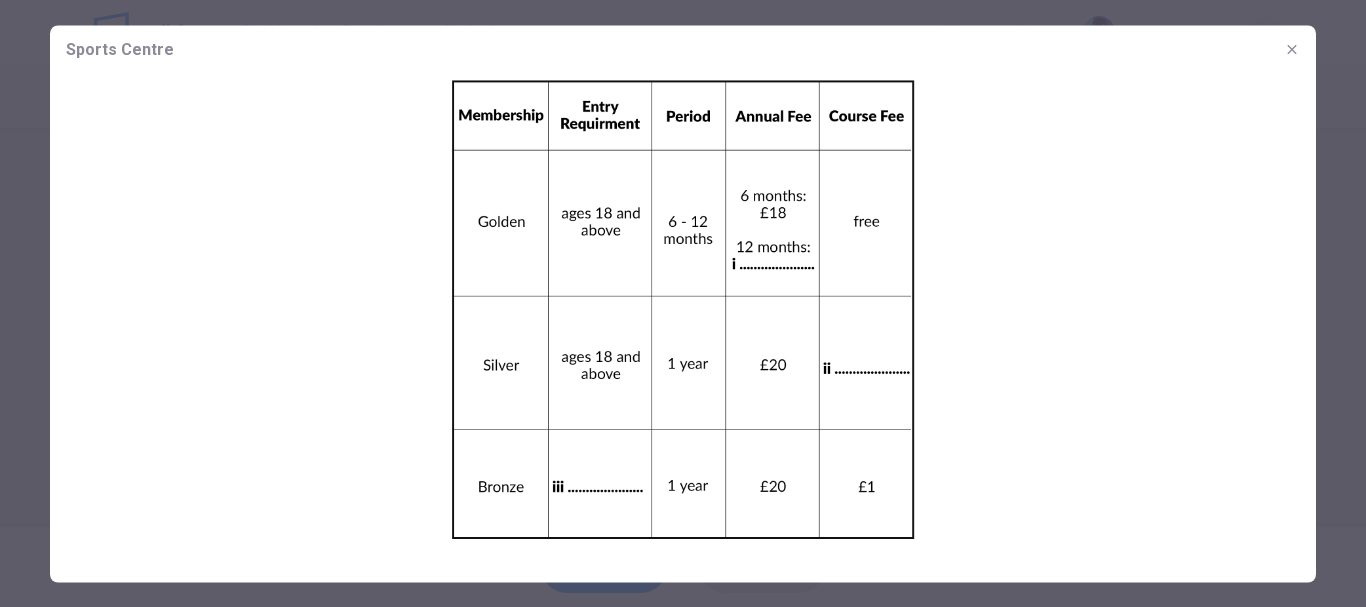 click at bounding box center [683, 309] 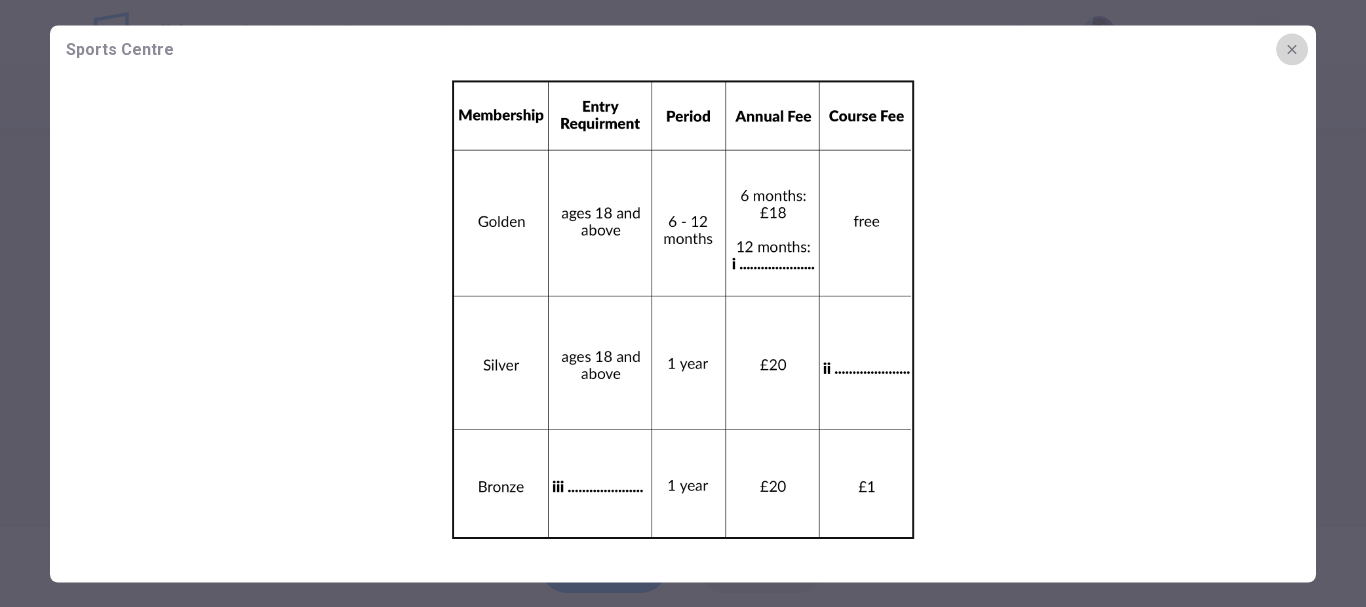 click 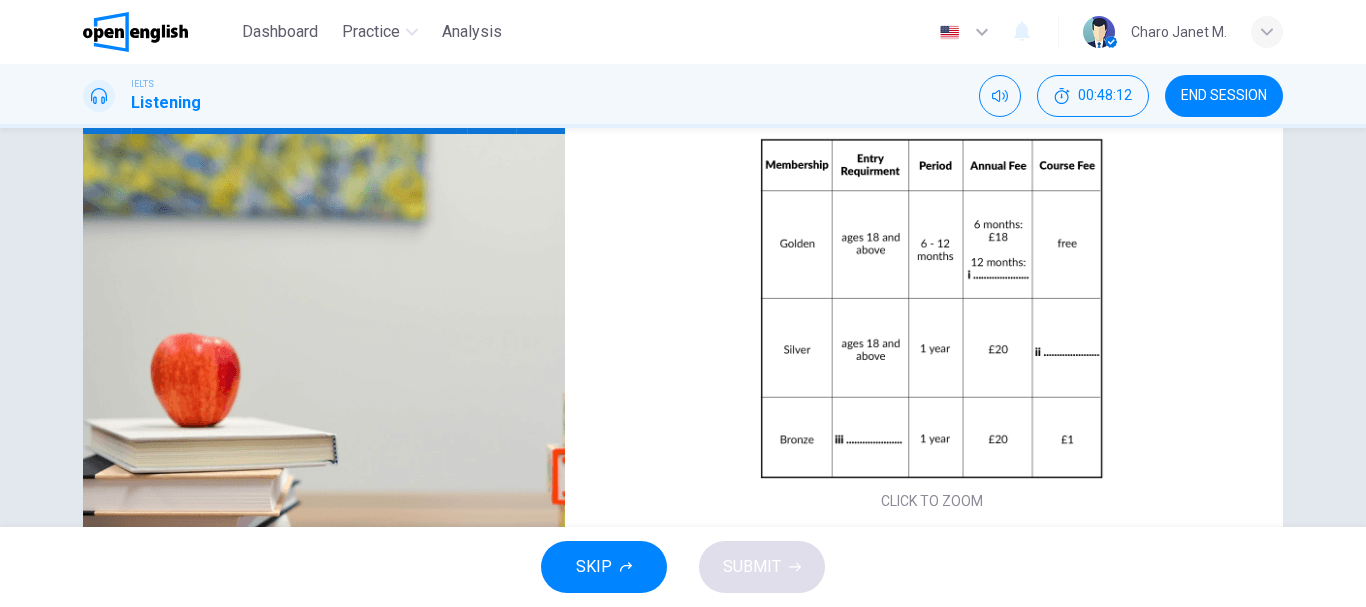 scroll, scrollTop: 243, scrollLeft: 0, axis: vertical 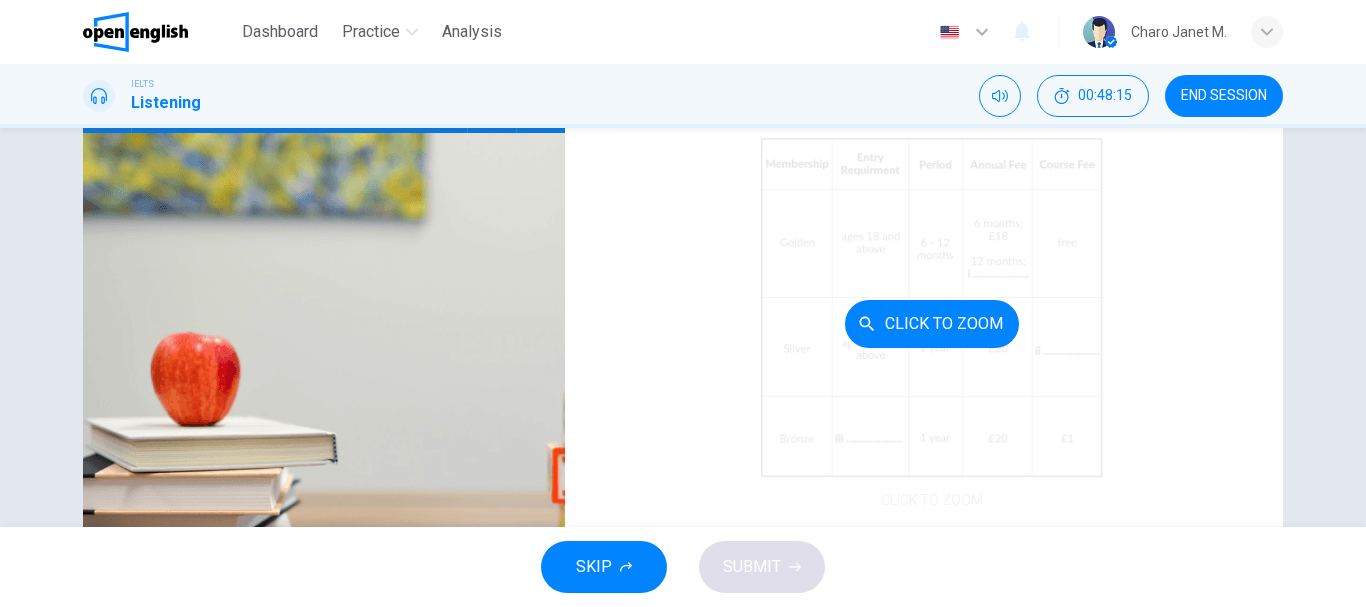 click on "Click to Zoom" at bounding box center [932, 323] 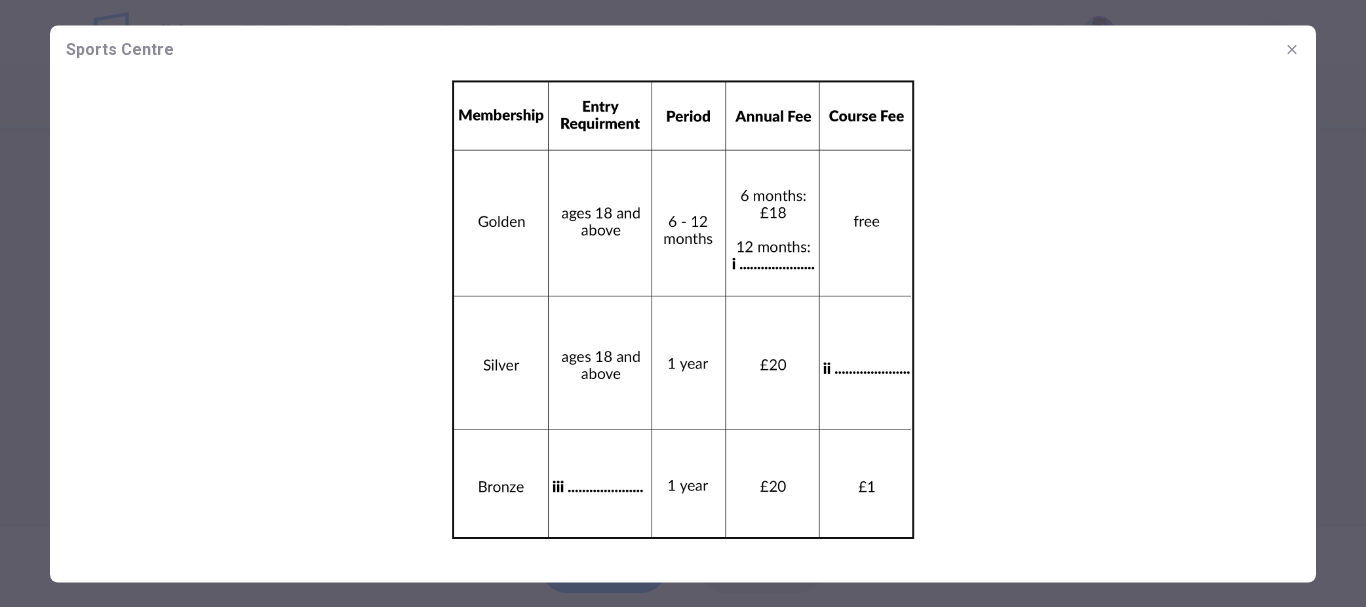 click at bounding box center (683, 309) 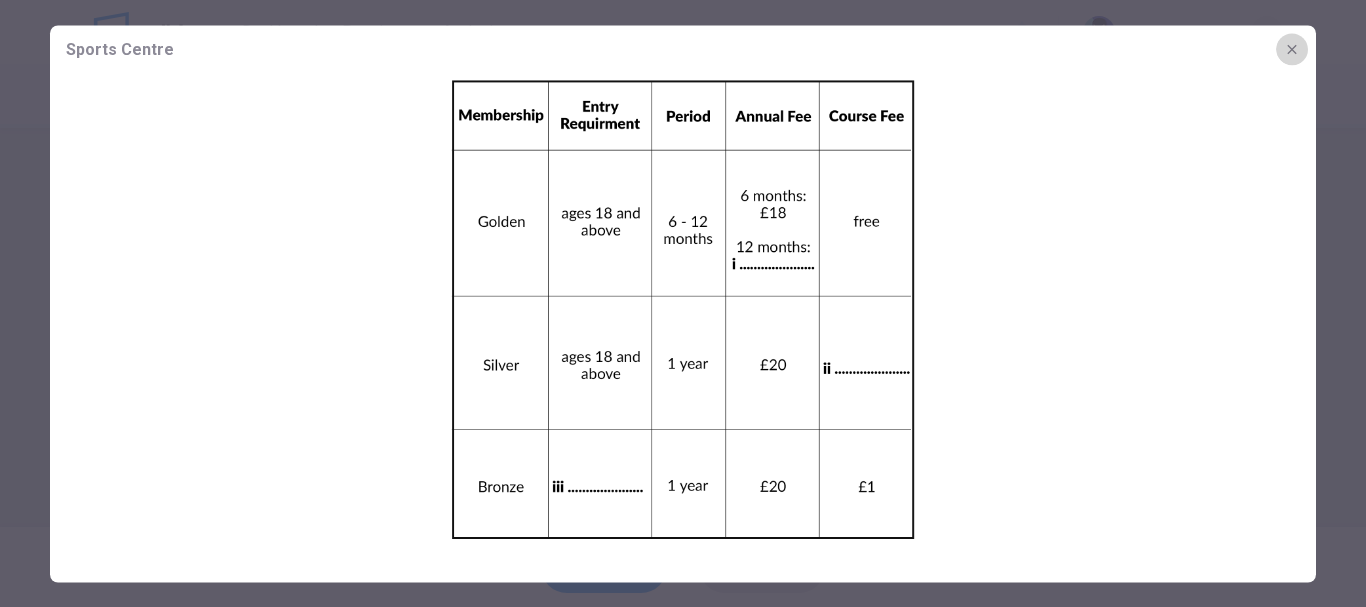 click 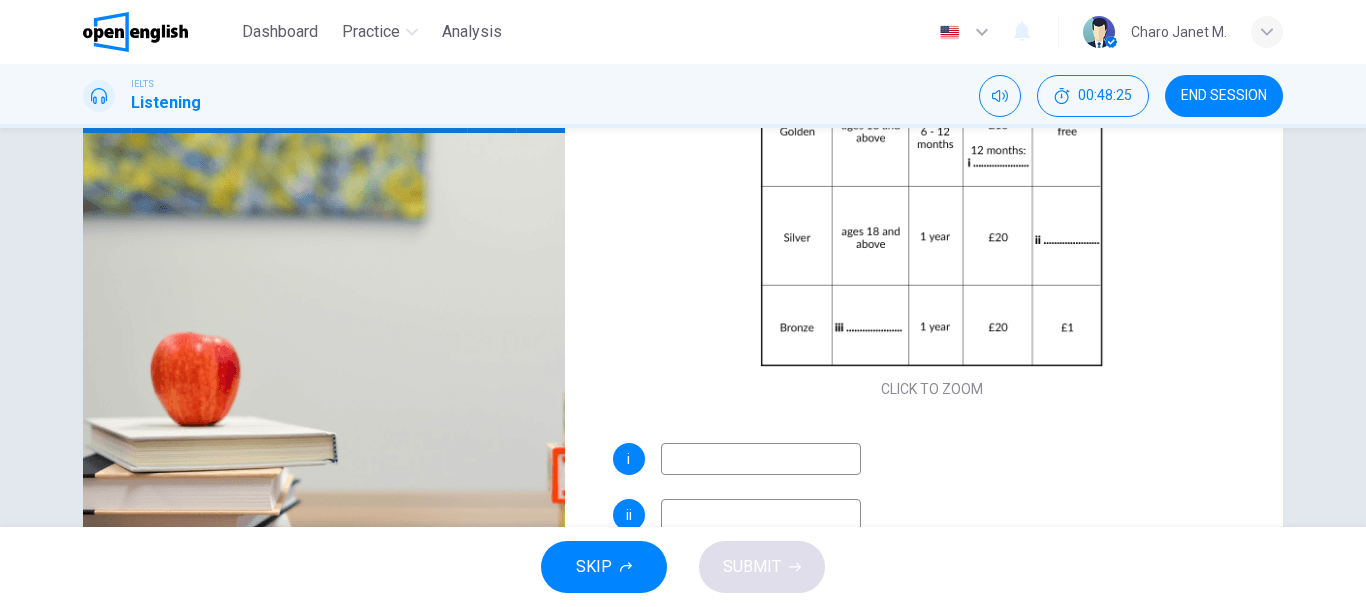 scroll, scrollTop: 118, scrollLeft: 0, axis: vertical 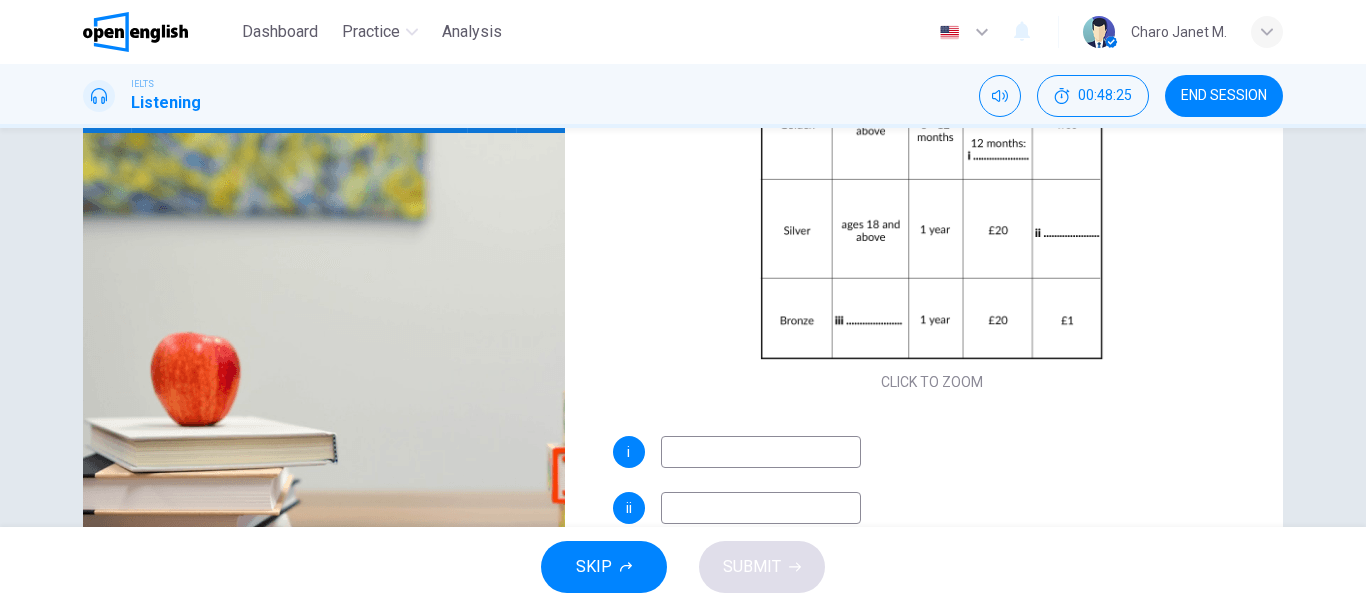 click at bounding box center [761, 452] 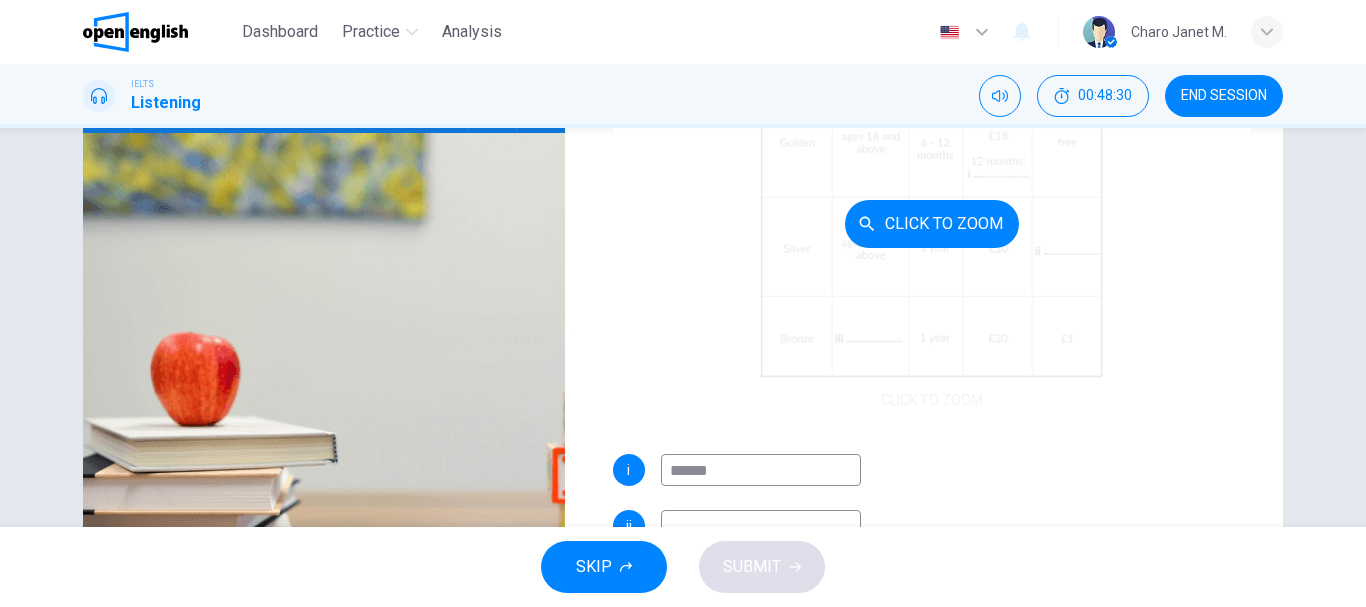 scroll, scrollTop: 85, scrollLeft: 0, axis: vertical 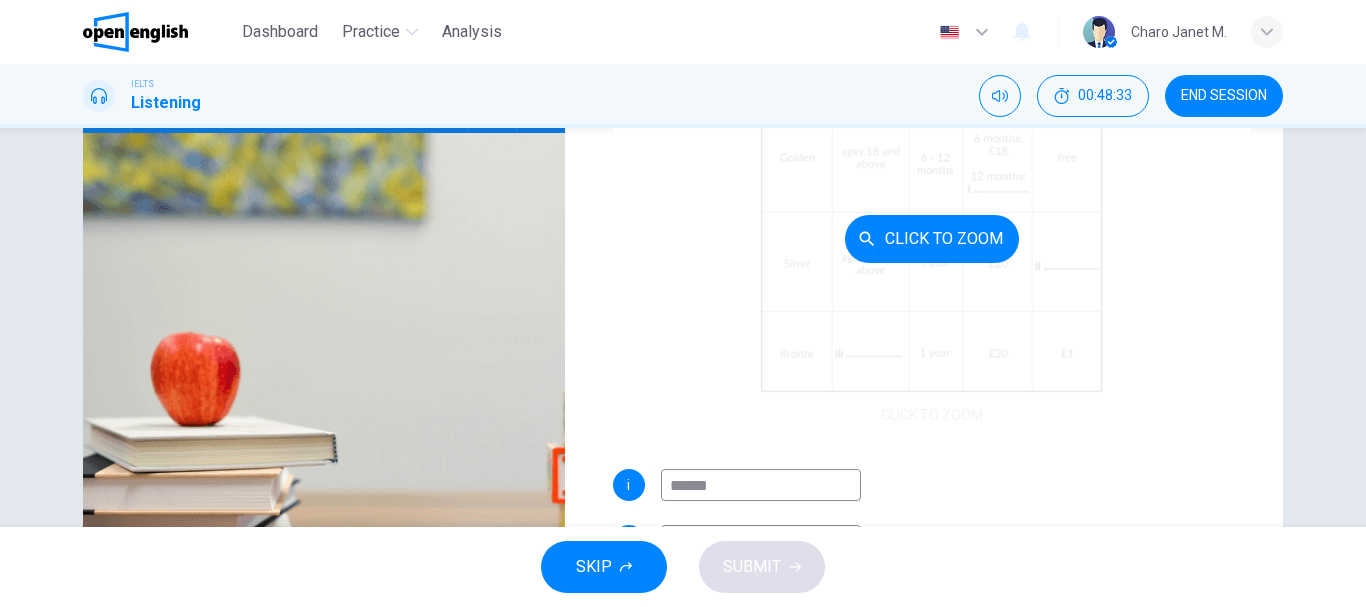 type on "******" 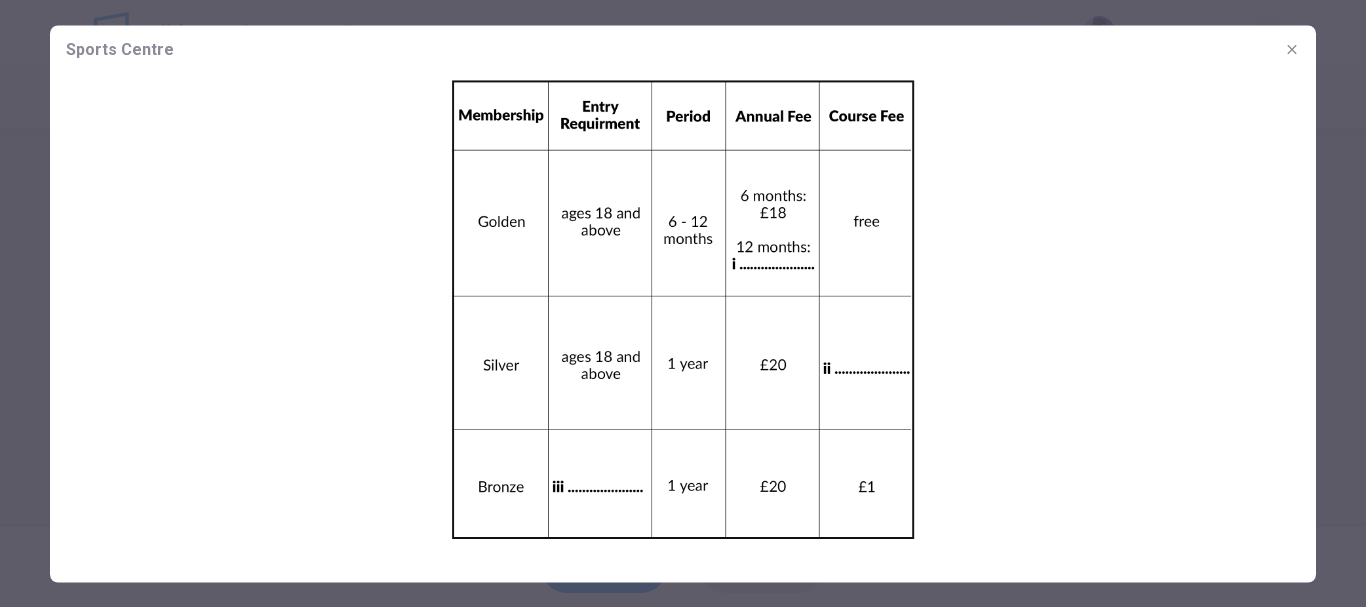 click at bounding box center (683, 309) 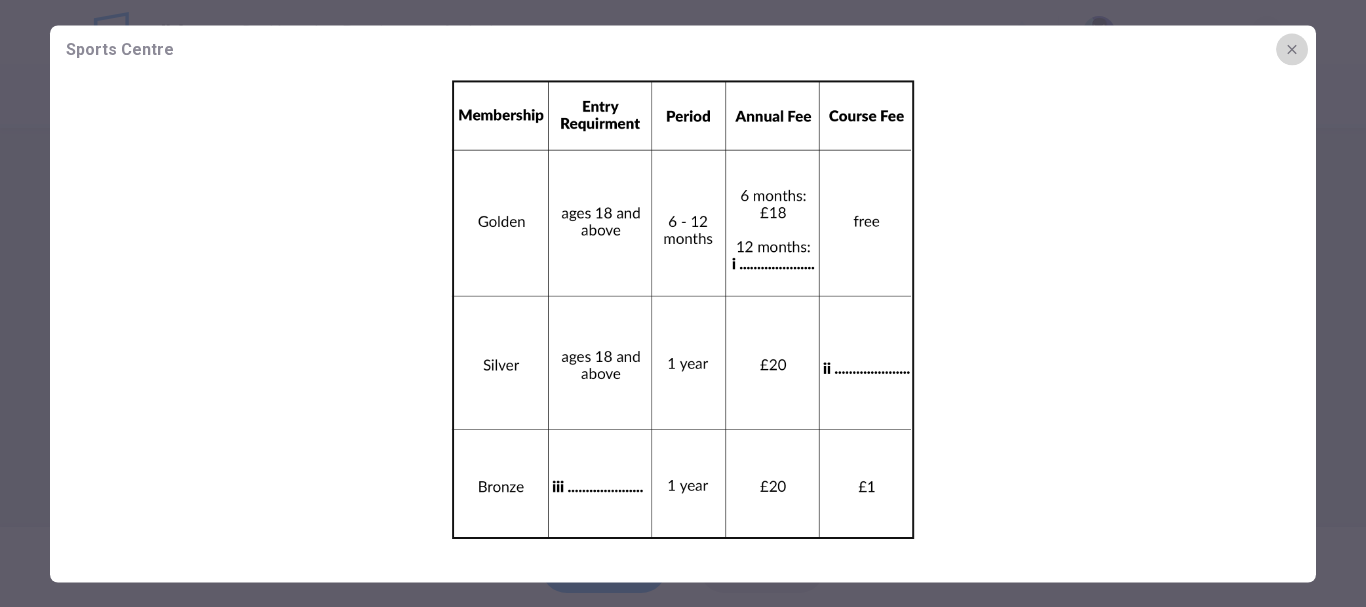 click at bounding box center (1292, 49) 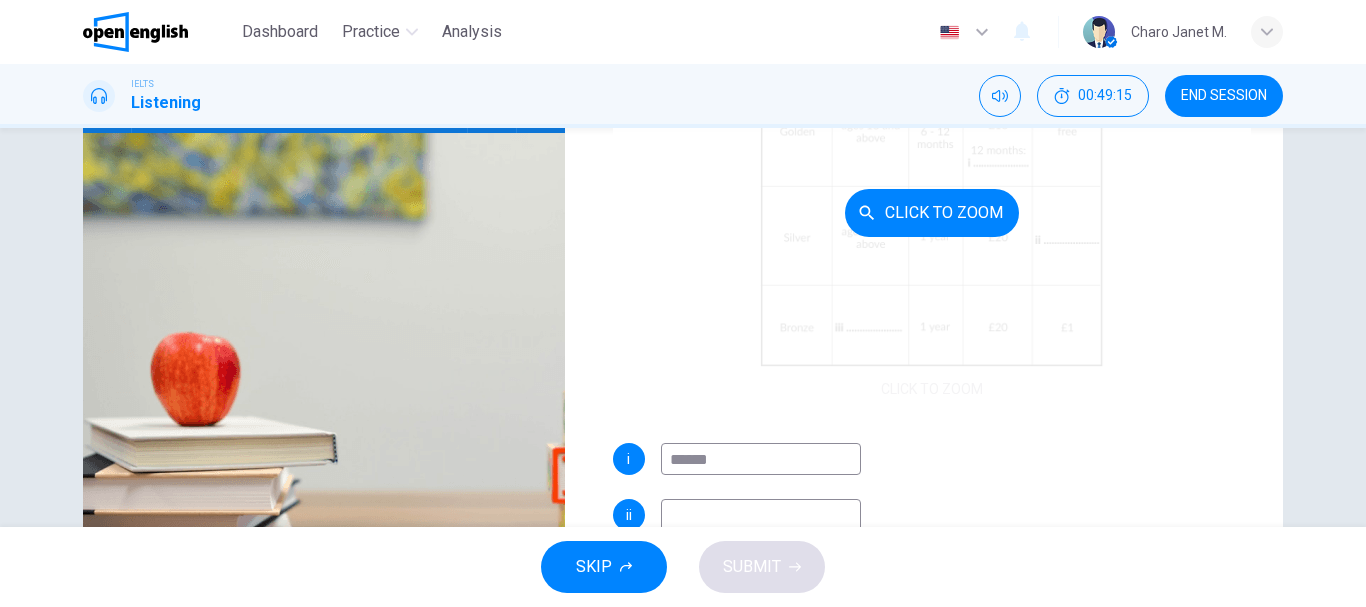 scroll, scrollTop: 118, scrollLeft: 0, axis: vertical 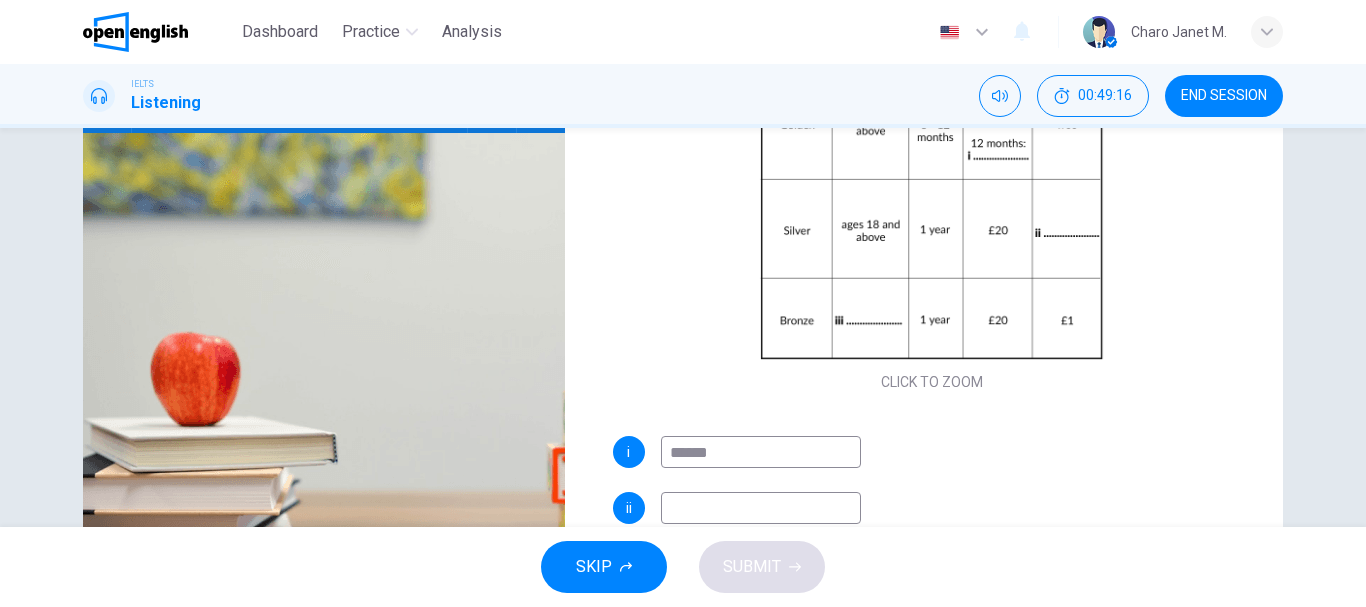 click at bounding box center [761, 508] 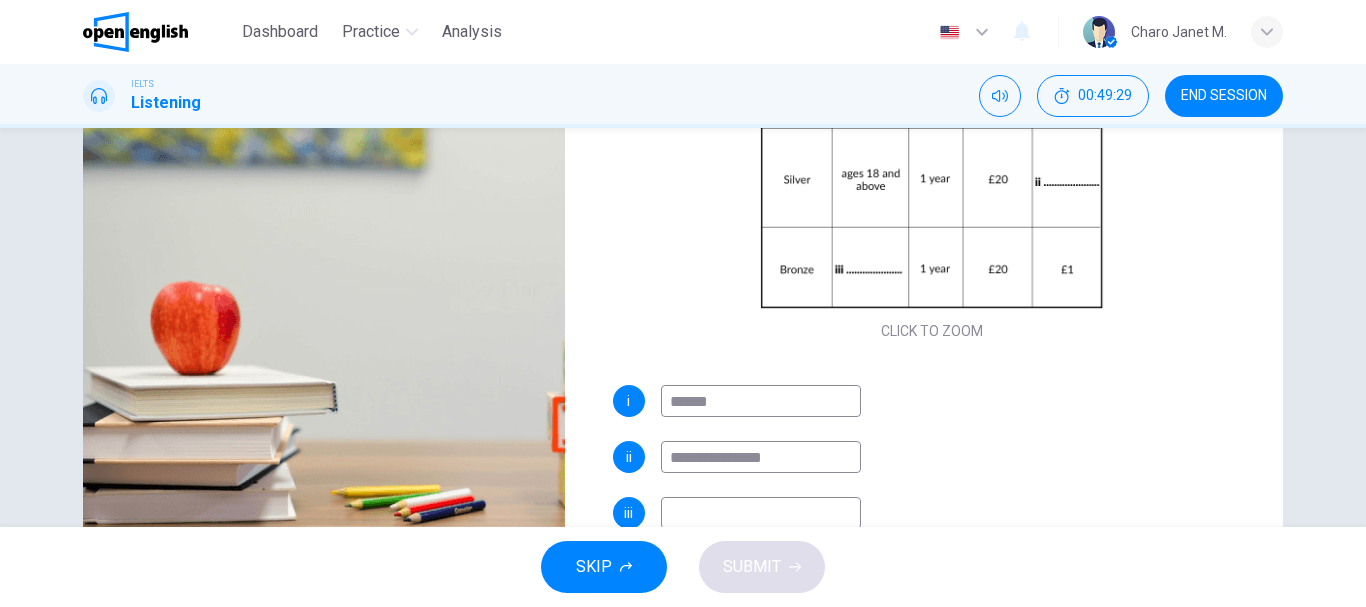 scroll, scrollTop: 309, scrollLeft: 0, axis: vertical 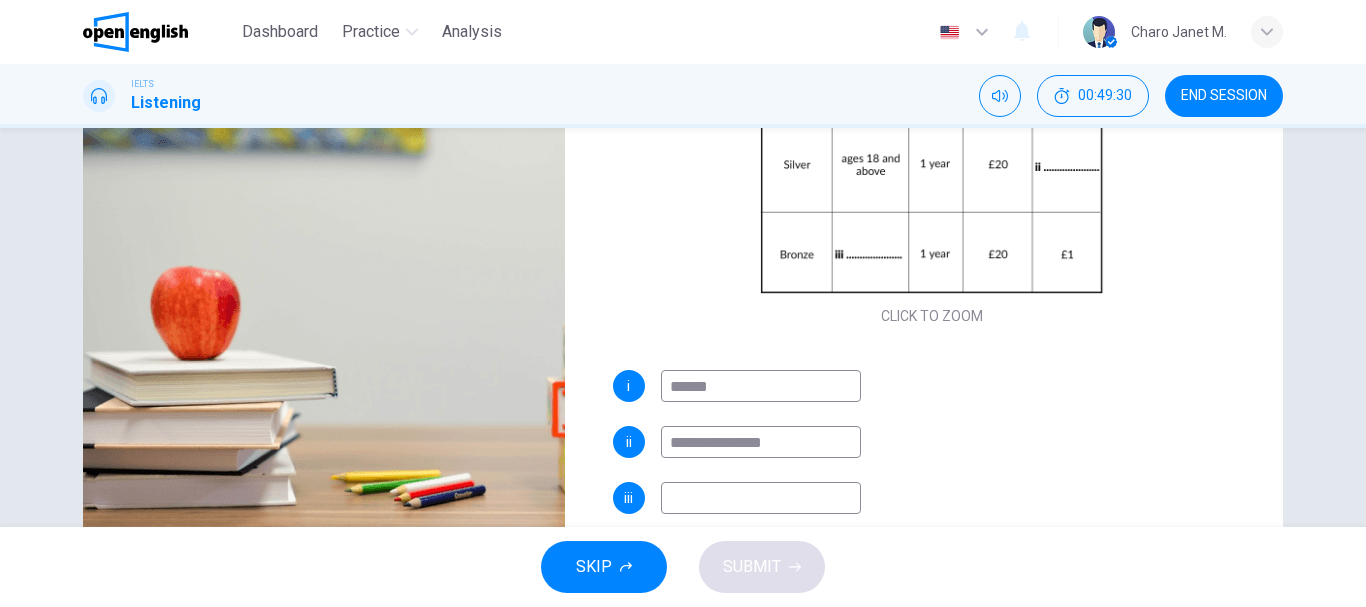 click at bounding box center [761, 498] 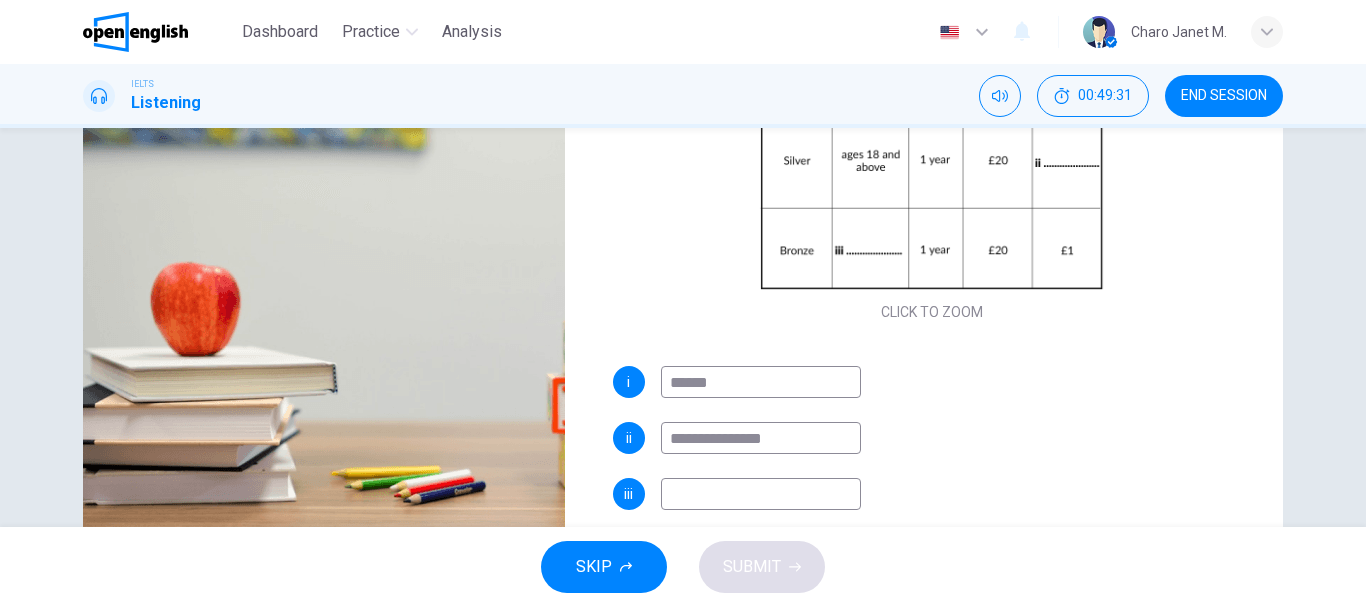 scroll, scrollTop: 309, scrollLeft: 0, axis: vertical 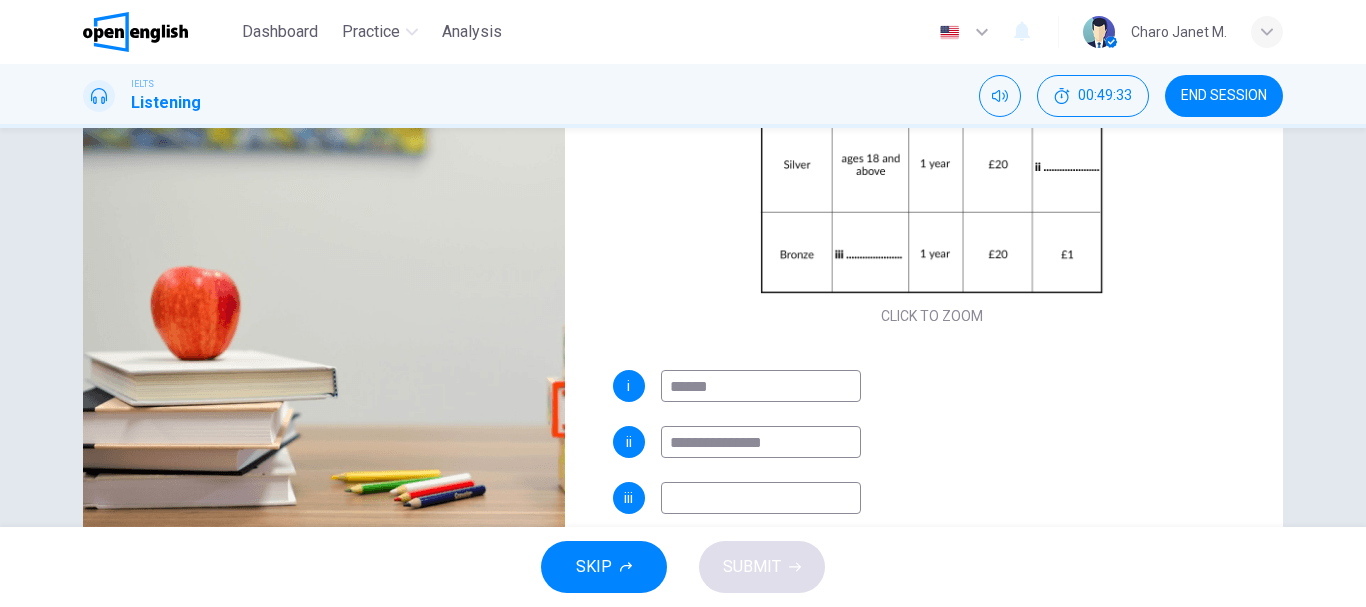 click on "**********" at bounding box center [761, 442] 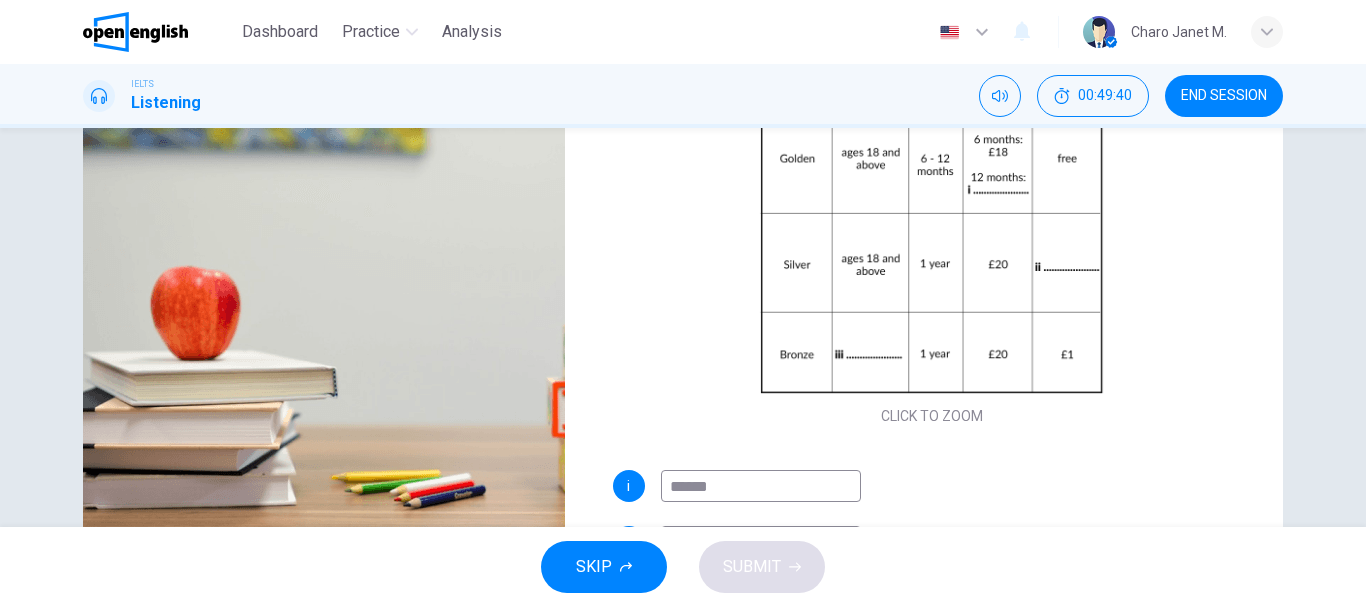 scroll, scrollTop: 0, scrollLeft: 0, axis: both 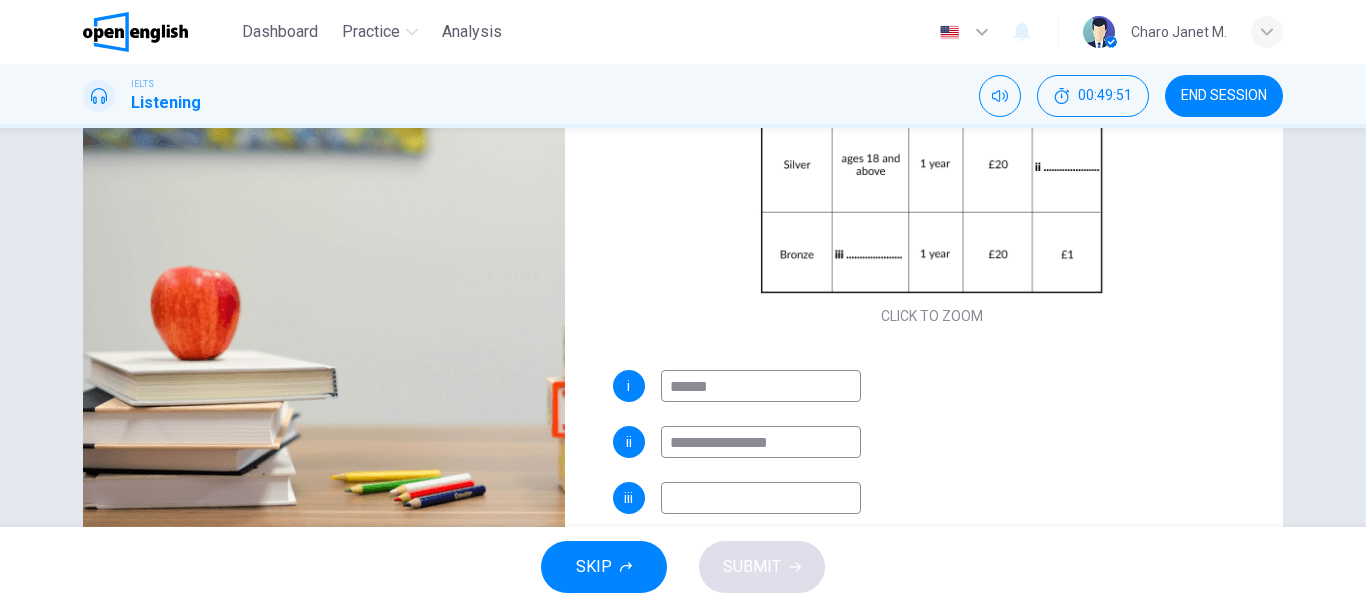 type on "**********" 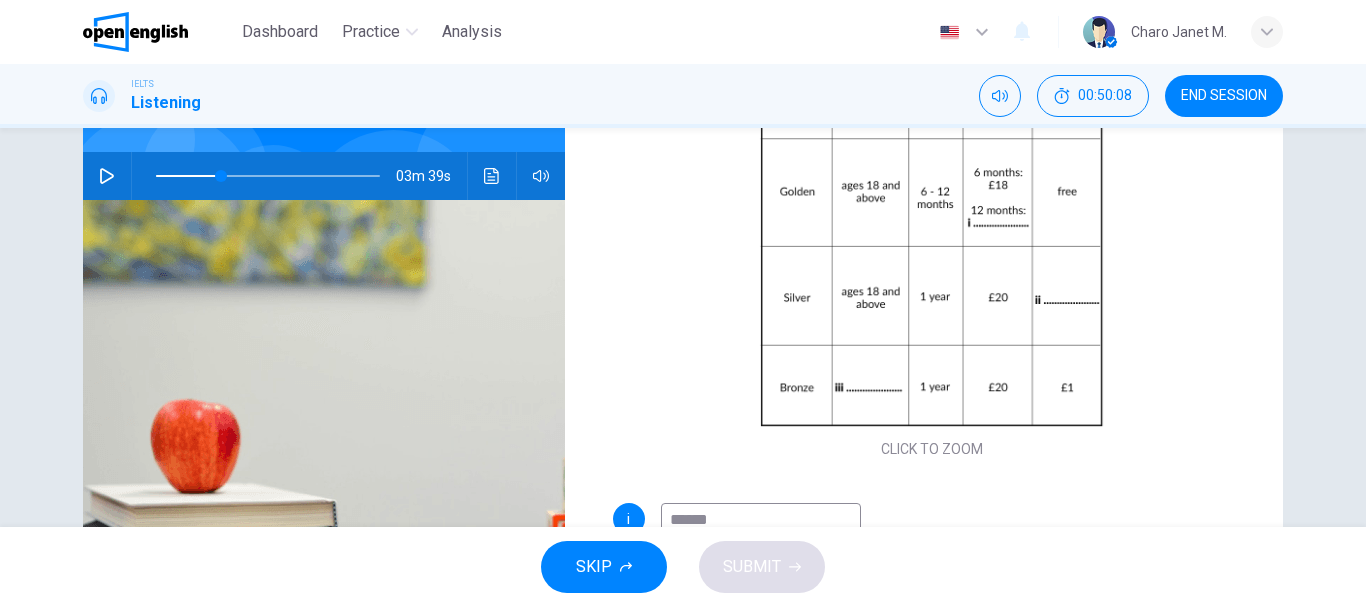 scroll, scrollTop: 143, scrollLeft: 0, axis: vertical 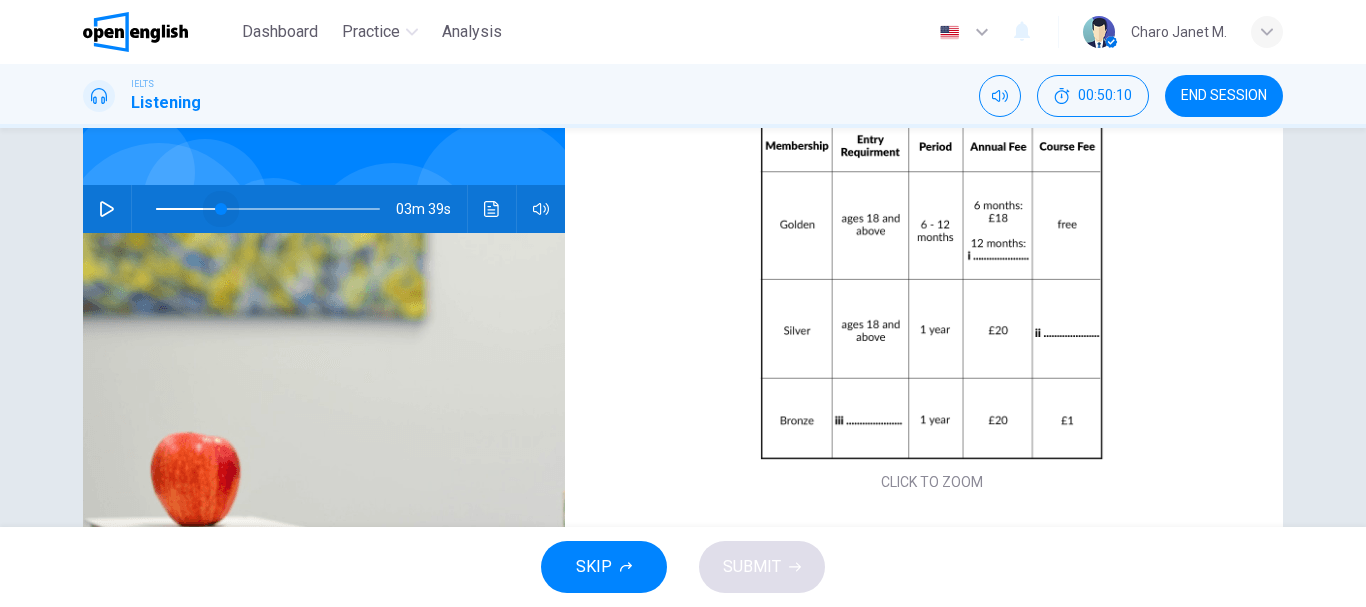 click at bounding box center (221, 209) 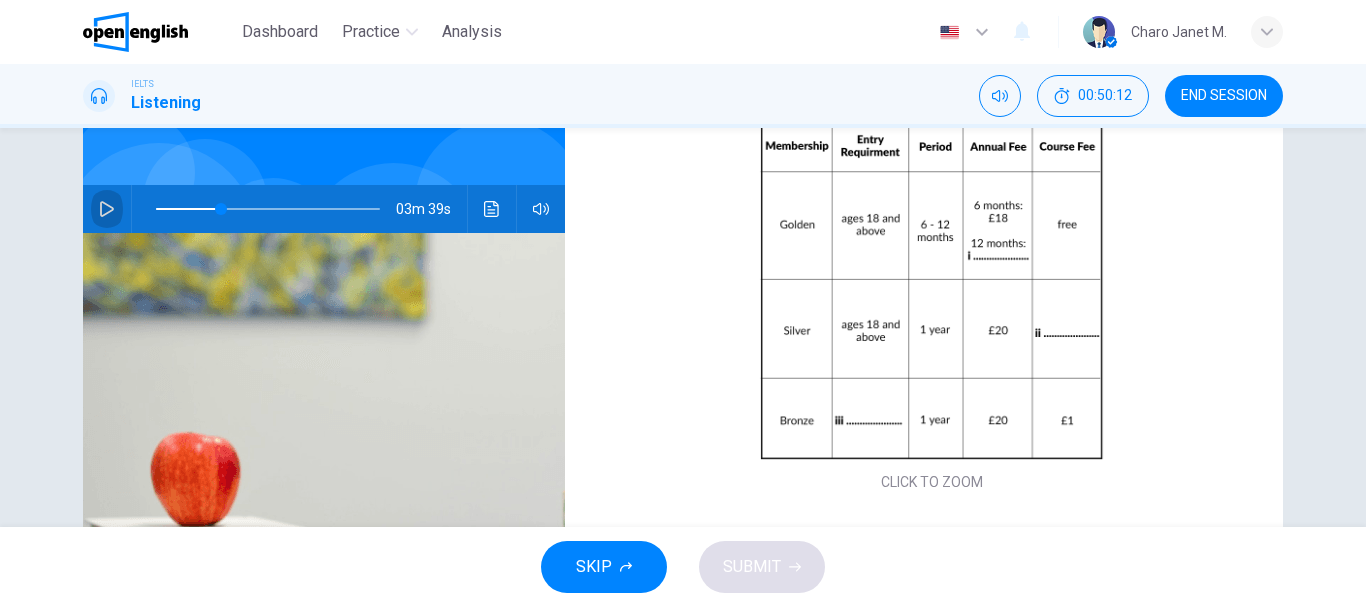 click at bounding box center (107, 209) 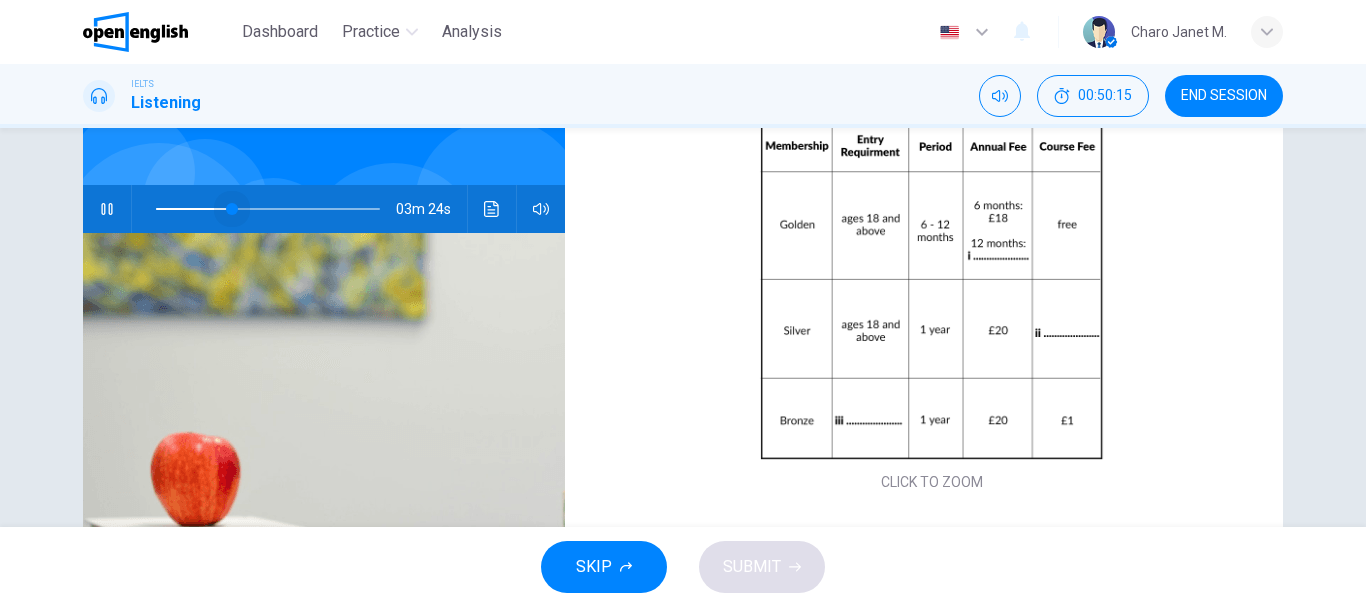 click at bounding box center (232, 209) 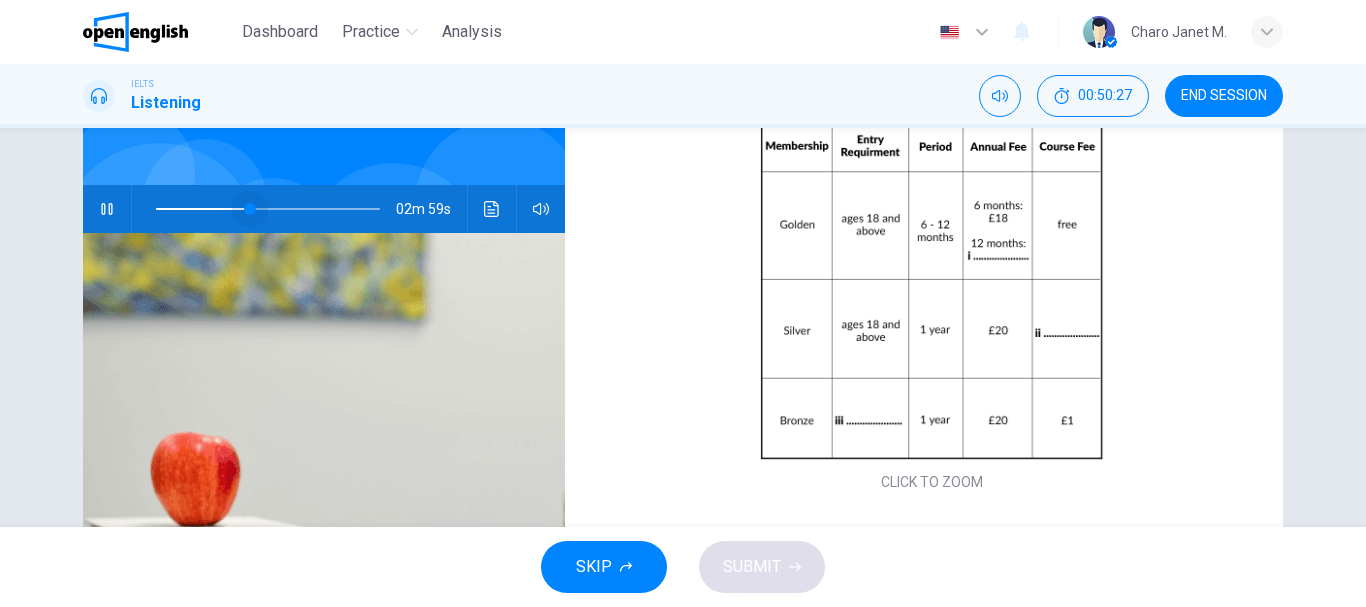 click at bounding box center (250, 209) 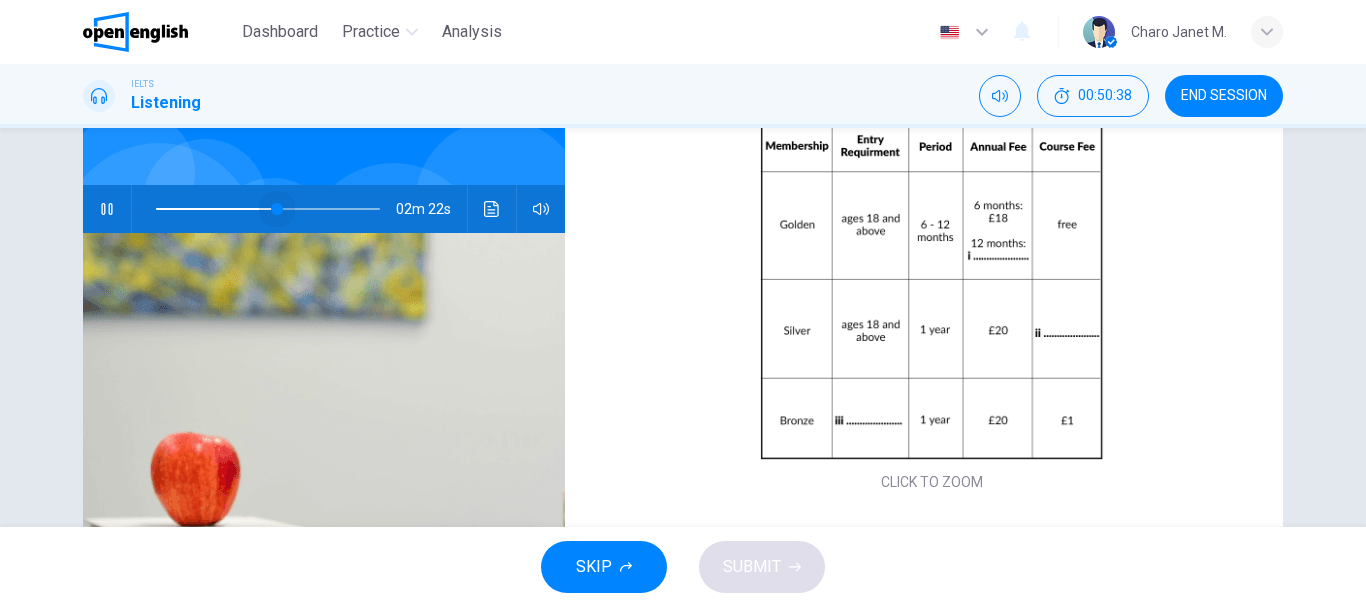 click at bounding box center (268, 209) 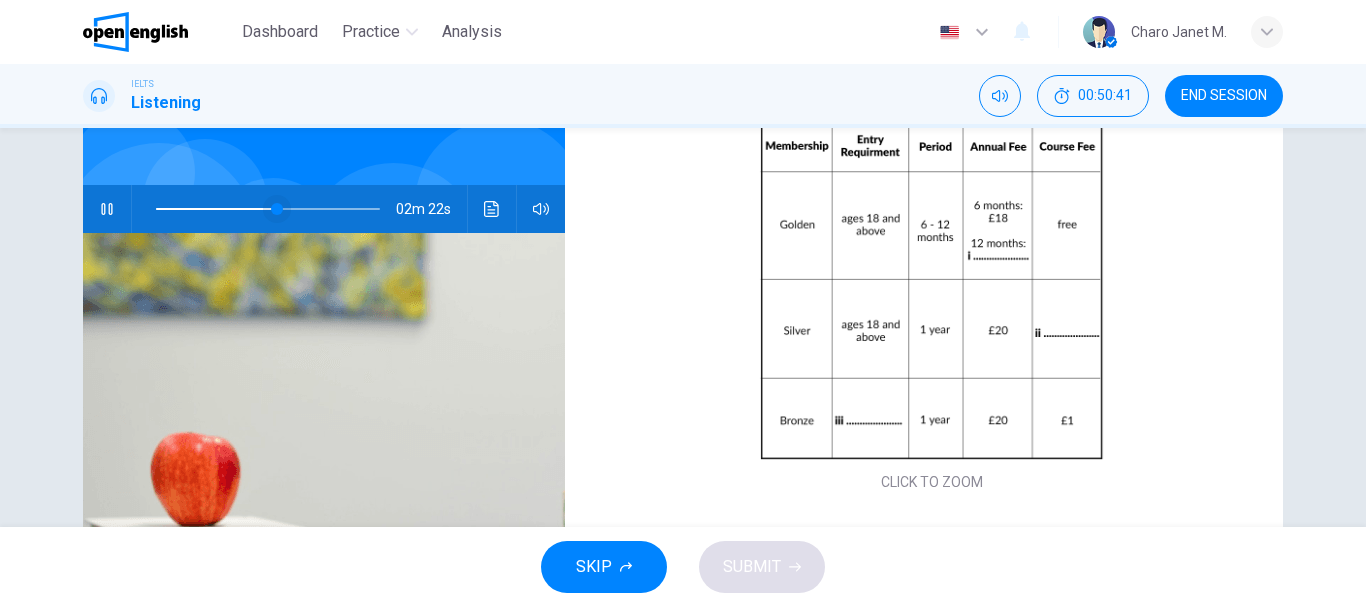 click at bounding box center (277, 209) 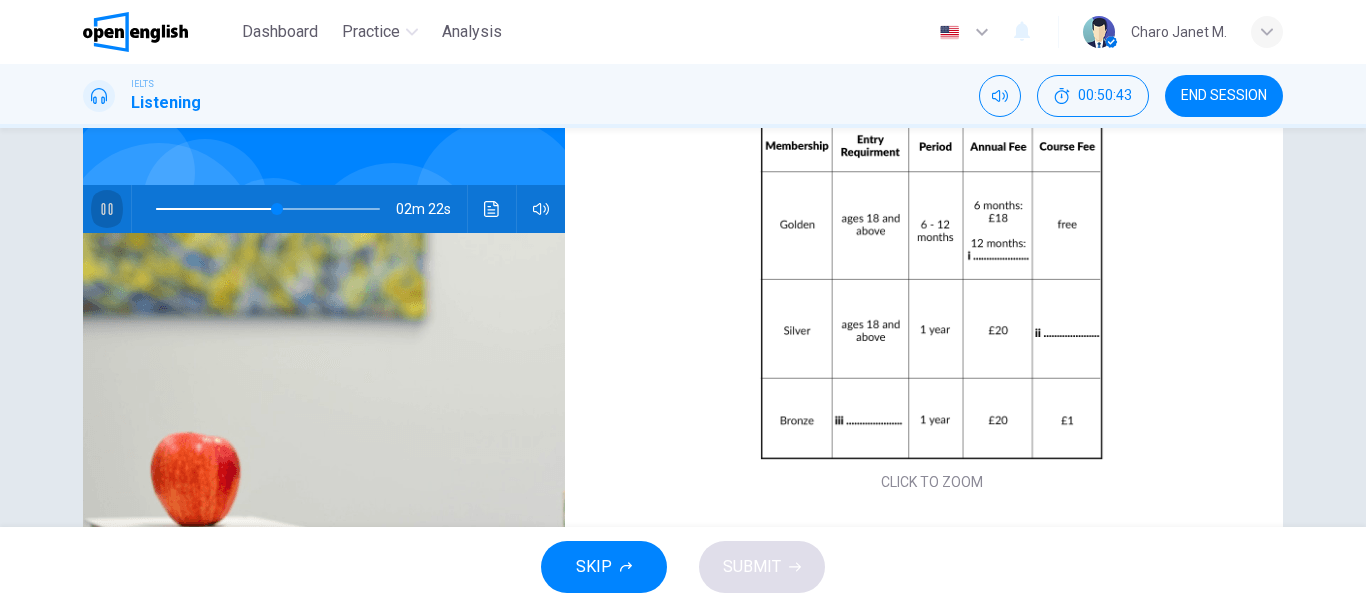 click 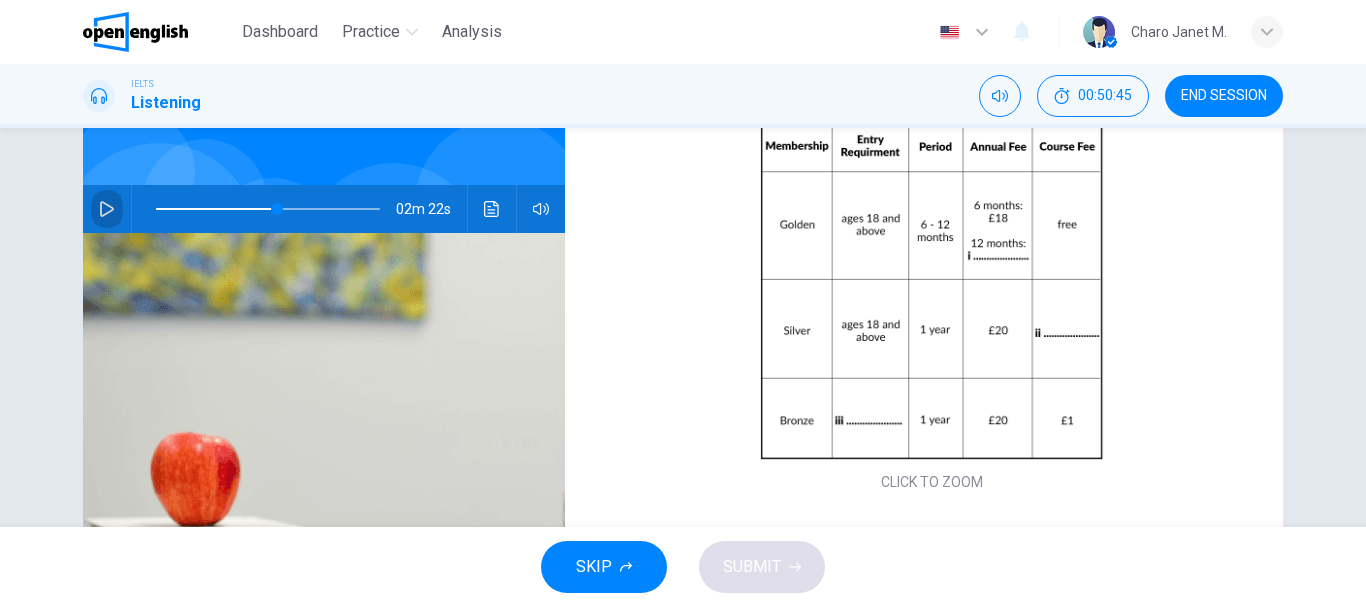 click 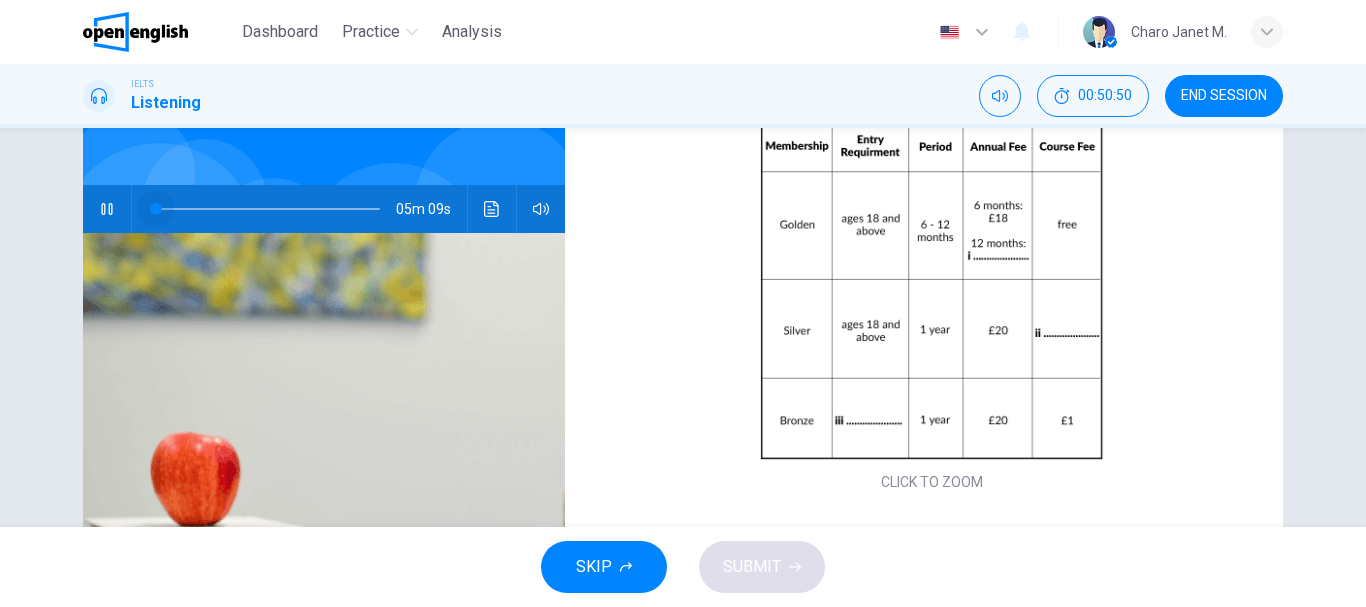 drag, startPoint x: 276, startPoint y: 212, endPoint x: 150, endPoint y: 221, distance: 126.32102 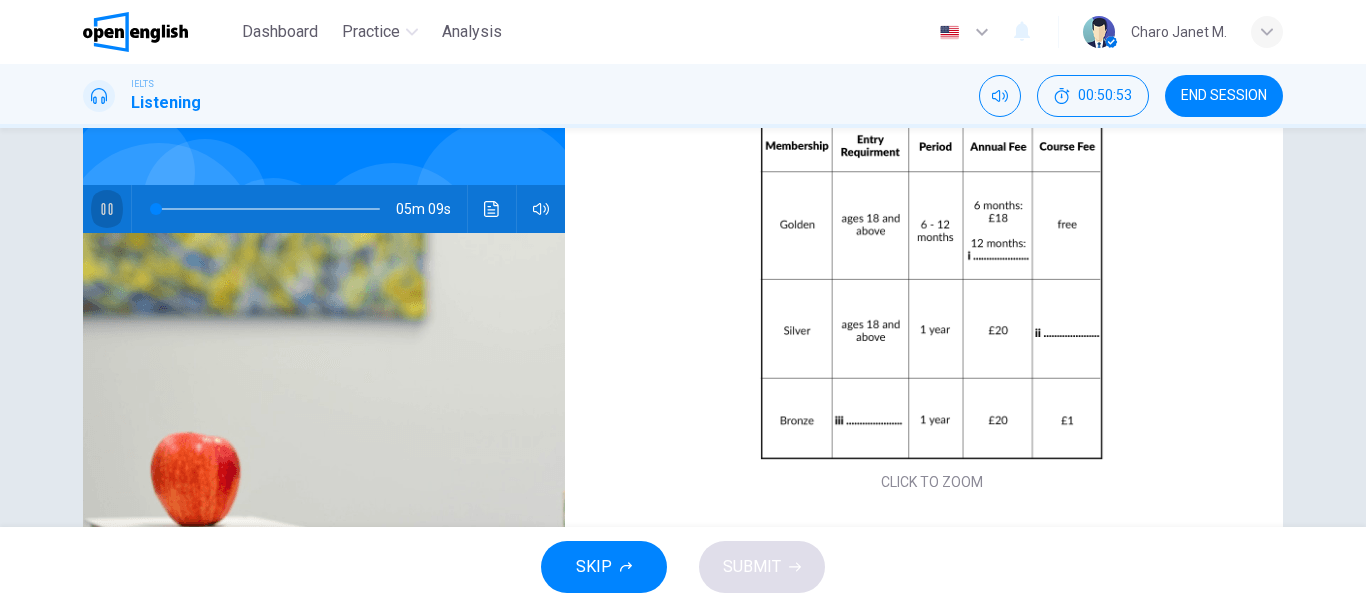 click at bounding box center [107, 209] 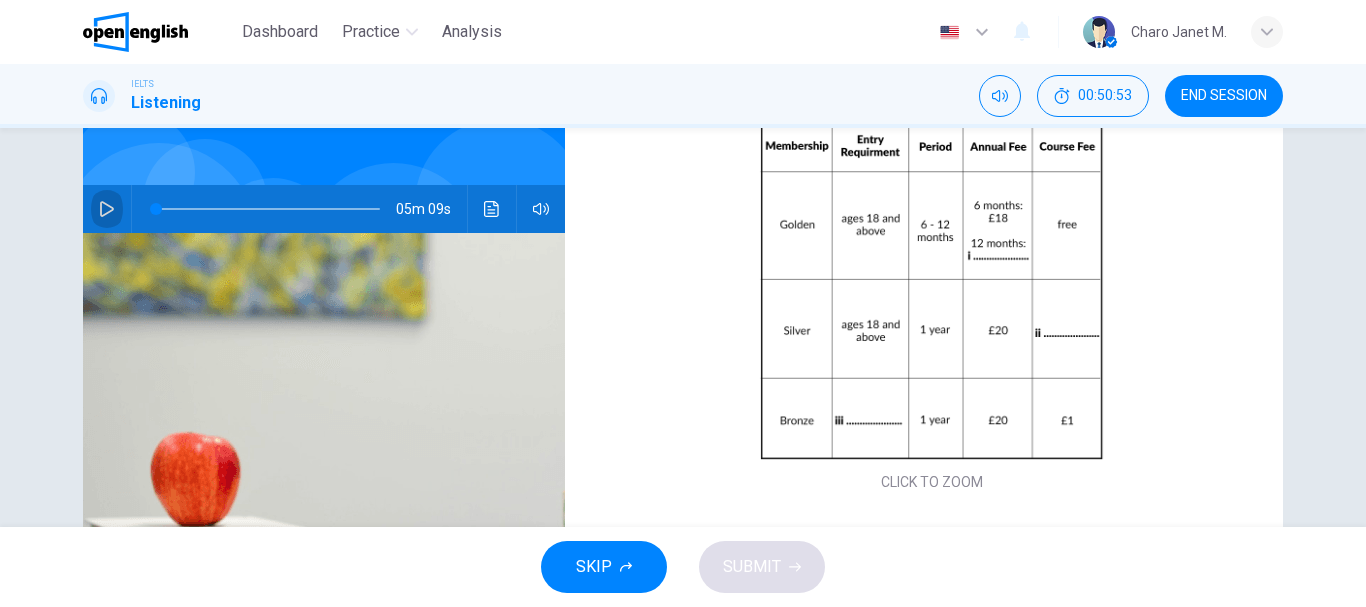 click at bounding box center (107, 209) 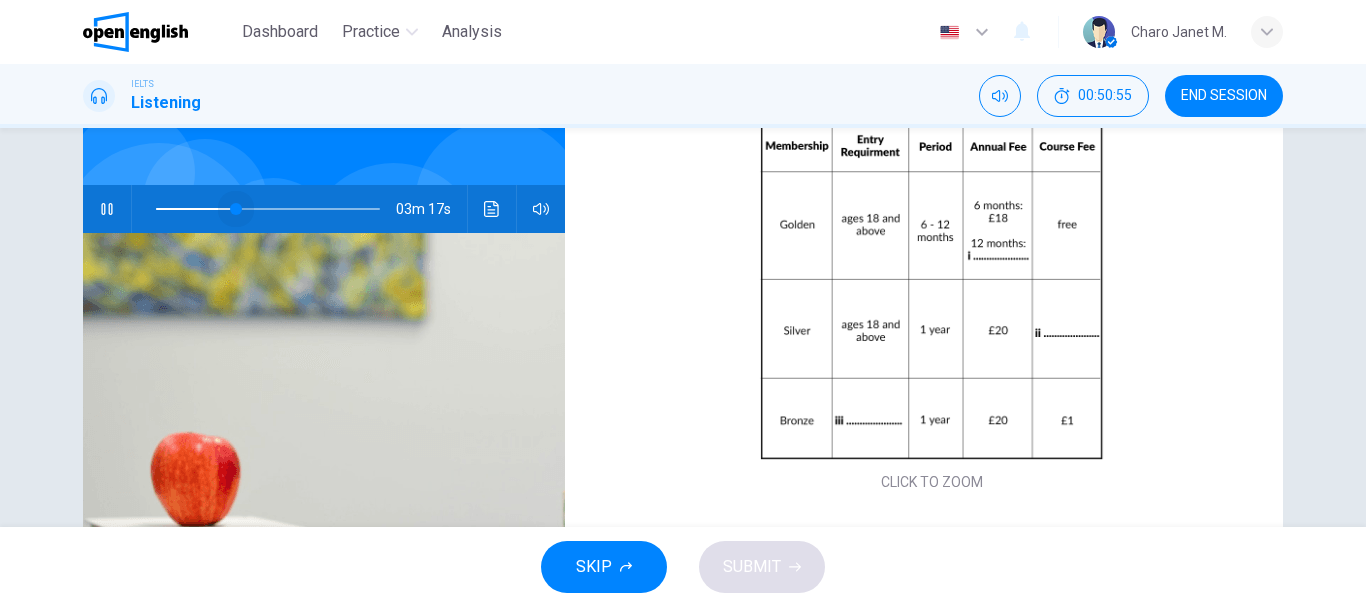 type on "**" 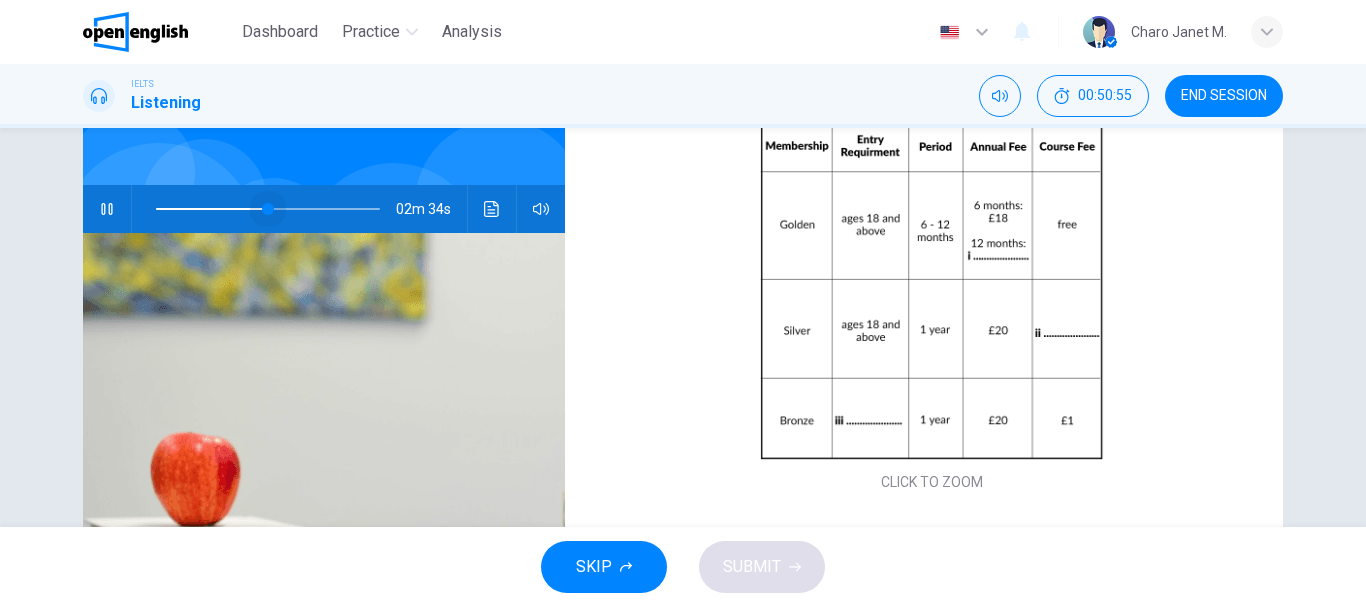 drag, startPoint x: 149, startPoint y: 207, endPoint x: 264, endPoint y: 206, distance: 115.00435 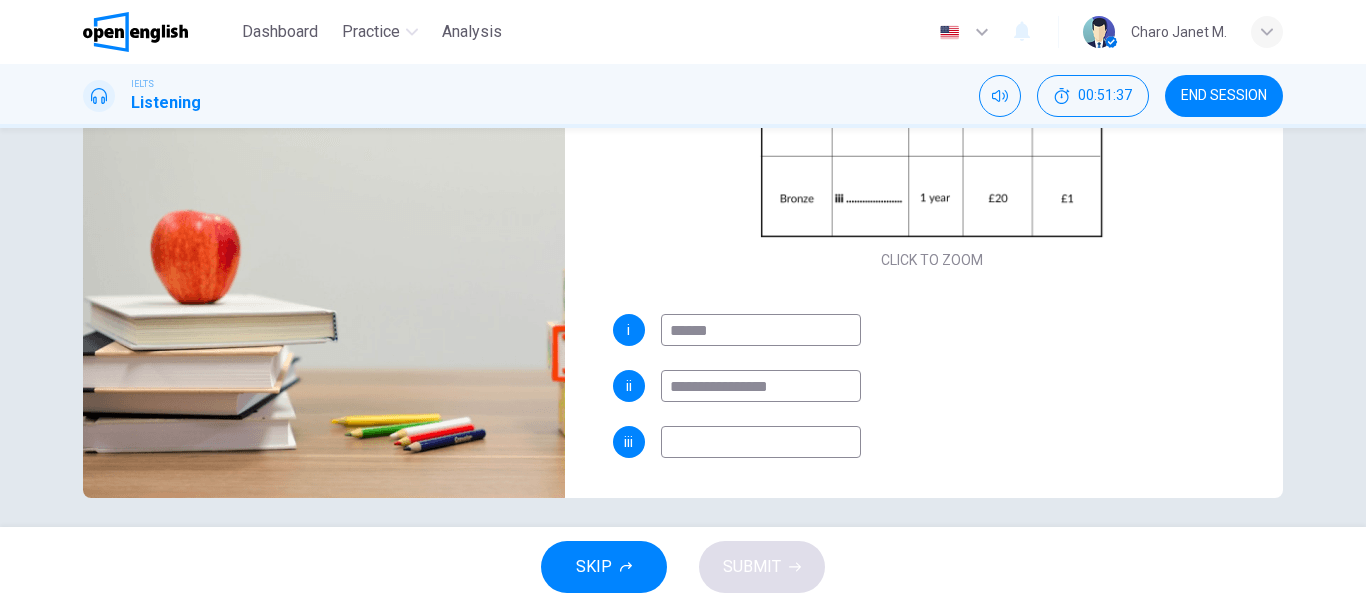 scroll, scrollTop: 367, scrollLeft: 0, axis: vertical 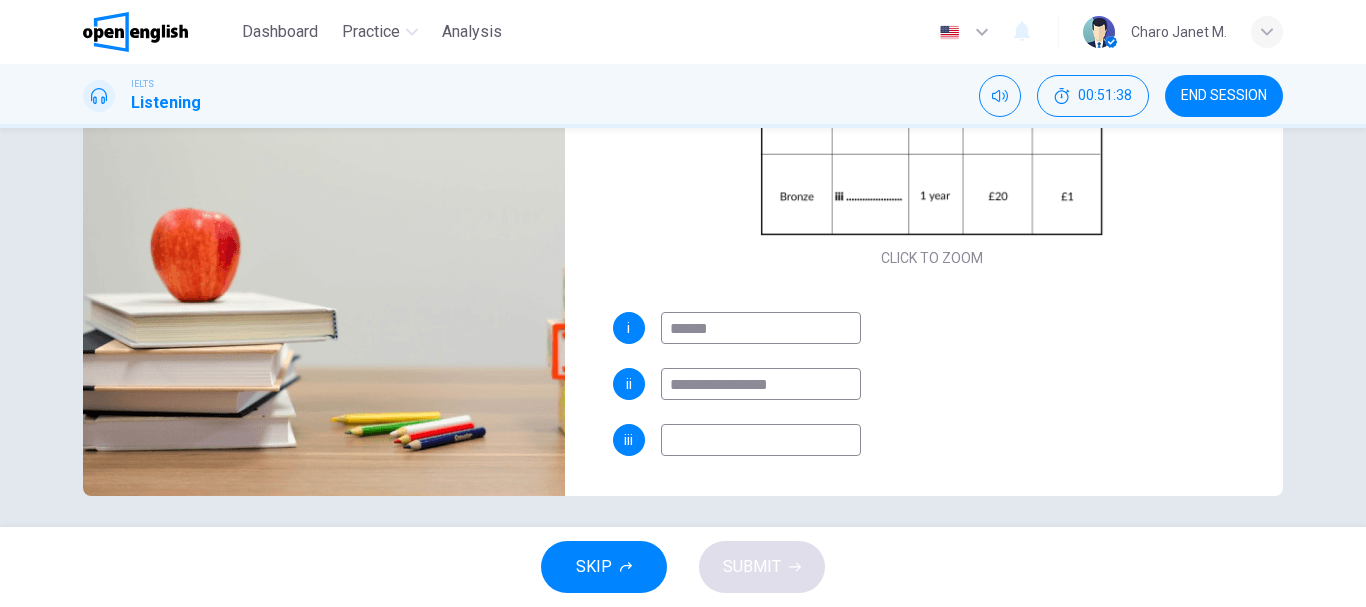 click on "**********" at bounding box center (932, 404) 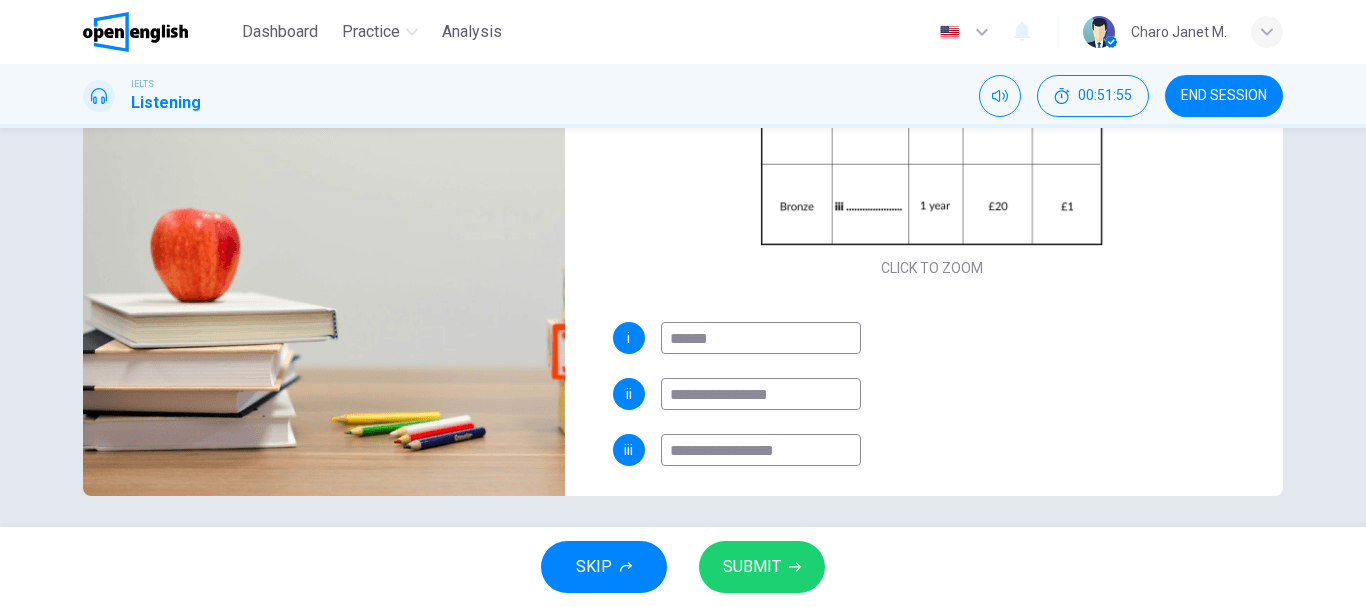 scroll, scrollTop: 118, scrollLeft: 0, axis: vertical 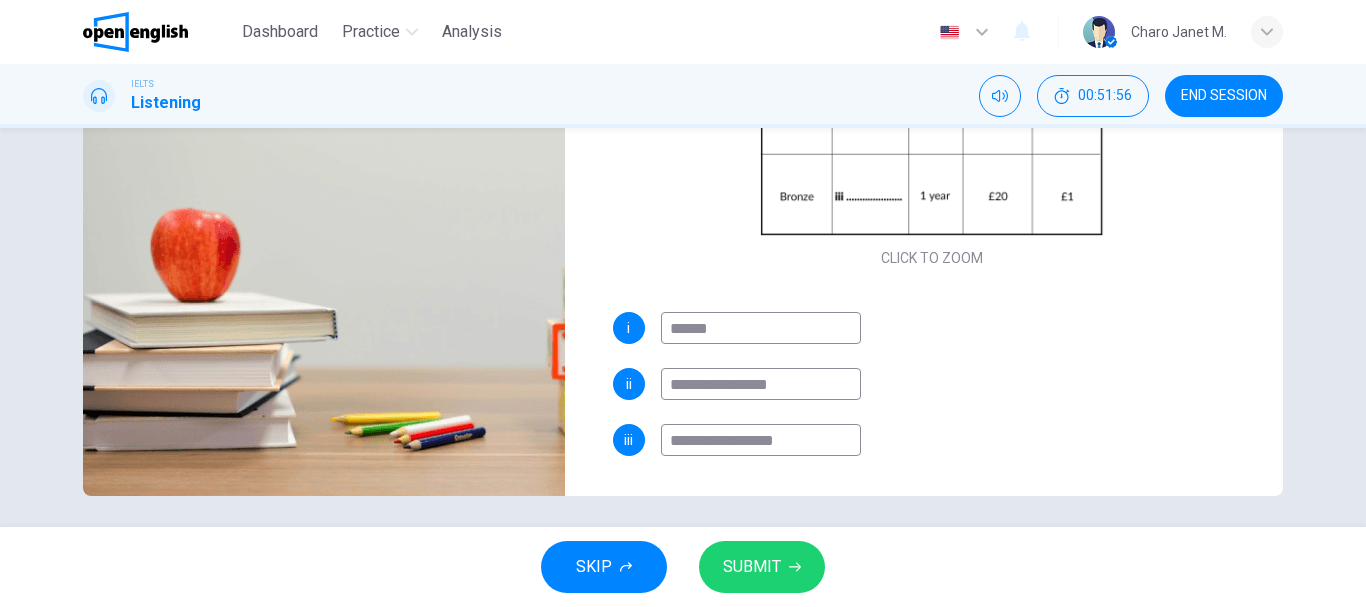 type on "**********" 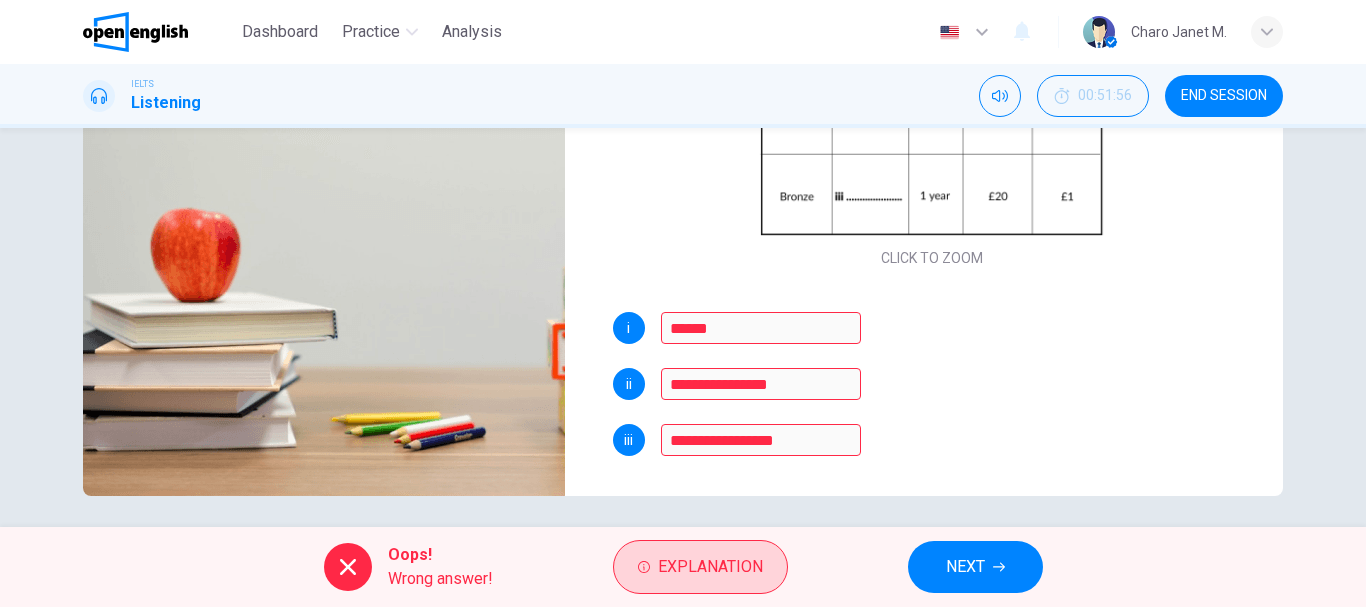 click on "Explanation" at bounding box center (710, 567) 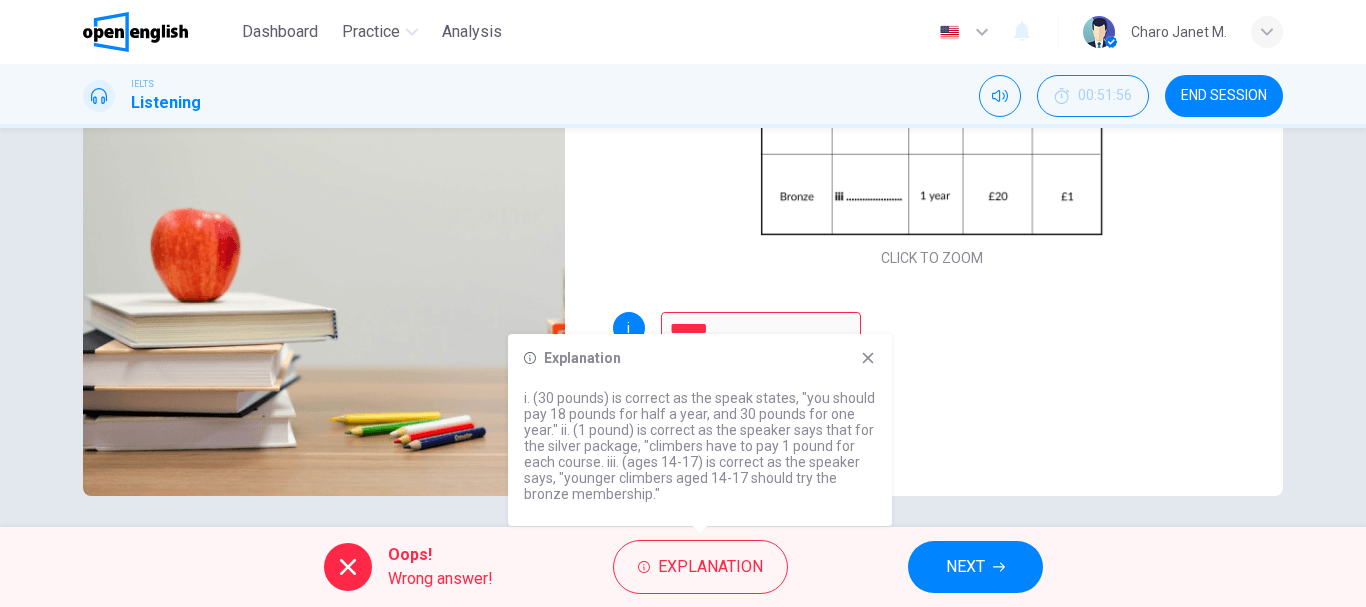 click on "**********" at bounding box center (932, 404) 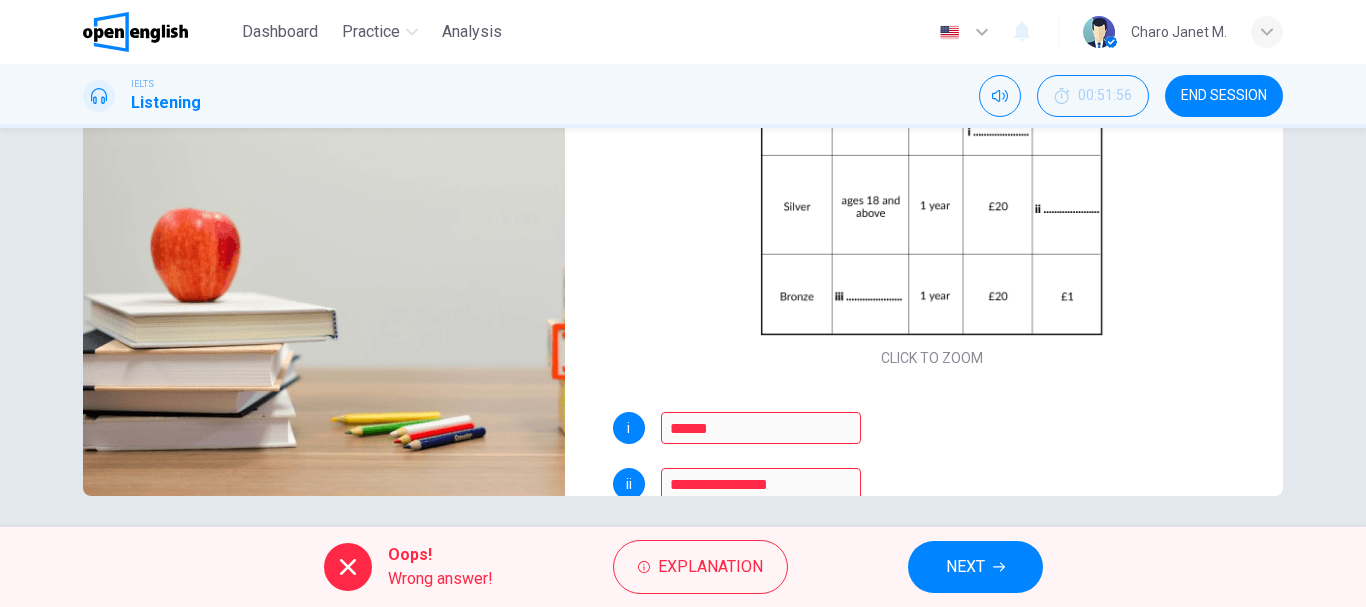 scroll, scrollTop: 0, scrollLeft: 0, axis: both 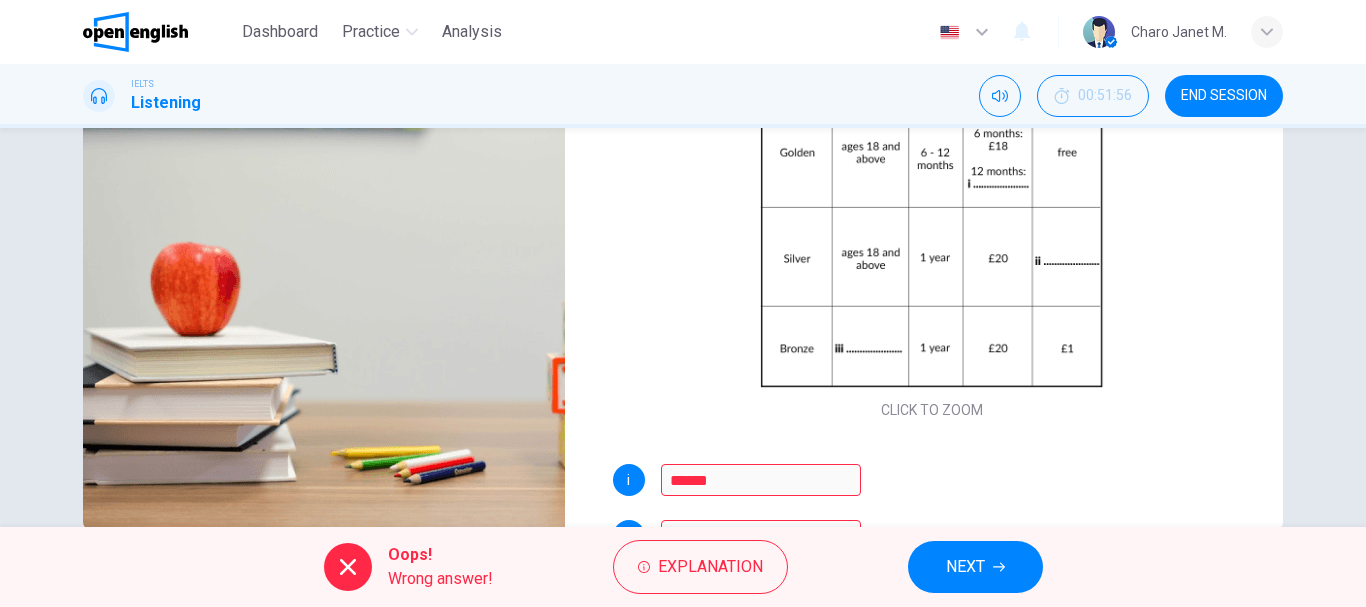 click on "NEXT" at bounding box center (975, 567) 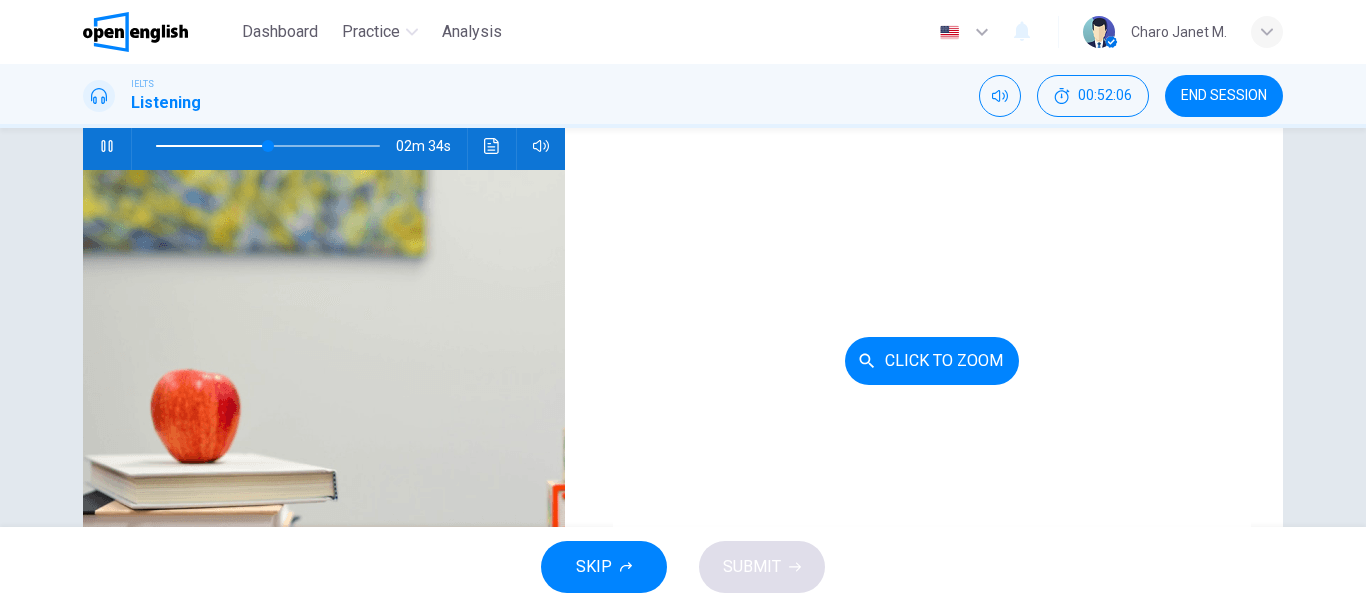 scroll, scrollTop: 200, scrollLeft: 0, axis: vertical 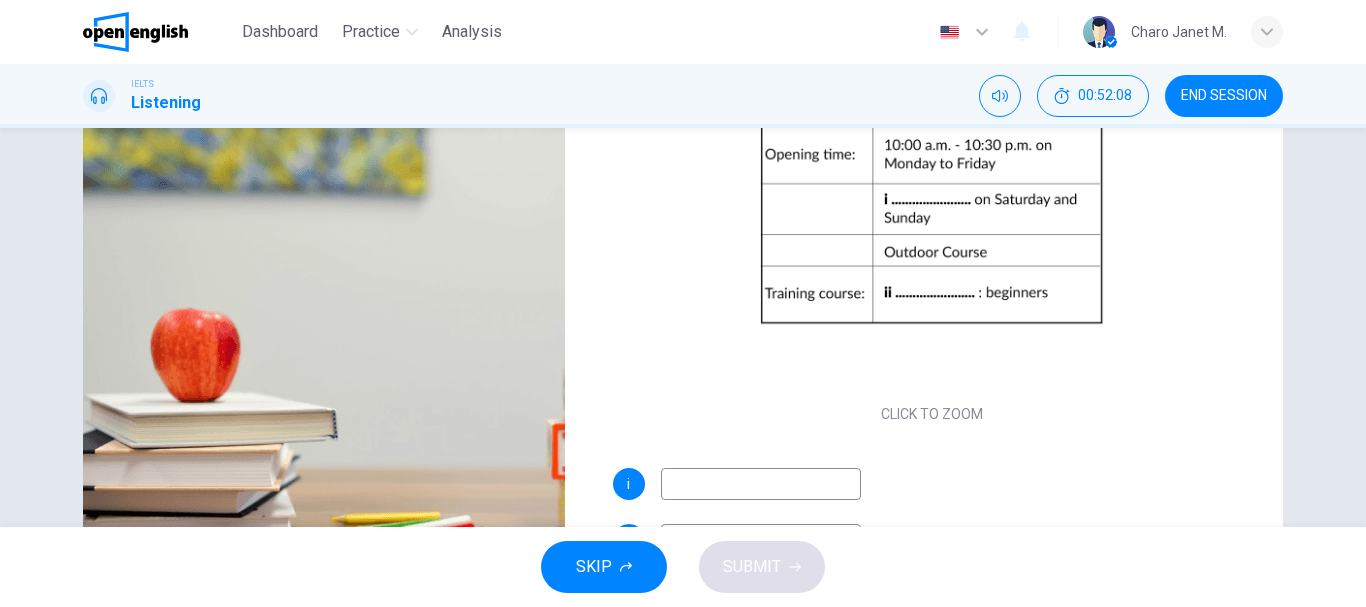 click on "Questions 29 - 30 Complete the notes below. Write NO MORE THAN TWO WORDS AND/OR A NUMBER for each answer. CLICK TO ZOOM Click to Zoom i ii" at bounding box center (932, 186) 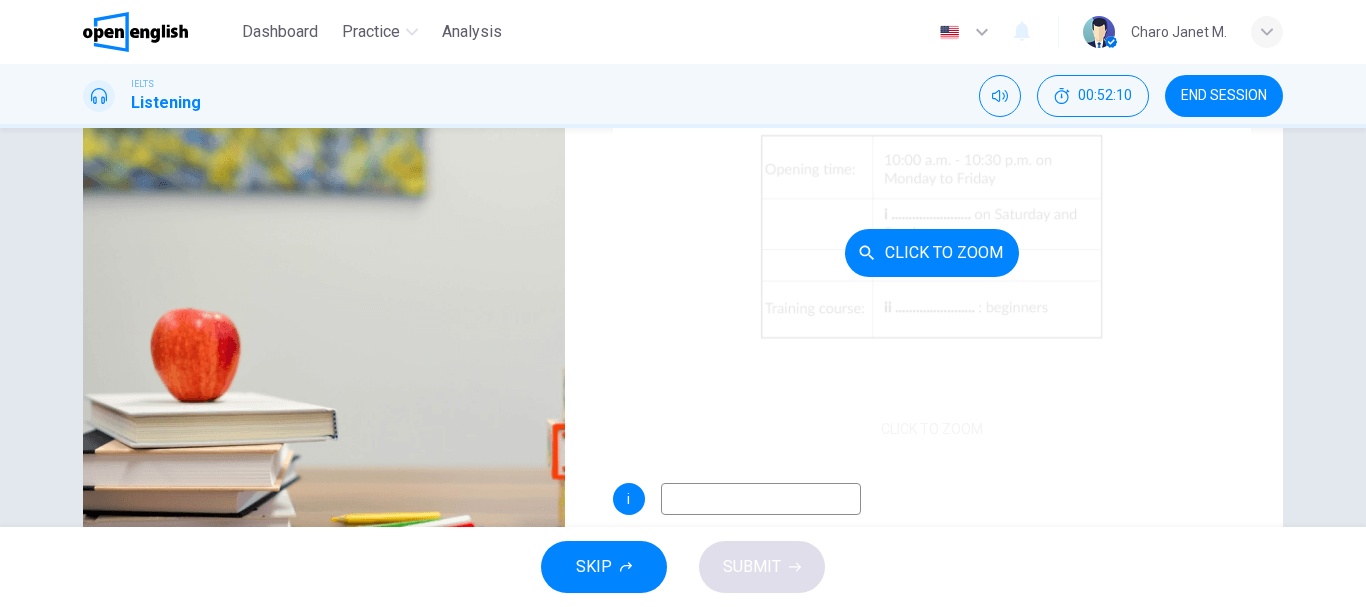 scroll, scrollTop: 62, scrollLeft: 0, axis: vertical 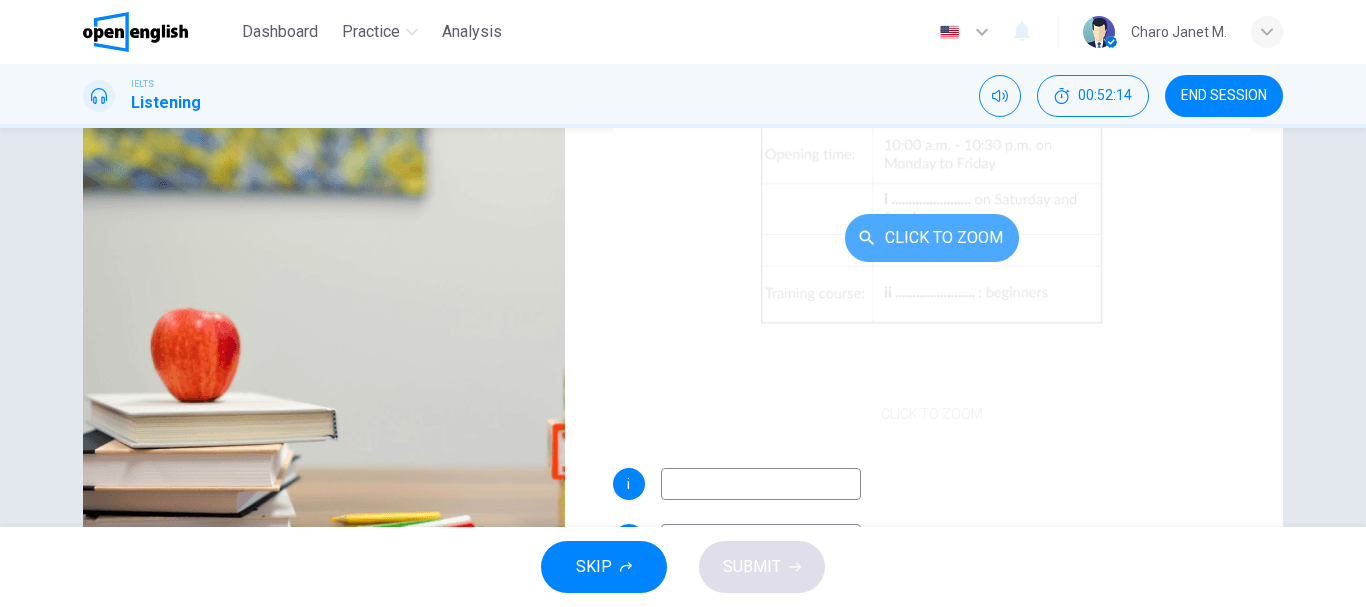 click on "Click to Zoom" at bounding box center (932, 238) 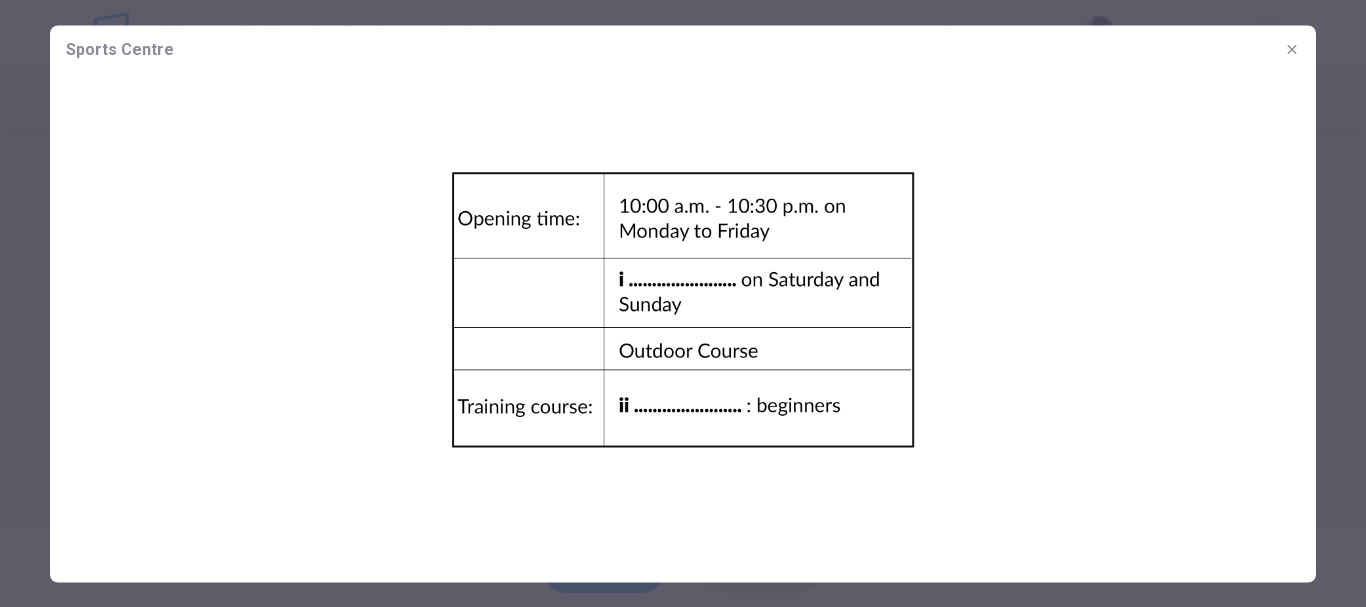 click at bounding box center [683, 309] 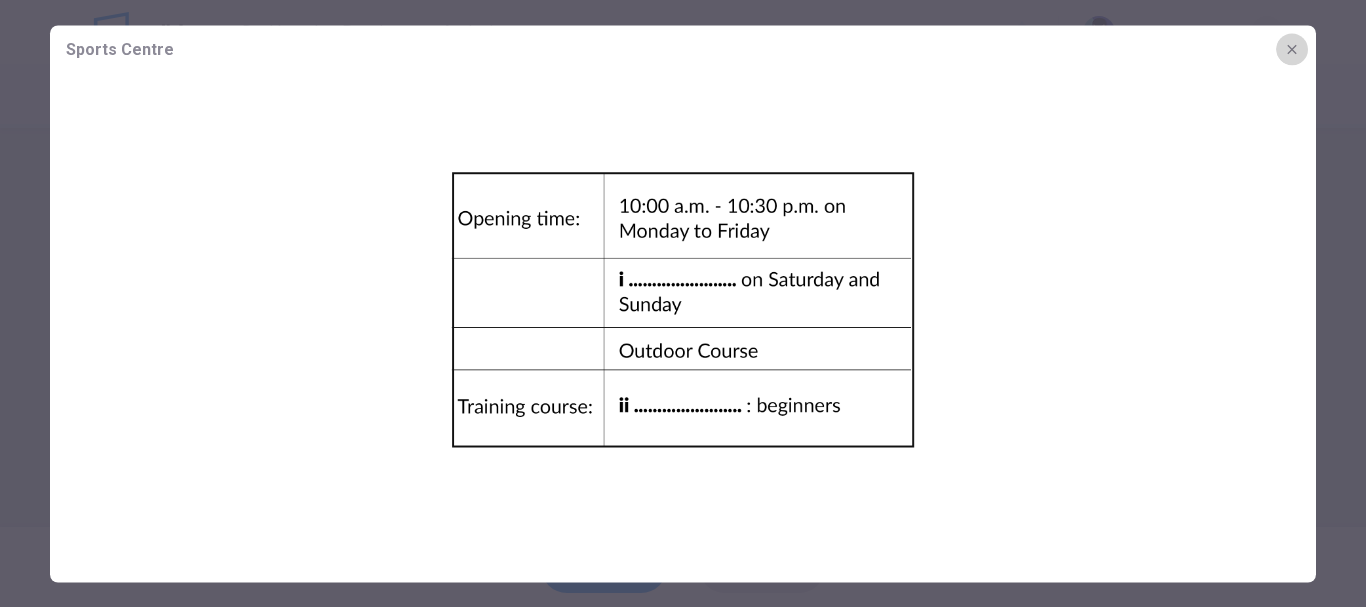 click 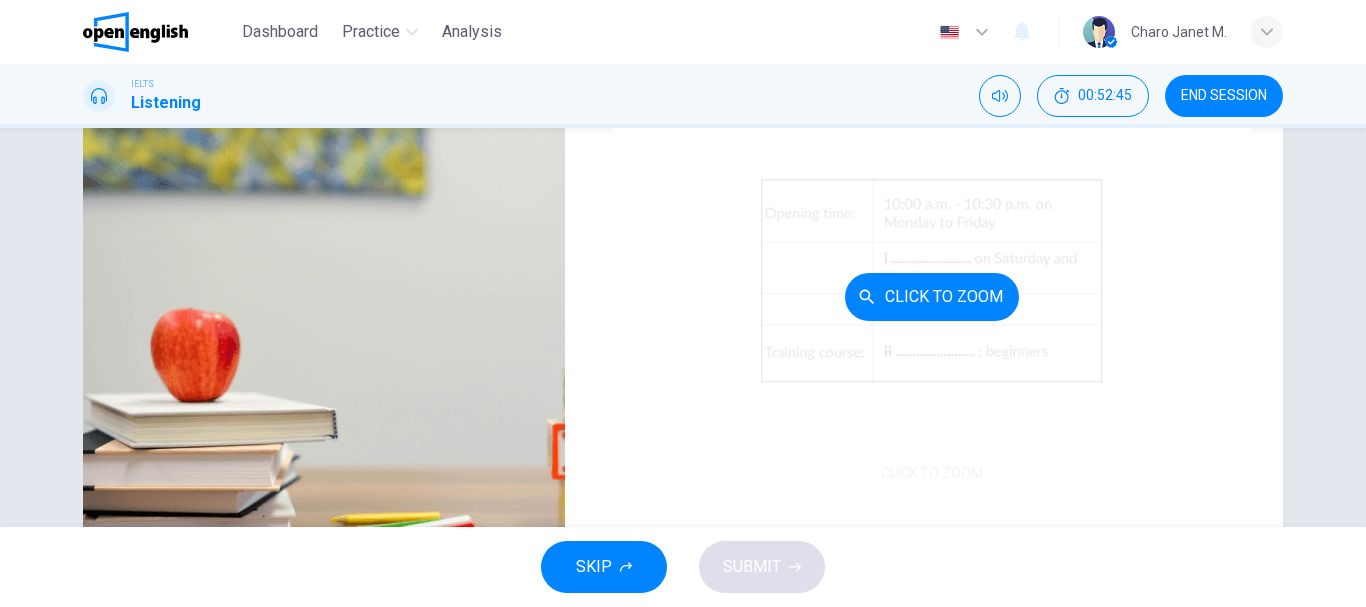scroll, scrollTop: 0, scrollLeft: 0, axis: both 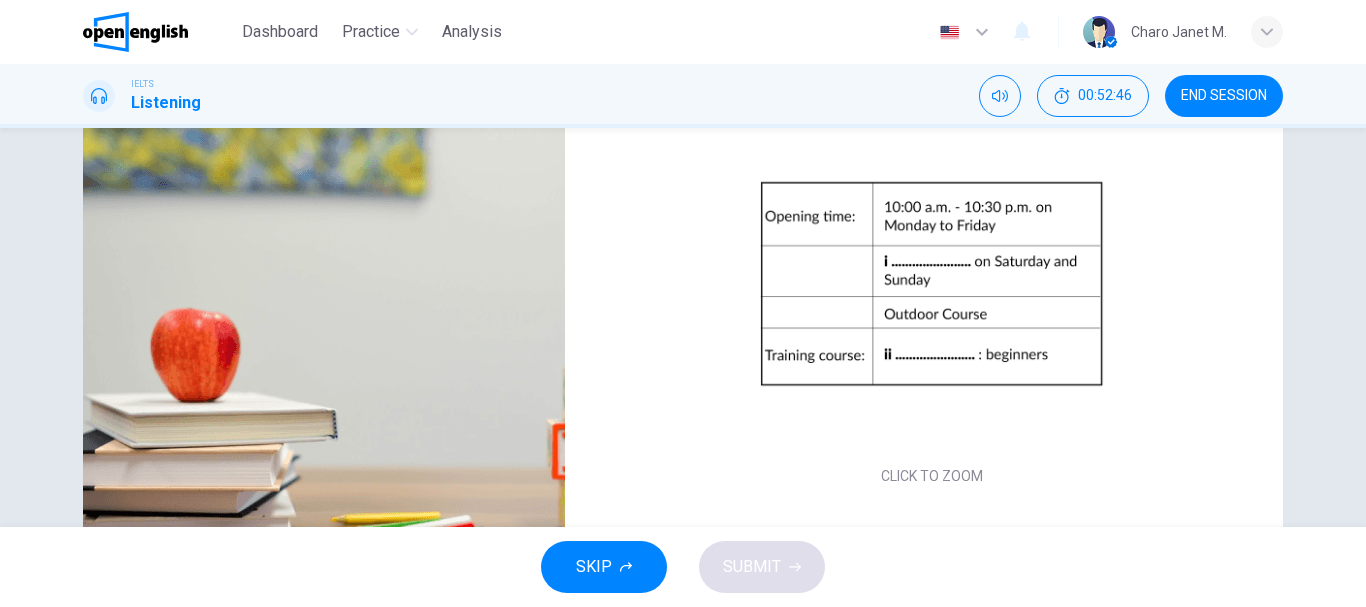 click on "Questions 29 - 30 Complete the notes below. Write NO MORE THAN TWO WORDS AND/OR A NUMBER for each answer. CLICK TO ZOOM Click to Zoom i ii" at bounding box center (932, 248) 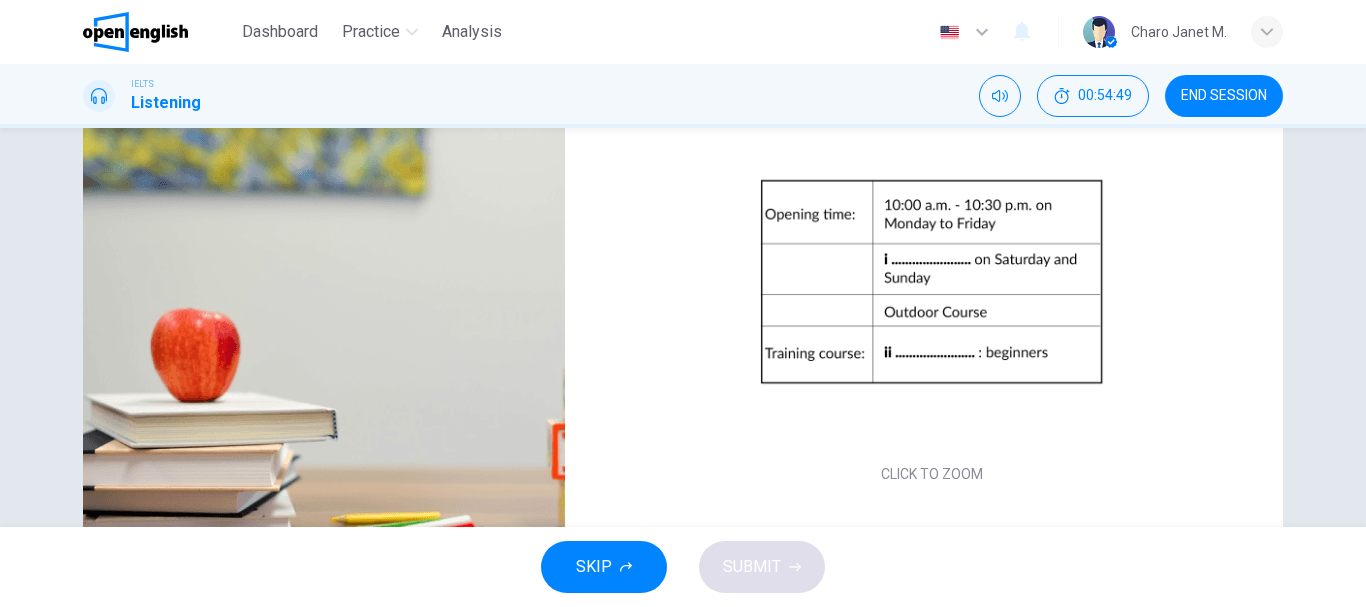 scroll, scrollTop: 0, scrollLeft: 0, axis: both 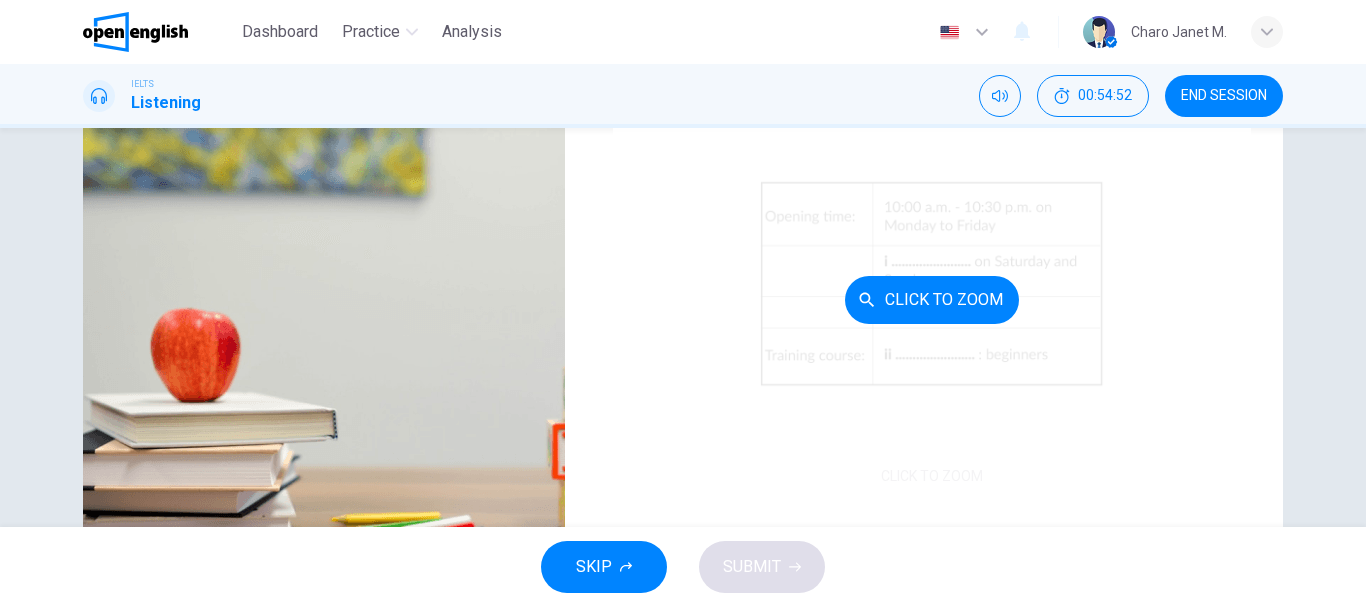 click on "Click to Zoom" at bounding box center (932, 299) 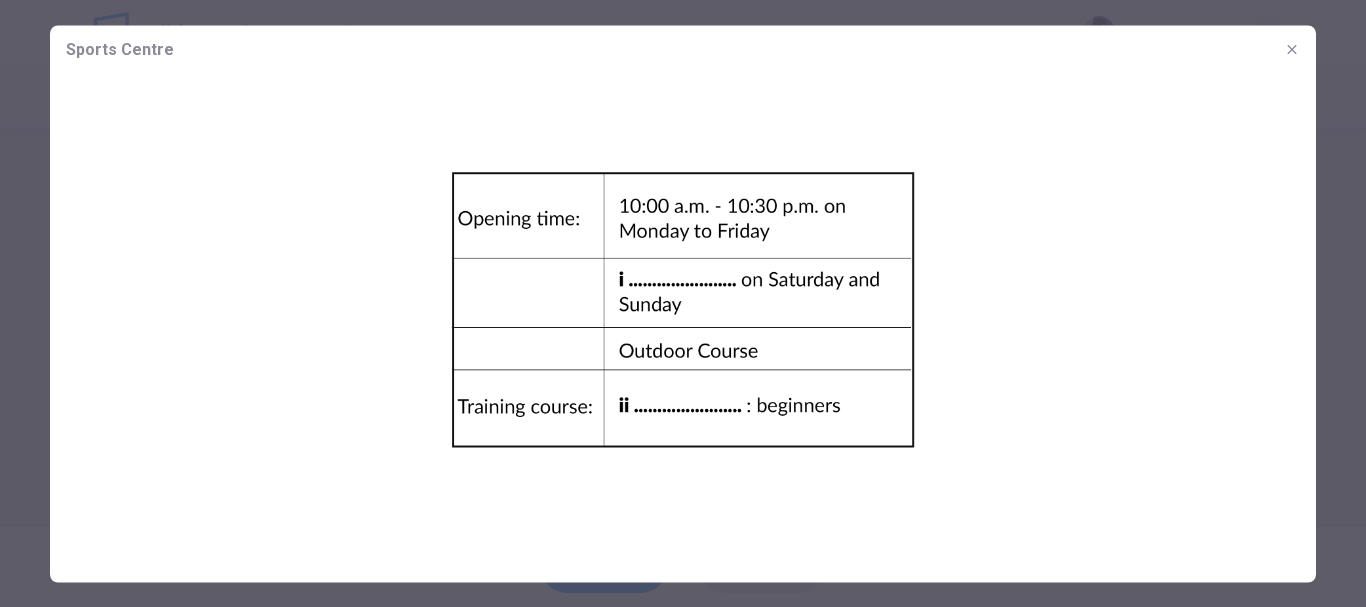 click at bounding box center (683, 309) 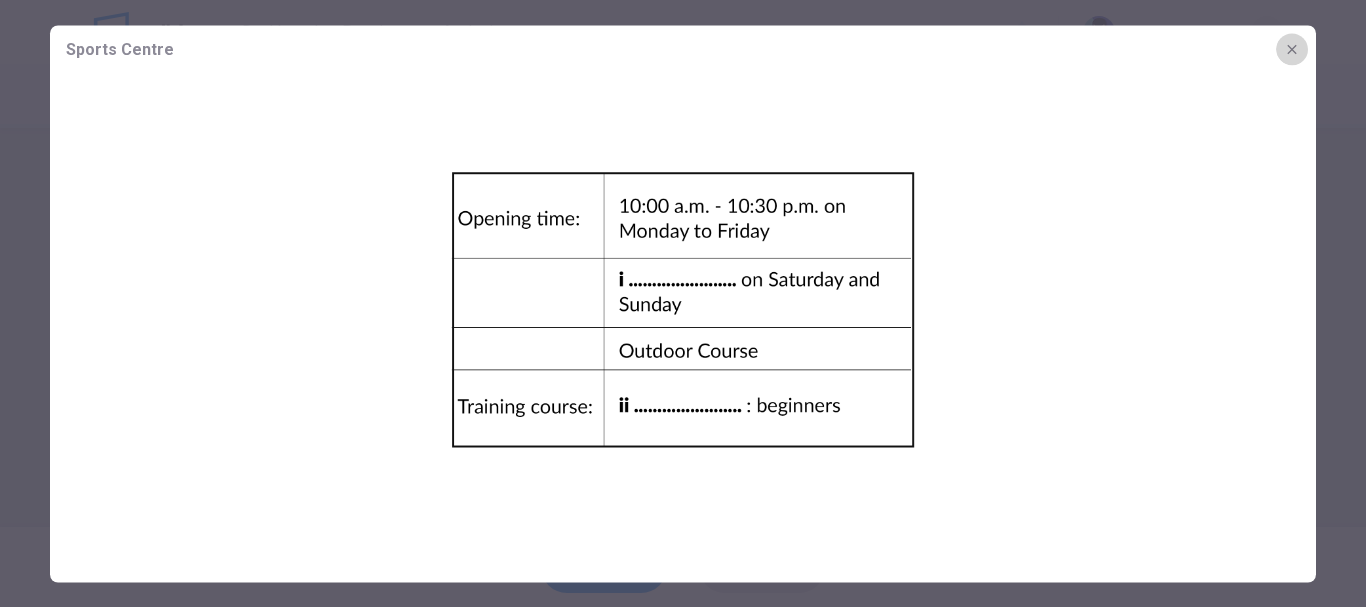 click 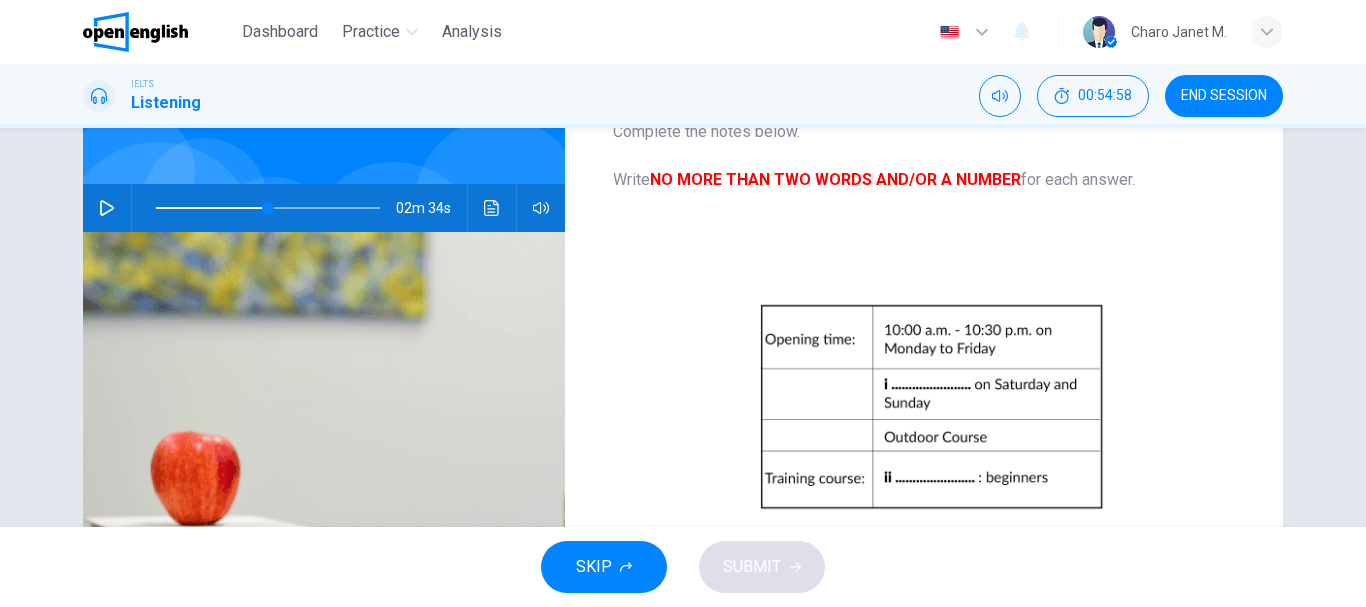 scroll, scrollTop: 133, scrollLeft: 0, axis: vertical 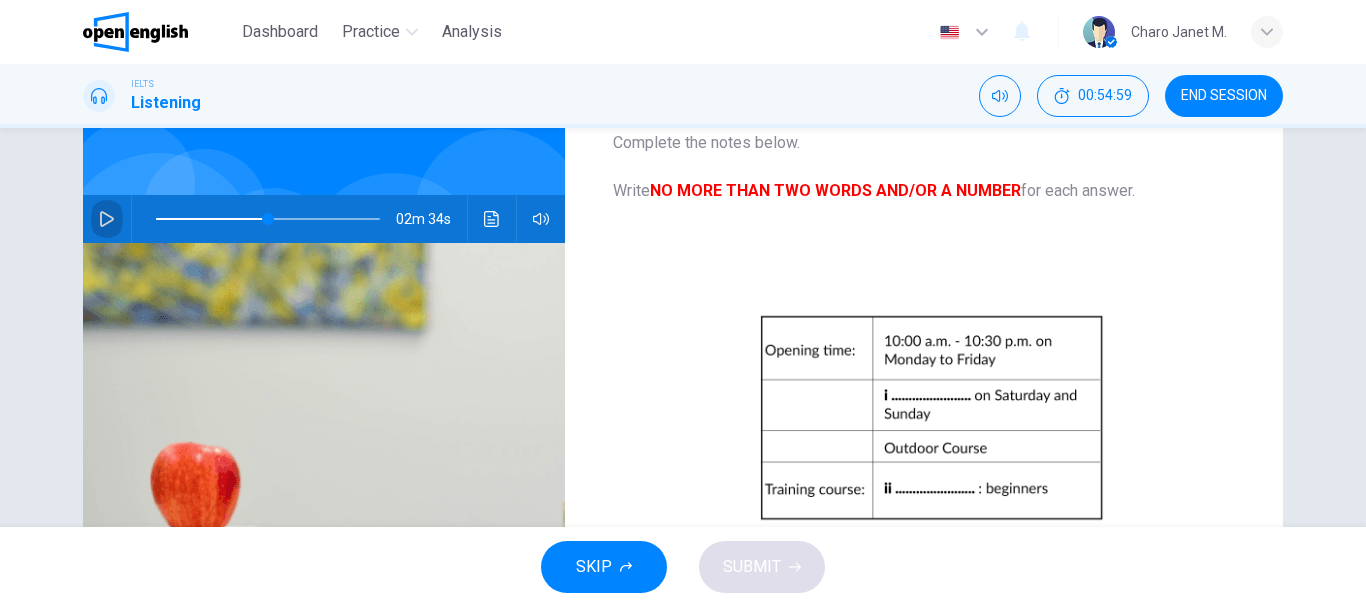 click 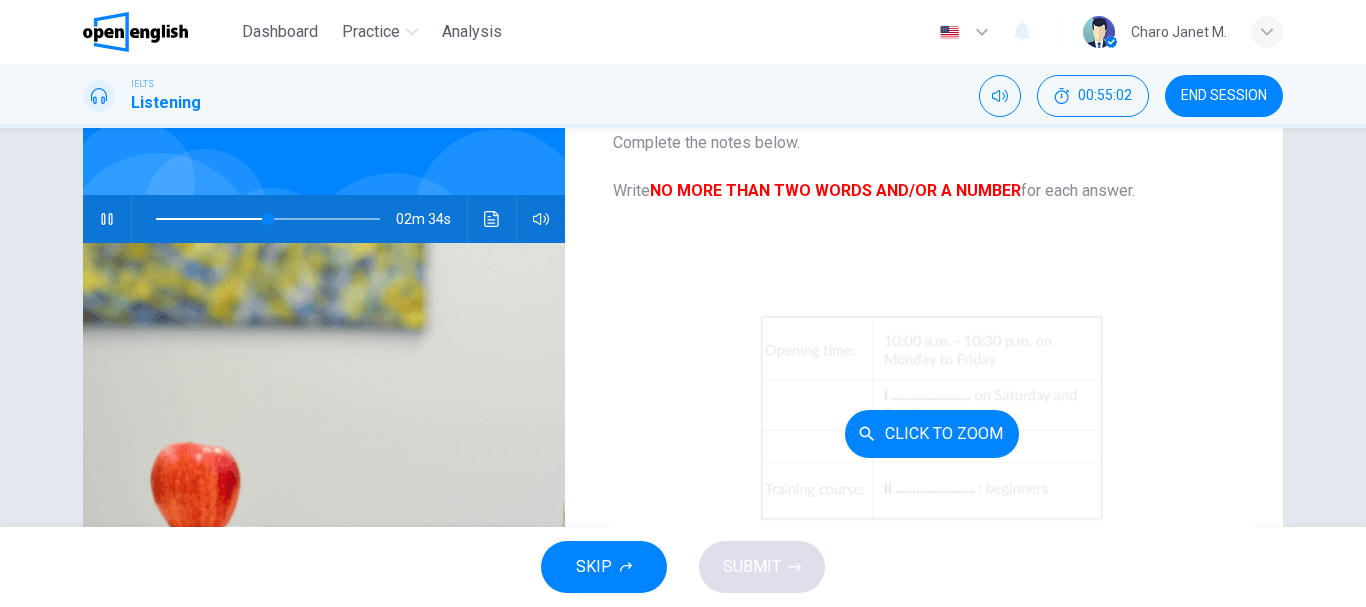 scroll, scrollTop: 62, scrollLeft: 0, axis: vertical 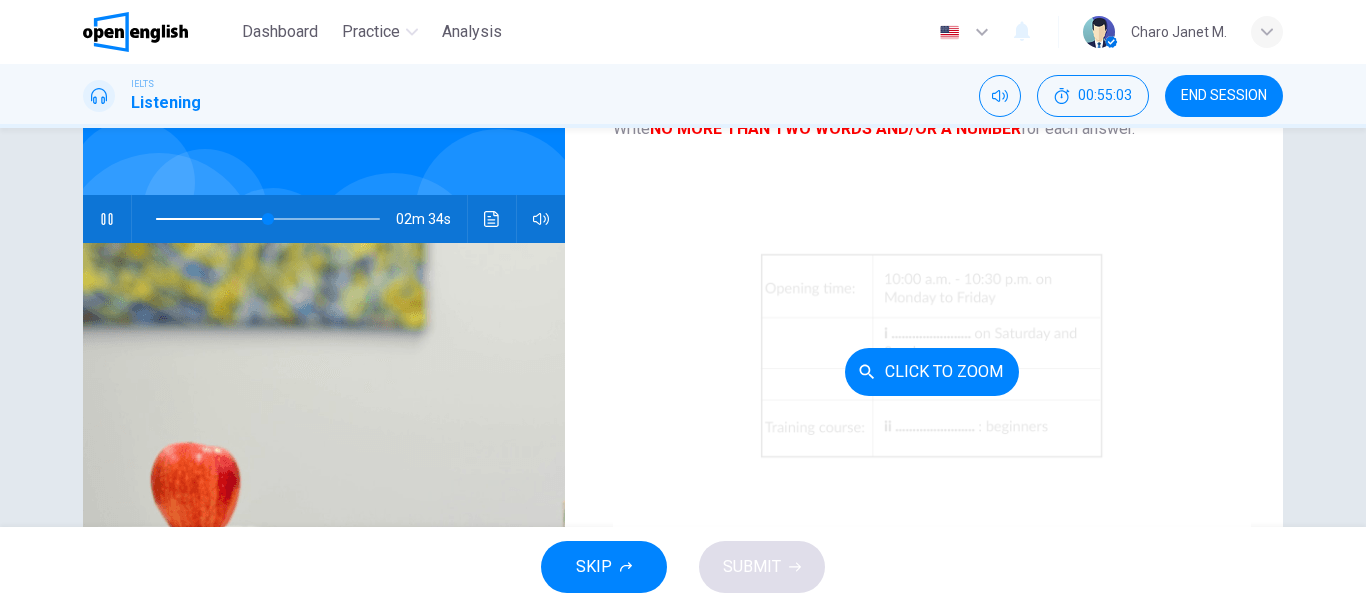click on "Click to Zoom" at bounding box center (932, 371) 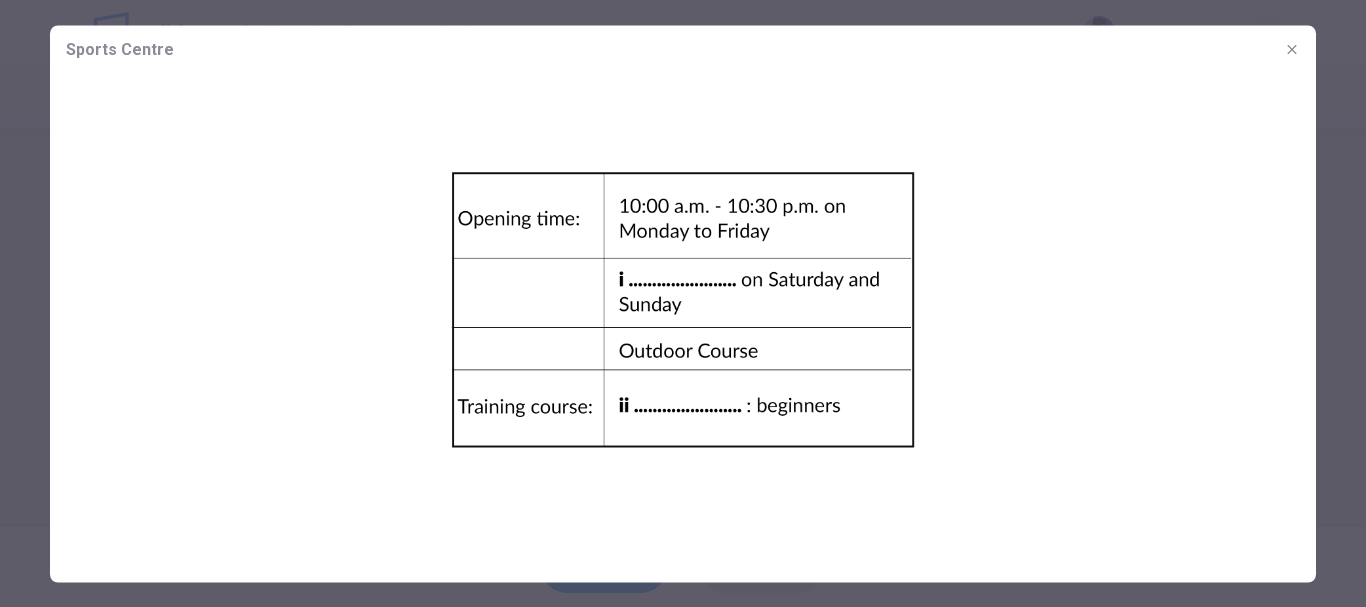 click at bounding box center (683, 309) 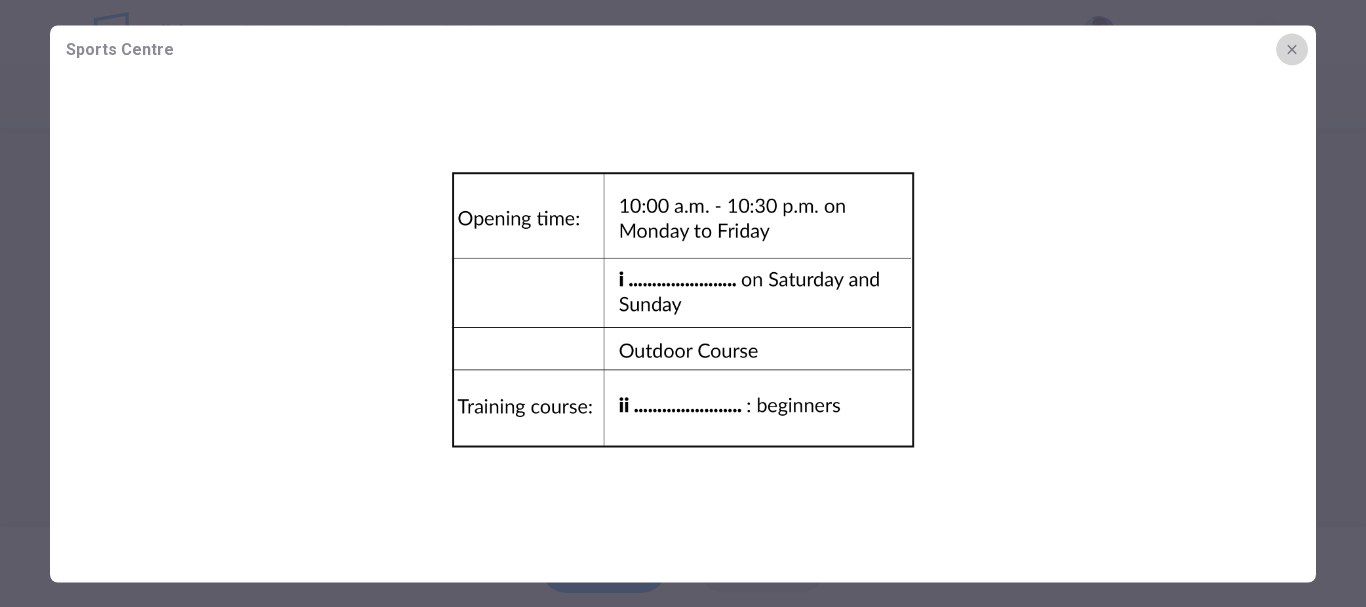 click 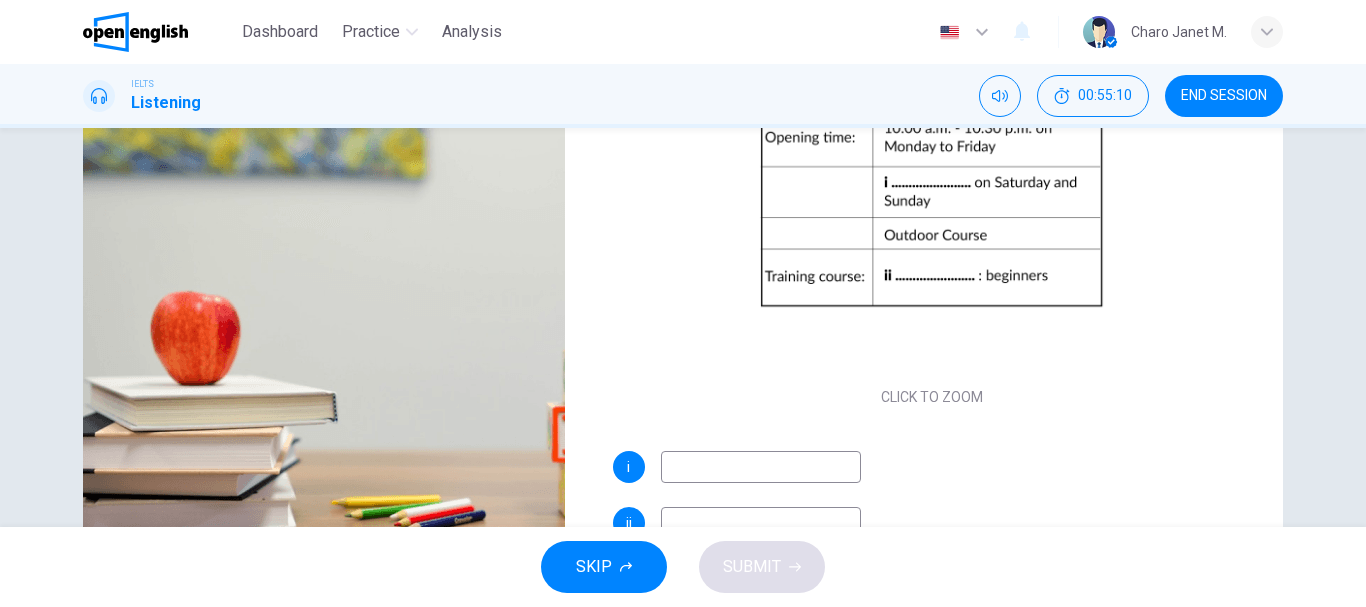 scroll, scrollTop: 300, scrollLeft: 0, axis: vertical 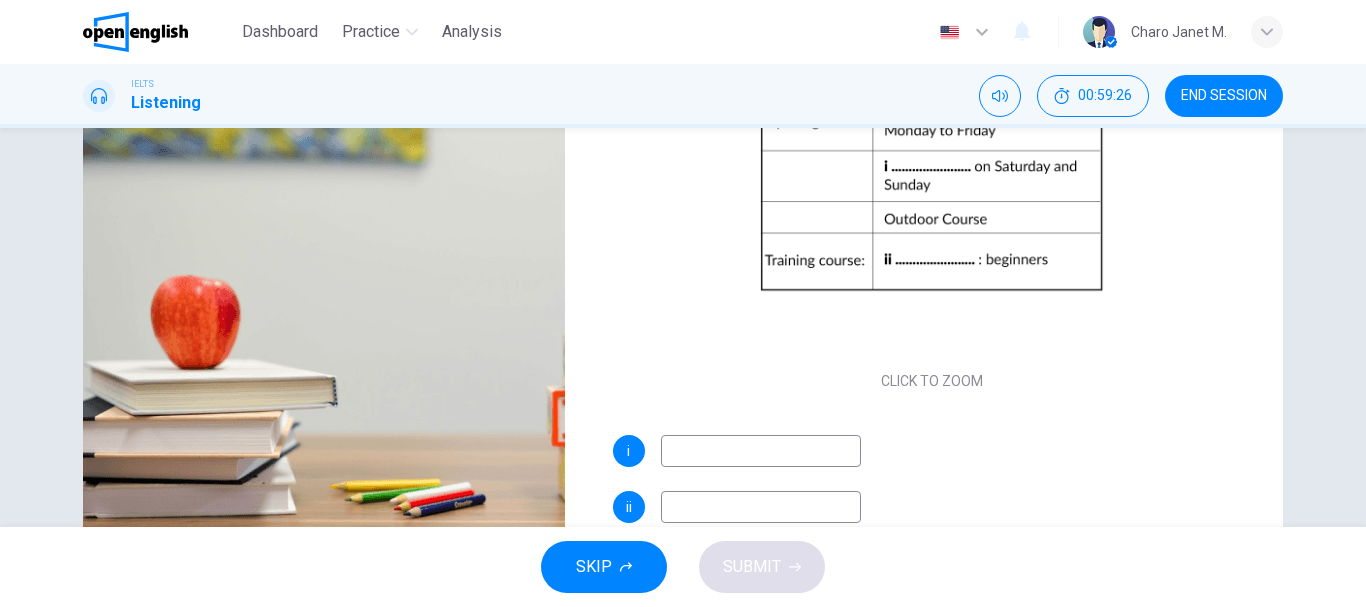 click at bounding box center (761, 451) 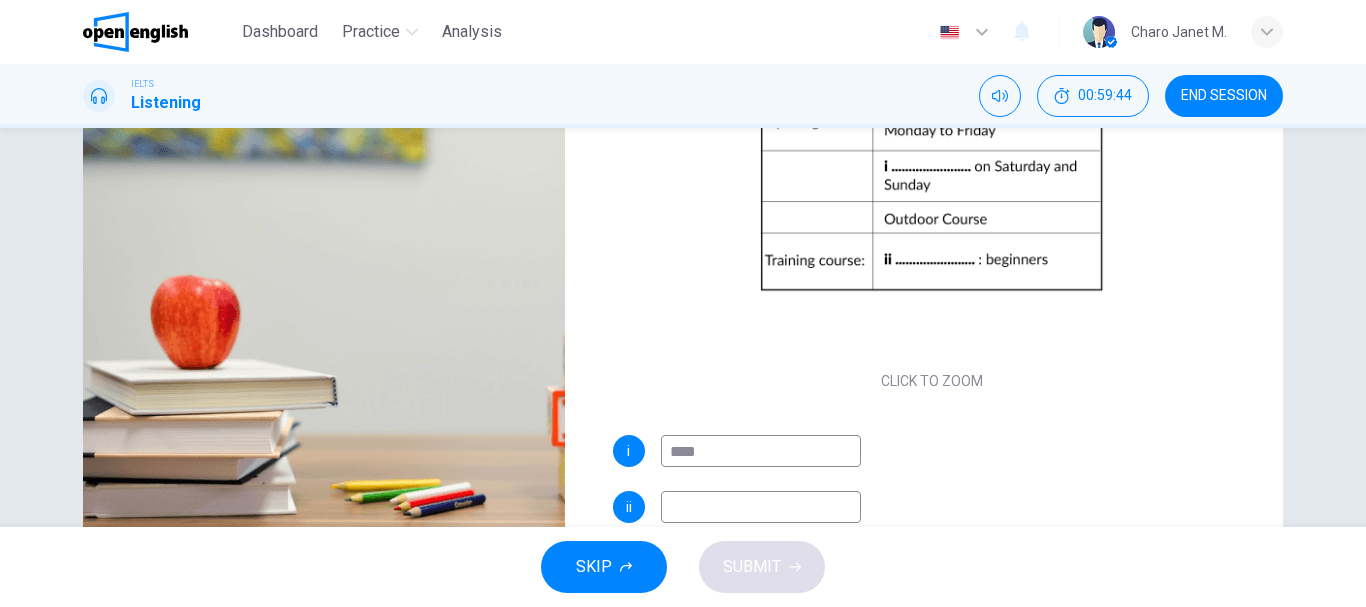 type on "****" 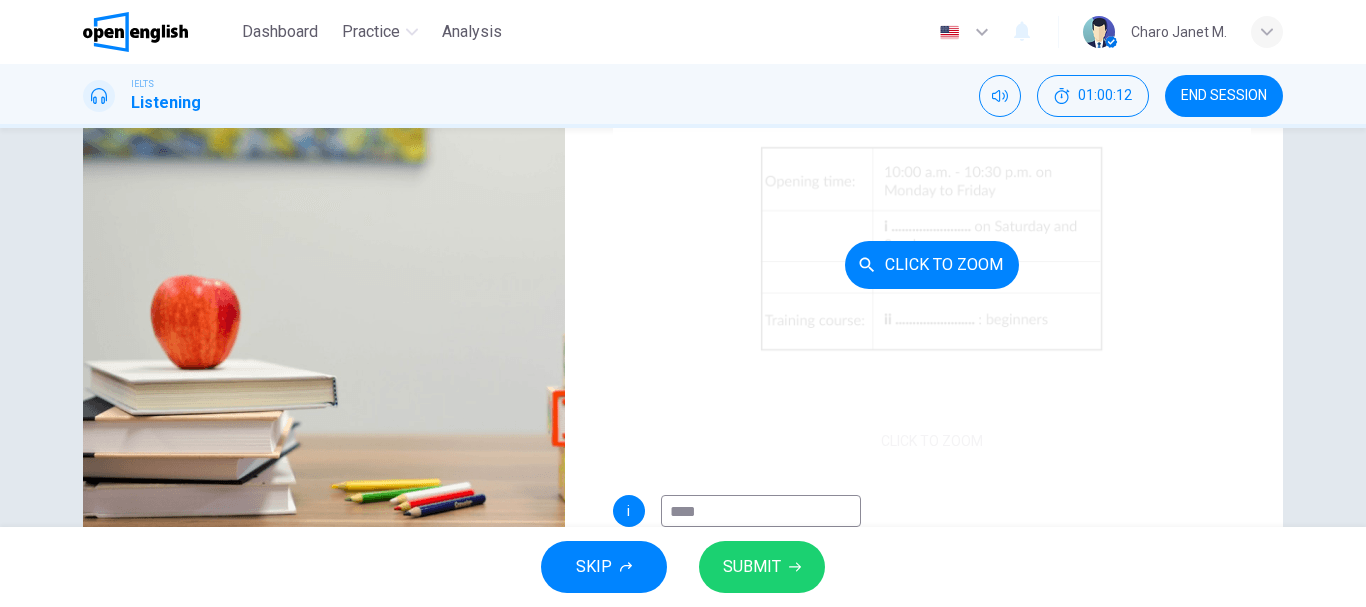 scroll, scrollTop: 0, scrollLeft: 0, axis: both 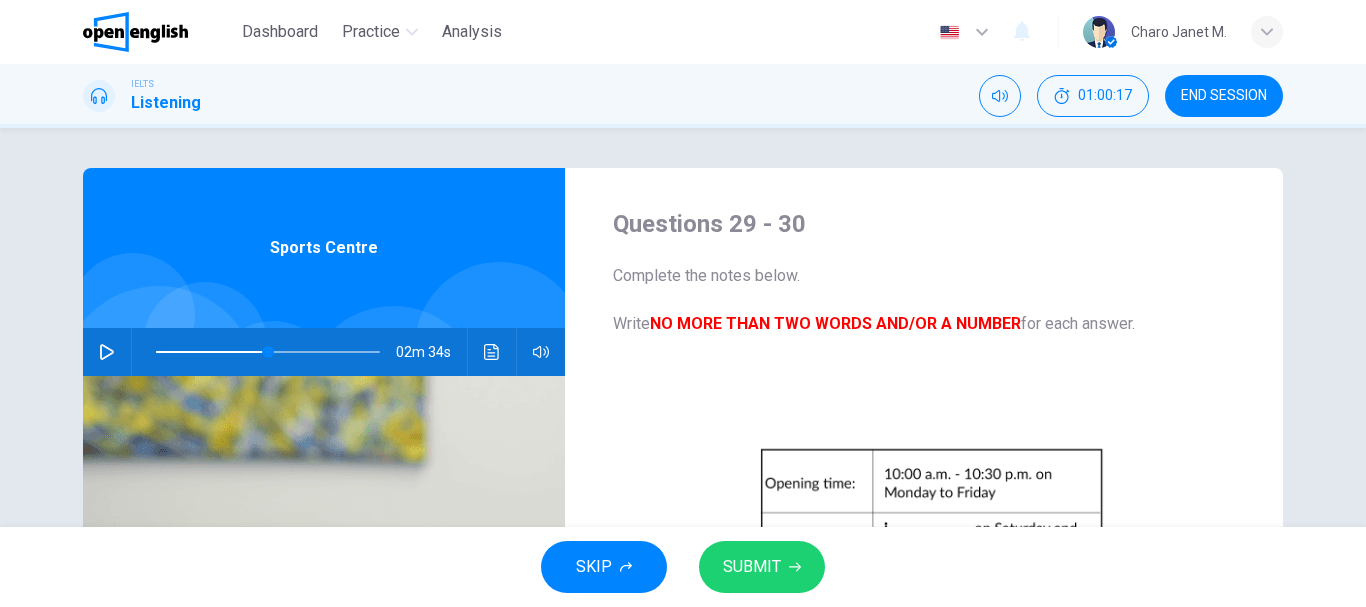 type on "**********" 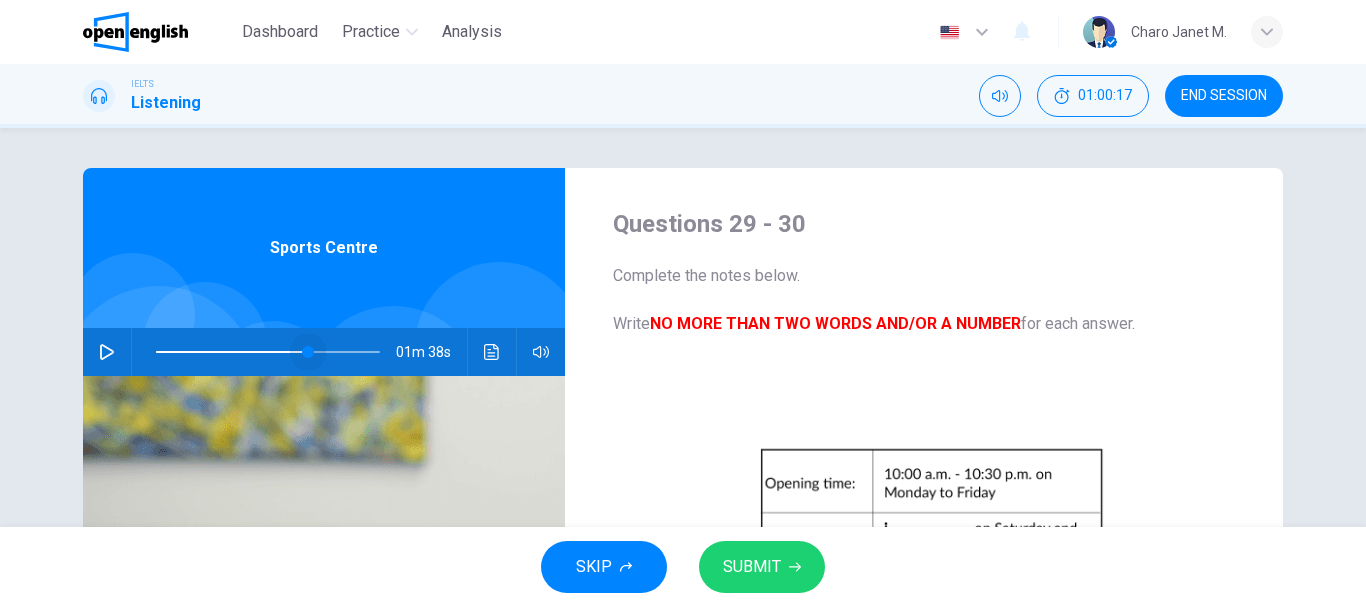 click at bounding box center (268, 352) 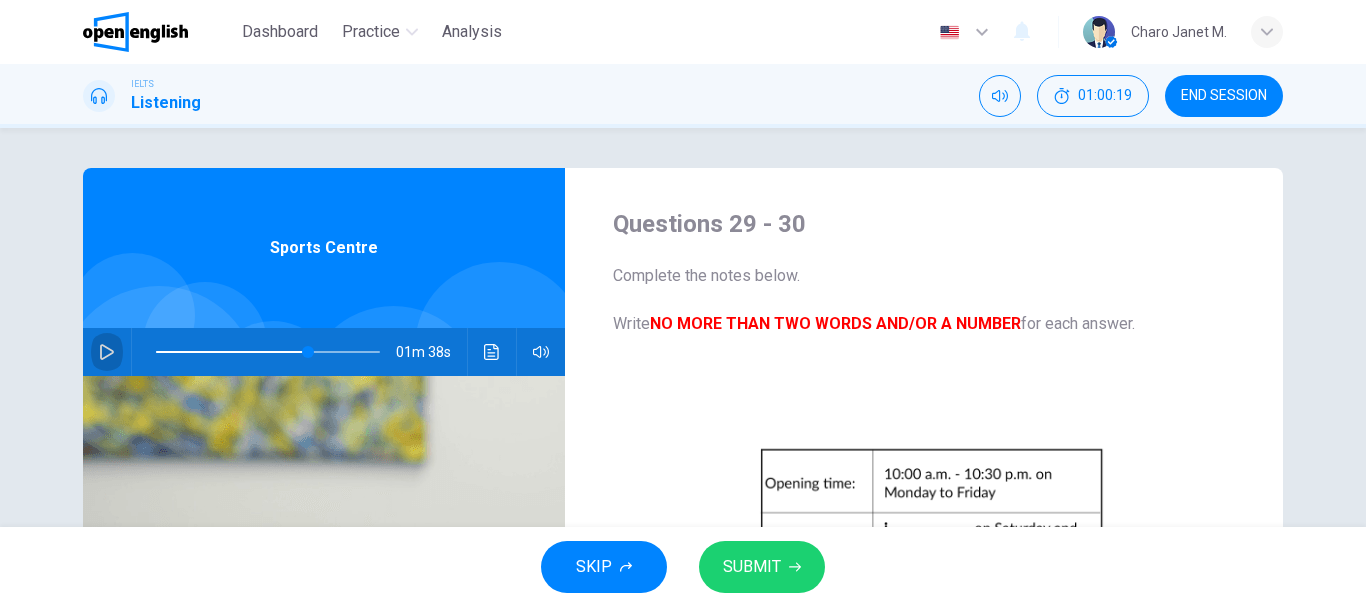 click at bounding box center [107, 352] 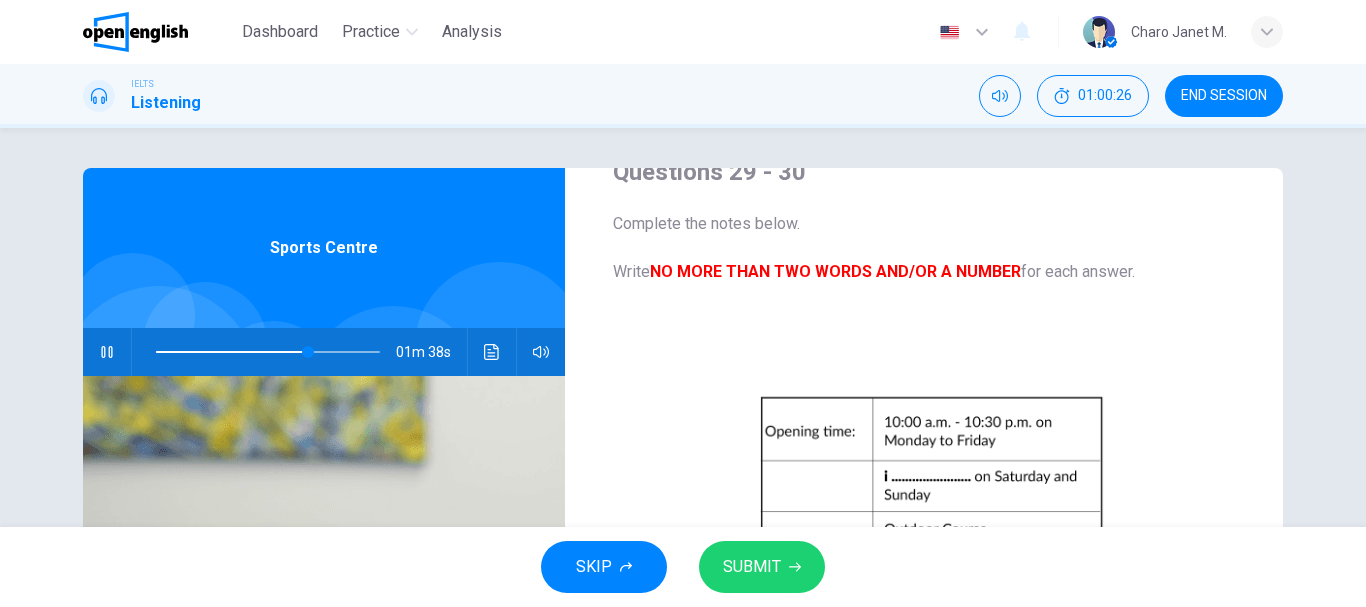 scroll, scrollTop: 62, scrollLeft: 0, axis: vertical 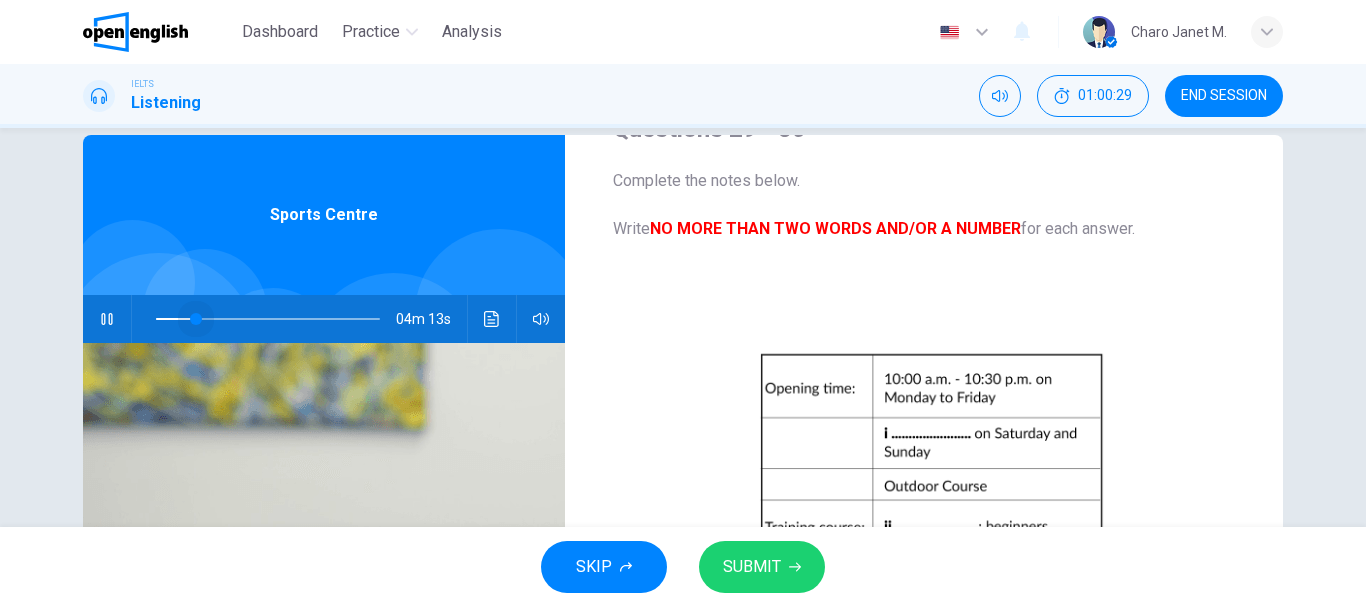 type on "*" 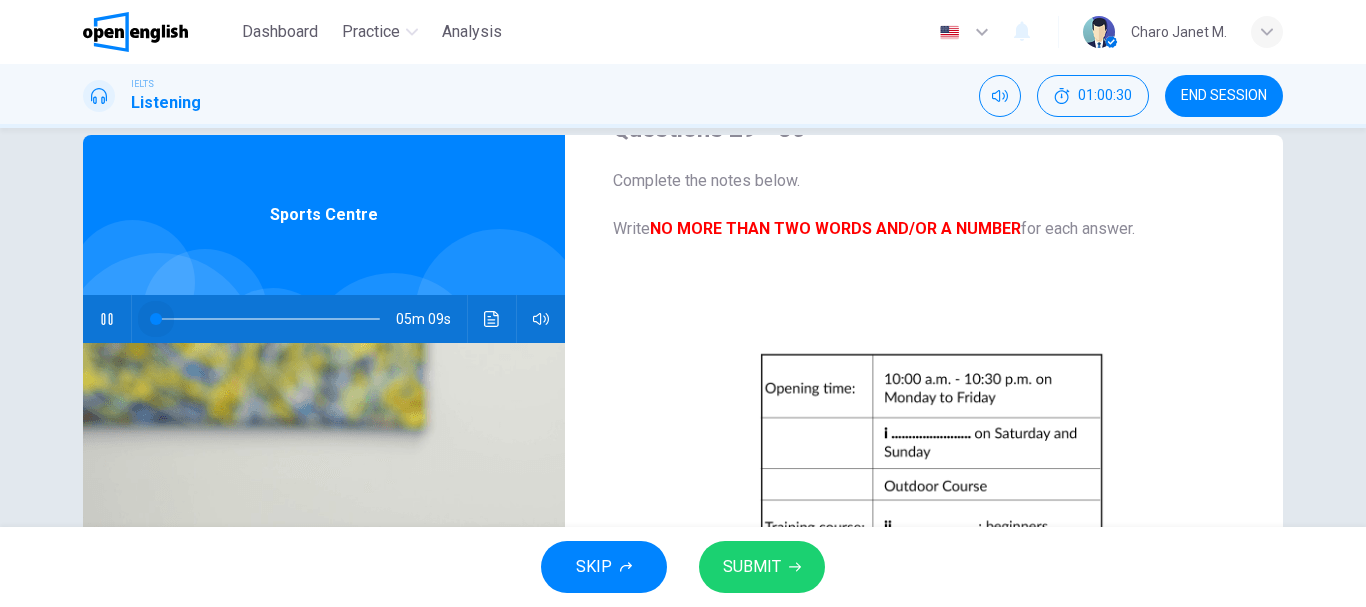 drag, startPoint x: 302, startPoint y: 315, endPoint x: 130, endPoint y: 322, distance: 172.14238 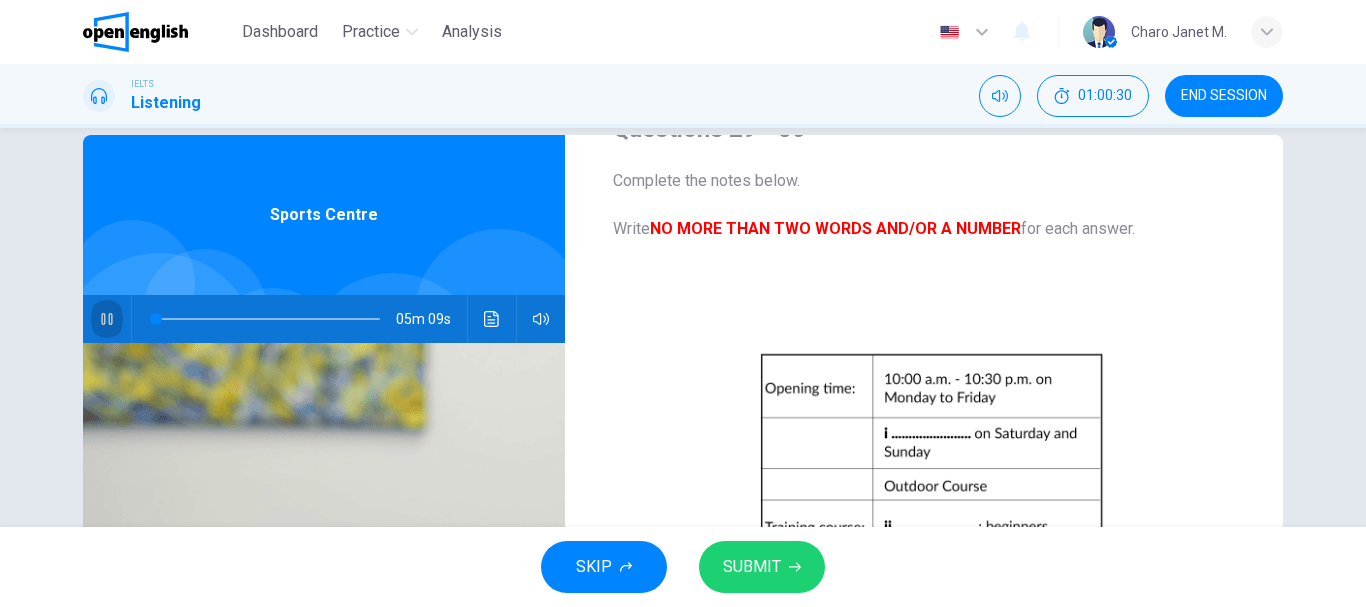 click 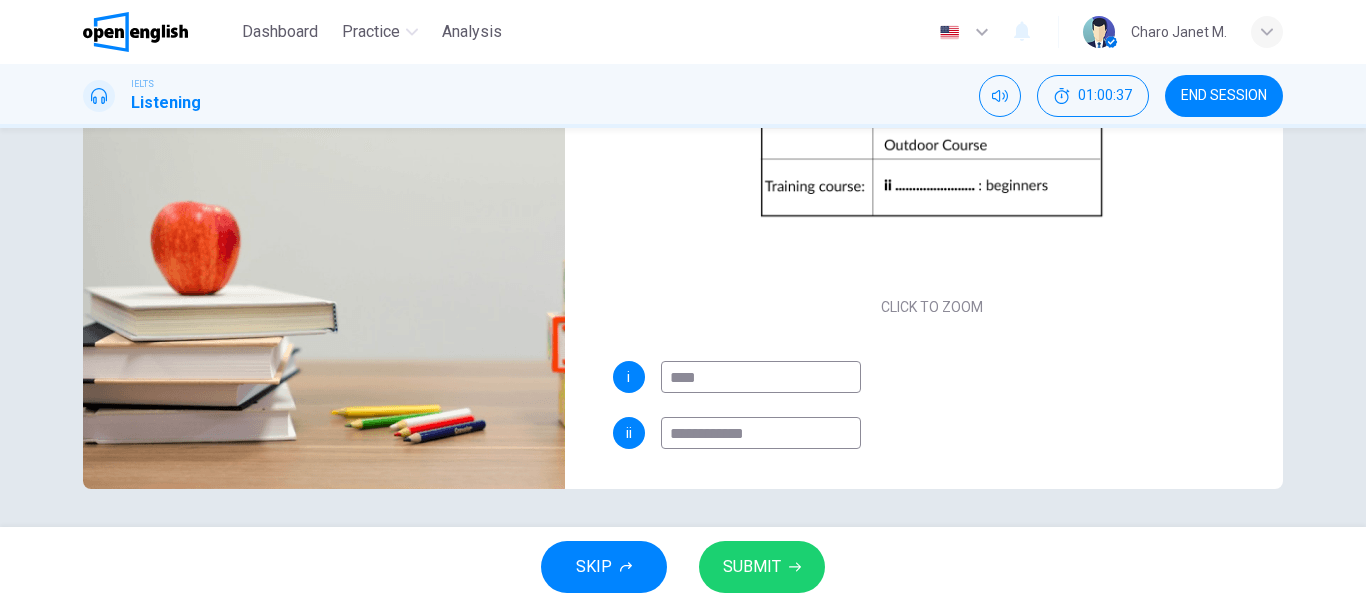 scroll, scrollTop: 376, scrollLeft: 0, axis: vertical 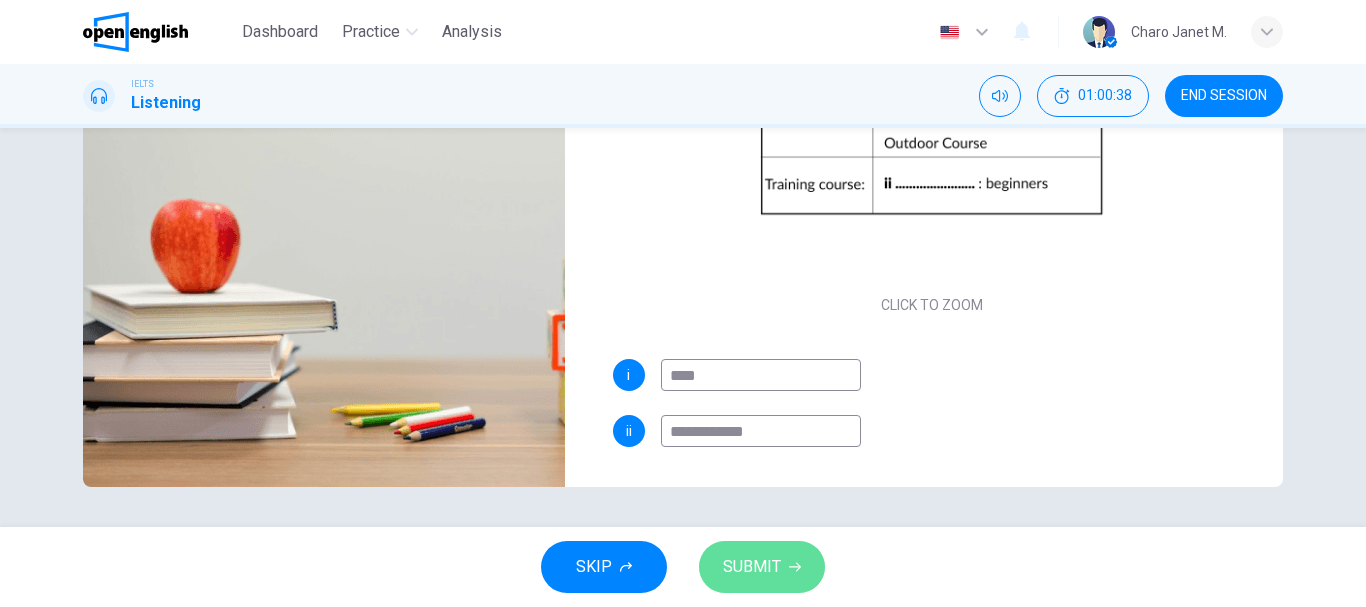 click on "SUBMIT" at bounding box center [752, 567] 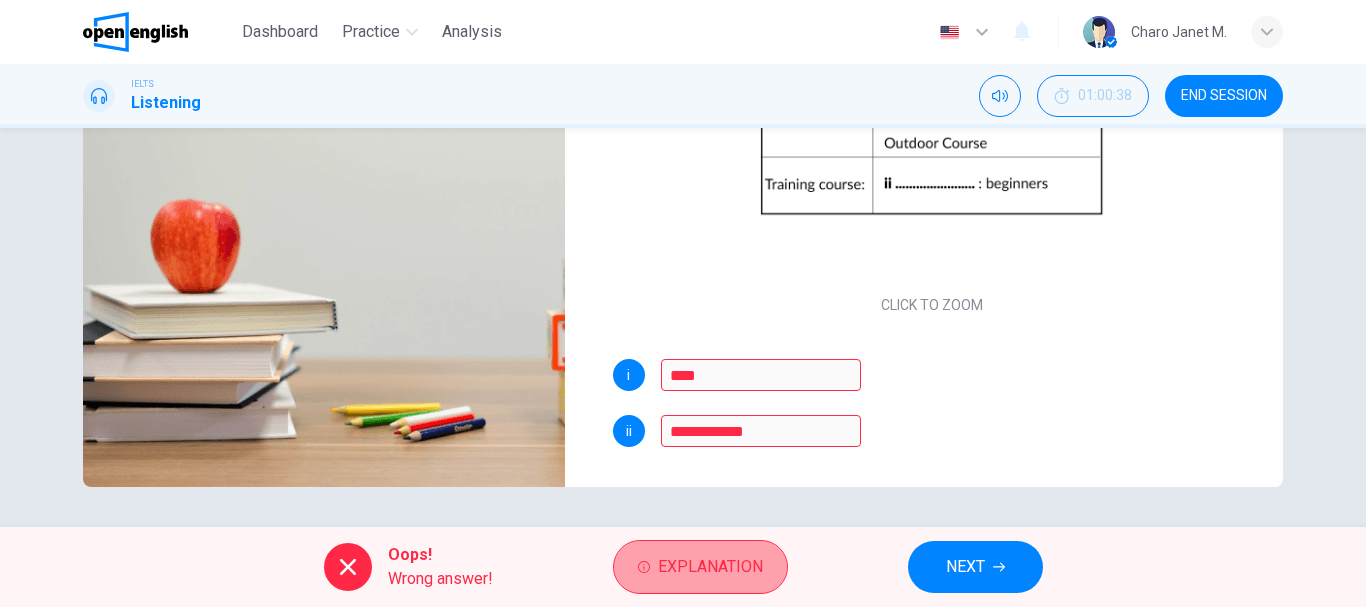 click on "Explanation" at bounding box center [710, 567] 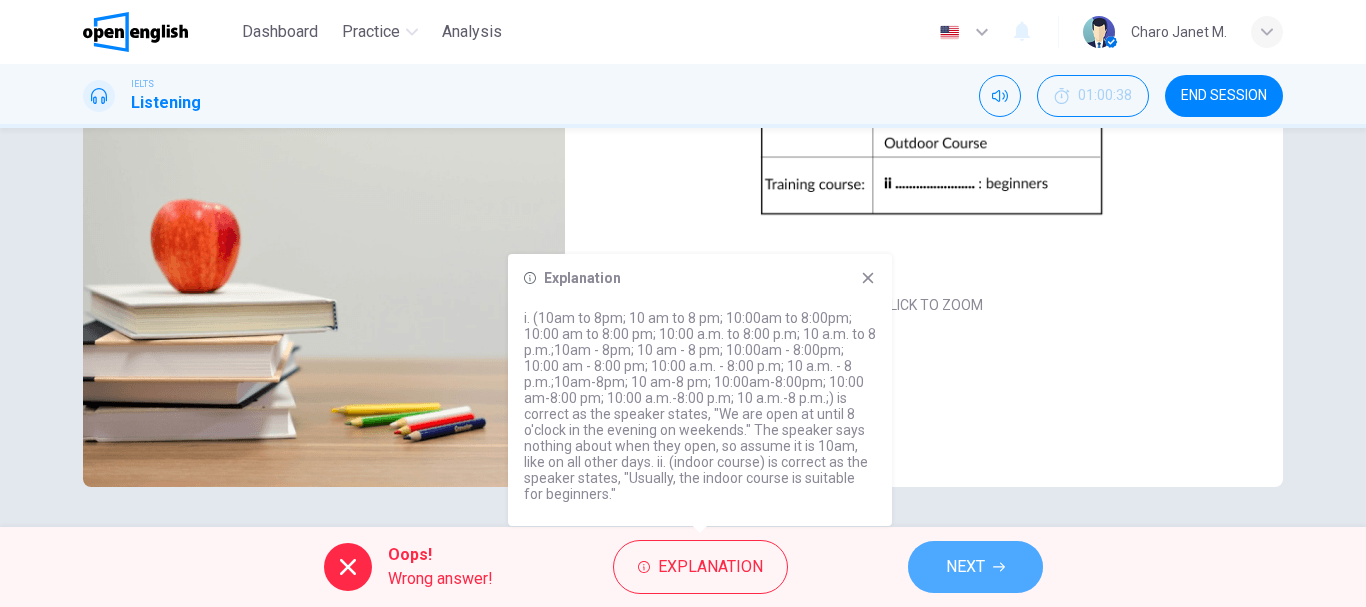 click on "NEXT" at bounding box center (965, 567) 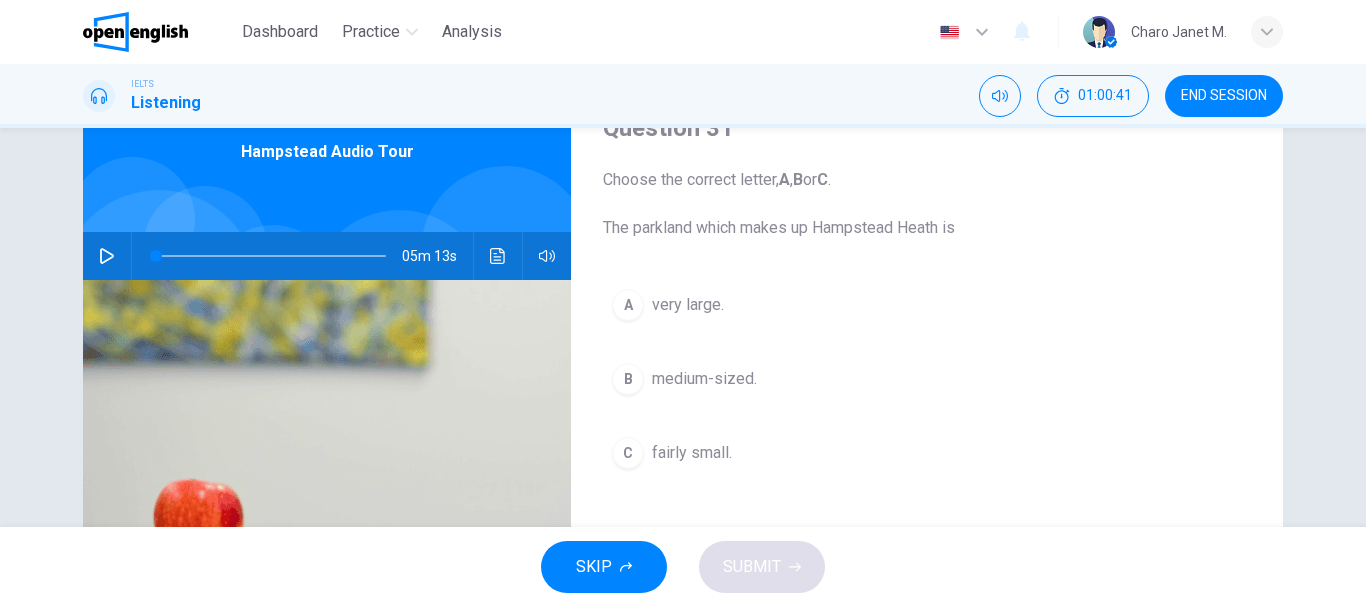 scroll, scrollTop: 100, scrollLeft: 0, axis: vertical 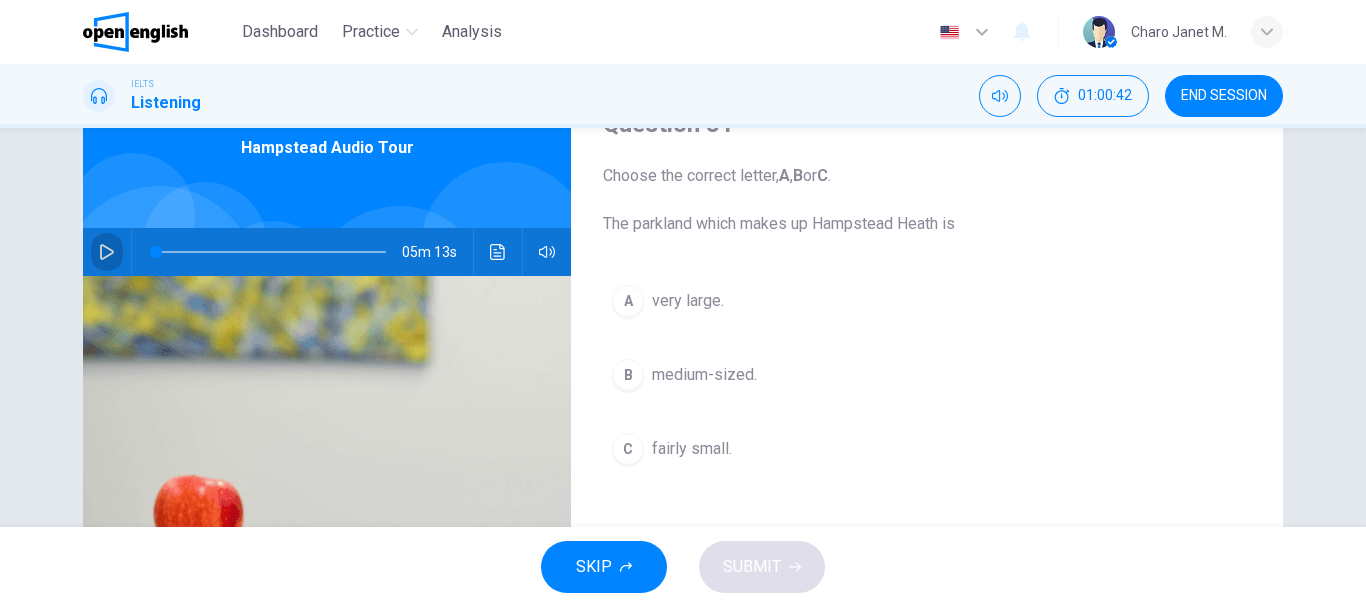 click 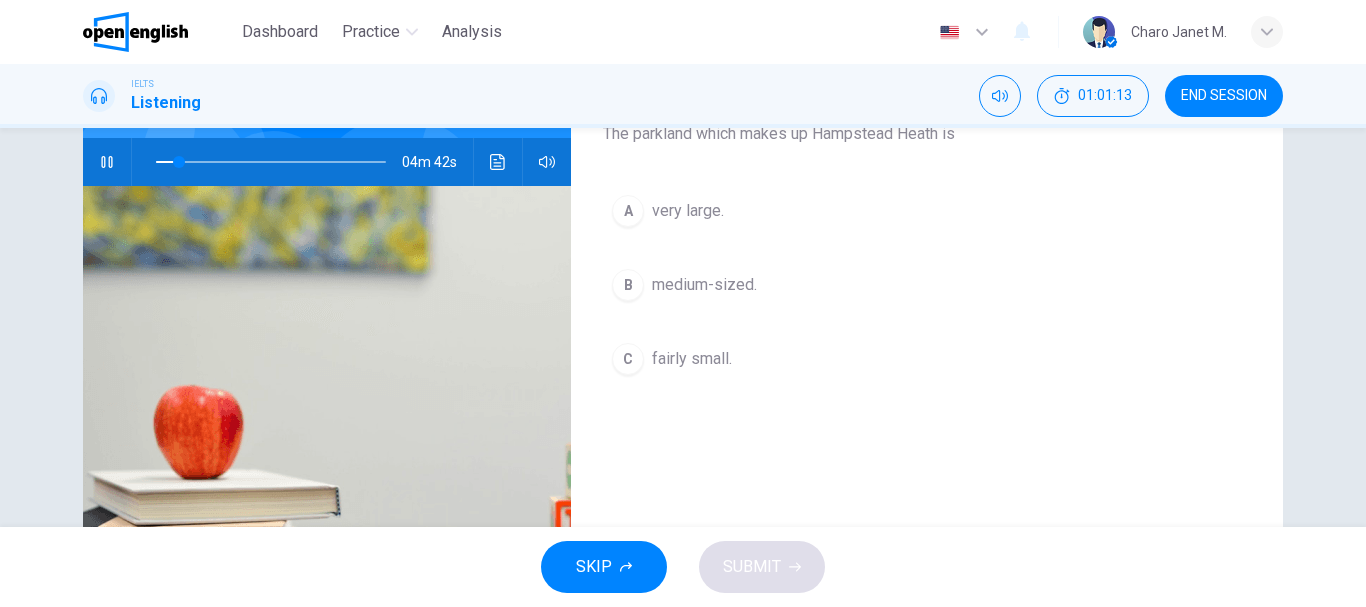 scroll, scrollTop: 200, scrollLeft: 0, axis: vertical 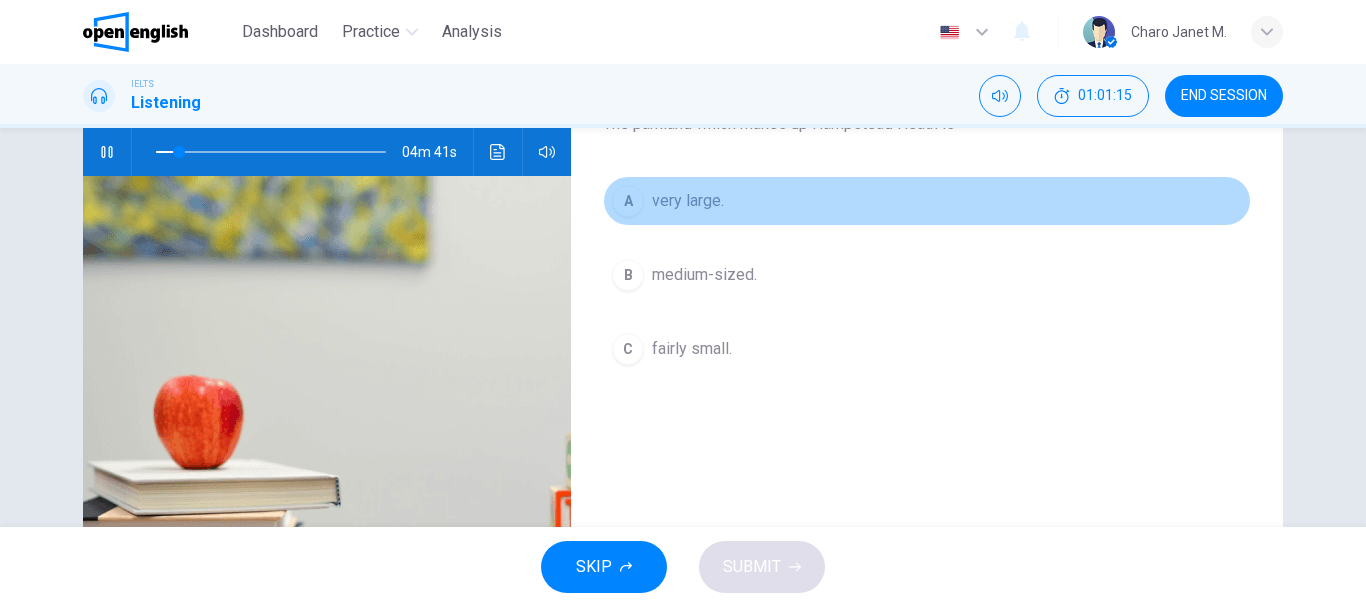 click on "very large." at bounding box center (688, 201) 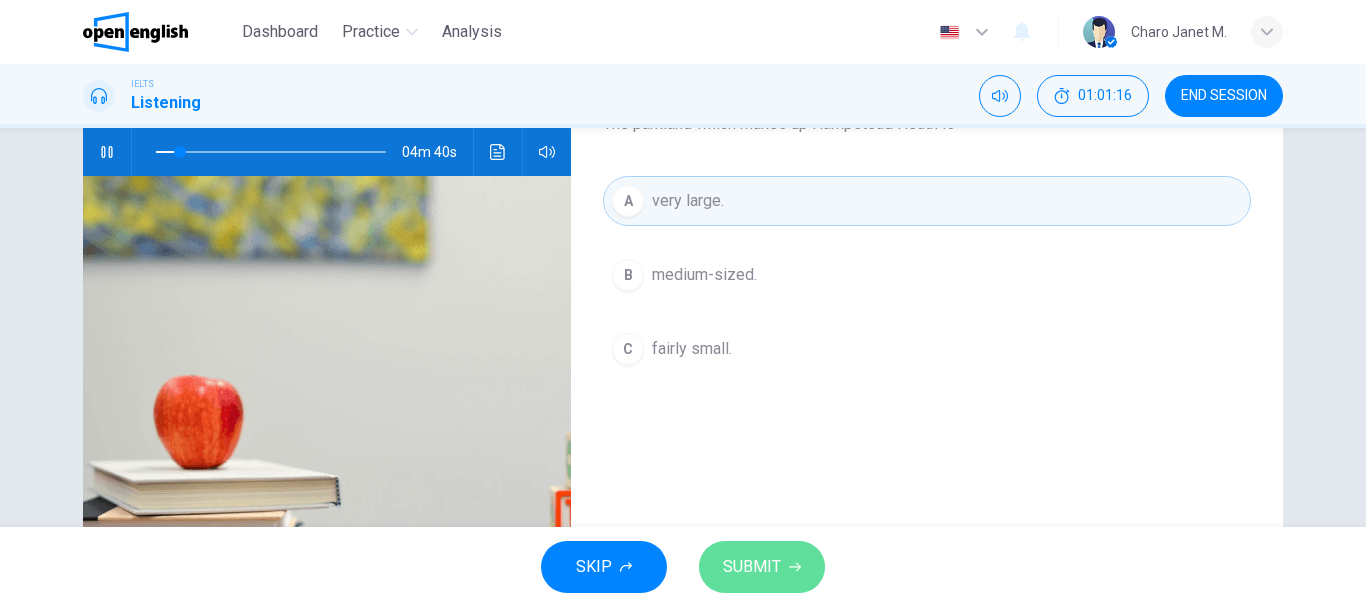click on "SUBMIT" at bounding box center (752, 567) 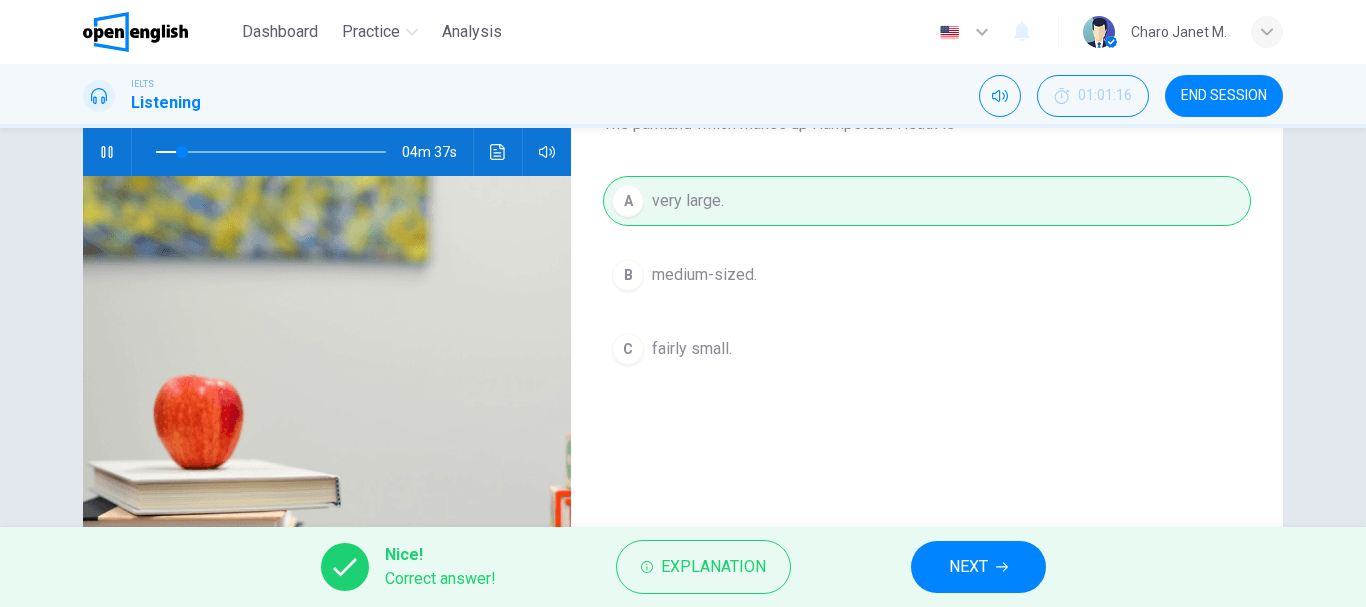 click on "NEXT" at bounding box center (978, 567) 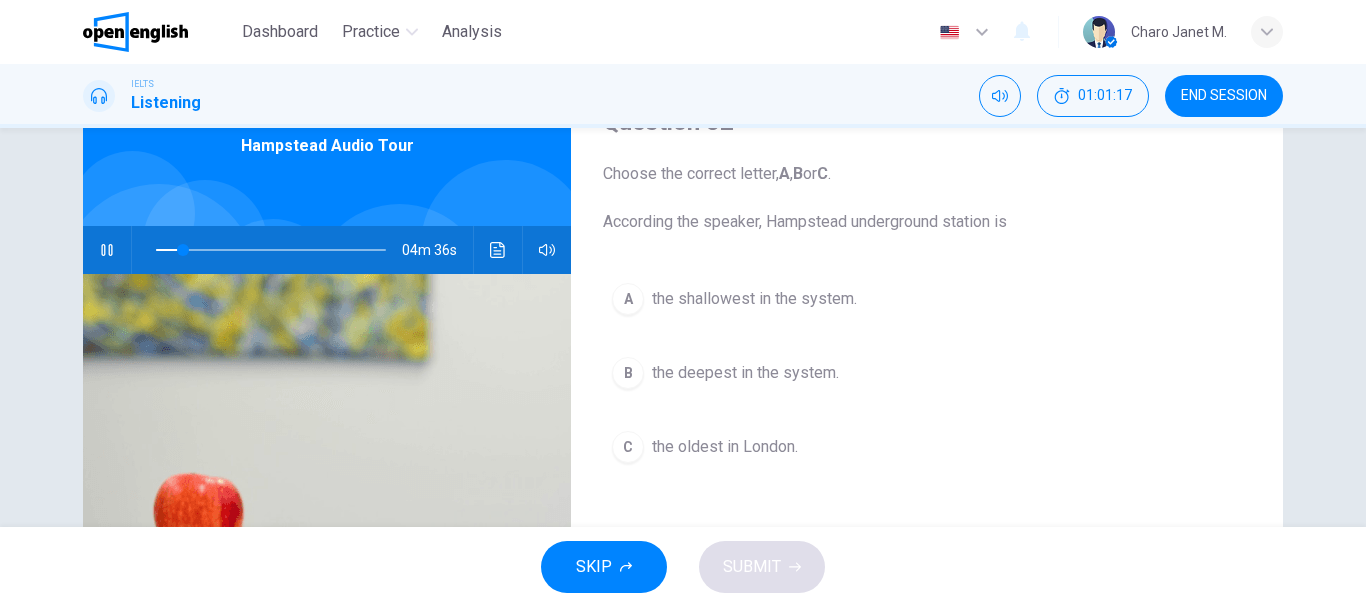 scroll, scrollTop: 100, scrollLeft: 0, axis: vertical 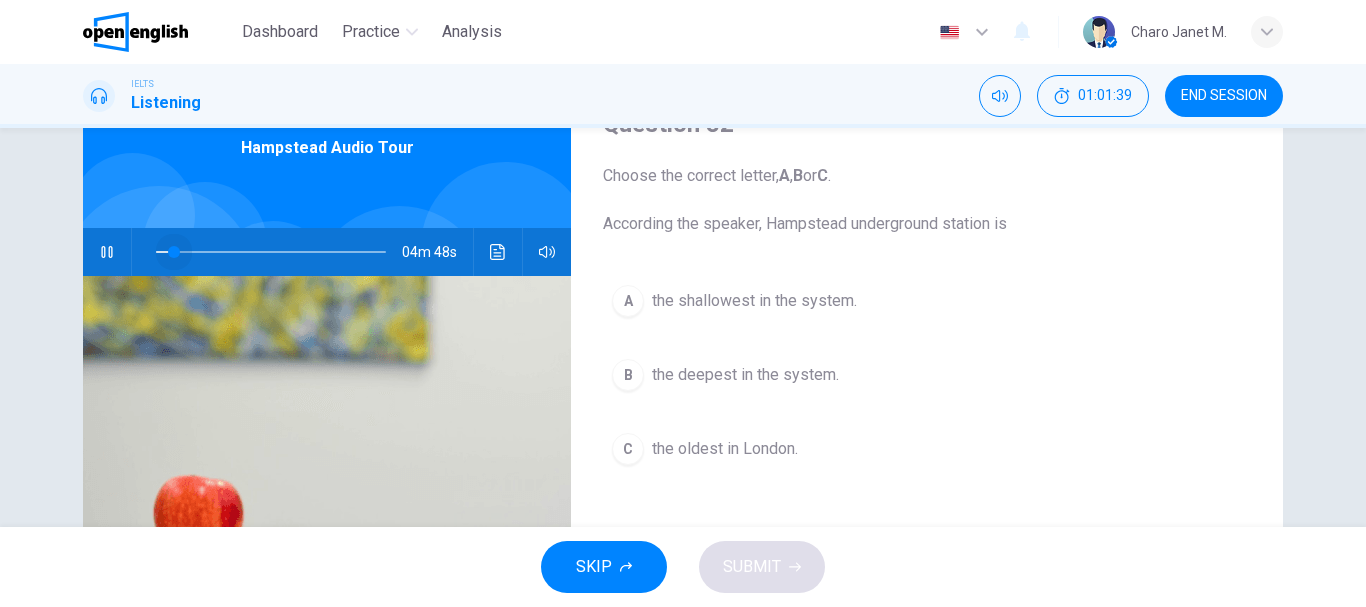 drag, startPoint x: 191, startPoint y: 249, endPoint x: 170, endPoint y: 252, distance: 21.213203 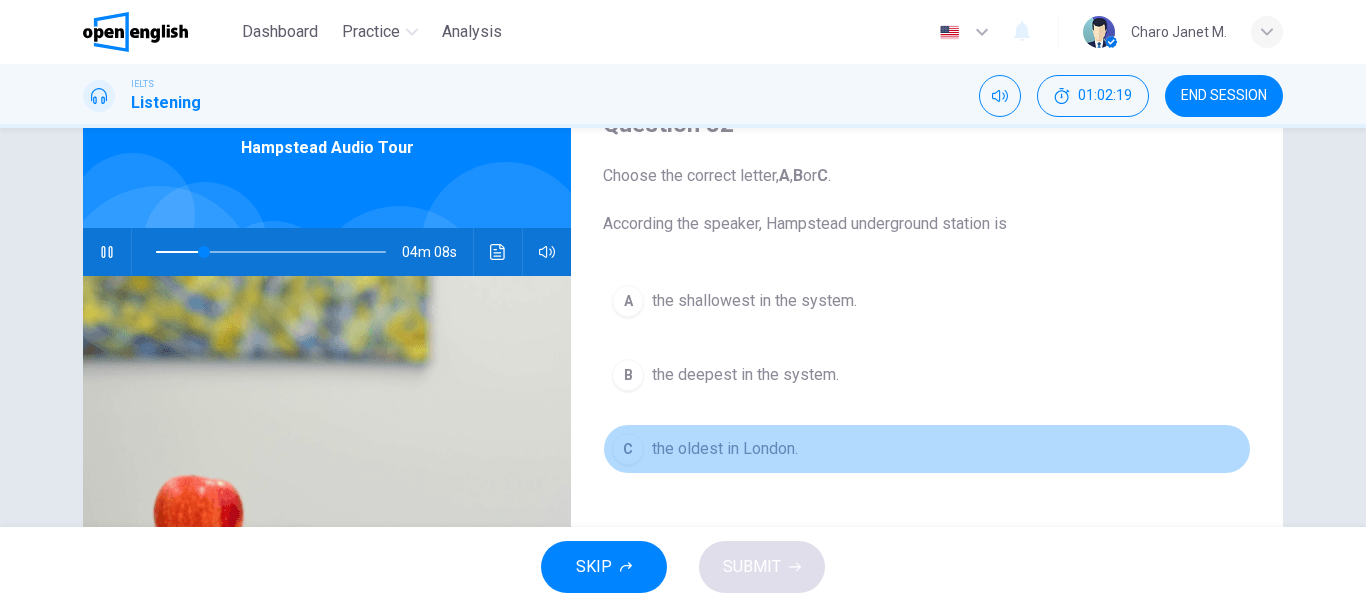 click on "the oldest in London." at bounding box center (725, 449) 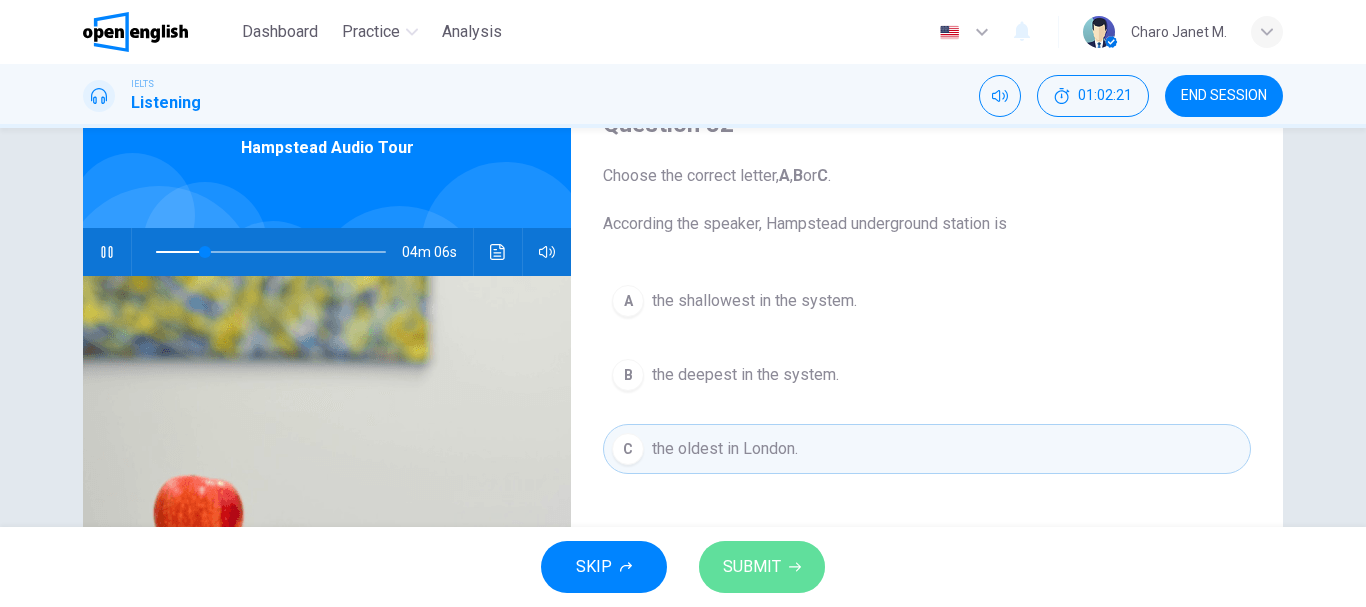 click on "SUBMIT" at bounding box center [752, 567] 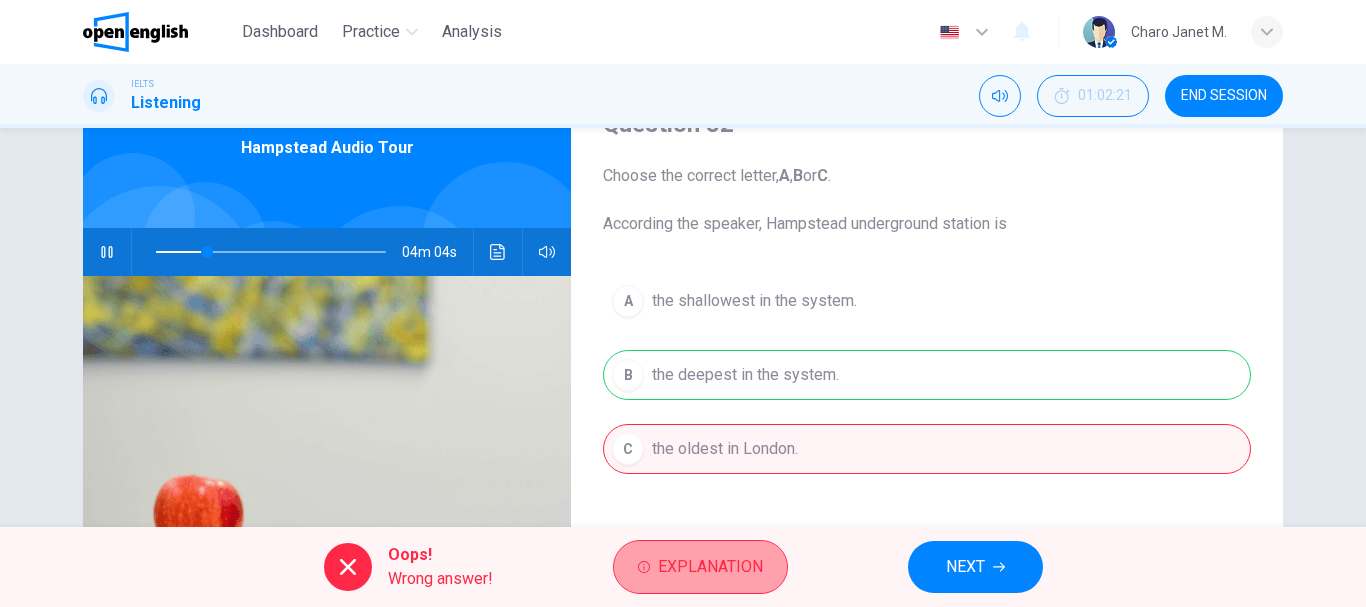 click on "Explanation" at bounding box center (710, 567) 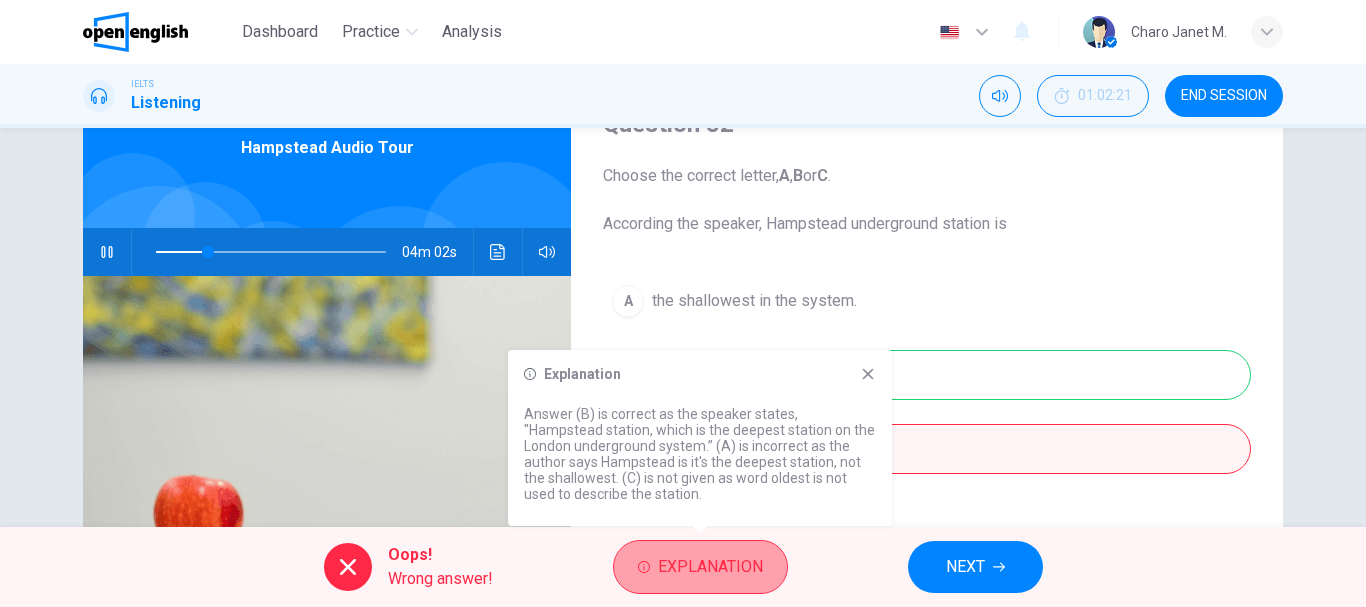 click on "Explanation" at bounding box center (710, 567) 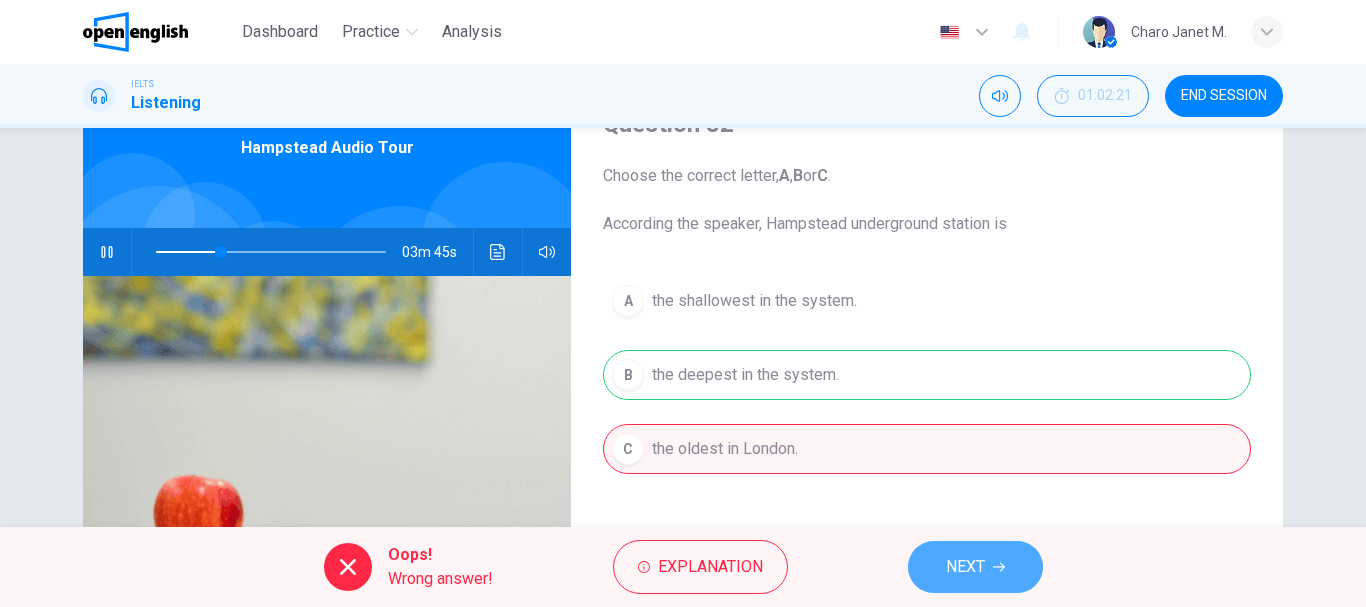 click on "NEXT" at bounding box center [975, 567] 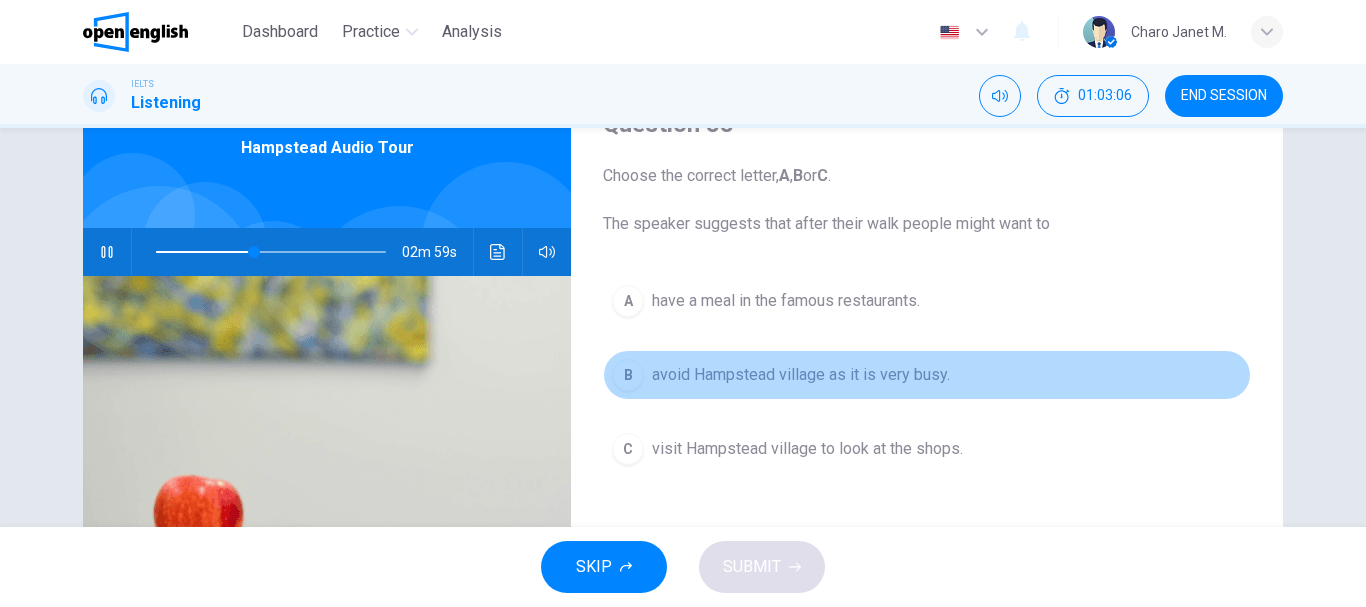 click on "B avoid Hampstead village as it is very busy." at bounding box center [927, 375] 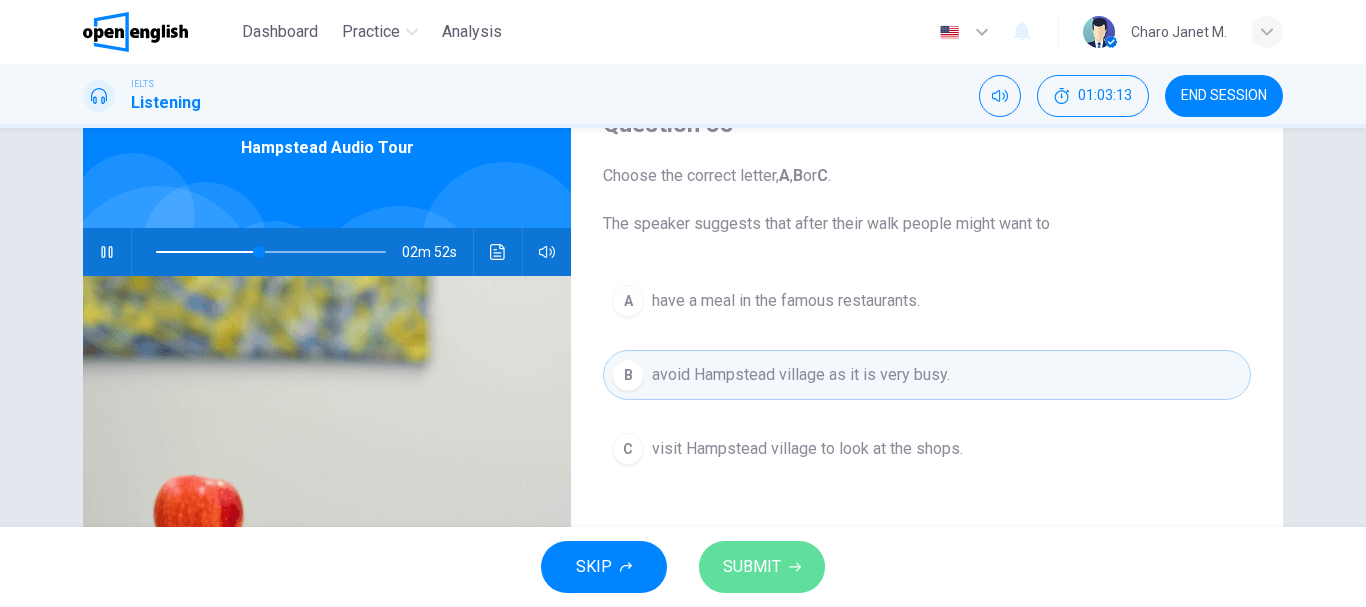 click on "SUBMIT" at bounding box center (752, 567) 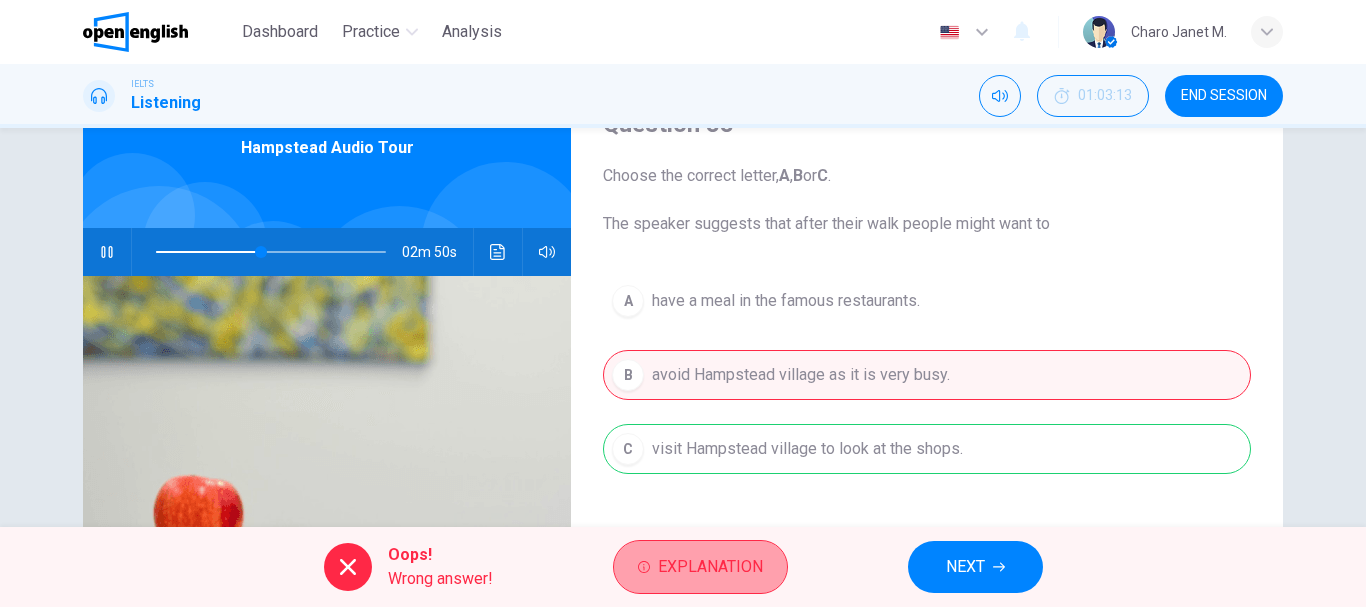 click on "Explanation" at bounding box center (710, 567) 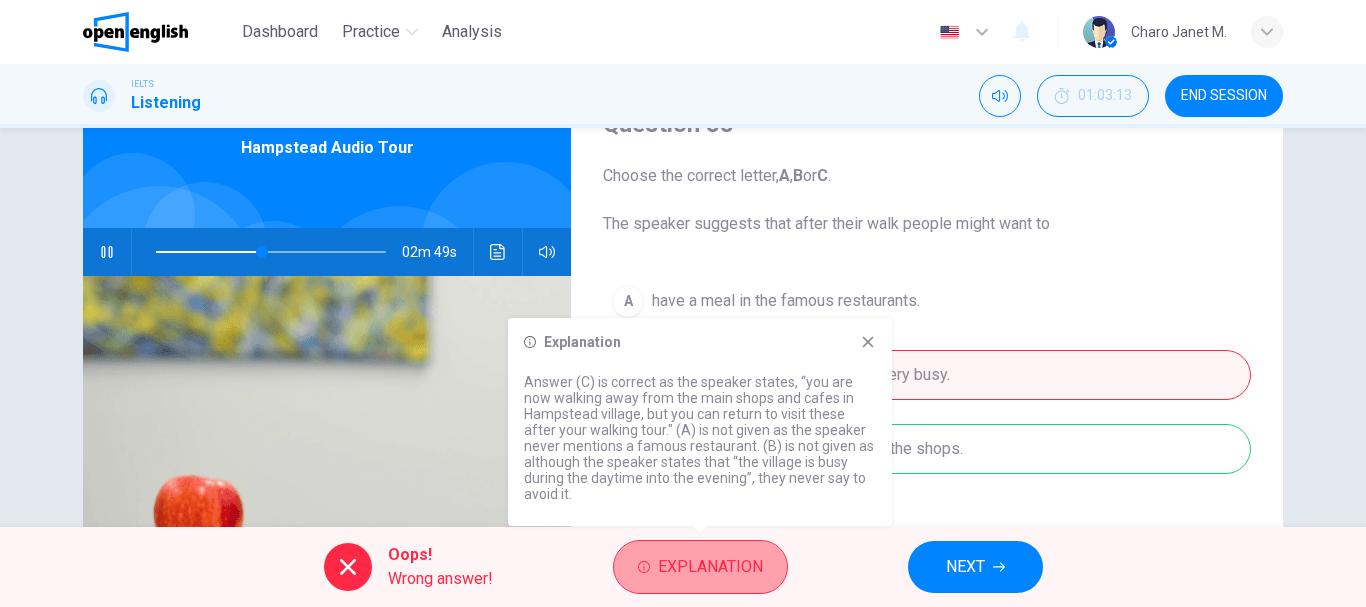 click on "Explanation" at bounding box center (710, 567) 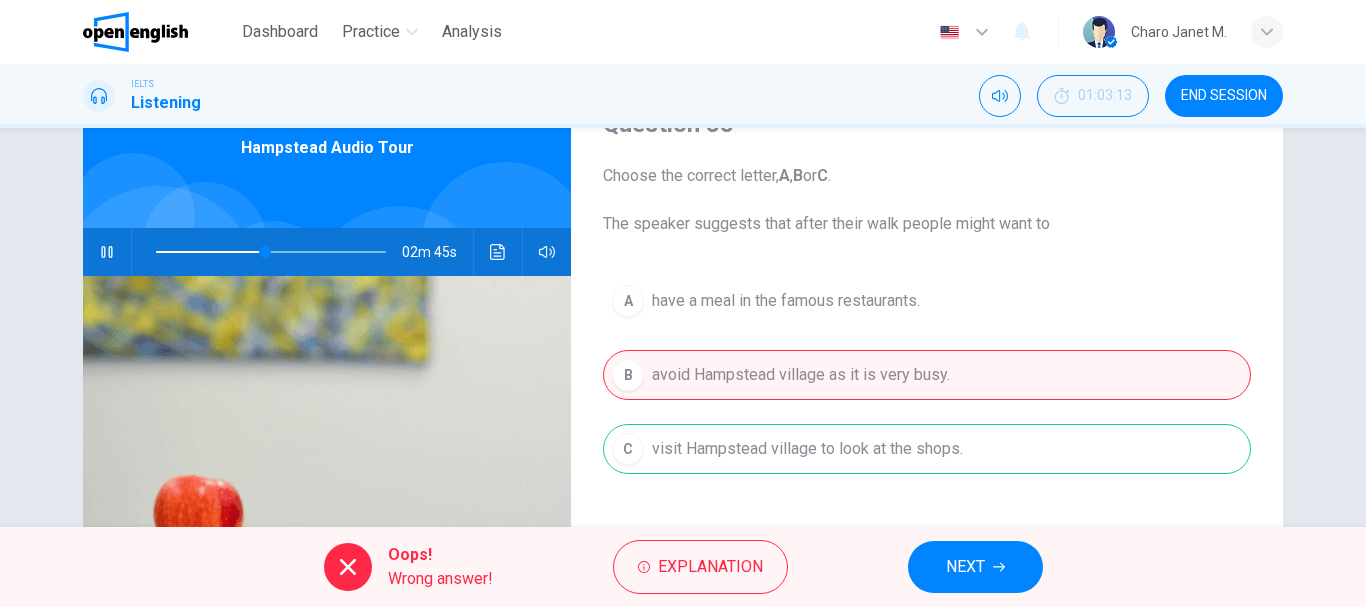 click on "NEXT" at bounding box center (965, 567) 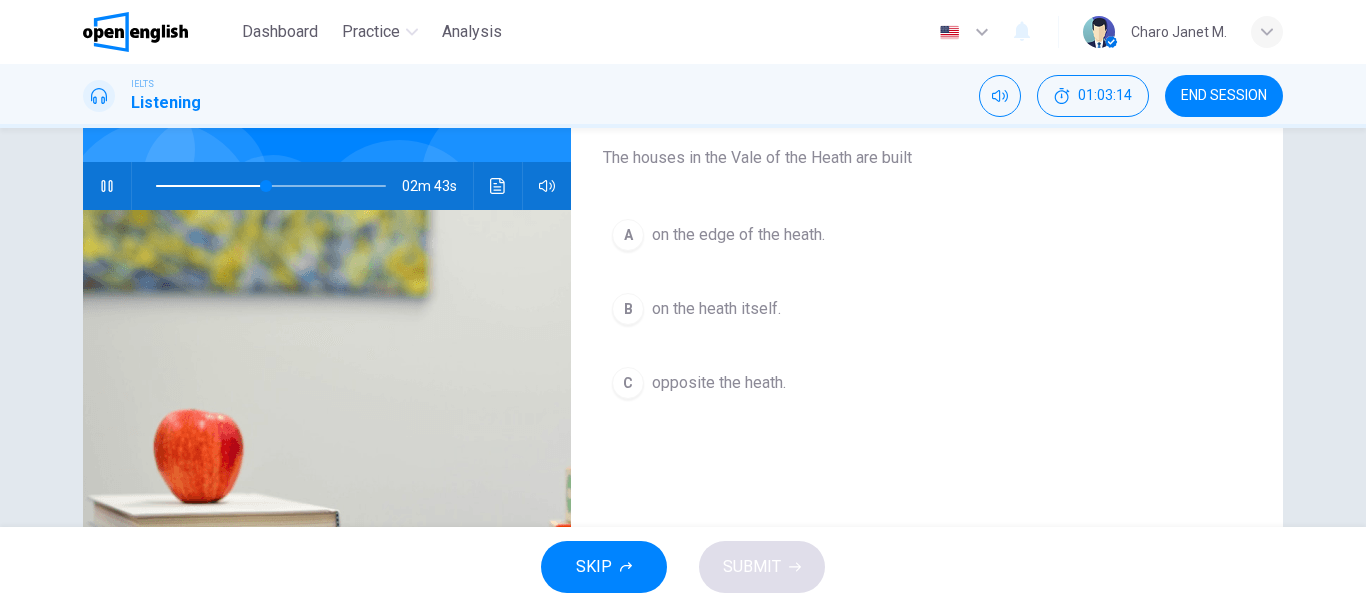 scroll, scrollTop: 167, scrollLeft: 0, axis: vertical 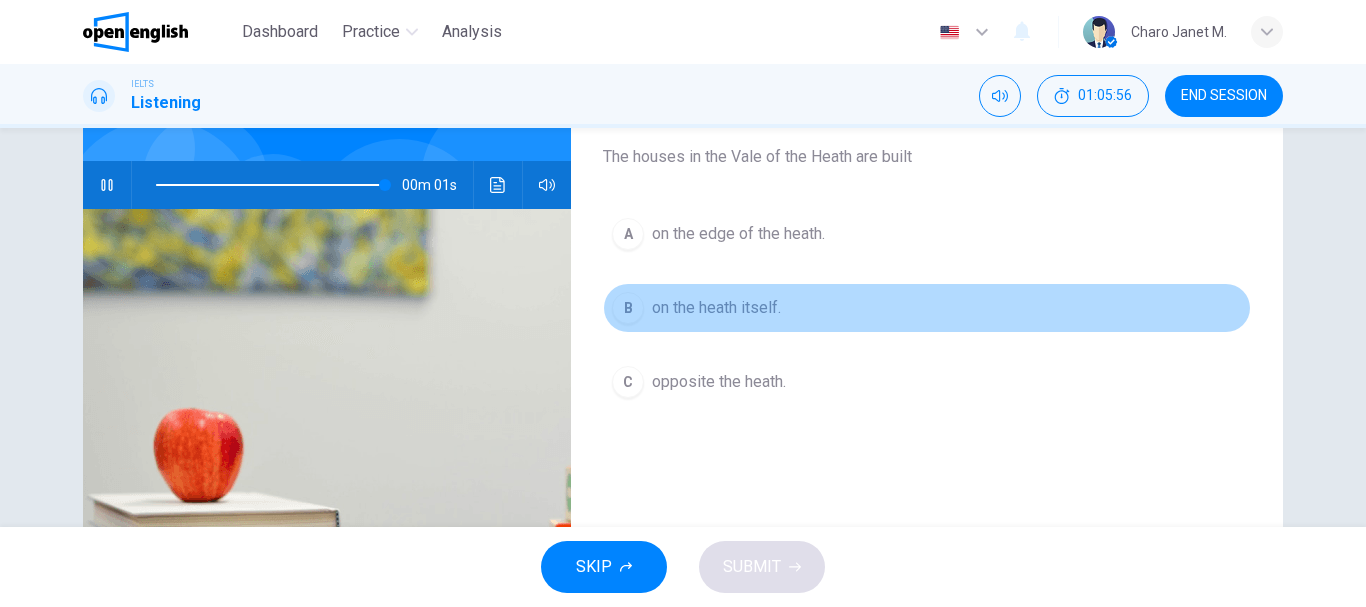 click on "B on the heath itself." at bounding box center (927, 308) 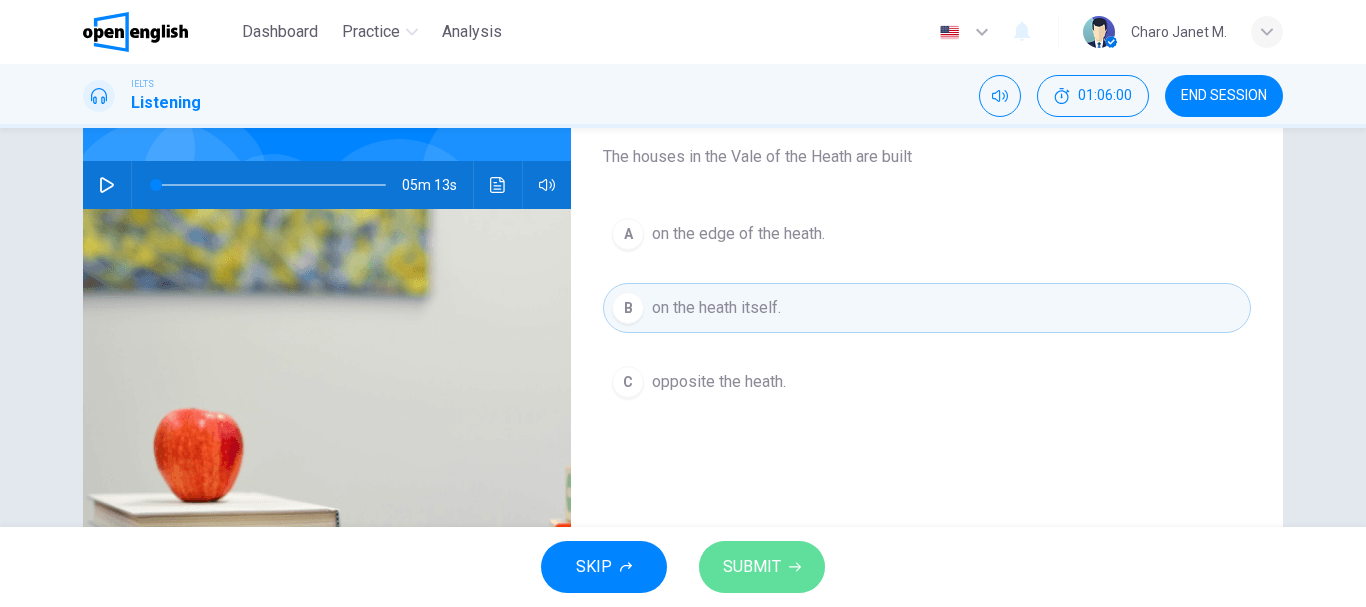 click on "SUBMIT" at bounding box center [752, 567] 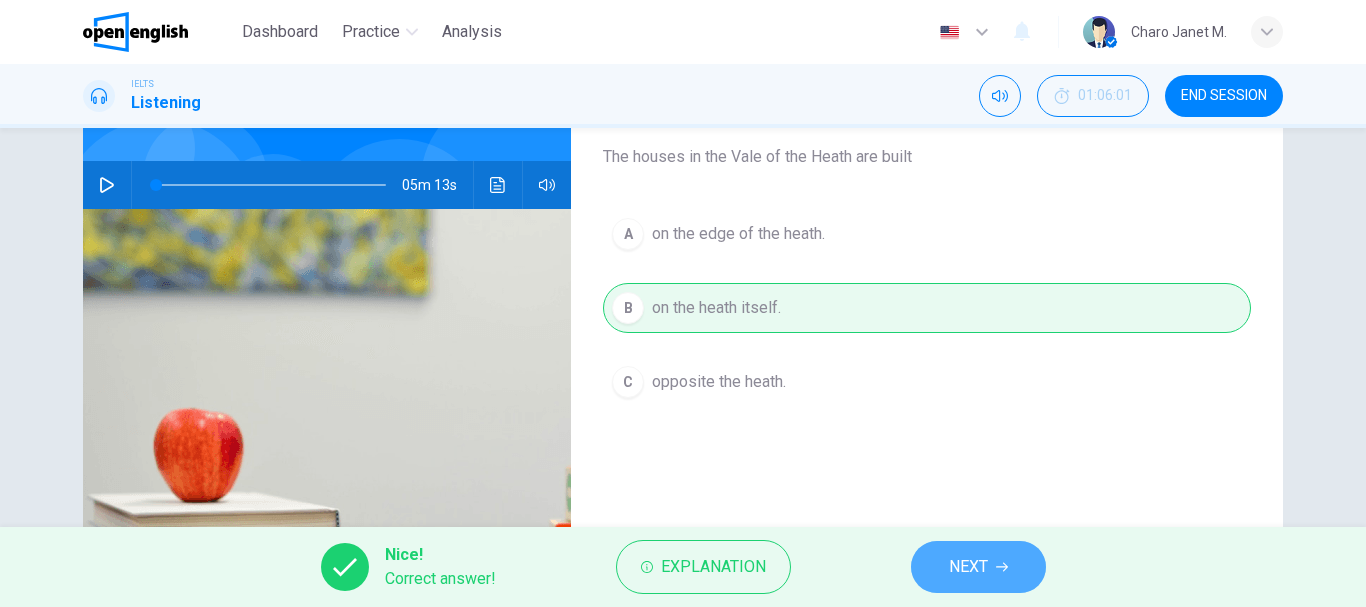 click on "NEXT" at bounding box center [968, 567] 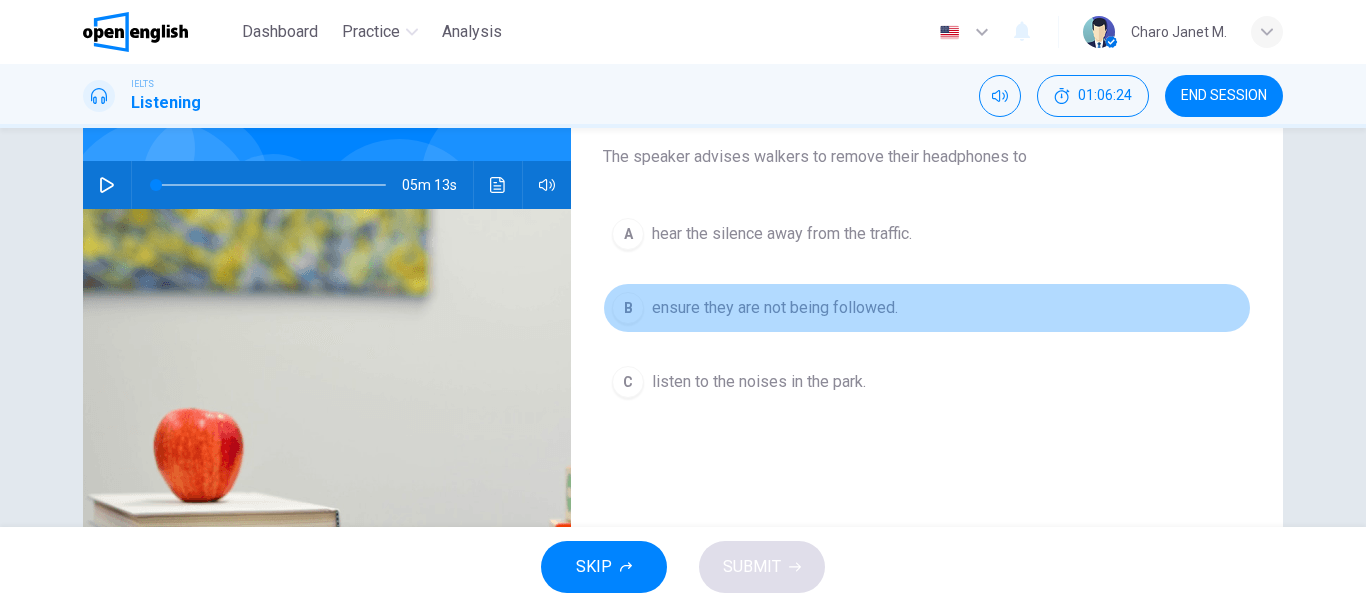 click on "ensure they are not being followed." at bounding box center (775, 308) 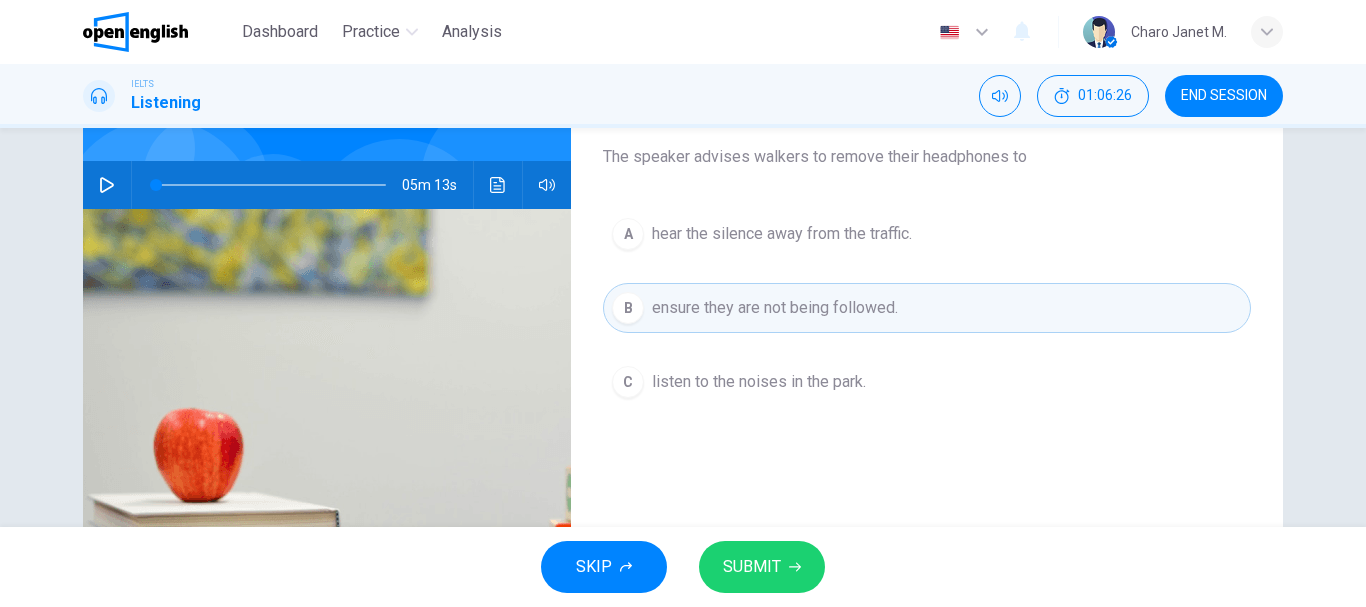 click on "SUBMIT" at bounding box center (752, 567) 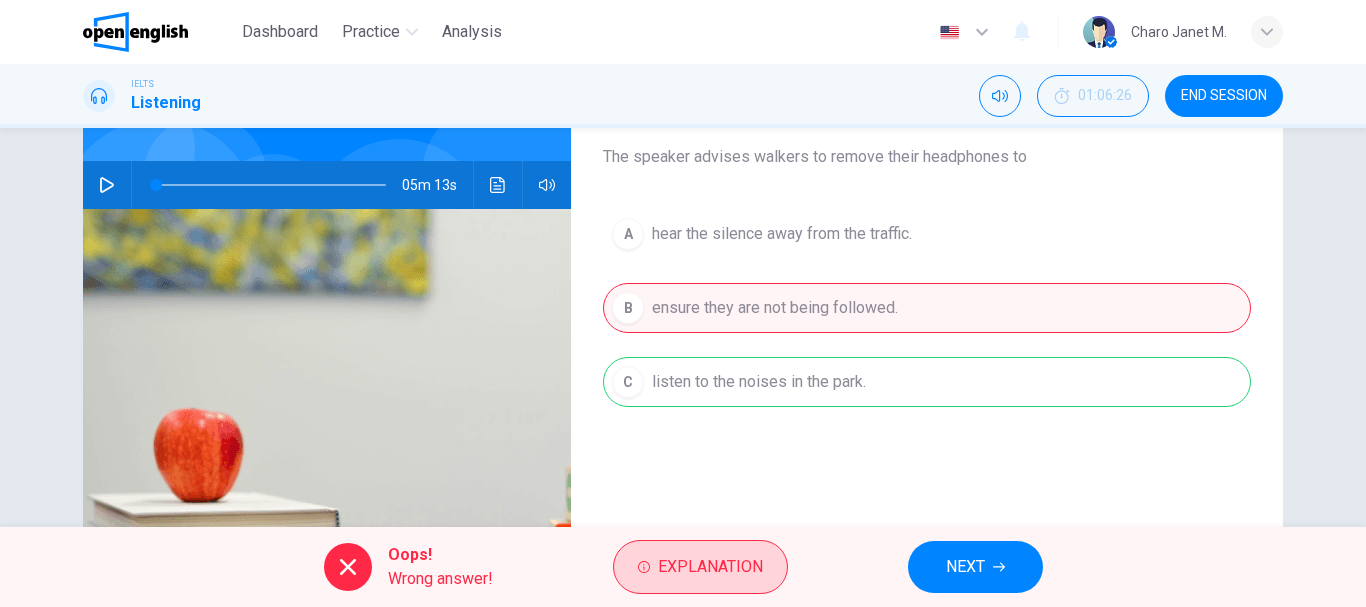 click on "Explanation" at bounding box center (710, 567) 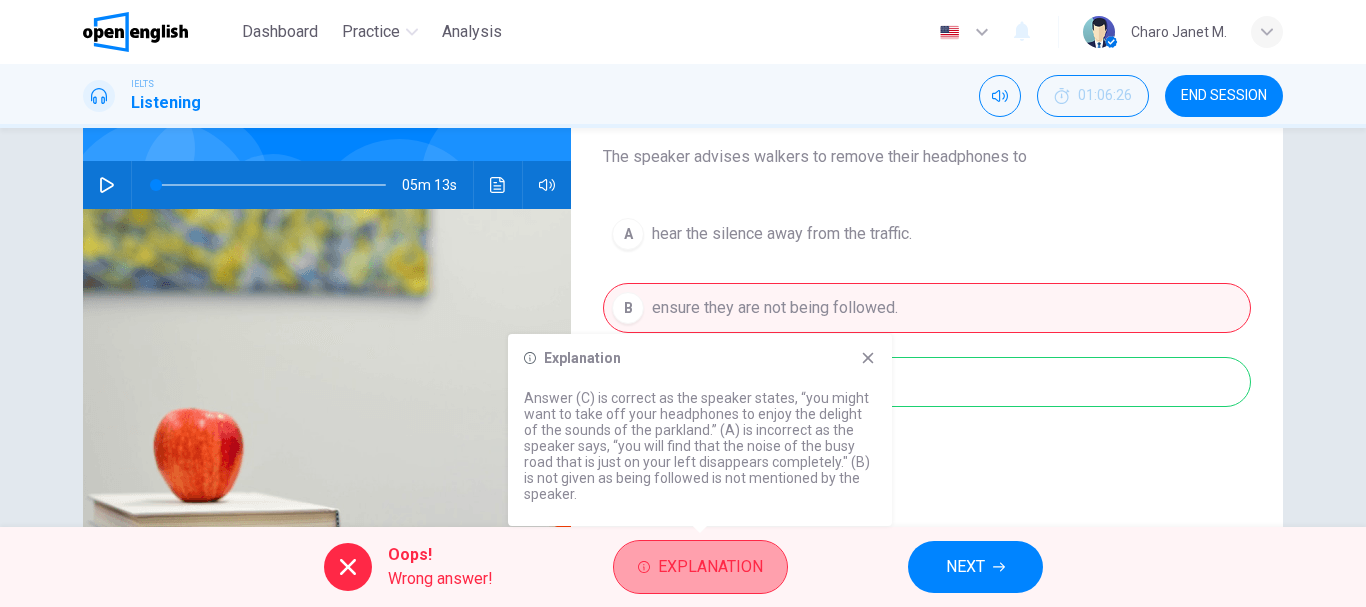 click on "Explanation" at bounding box center [710, 567] 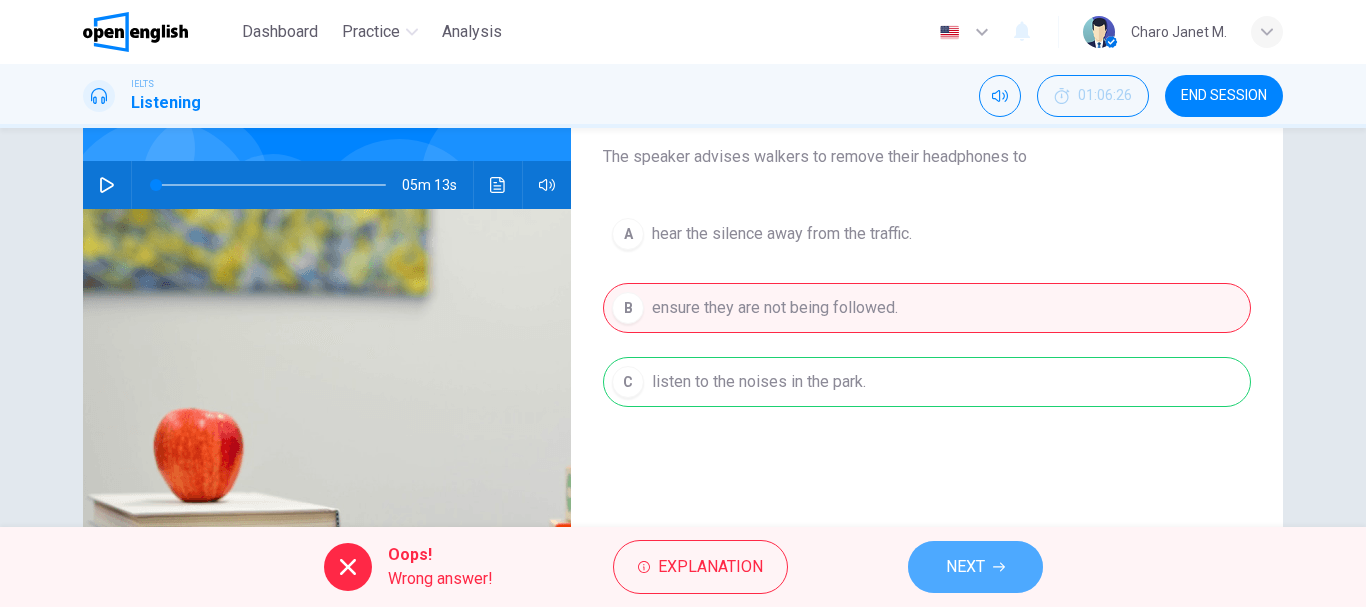 click 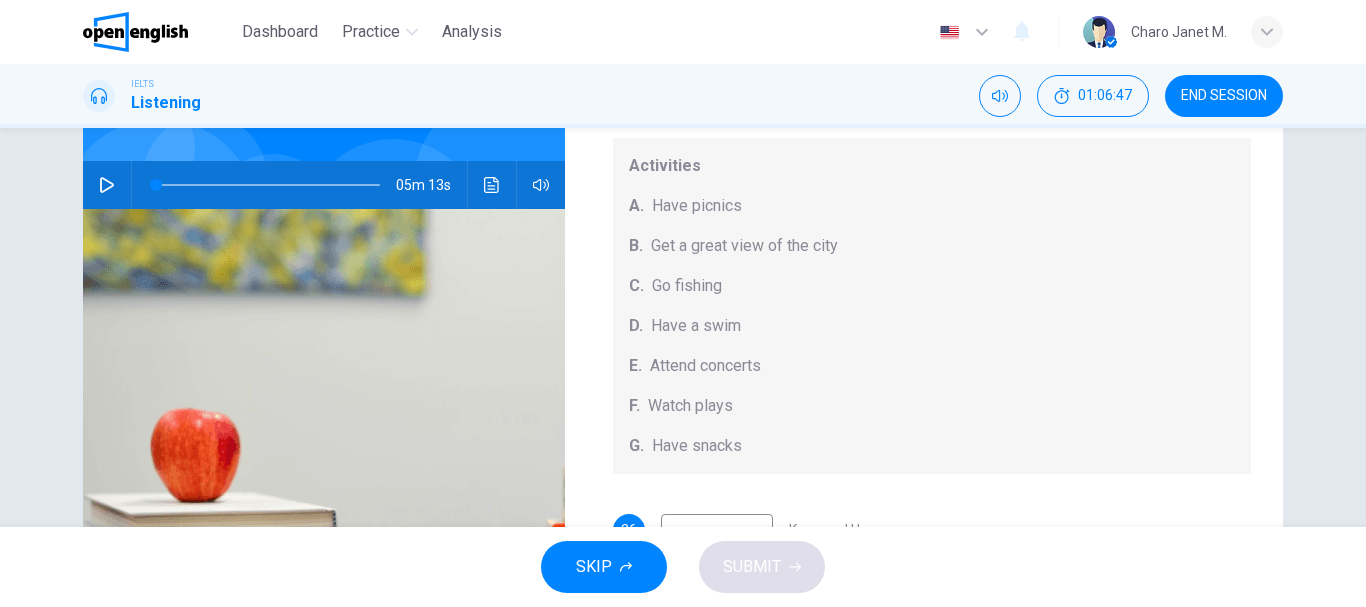 scroll, scrollTop: 52, scrollLeft: 0, axis: vertical 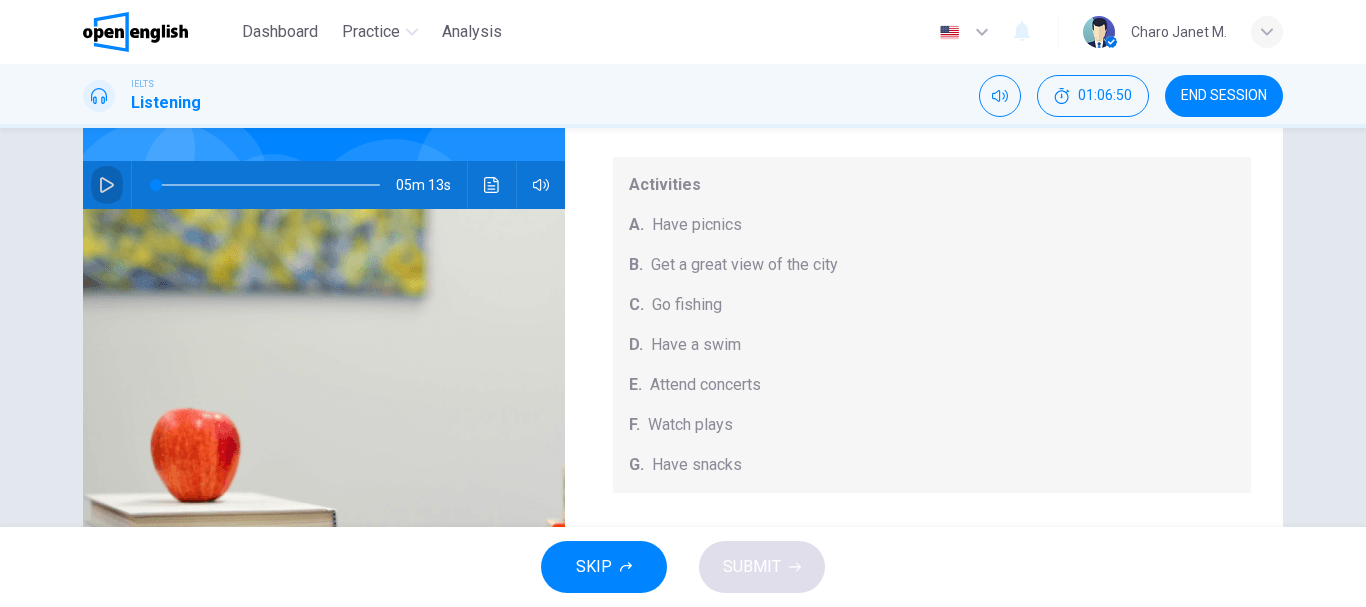 click at bounding box center [107, 185] 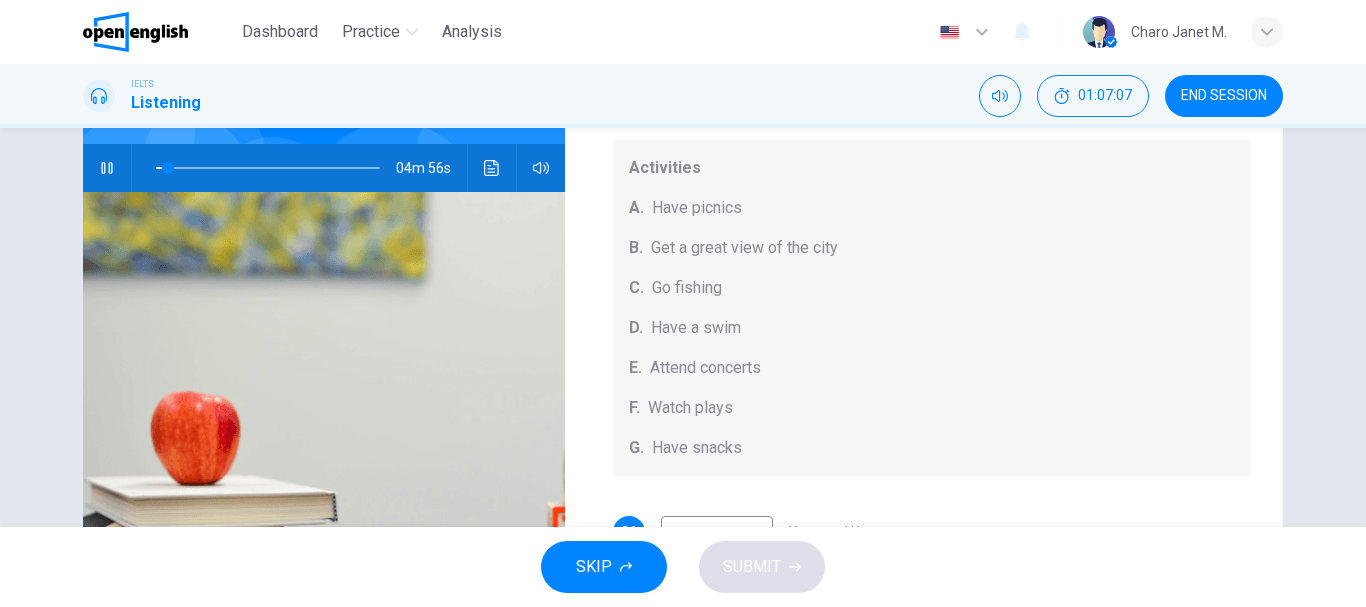 scroll, scrollTop: 176, scrollLeft: 0, axis: vertical 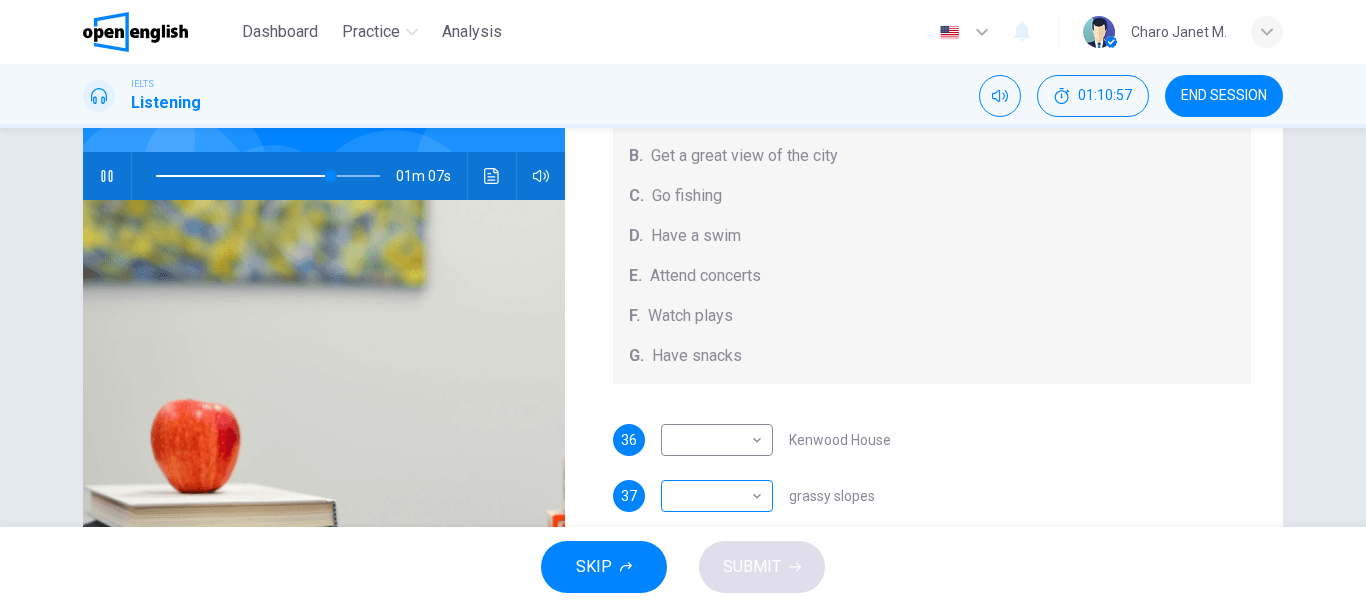 click on "This site uses cookies, as explained in our  Privacy Policy . If you agree to the use of cookies, please click the Accept button and continue to browse our site.   Privacy Policy Accept Dashboard Practice Analysis English ** ​ [FIRST] [LAST] IELTS Listening 01:10:57 END SESSION Questions 36 - 40 Which activity can be done at each of the following locations on the heath? Choose  FIVE  answers below and select the correct letter,  A-G , next to the questions. Activities A. Have picnics B. Get a great view of the city C. Go fishing D. Have a swim E. Attend concerts F. Watch plays G. Have snacks 36 ​ ​ Kenwood House 37 ​ ​ grassy slopes 38 ​ ​ open-air stage 39 ​ ​ ponds 40 ​ ​ Parliament Hill Hampstead Audio Tour 05m 13s SKIP SUBMIT Dashboard Practice Analysis Notifications © Copyright  2025" at bounding box center [683, 303] 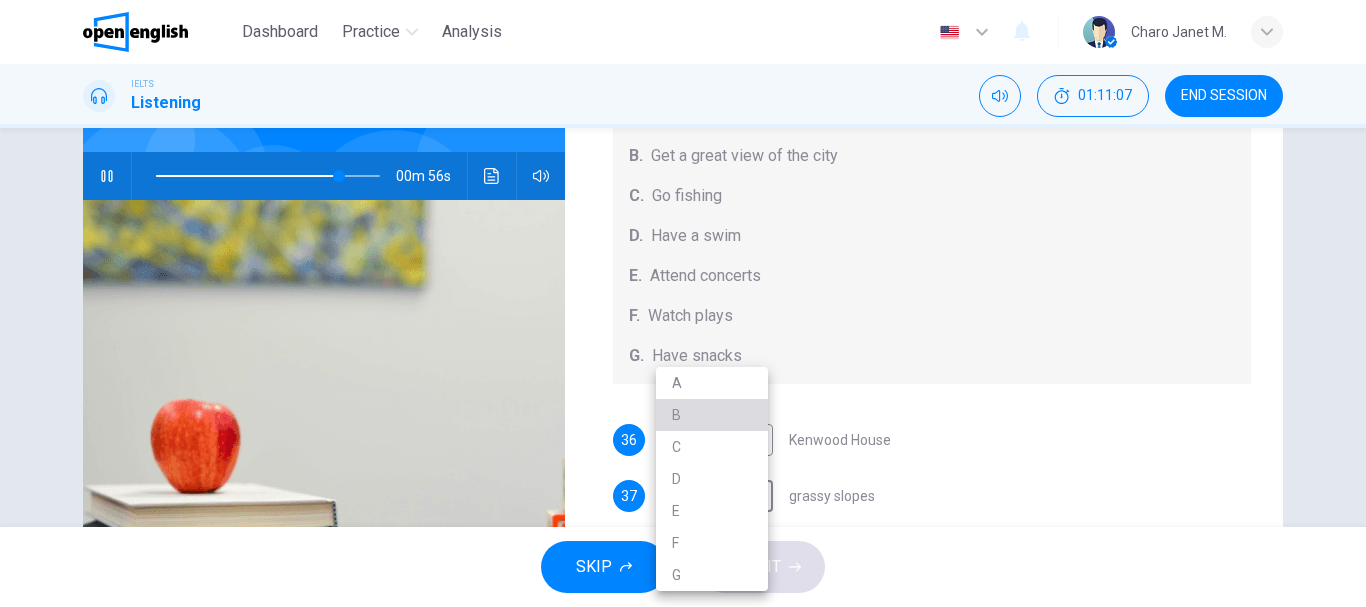 drag, startPoint x: 729, startPoint y: 418, endPoint x: 740, endPoint y: 410, distance: 13.601471 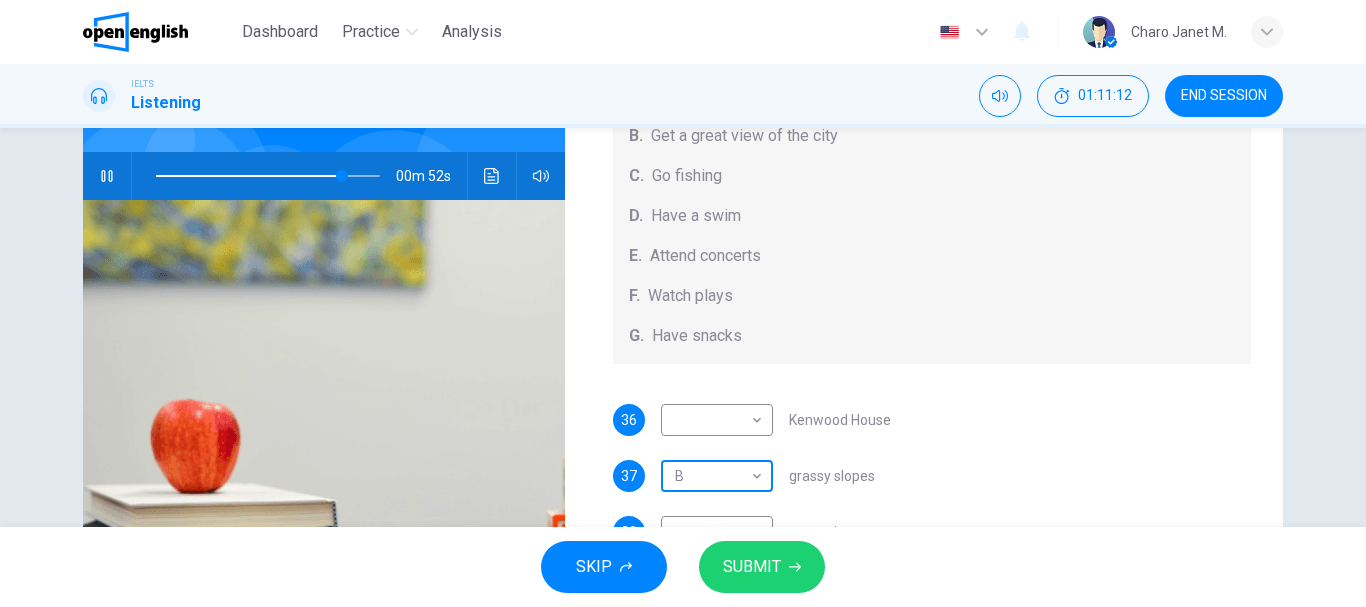 scroll, scrollTop: 185, scrollLeft: 0, axis: vertical 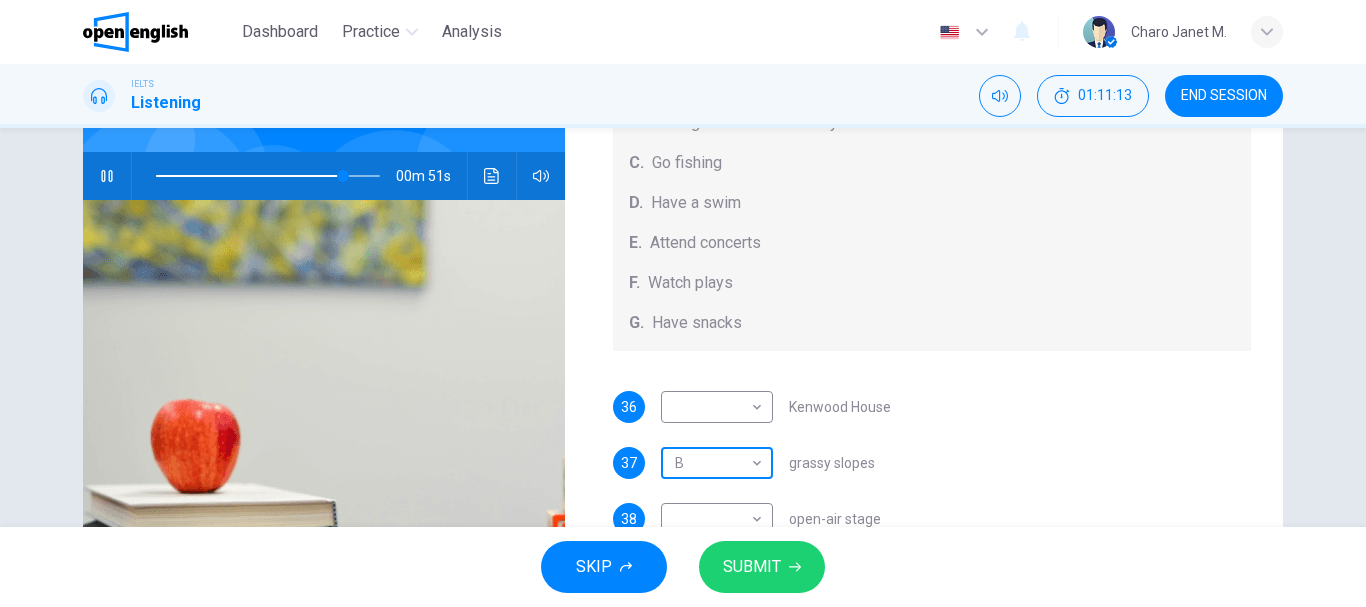 click on "This site uses cookies, as explained in our Privacy Policy . If you agree to the use of cookies, please click the Accept button and continue to browse our site. Privacy Policy Accept Dashboard Practice Analysis English ** ​ Charo Janet M. IELTS Listening 01:11:13 END SESSION Questions 36 - 40 Which activity can be done at each of the following locations on the heath? Choose FIVE answers below and select the correct letter, A-G , next to the questions. Activities A. Have picnics B. Get a great view of the city C. Go fishing D. Have a swim E. Attend concerts F. Watch plays G. Have snacks 36 ​ ​ Kenwood House 37 B * ​ grassy slopes 38 ​ ​ open-air stage 39 ​ ​ ponds 40 ​ ​ Parliament Hill Hampstead Audio Tour 00m 51s SKIP SUBMIT Dashboard Practice Analysis Notifications © Copyright 2025" at bounding box center (683, 303) 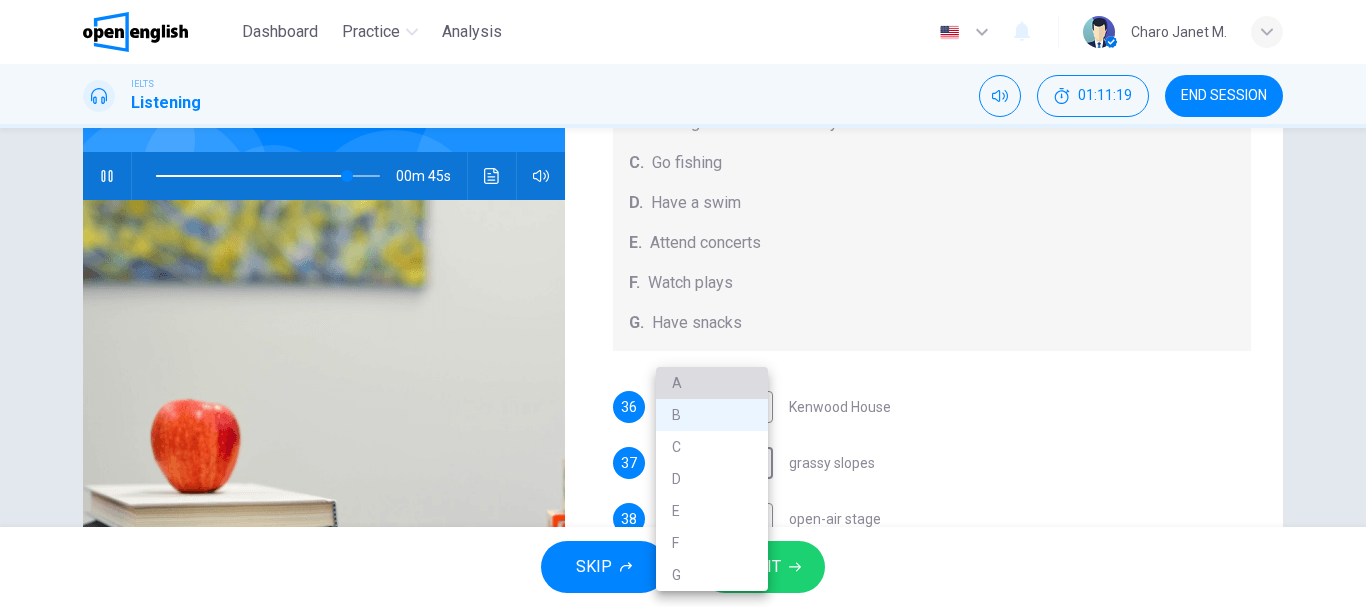 click on "A" at bounding box center [712, 383] 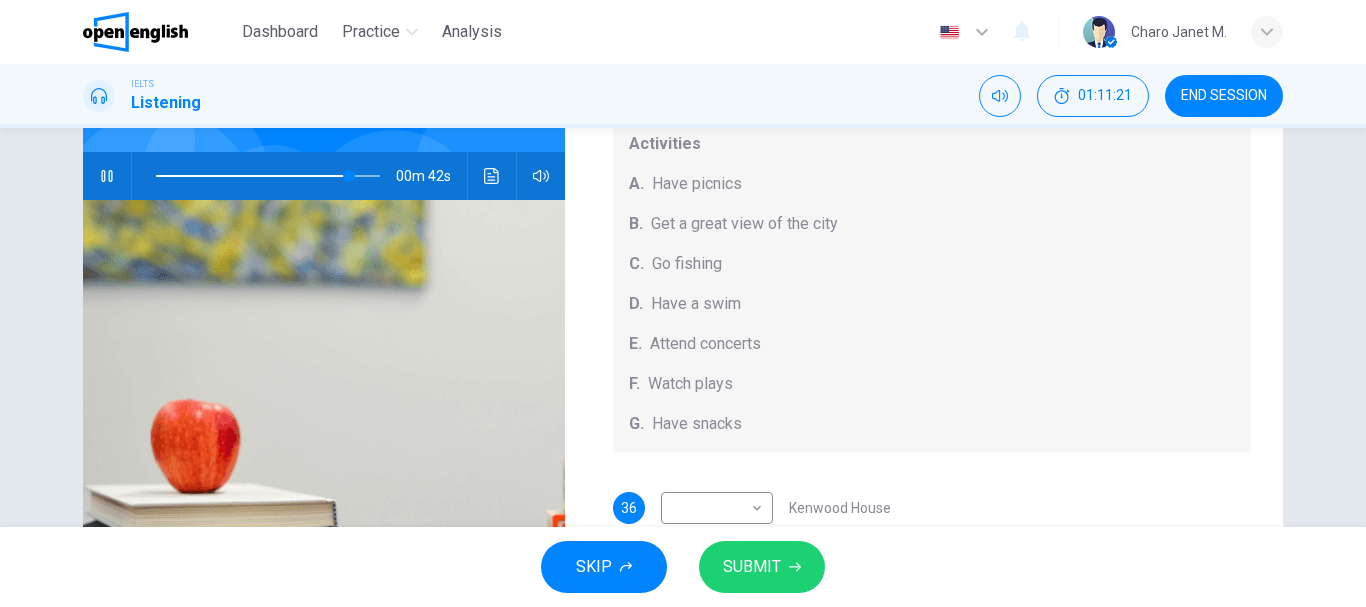 scroll, scrollTop: 185, scrollLeft: 0, axis: vertical 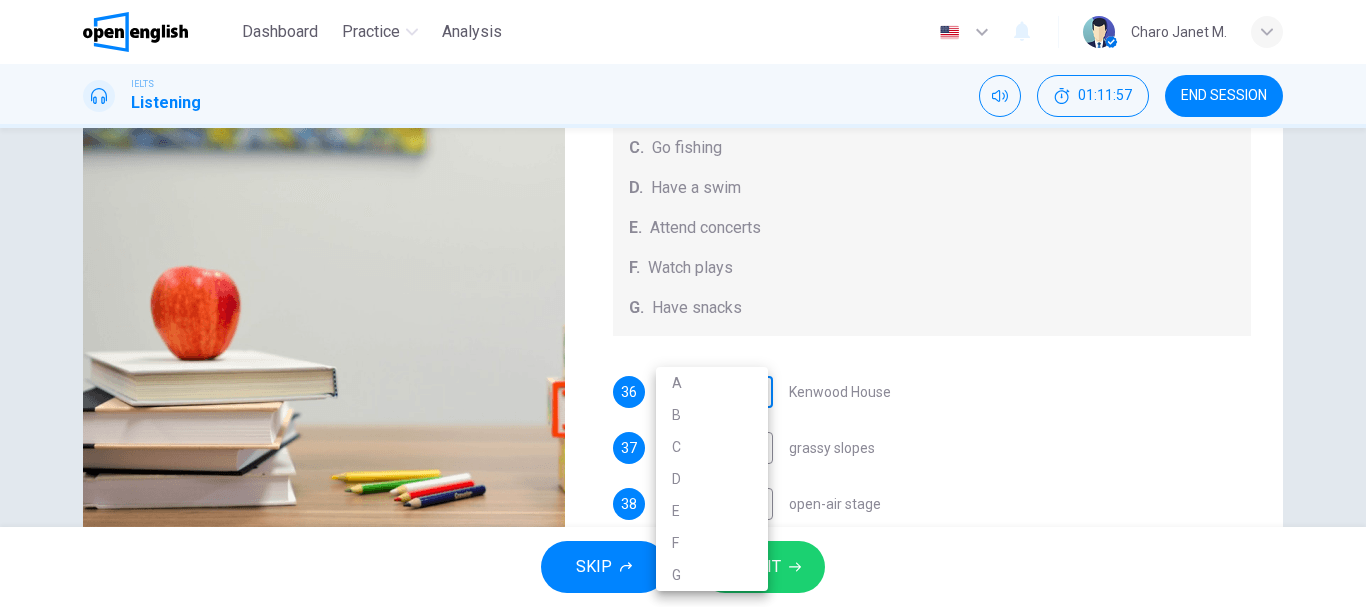 click on "This site uses cookies, as explained in our Privacy Policy . If you agree to the use of cookies, please click the Accept button and continue to browse our site. Privacy Policy Accept Dashboard Practice Analysis English ** ​ Charo Janet M. IELTS Listening 01:11:57 END SESSION Questions 36 - 40 Which activity can be done at each of the following locations on the heath? Choose FIVE answers below and select the correct letter, A-G , next to the questions. Activities A. Have picnics B. Get a great view of the city C. Go fishing D. Have a swim E. Attend concerts F. Watch plays G. Have snacks 36 ​ ​ Kenwood House 37 A * ​ grassy slopes 38 ​ ​ open-air stage 39 ​ ​ ponds 40 ​ ​ Parliament Hill Hampstead Audio Tour 00m 07s SKIP SUBMIT Dashboard Practice Analysis Notifications © Copyright 2025 A B C D E F G" at bounding box center (683, 303) 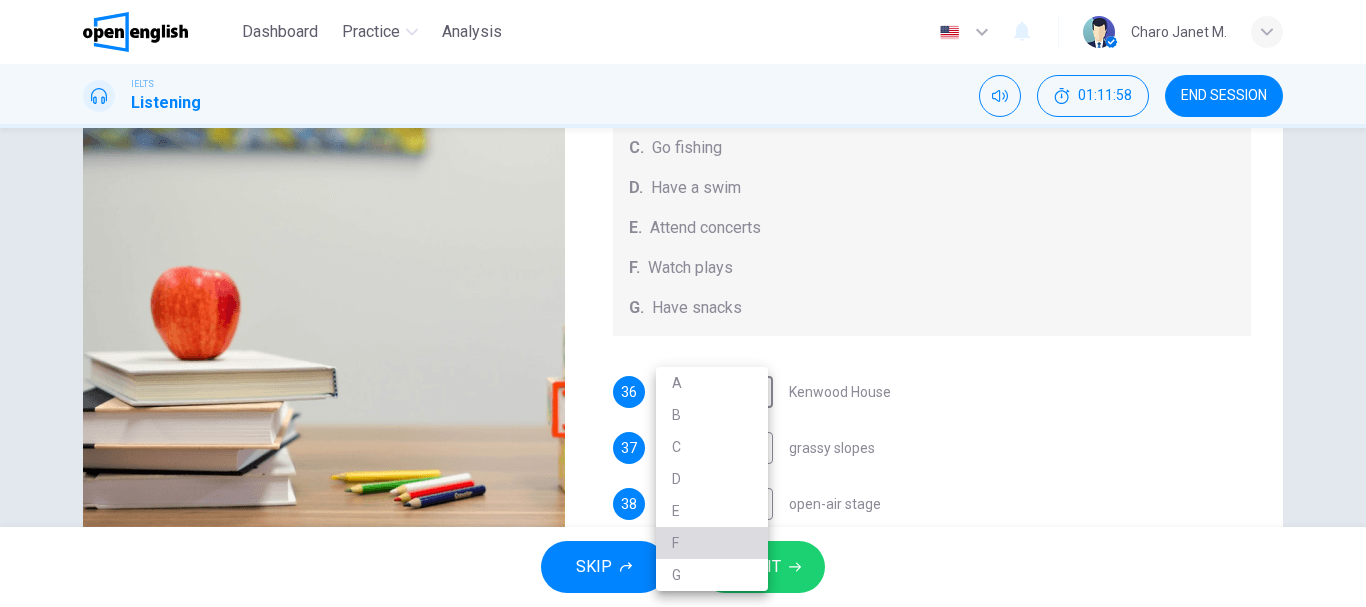 click on "F" at bounding box center (712, 543) 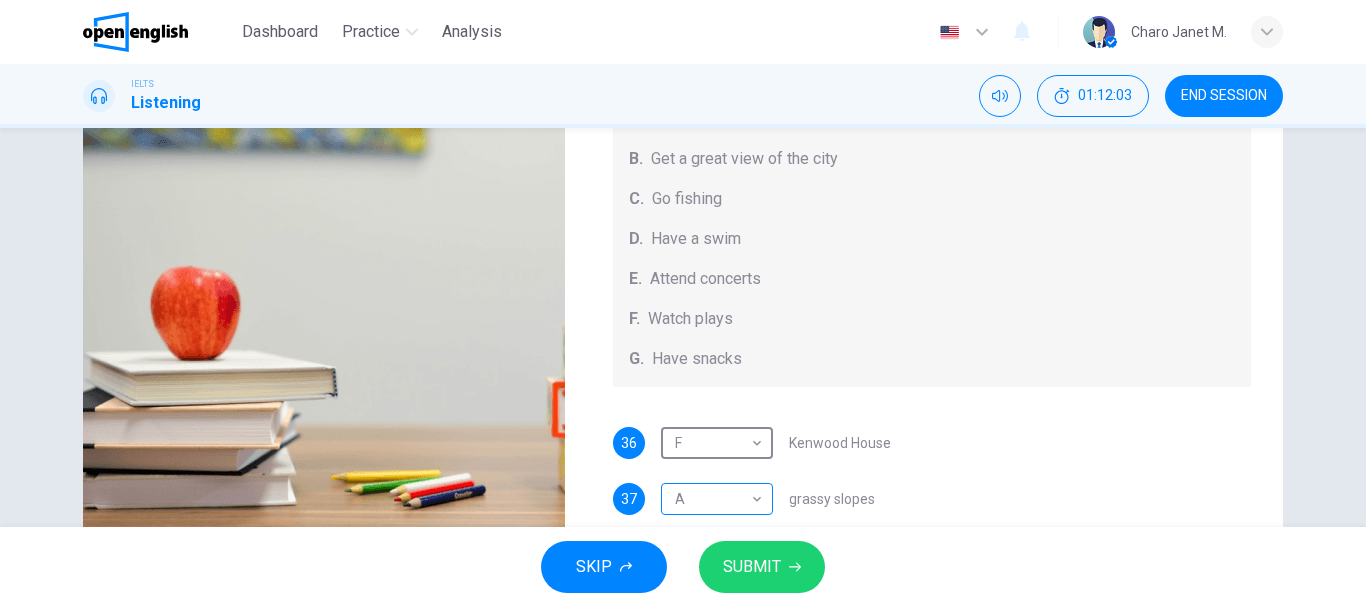 scroll, scrollTop: 0, scrollLeft: 0, axis: both 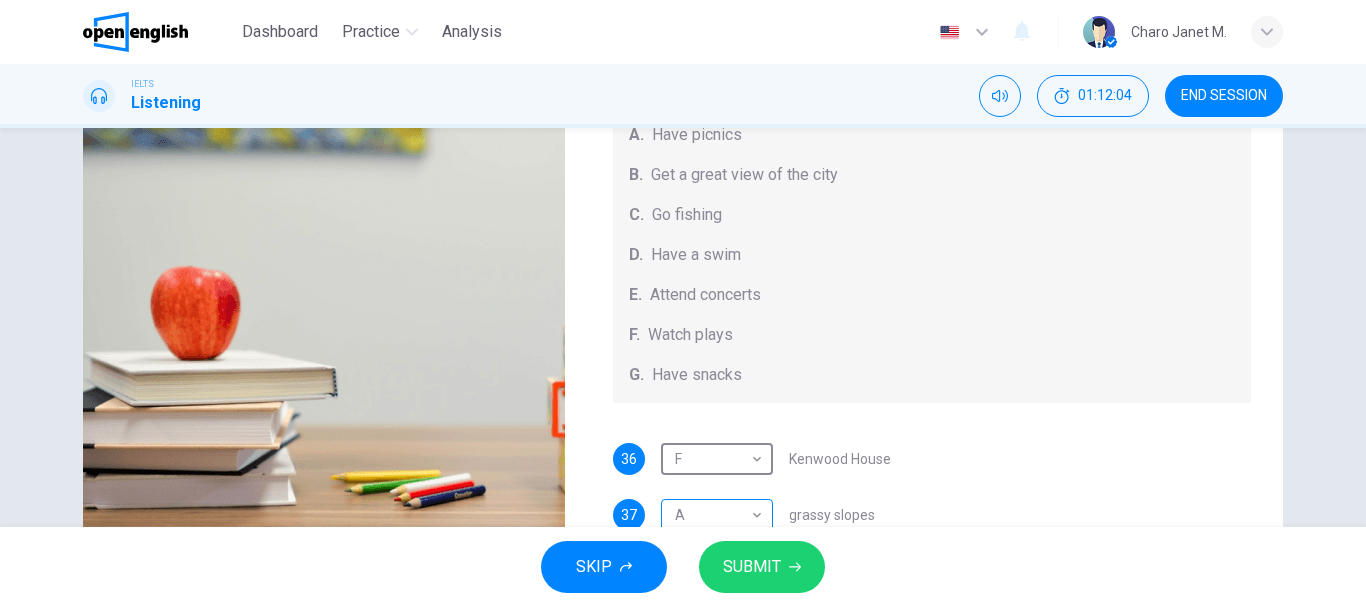 type on "*" 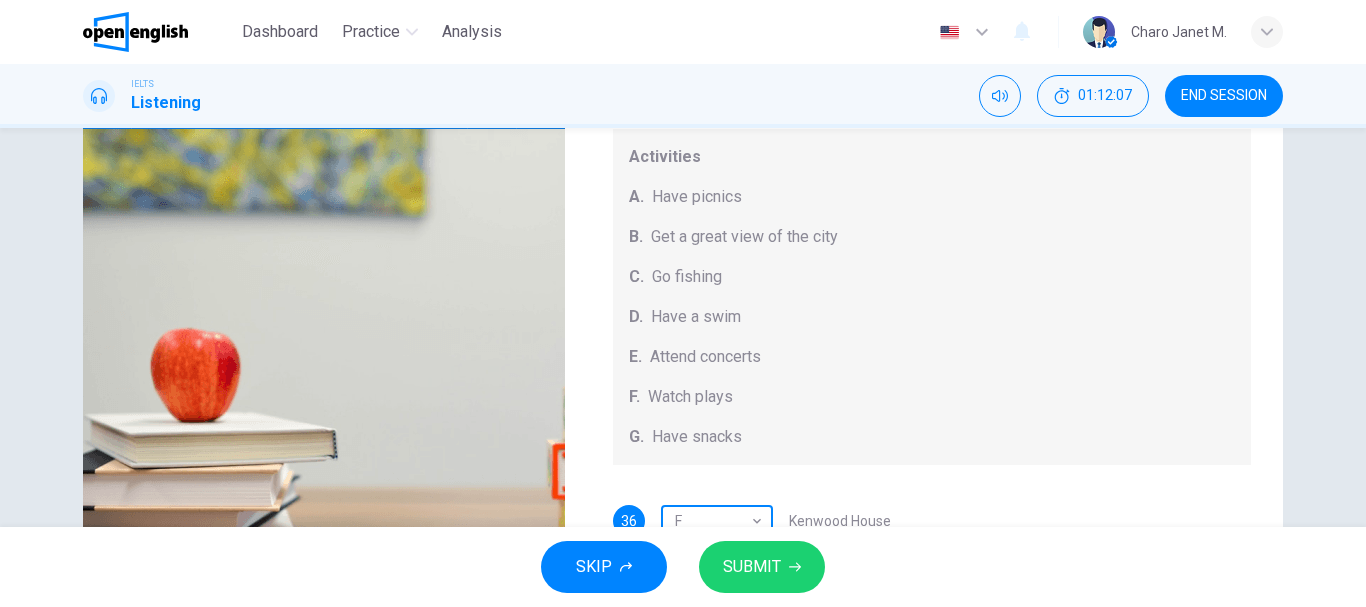 scroll, scrollTop: 243, scrollLeft: 0, axis: vertical 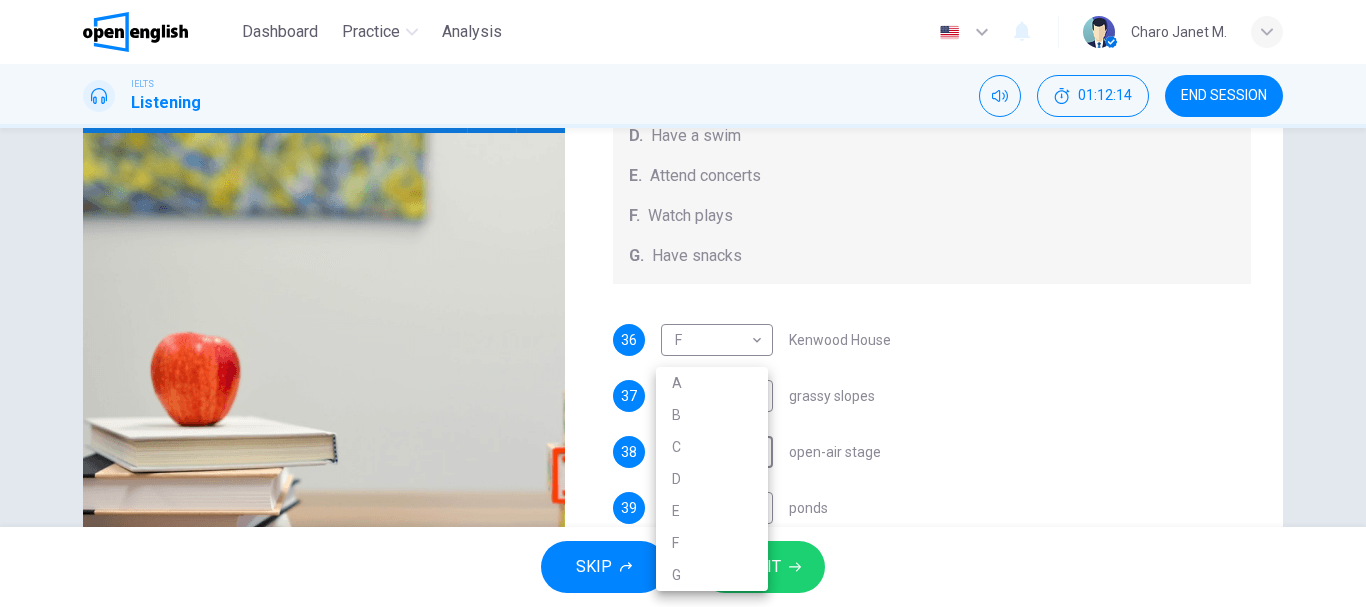 drag, startPoint x: 755, startPoint y: 466, endPoint x: 754, endPoint y: 455, distance: 11.045361 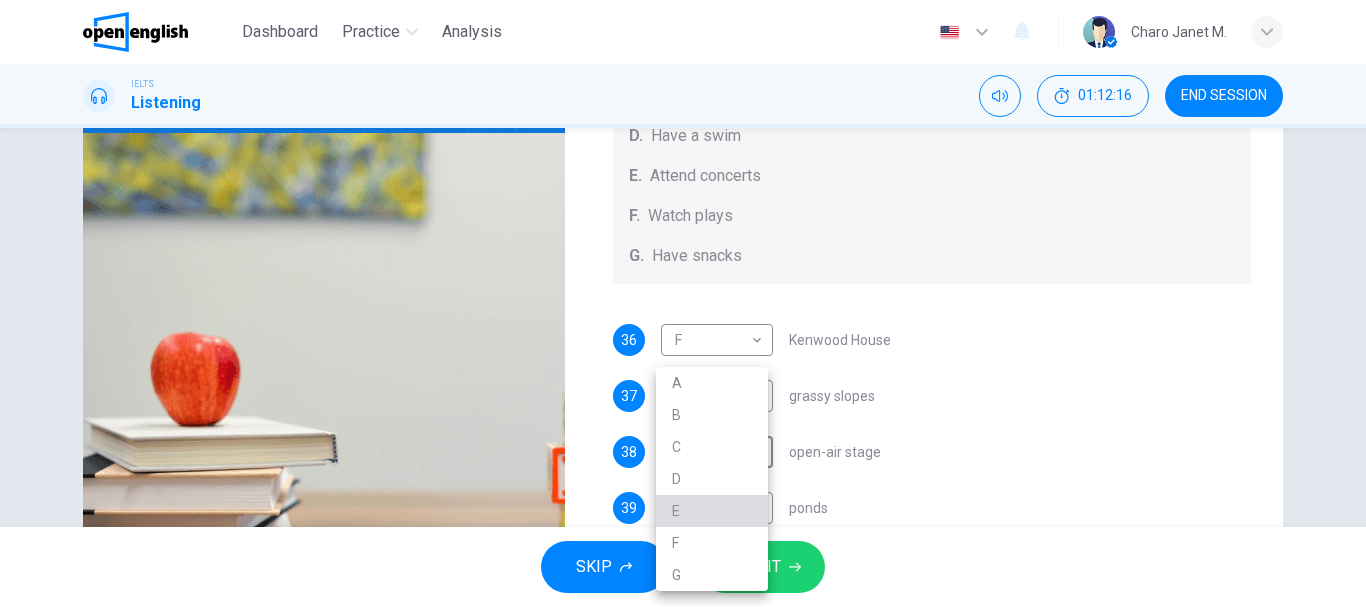 click on "E" at bounding box center [712, 511] 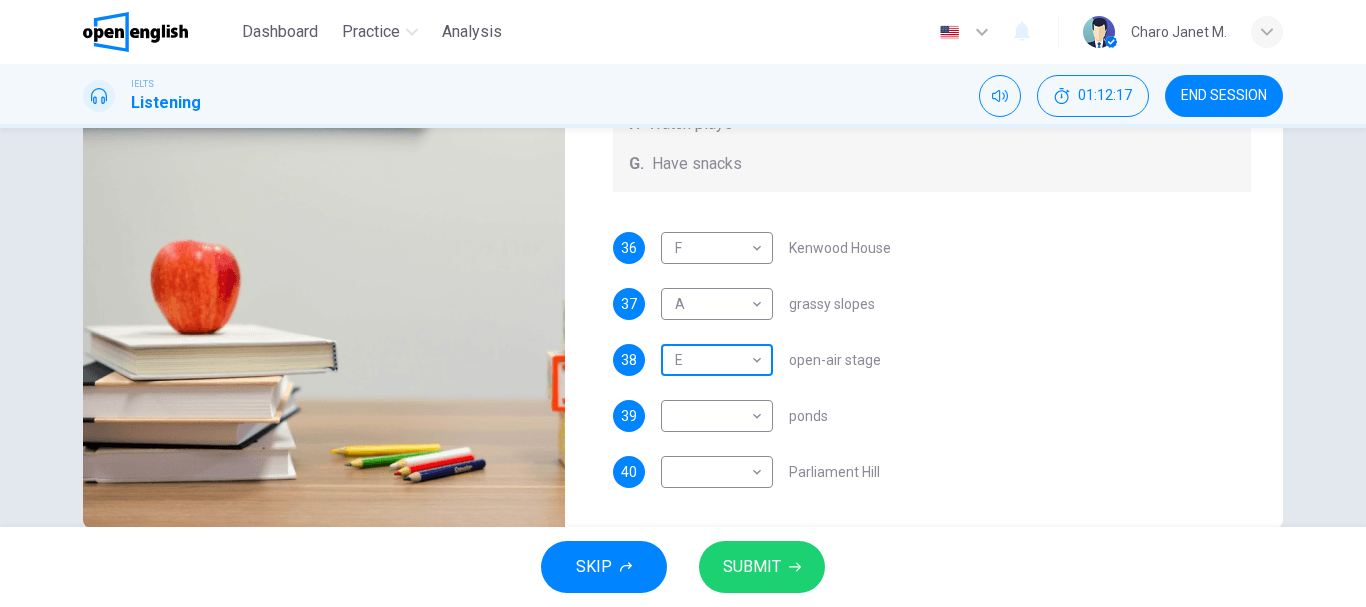 scroll, scrollTop: 343, scrollLeft: 0, axis: vertical 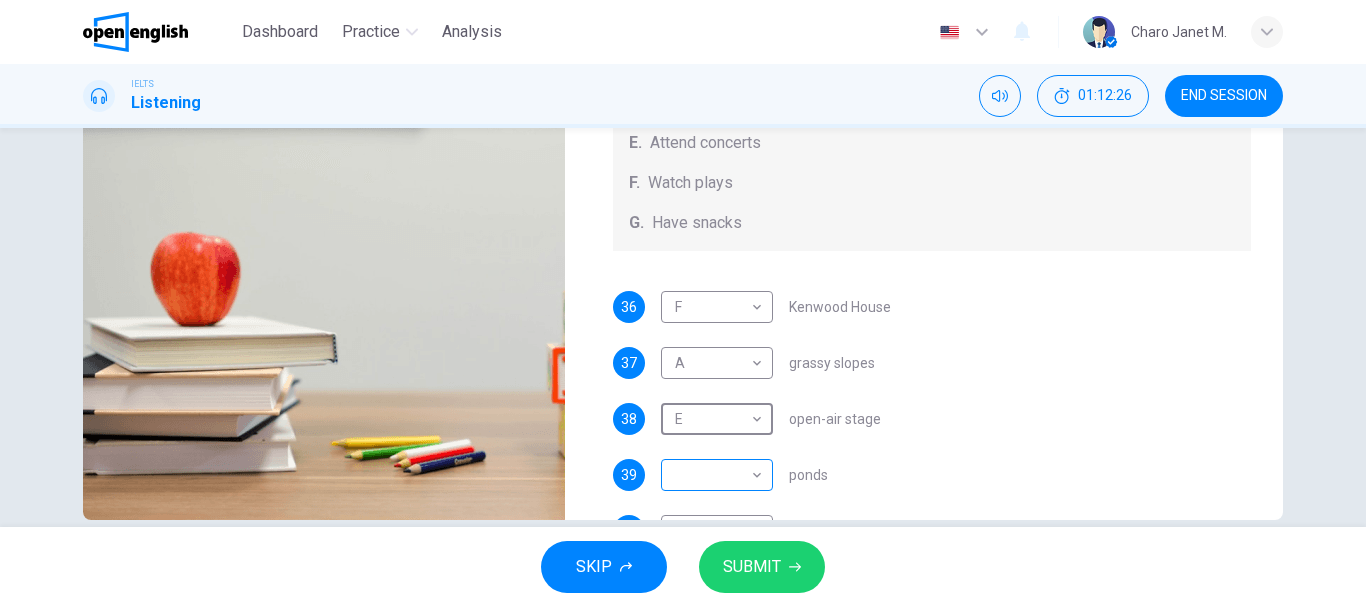 click on "This site uses cookies, as explained in our Privacy Policy. If you agree to the use of cookies, please click the Accept button and continue to browse our site. Privacy Policy Accept Dashboard Practice Analysis English ** ​ [NAME] IELTS Listening 01:12:26 END SESSION Questions 36 - 40 Which activity can be done at each of the following locations on the heath? Choose FIVE answers below and select the correct letter, A-G , next to the questions. Activities A. Have picnics B. Get a great view of the city C. Go fishing D. Have a swim E. Attend concerts F. Watch plays G. Have snacks 36 F * Kenwood House 37 A * grassy slopes 38 E * open-air stage 39 ponds 40 Parliament Hill Hampstead Audio Tour 05m 13s SKIP SUBMIT Dashboard Practice Analysis Notifications © Copyright 2025" at bounding box center [683, 303] 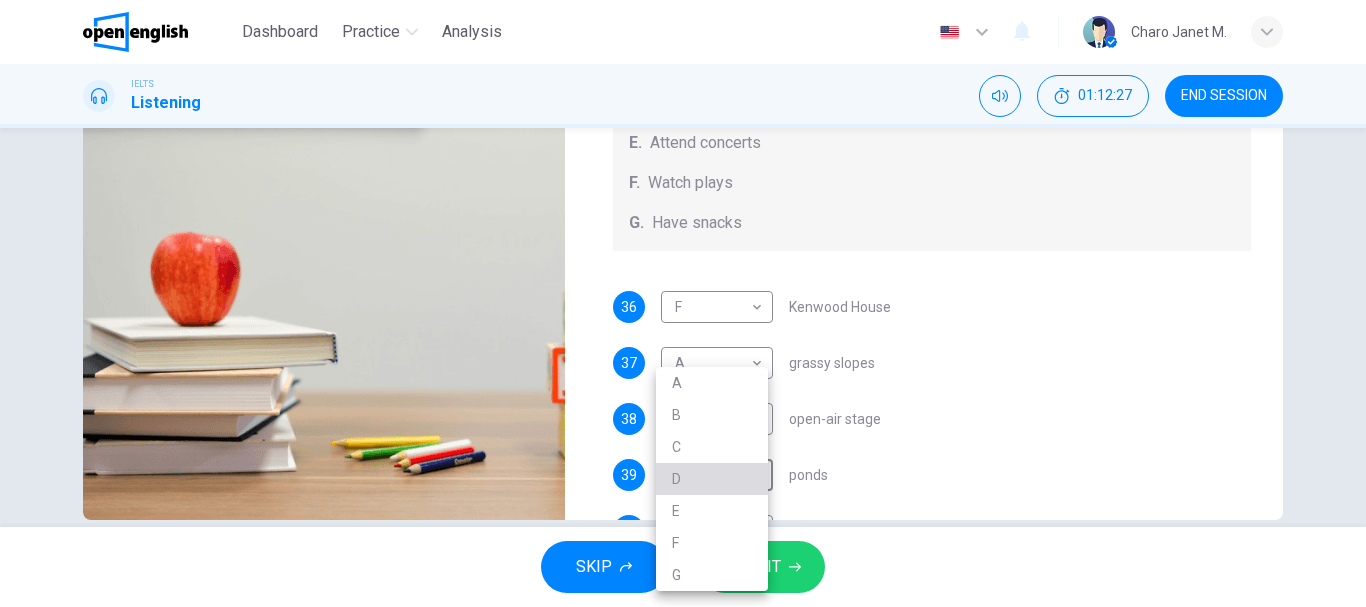 click on "D" at bounding box center (712, 479) 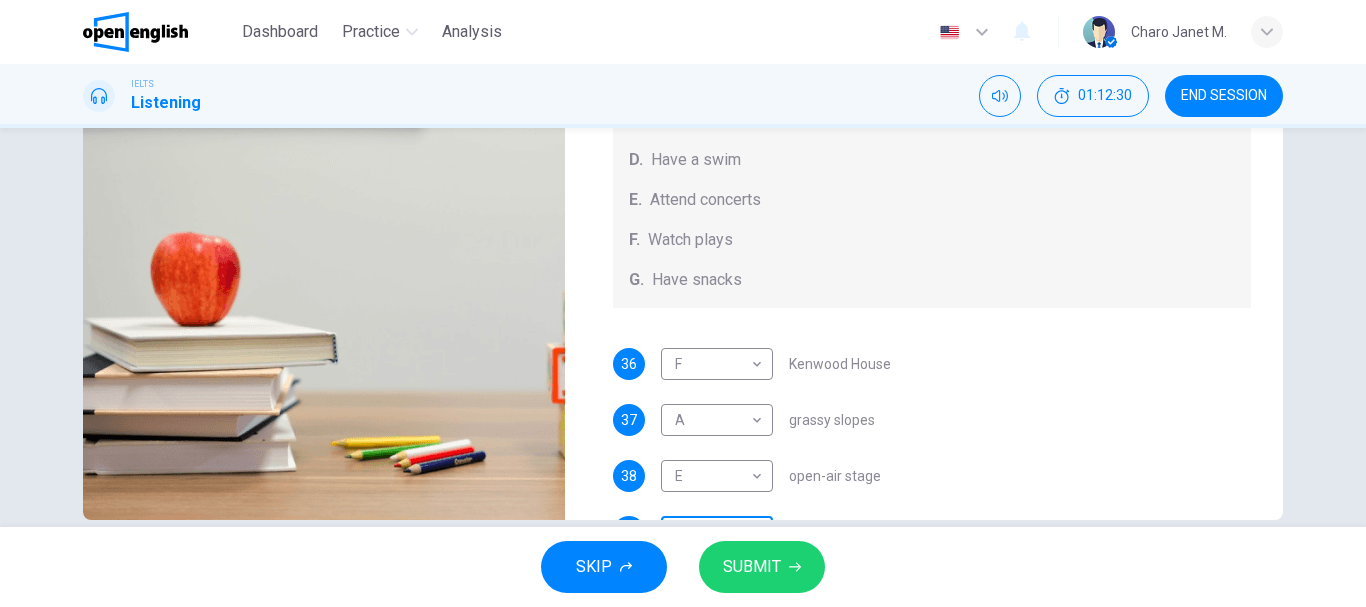 scroll, scrollTop: 52, scrollLeft: 0, axis: vertical 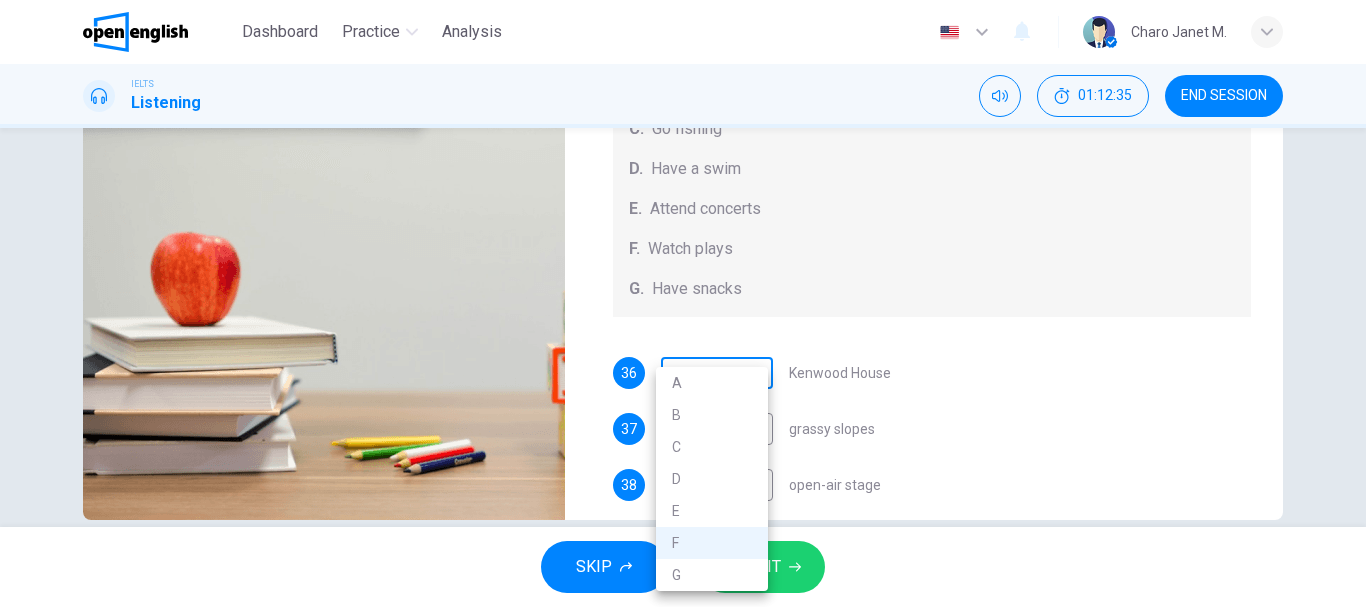 click on "This site uses cookies, as explained in our Privacy Policy. If you agree to the use of cookies, please click the Accept button and continue to browse our site. Privacy Policy Accept Dashboard Practice Analysis English ​ Charo Janet M. IELTS Listening 01:12:35 END SESSION Questions 36 - 40 Which activity can be done at each of the following locations on the heath? Choose FIVE answers below and select the correct letter, A-G, next to the questions. Activities A. Have picnics B. Get a great view of the city C. Go fishing D. Have a swim E. Attend concerts F. Watch plays G. Have snacks 36 G ​ Kenwood House 37 A ​ grassy slopes 38 E ​ open-air stage 39 D ​ ponds 40 ​ ​ Parliament Hill Hampstead Audio Tour 05m 13s SKIP SUBMIT Dashboard Practice Analysis Notifications © Copyright 2025 A B C D E F G" at bounding box center (683, 303) 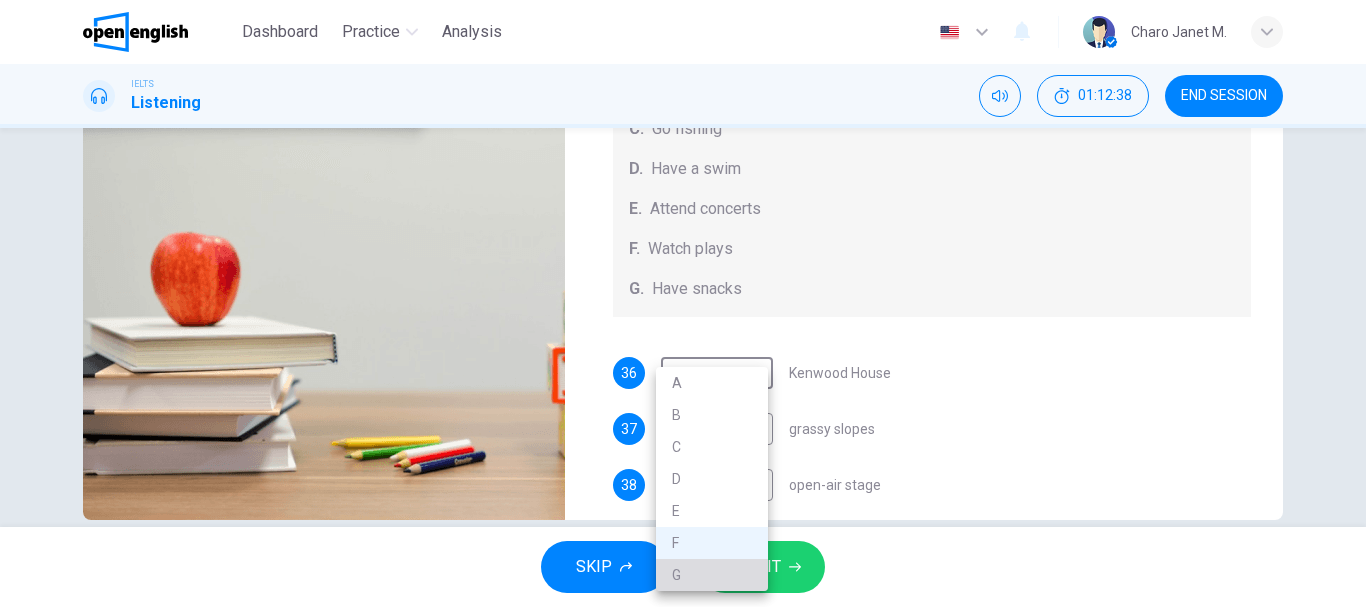 click on "G" at bounding box center [712, 575] 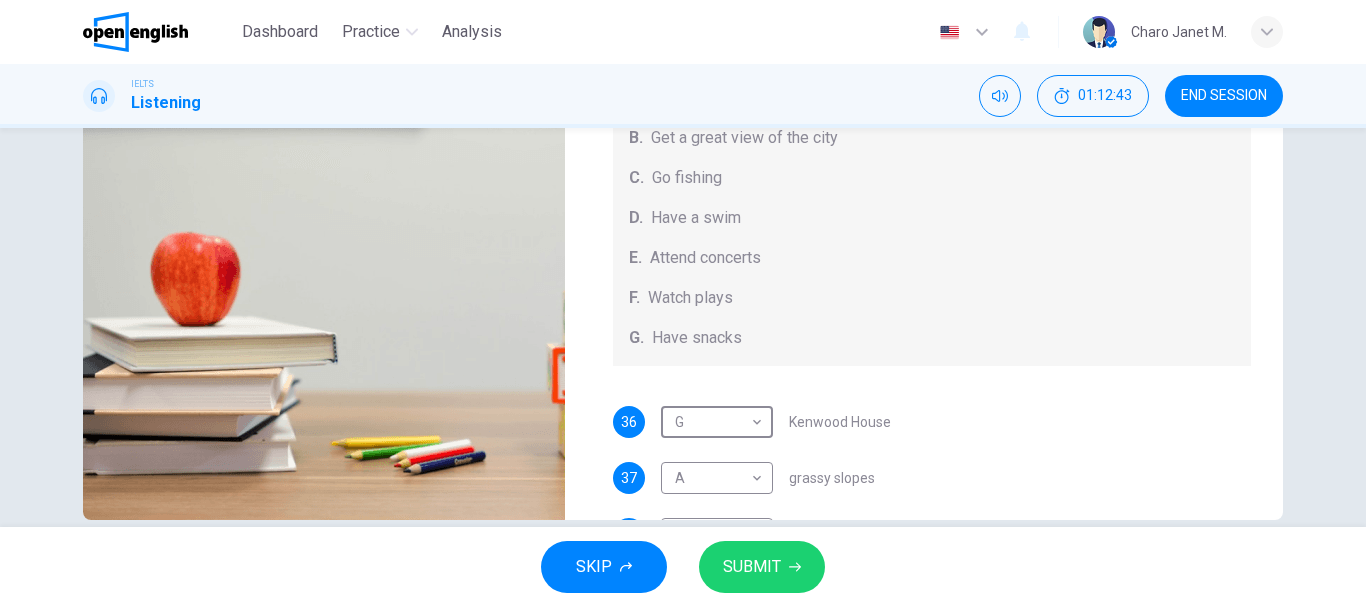 scroll, scrollTop: 0, scrollLeft: 0, axis: both 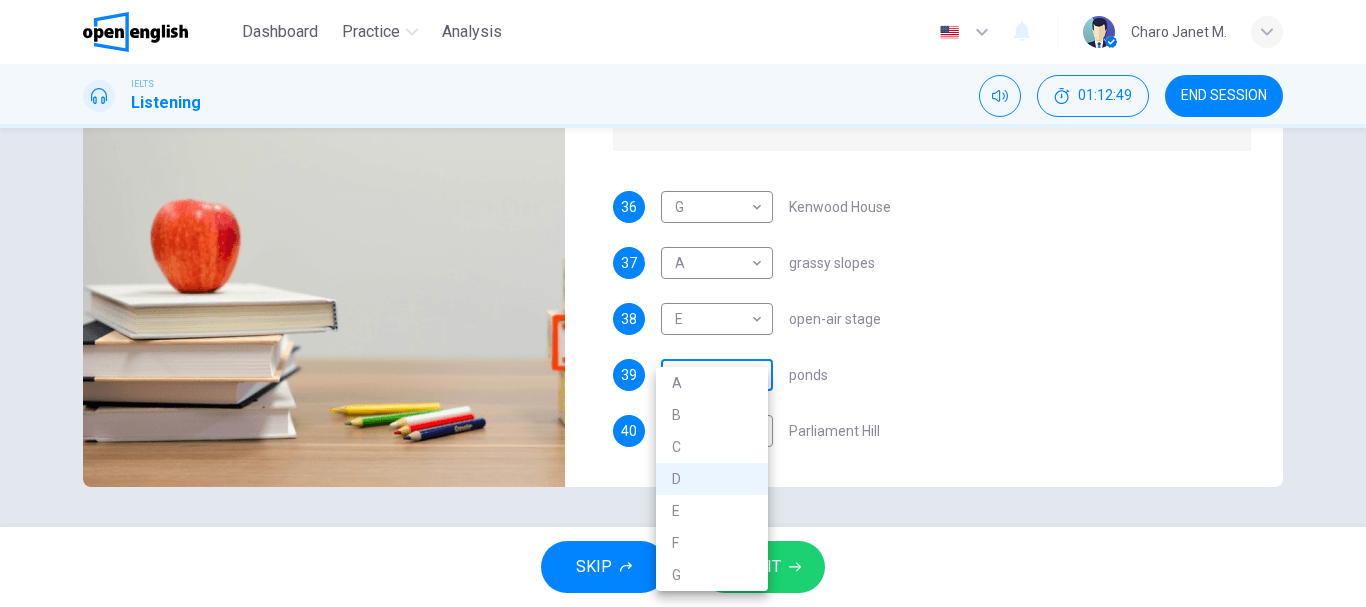 click on "This site uses cookies, as explained in our Privacy Policy. If you agree to the use of cookies, please click the Accept button and continue to browse our site. Privacy Policy Accept Dashboard Practice Analysis English ** ​ [NAME] IELTS Listening 01:12:49 END SESSION Questions 36 - 40 Which activity can be done at each of the following locations on the heath? Choose FIVE answers below and select the correct letter, A-G , next to the questions. Activities A. Have picnics B. Get a great view of the city C. Go fishing D. Have a swim E. Attend concerts F. Watch plays G. Have snacks 36 G * Kenwood House 37 A * grassy slopes 38 E * open-air stage 39 D * ponds 40 Parliament Hill Hampstead Audio Tour 05m 13s SKIP SUBMIT Dashboard Practice Analysis Notifications © Copyright 2025 A B C D E F G" at bounding box center [683, 303] 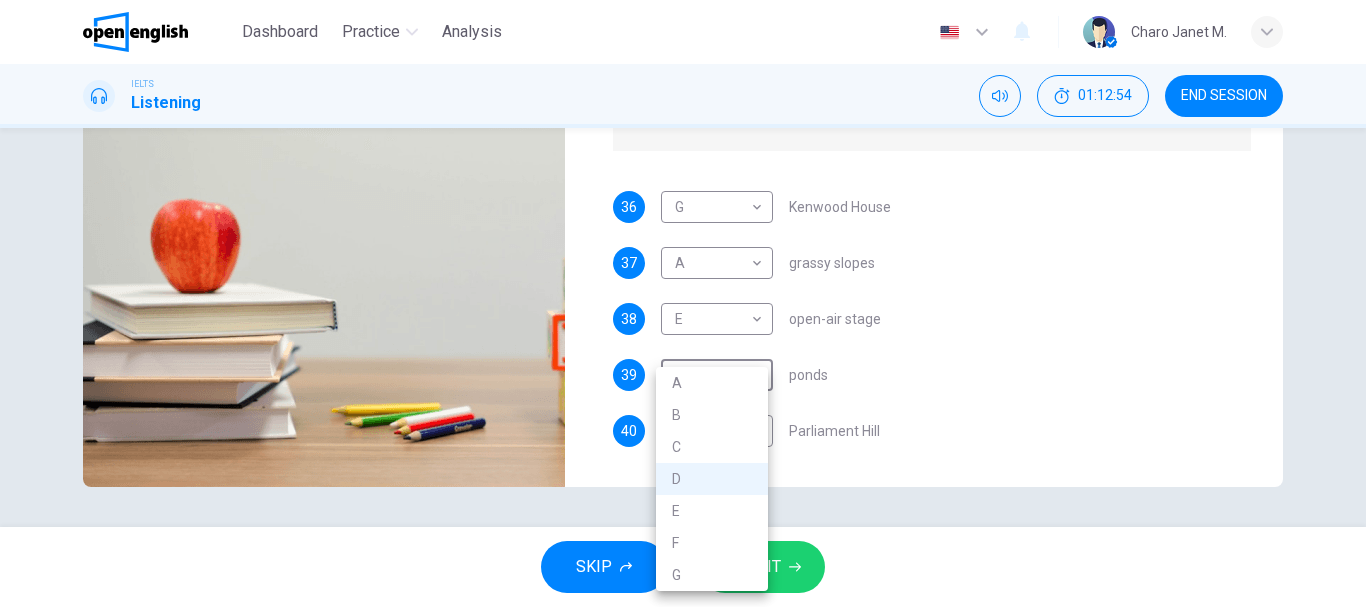 click at bounding box center (683, 303) 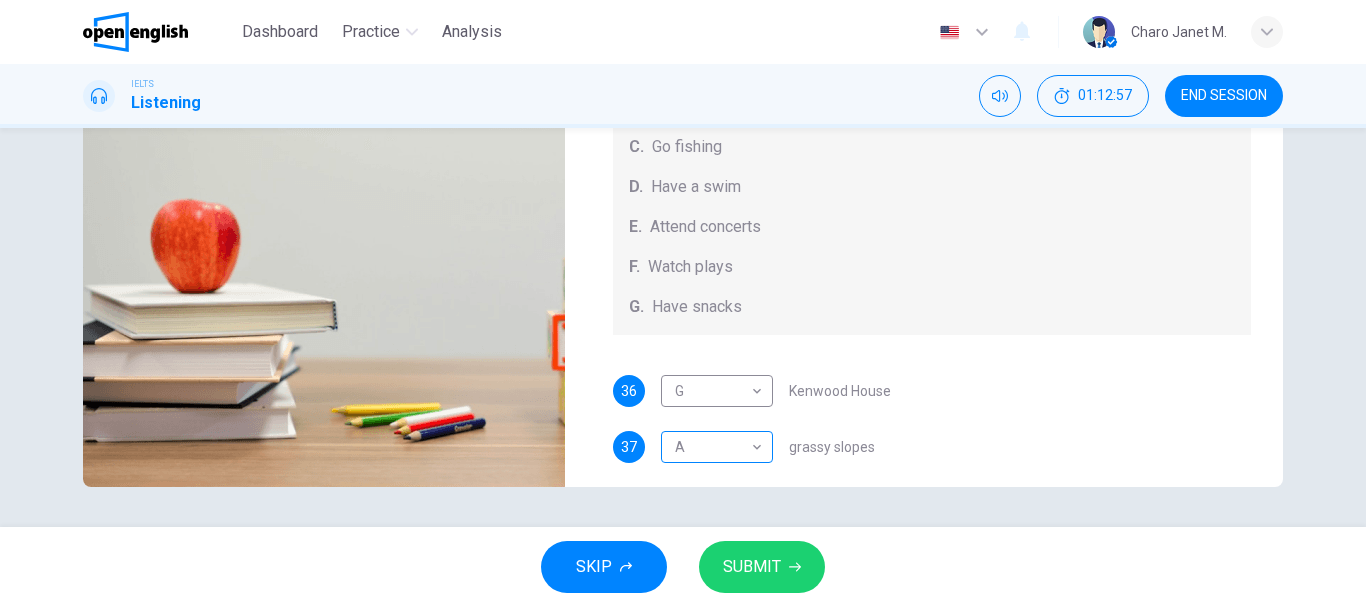 scroll, scrollTop: 0, scrollLeft: 0, axis: both 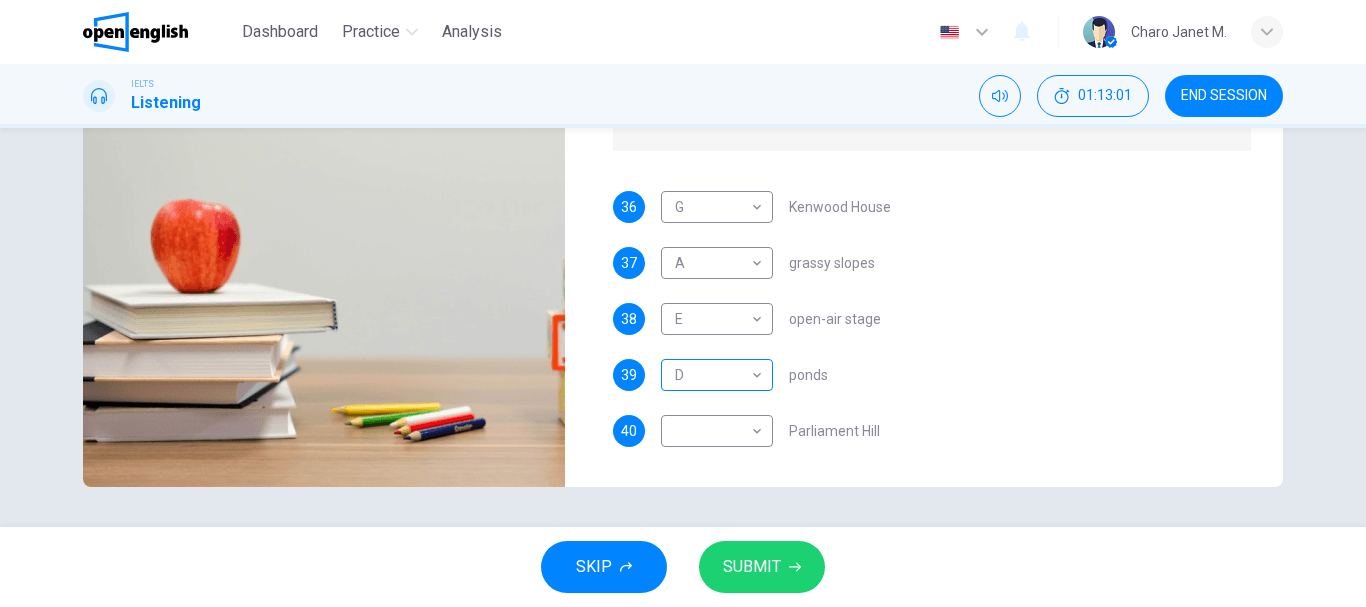 click on "D * ​" at bounding box center (717, 375) 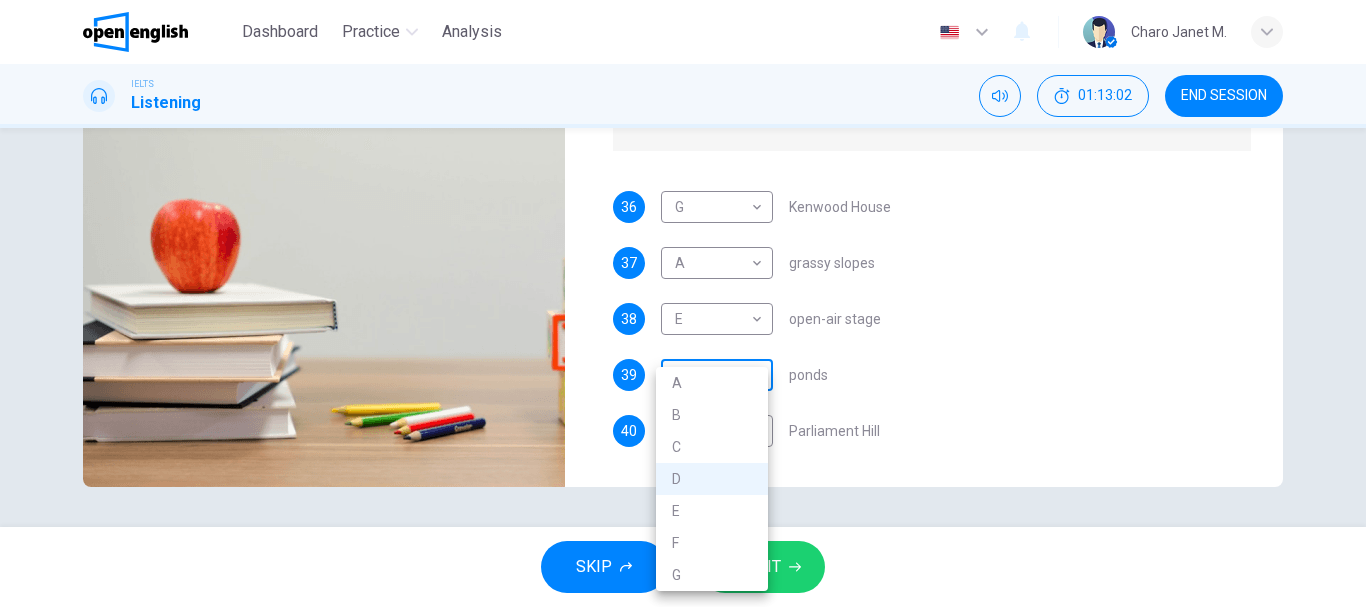 click on "This site uses cookies, as explained in our Privacy Policy. If you agree to the use of cookies, please click the Accept button and continue to browse our site. Privacy Policy Accept Dashboard Practice Analysis English ​ Charo Janet M. IELTS Listening 01:13:02 END SESSION Questions 36 - 40 Which activity can be done at each of the following locations on the heath? Choose FIVE answers below and select the correct letter, A-G, next to the questions. Activities A. Have picnics B. Get a great view of the city C. Go fishing D. Have a swim E. Attend concerts F. Watch plays G. Have snacks 36 G ​ Kenwood House 37 A ​ grassy slopes 38 E ​ open-air stage 39 D ​ ponds 40 ​ ​ Parliament Hill Hampstead Audio Tour 05m 13s SKIP SUBMIT Dashboard Practice Analysis Notifications © Copyright 2025 A B C D E F G" at bounding box center (683, 303) 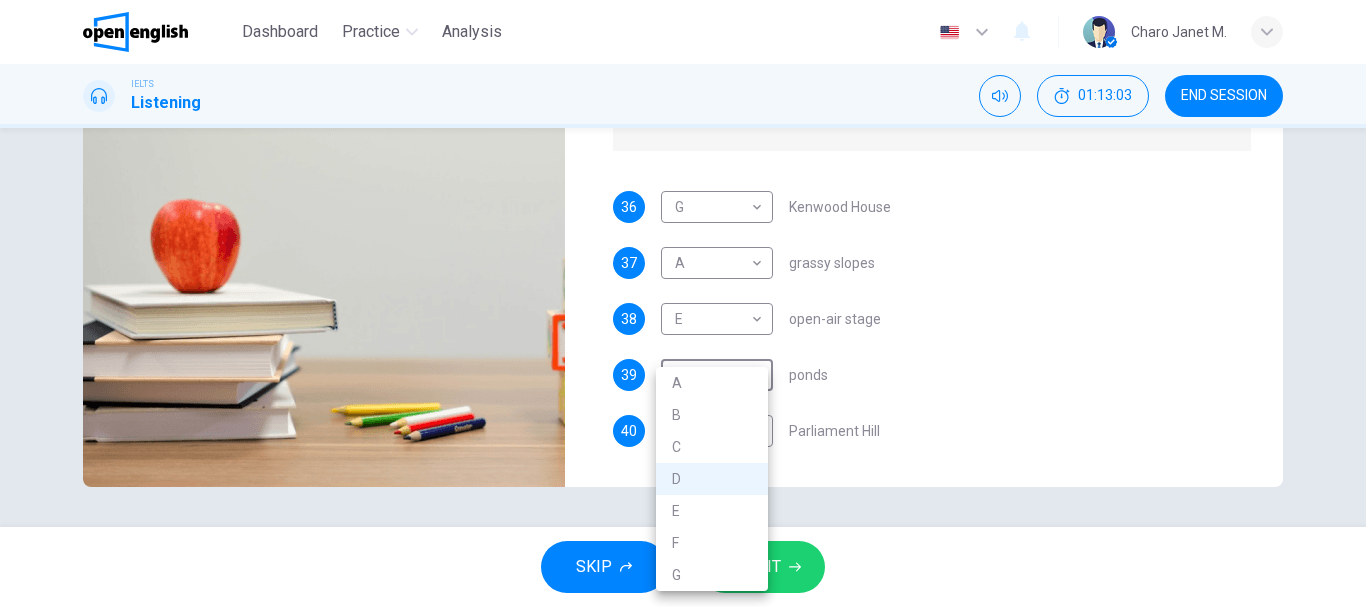 click on "C" at bounding box center (712, 447) 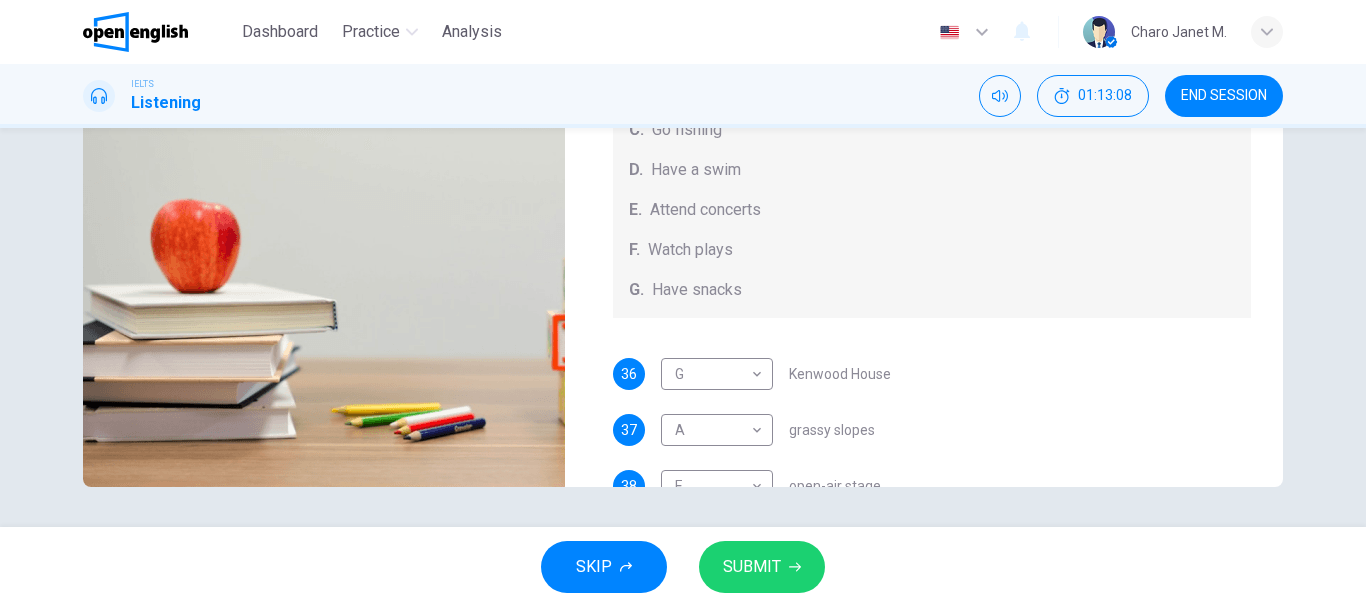 scroll, scrollTop: 0, scrollLeft: 0, axis: both 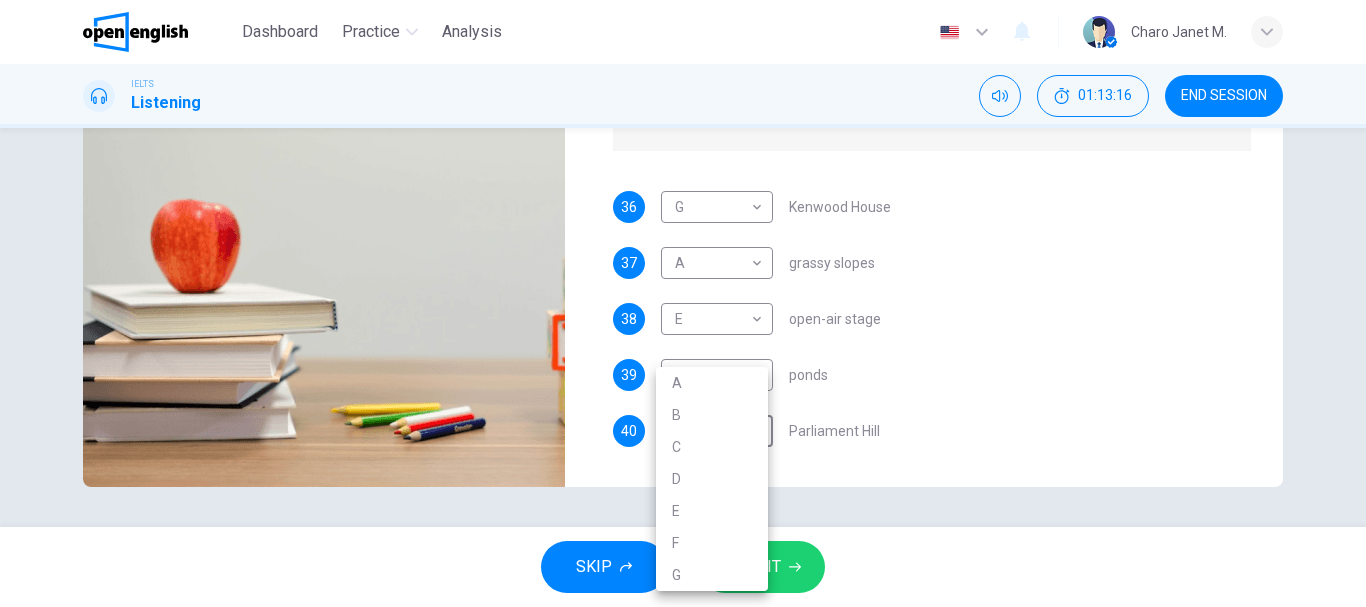 click on "This site uses cookies, as explained in our  Privacy Policy . If you agree to the use of cookies, please click the Accept button and continue to browse our site.   Privacy Policy Accept Dashboard Practice Analysis English ** ​ [FIRST] [LAST] IELTS Listening 01:13:16 END SESSION Questions 36 - 40 Which activity can be done at each of the following locations on the heath? Choose  FIVE  answers below and select the correct letter,  A-G , next to the questions. Activities A. Have picnics B. Get a great view of the city C. Go fishing D. Have a swim E. Attend concerts F. Watch plays G. Have snacks 36 G * ​ Kenwood House 37 A * ​ grassy slopes 38 E * ​ open-air stage 39 C * ​ ponds 40 ​ ​ Parliament Hill Hampstead Audio Tour 05m 13s SKIP SUBMIT Dashboard Practice Analysis Notifications © Copyright  2025 A B C D E F G" at bounding box center [683, 303] 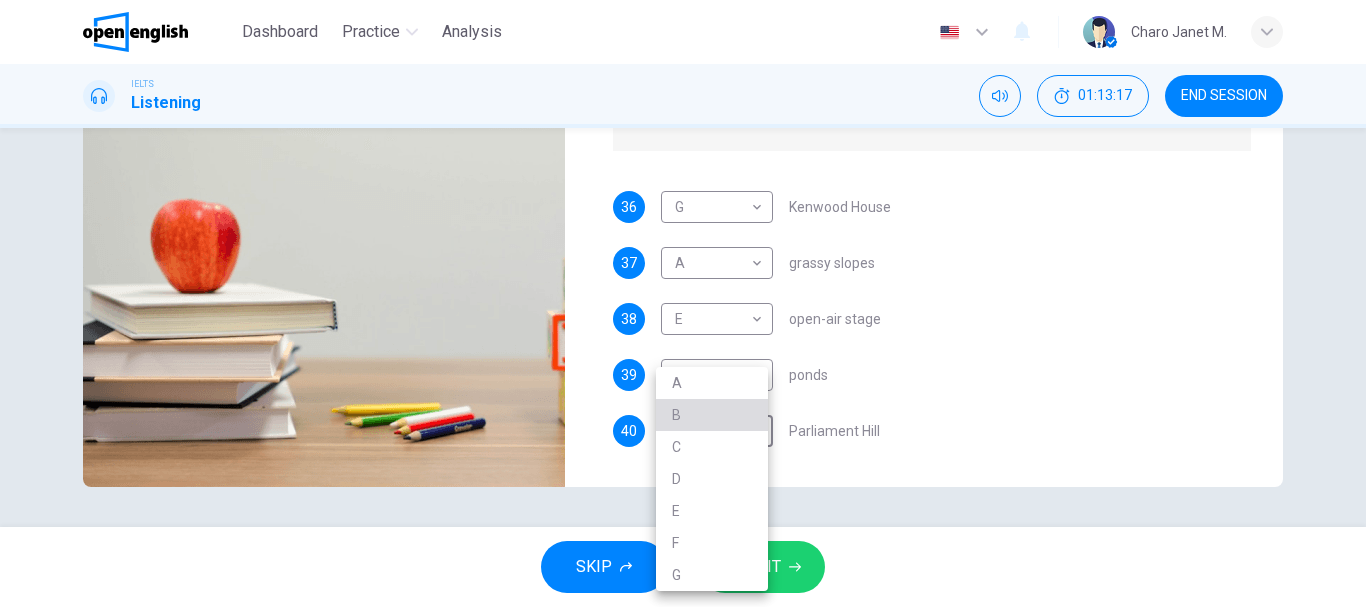 click on "B" at bounding box center (712, 415) 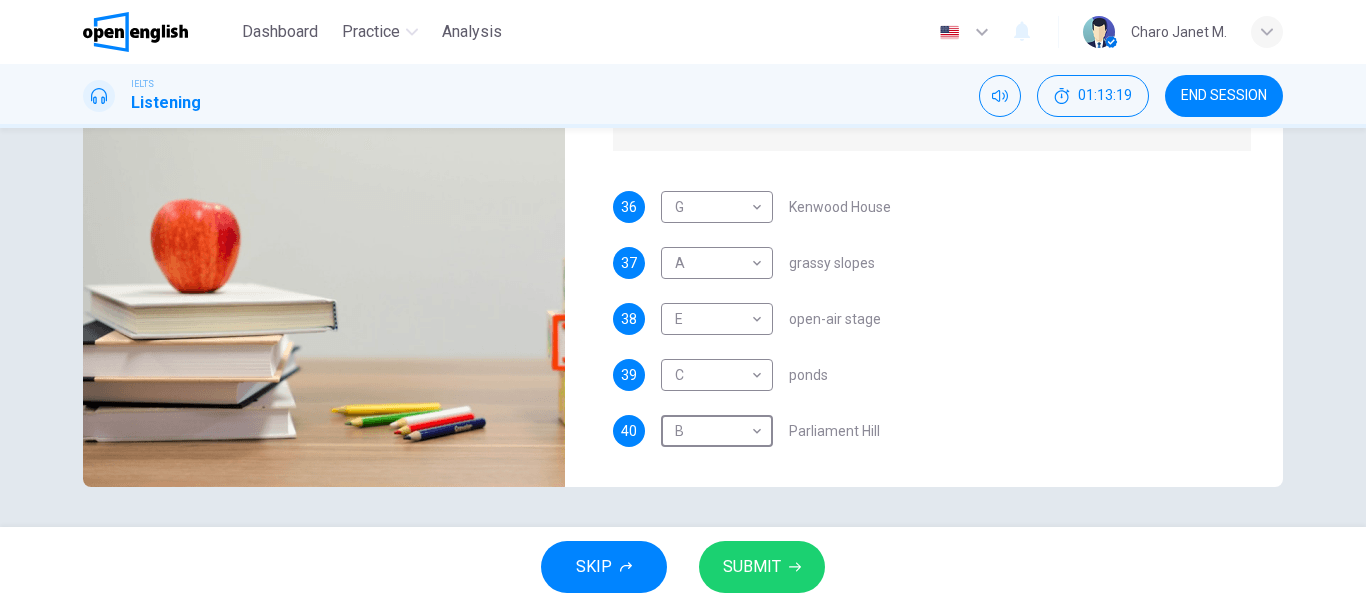 click on "SUBMIT" at bounding box center [752, 567] 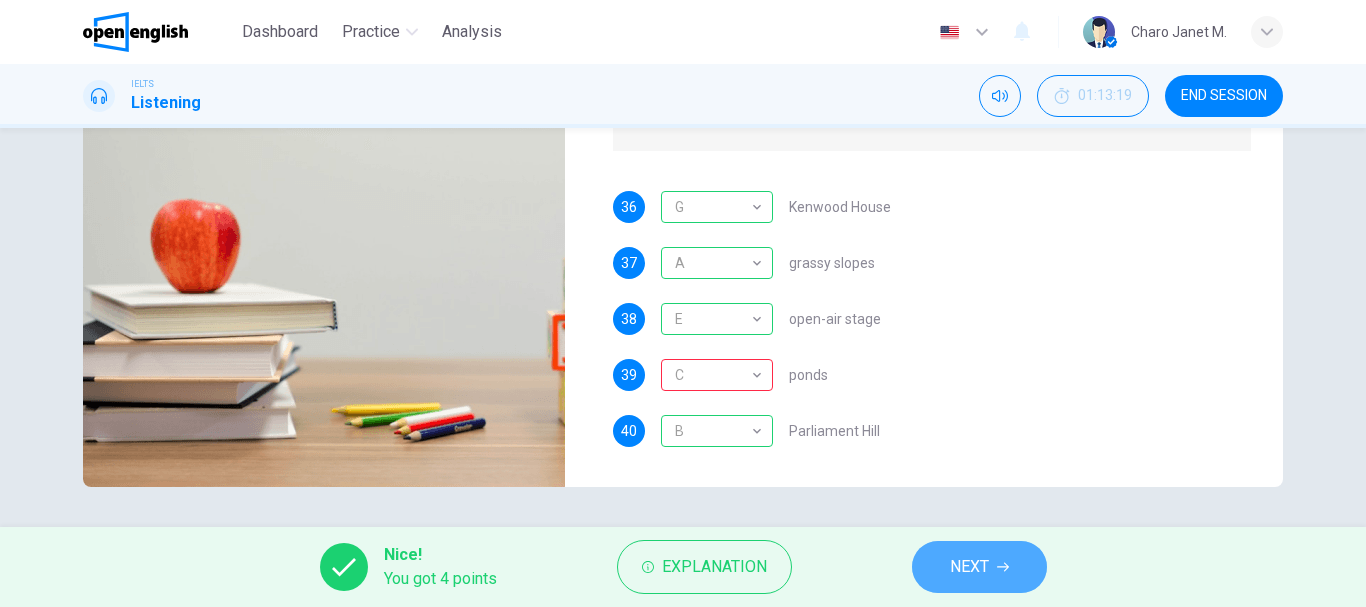 click on "NEXT" at bounding box center [969, 567] 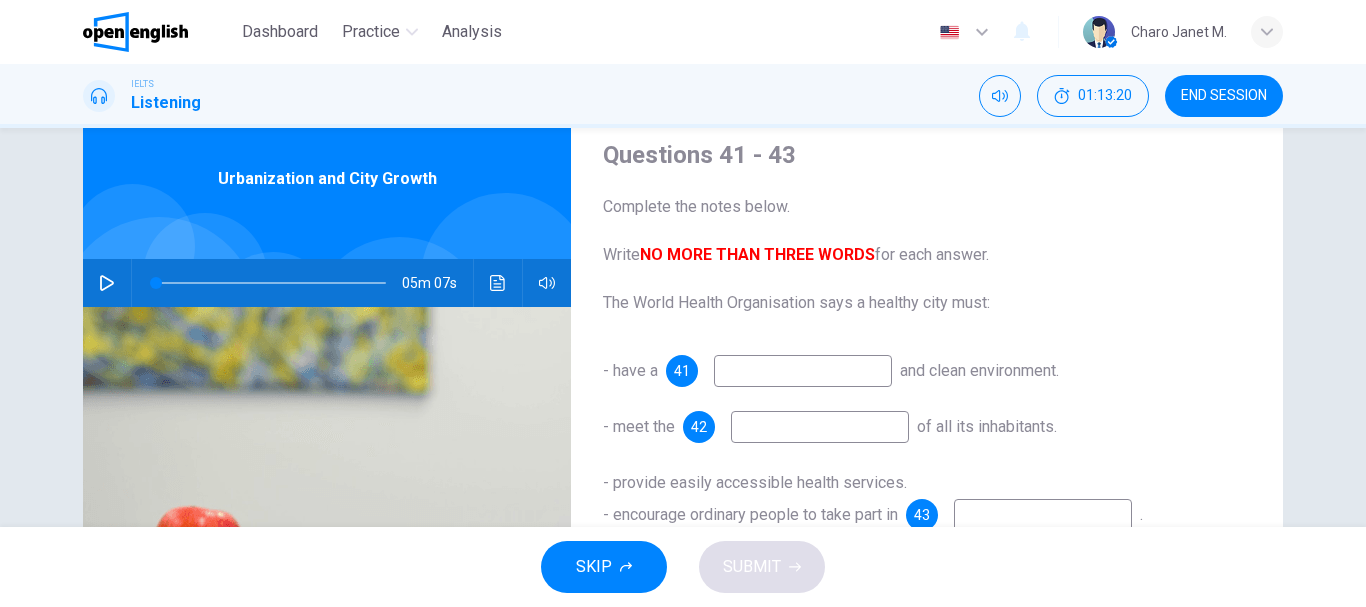 scroll, scrollTop: 100, scrollLeft: 0, axis: vertical 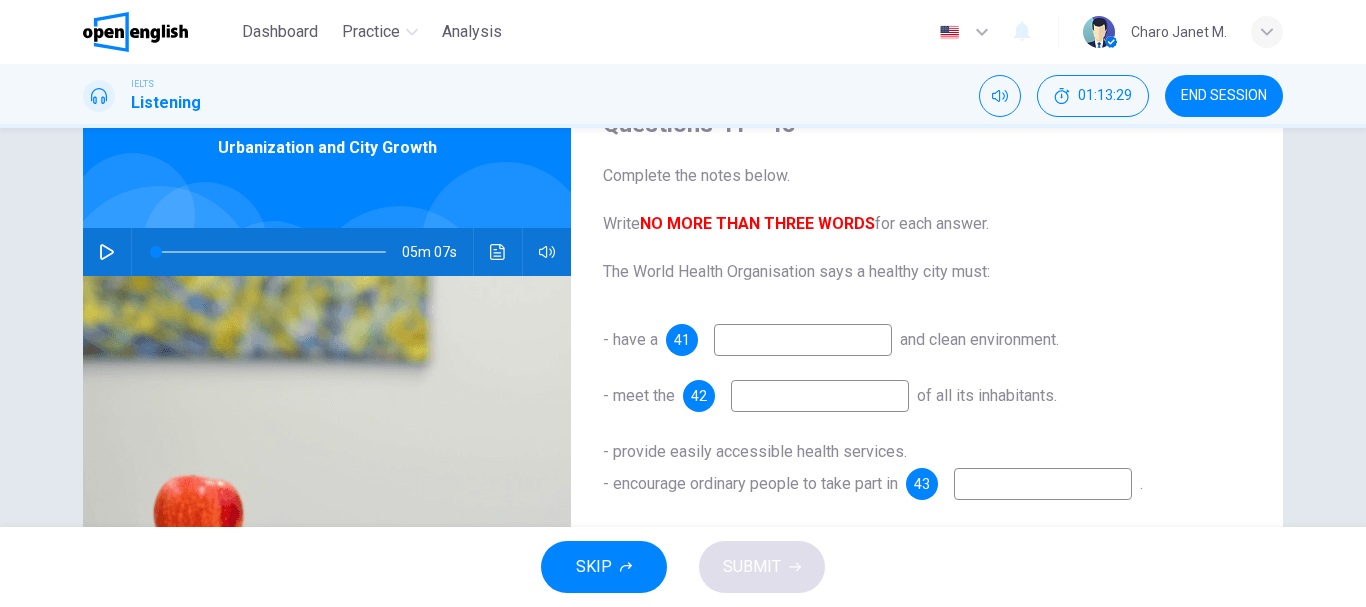 click 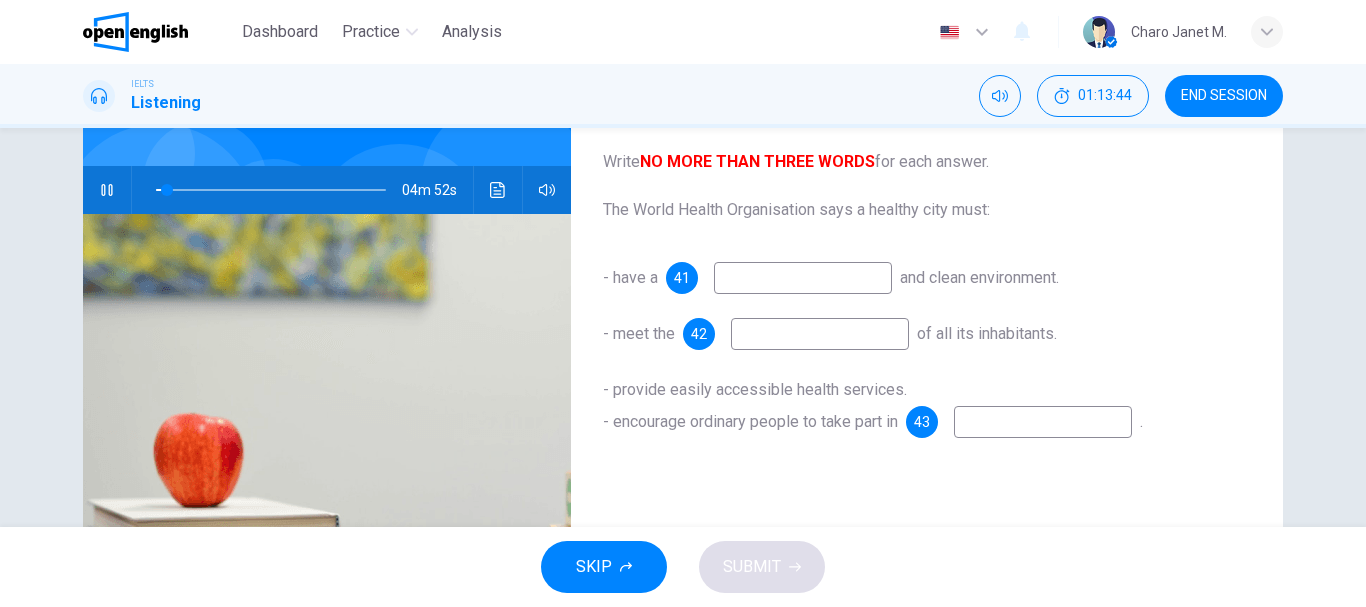scroll, scrollTop: 167, scrollLeft: 0, axis: vertical 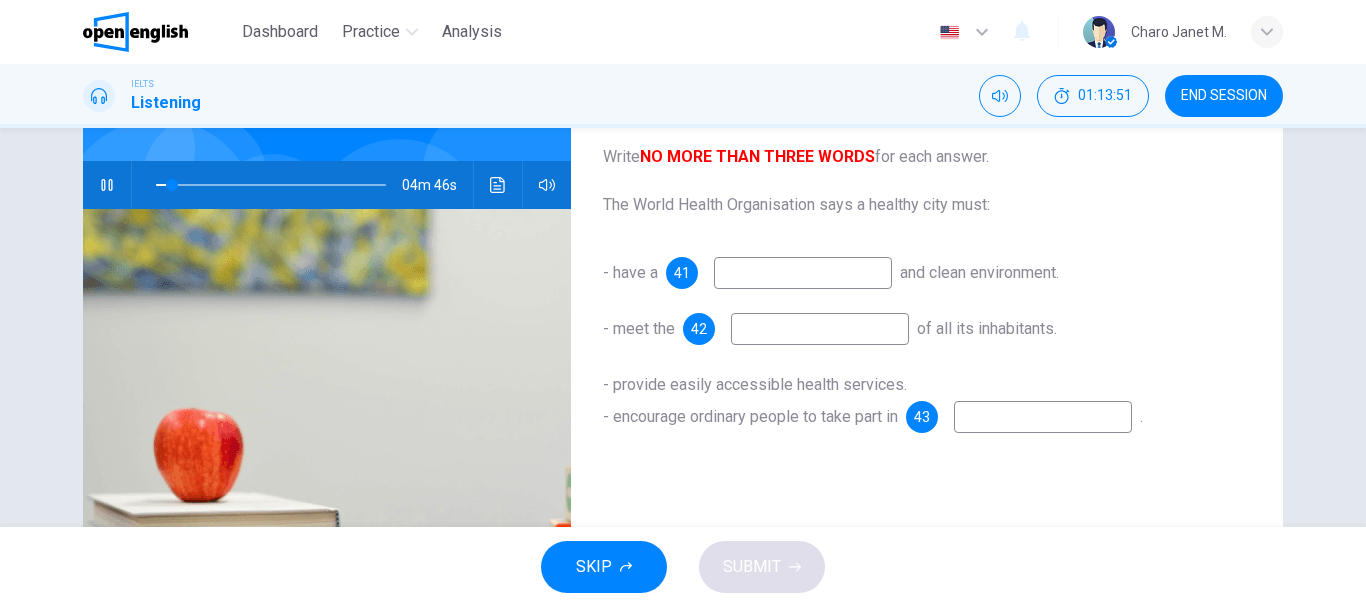 click at bounding box center [803, 273] 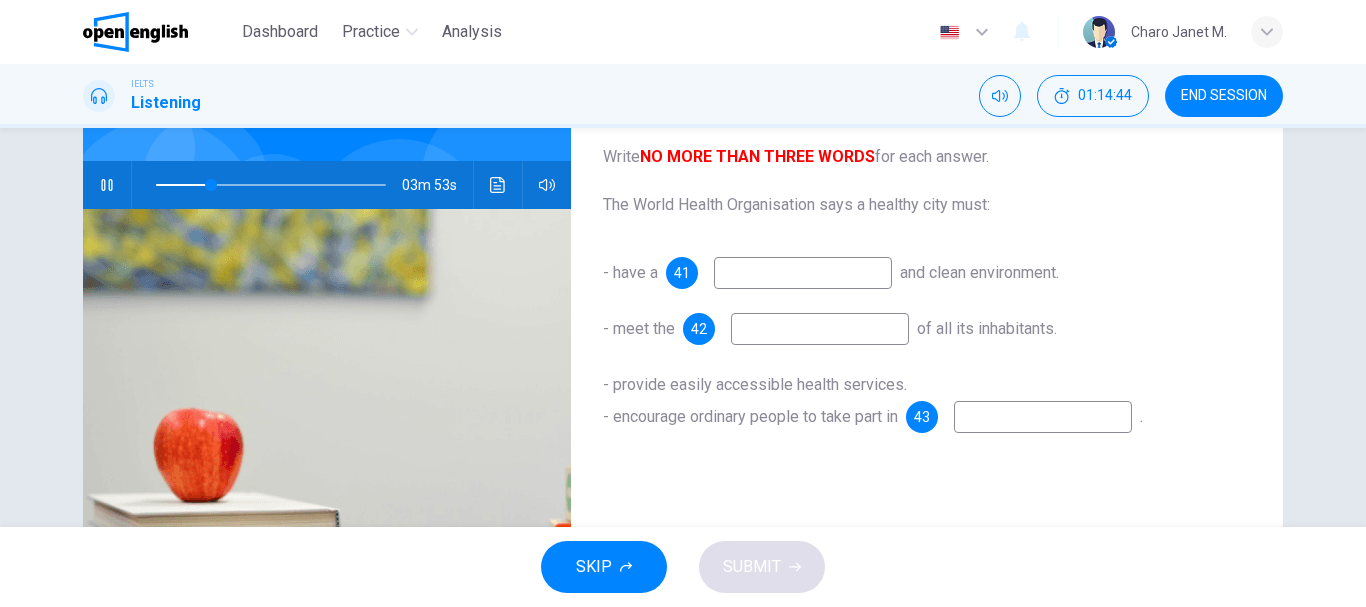 click at bounding box center (820, 329) 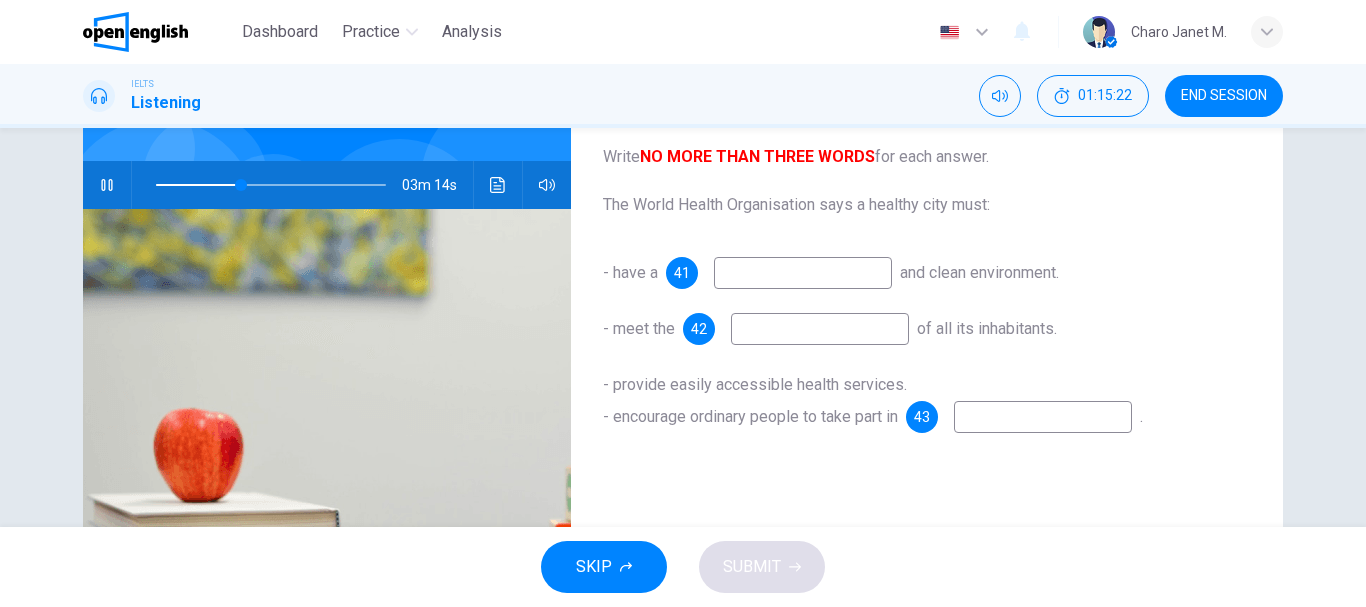 click at bounding box center [803, 273] 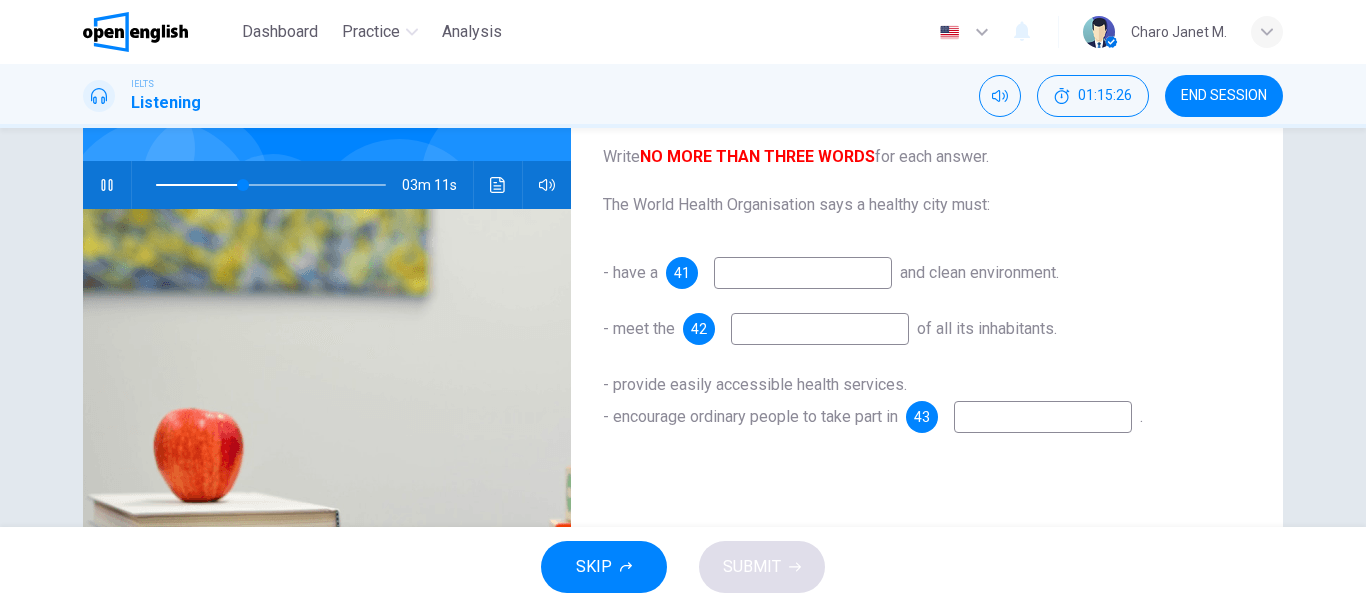 click at bounding box center [803, 273] 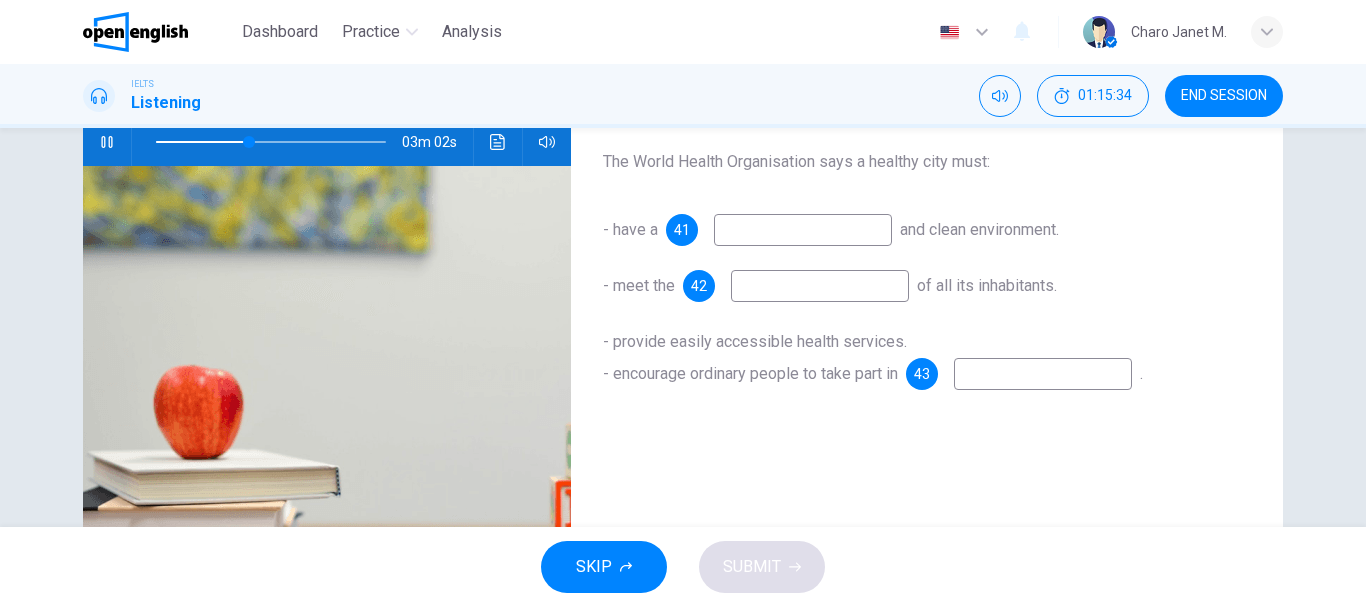 scroll, scrollTop: 143, scrollLeft: 0, axis: vertical 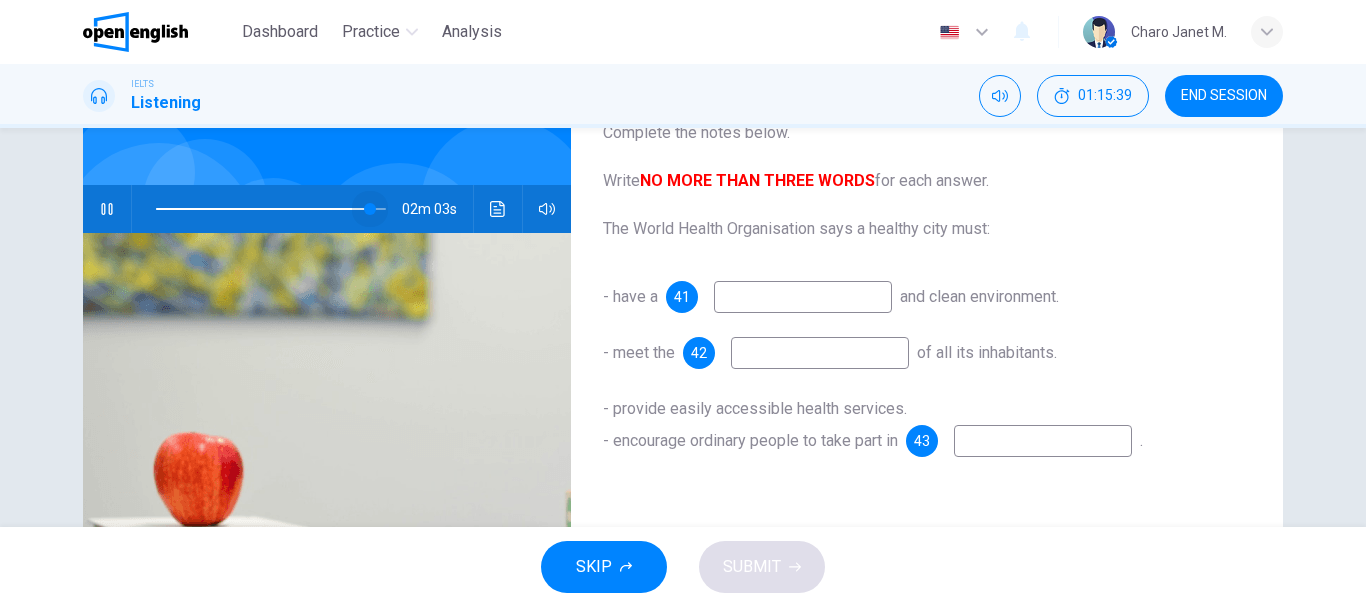 drag, startPoint x: 249, startPoint y: 207, endPoint x: 367, endPoint y: 208, distance: 118.004234 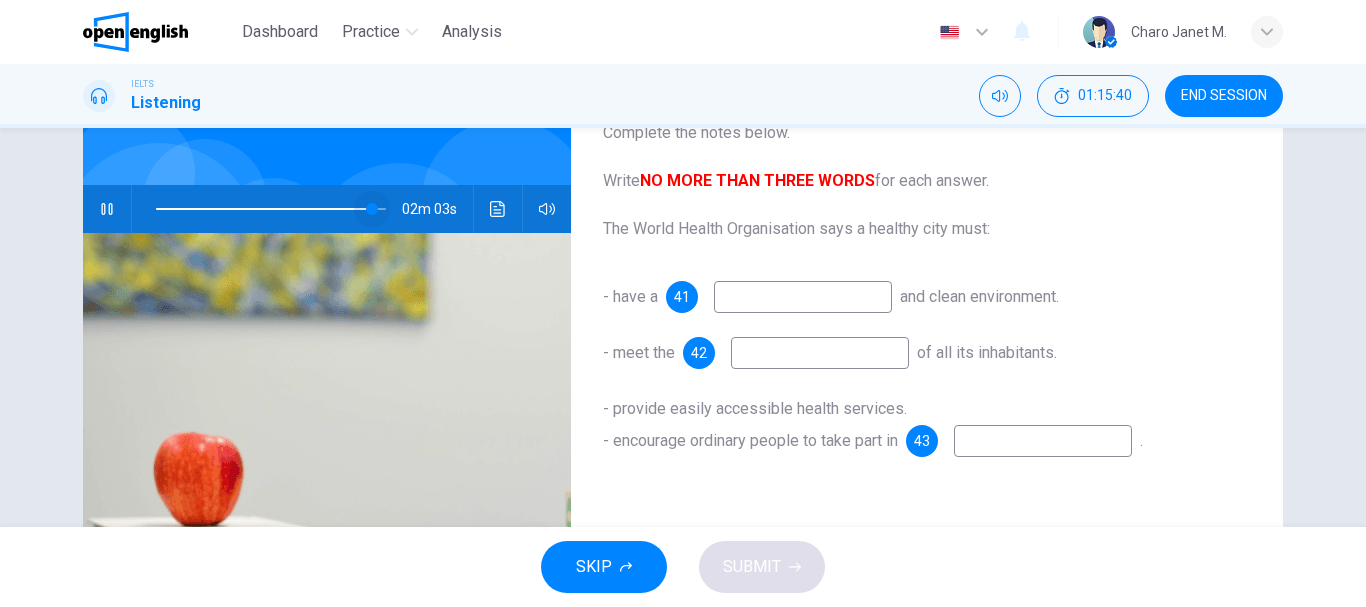 click at bounding box center [372, 209] 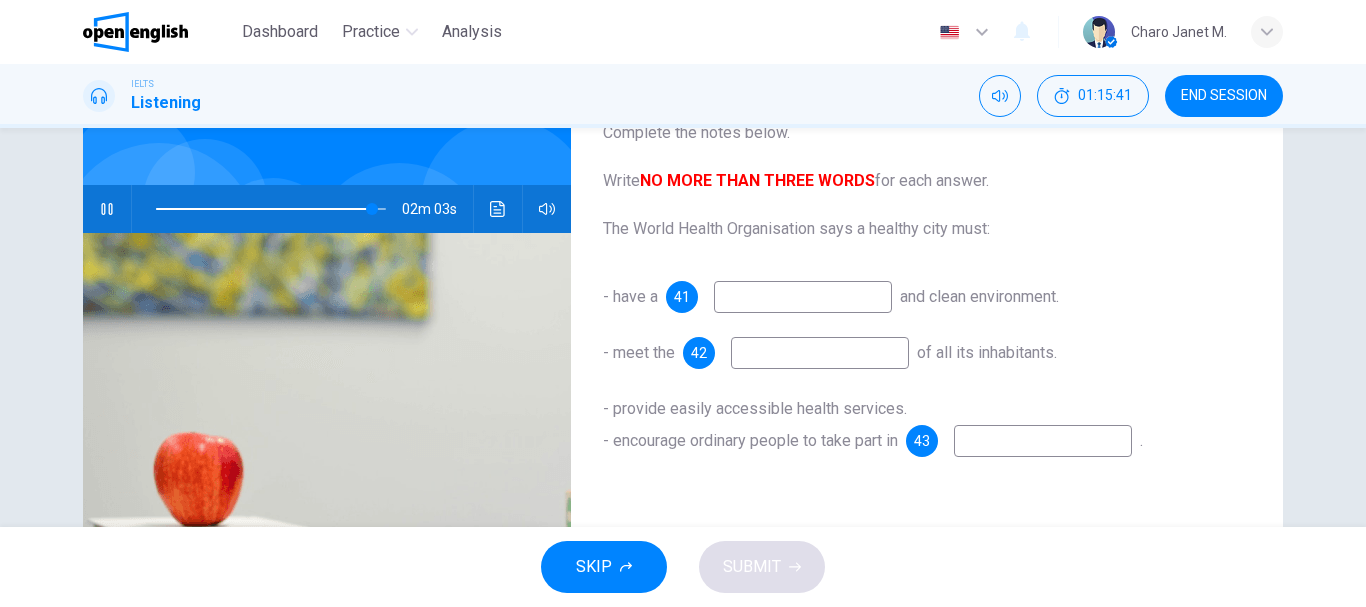 click 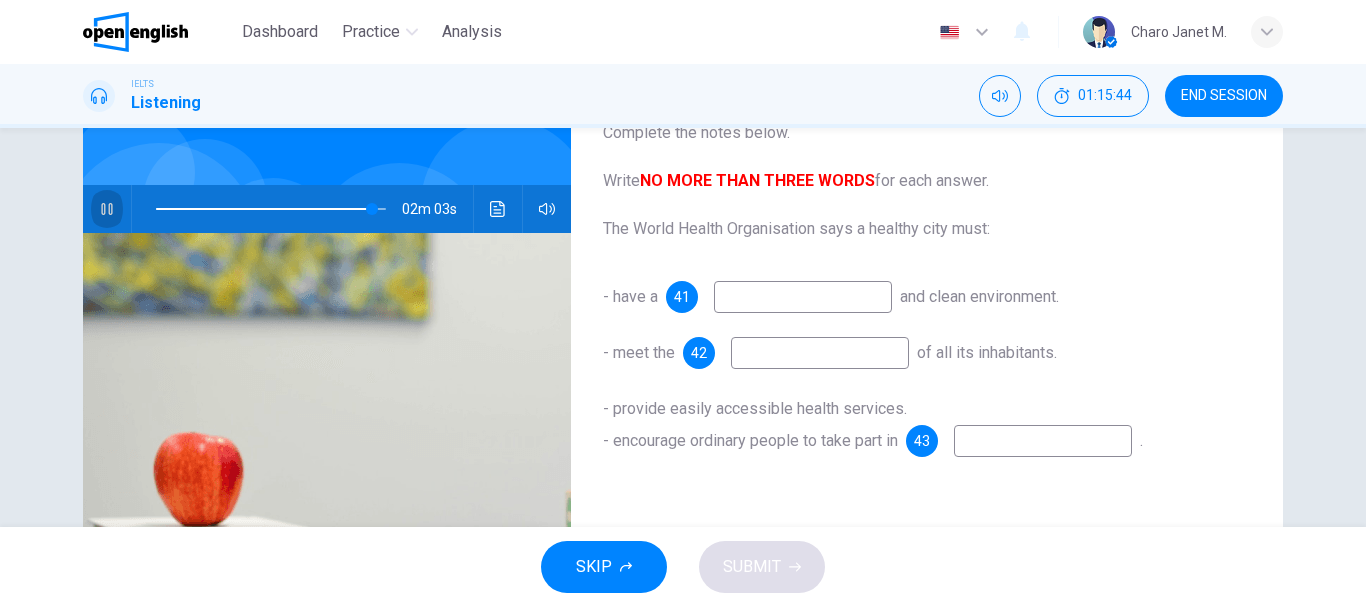 click 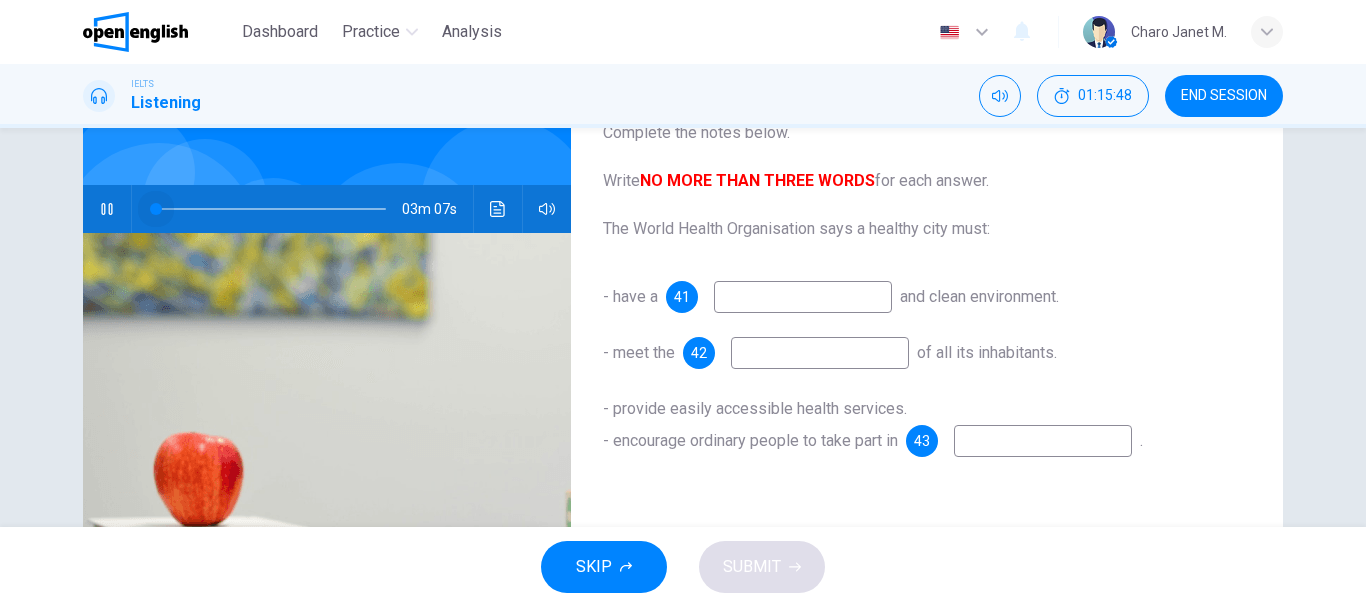 drag, startPoint x: 373, startPoint y: 206, endPoint x: 141, endPoint y: 211, distance: 232.05388 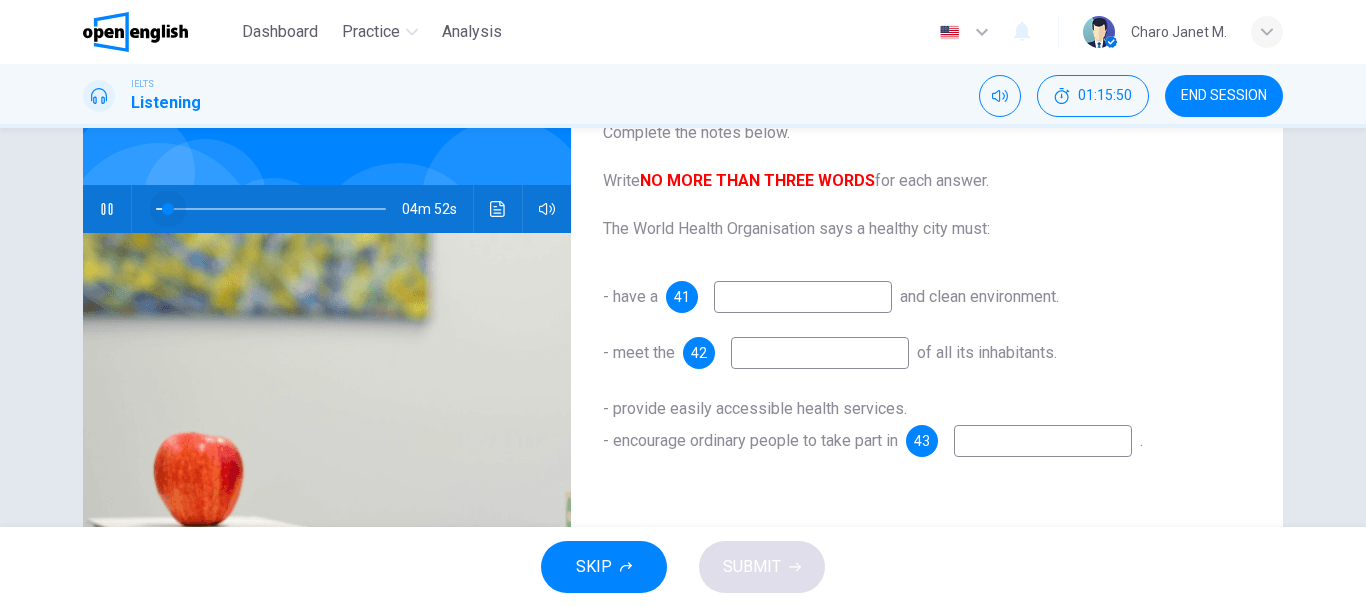 click at bounding box center (271, 209) 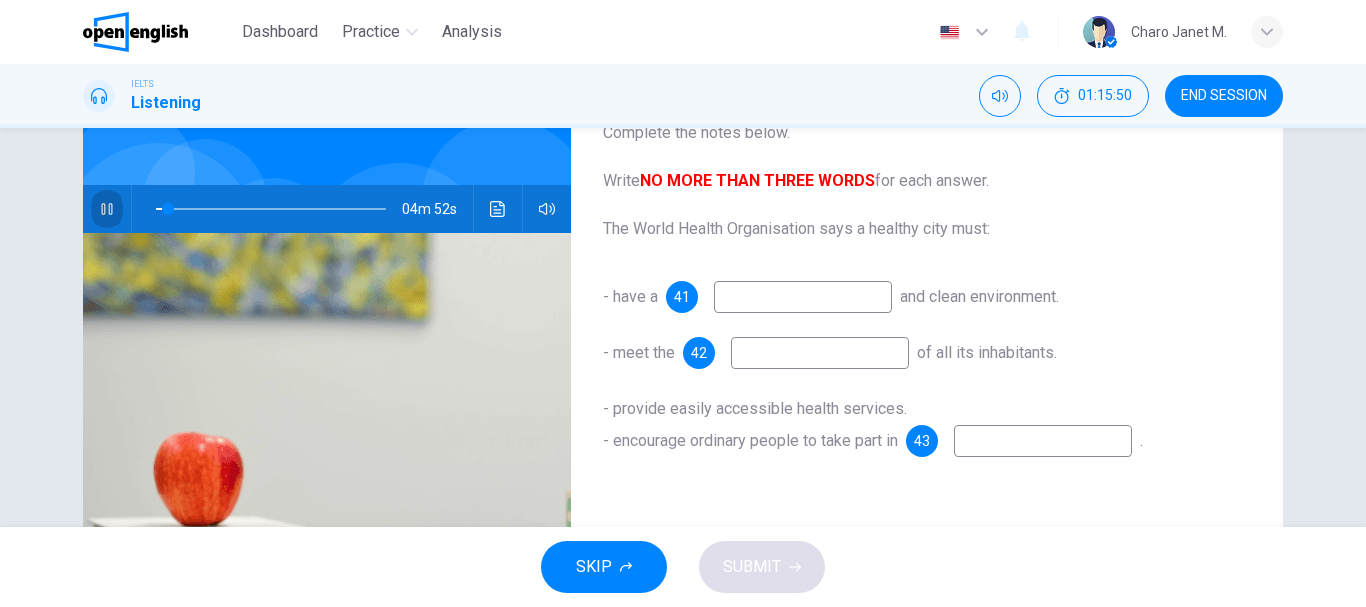 click 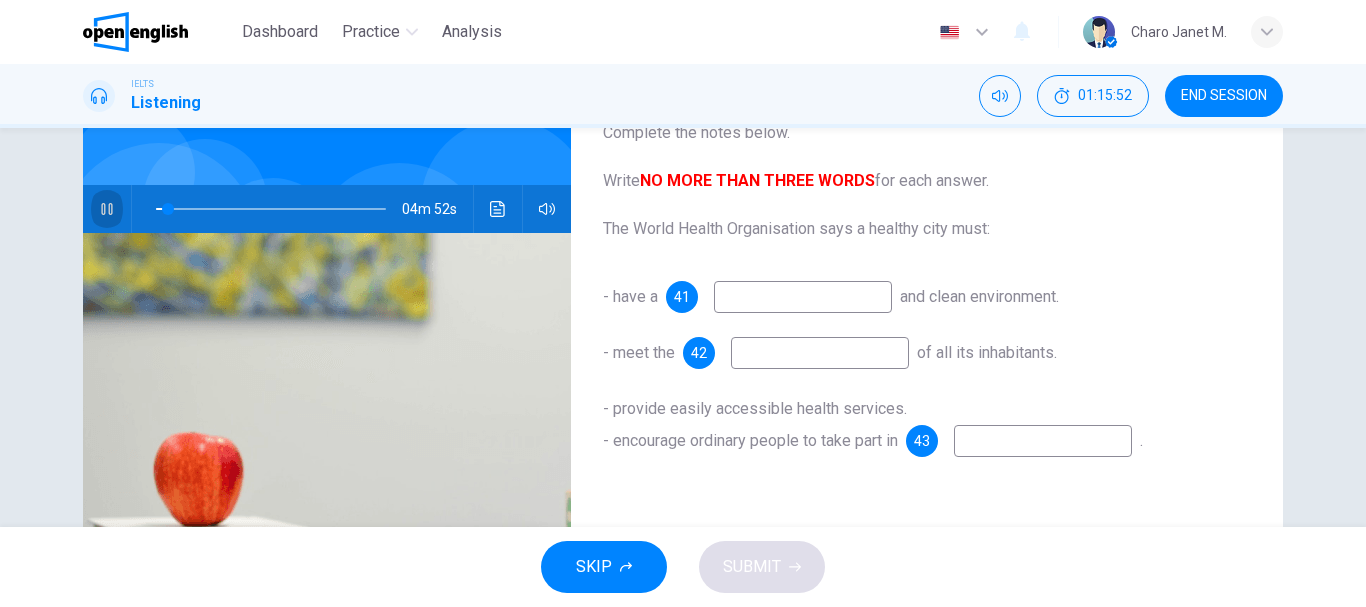 click 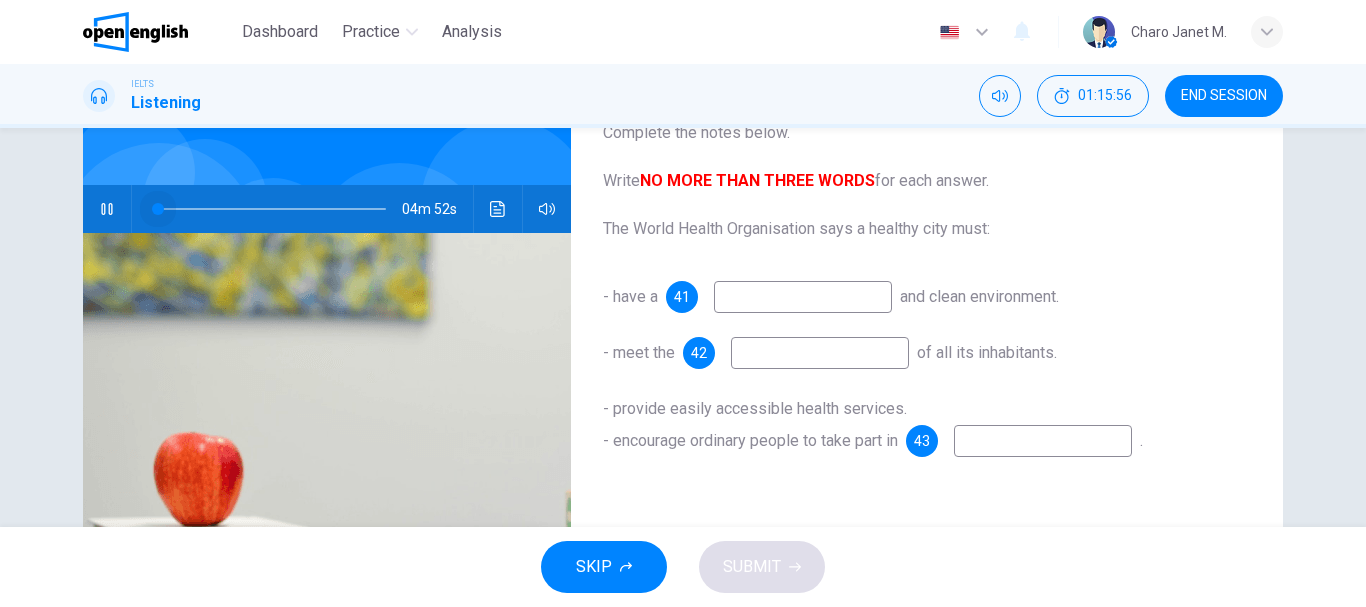 click at bounding box center (158, 209) 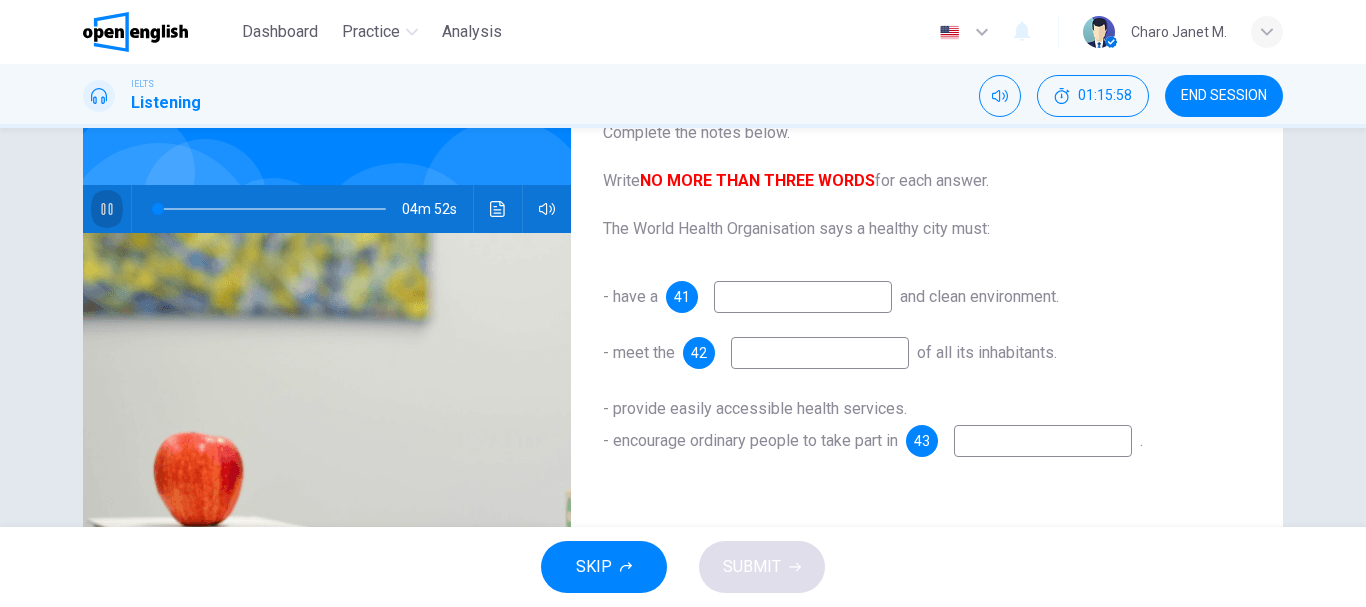 click 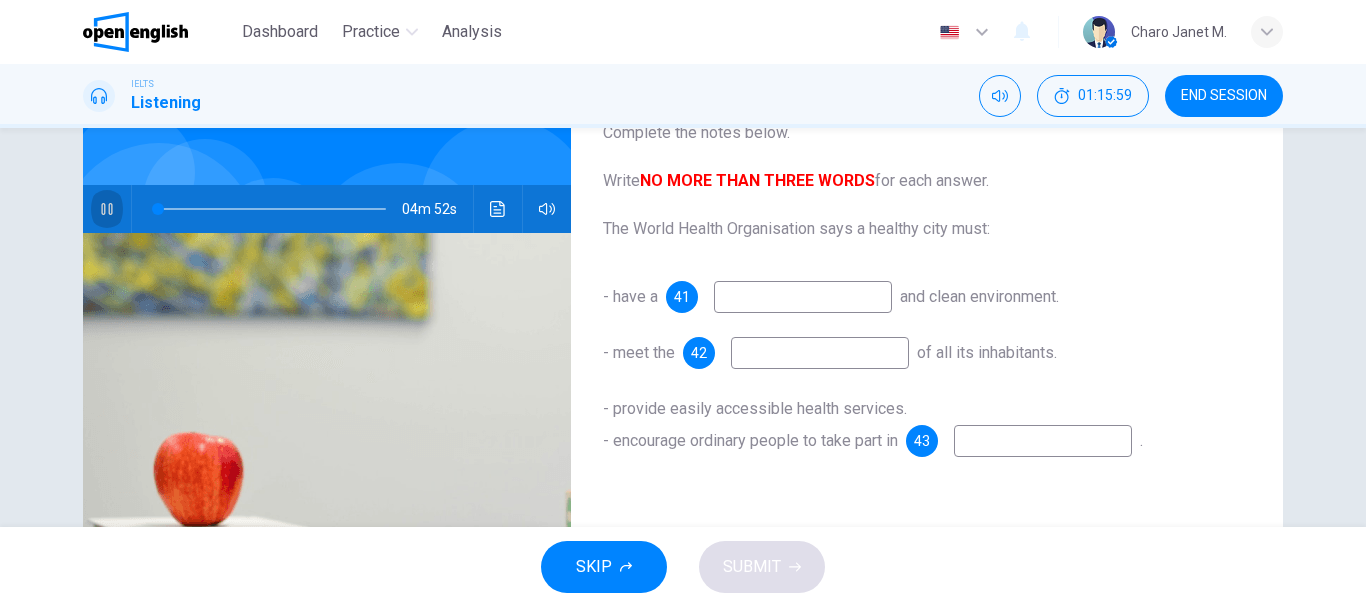 click 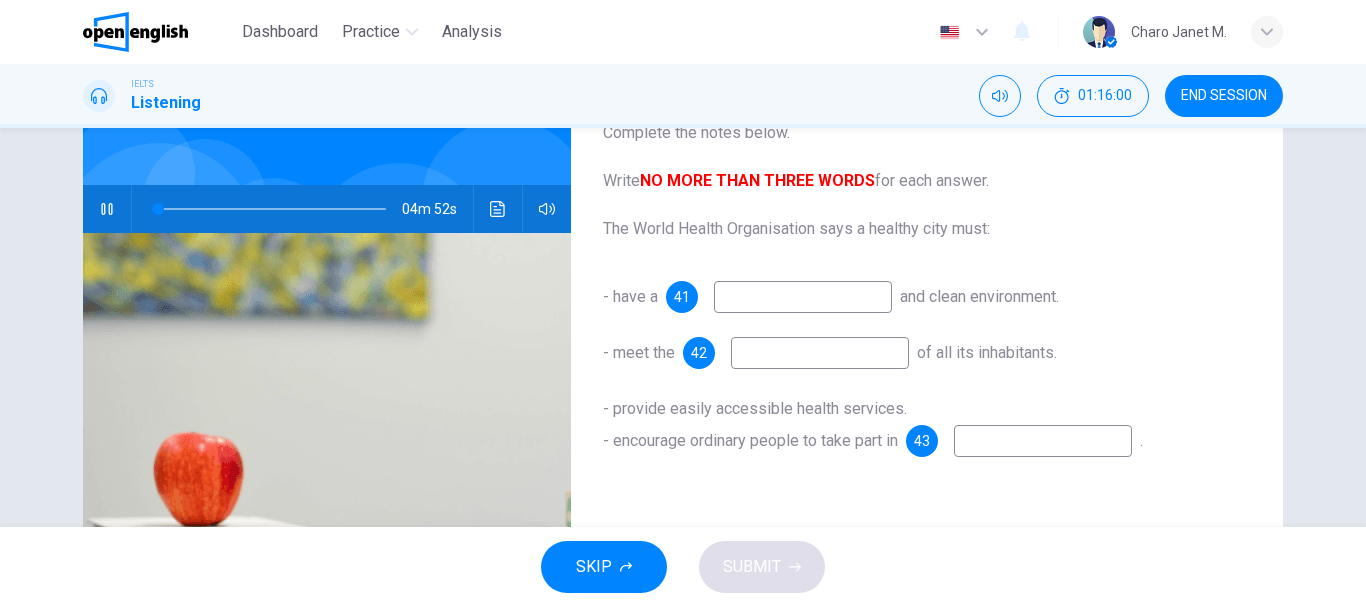 click at bounding box center [327, 476] 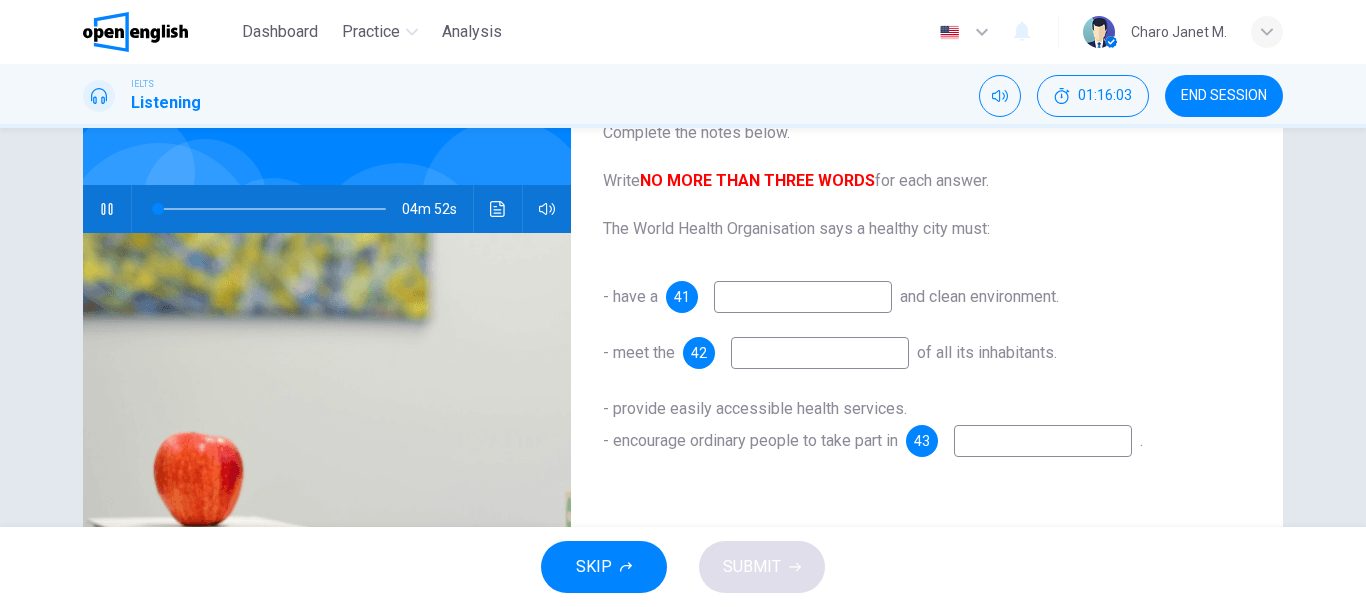 click at bounding box center [107, 209] 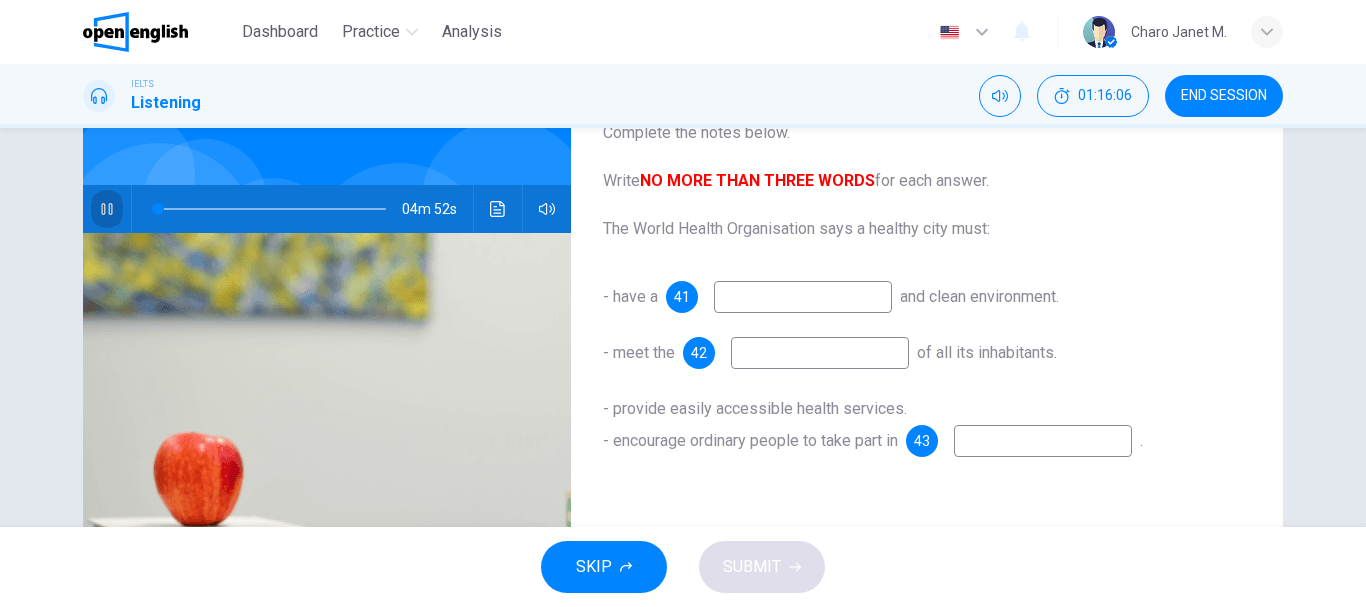 click 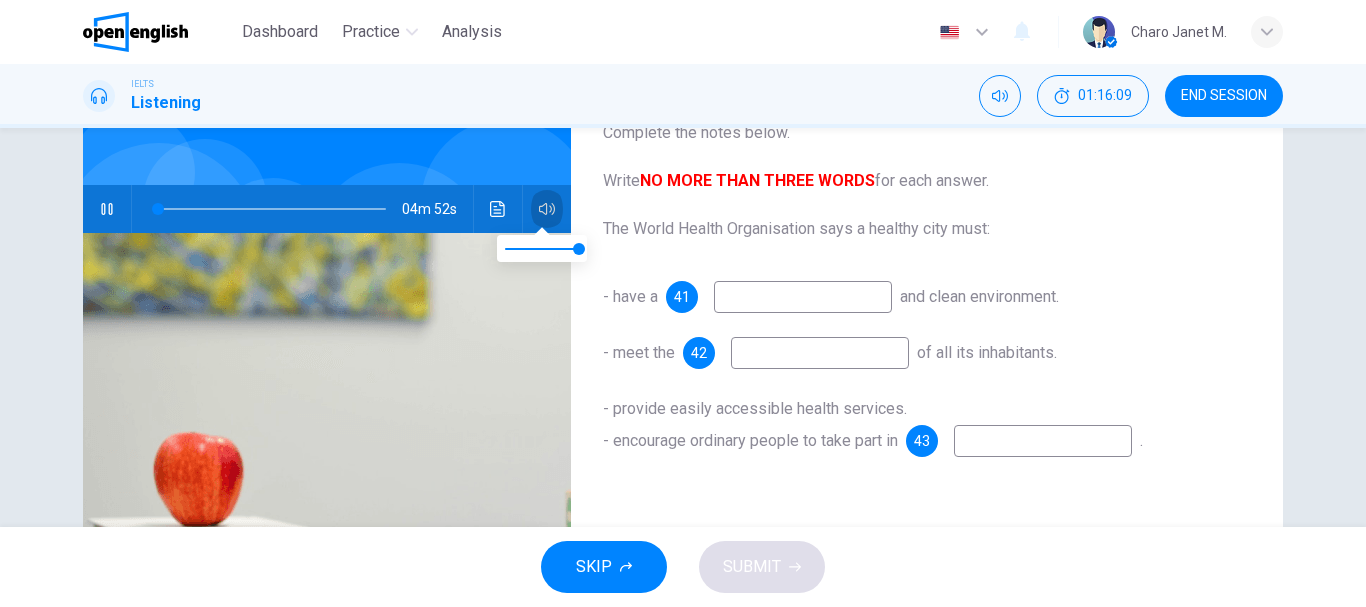 click at bounding box center (547, 209) 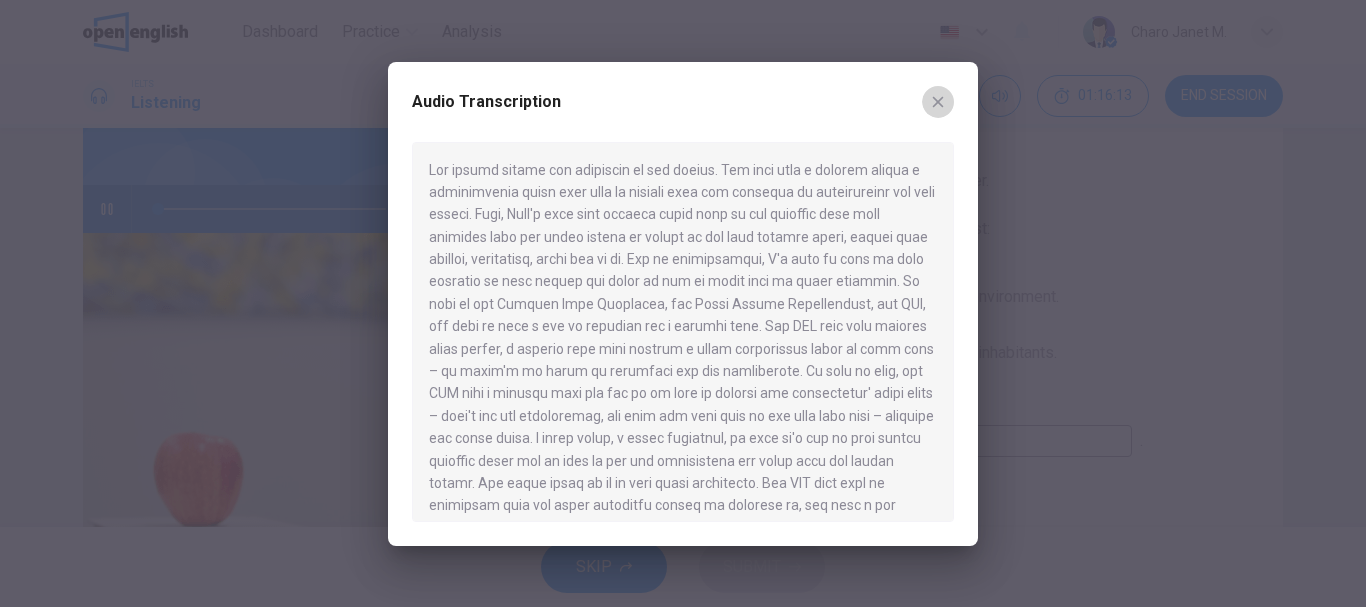 click 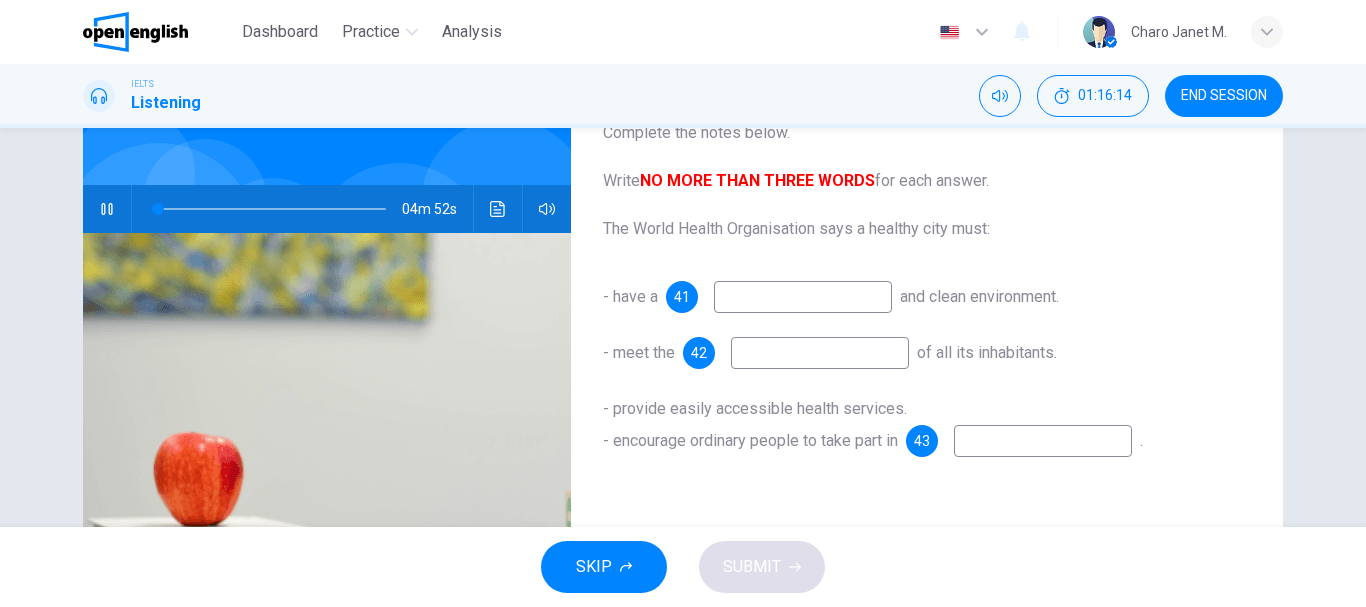 drag, startPoint x: 1115, startPoint y: 231, endPoint x: 1107, endPoint y: 221, distance: 12.806249 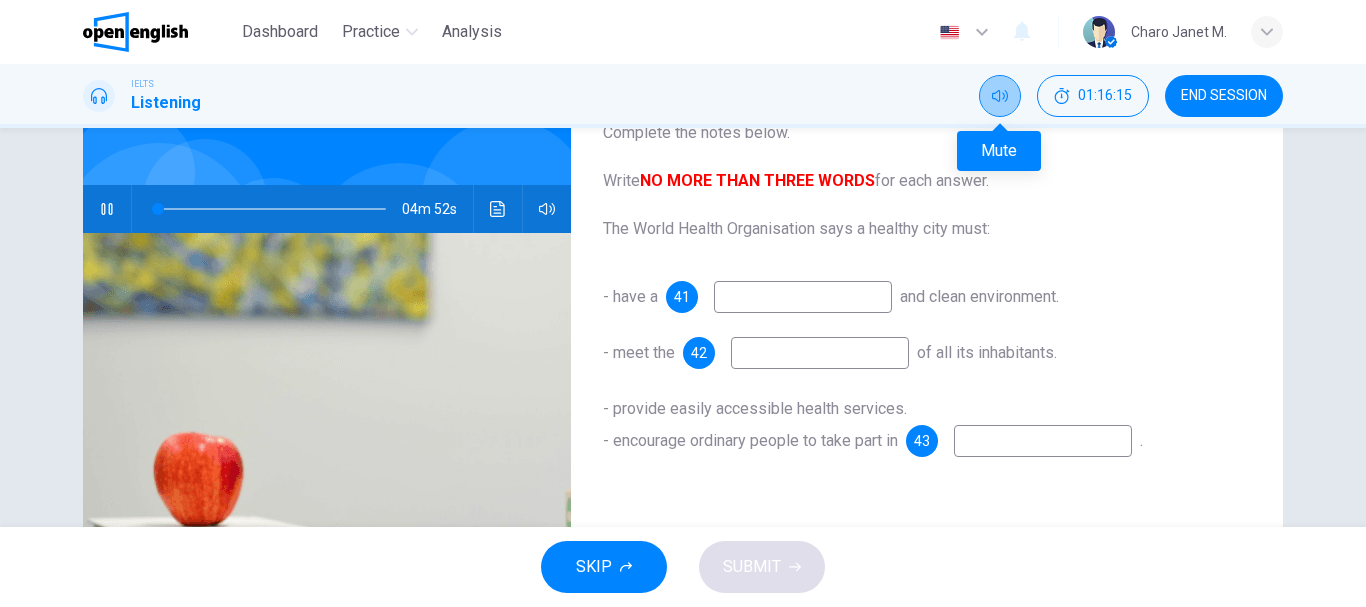 click 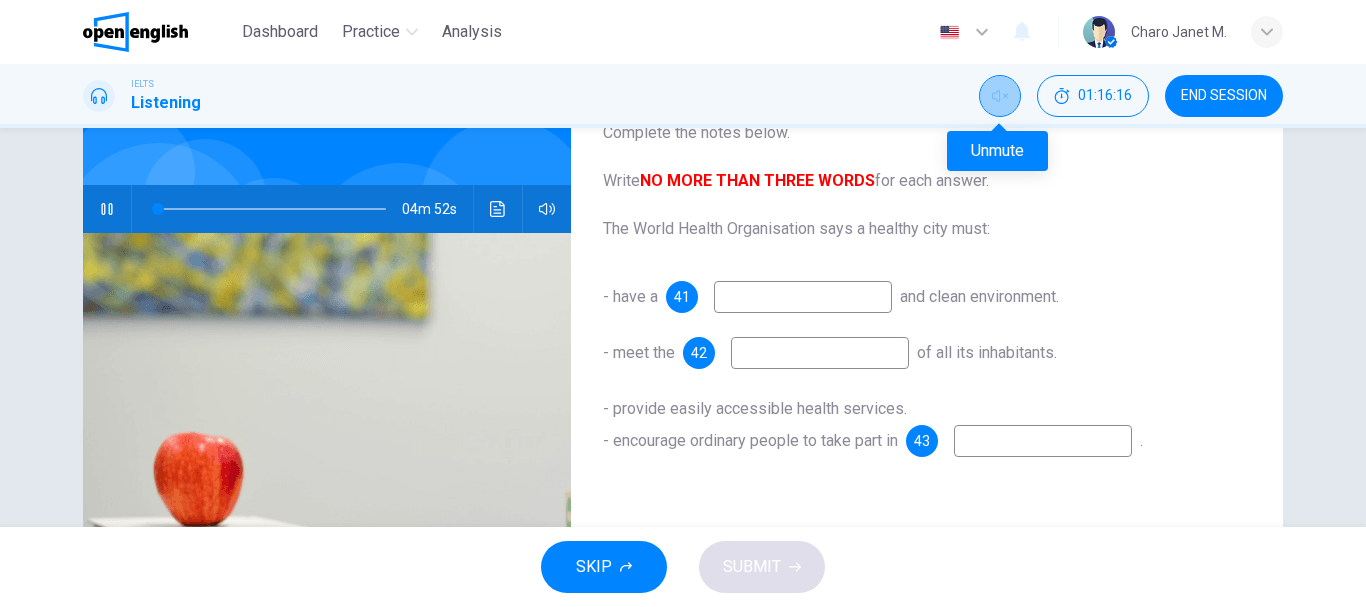 click 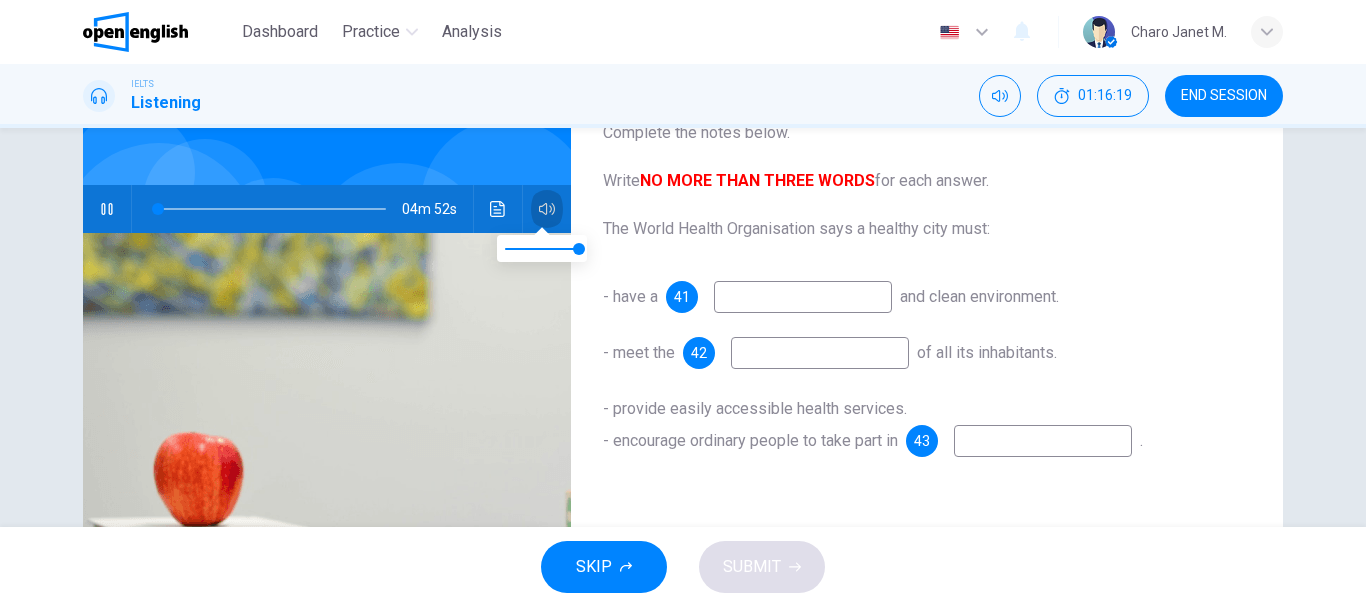click at bounding box center (547, 209) 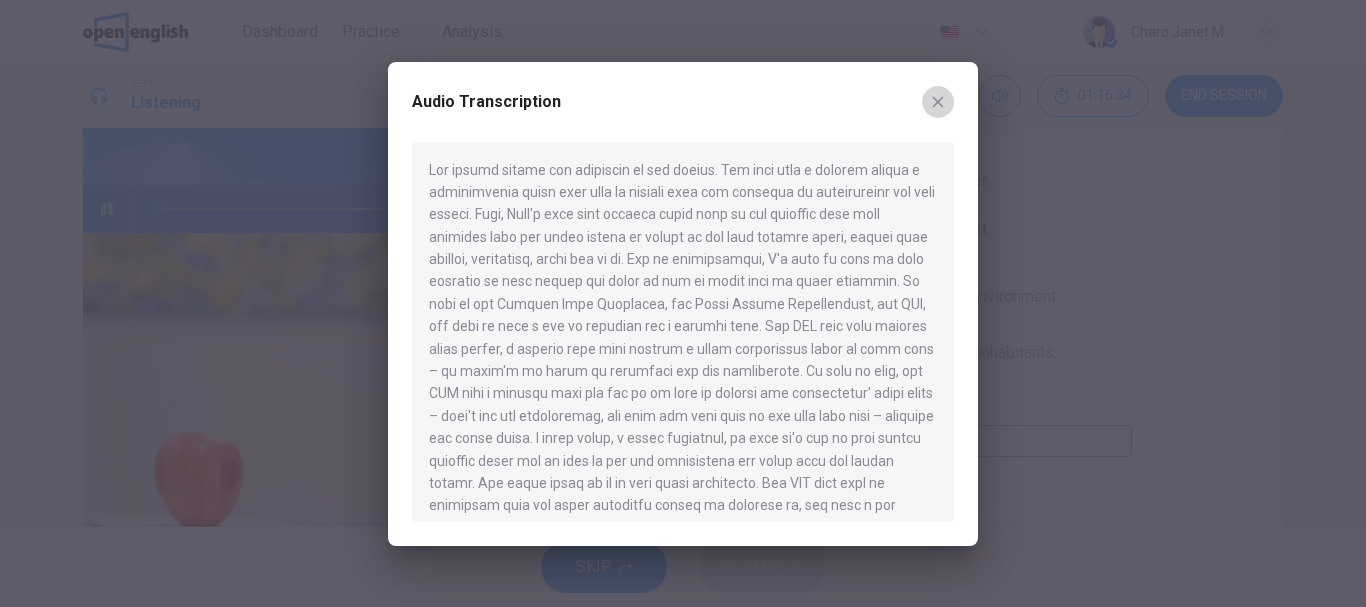 click at bounding box center (938, 102) 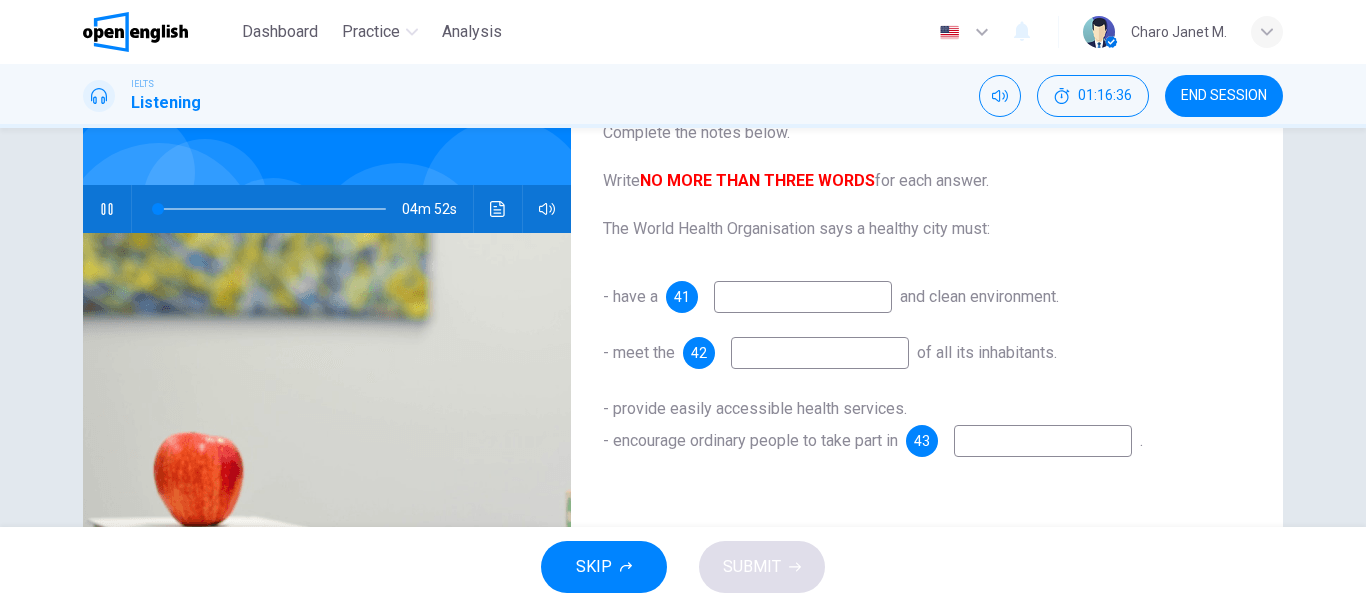 click at bounding box center [803, 297] 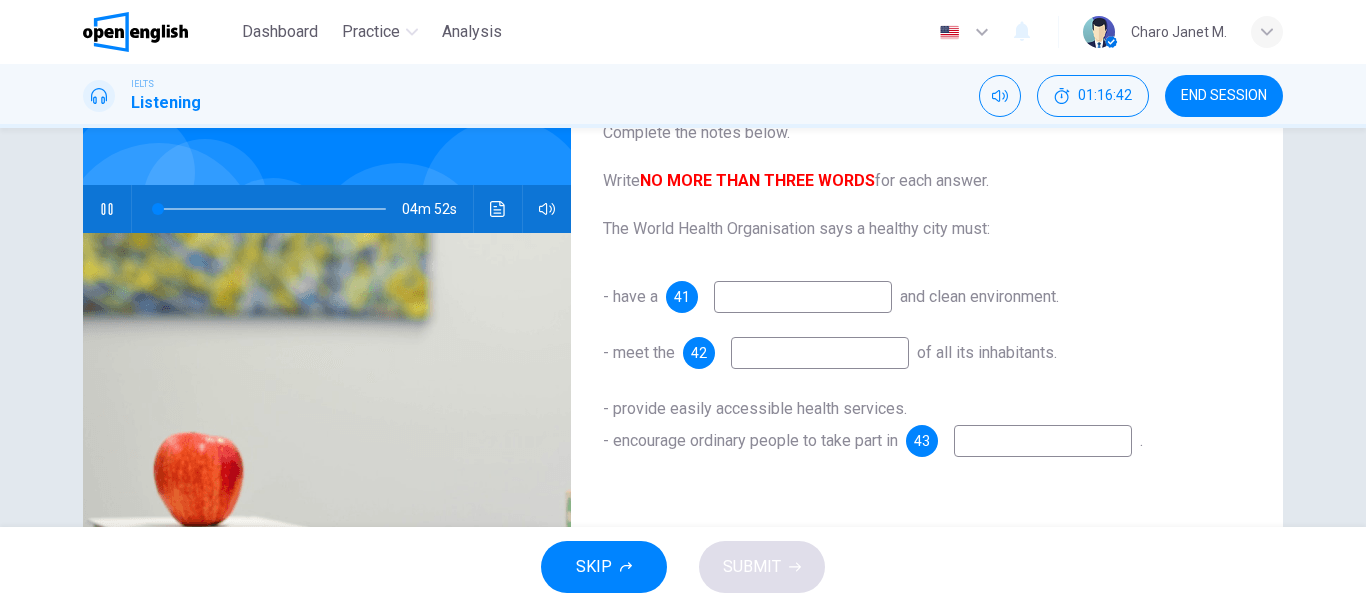 click at bounding box center (327, 476) 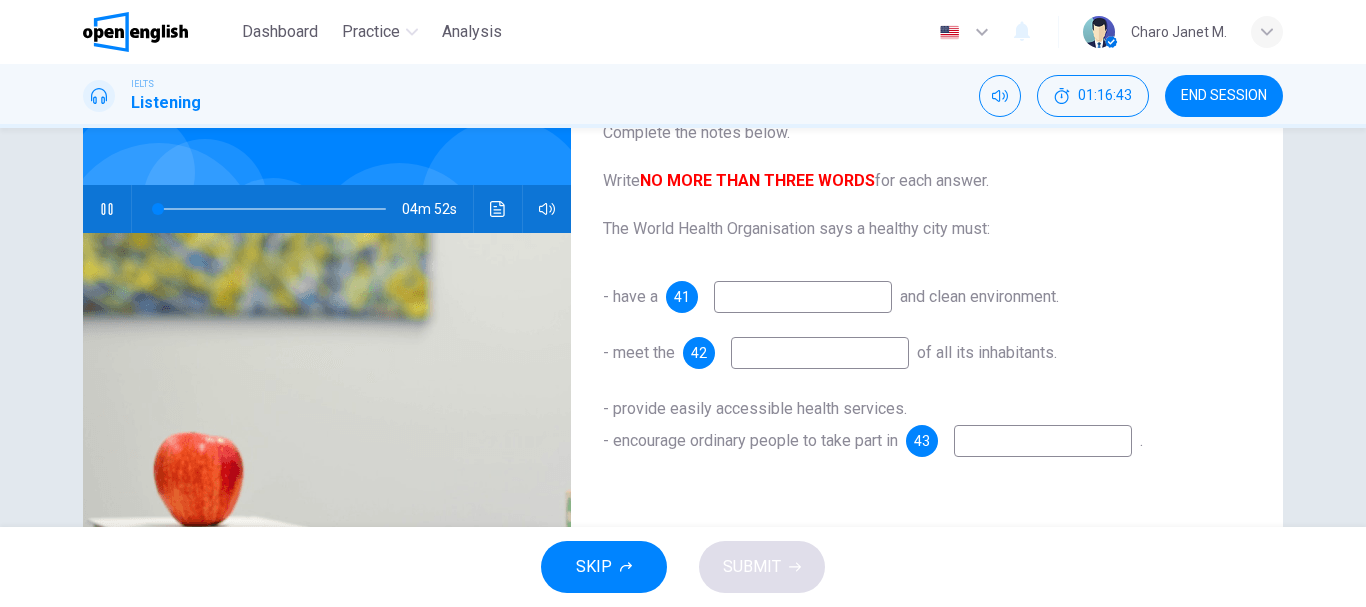 click 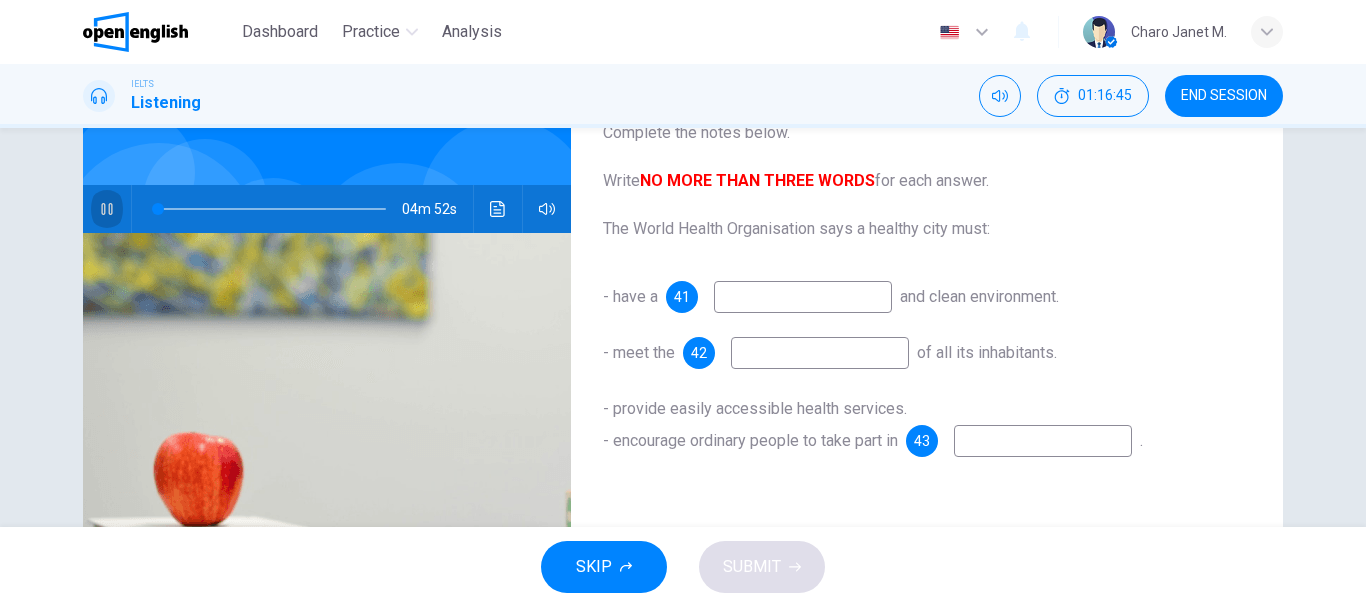 click 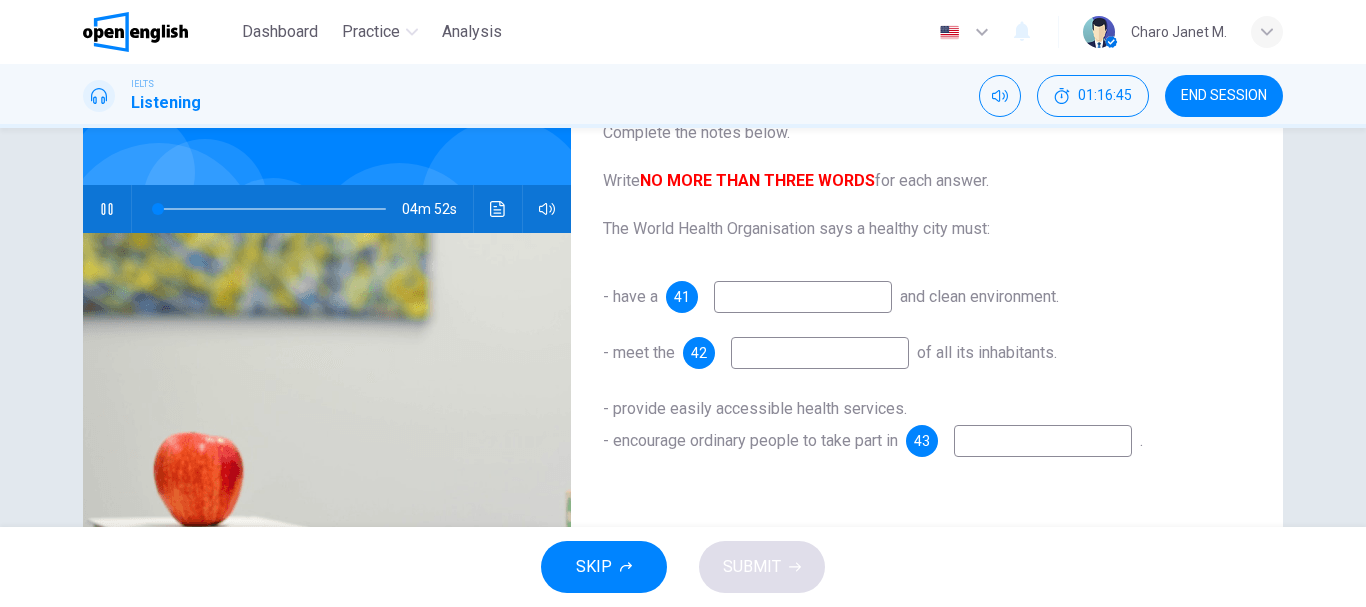 click 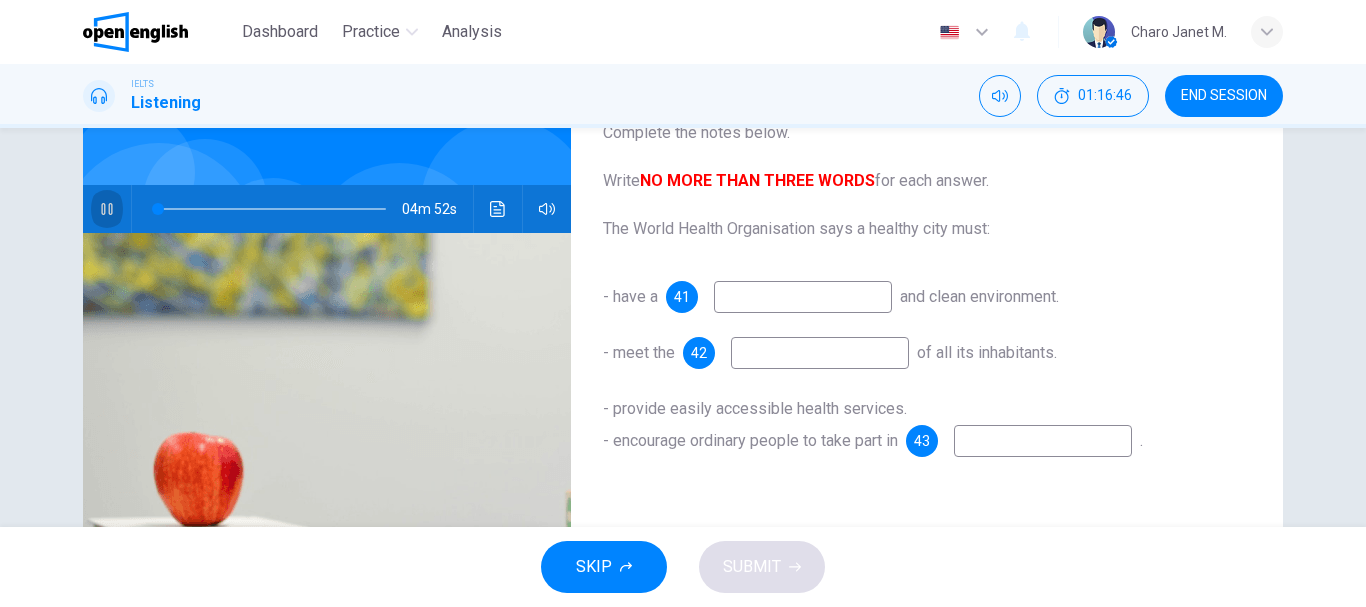 click 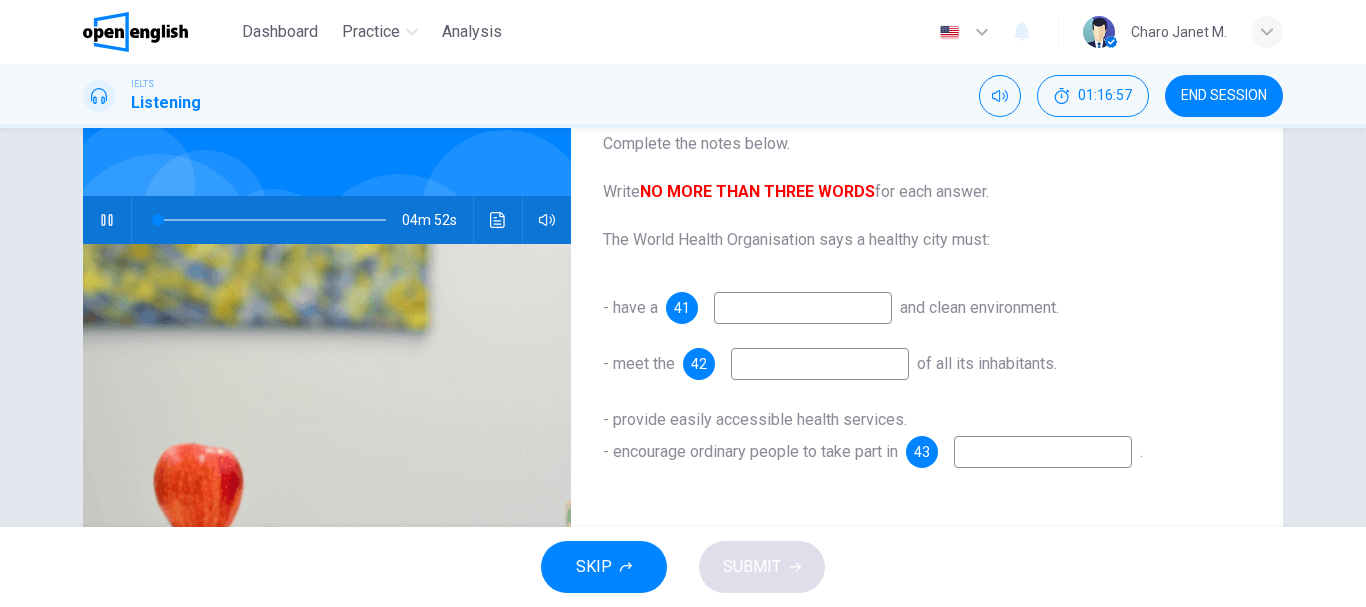 scroll, scrollTop: 100, scrollLeft: 0, axis: vertical 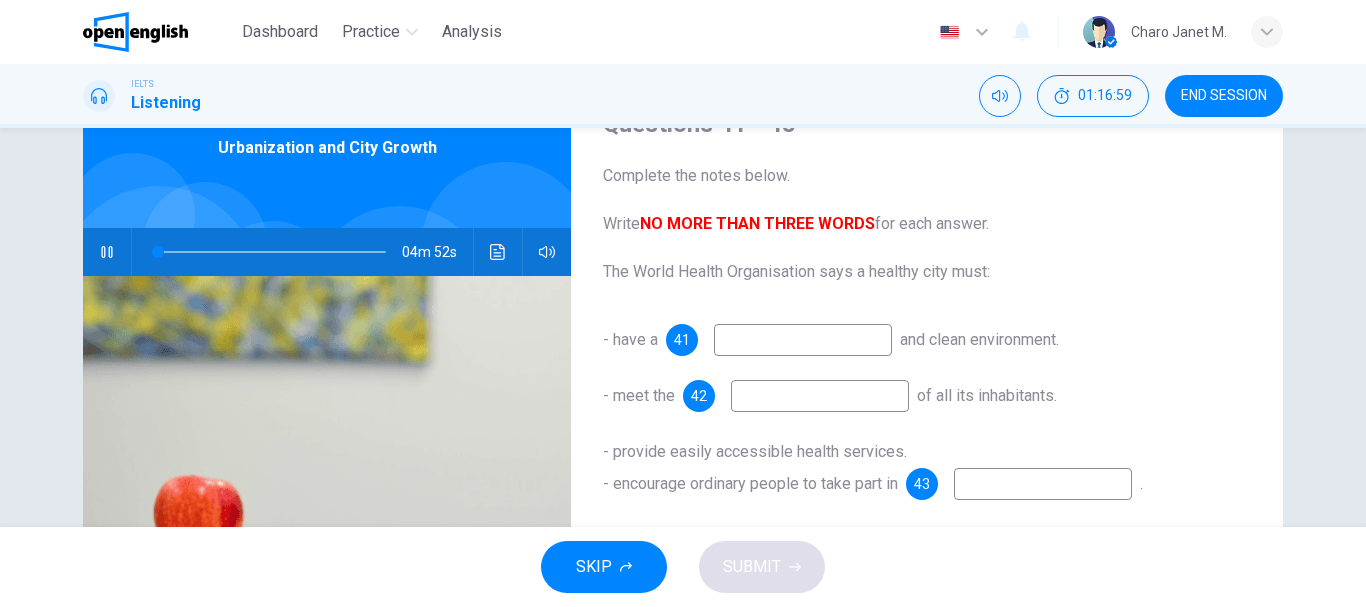 drag, startPoint x: 797, startPoint y: 220, endPoint x: 846, endPoint y: 212, distance: 49.648766 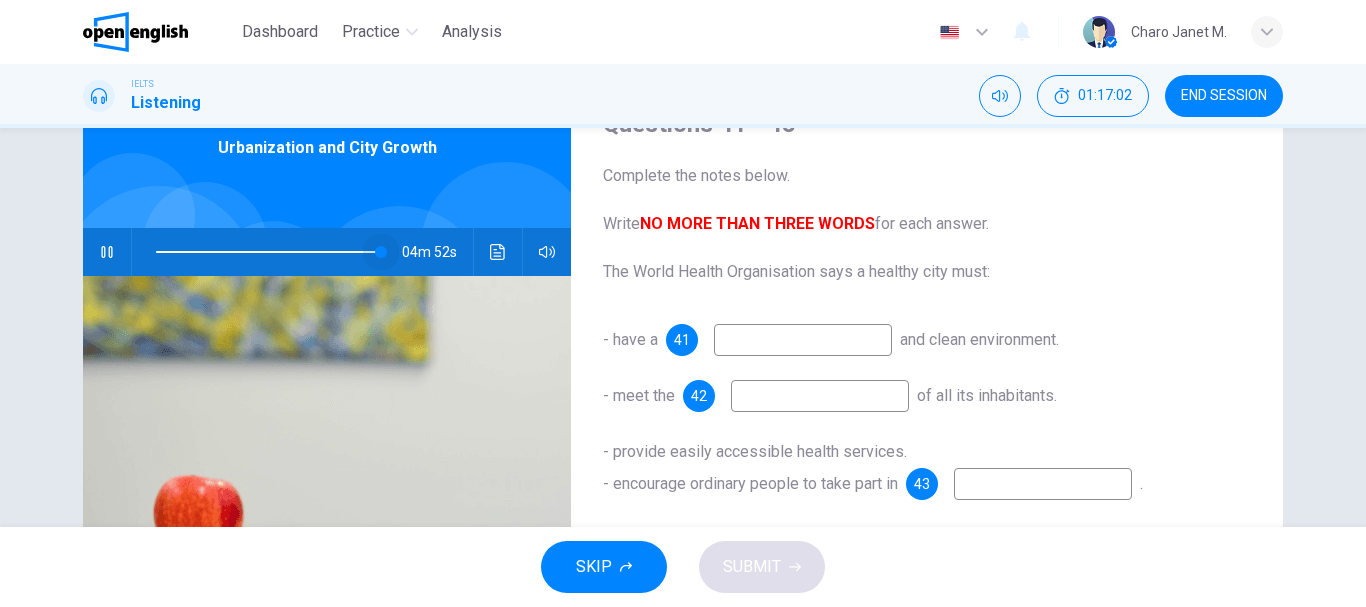 type on "***" 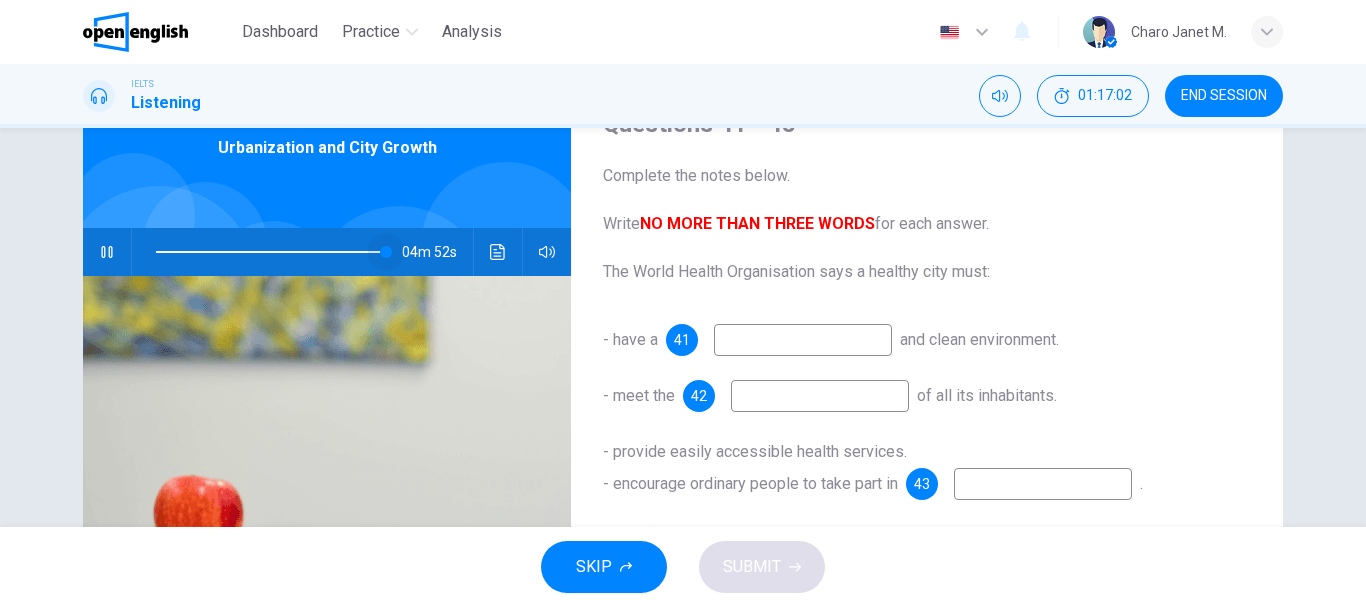 drag, startPoint x: 152, startPoint y: 246, endPoint x: 382, endPoint y: 245, distance: 230.00217 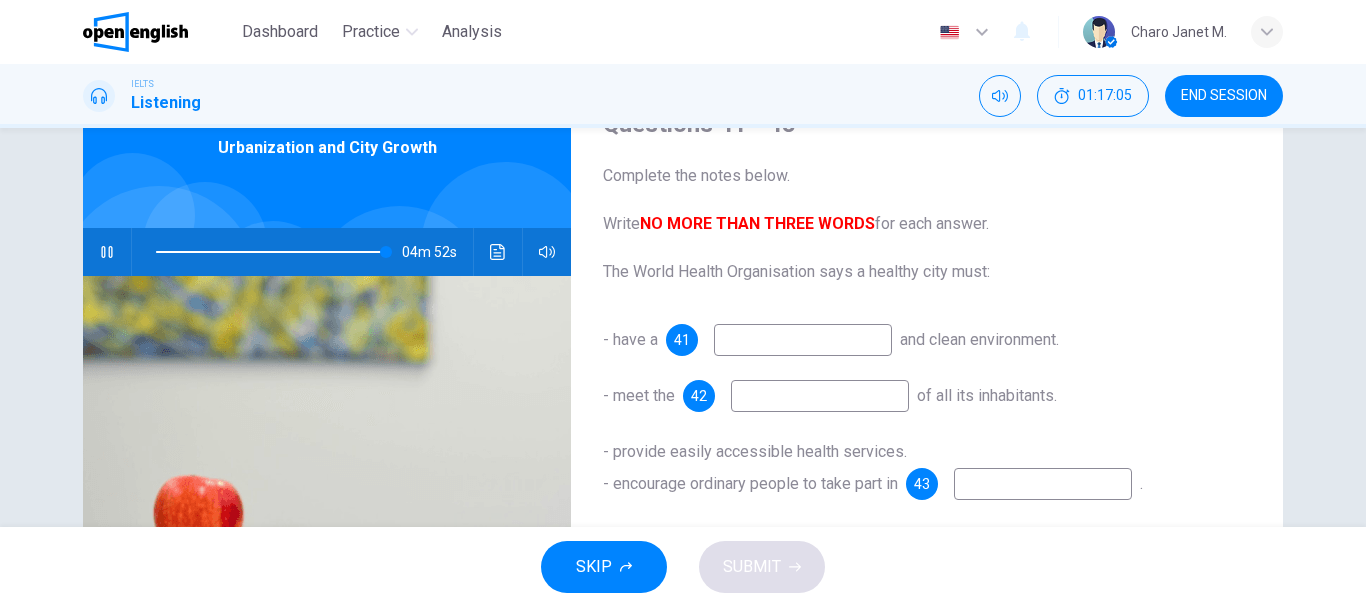 click 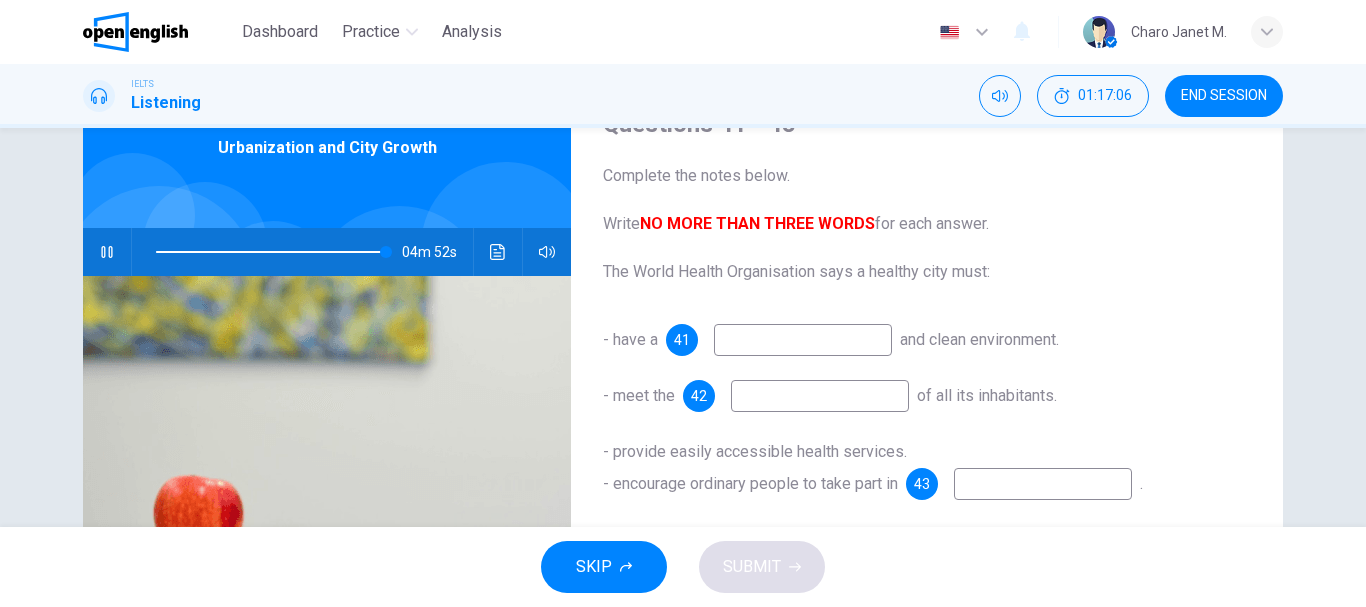 click 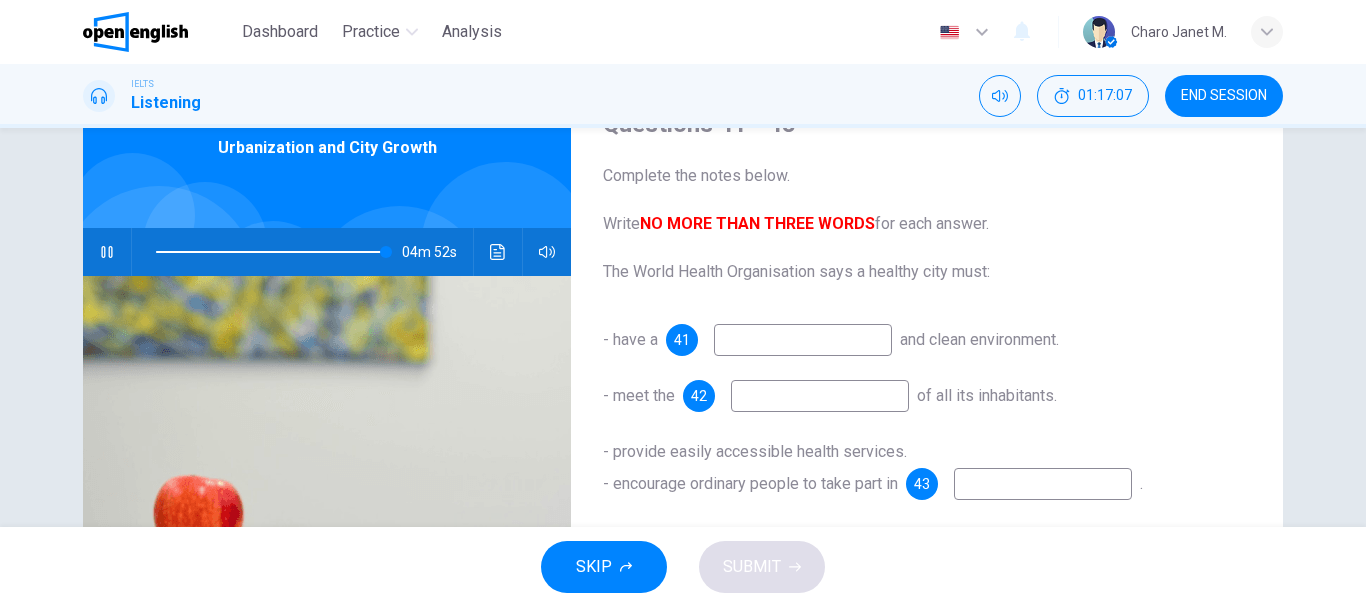 click 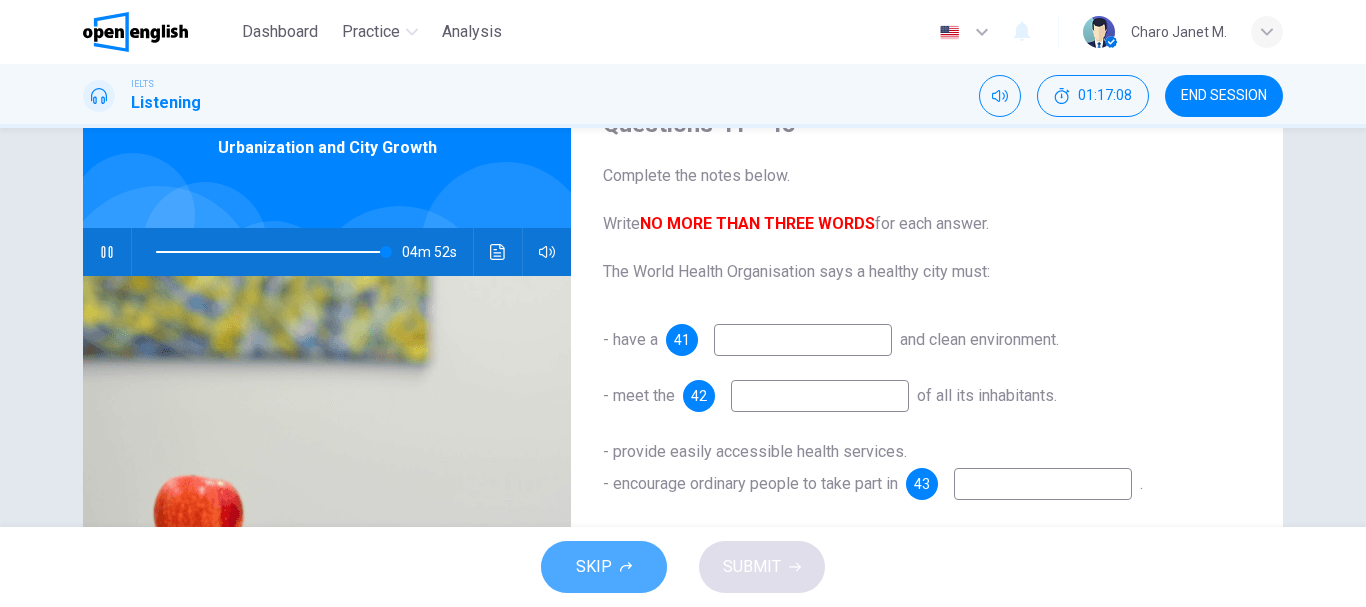click on "SKIP" at bounding box center (594, 567) 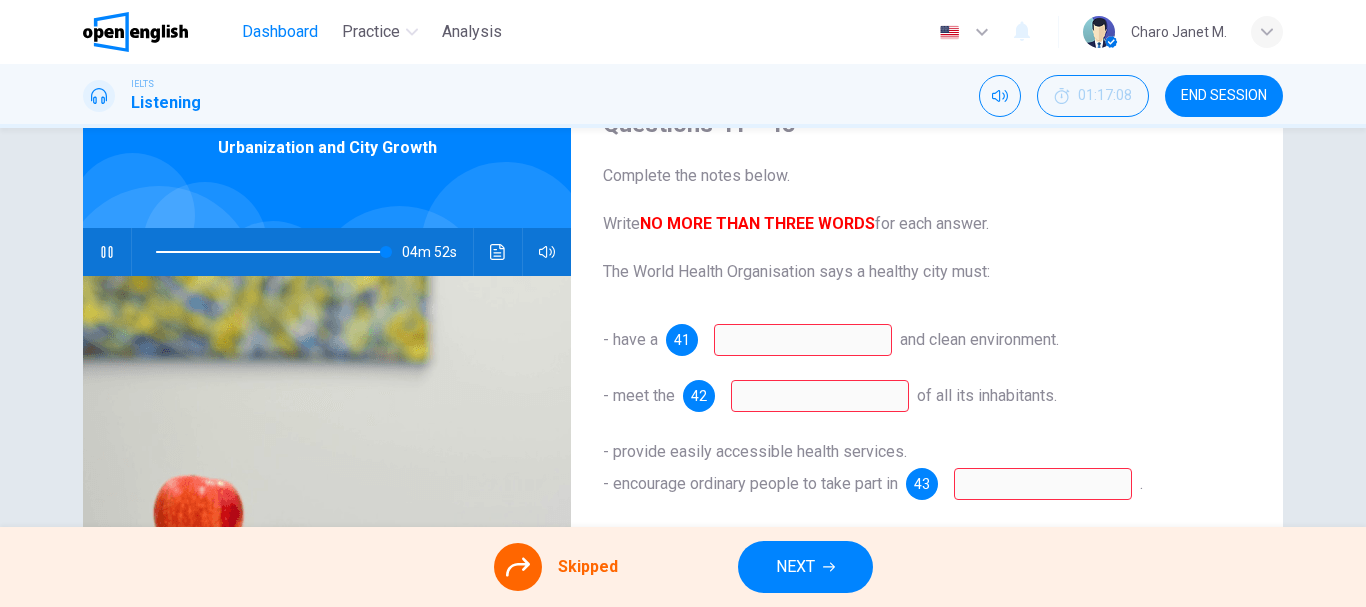 click on "Dashboard" at bounding box center (280, 32) 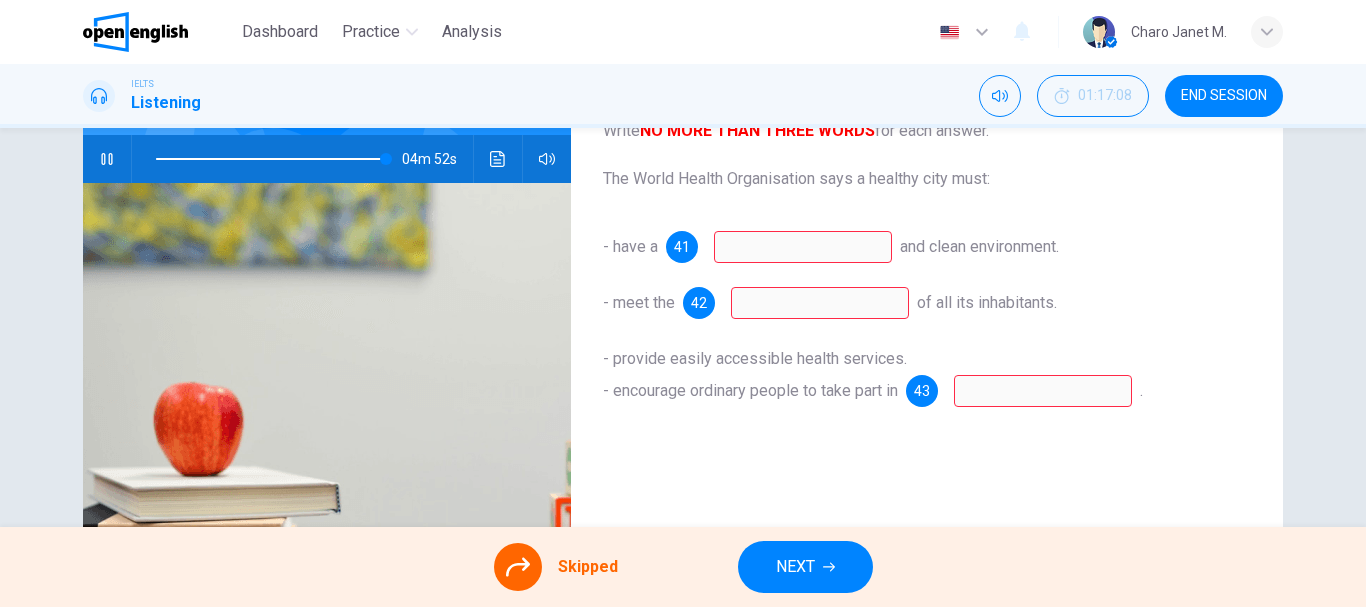 scroll, scrollTop: 233, scrollLeft: 0, axis: vertical 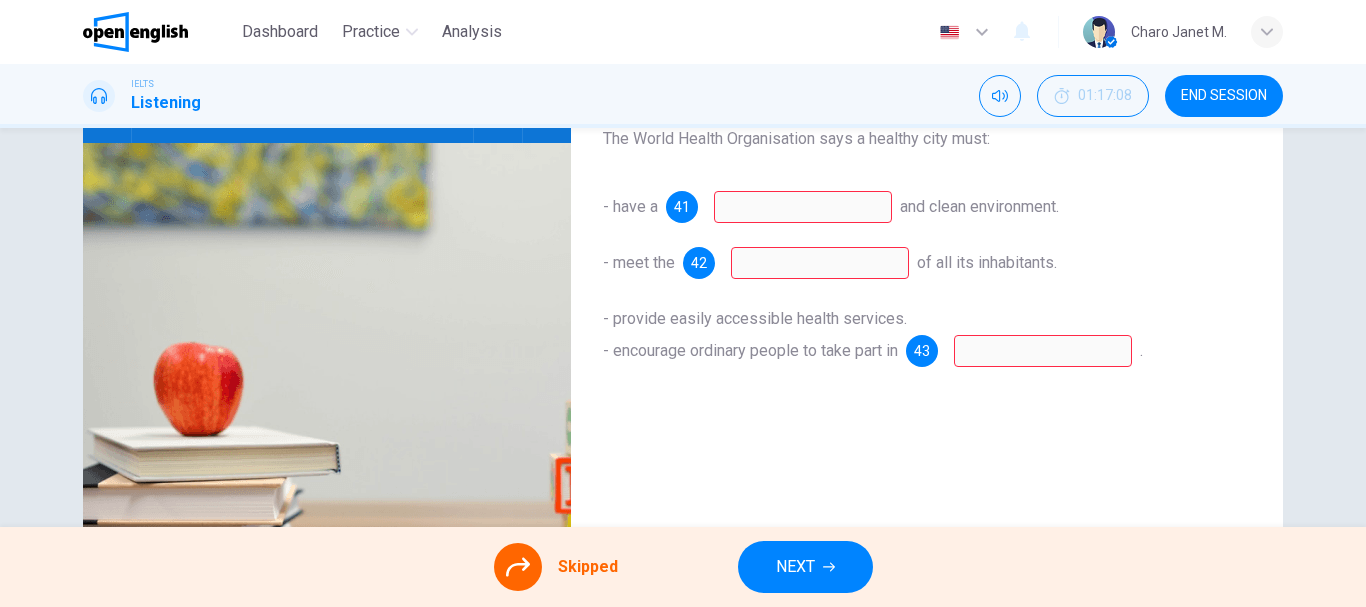 click 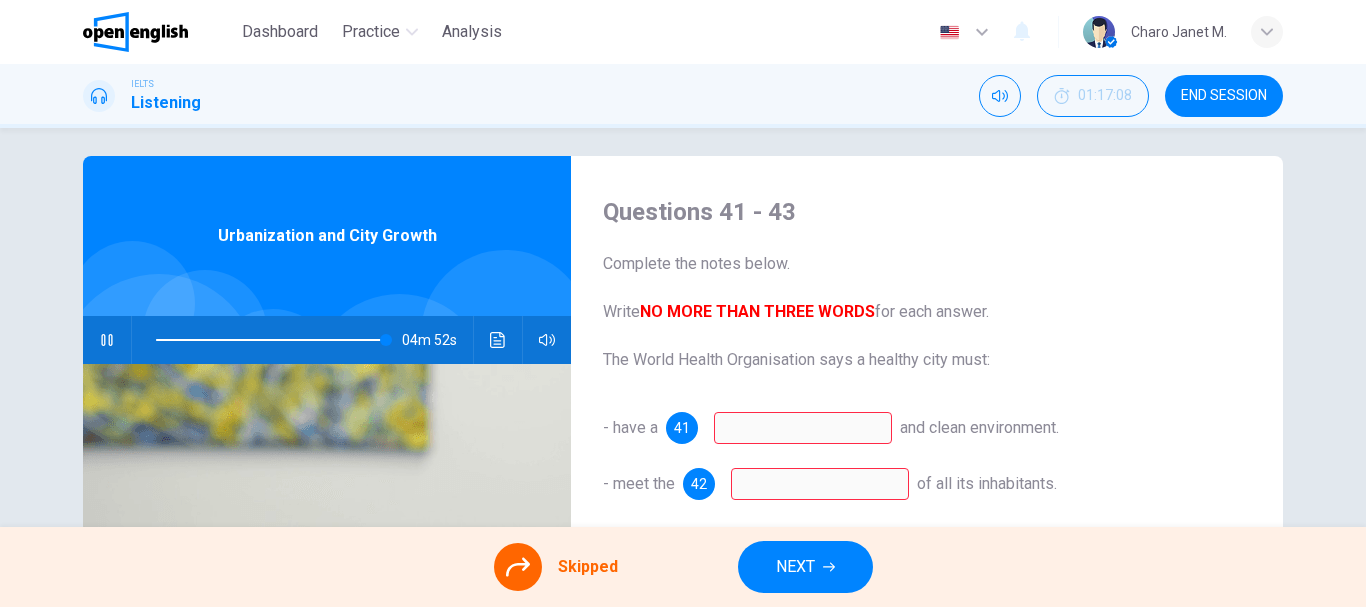 scroll, scrollTop: 0, scrollLeft: 0, axis: both 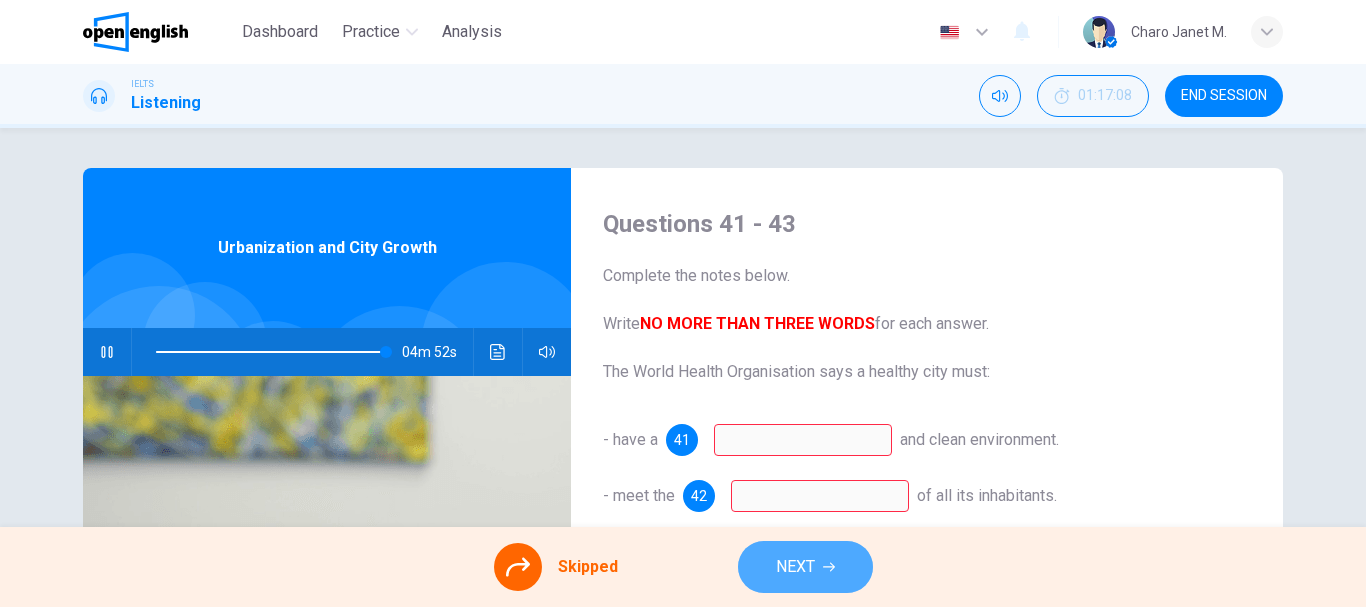 click on "NEXT" at bounding box center (795, 567) 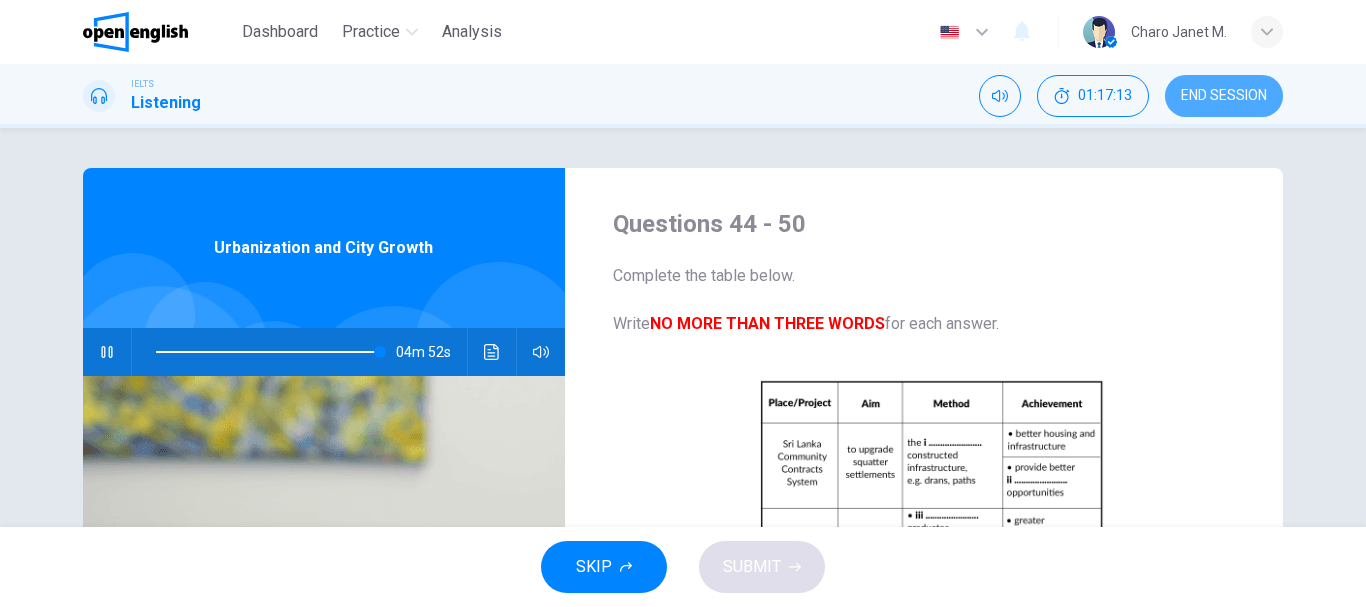 click on "END SESSION" at bounding box center [1224, 96] 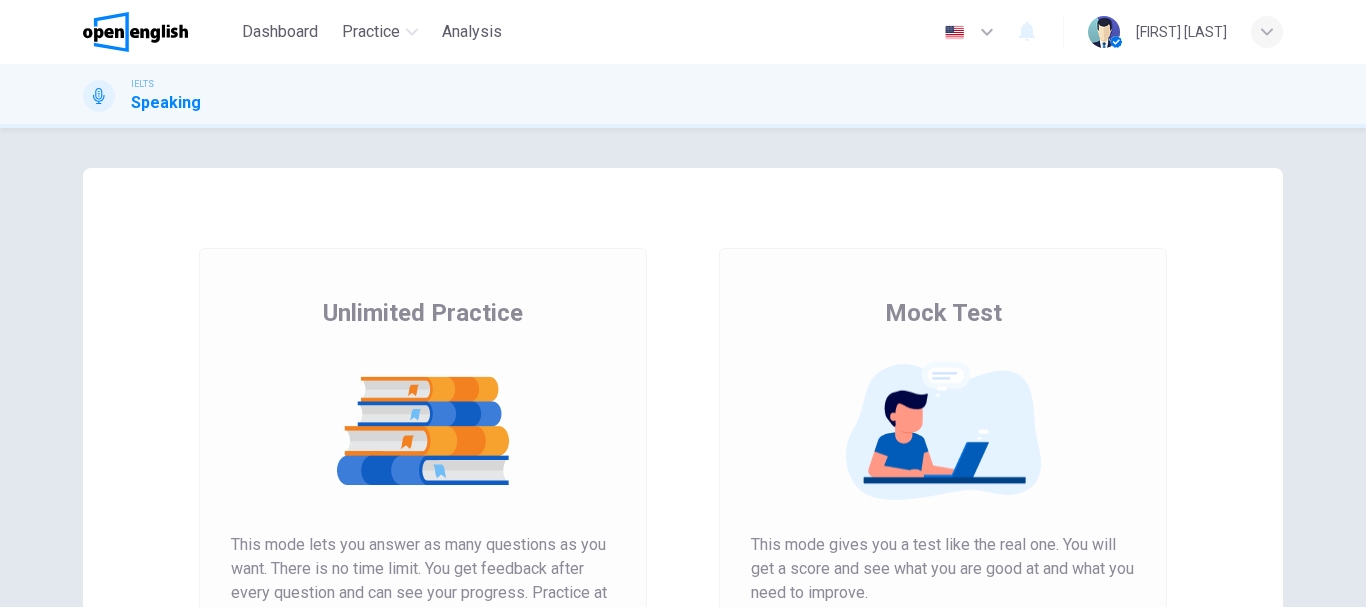 scroll, scrollTop: 0, scrollLeft: 0, axis: both 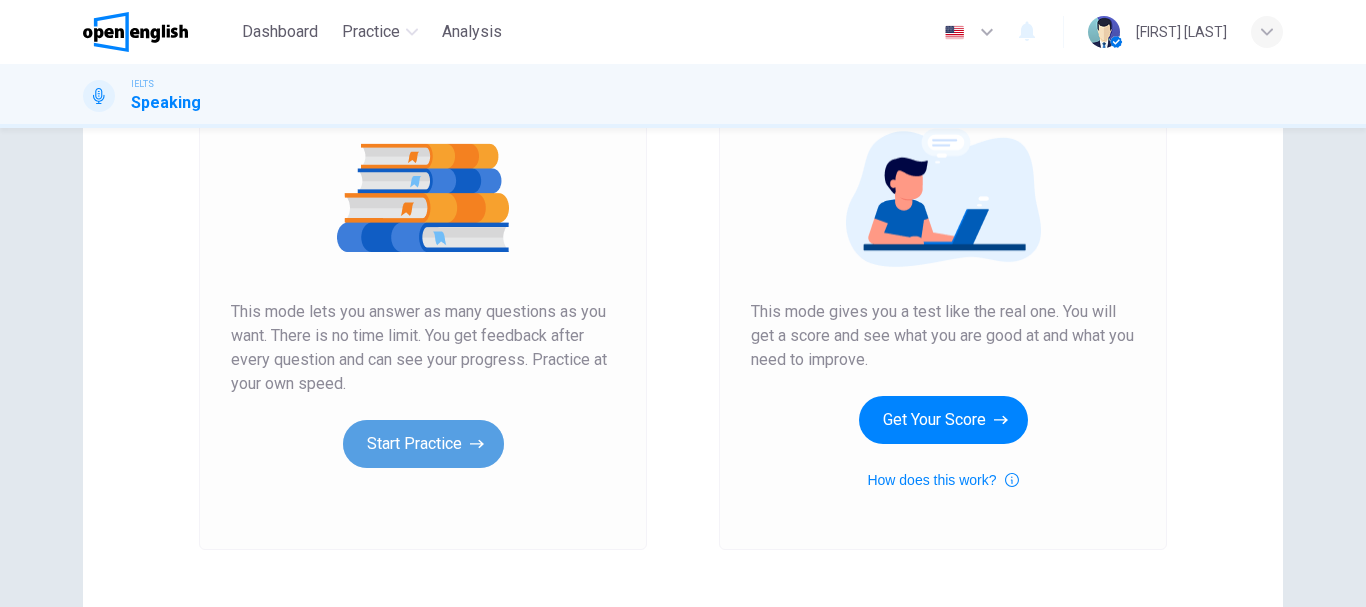 click on "Start Practice" at bounding box center [423, 444] 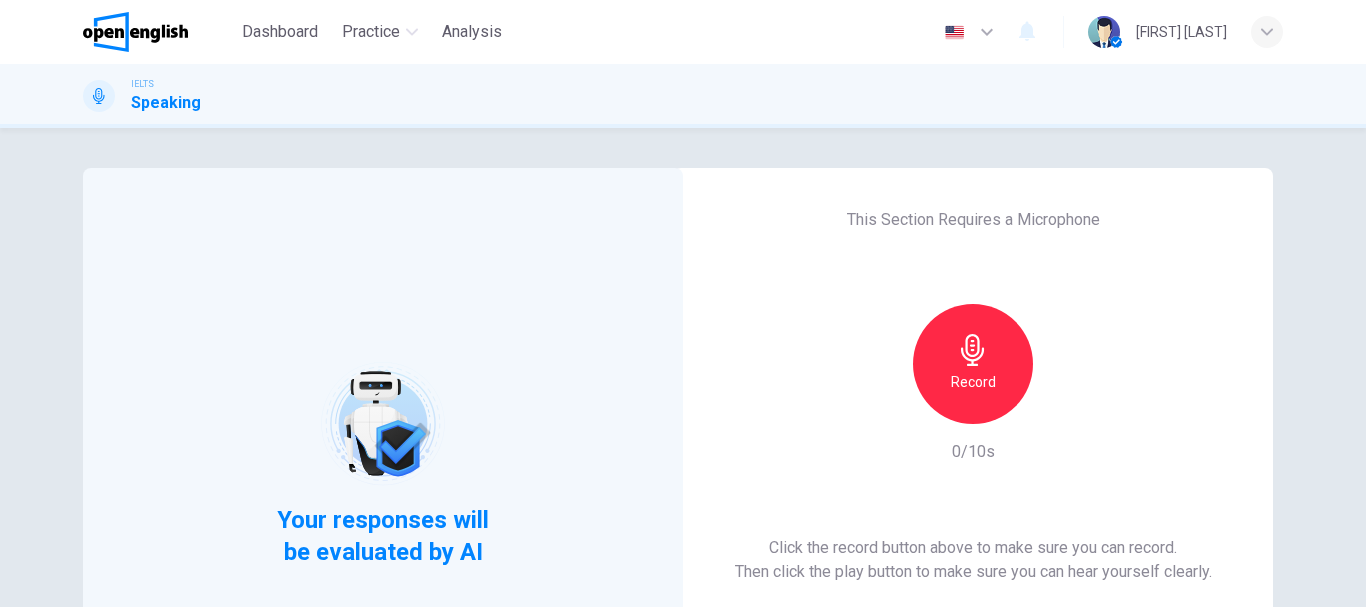 scroll, scrollTop: 33, scrollLeft: 0, axis: vertical 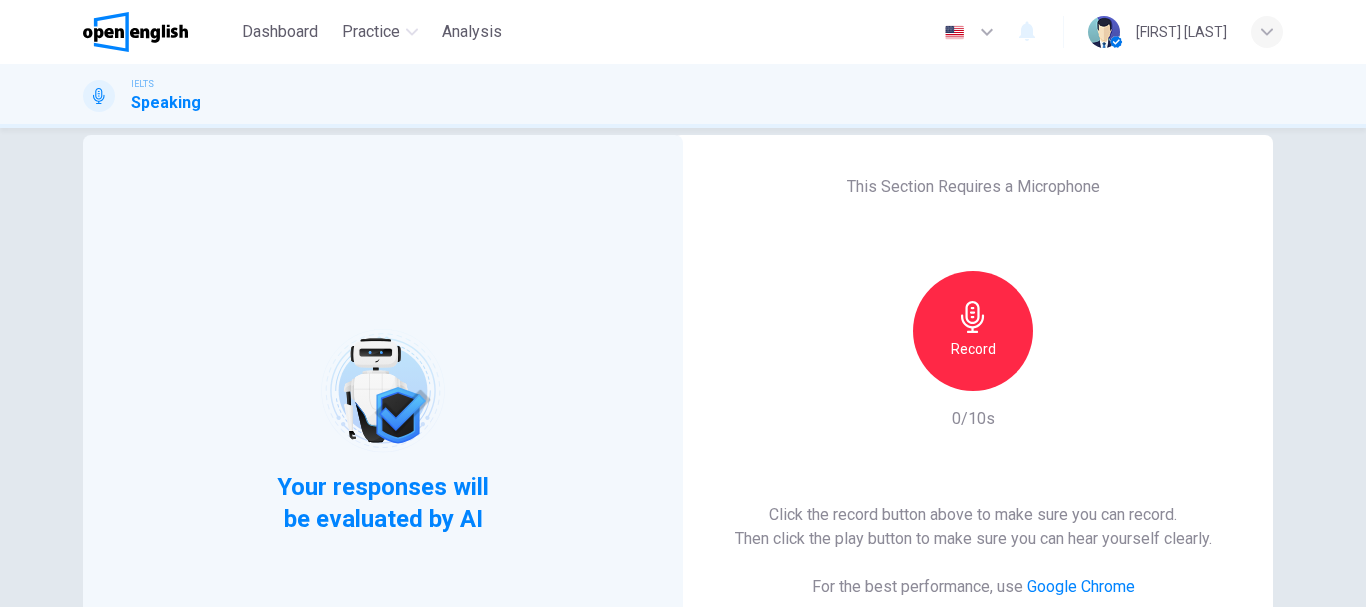 click on "Record" at bounding box center (973, 331) 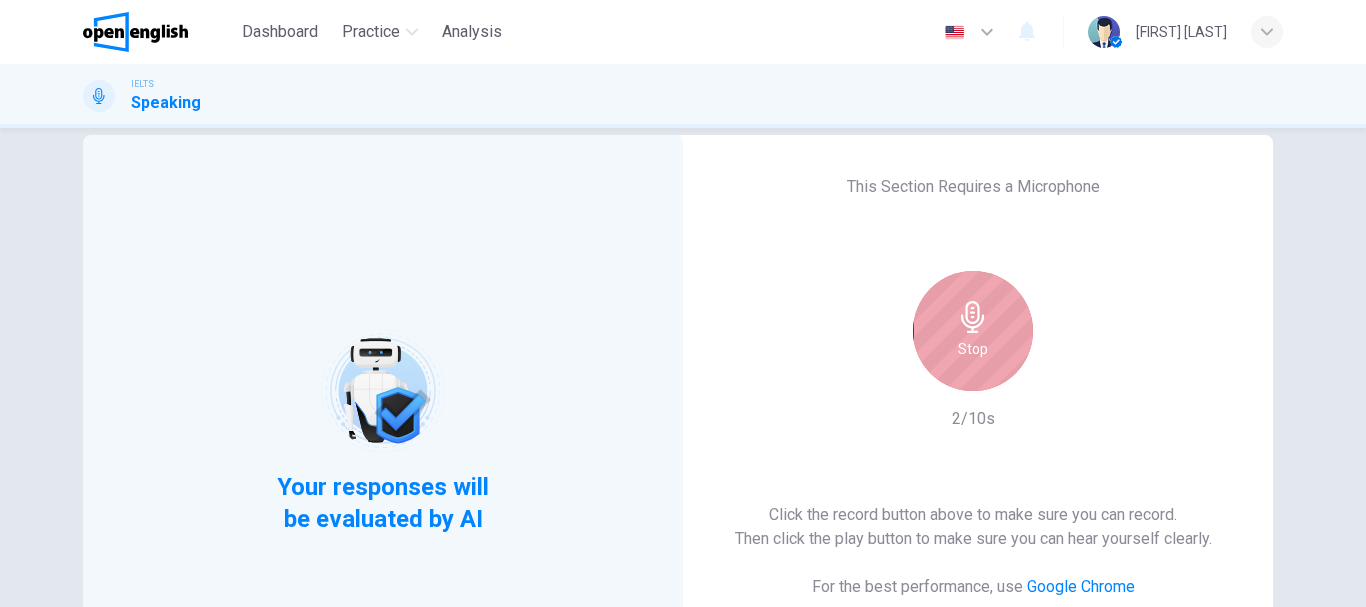 click on "Stop" at bounding box center [973, 331] 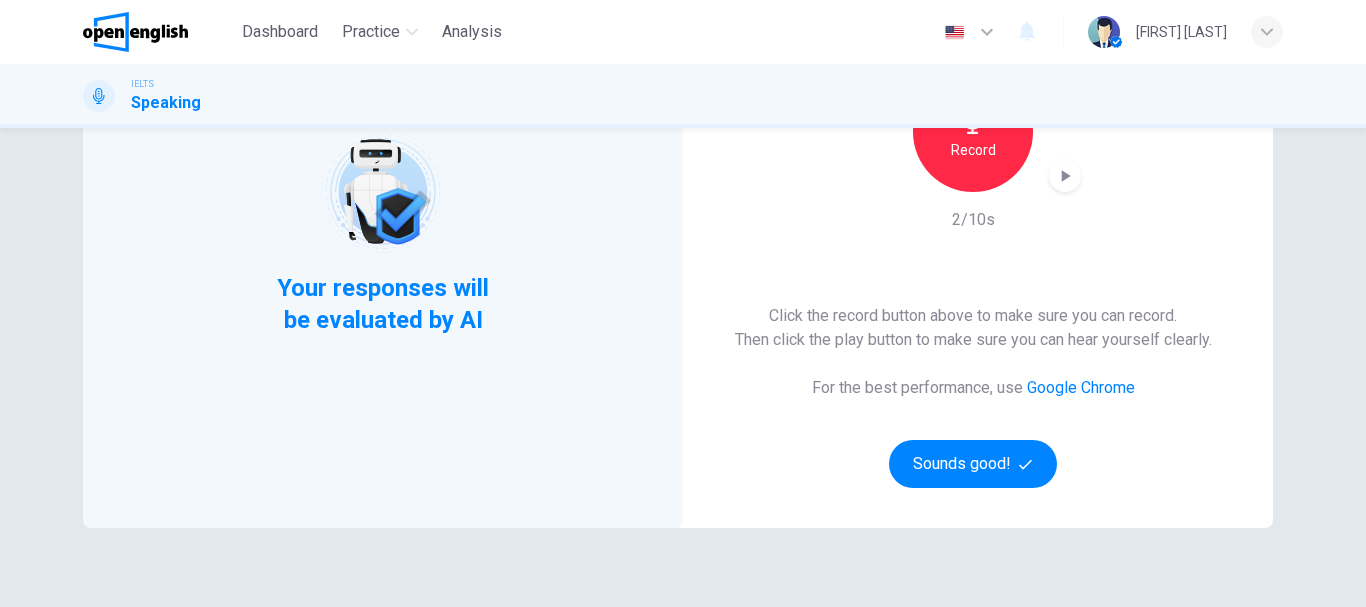 scroll, scrollTop: 233, scrollLeft: 0, axis: vertical 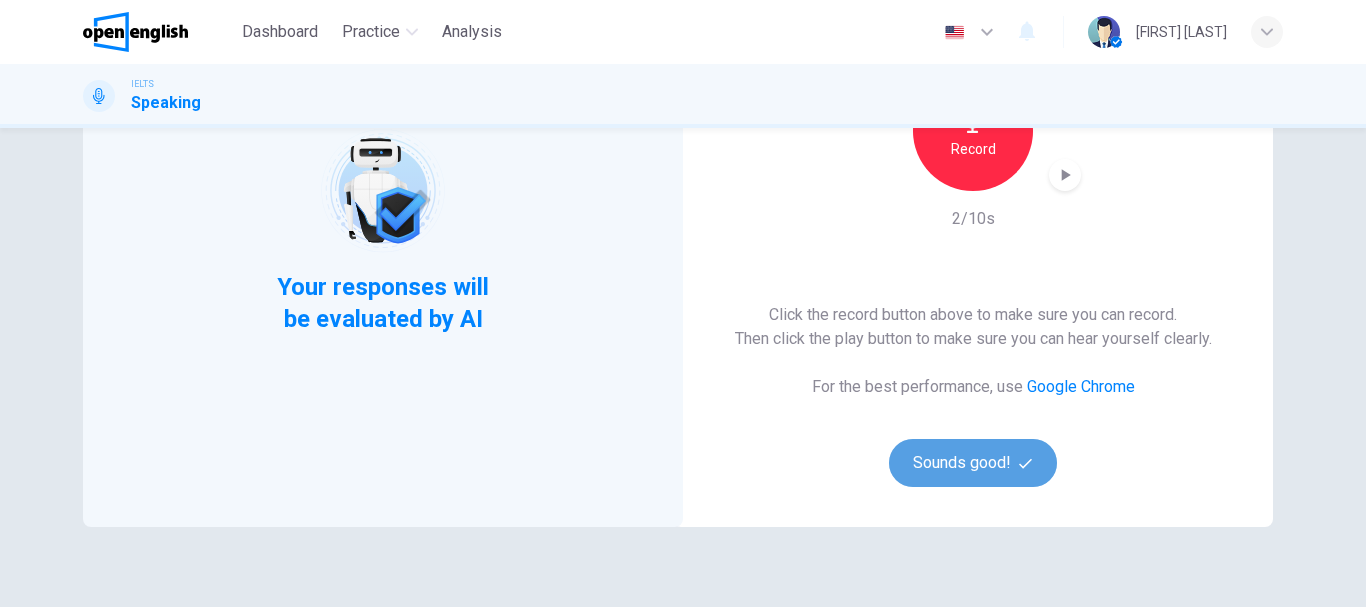 click on "Sounds good!" at bounding box center [973, 463] 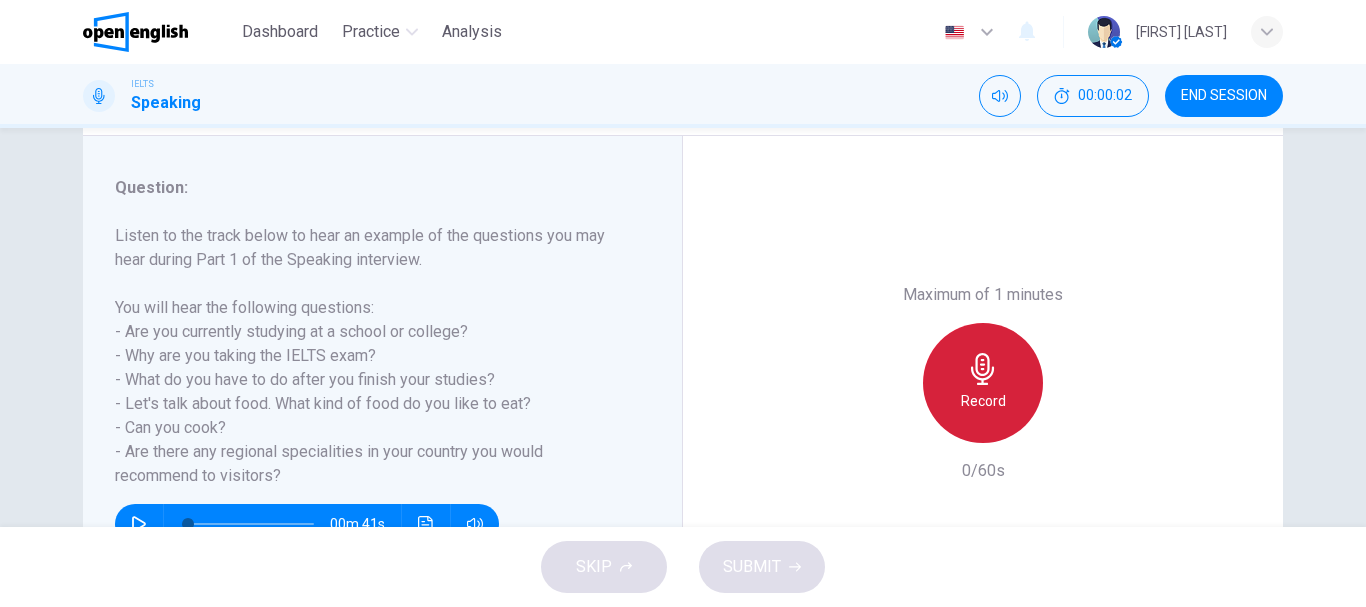 click on "Record" at bounding box center [983, 383] 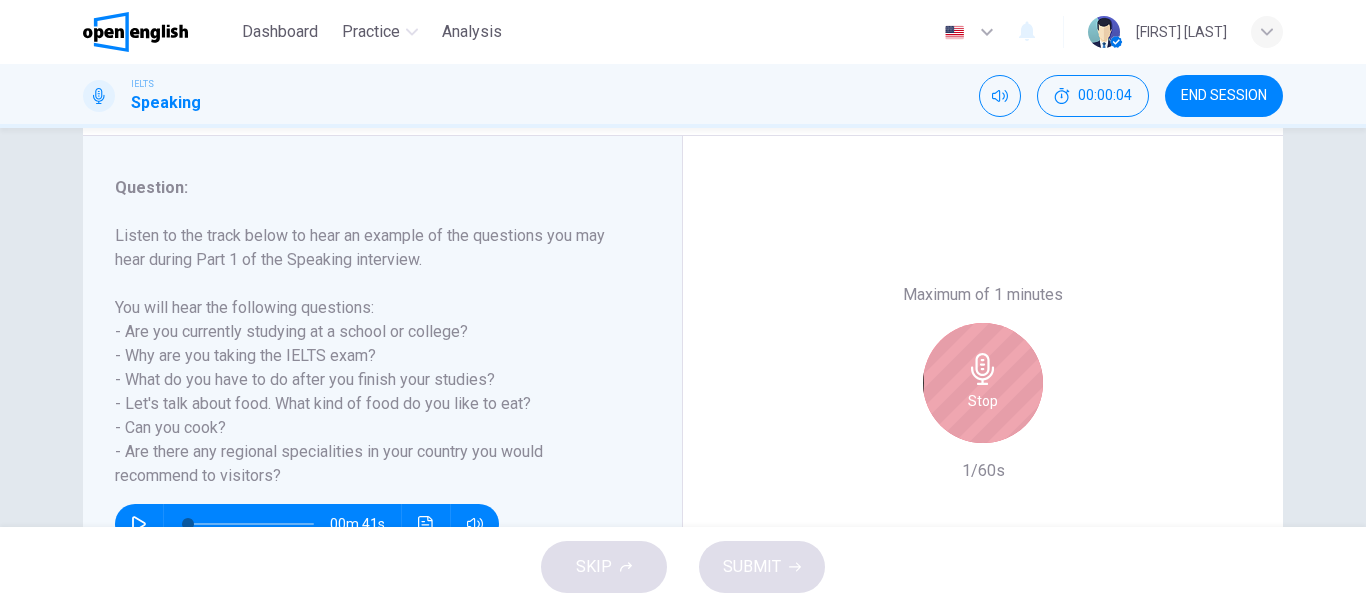 click on "Stop" at bounding box center [983, 383] 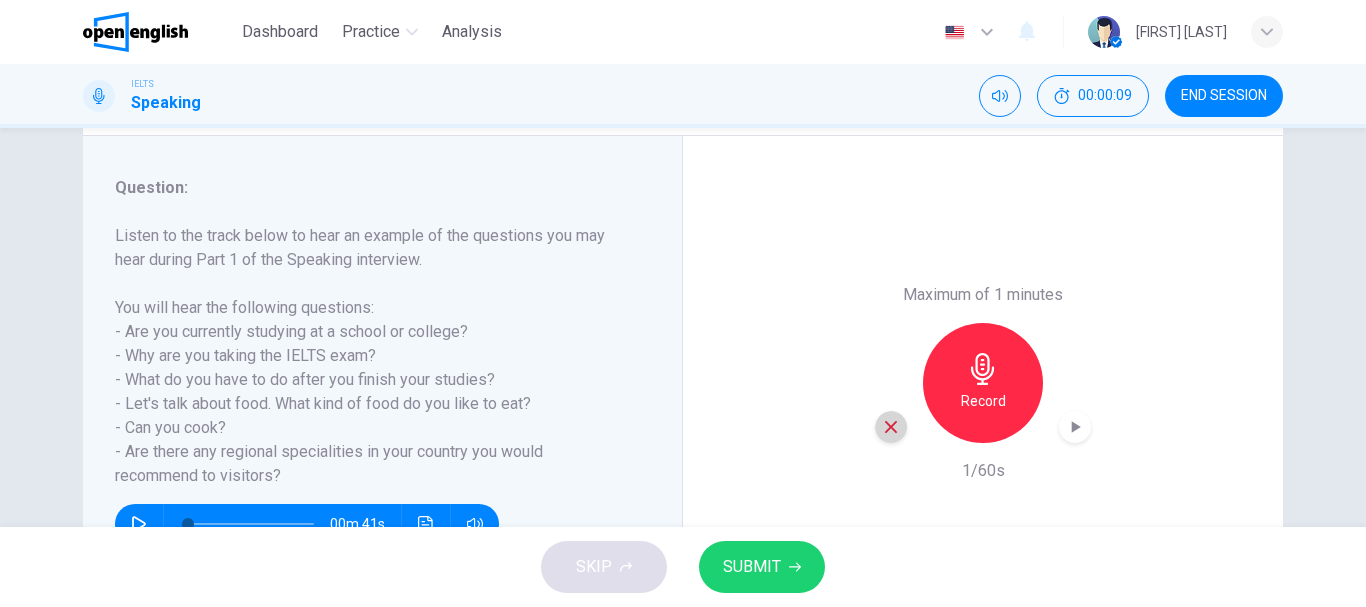 click 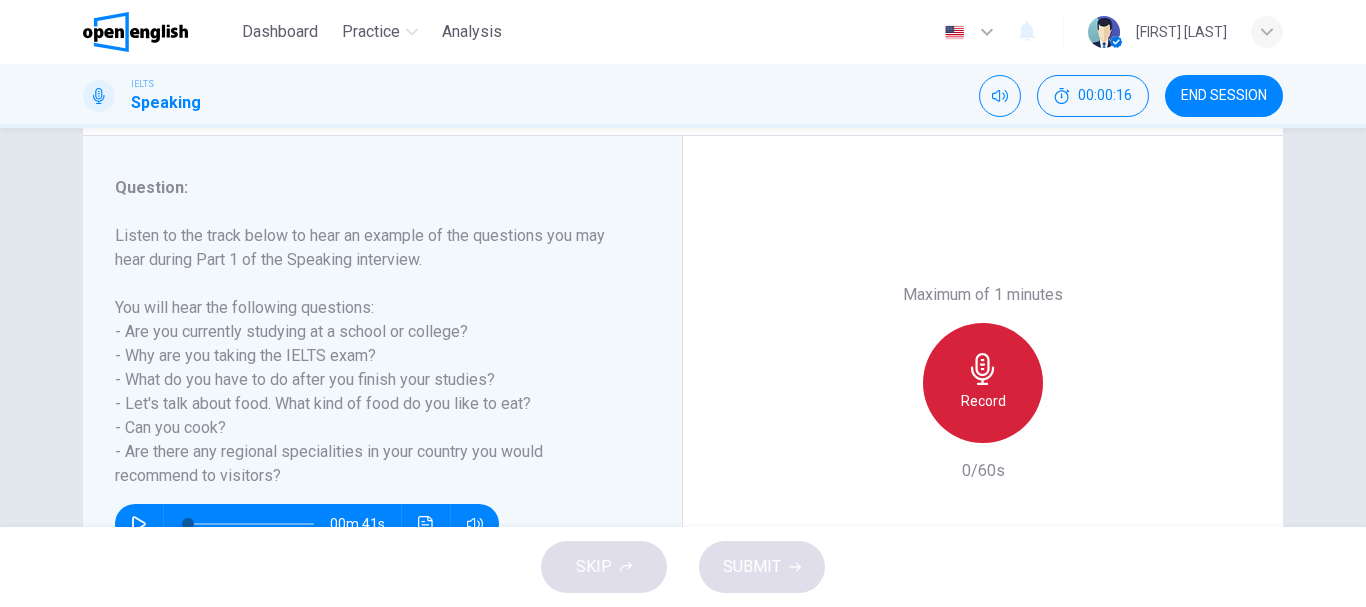 click 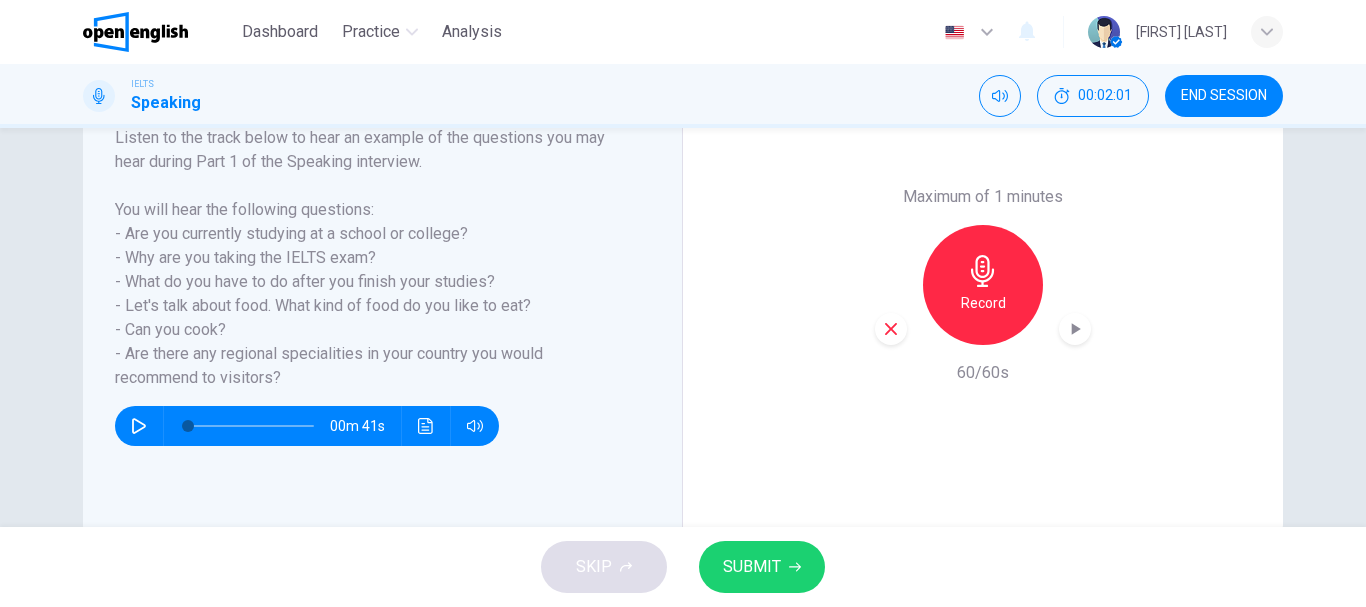 scroll, scrollTop: 333, scrollLeft: 0, axis: vertical 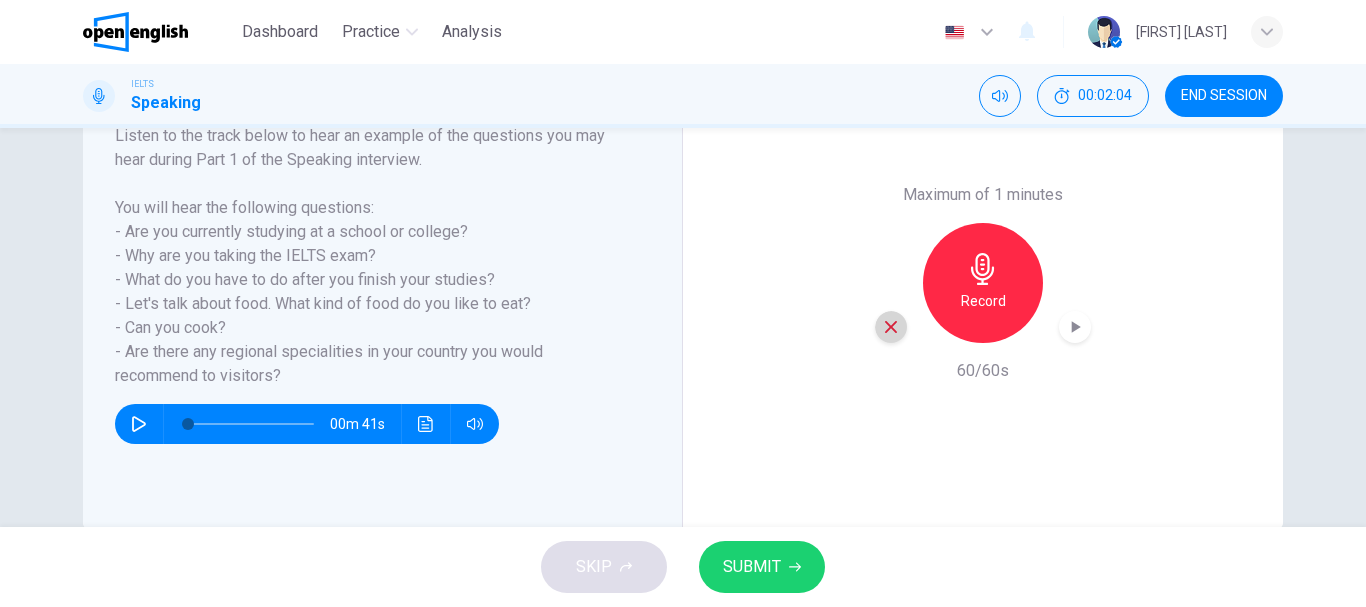 click 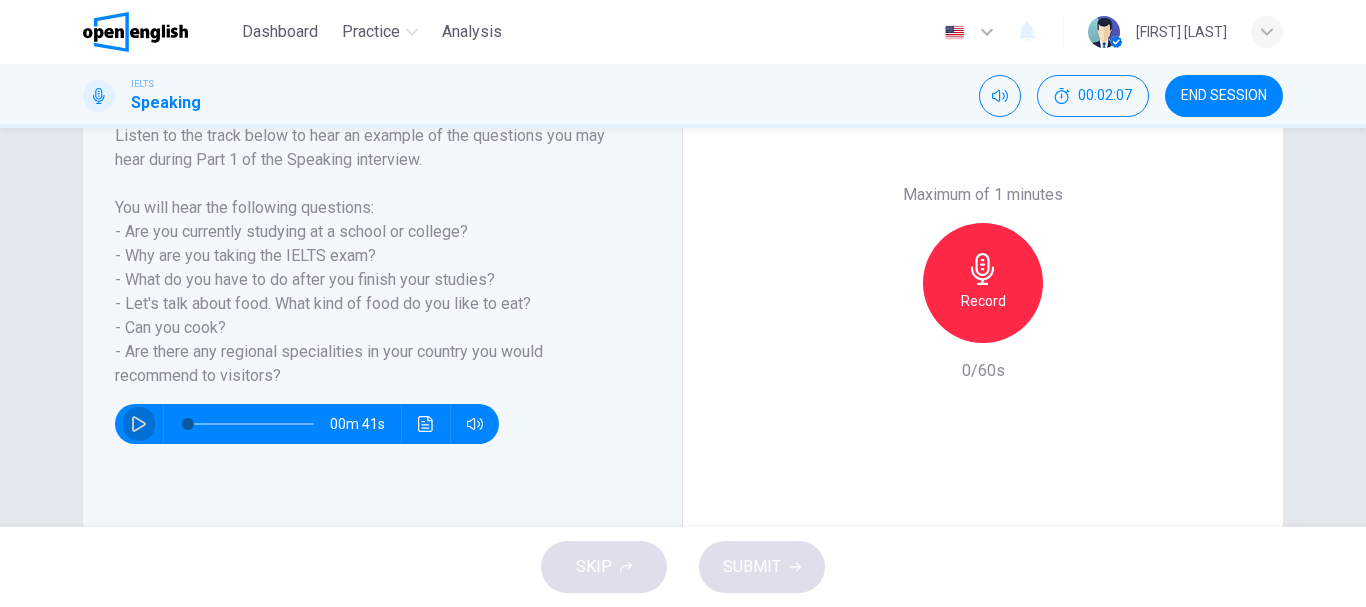 click 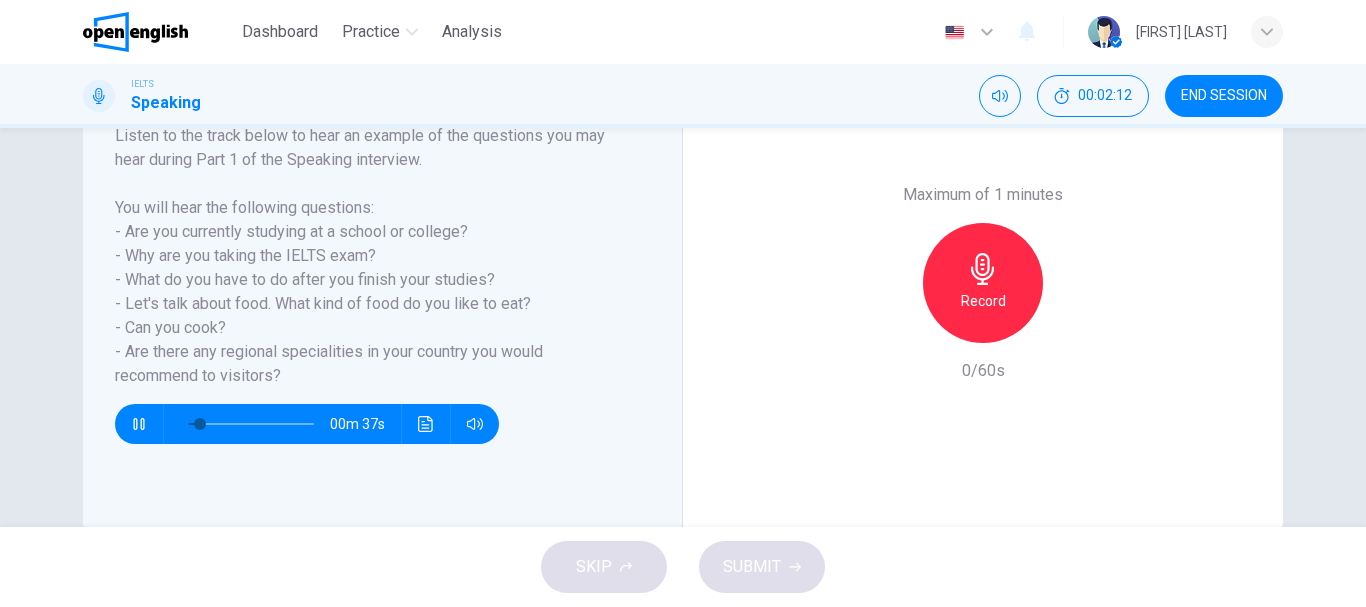 scroll, scrollTop: 300, scrollLeft: 0, axis: vertical 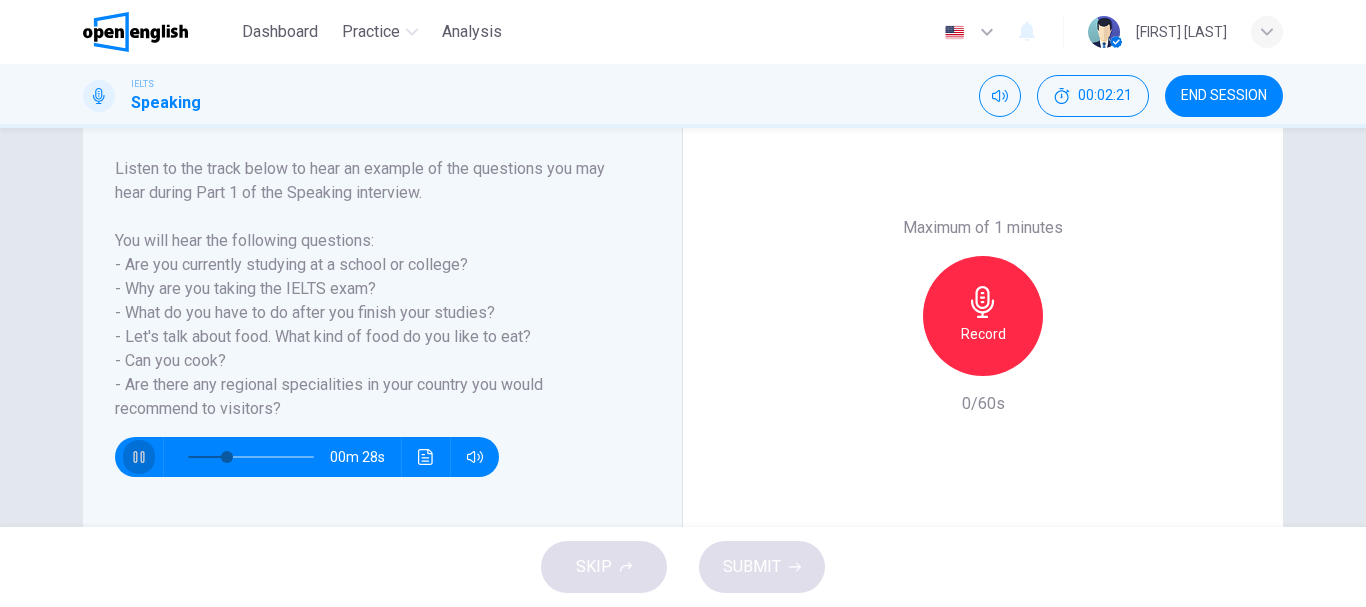 click 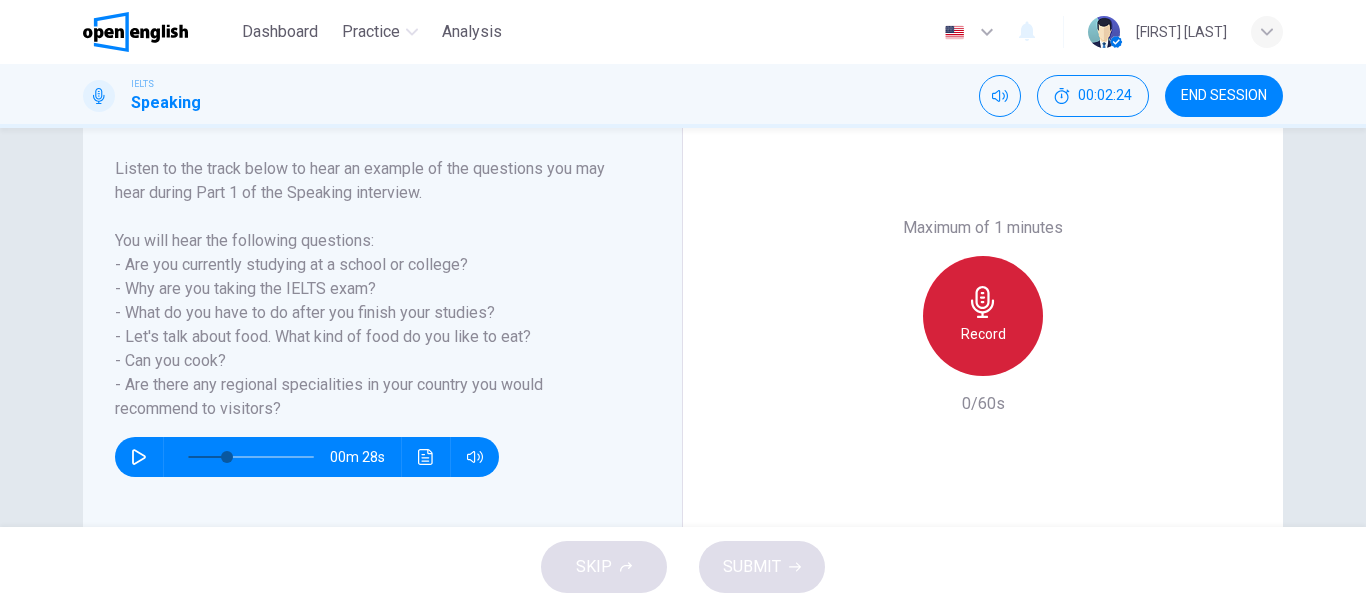 click 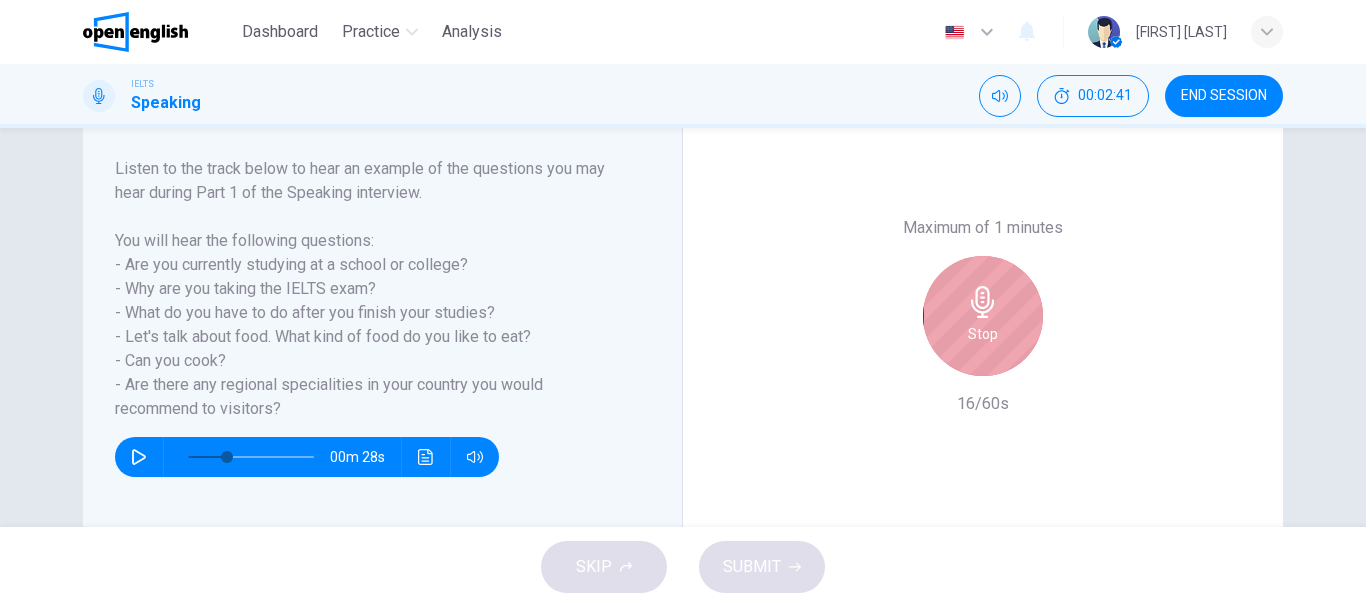 click 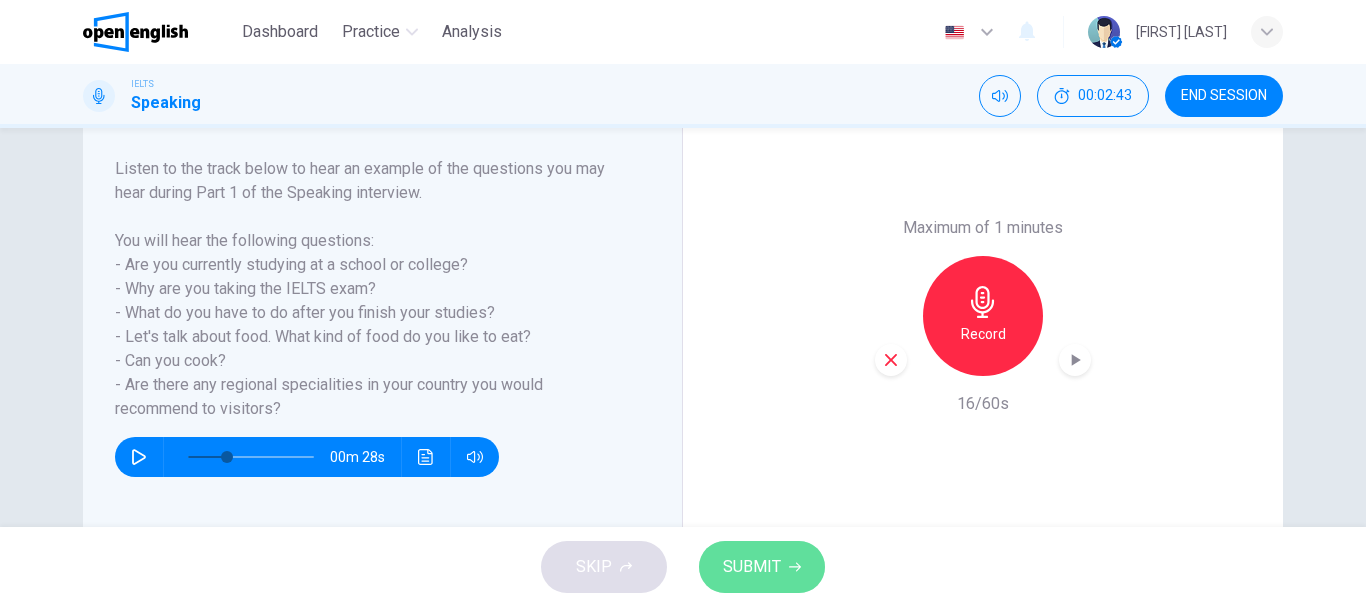 click on "SUBMIT" at bounding box center [752, 567] 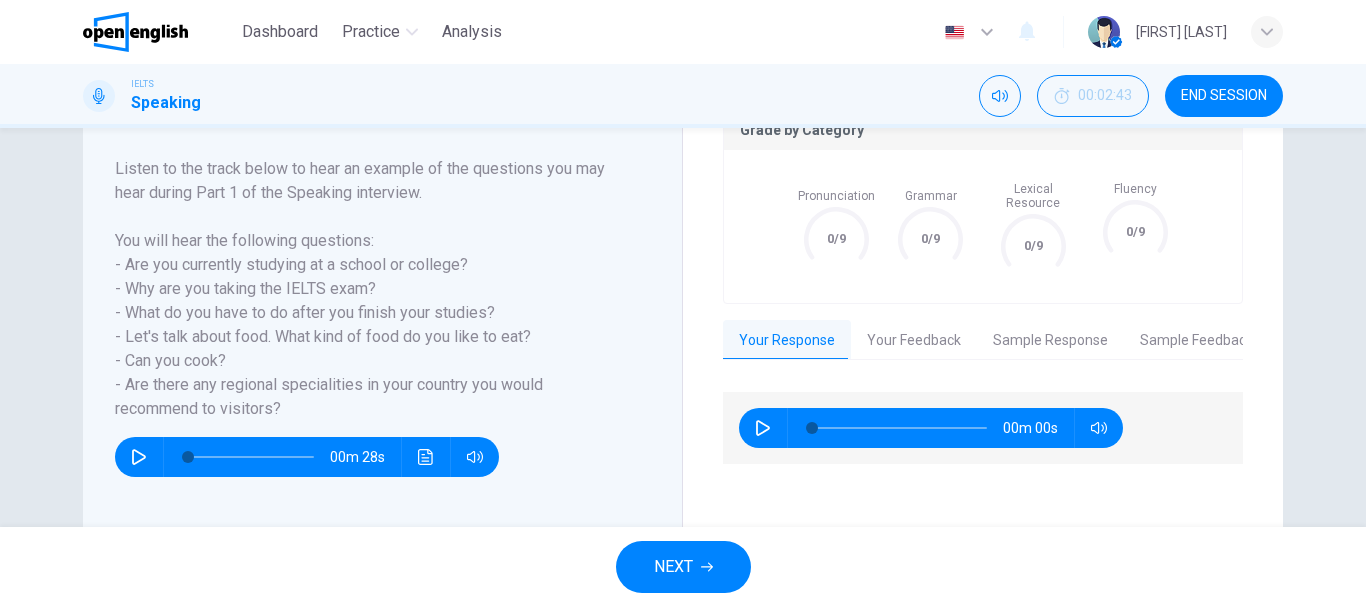 type on "*" 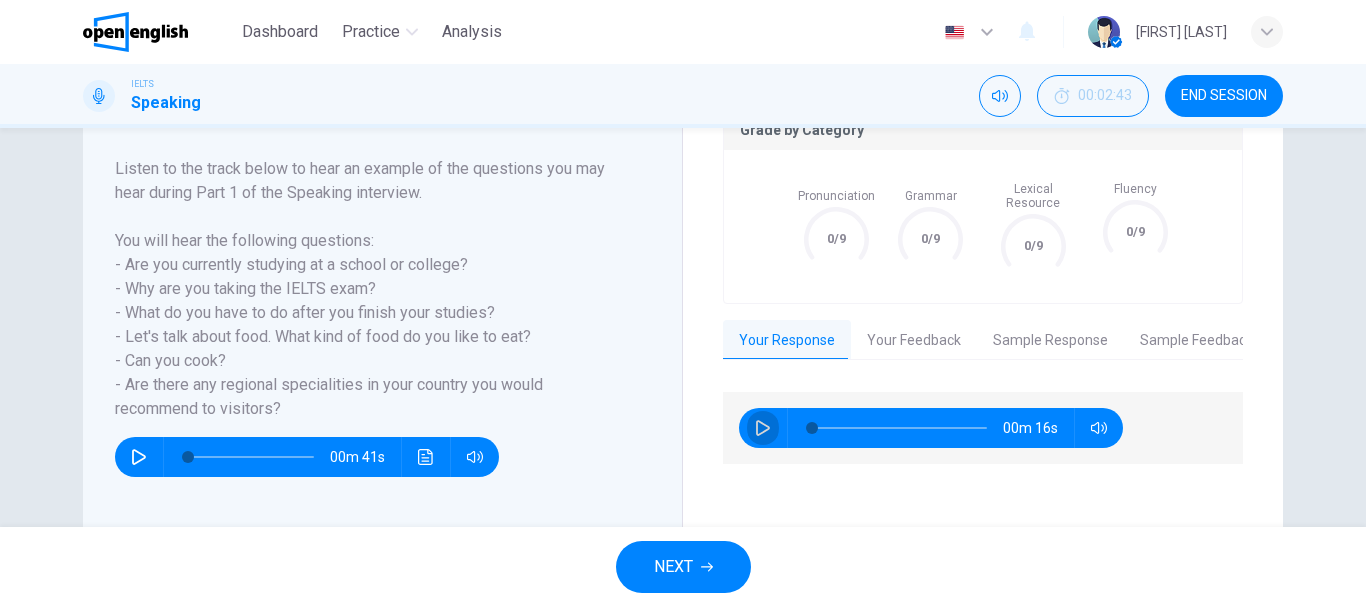 click 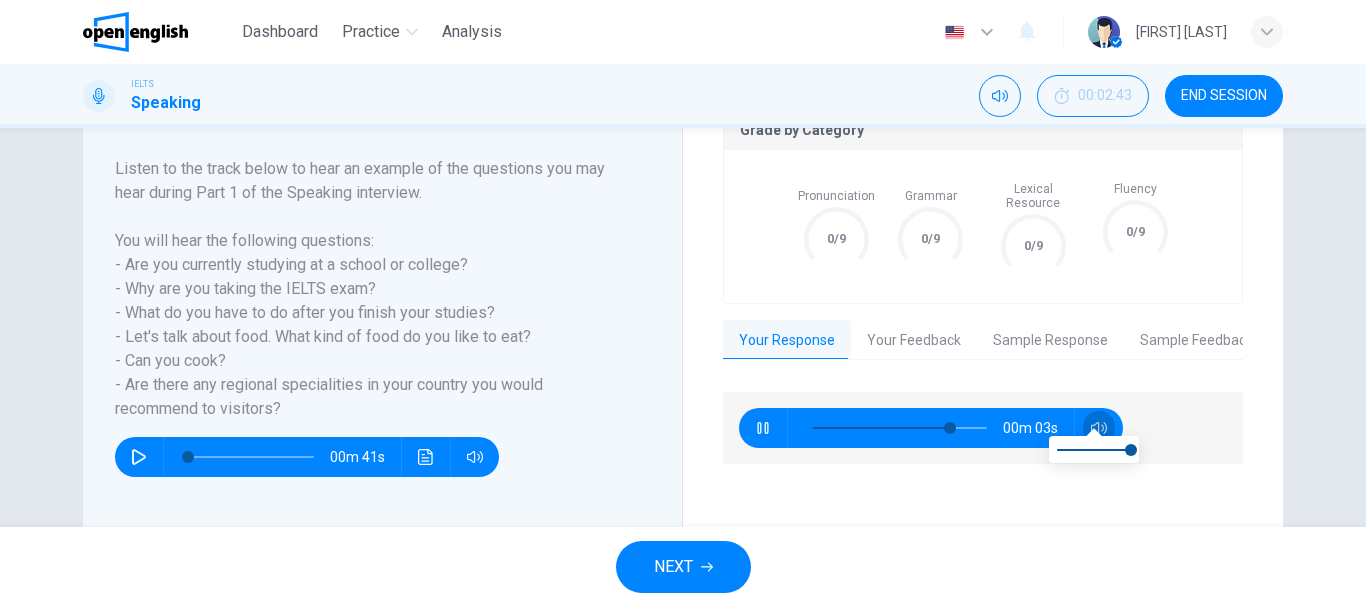 click 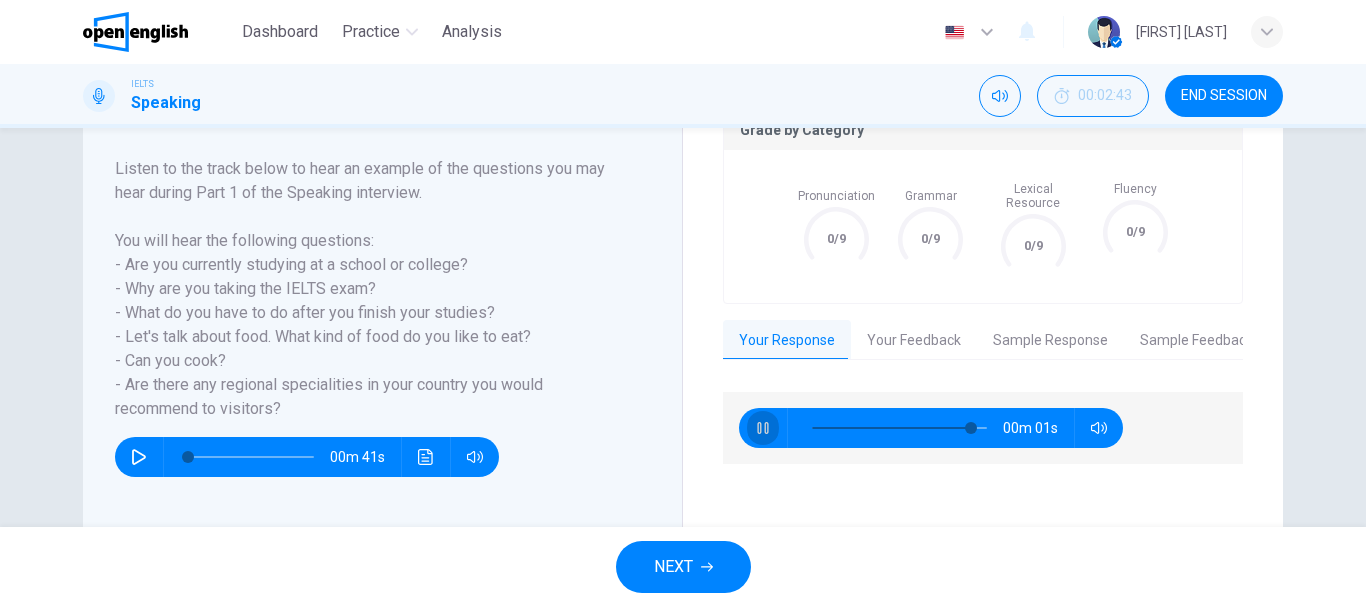 click 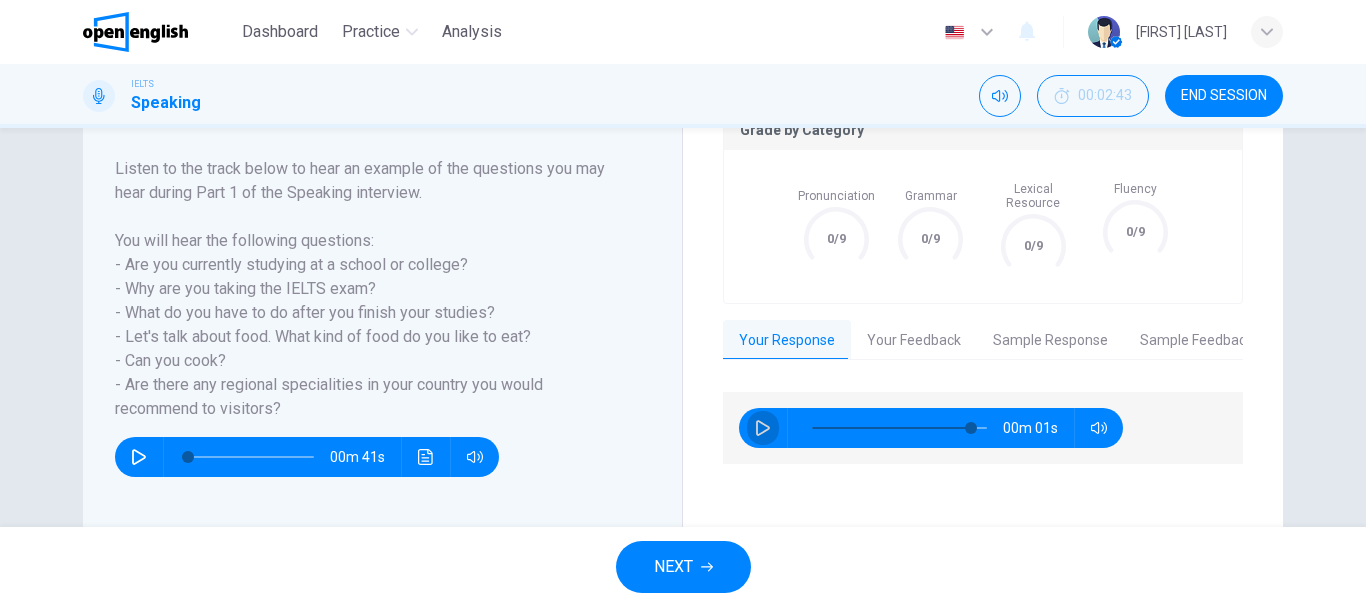 click 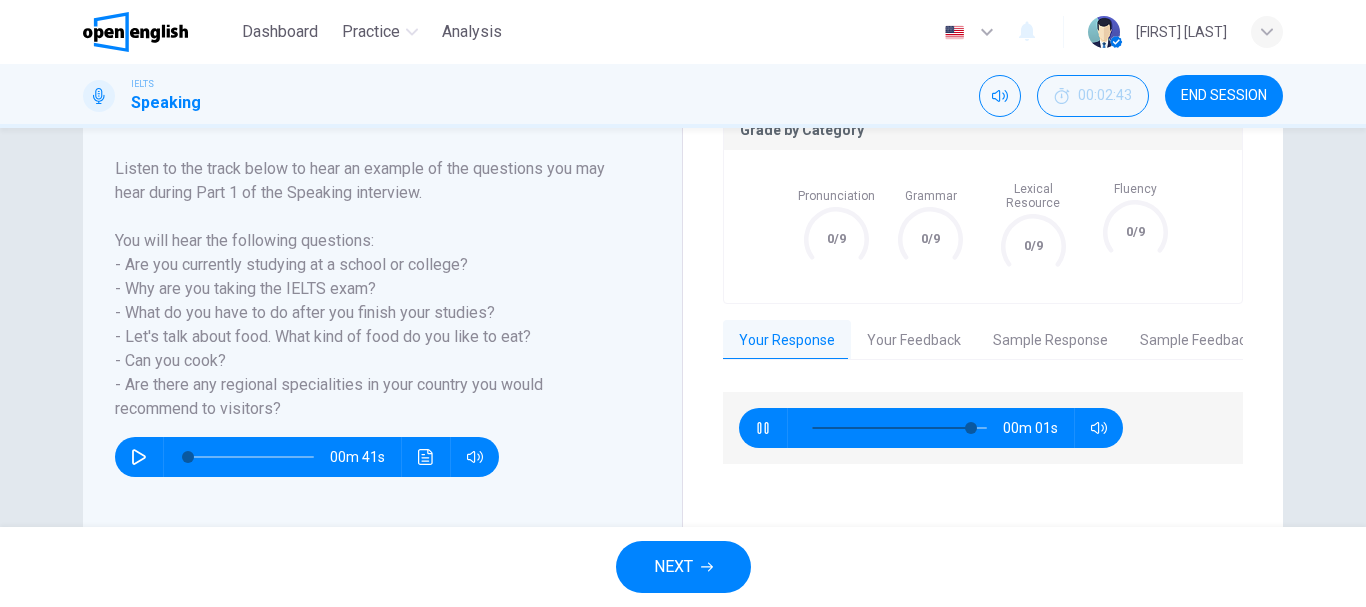 type on "*" 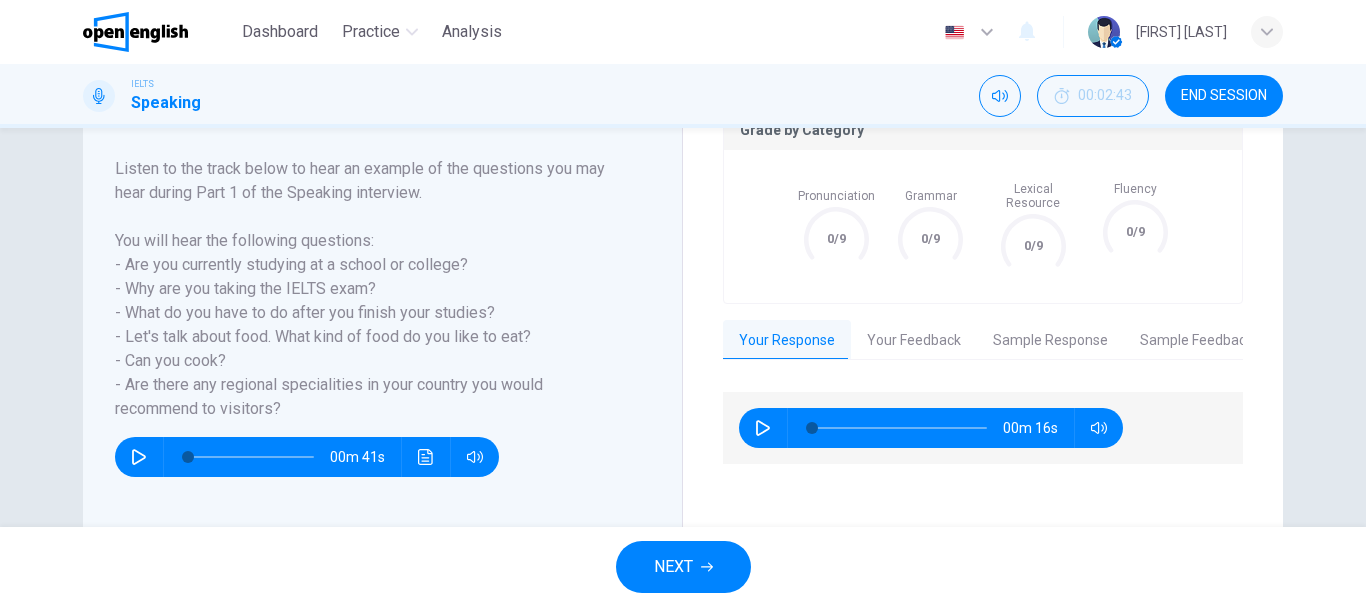 click on "00m 16s" at bounding box center [983, 465] 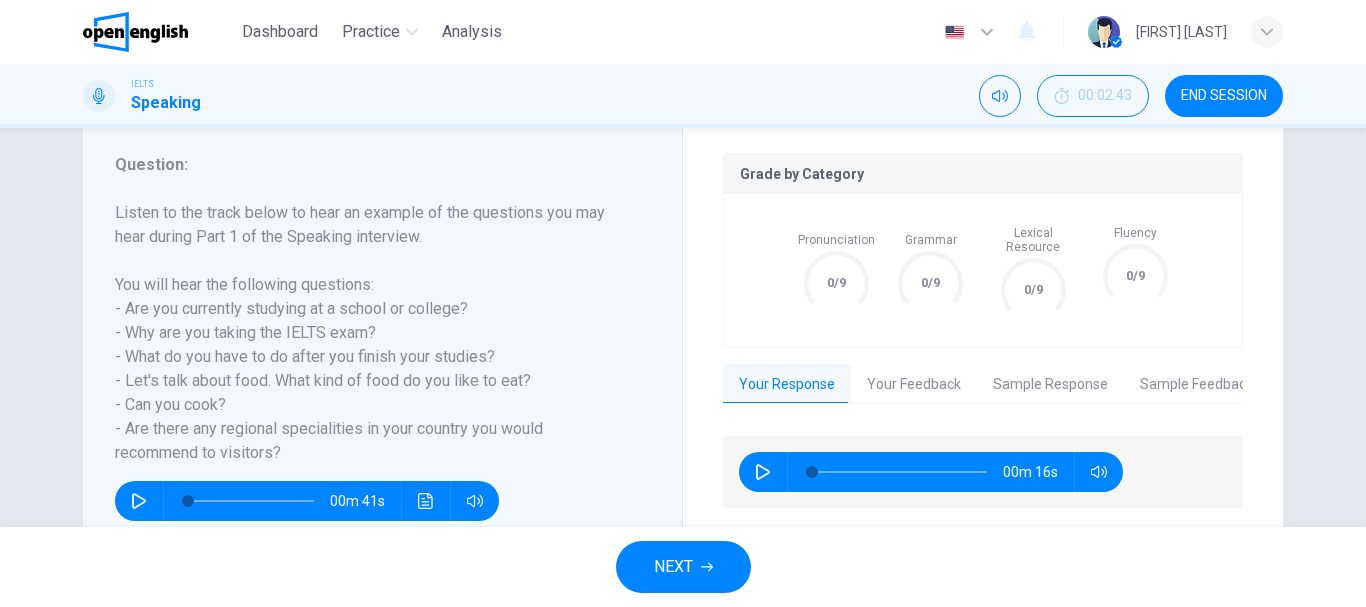 scroll, scrollTop: 267, scrollLeft: 0, axis: vertical 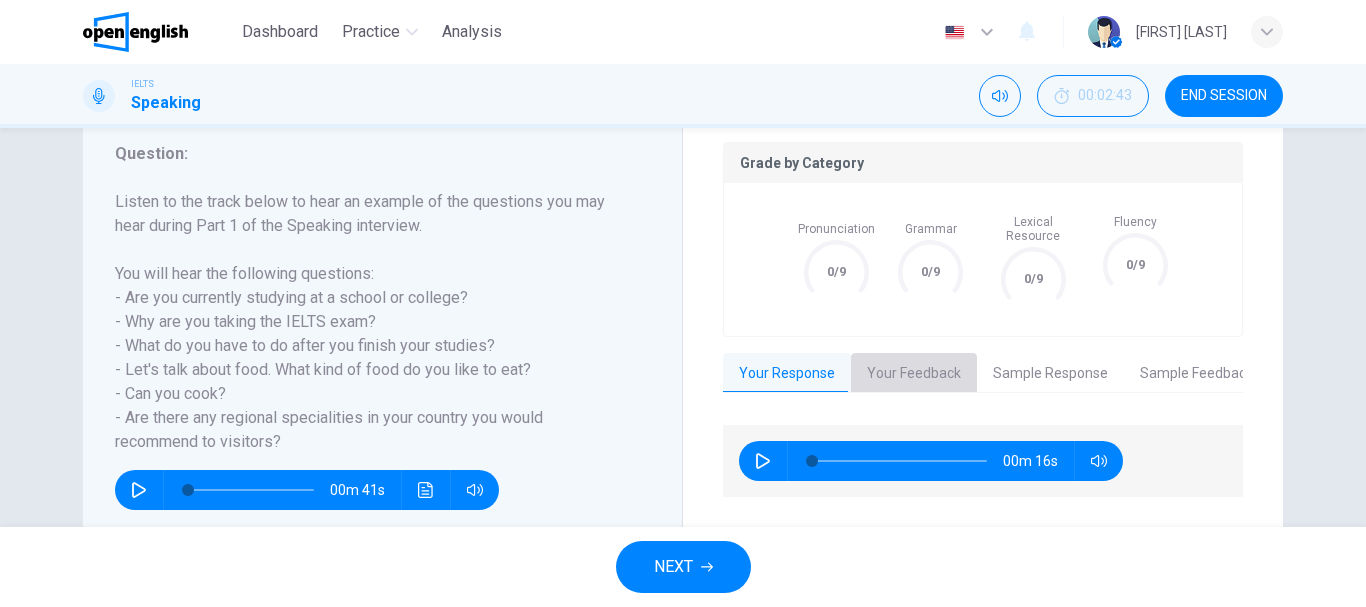 click on "Your Feedback" at bounding box center (914, 374) 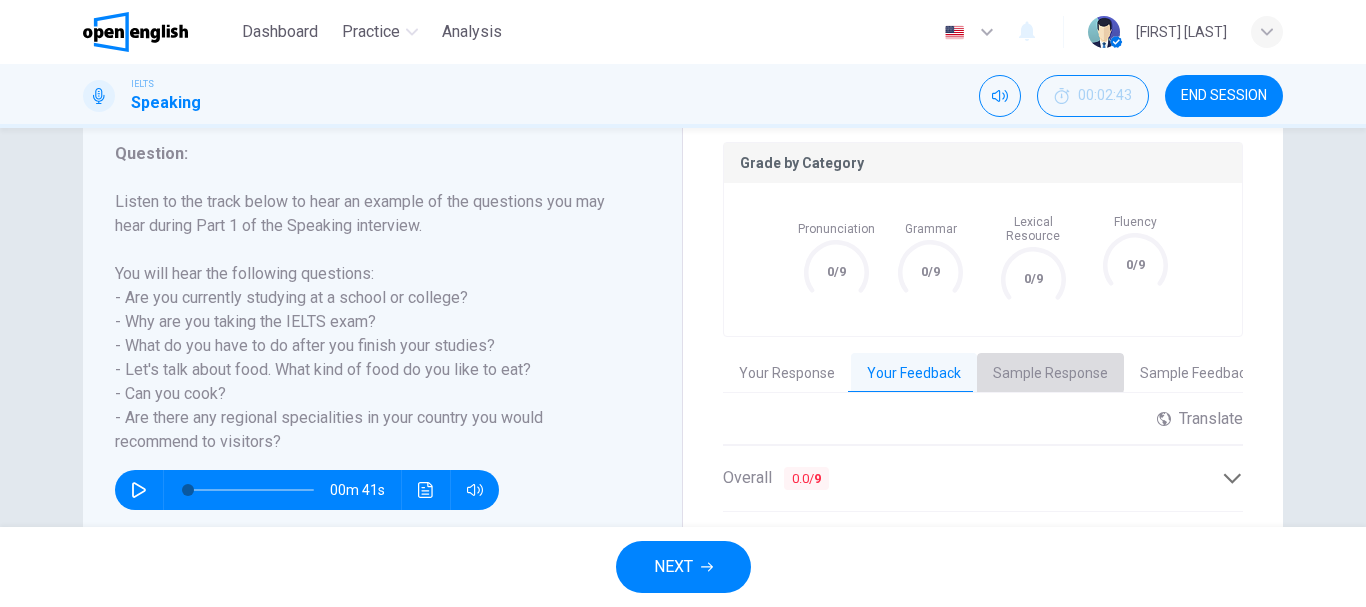 click on "Sample Response" at bounding box center [1050, 374] 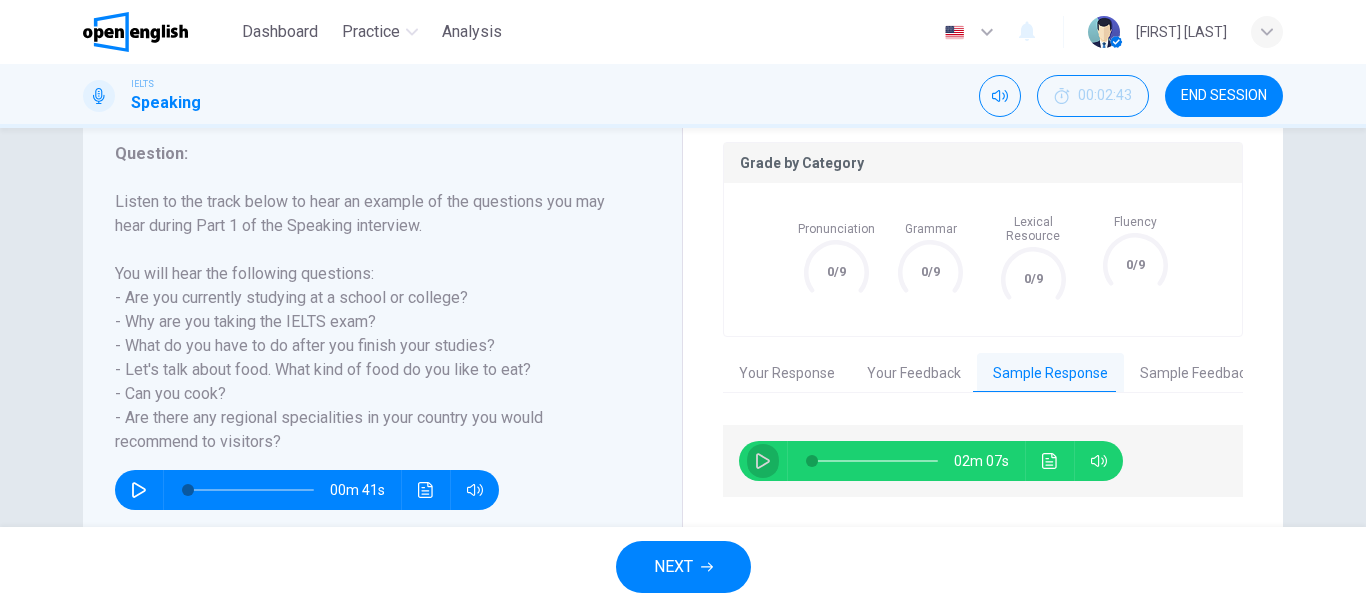 click 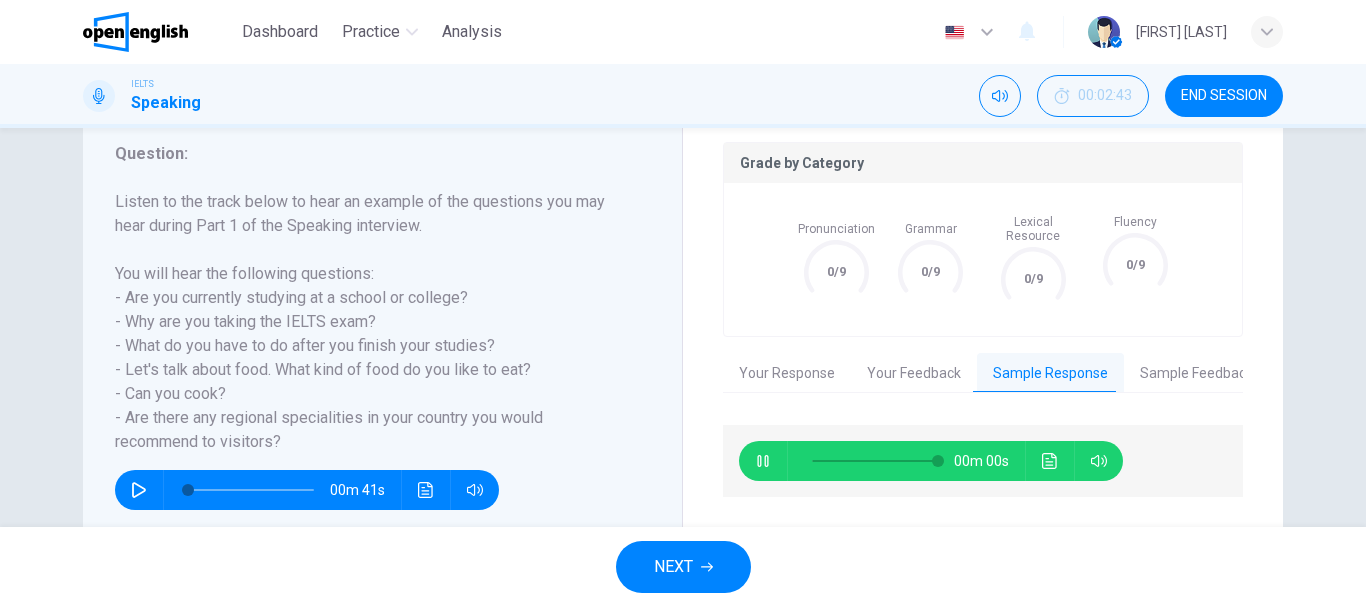 type on "*" 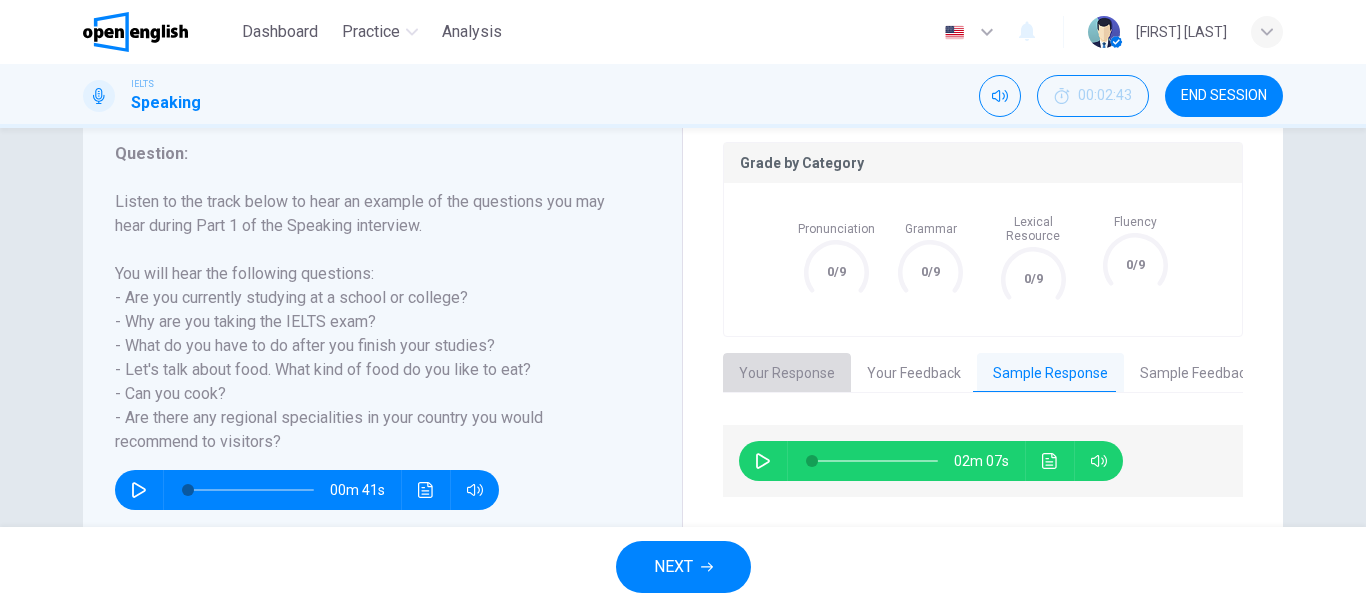 click on "Your Response" at bounding box center [787, 374] 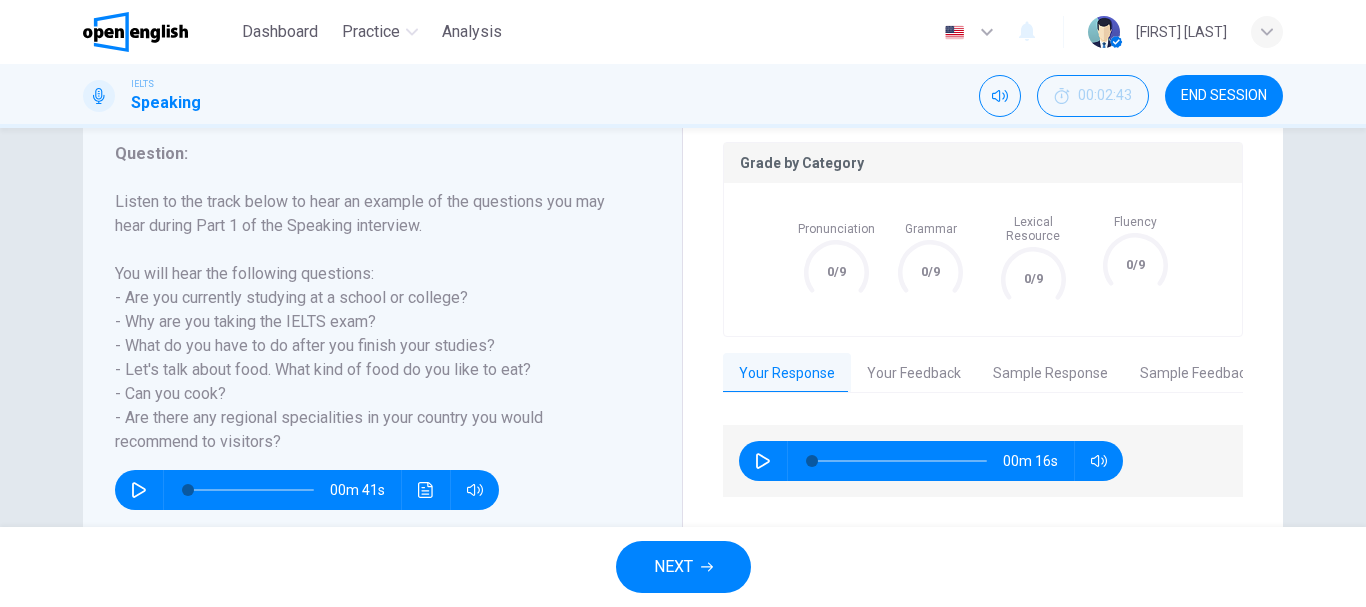 click 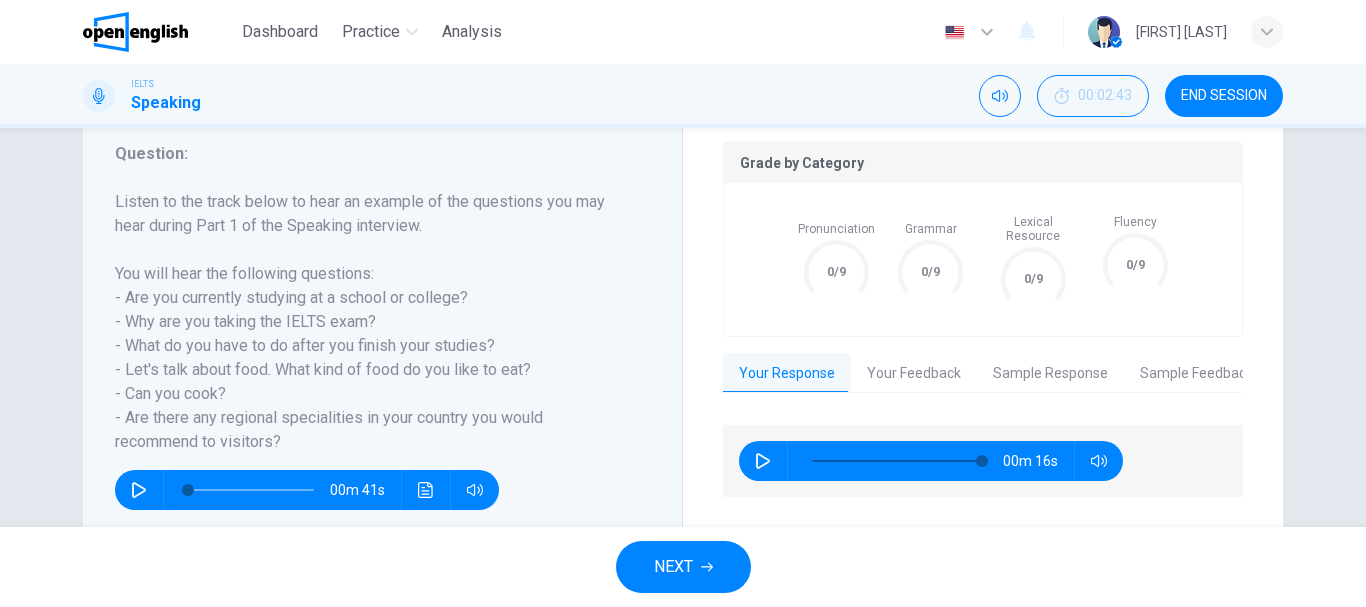 type on "*" 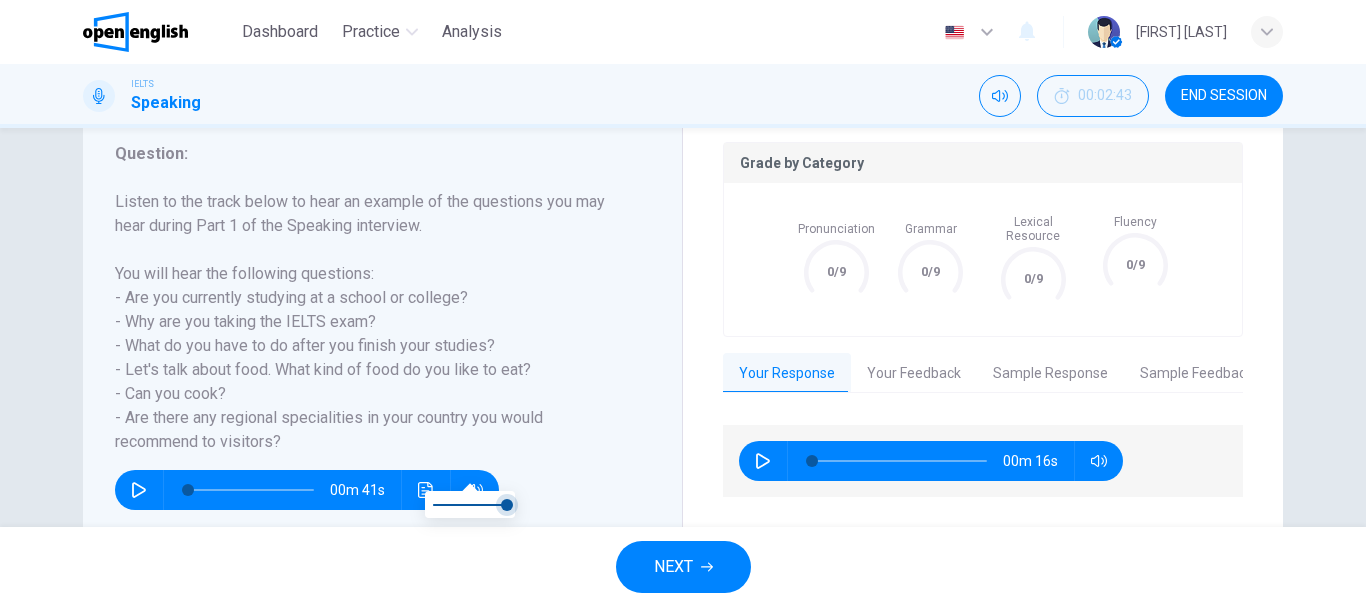 scroll, scrollTop: 300, scrollLeft: 0, axis: vertical 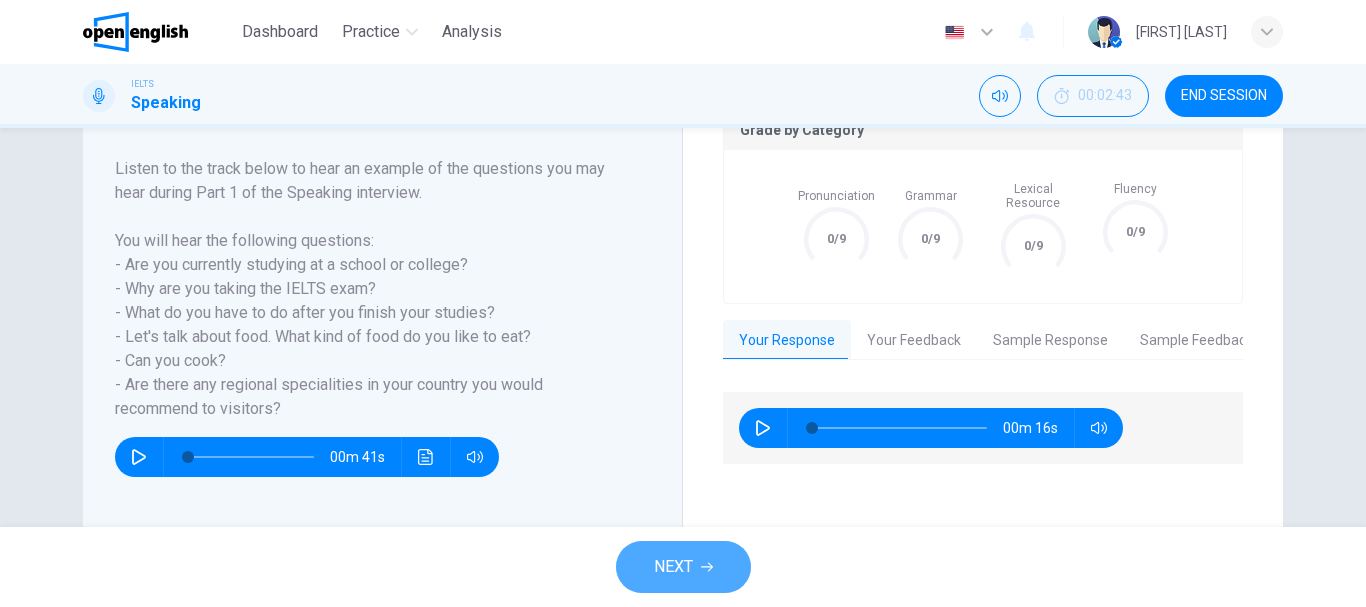 click on "NEXT" at bounding box center (673, 567) 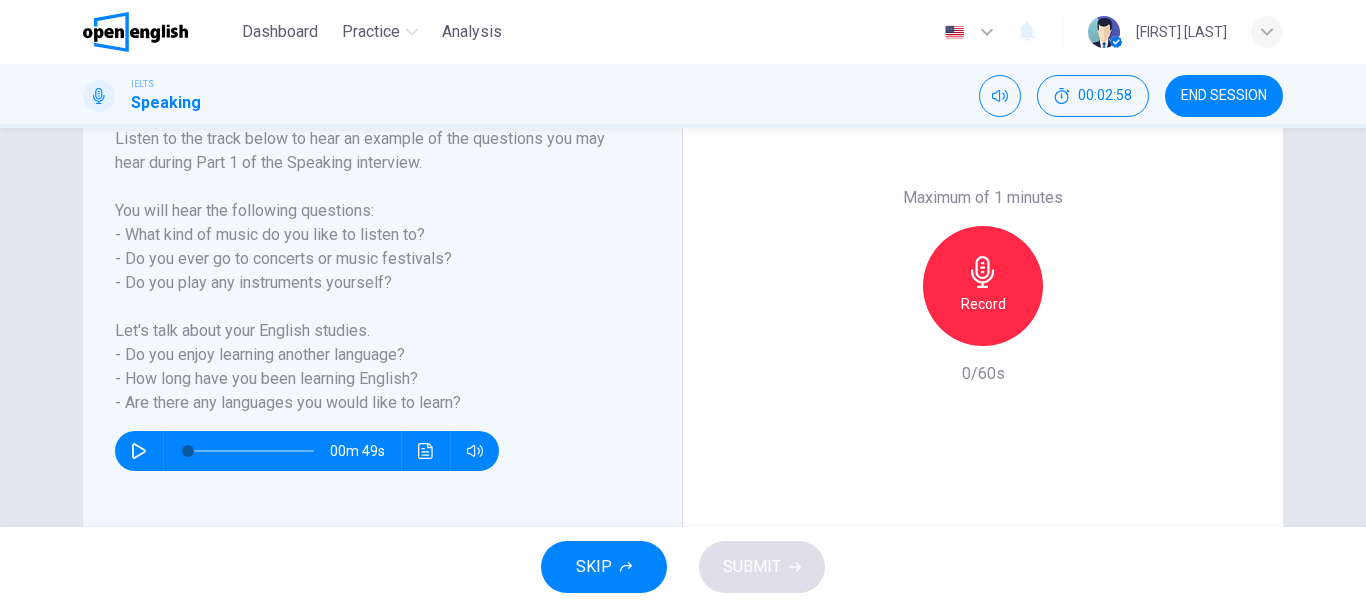scroll, scrollTop: 333, scrollLeft: 0, axis: vertical 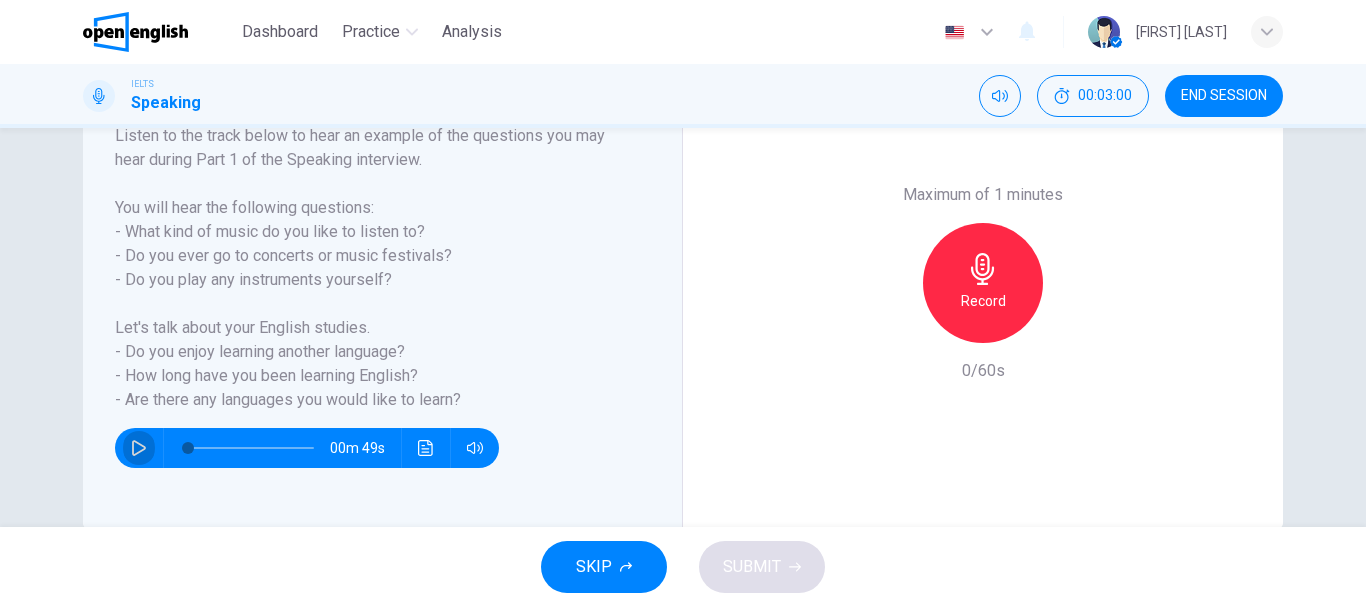 click 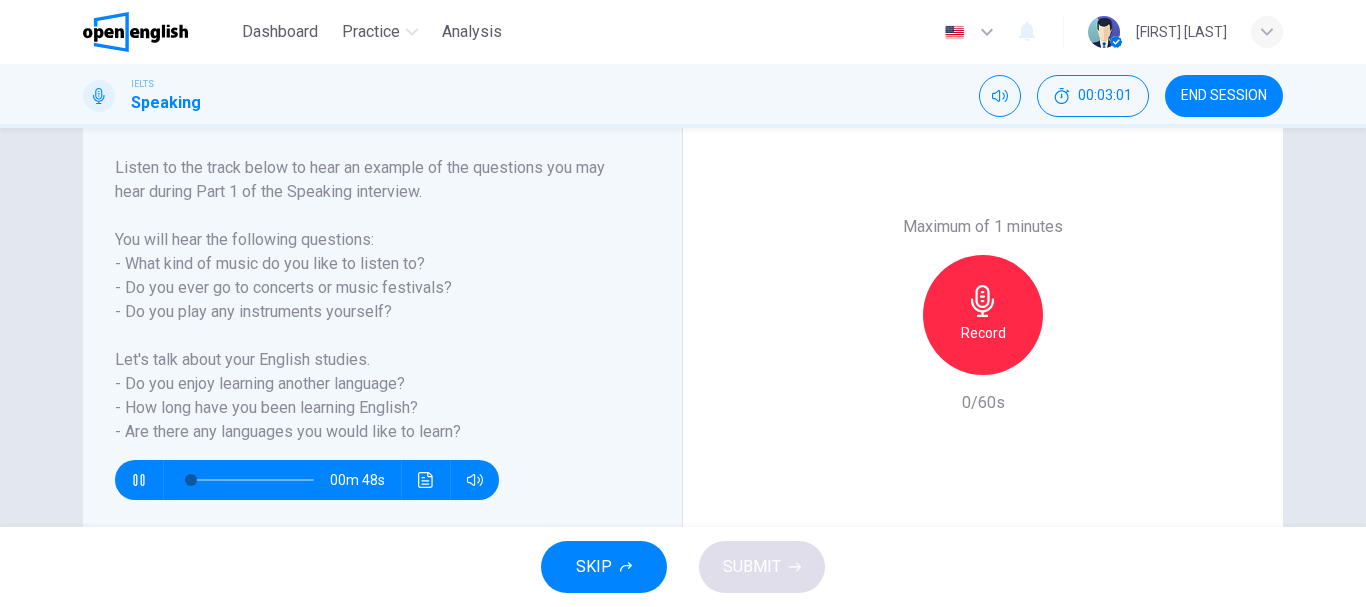 scroll, scrollTop: 300, scrollLeft: 0, axis: vertical 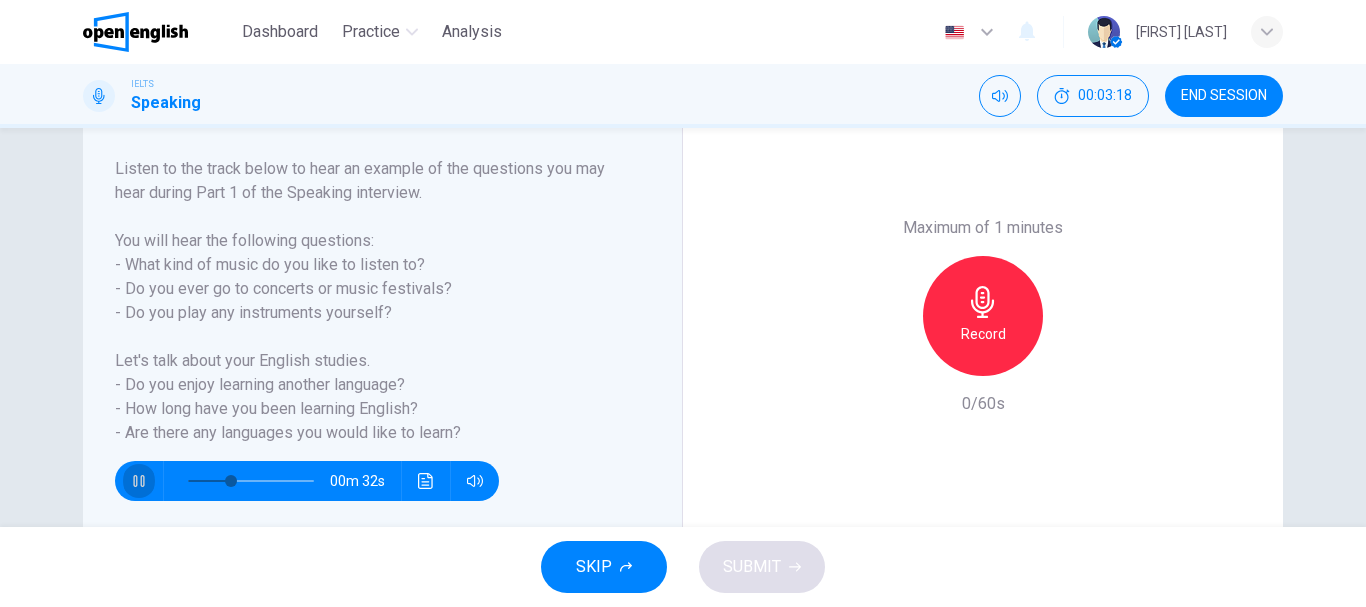 click 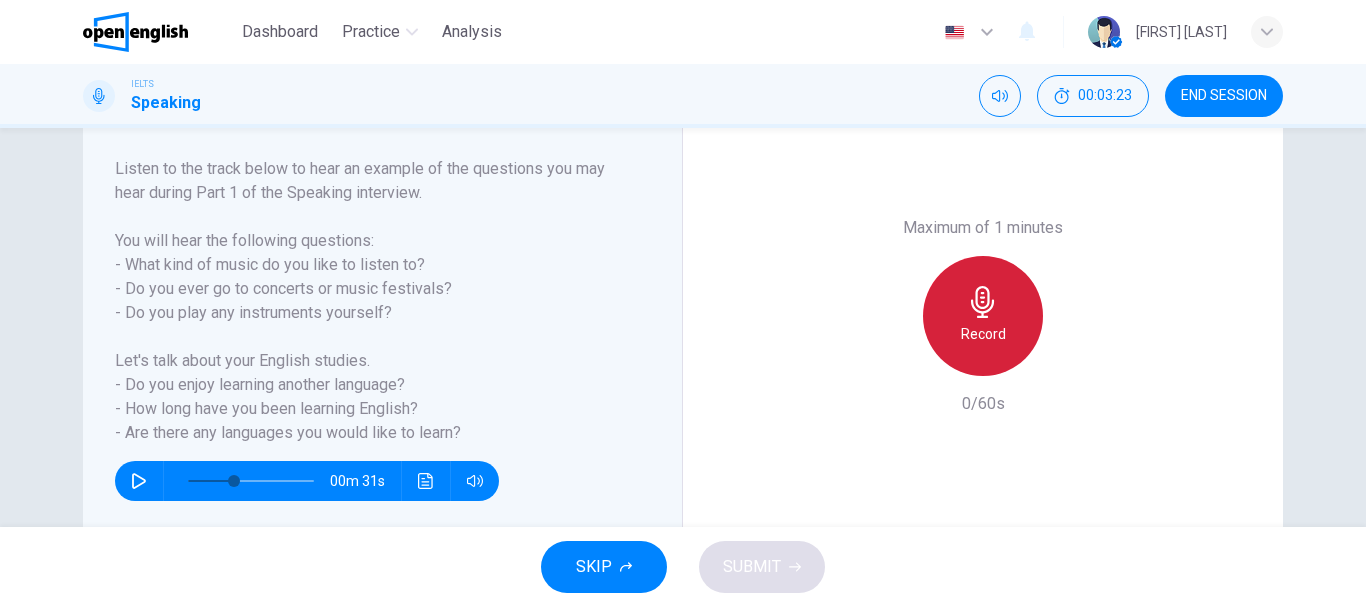 click 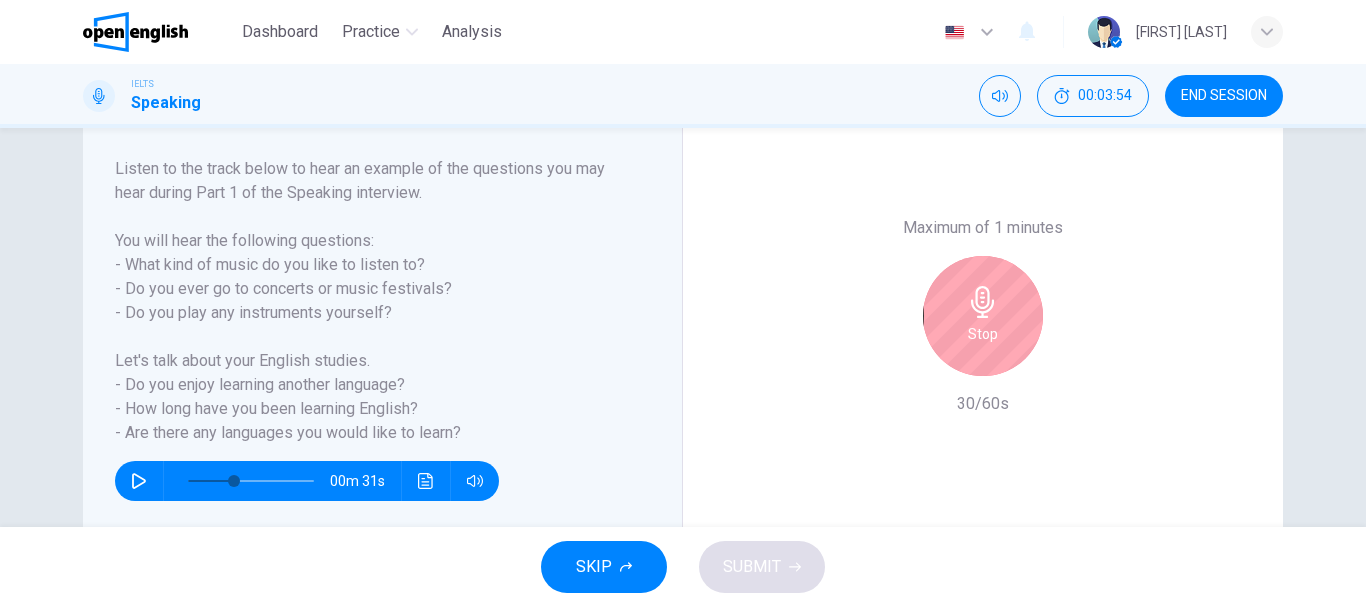 click 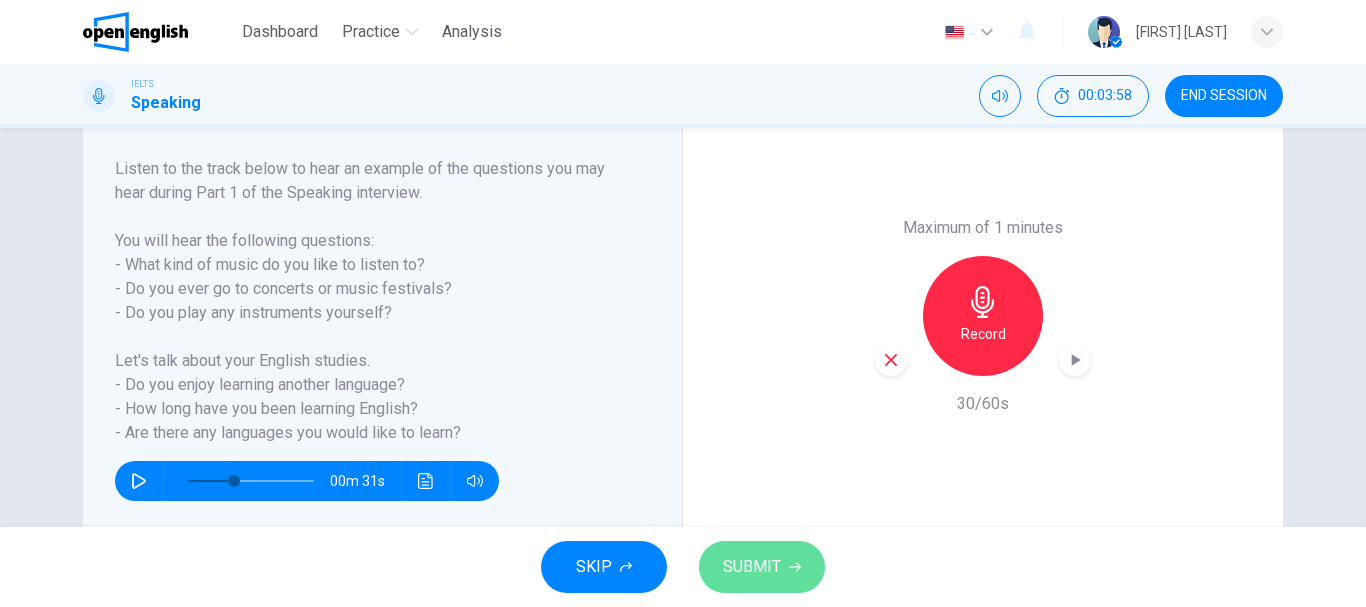 click on "SUBMIT" at bounding box center [752, 567] 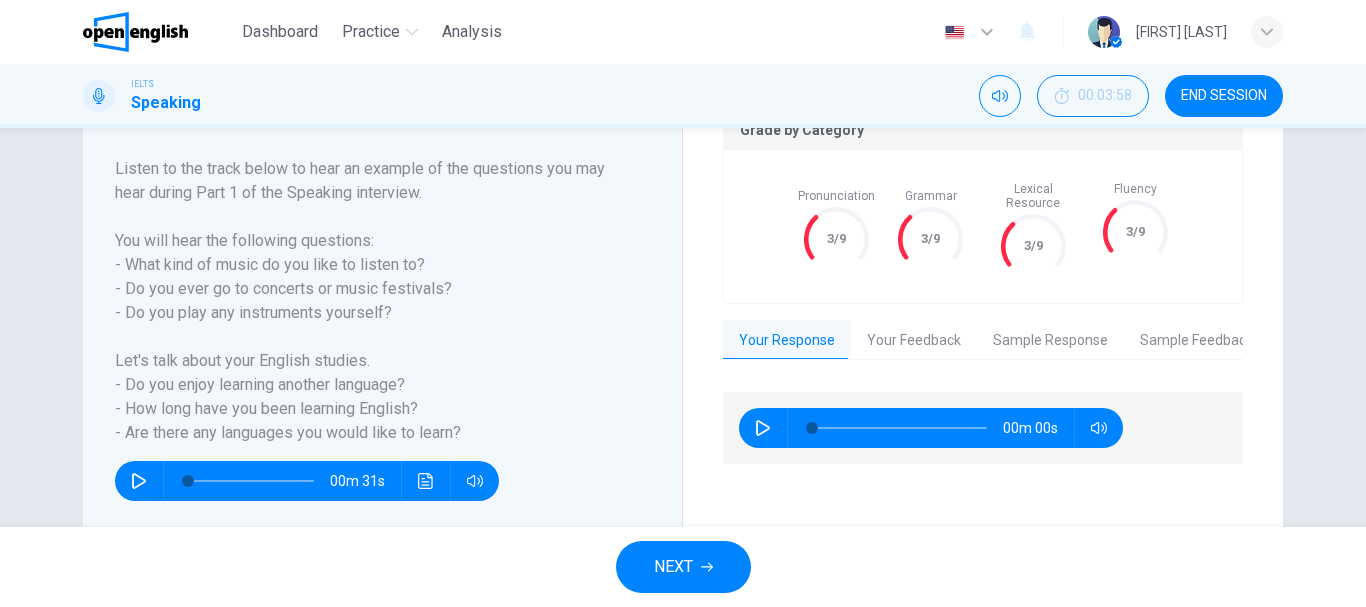 type on "*" 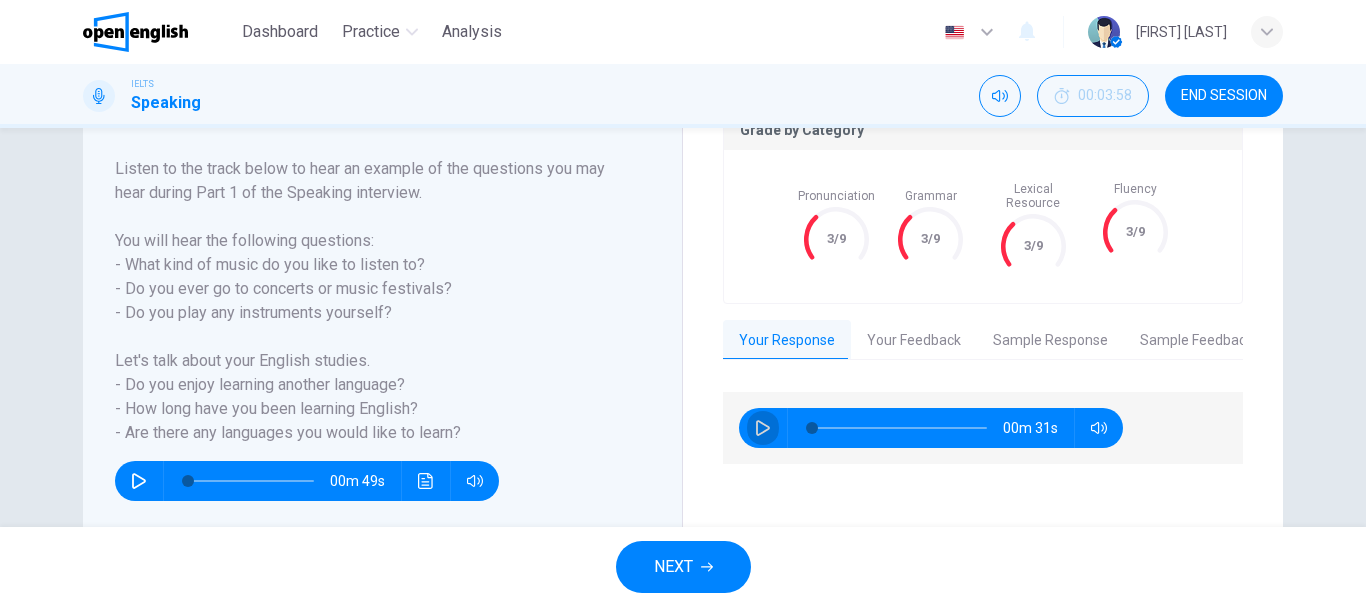 click 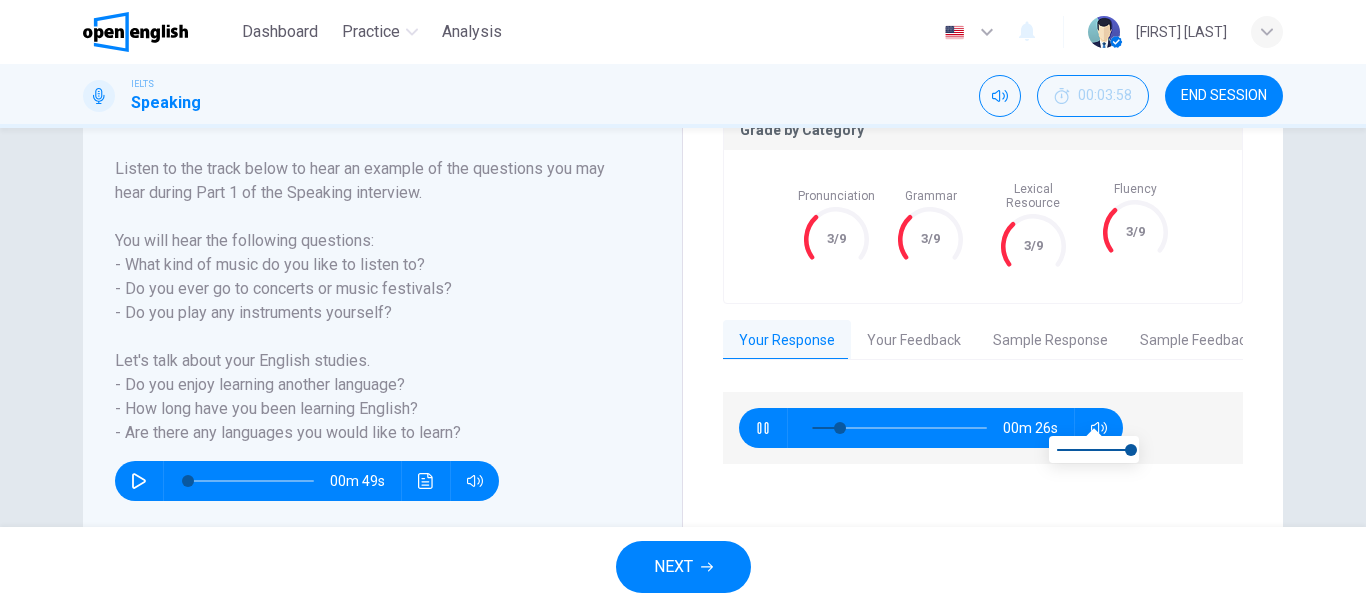 click 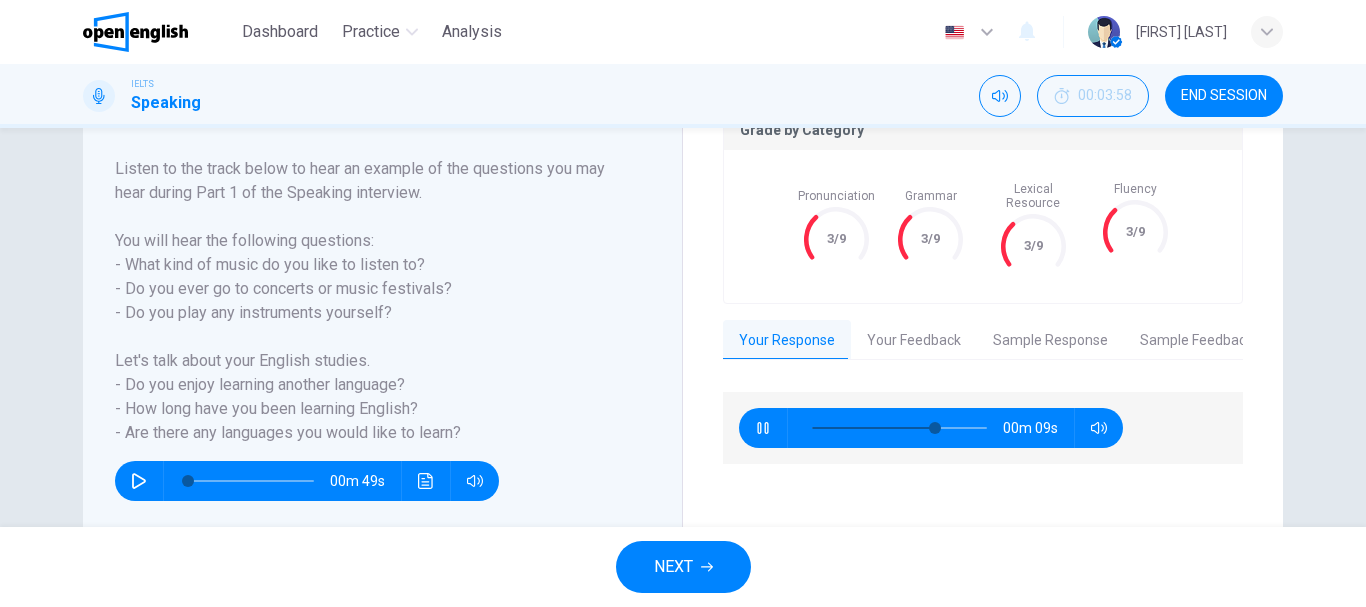 type on "**" 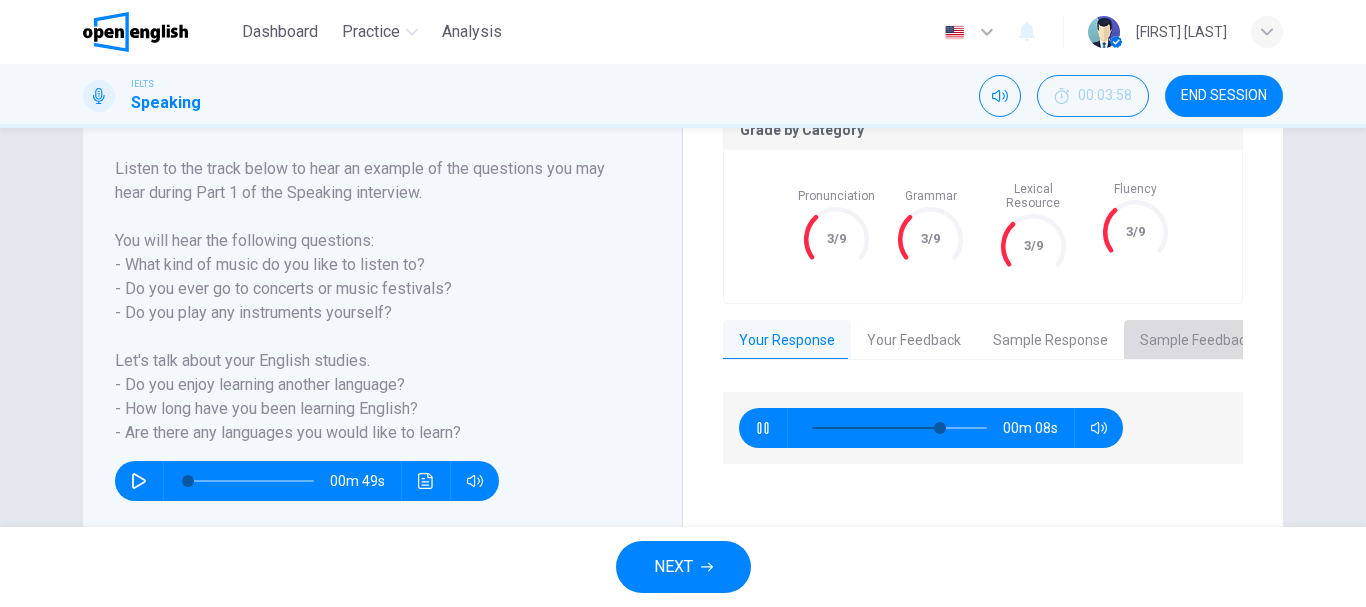 click on "Sample Feedback" at bounding box center (1196, 341) 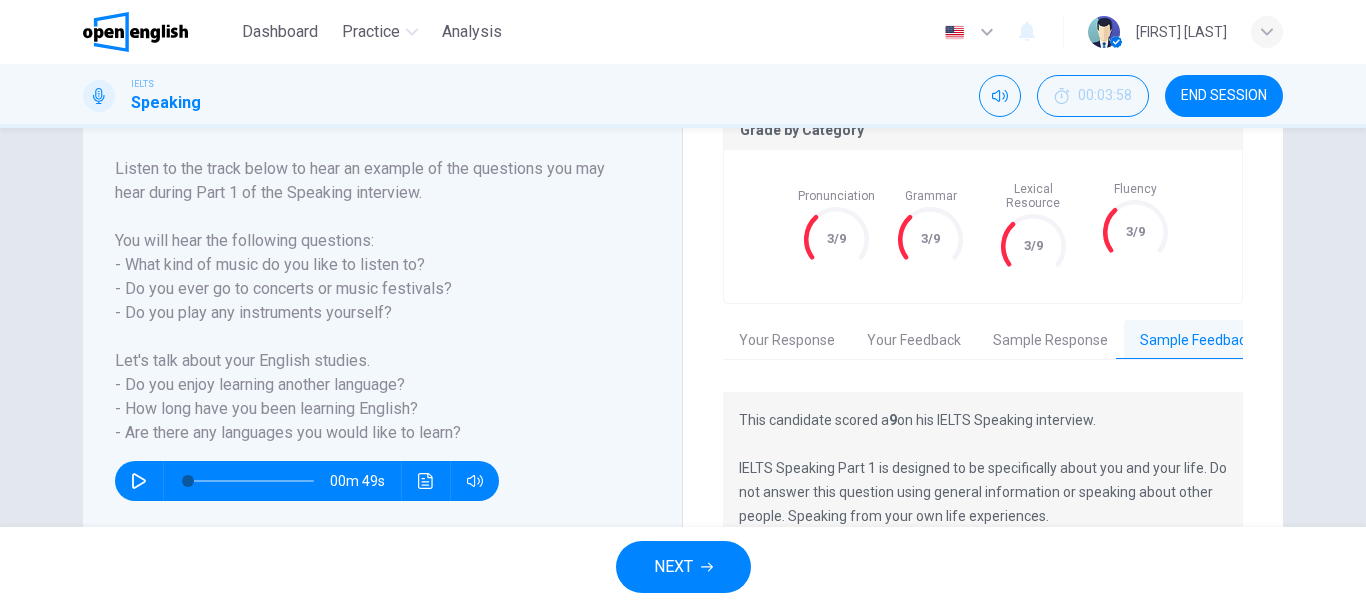 scroll, scrollTop: 0, scrollLeft: 16, axis: horizontal 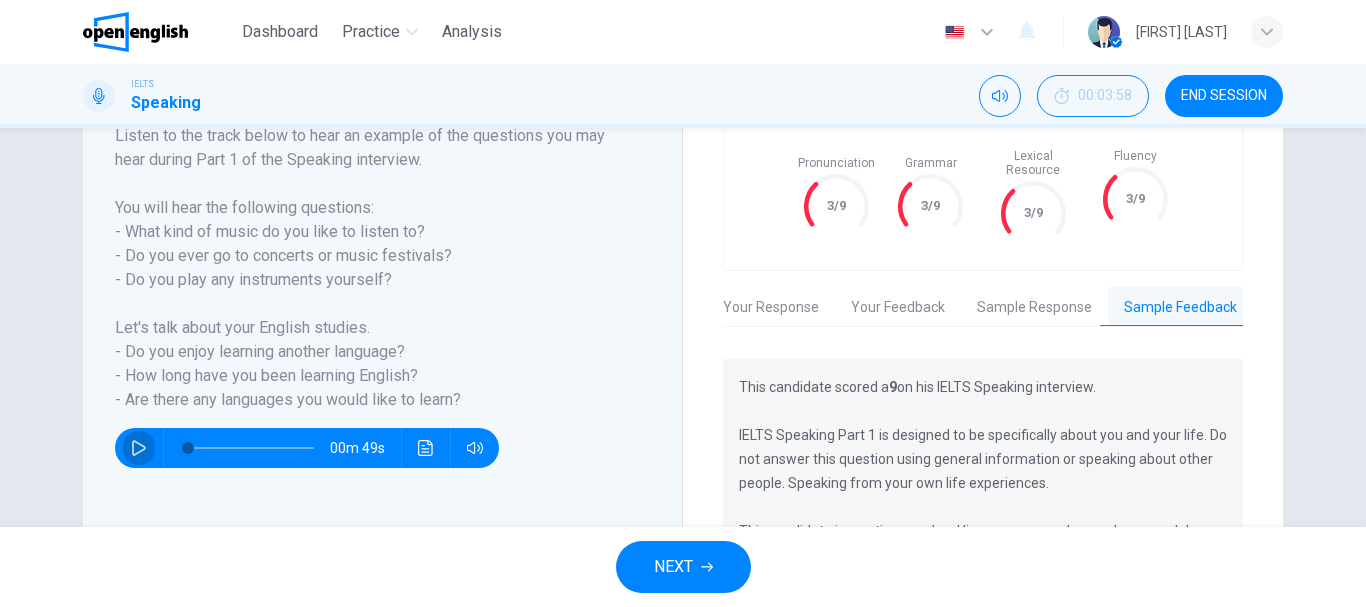 click 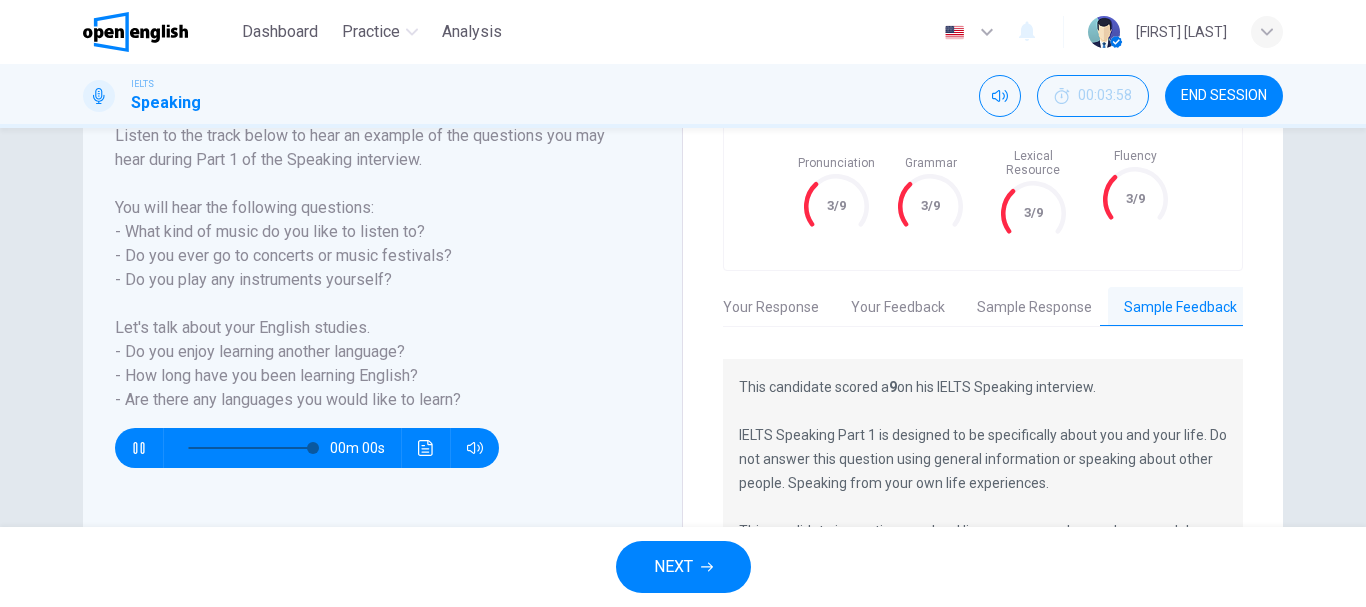 type on "*" 